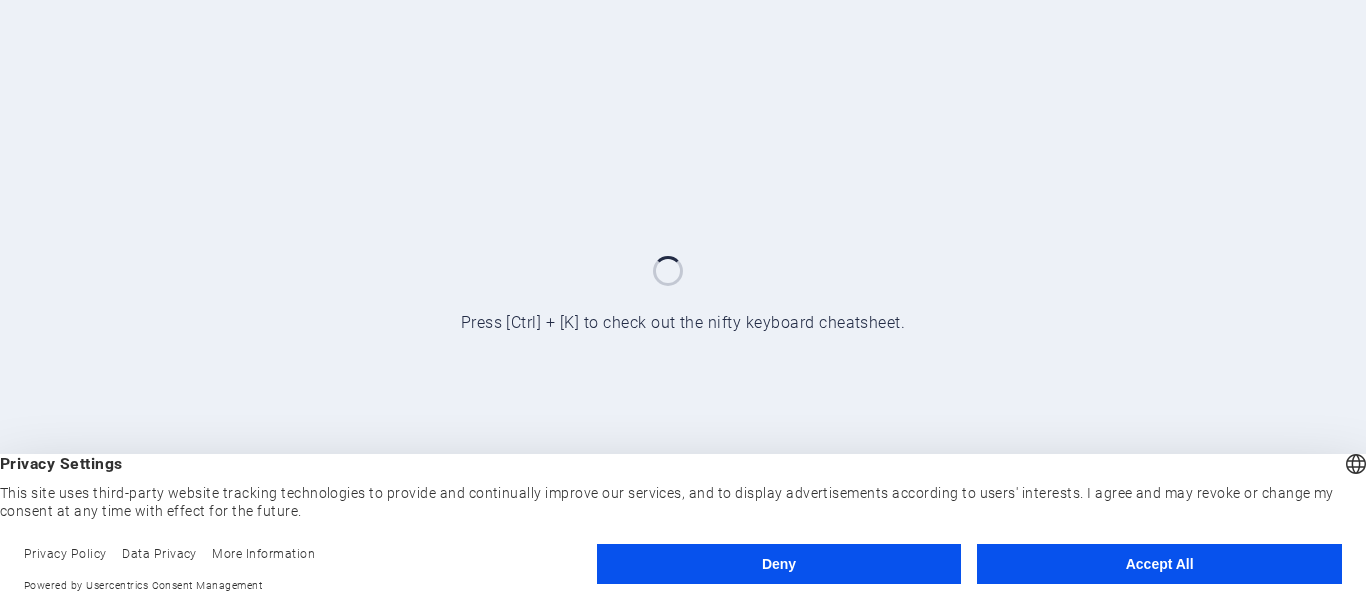 scroll, scrollTop: 0, scrollLeft: 0, axis: both 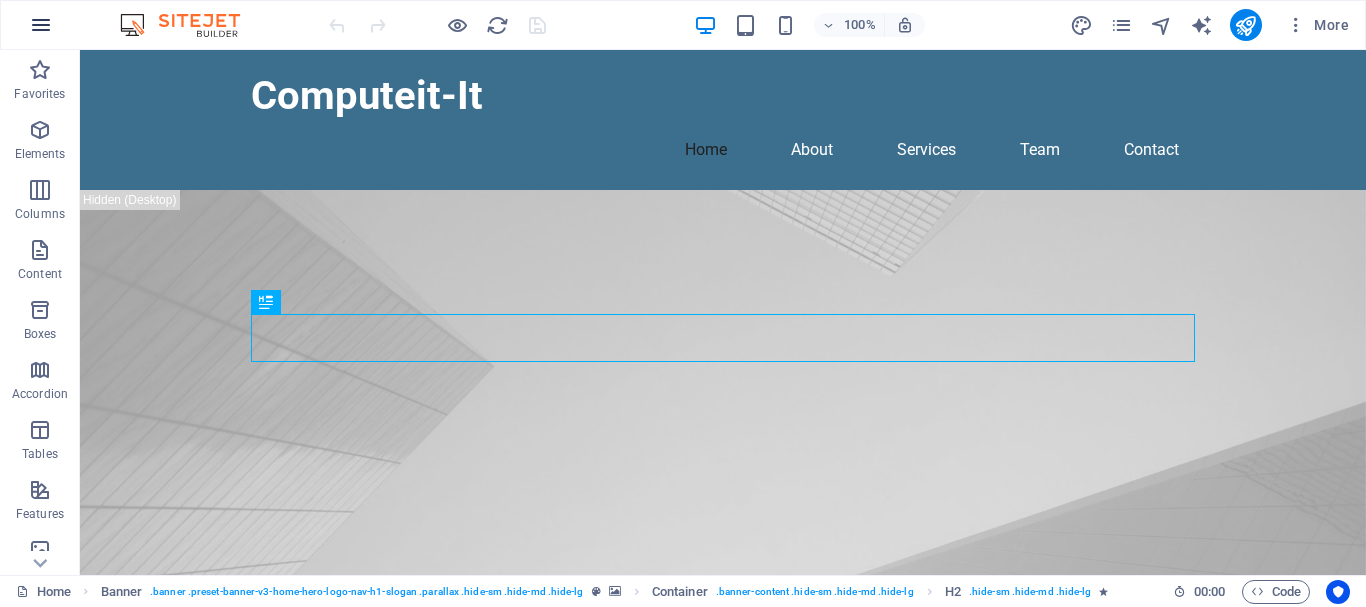 click at bounding box center [41, 25] 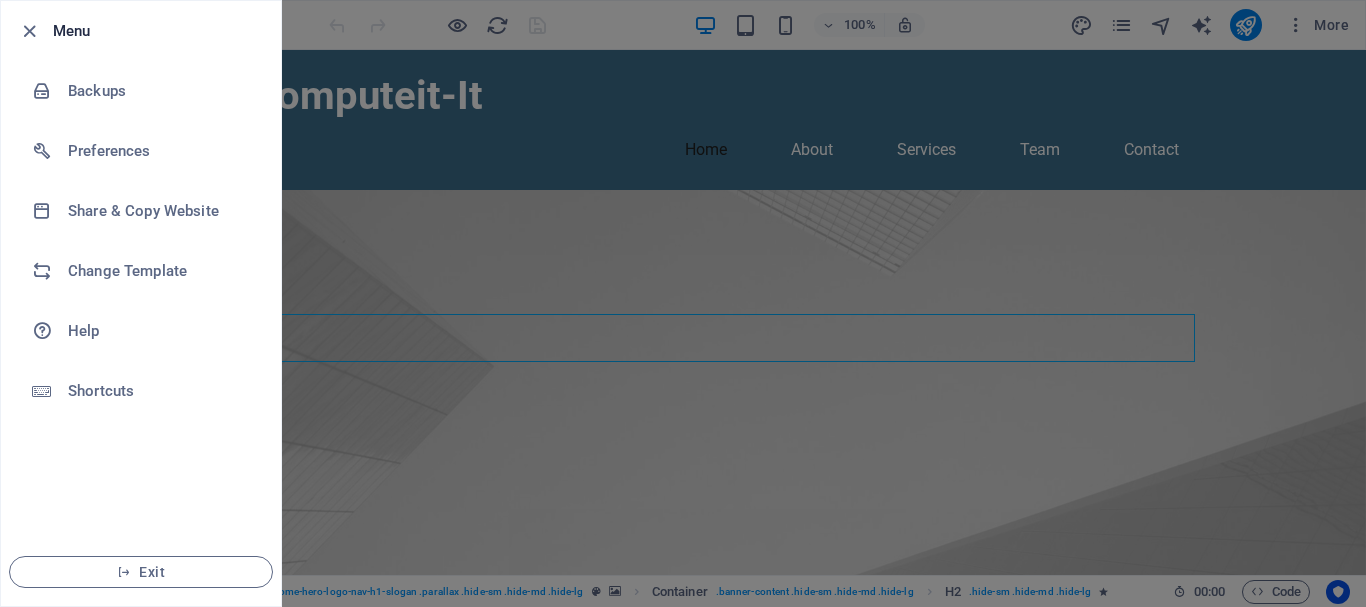 click at bounding box center [683, 303] 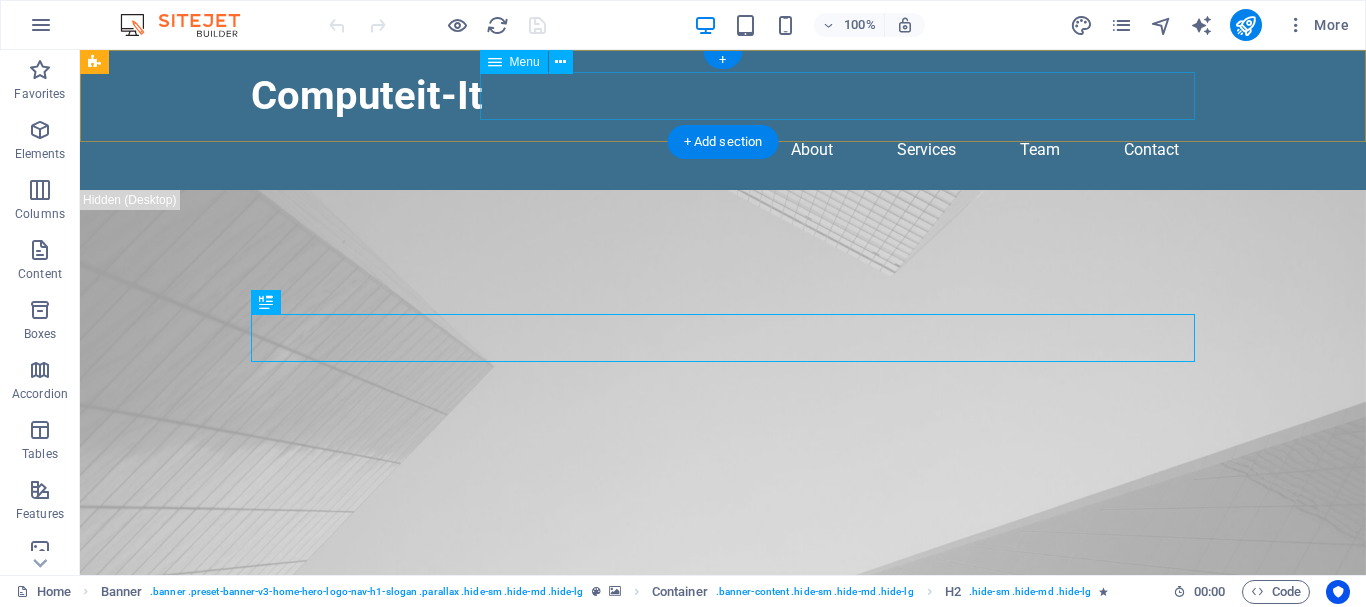 click on "Home About Services Team Contact" at bounding box center [723, 150] 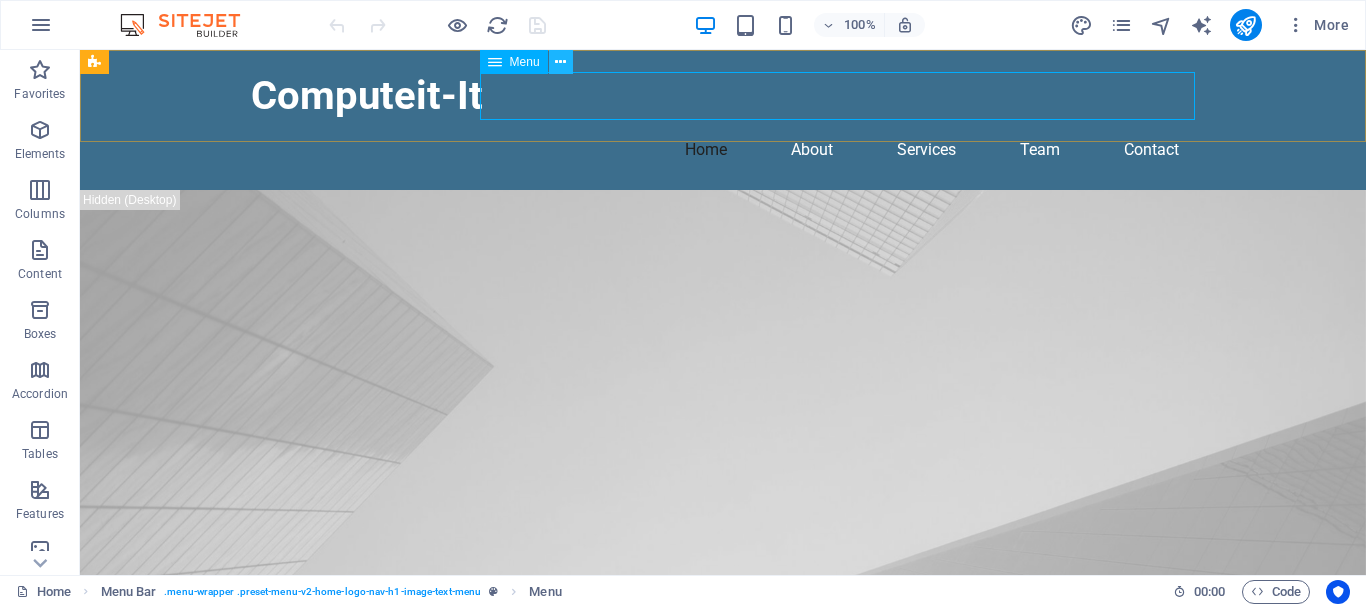 click at bounding box center (560, 62) 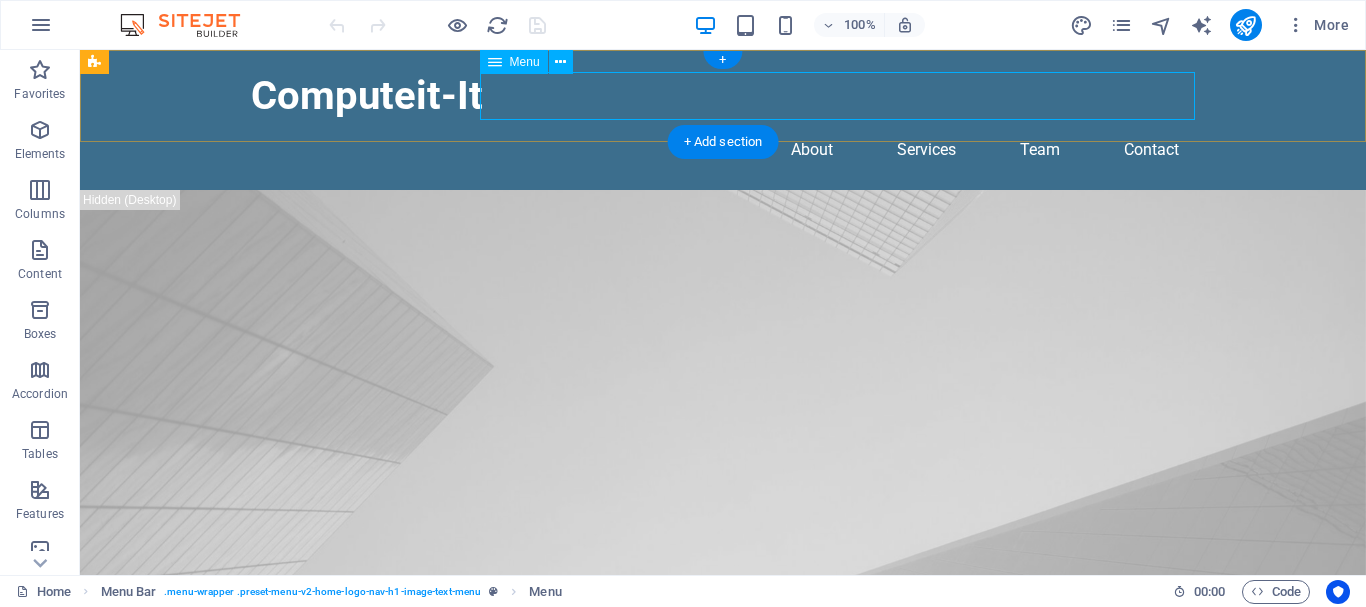 click on "Home About Services Team Contact" at bounding box center (723, 150) 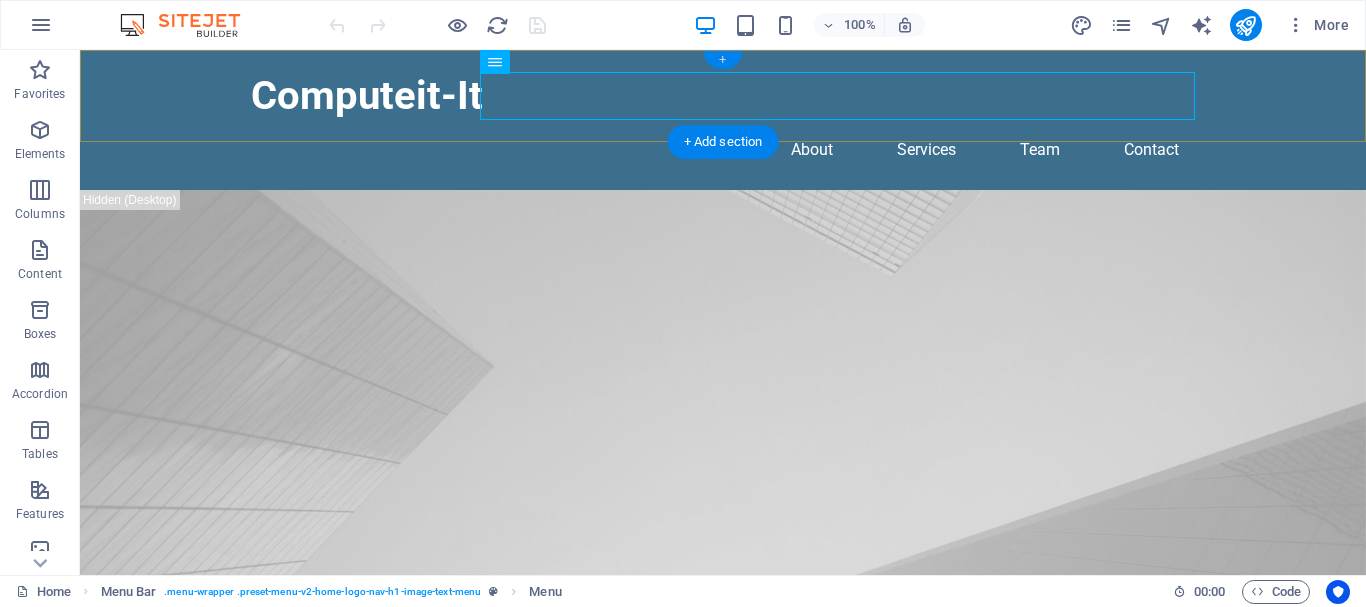 click on "+" at bounding box center (722, 60) 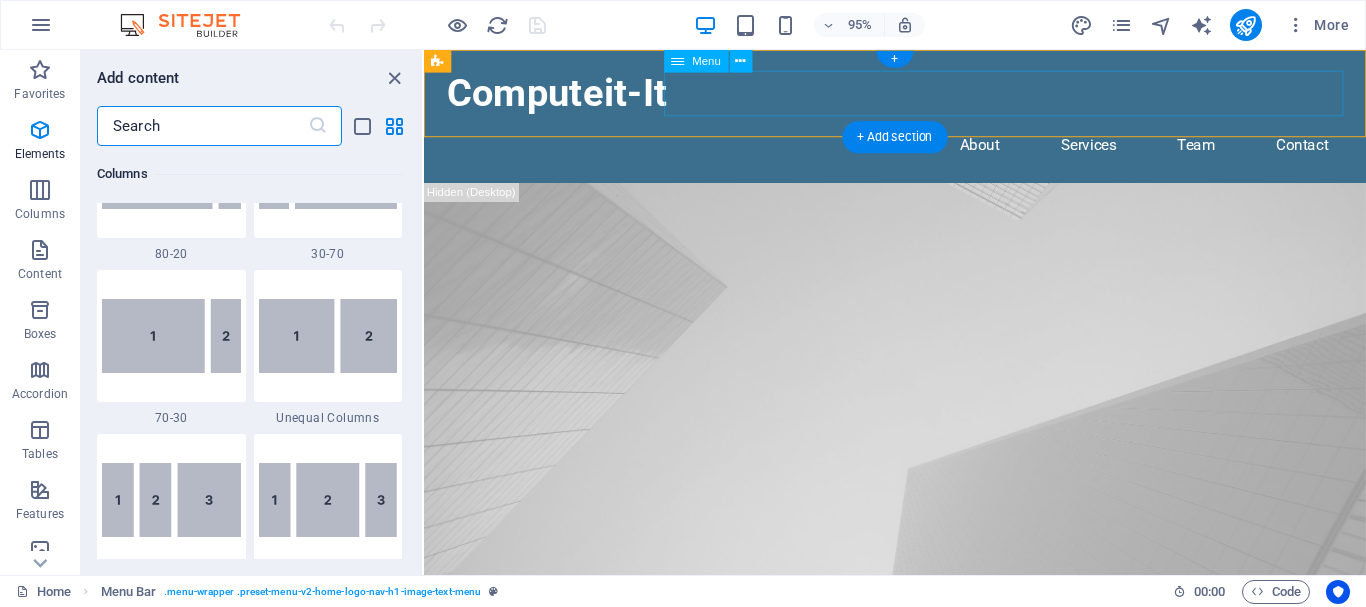 scroll, scrollTop: 3499, scrollLeft: 0, axis: vertical 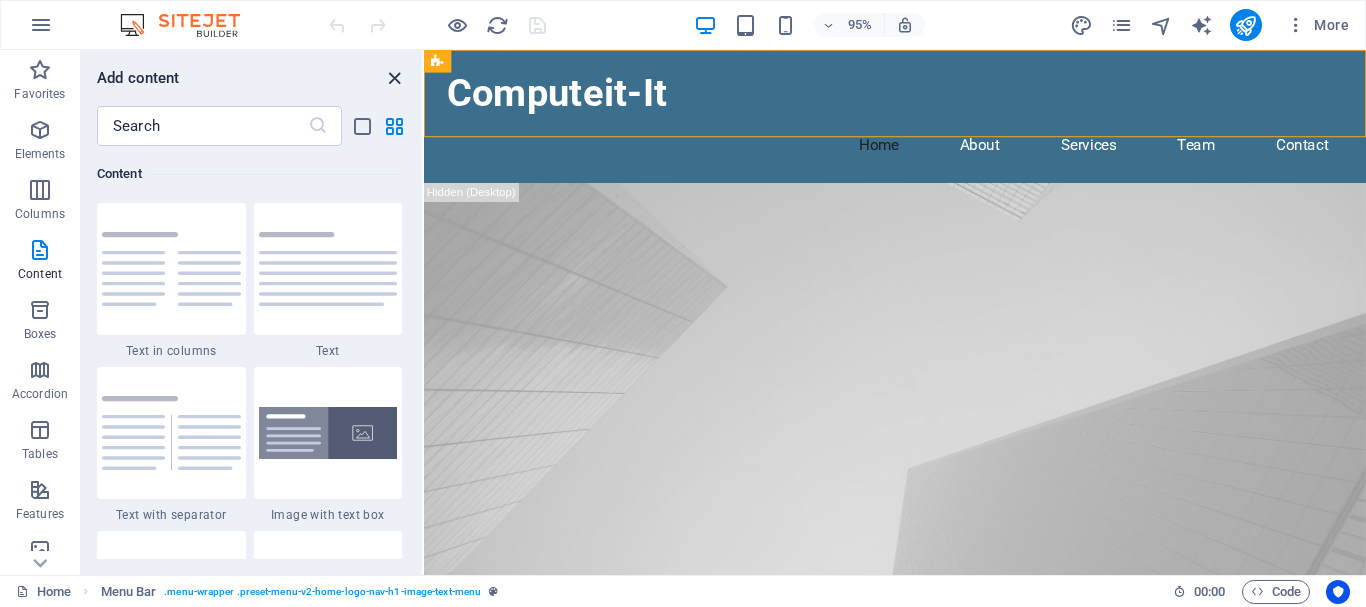 click at bounding box center (394, 78) 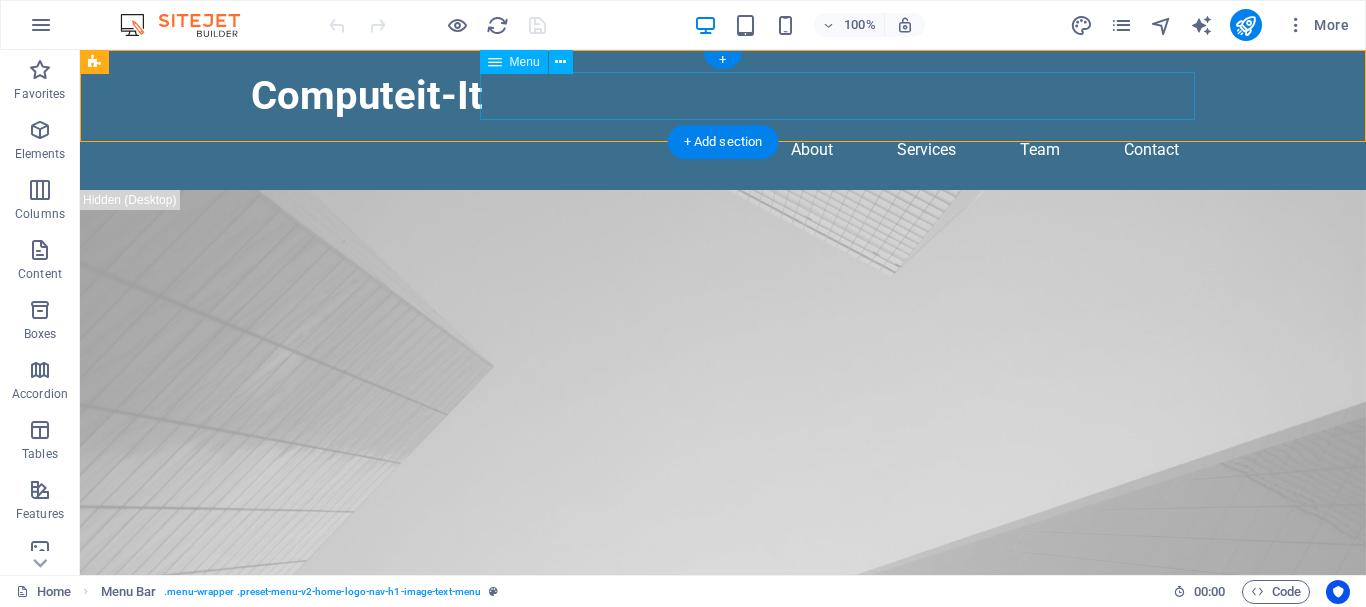 click on "Home About Services Team Contact" at bounding box center [723, 150] 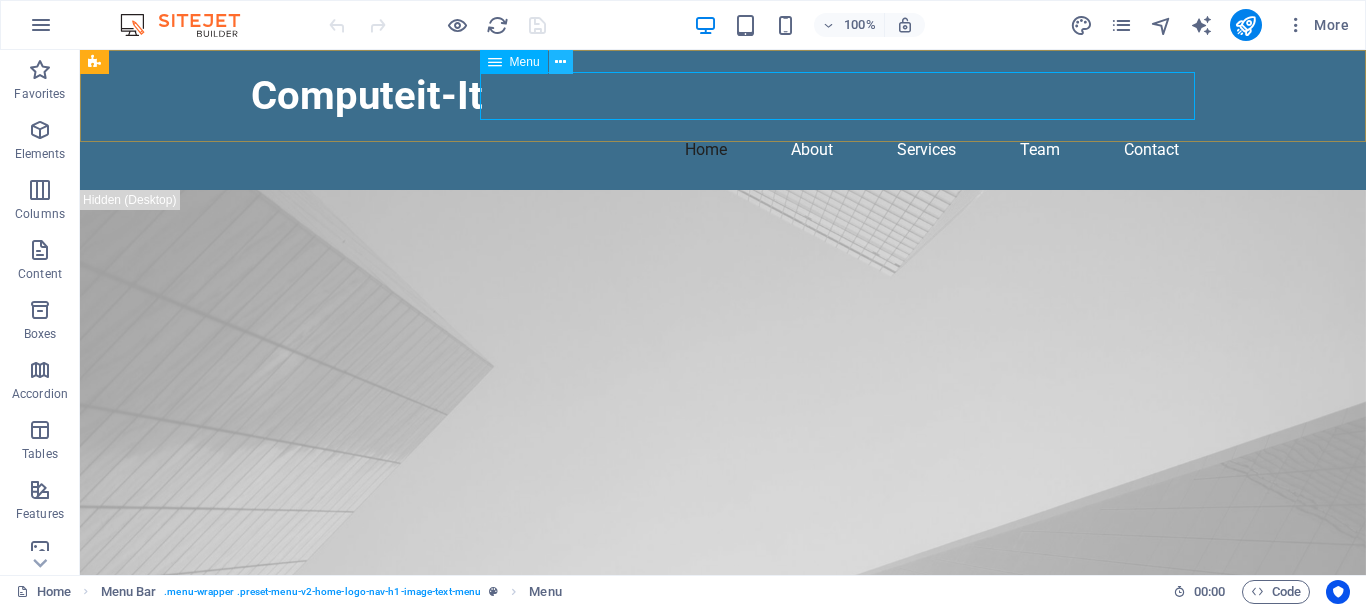 click at bounding box center [560, 62] 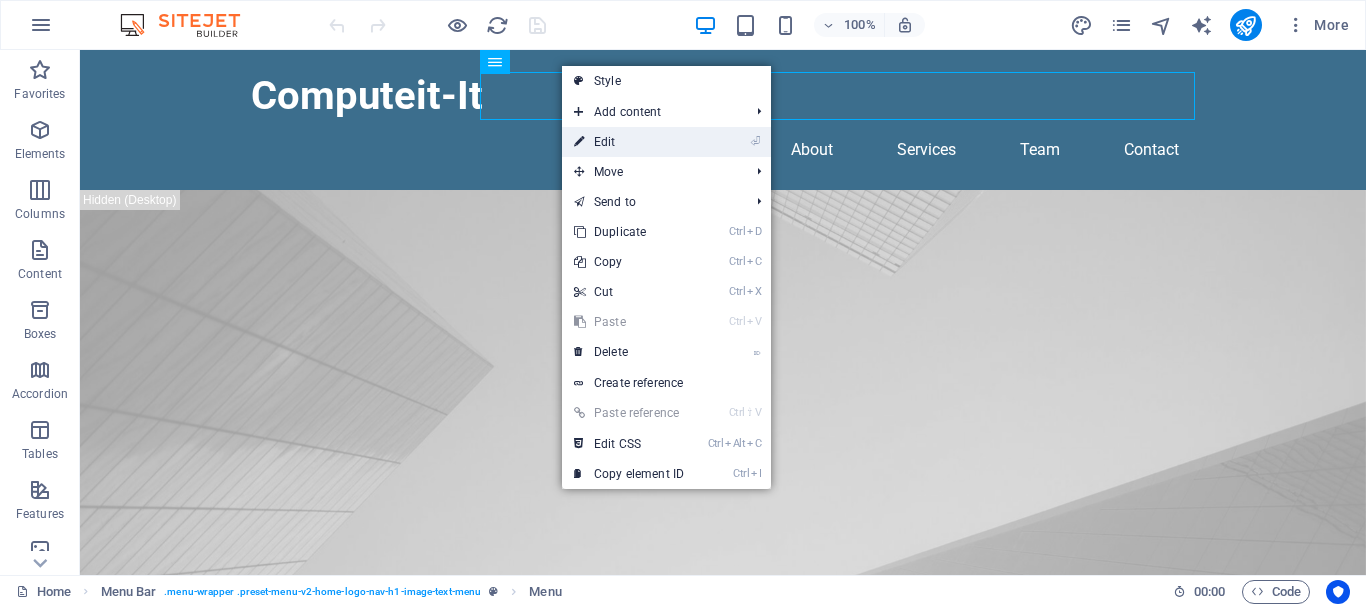 click on "⏎  Edit" at bounding box center (629, 142) 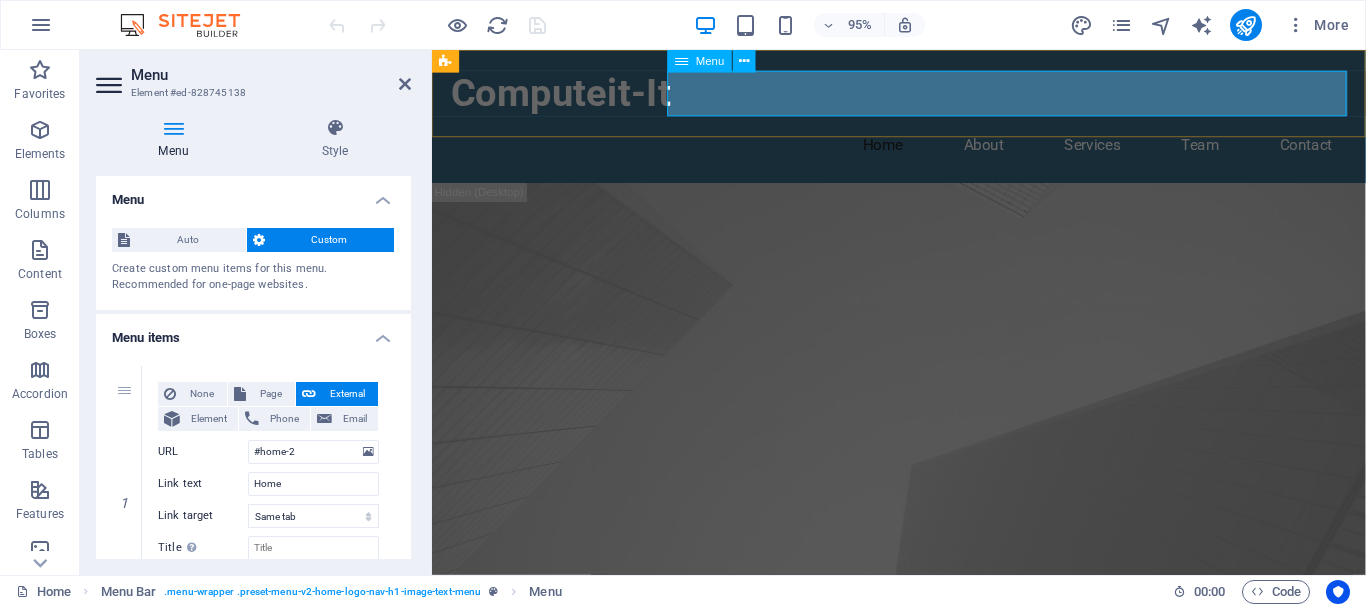 click on "Home About Services Team Contact" at bounding box center (924, 150) 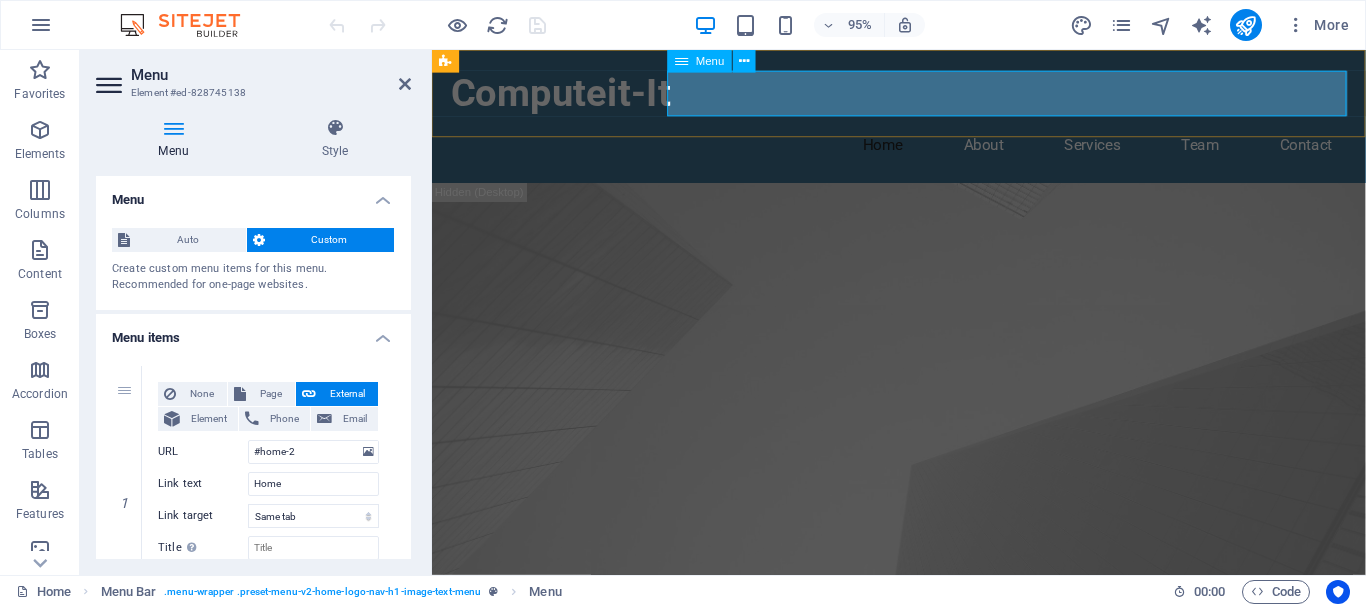 click on "Home About Services Team Contact" at bounding box center [924, 150] 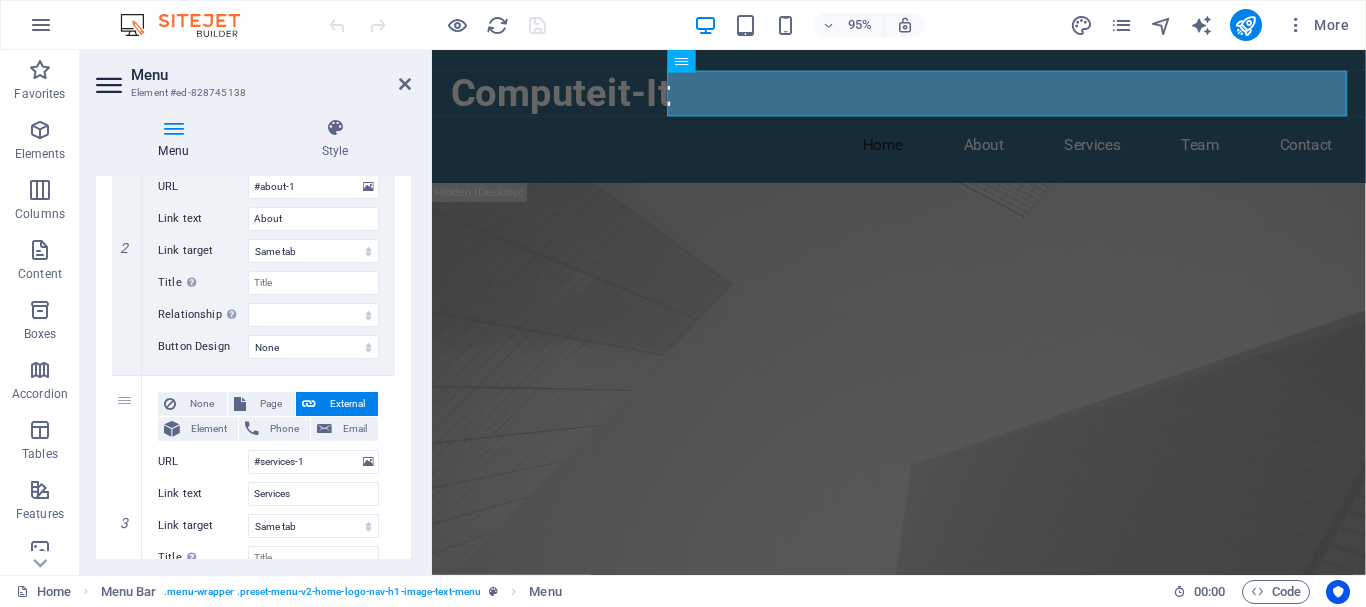 scroll, scrollTop: 990, scrollLeft: 0, axis: vertical 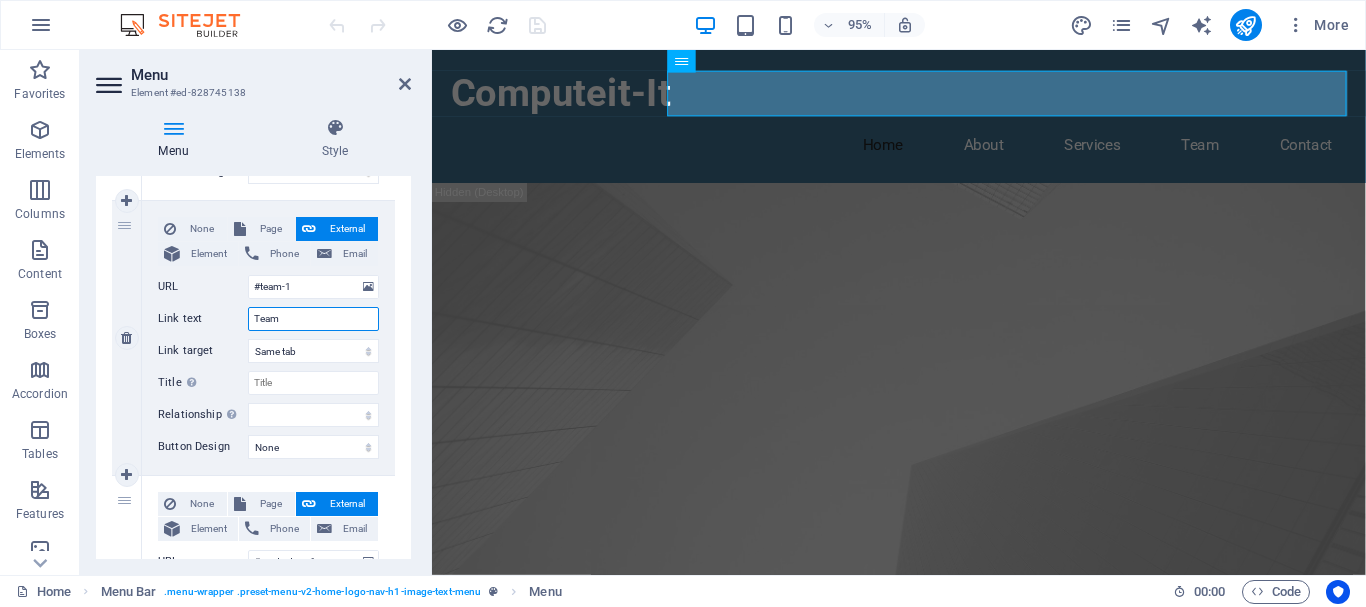 click on "Team" at bounding box center [313, 319] 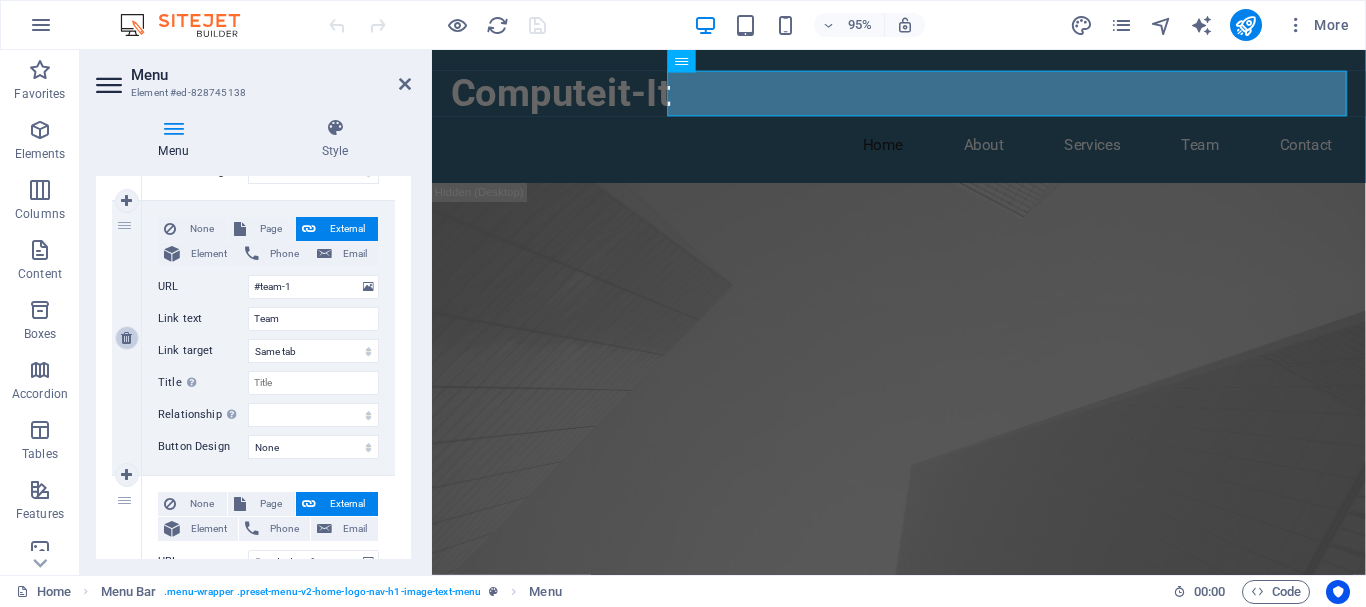 click at bounding box center (126, 338) 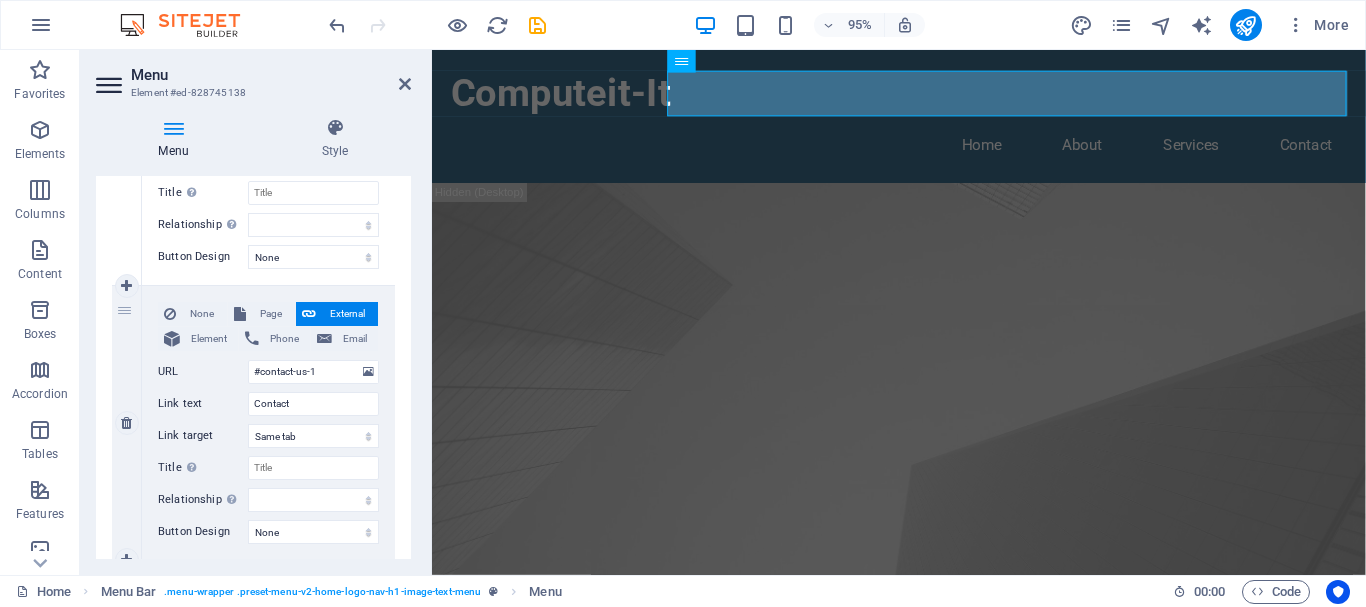 scroll, scrollTop: 873, scrollLeft: 0, axis: vertical 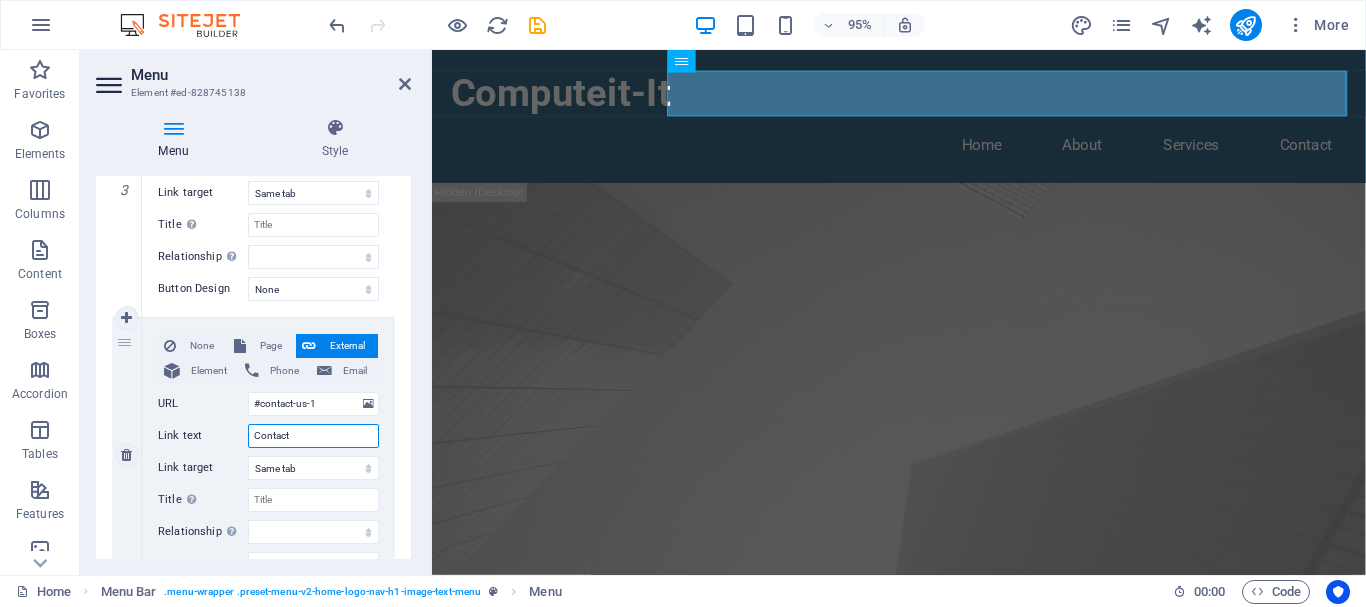 click on "Contact" at bounding box center (313, 436) 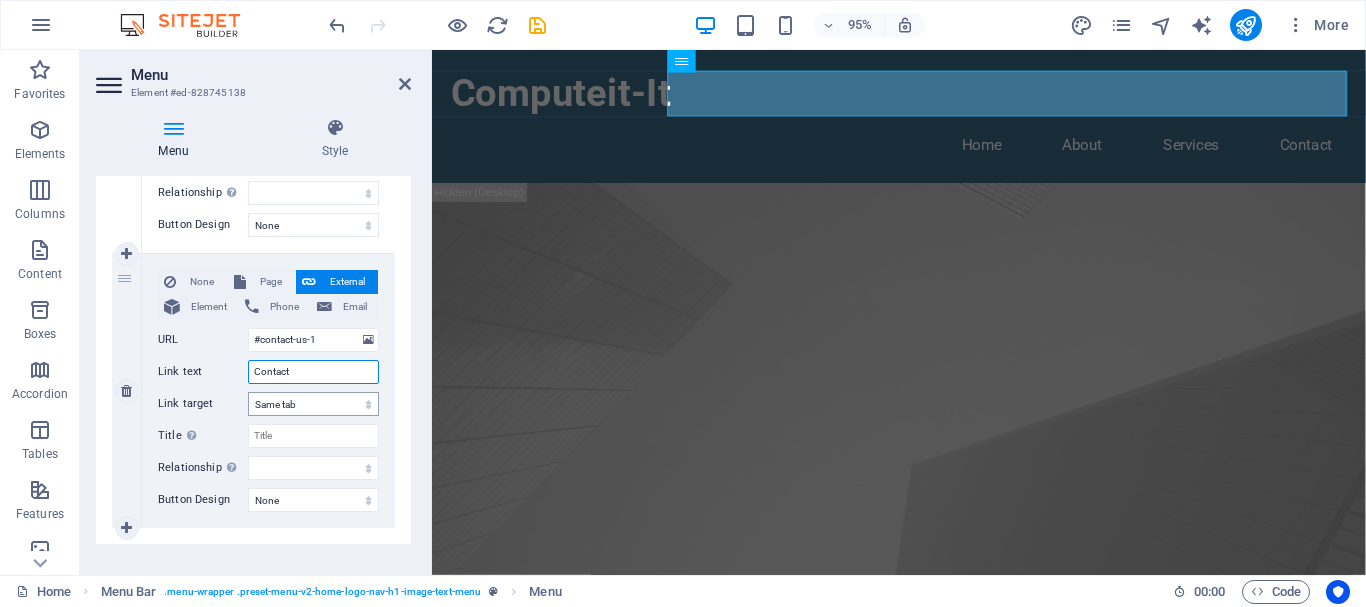 scroll, scrollTop: 963, scrollLeft: 0, axis: vertical 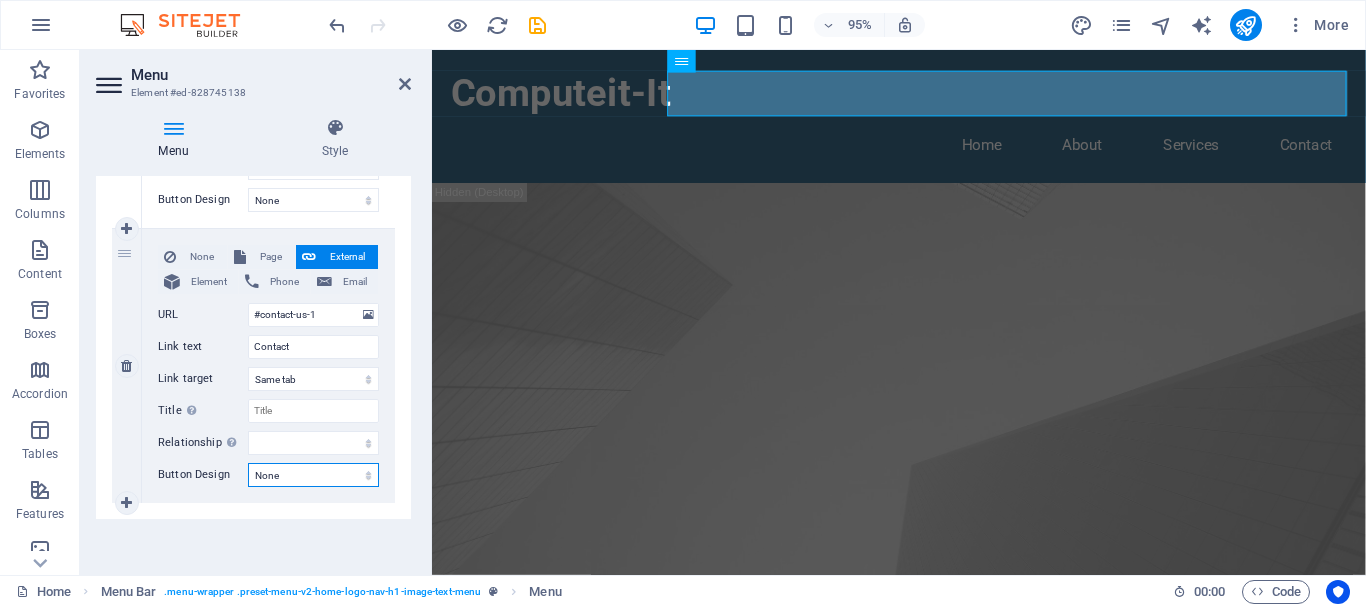 click on "None Default Primary Secondary" at bounding box center [313, 475] 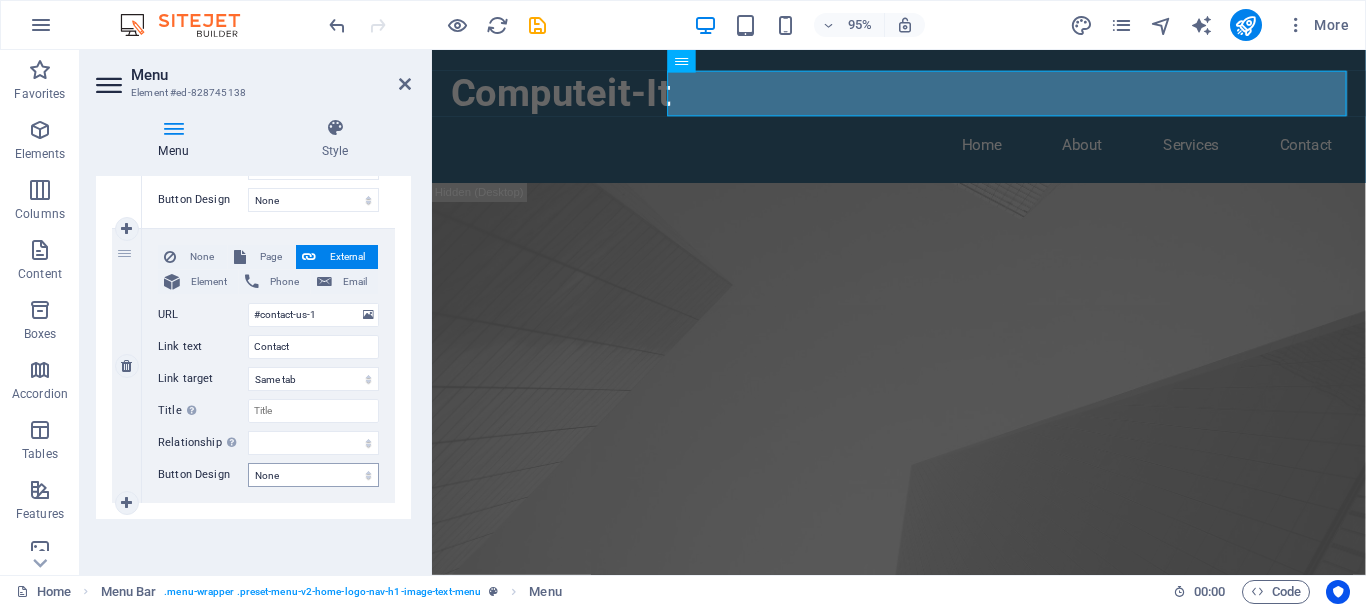 click on "Menu Auto Custom Create custom menu items for this menu. Recommended for one-page websites. Manage pages Menu items 1 None Page External Element Phone Email Page Home Subpage Legal Notice Privacy Element
URL #home-2 Phone Email Link text Home Link target New tab Same tab Overlay Title Additional link description, should not be the same as the link text. The title is most often shown as a tooltip text when the mouse moves over the element. Leave empty if uncertain. Relationship Sets the  relationship of this link to the link target . For example, the value "nofollow" instructs search engines not to follow the link. Can be left empty. alternate author bookmark external help license next nofollow noreferrer noopener prev search tag Button Design None Default Primary Secondary 2 None Page External Element Phone Email Page Home Subpage Legal Notice Privacy Element
URL #about-1 Phone Email Link text About Link target New tab Same tab Overlay Title Relationship author" at bounding box center [253, 367] 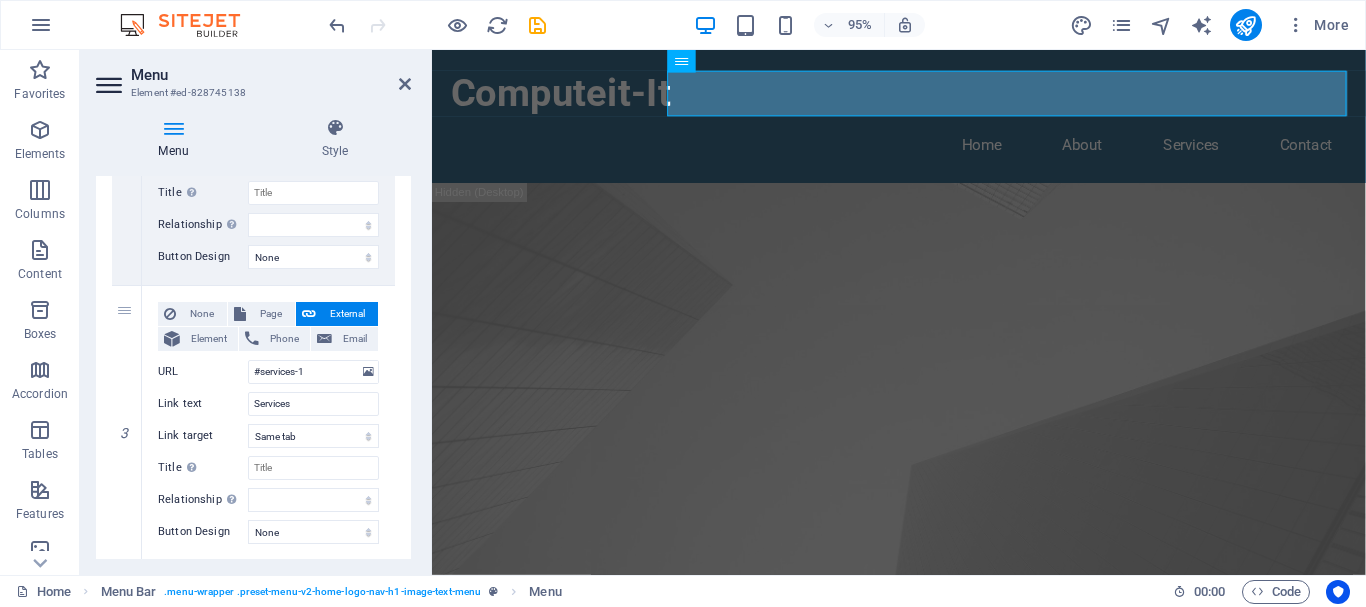 scroll, scrollTop: 963, scrollLeft: 0, axis: vertical 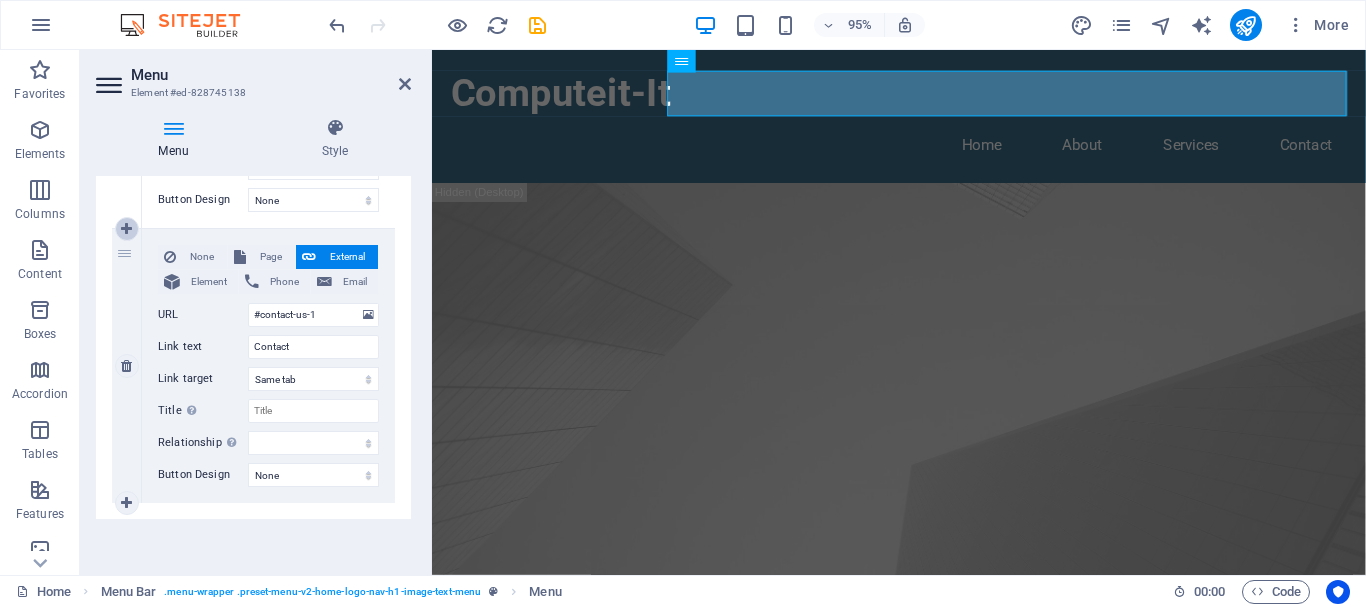 click at bounding box center (126, 229) 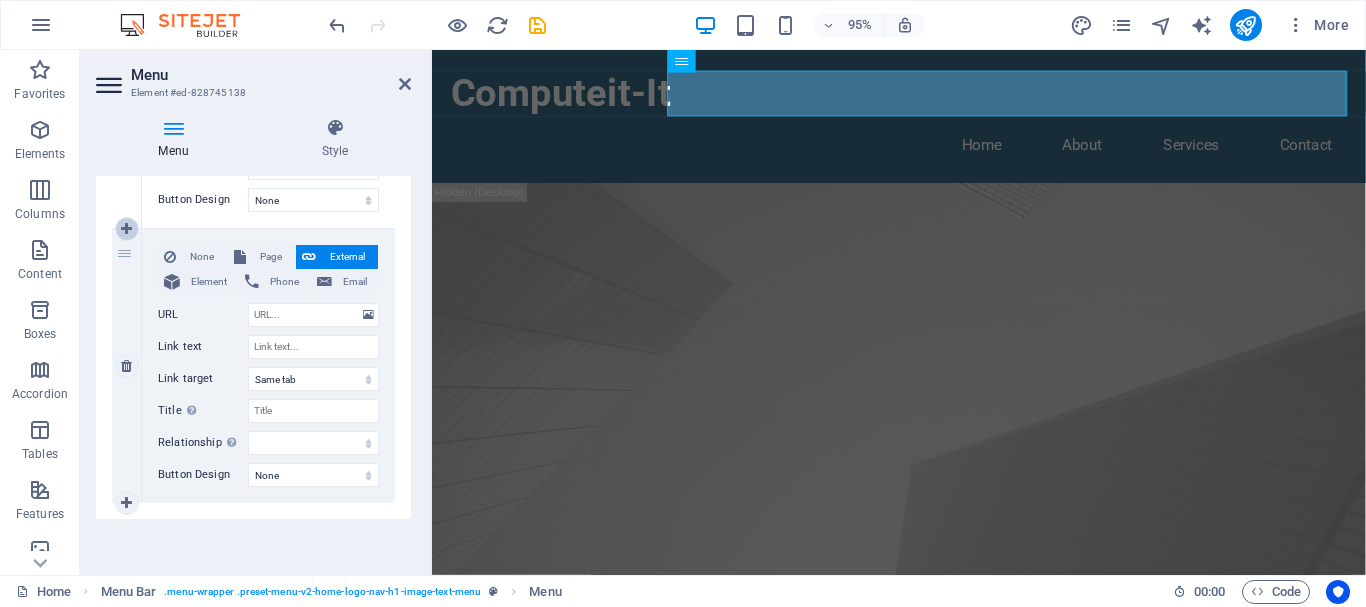select 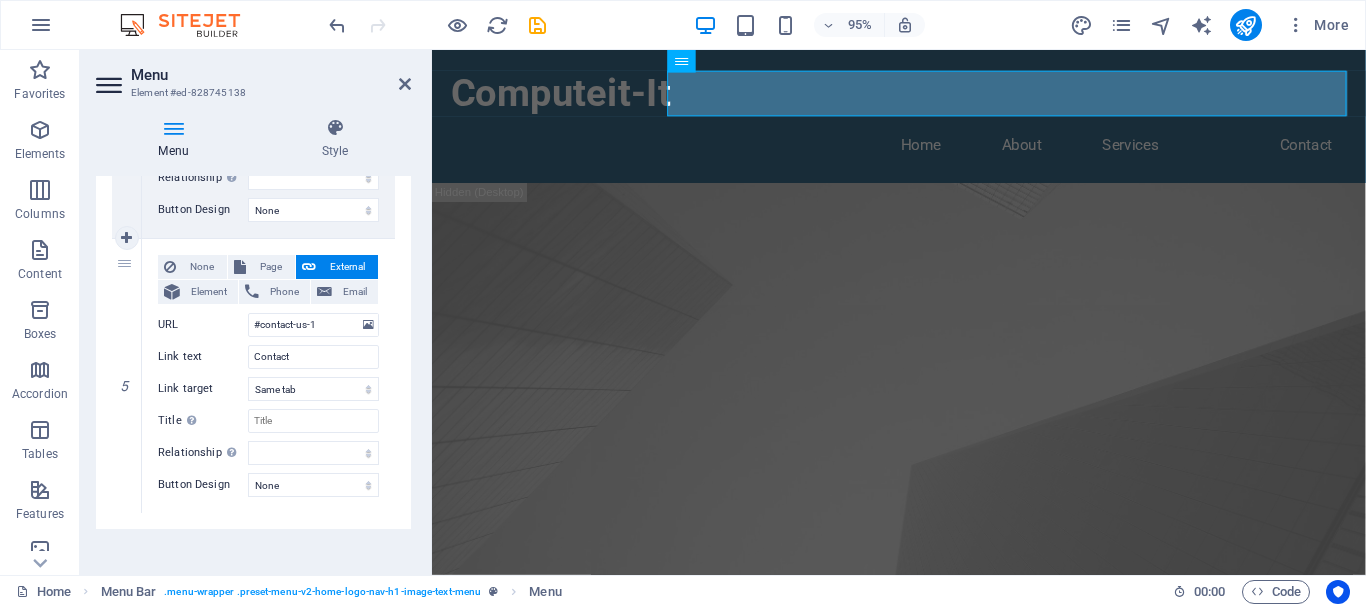 scroll, scrollTop: 1207, scrollLeft: 0, axis: vertical 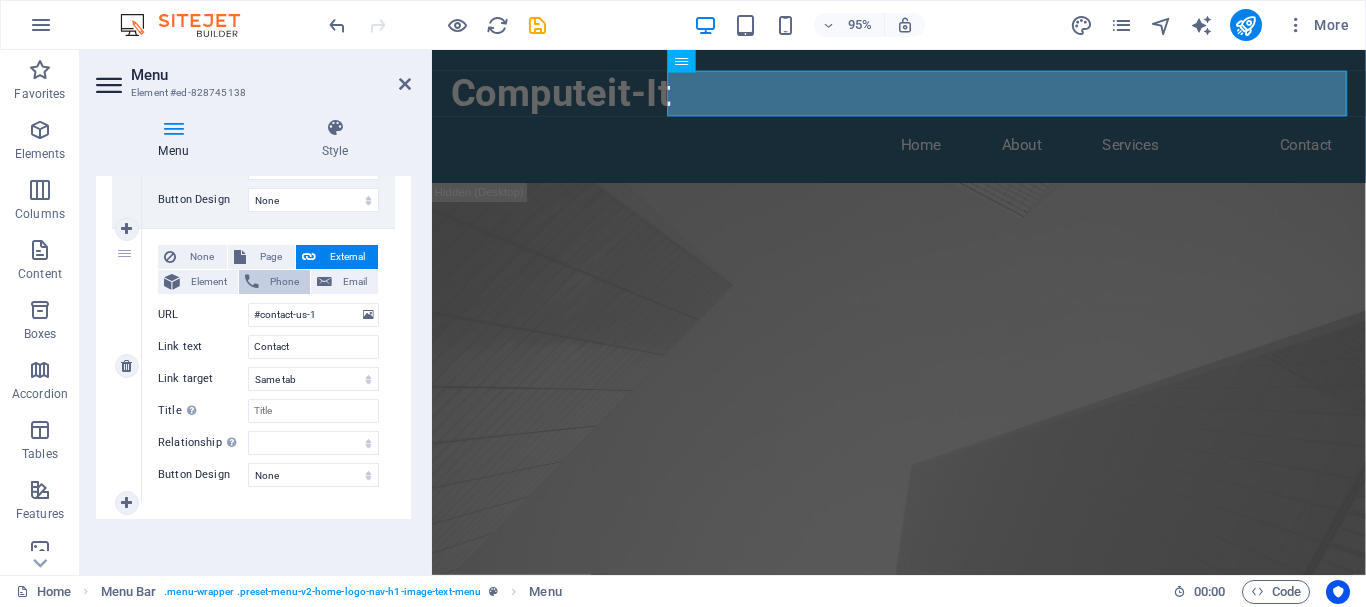 click on "Phone" at bounding box center [274, 282] 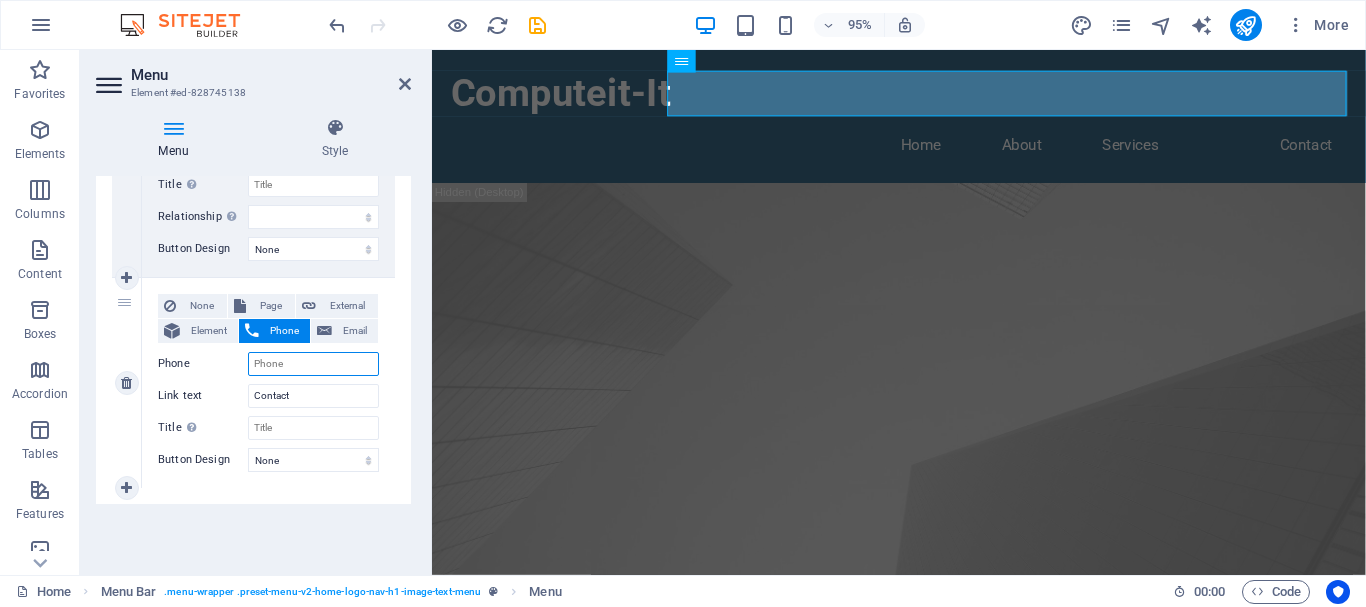 scroll, scrollTop: 1158, scrollLeft: 0, axis: vertical 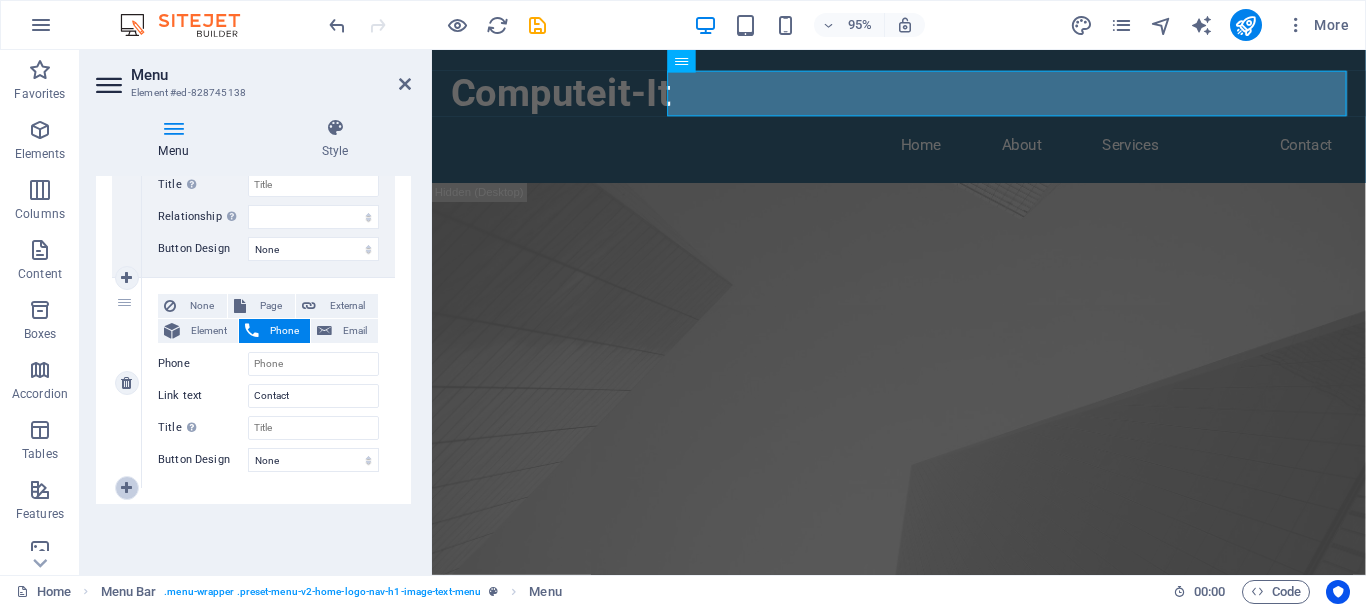 click at bounding box center [126, 488] 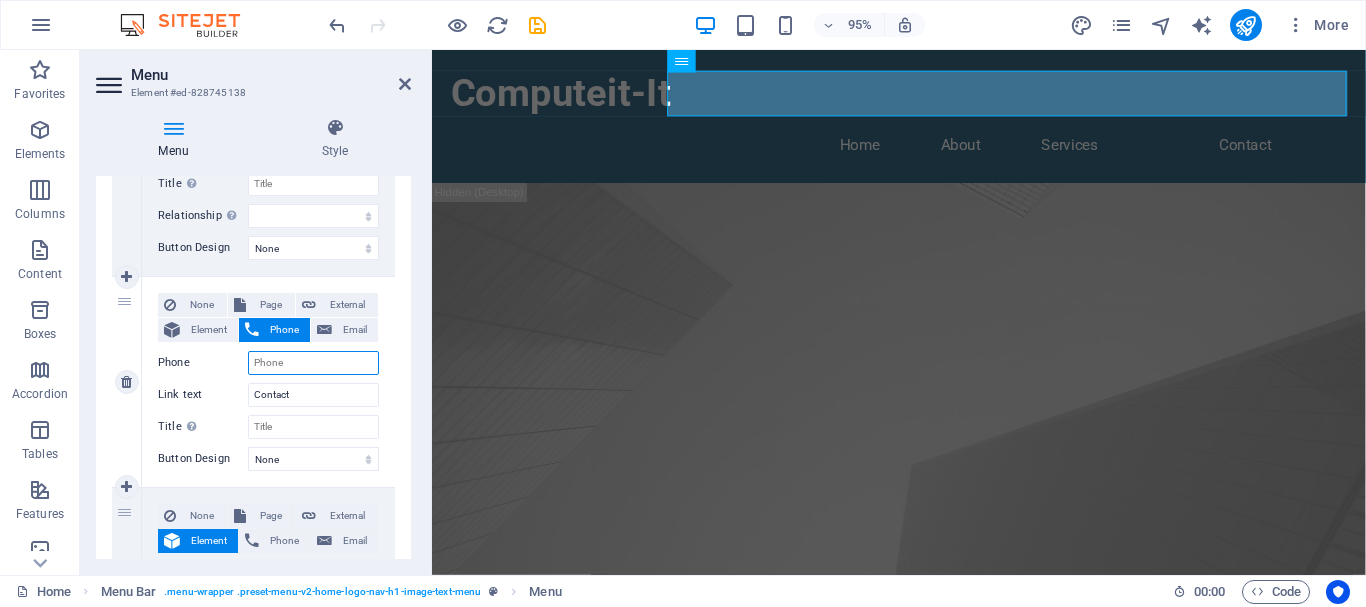 click on "Phone" at bounding box center (313, 363) 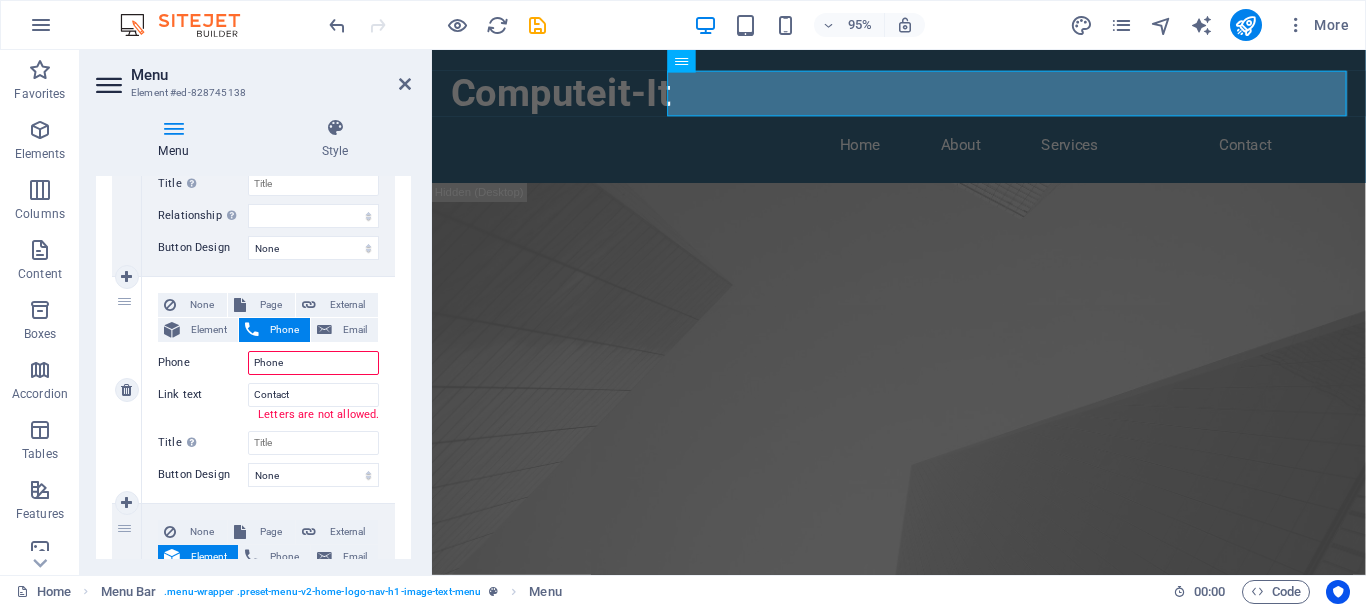 type on "Phone" 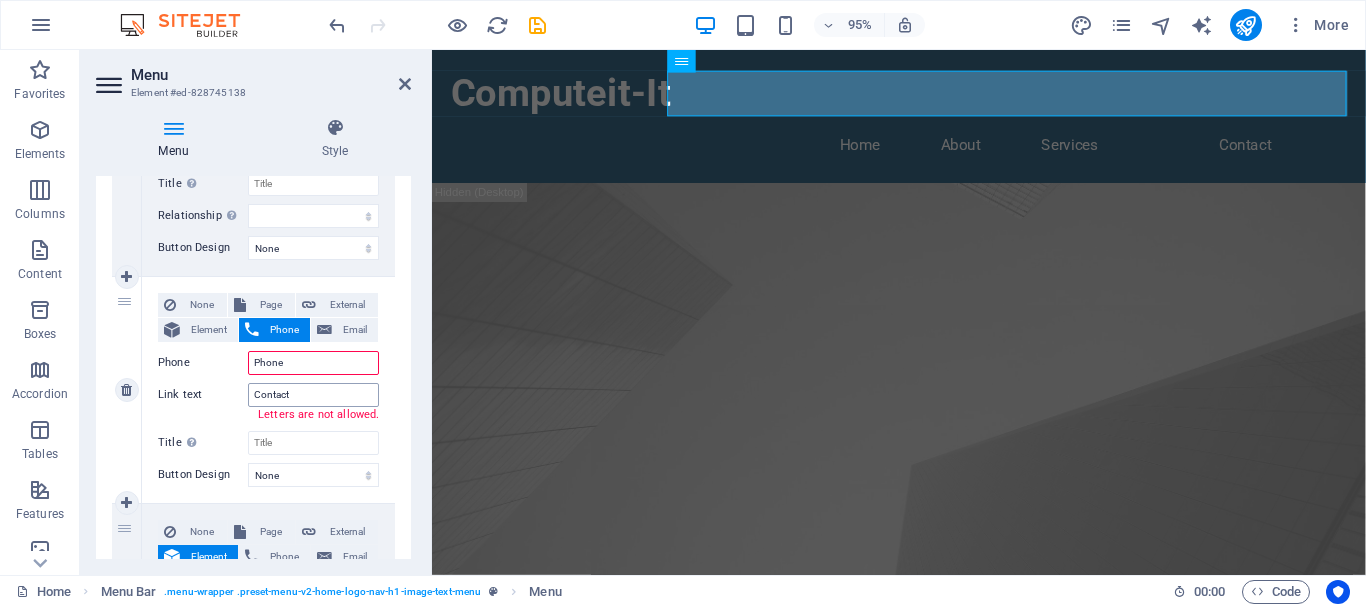 scroll, scrollTop: 1403, scrollLeft: 0, axis: vertical 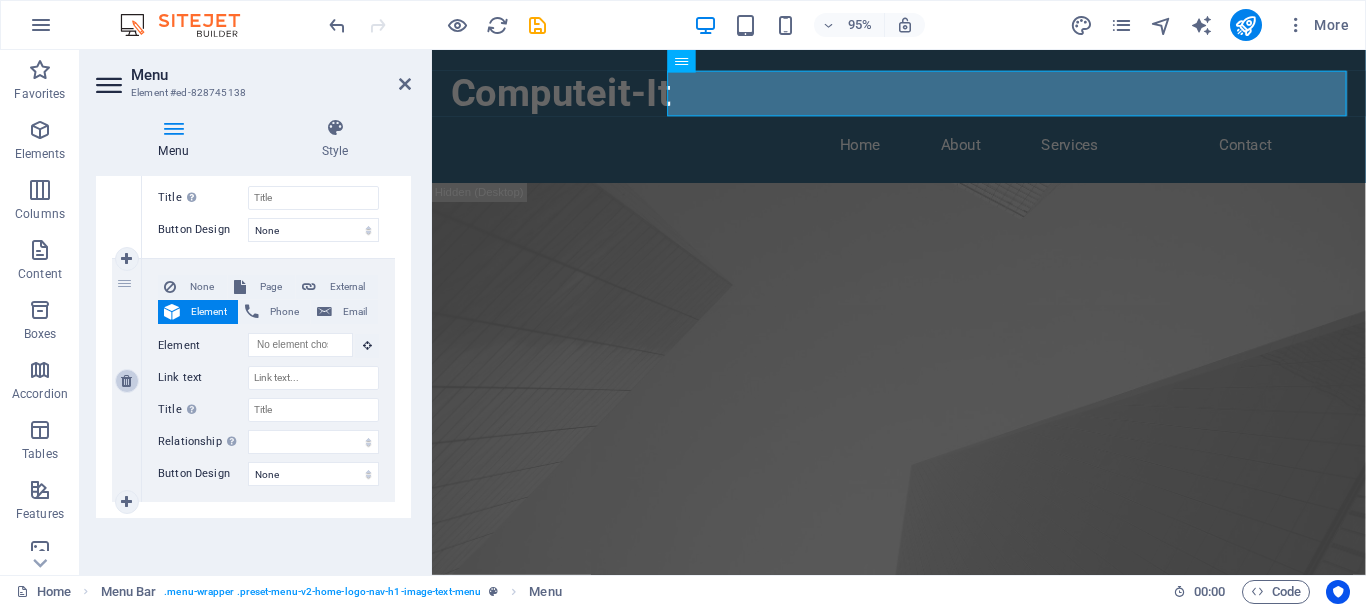 click at bounding box center [126, 381] 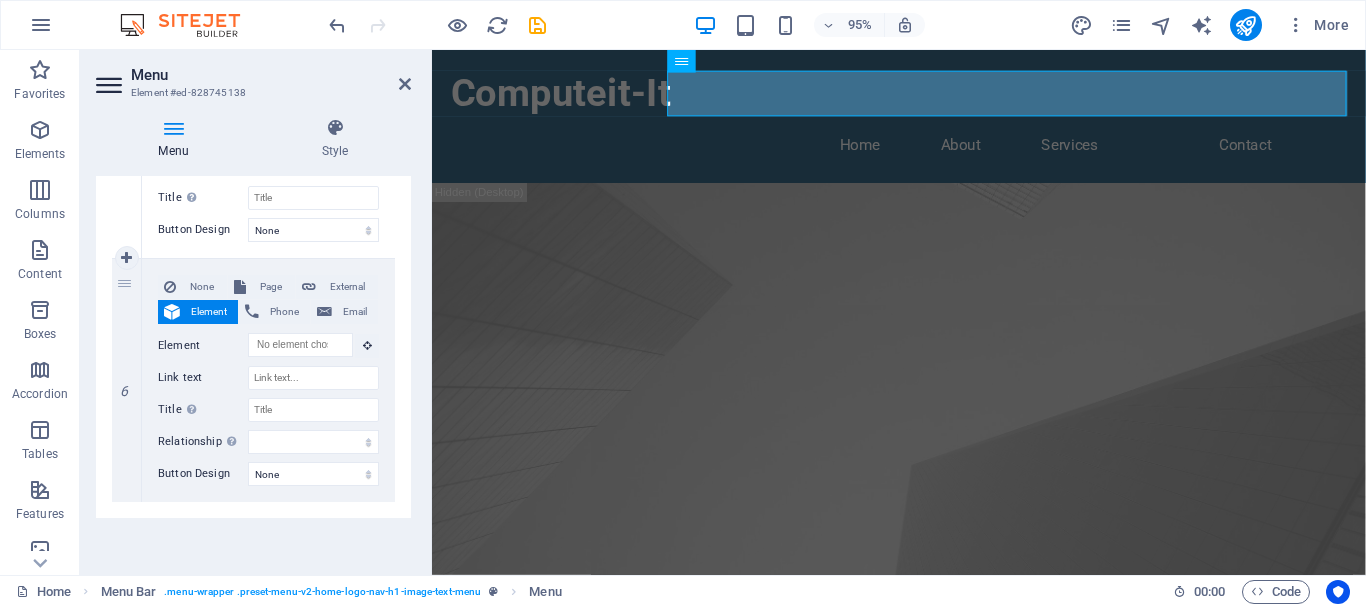 select 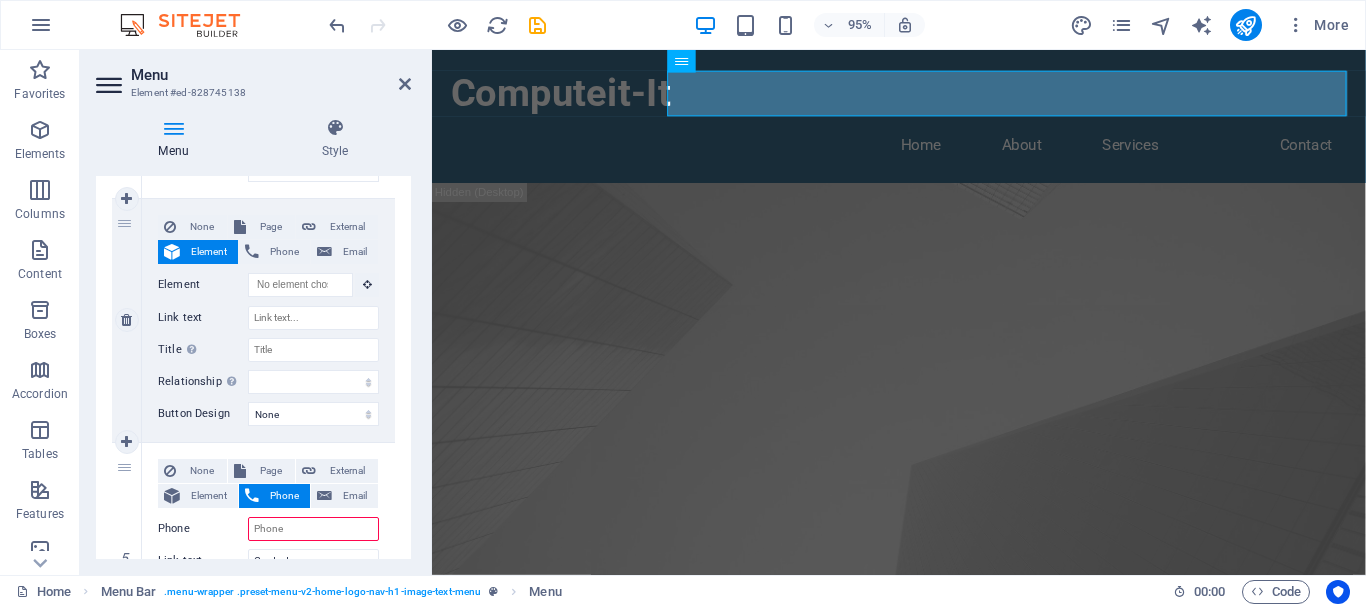 scroll, scrollTop: 978, scrollLeft: 0, axis: vertical 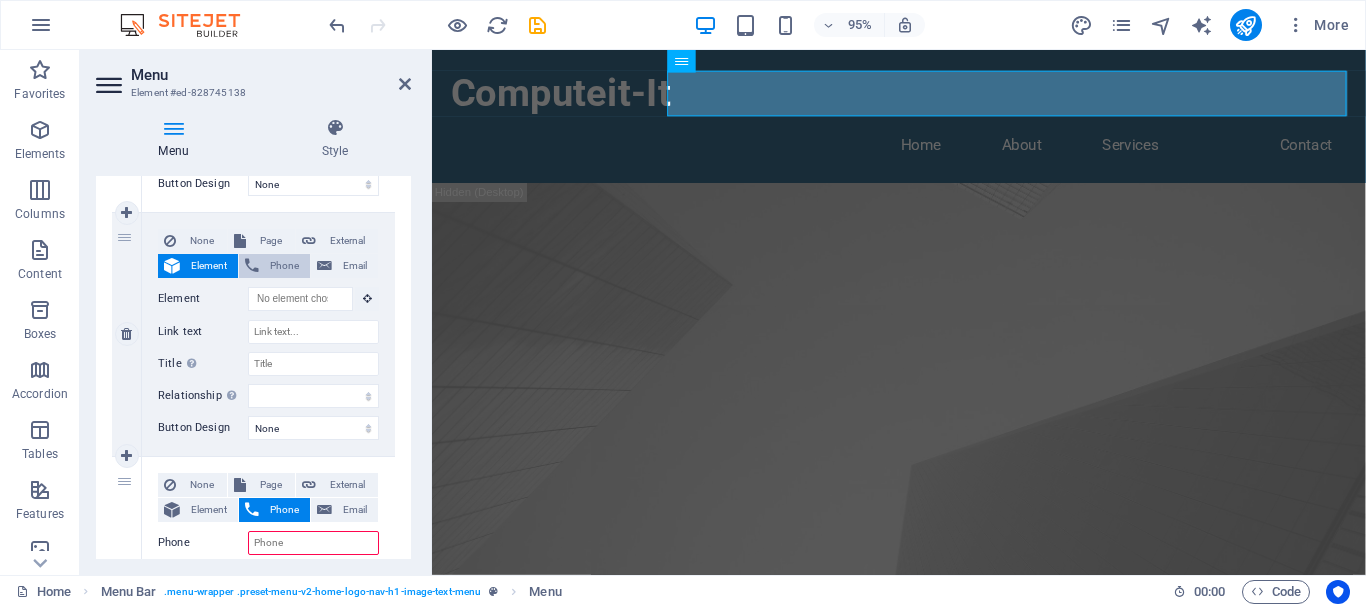 click on "Phone" at bounding box center [284, 266] 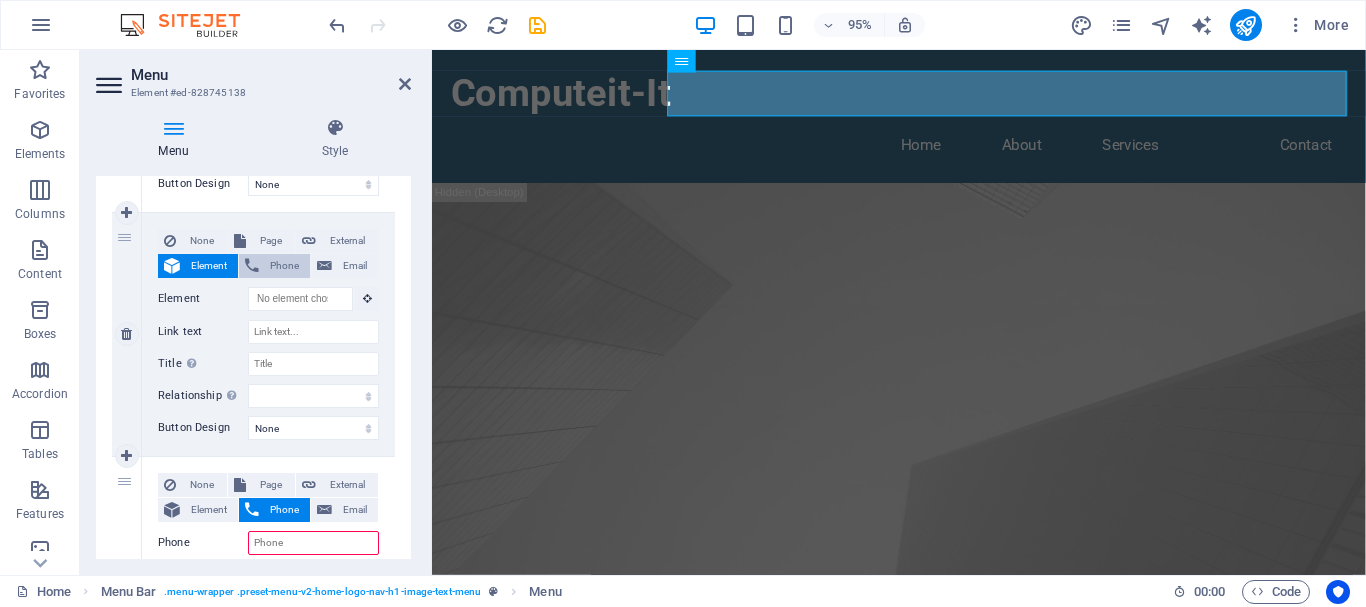 select 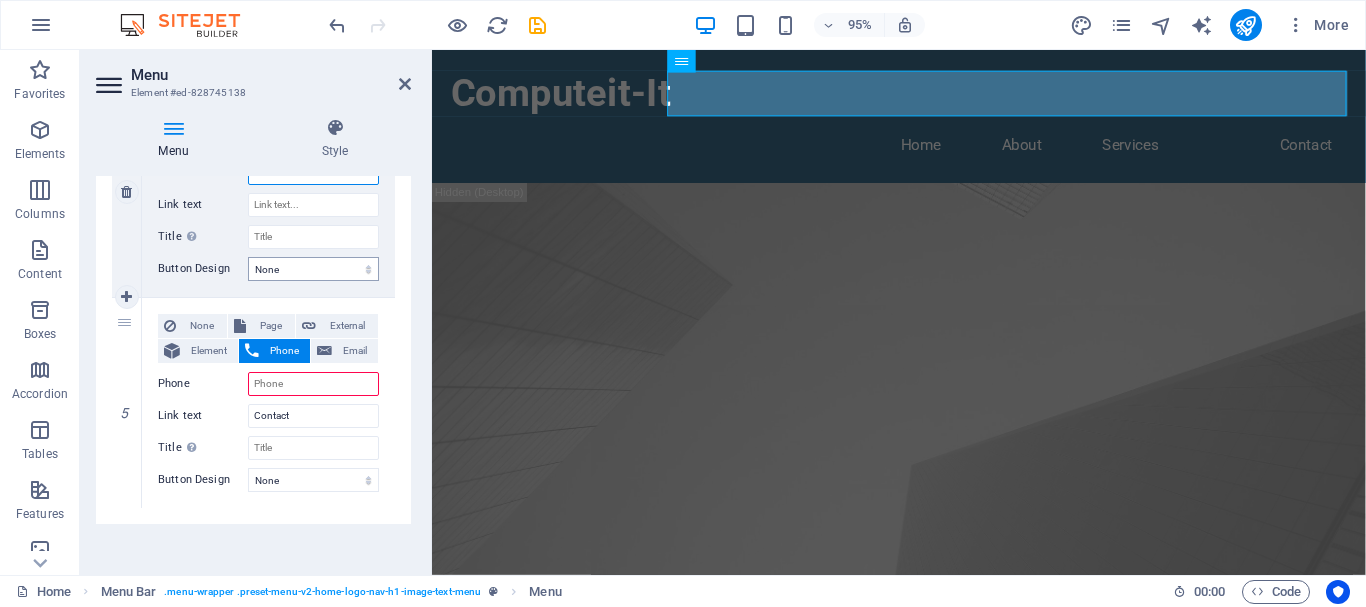 scroll, scrollTop: 1125, scrollLeft: 0, axis: vertical 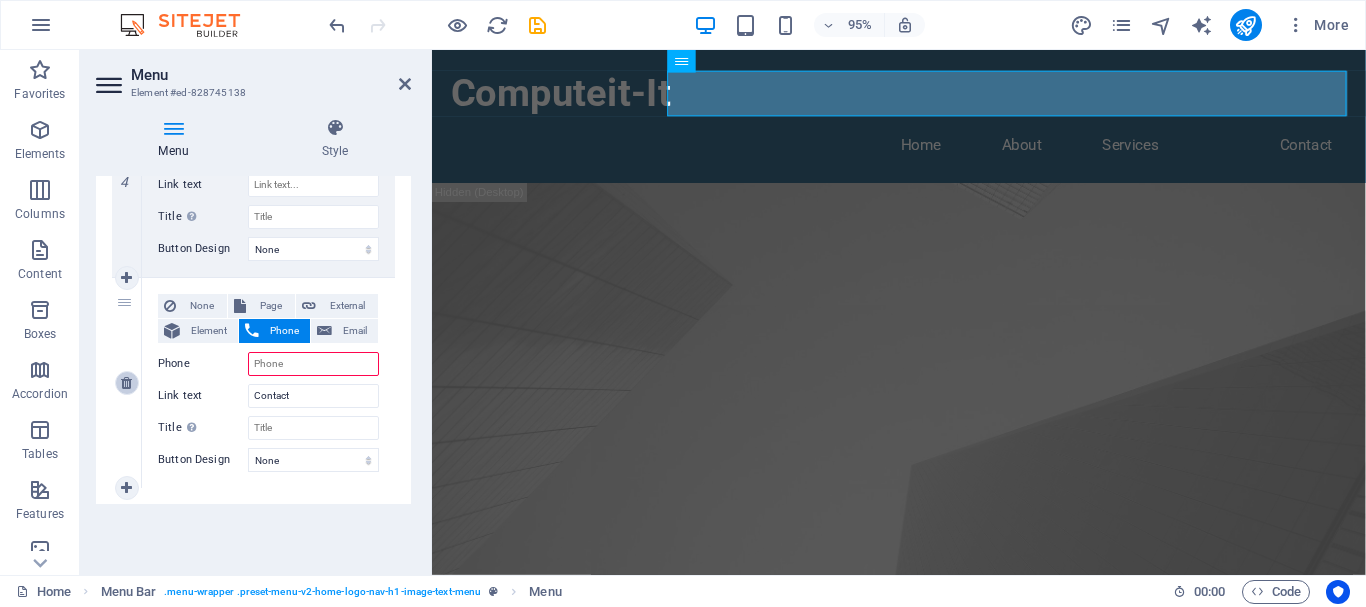 click at bounding box center [126, 383] 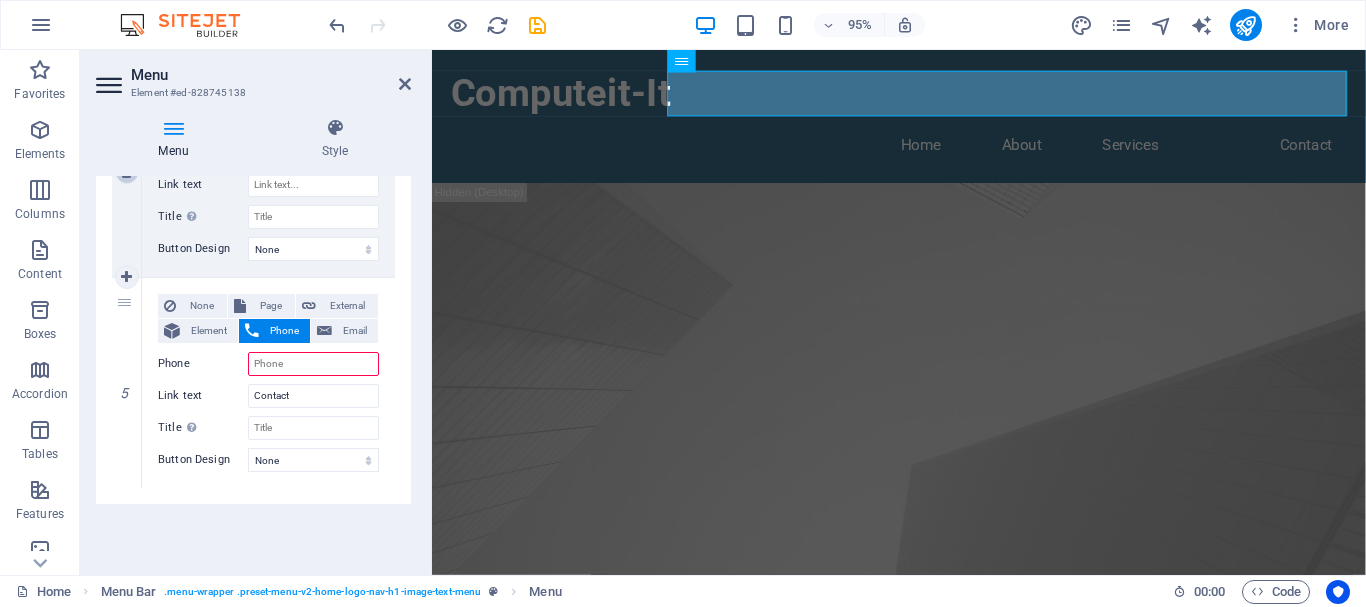 select 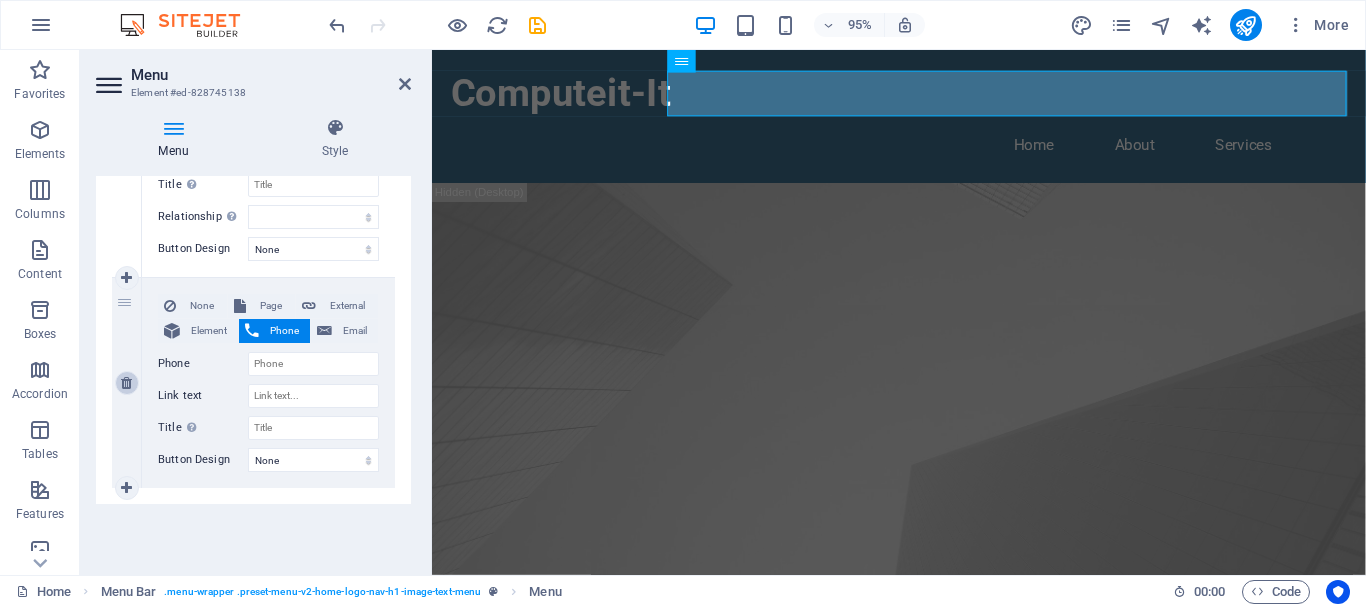scroll, scrollTop: 914, scrollLeft: 0, axis: vertical 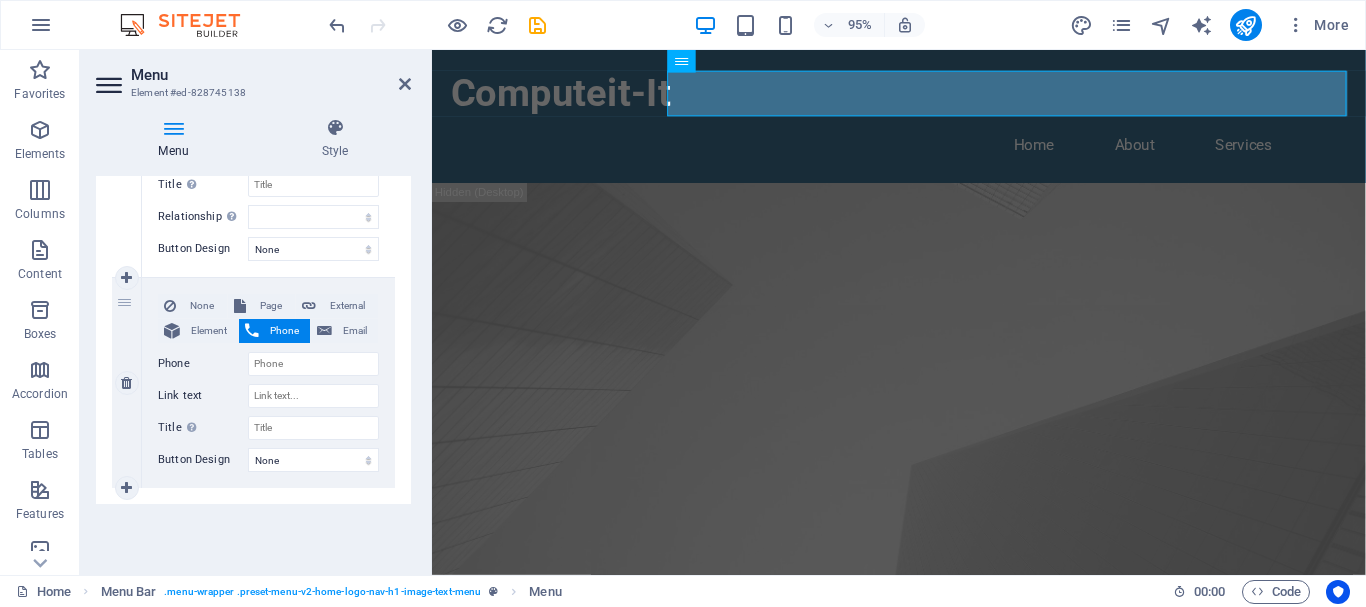 click at bounding box center (126, 488) 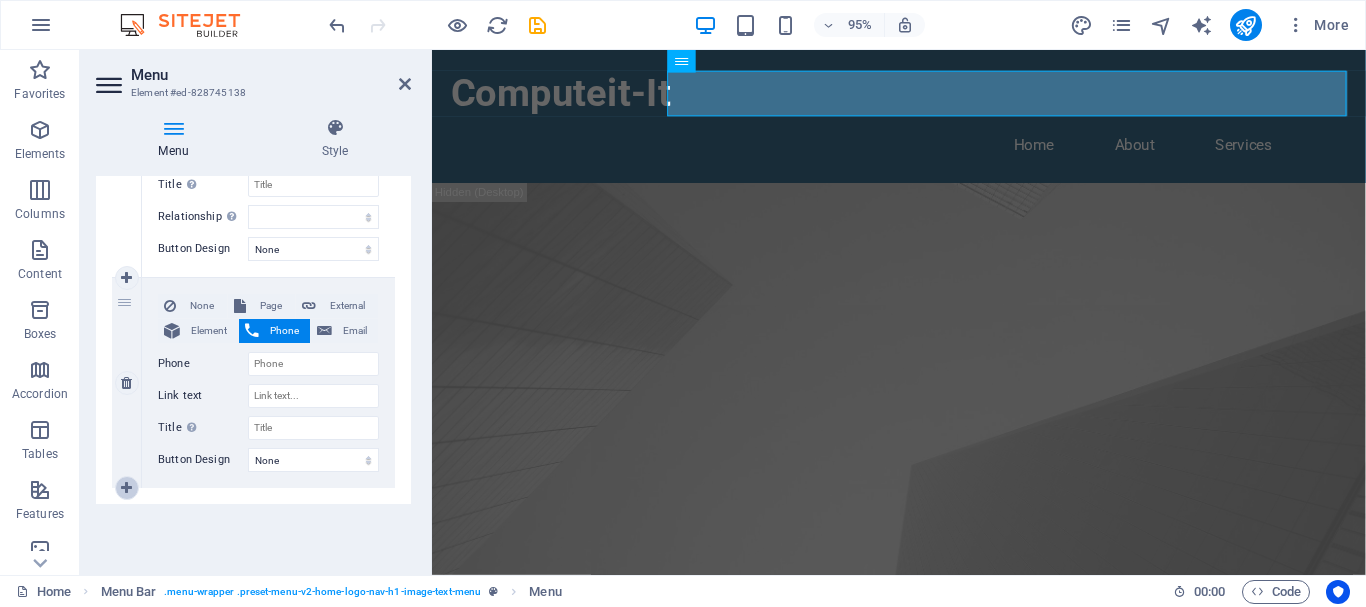 select 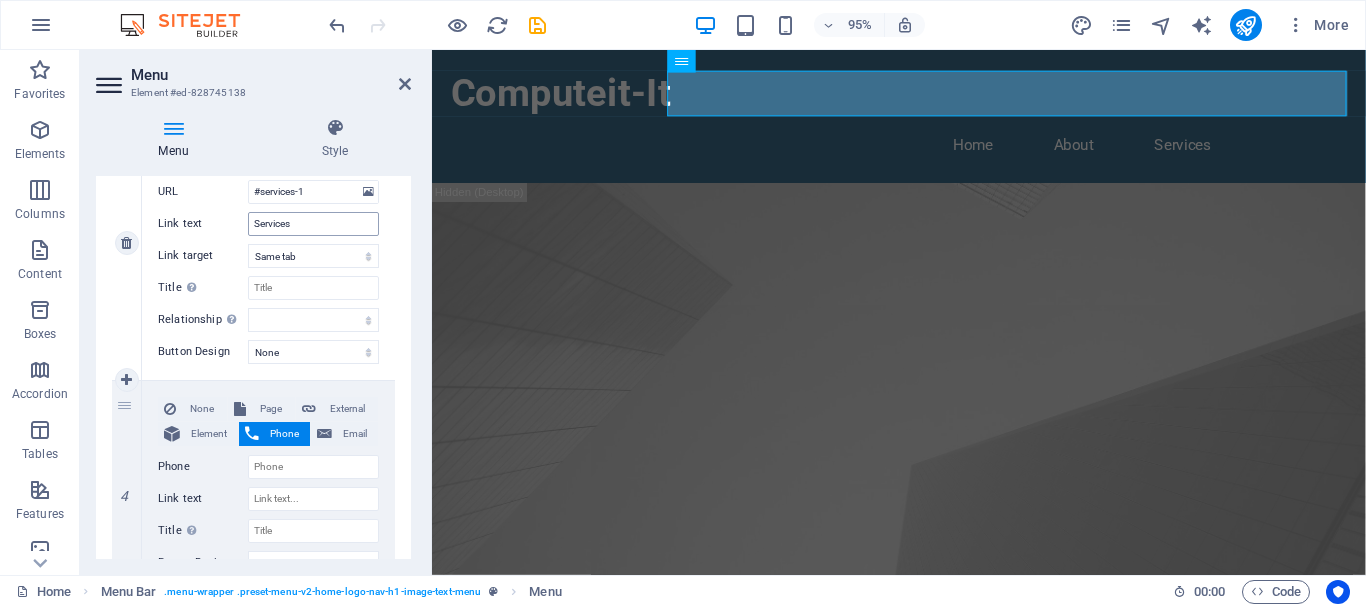 scroll, scrollTop: 900, scrollLeft: 0, axis: vertical 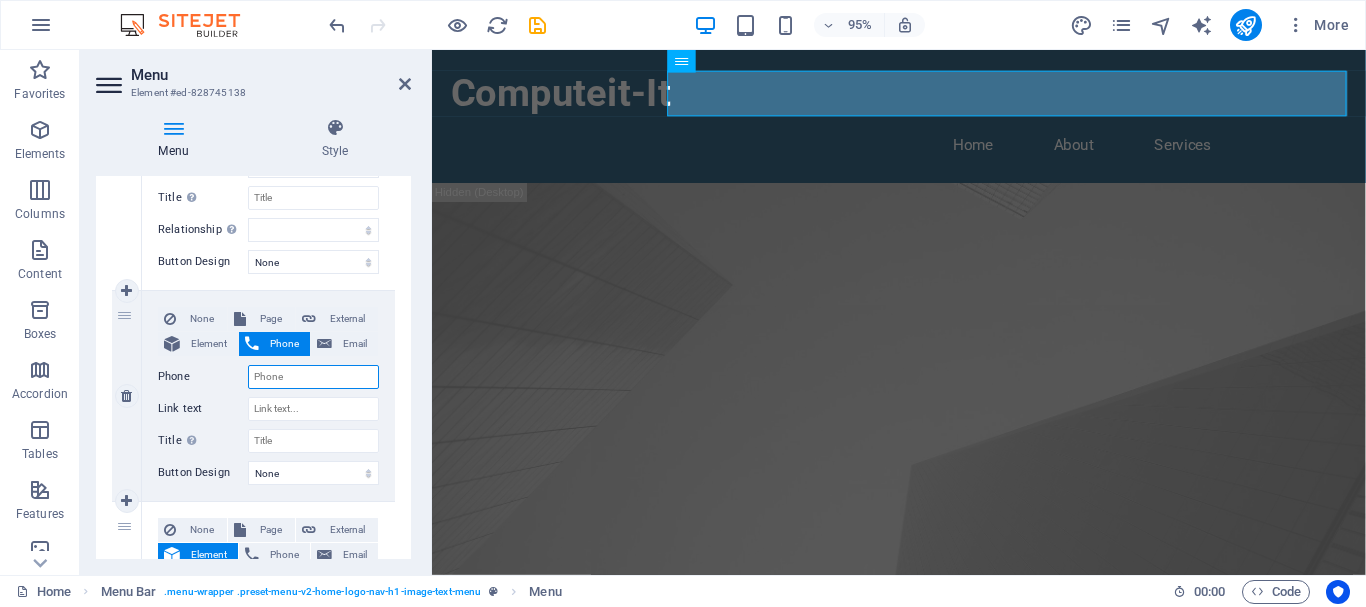 click on "Phone" at bounding box center [313, 377] 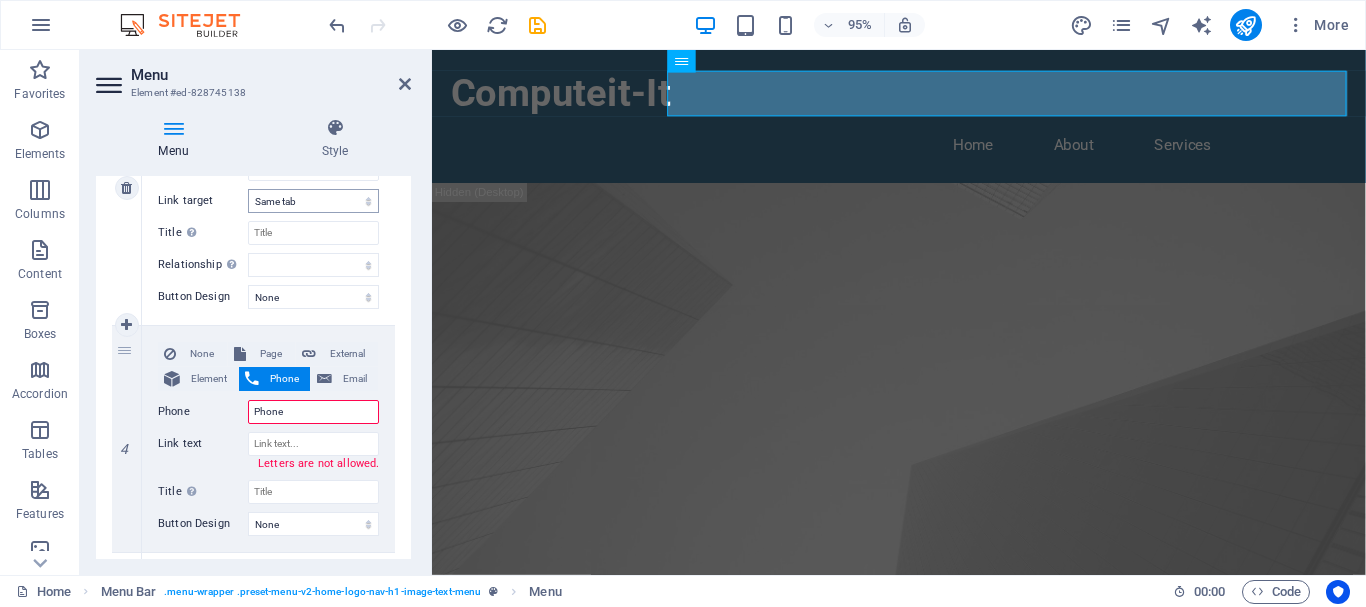 scroll, scrollTop: 900, scrollLeft: 0, axis: vertical 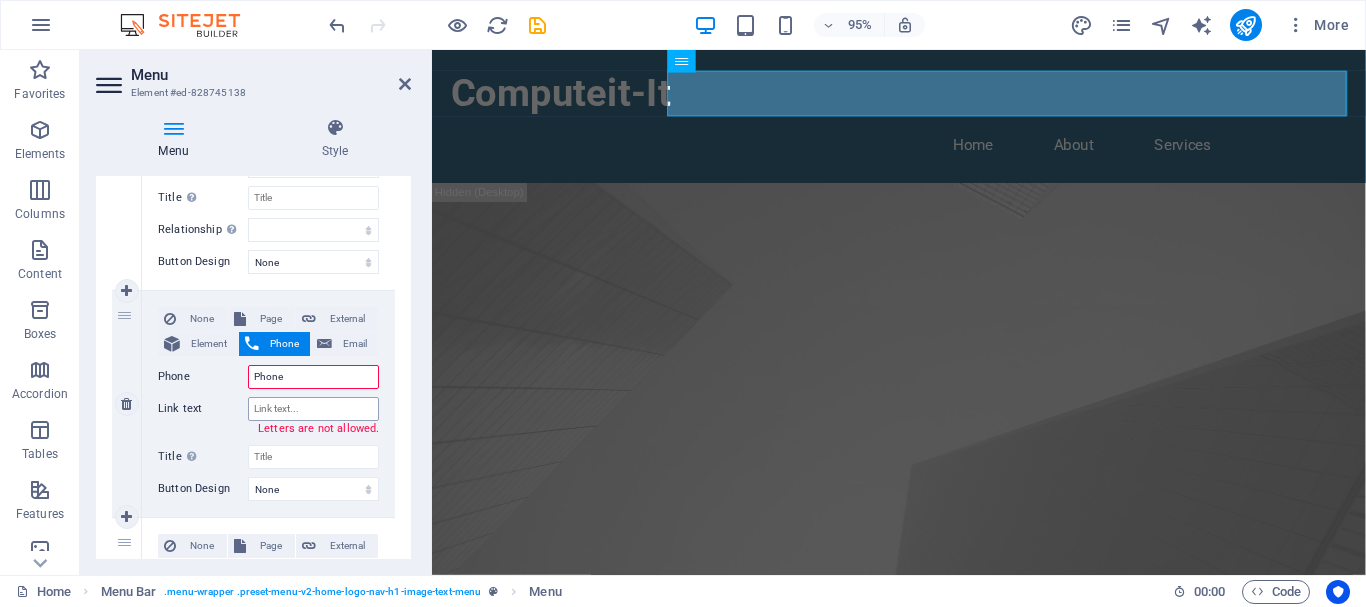 type on "Phone" 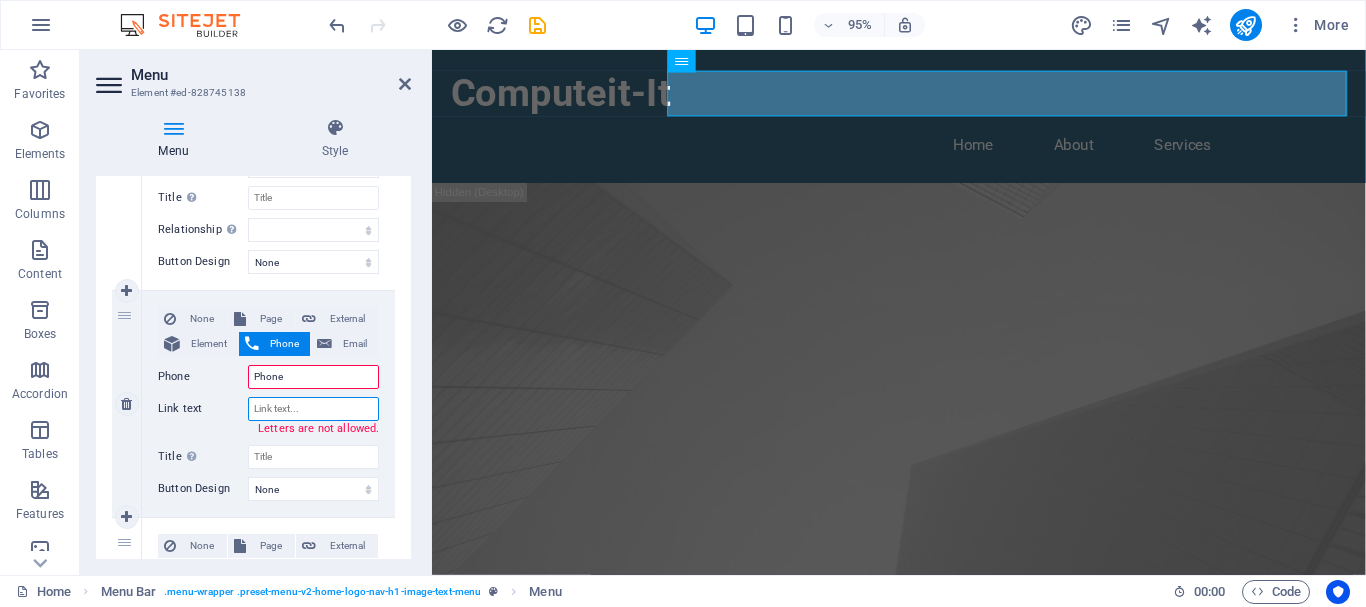 click on "Link text" at bounding box center (313, 409) 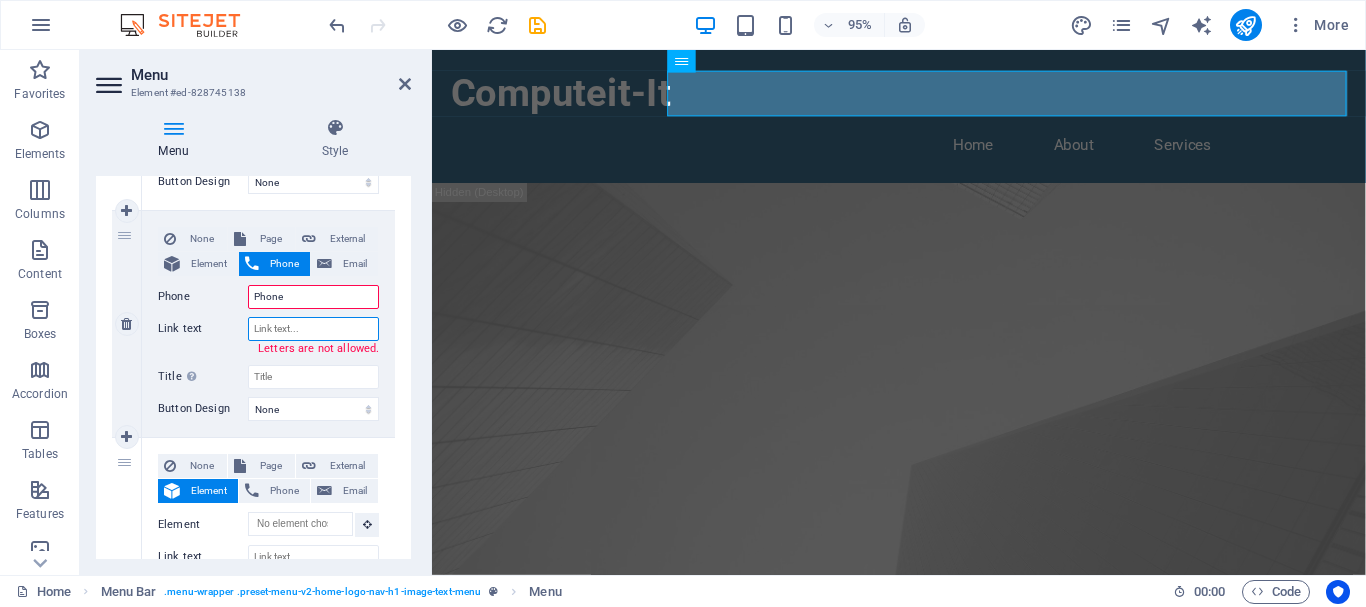 scroll, scrollTop: 990, scrollLeft: 0, axis: vertical 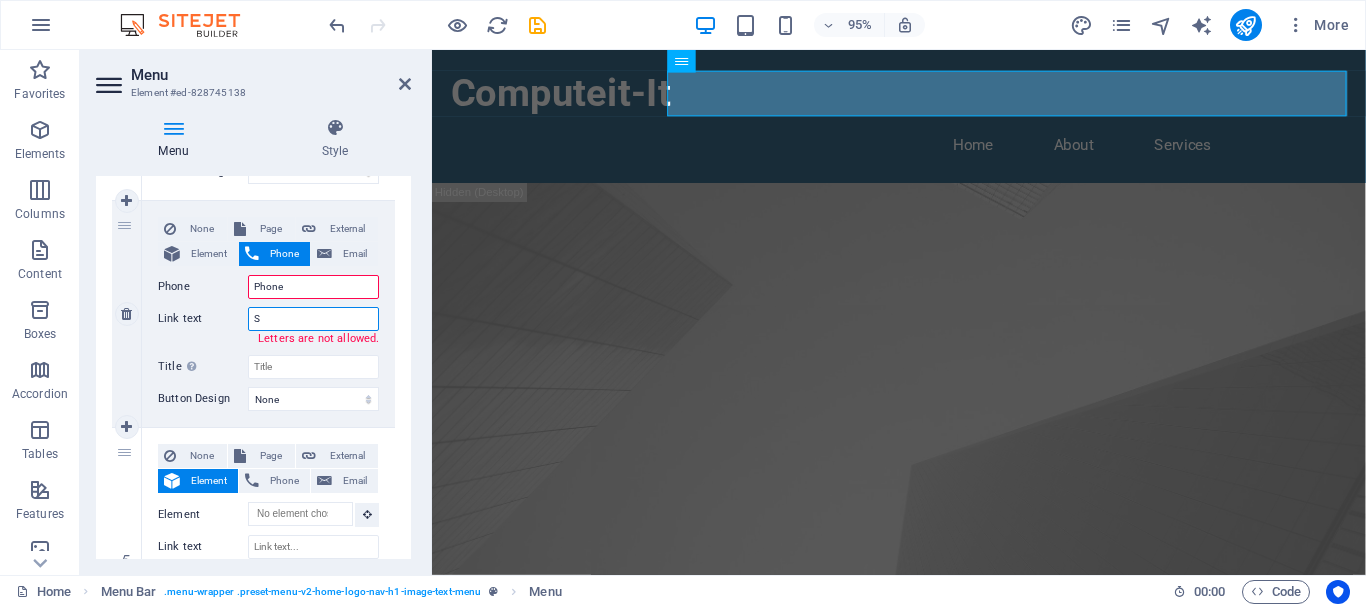 type on "Sa" 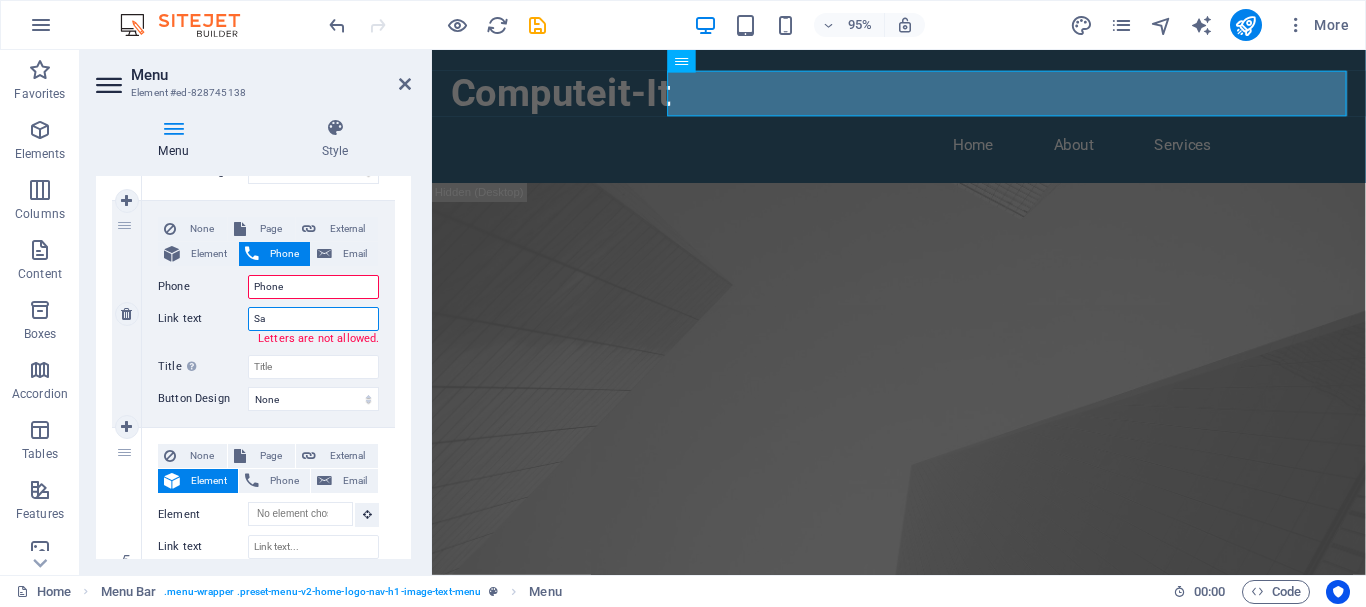 select 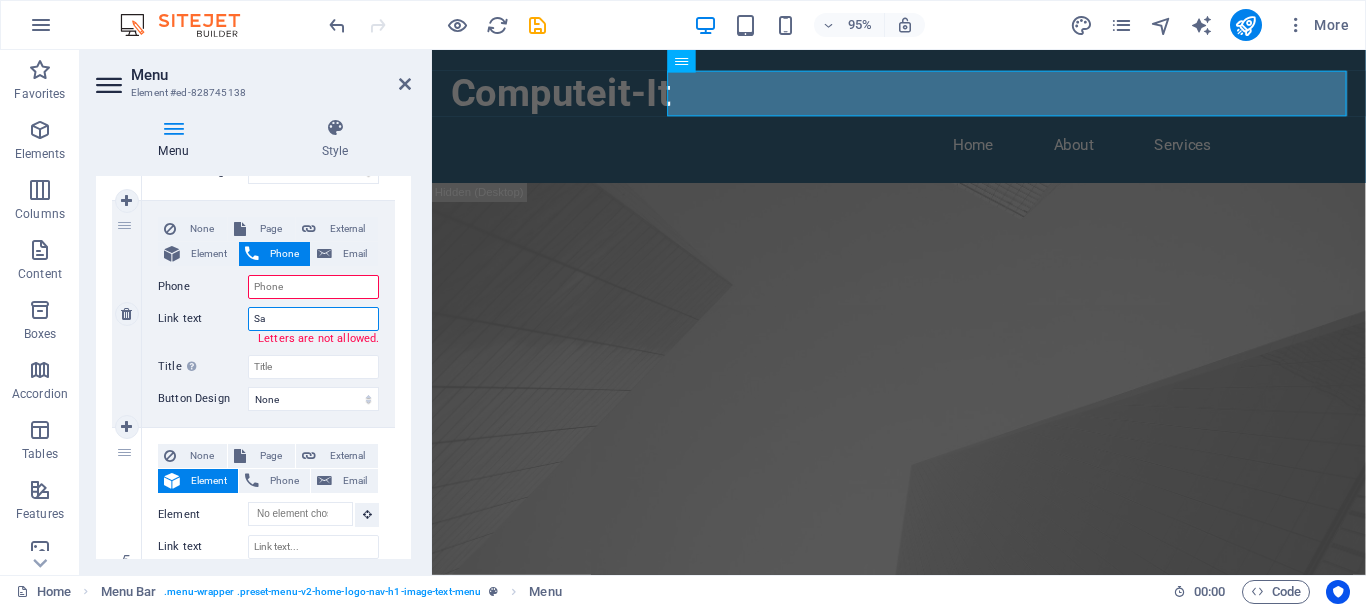 type on "Sam" 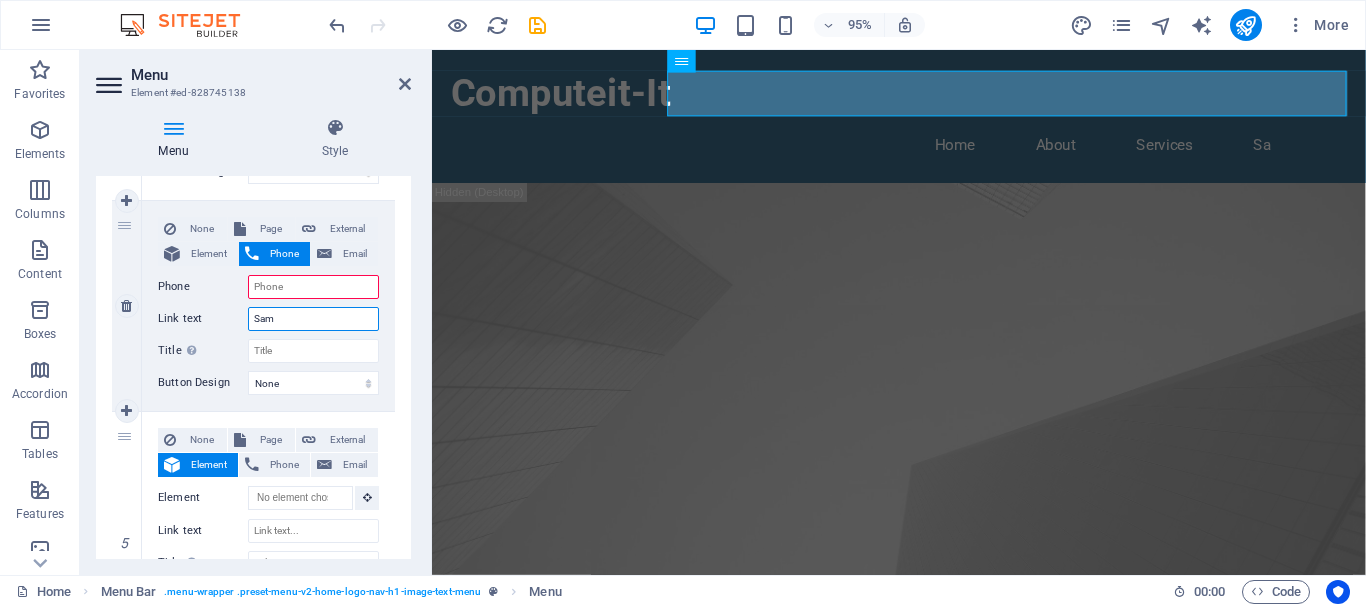 select 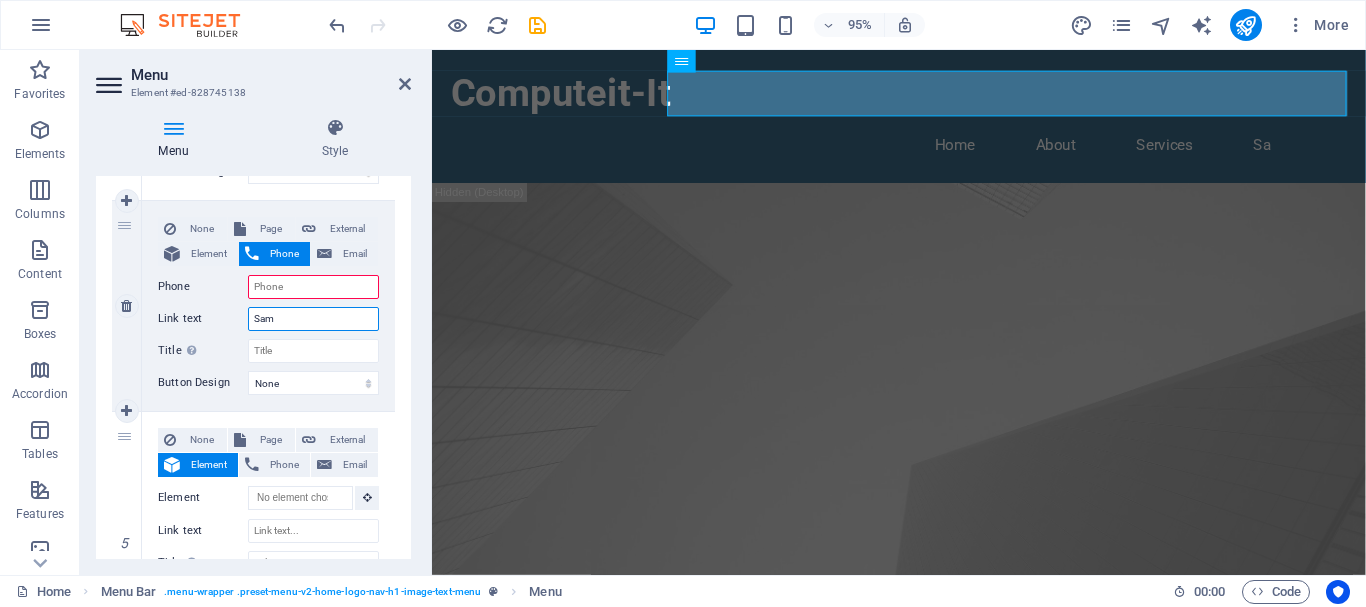select 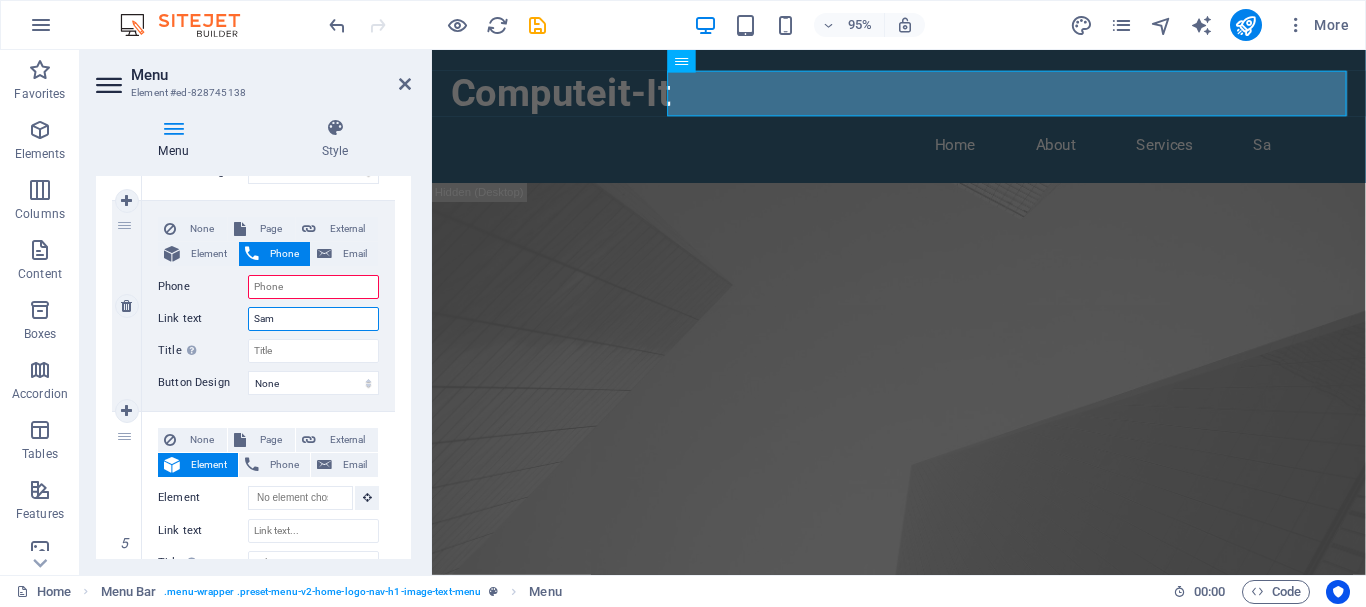 type on "Same" 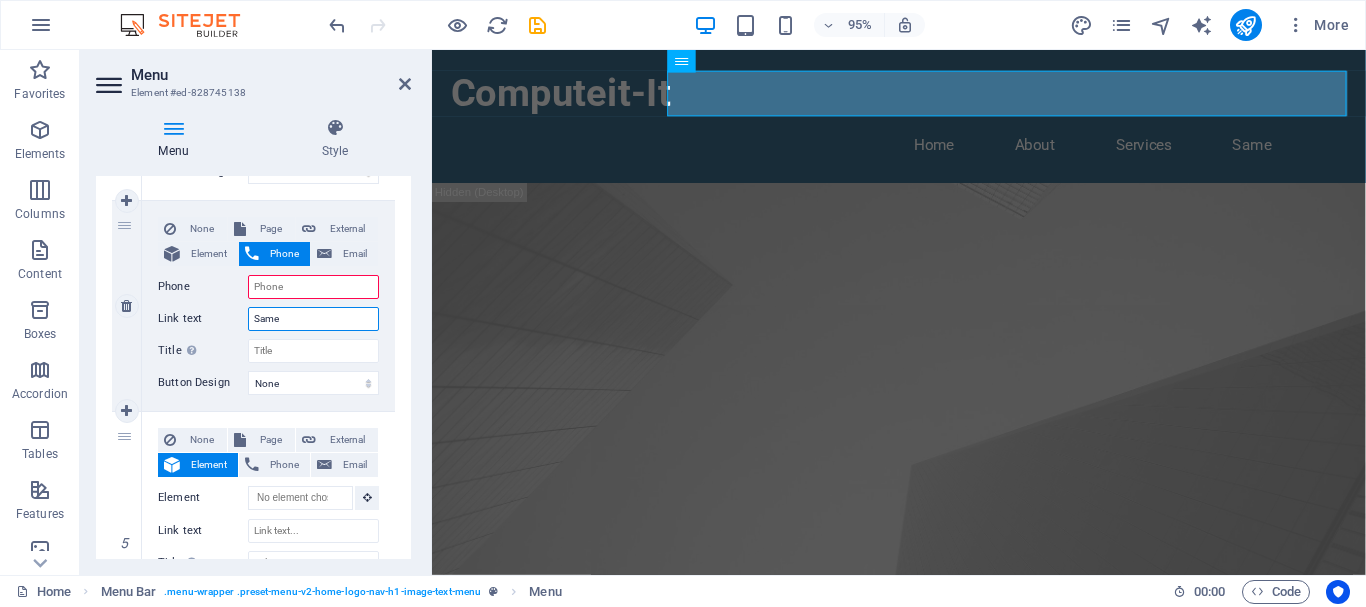 select 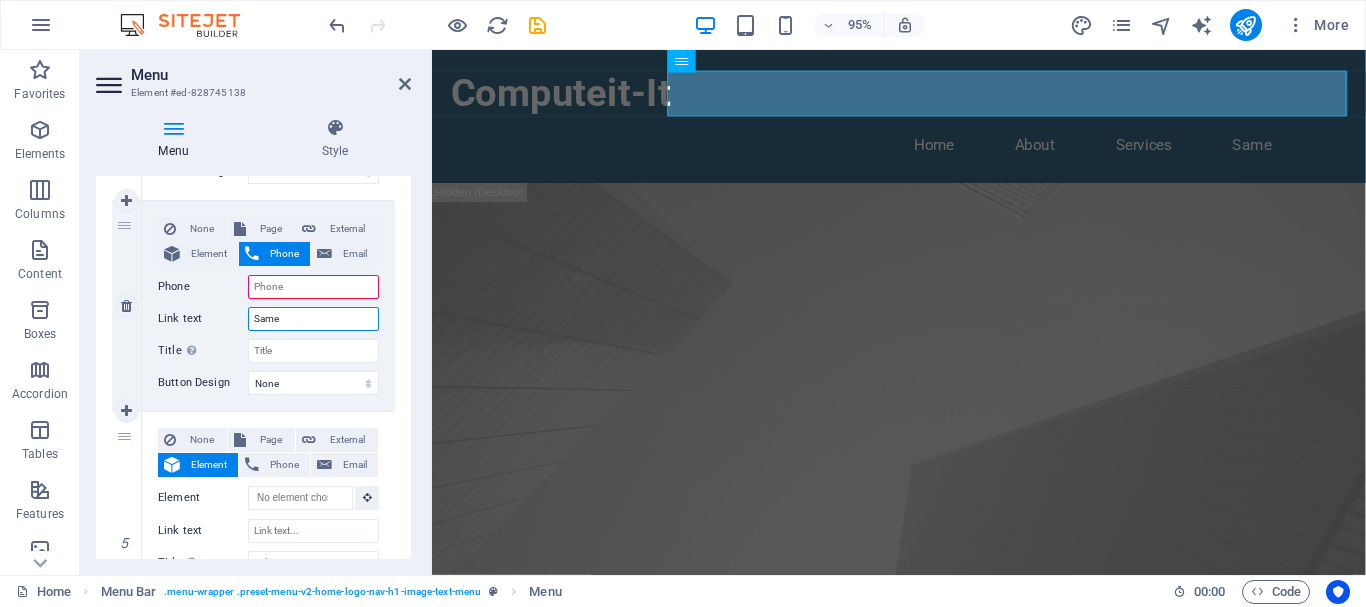 select 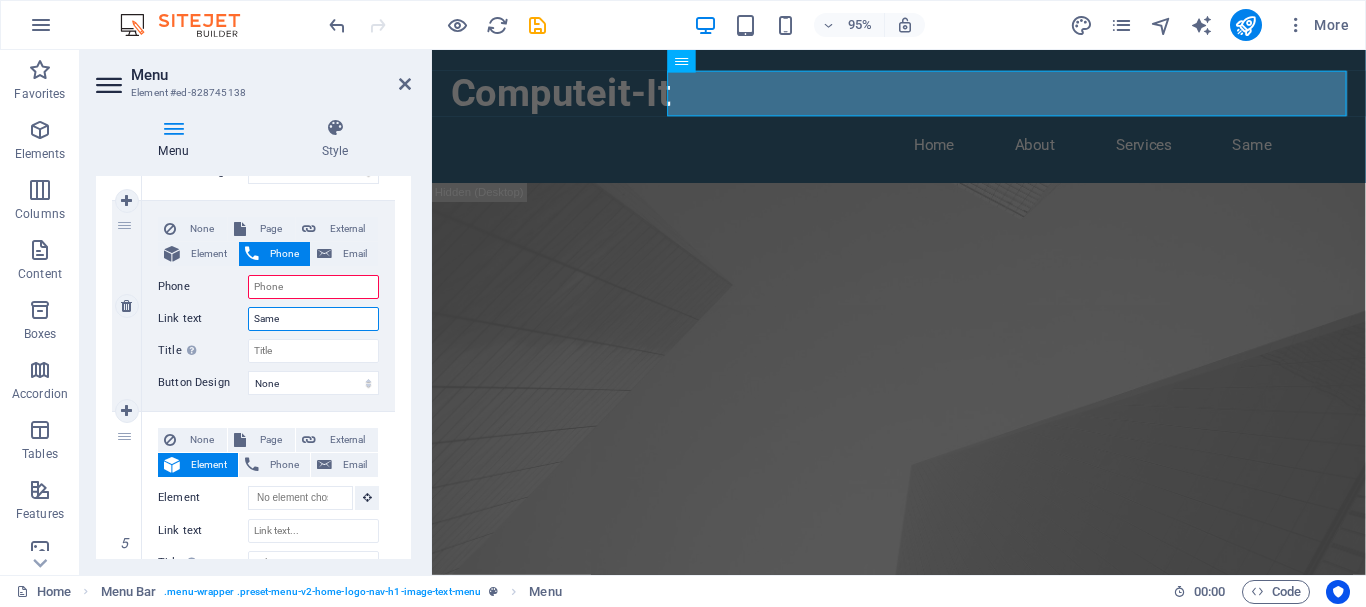 type on "Same" 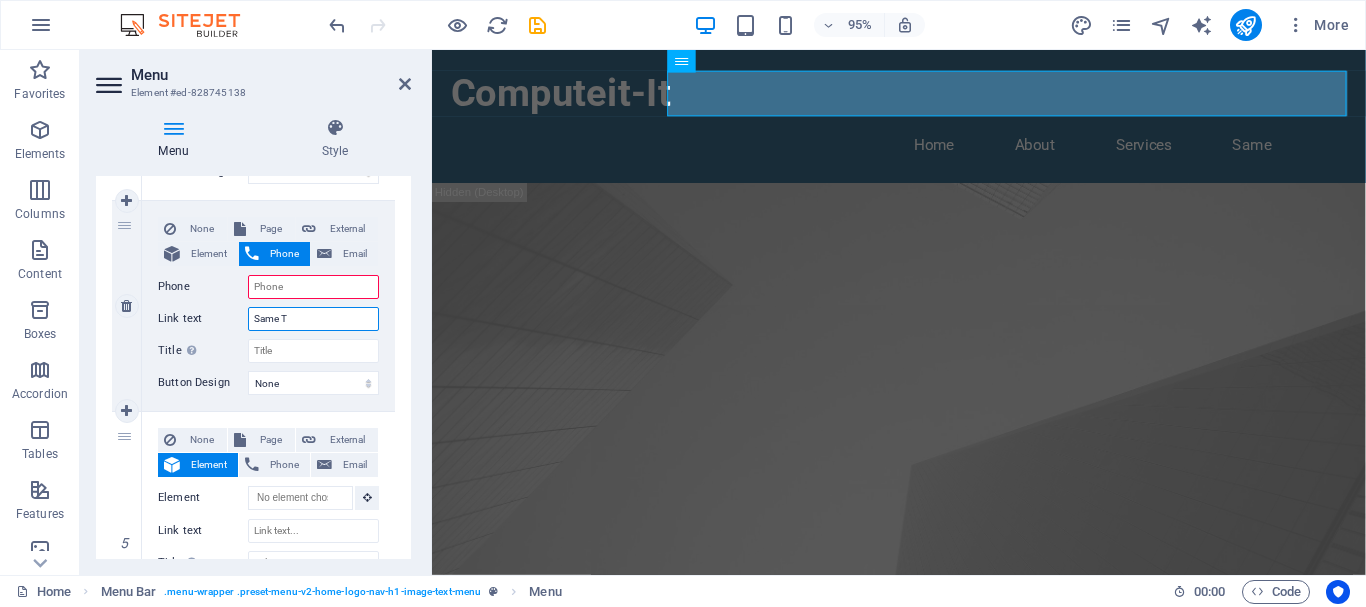 type on "Same Ta" 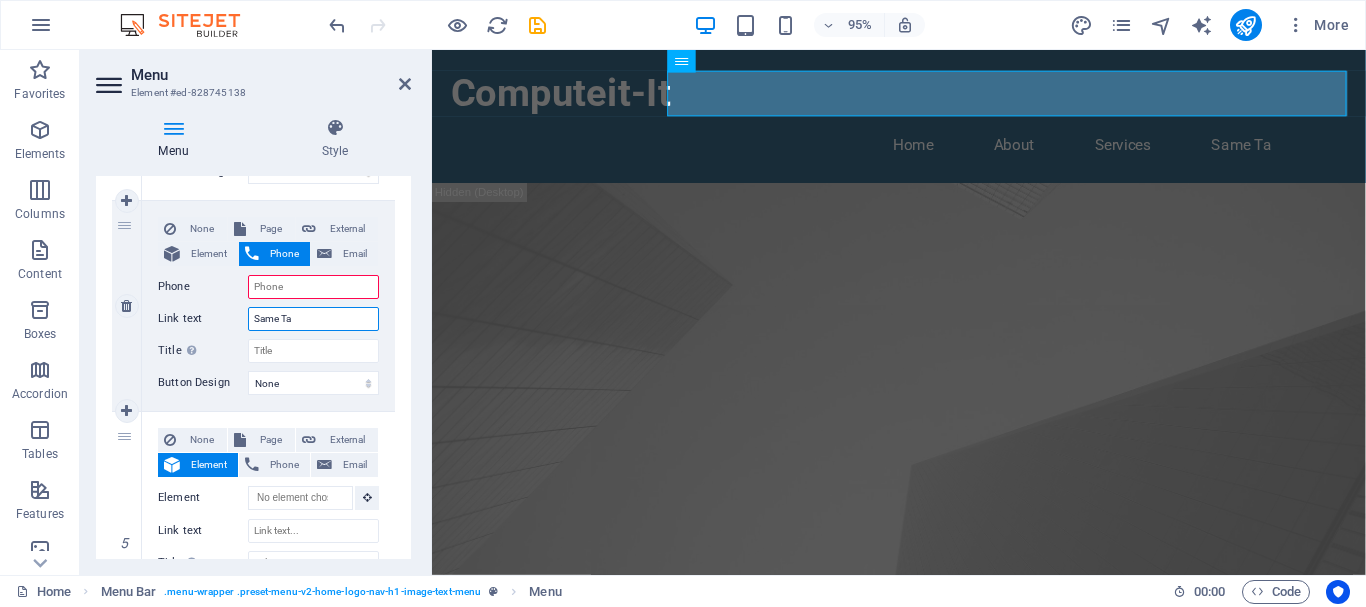 select 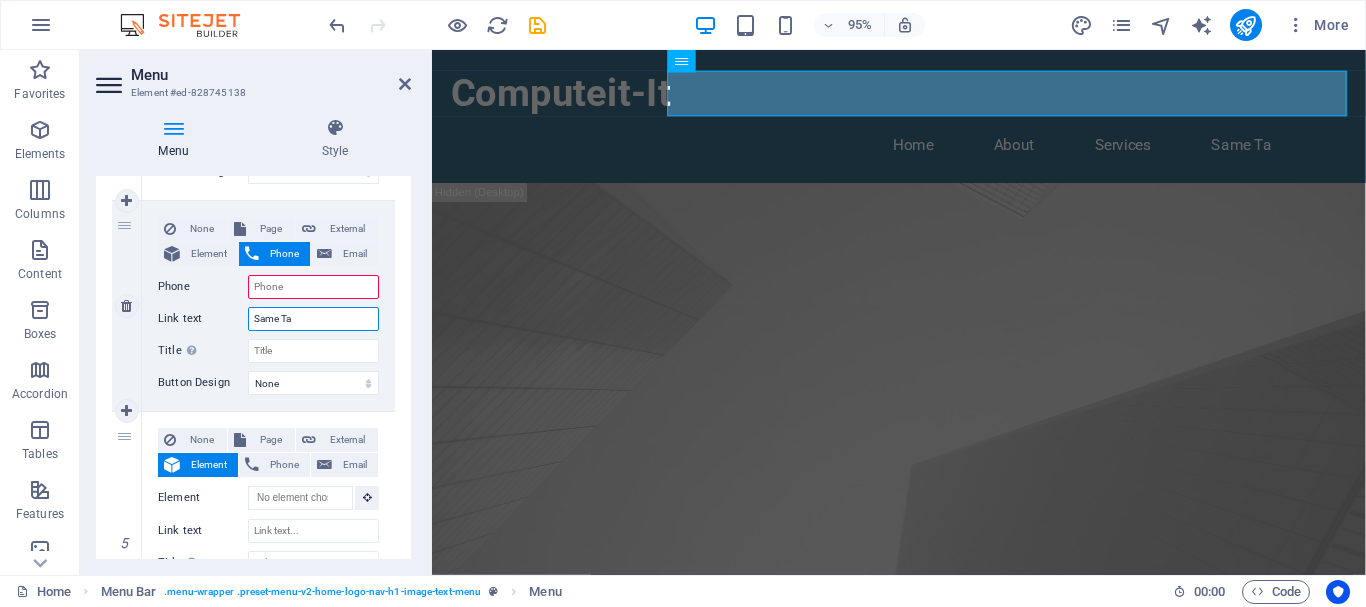 type on "Same Tab" 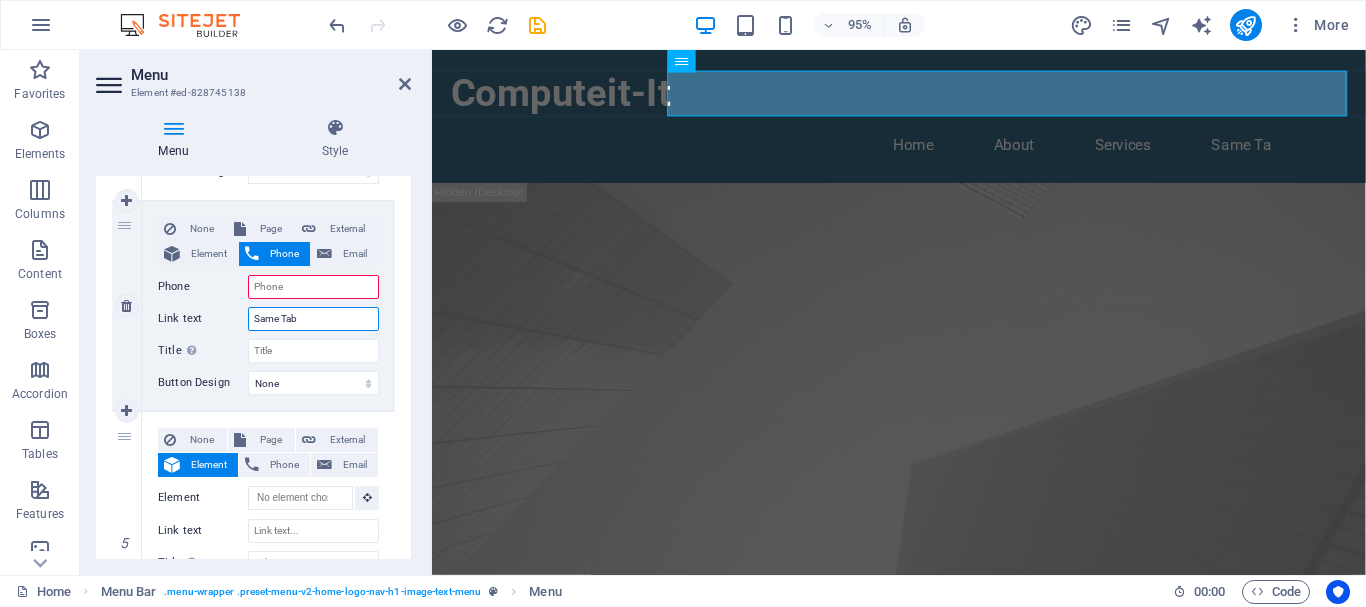 select 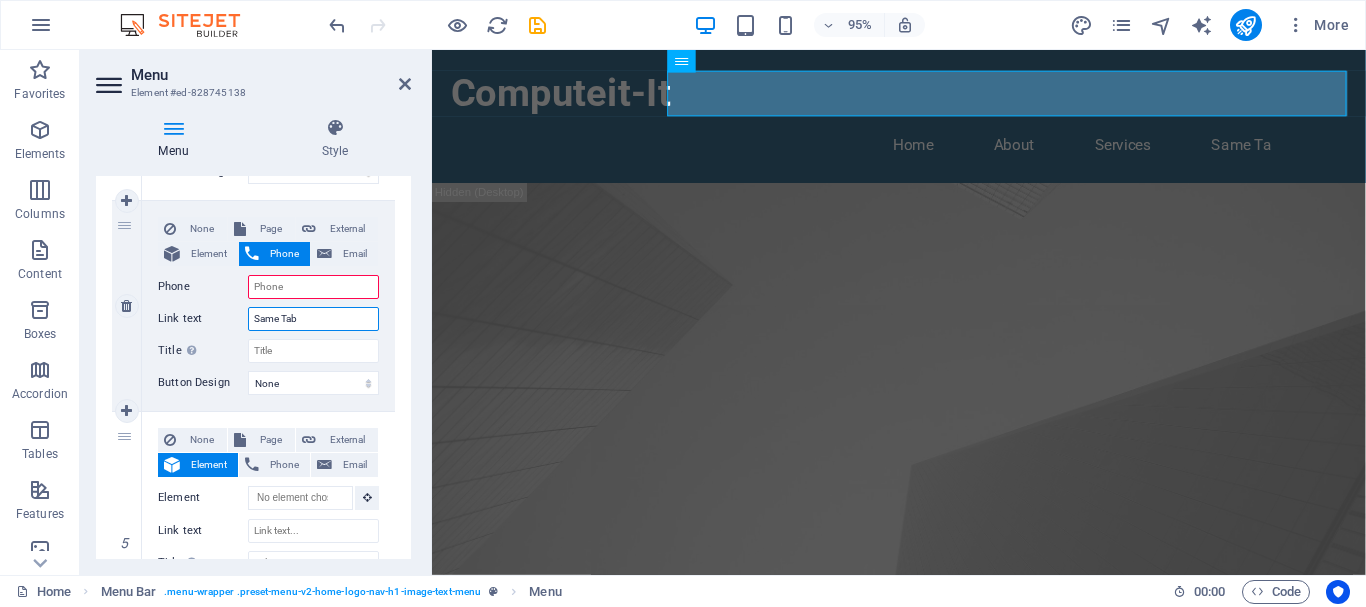 select 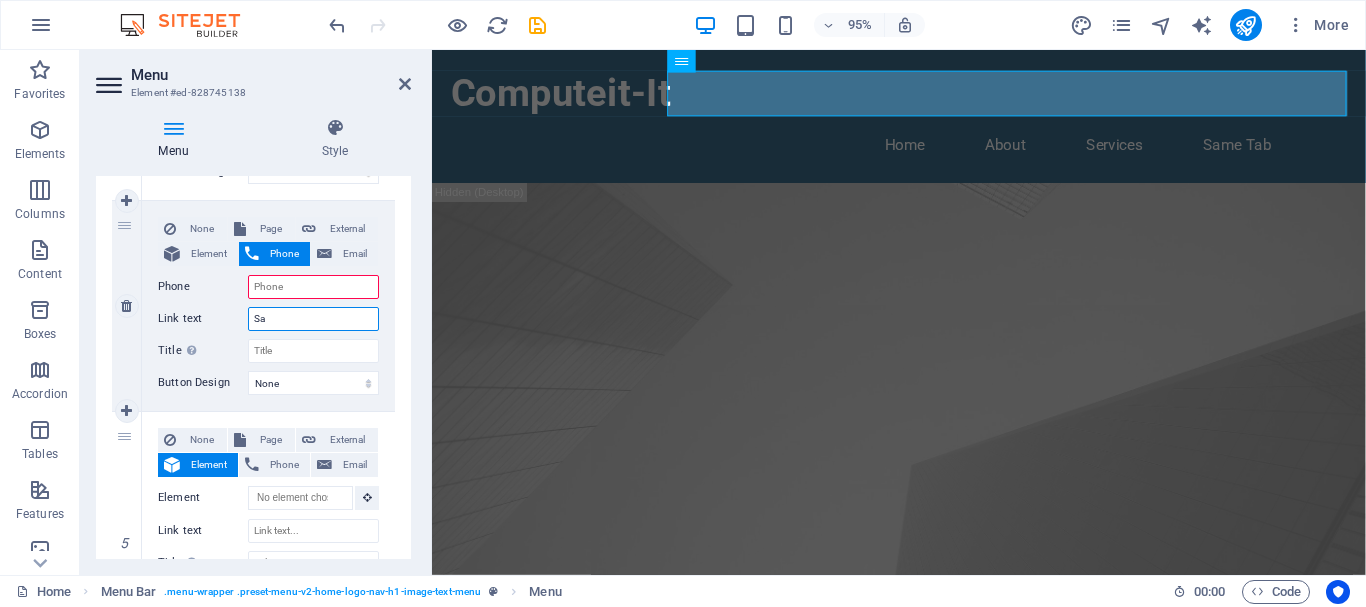 type on "S" 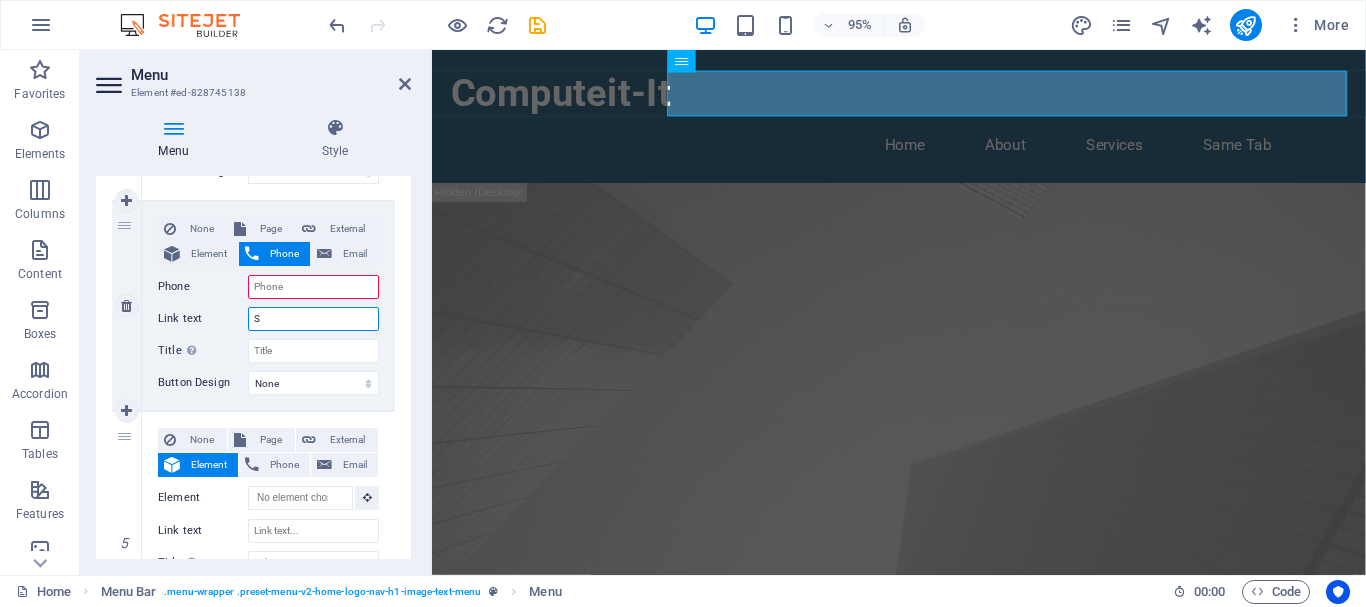 type 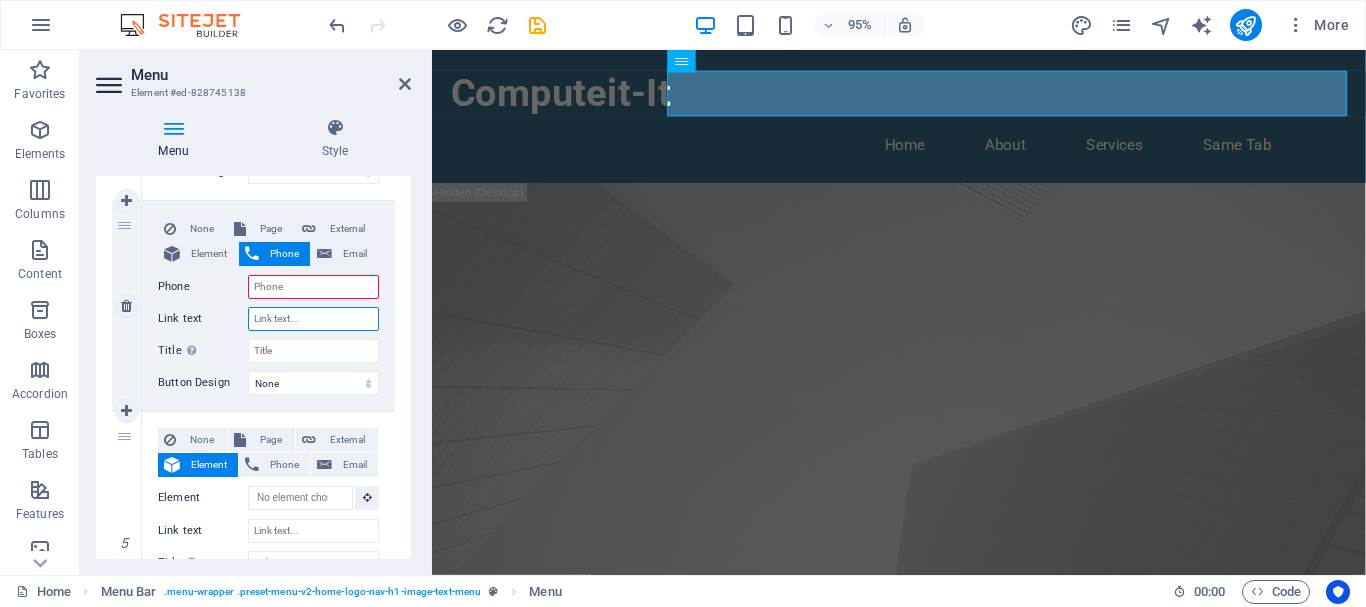 select 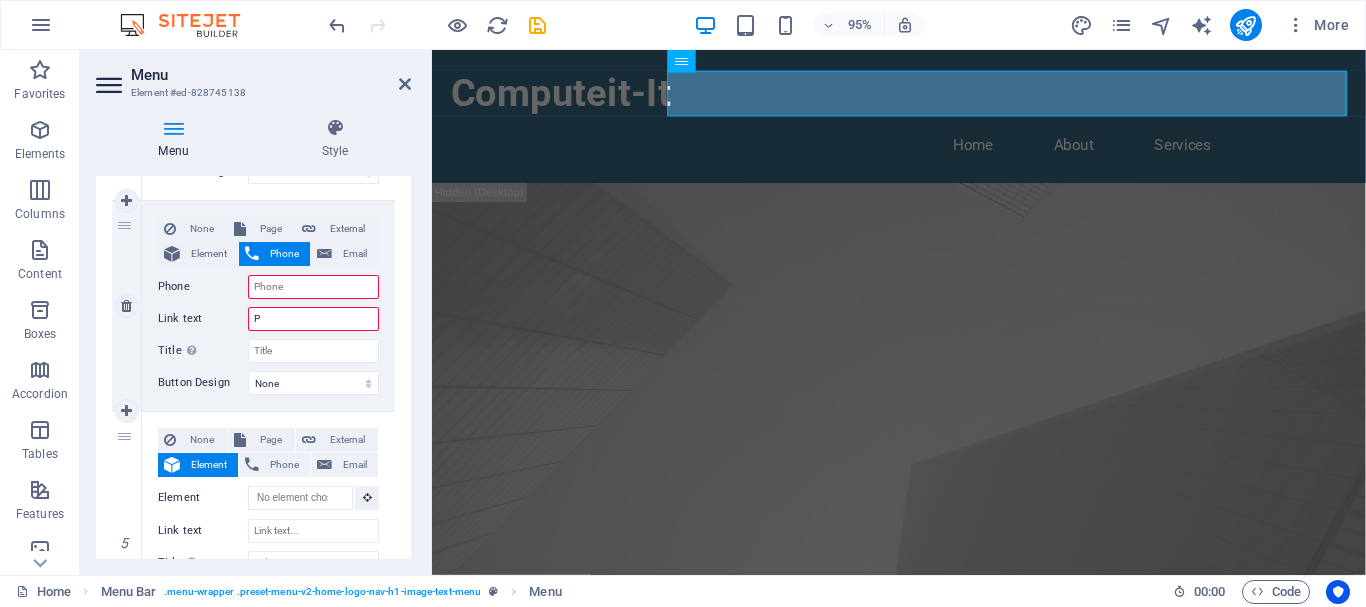 type on "Ph" 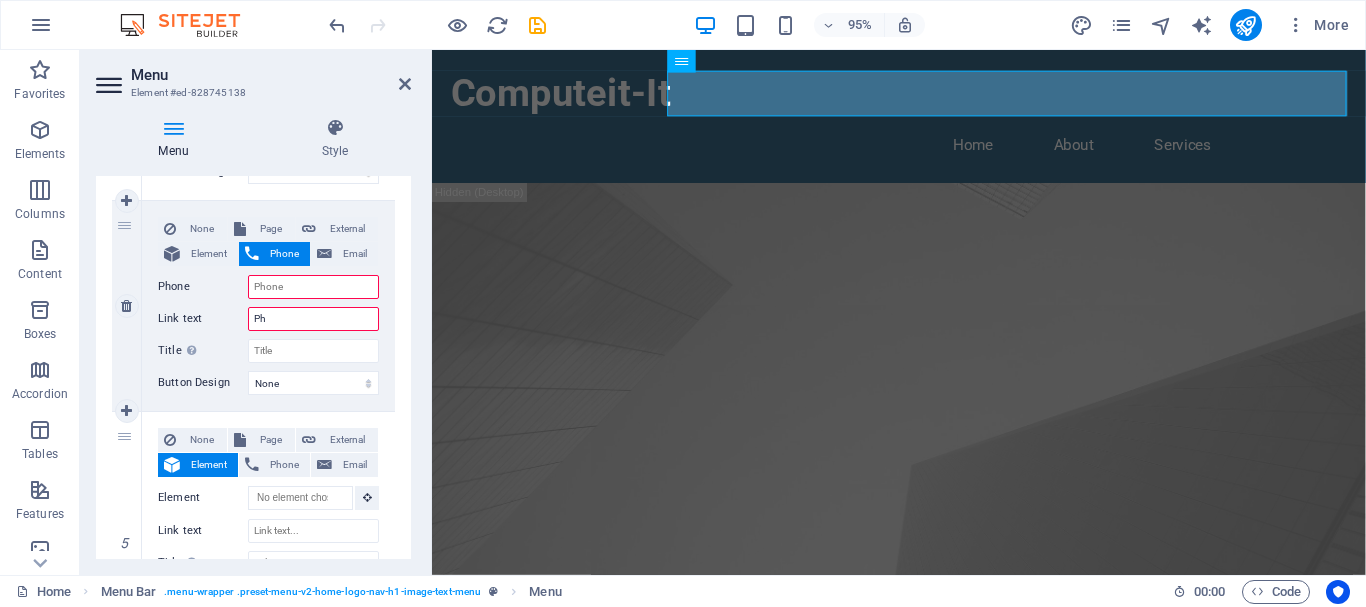 select 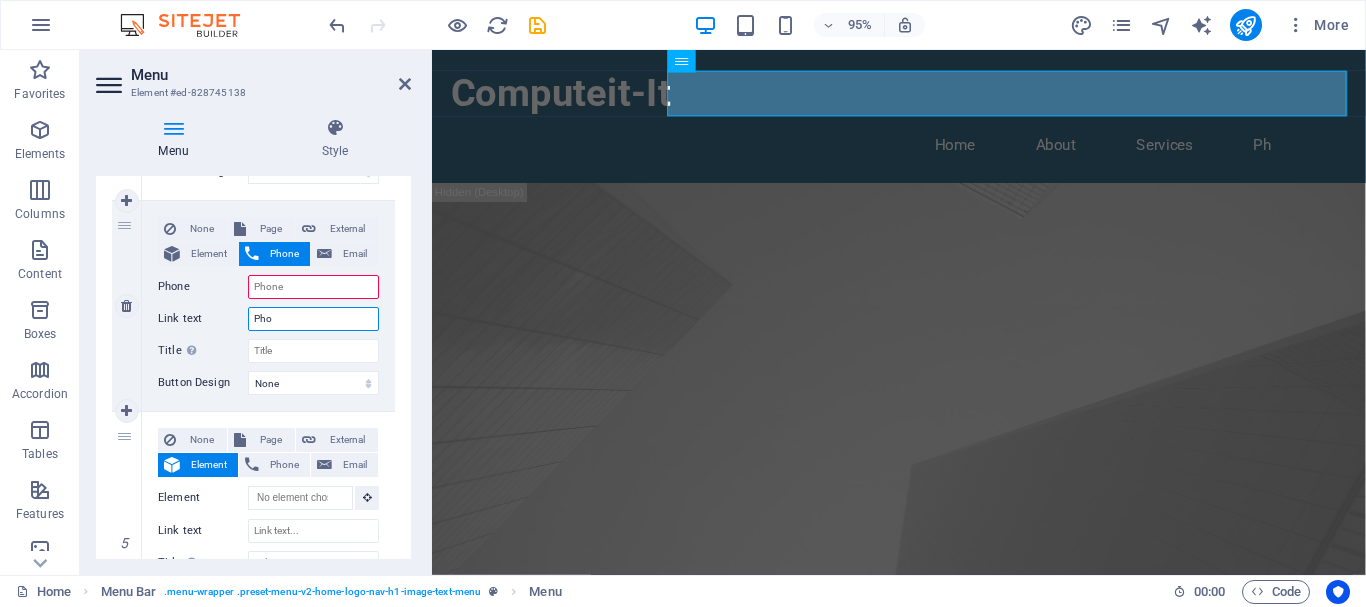 type on "Phon" 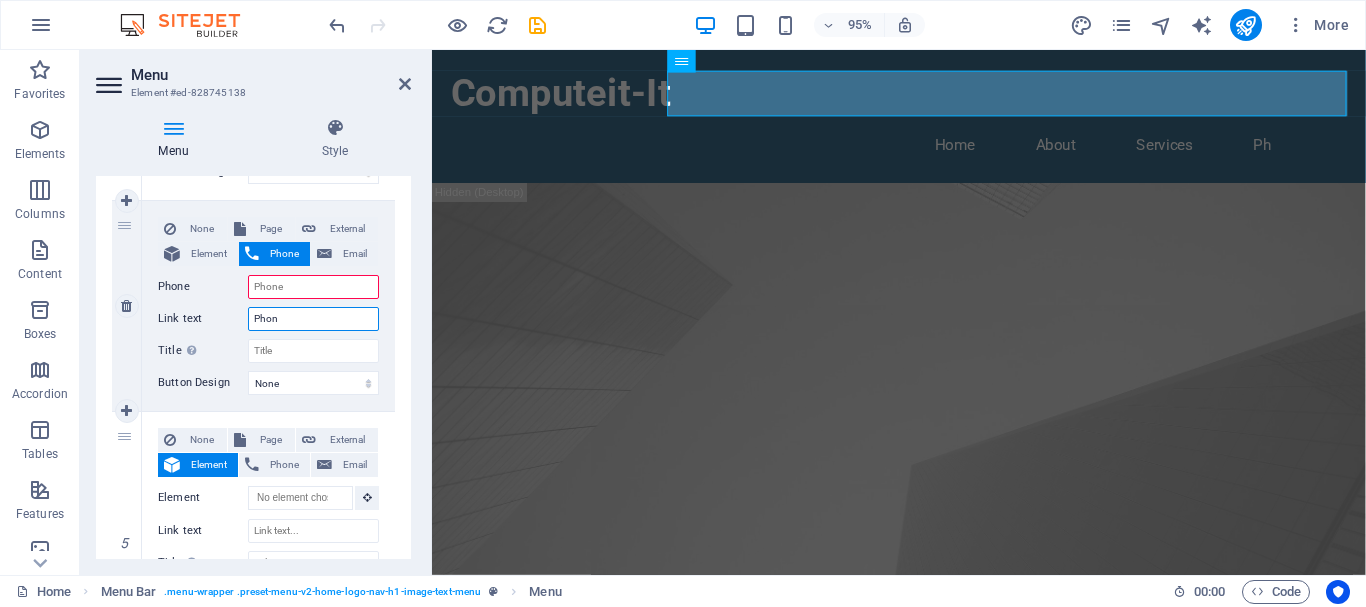 select 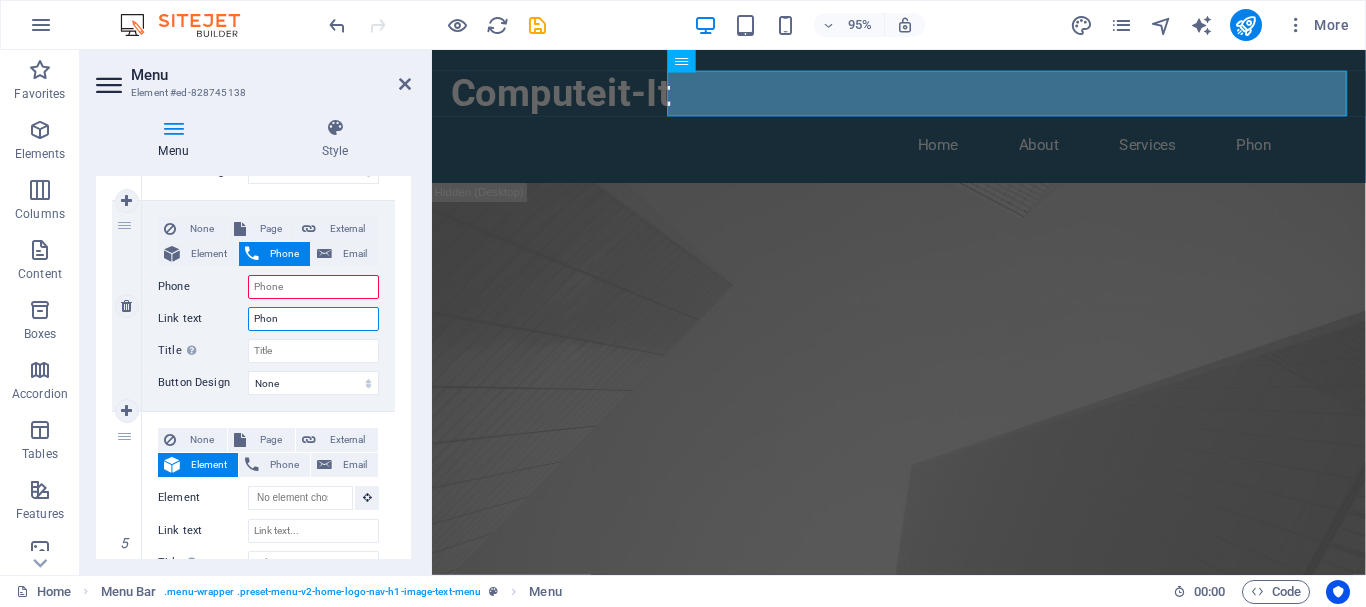 type on "Phone" 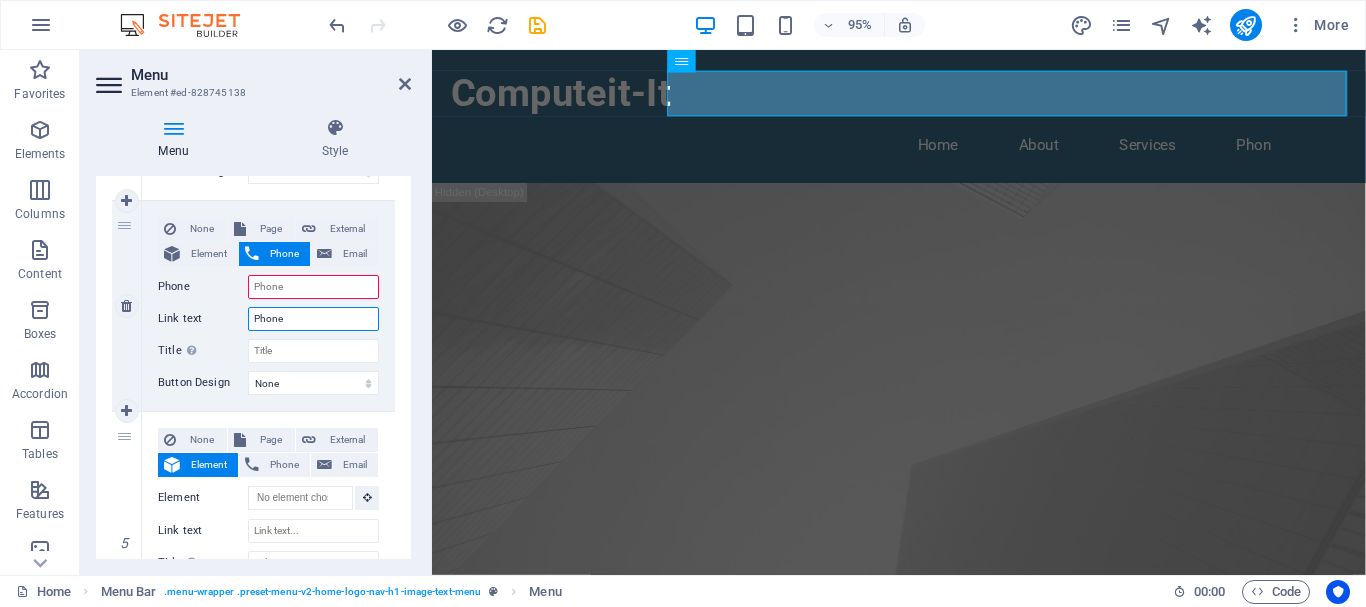 select 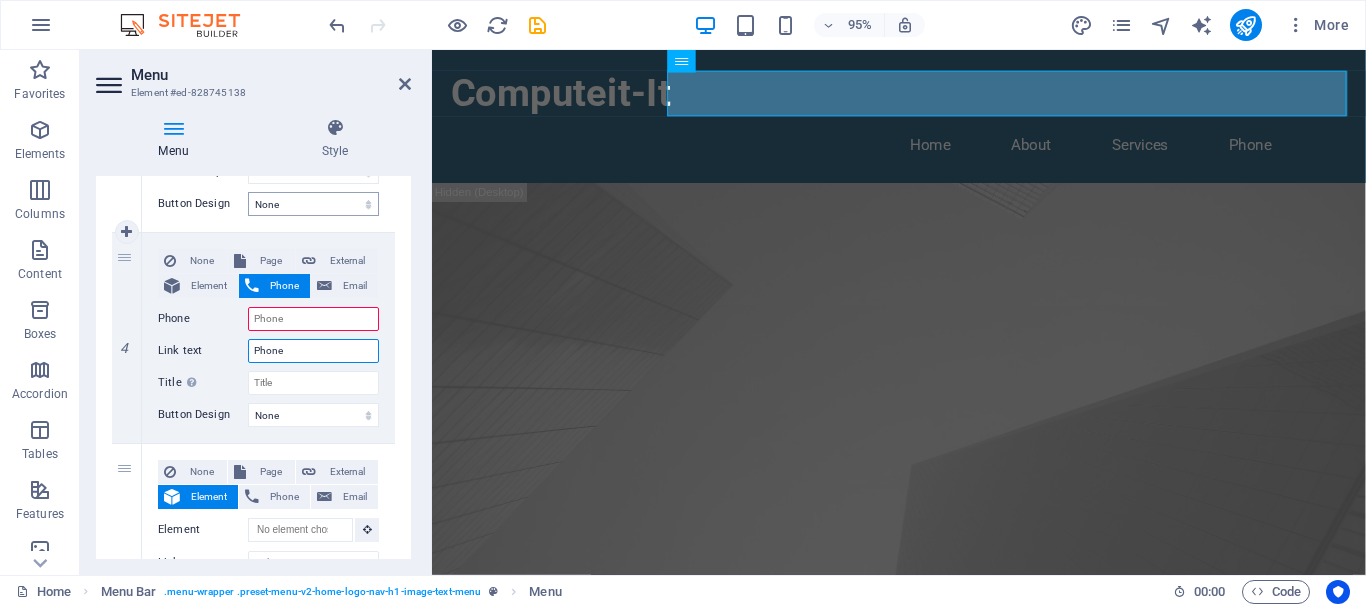 scroll, scrollTop: 990, scrollLeft: 0, axis: vertical 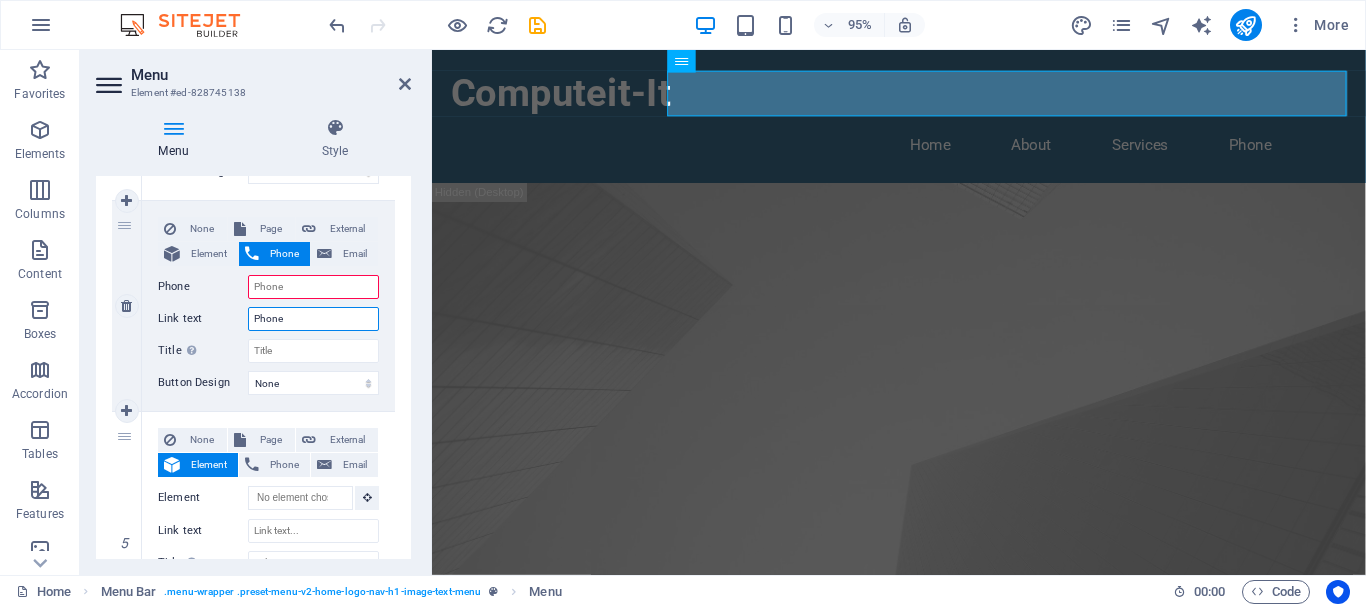 type on "Phone" 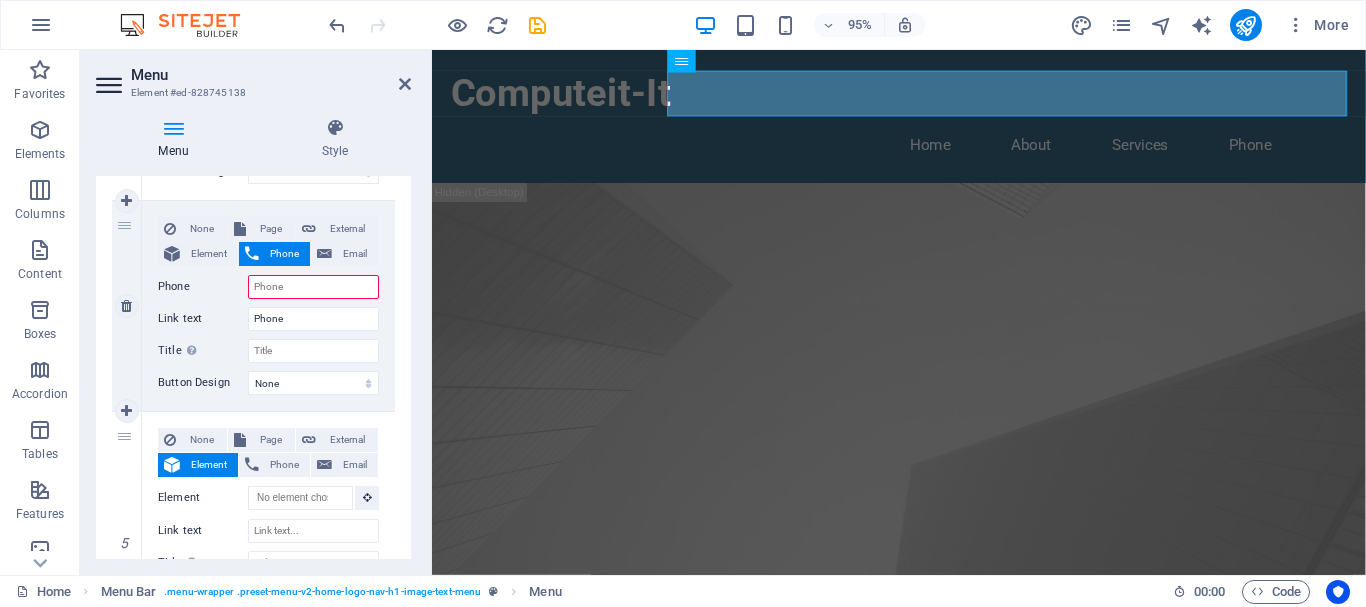 click on "Phone" at bounding box center (313, 287) 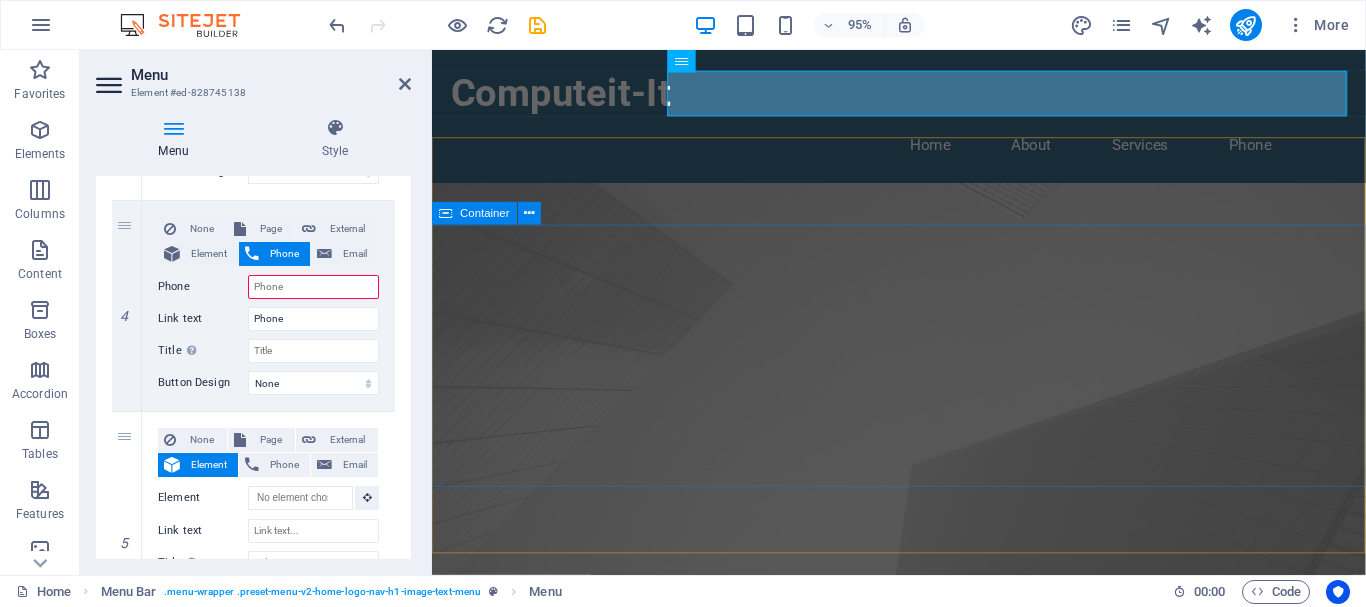 type on ")" 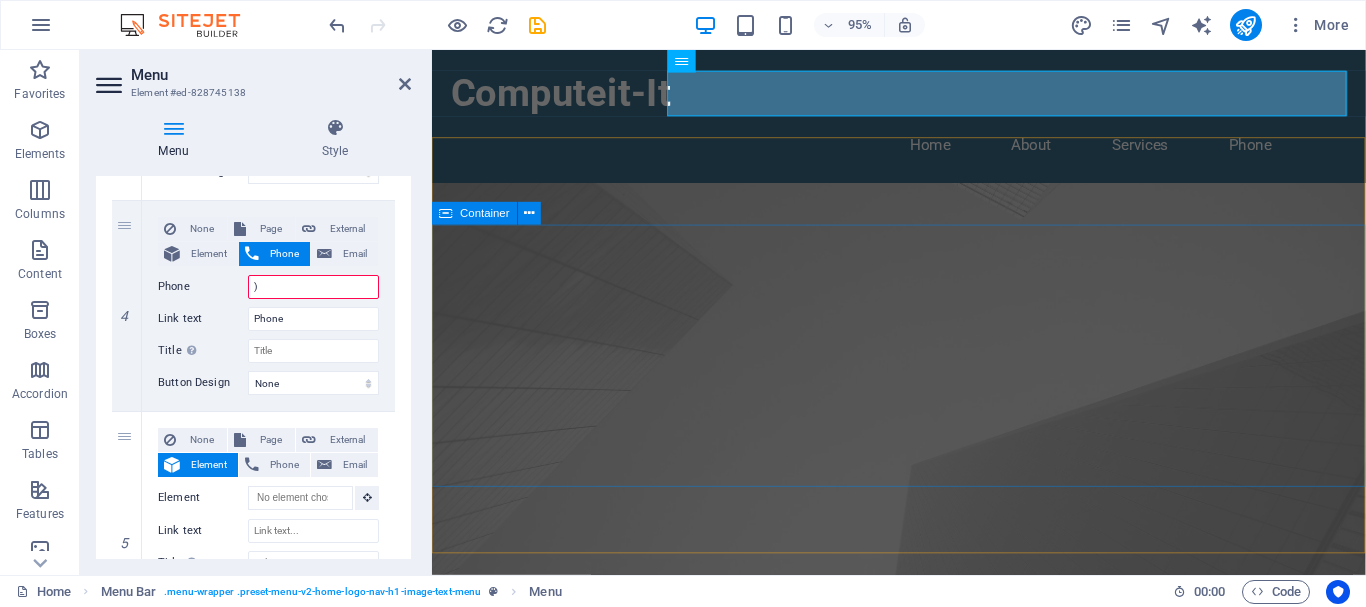 select 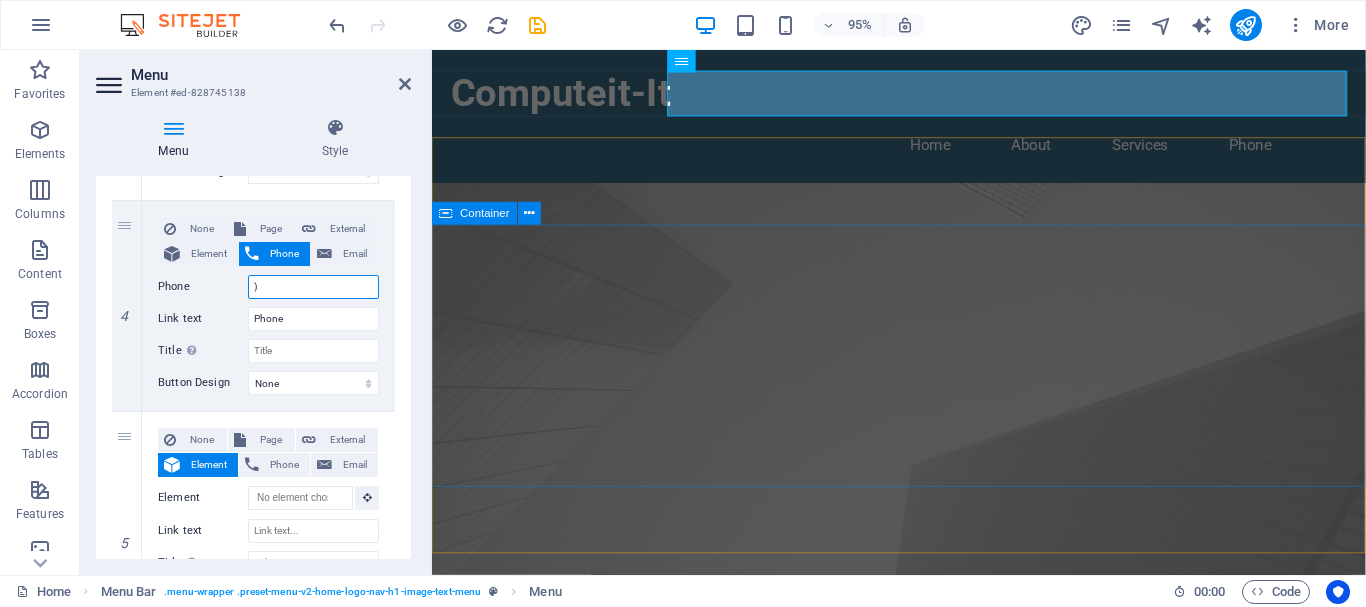 type 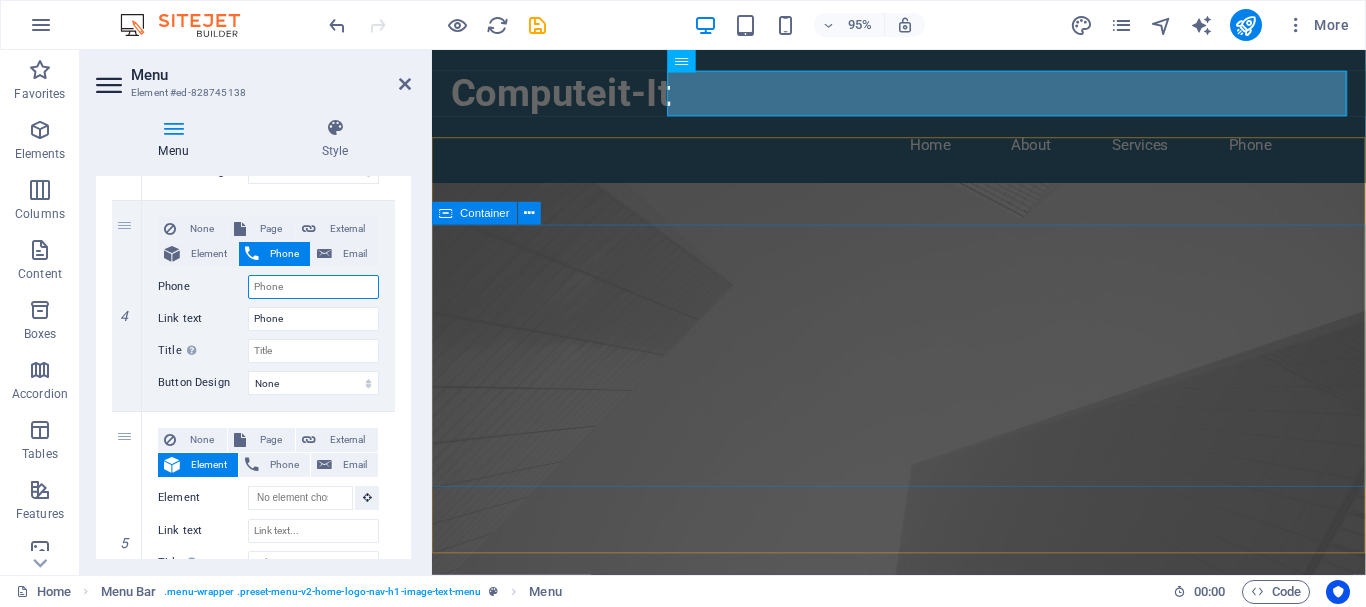 select 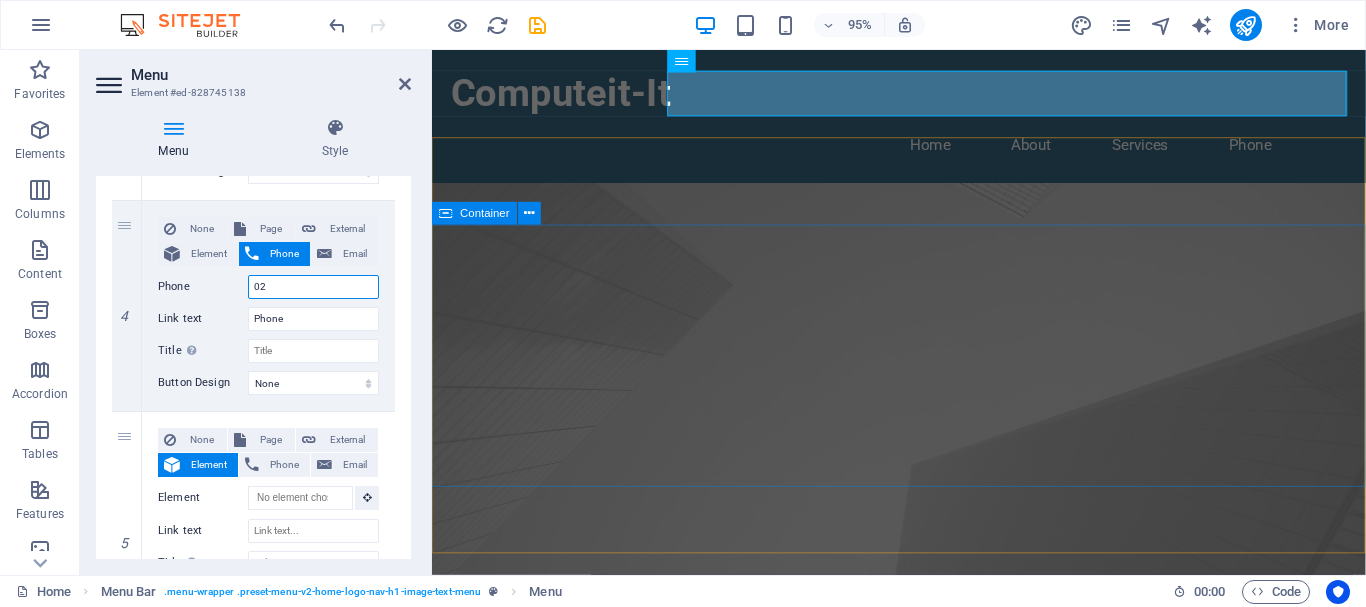 type on "021" 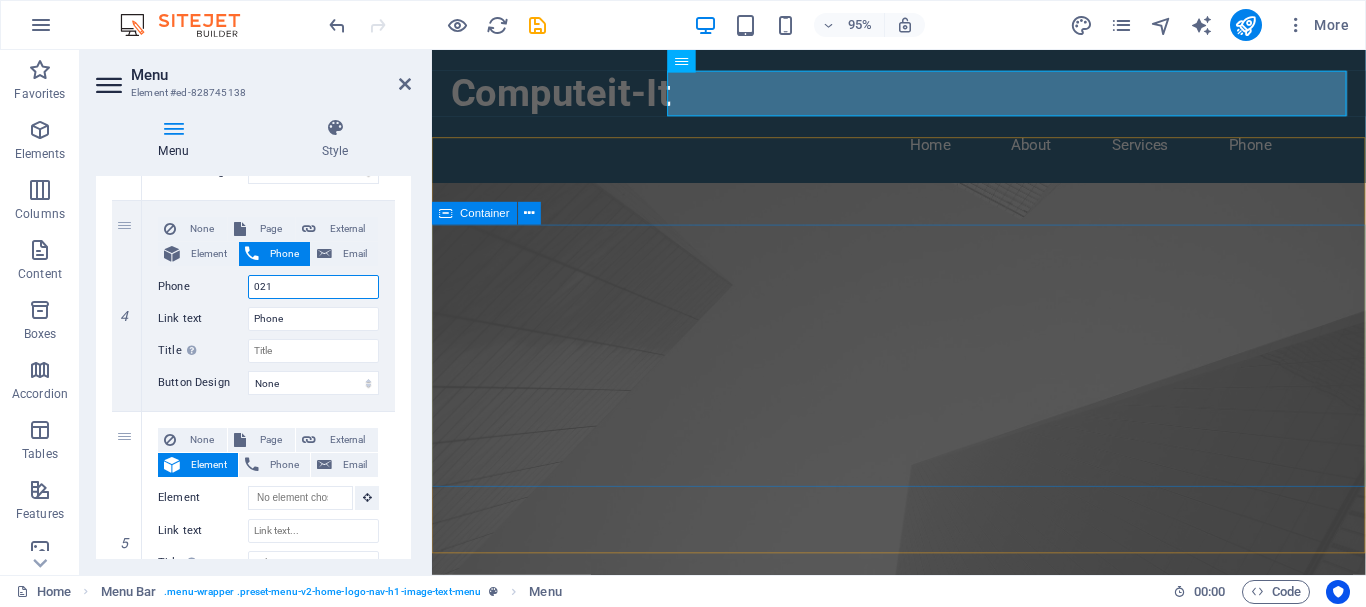 select 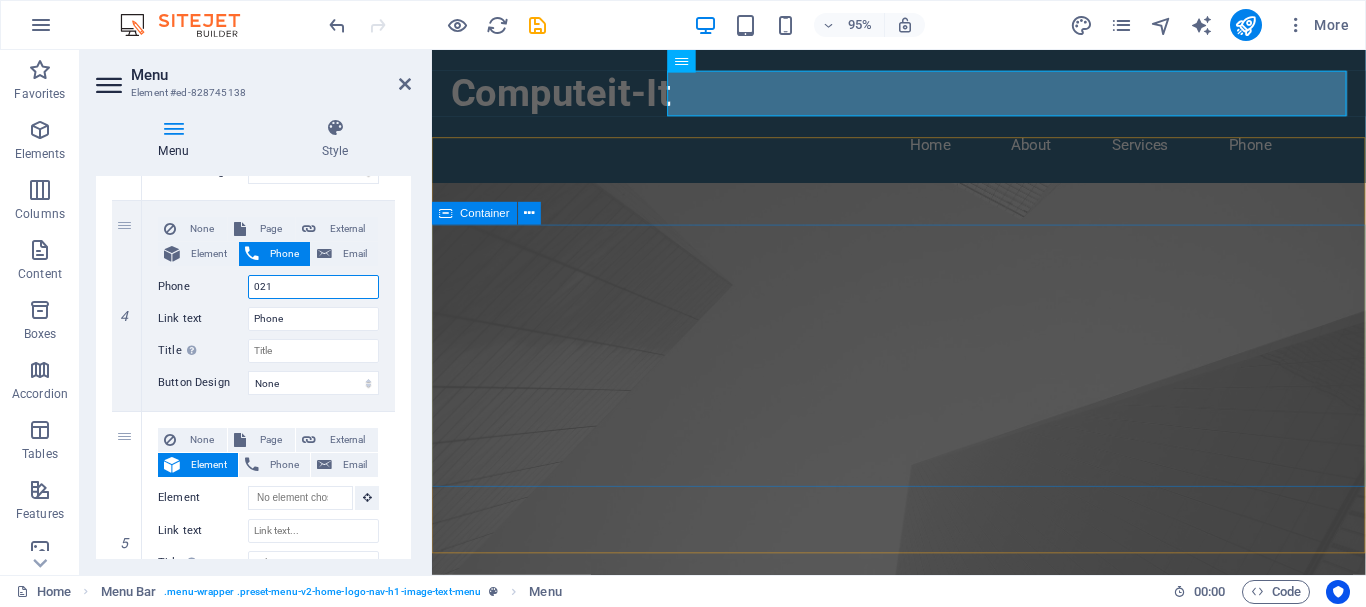 select 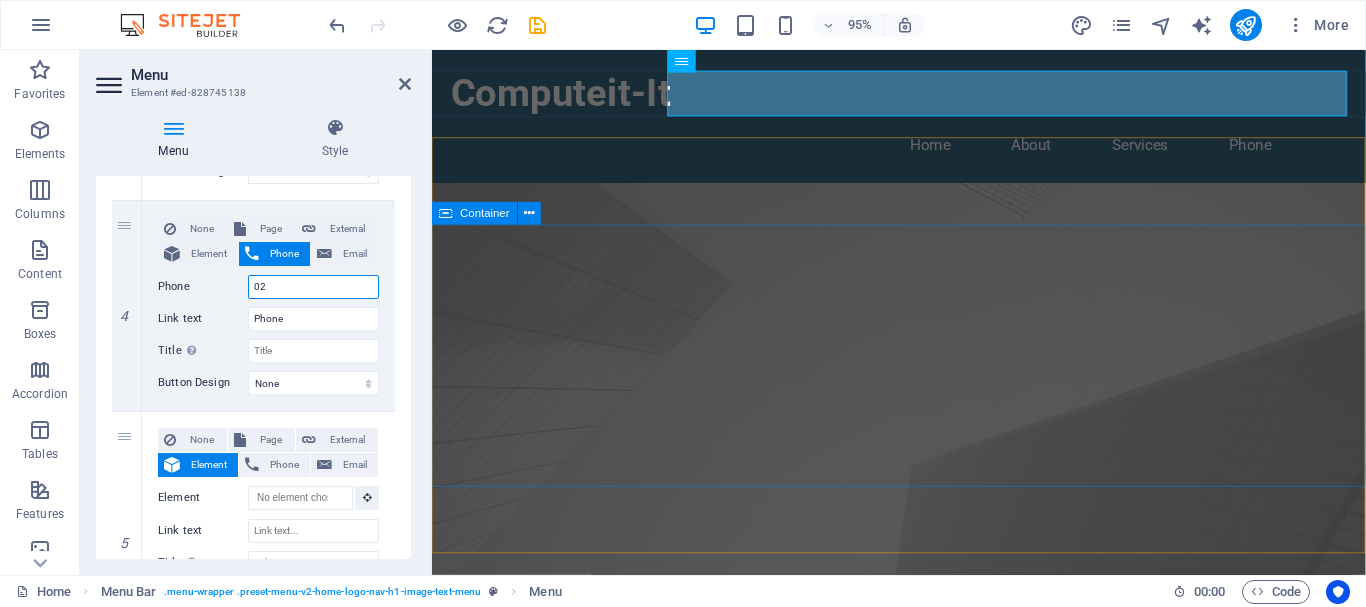 type on "0" 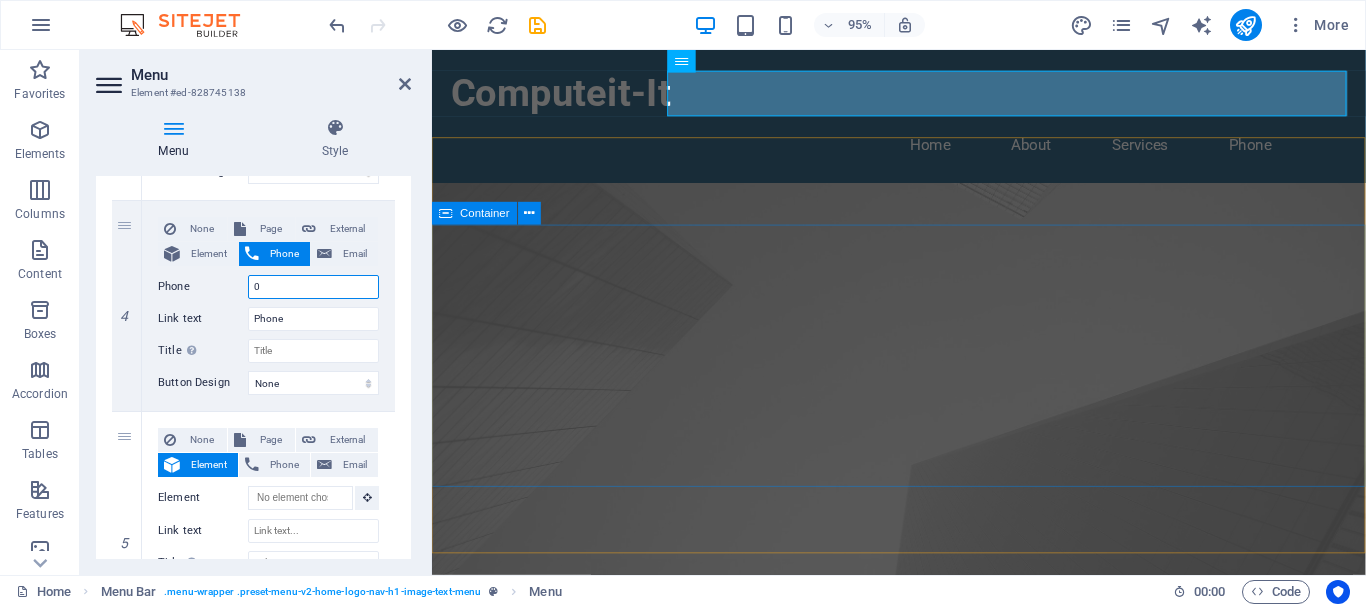 type 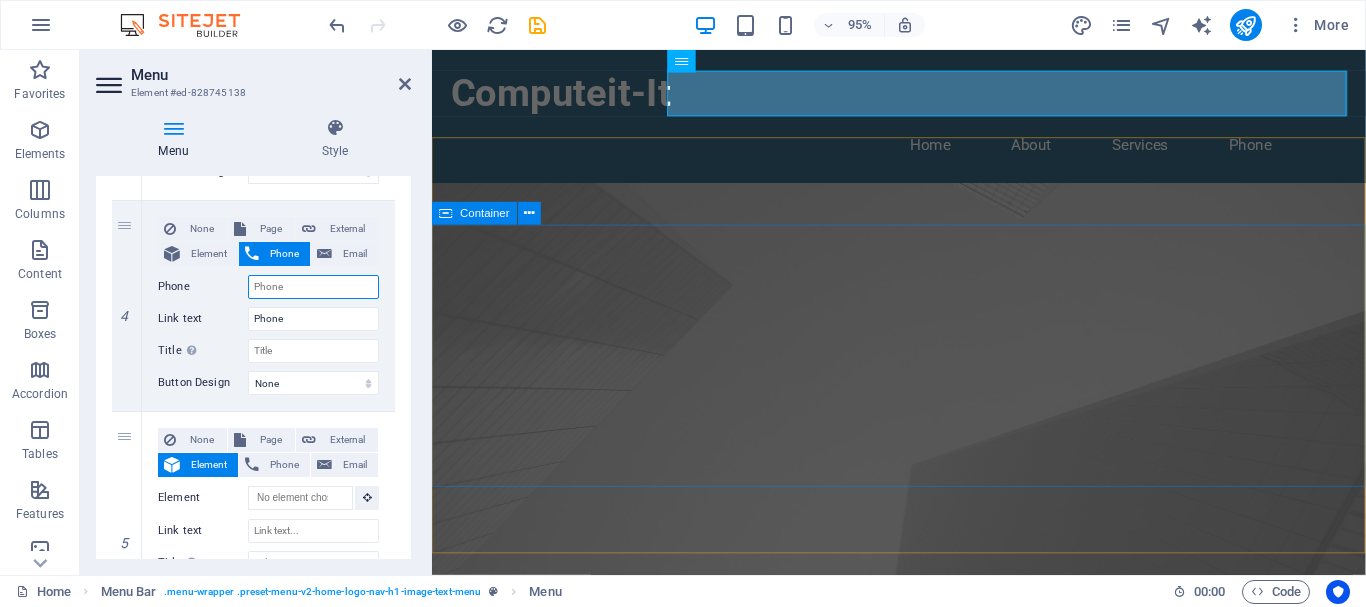 select 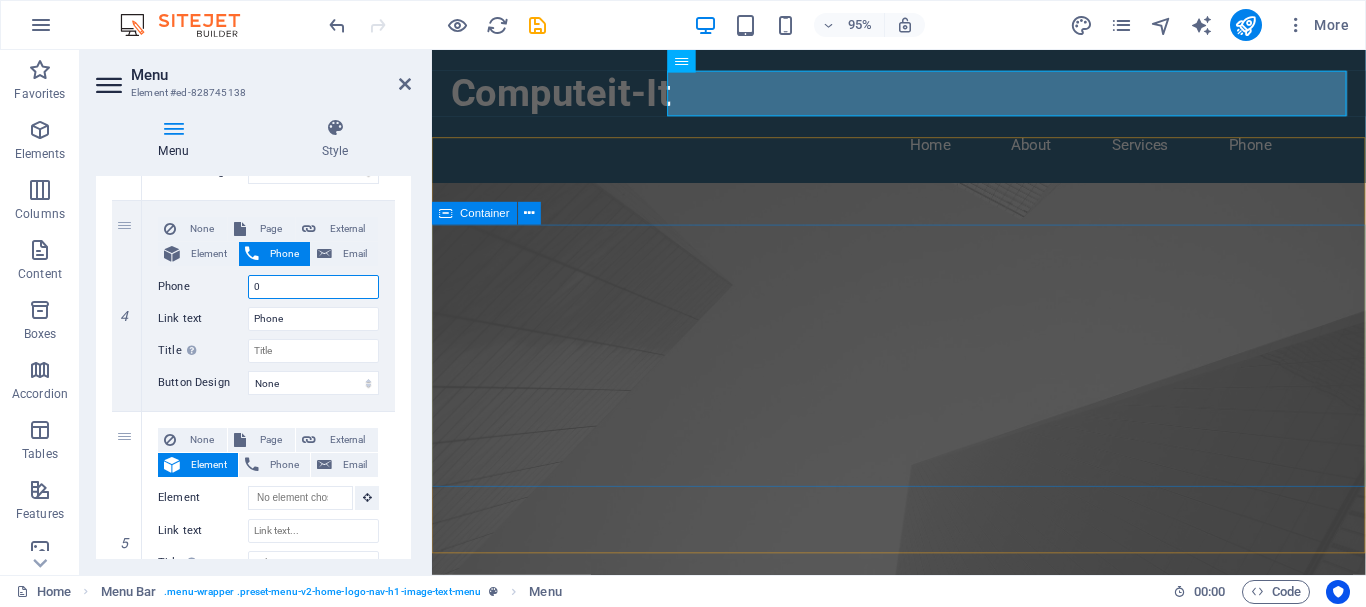 select 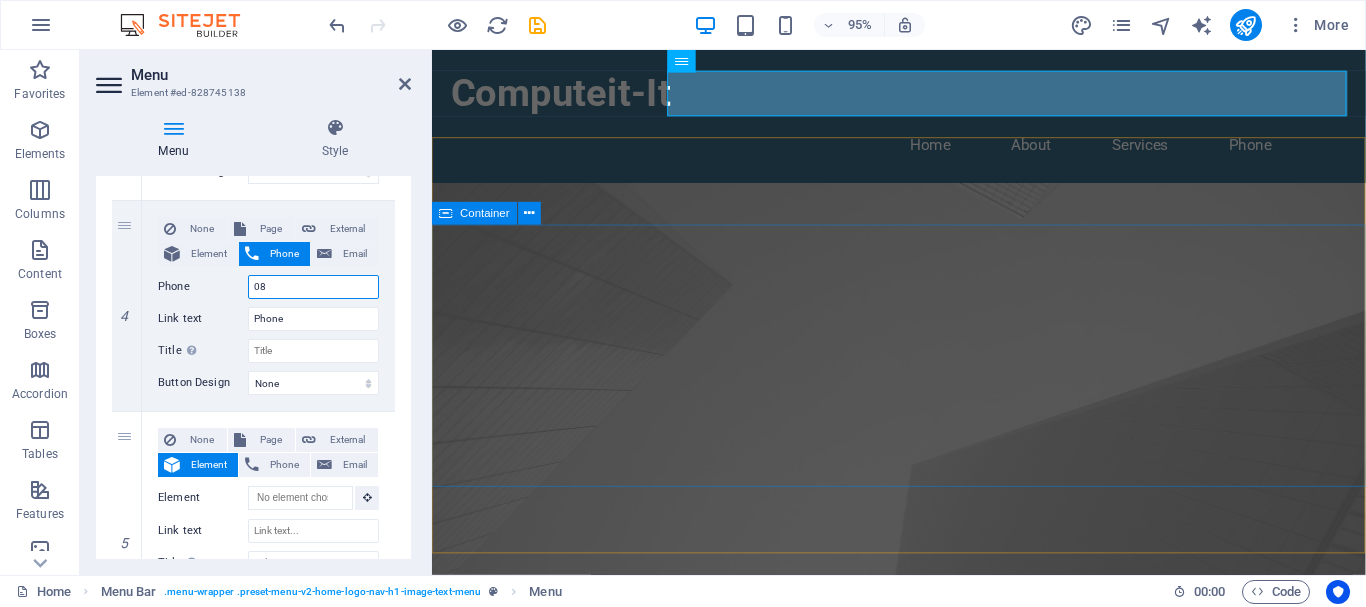 type on "083" 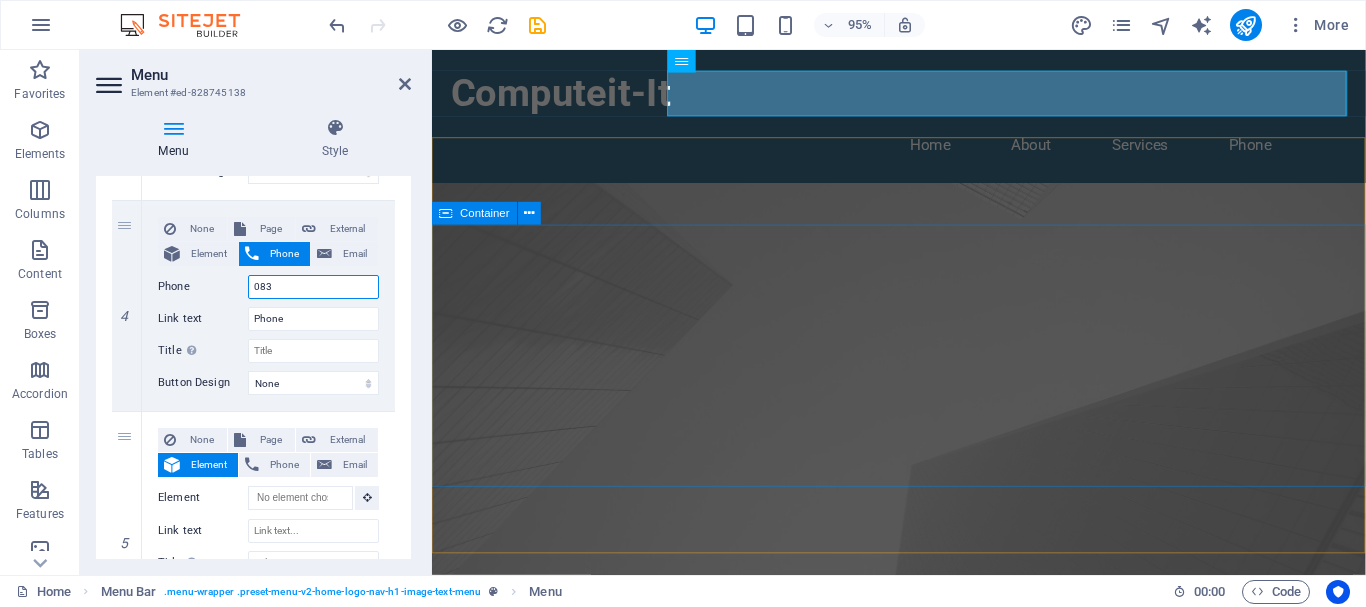 select 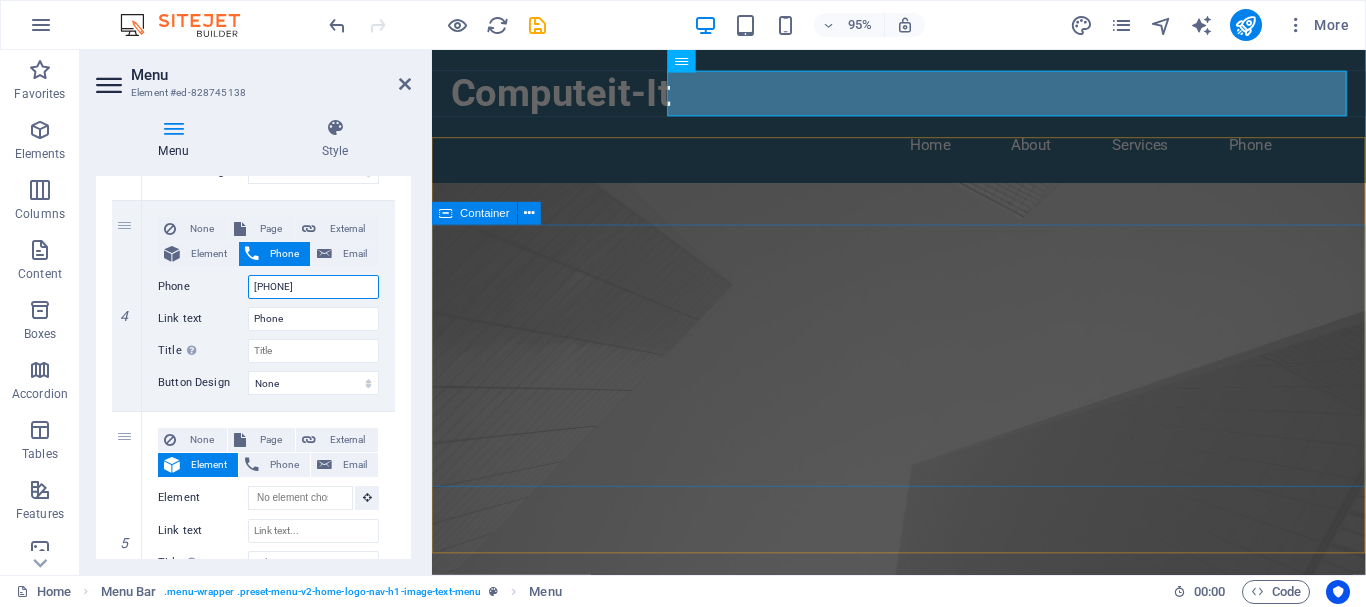 select 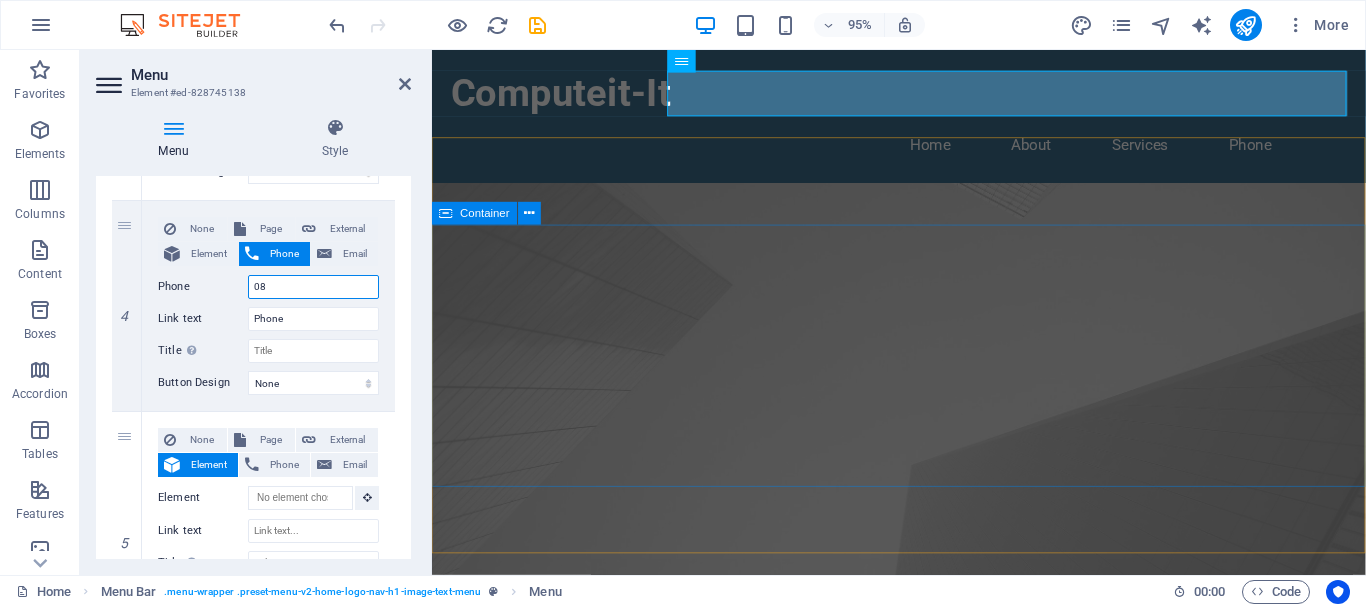 type on "0" 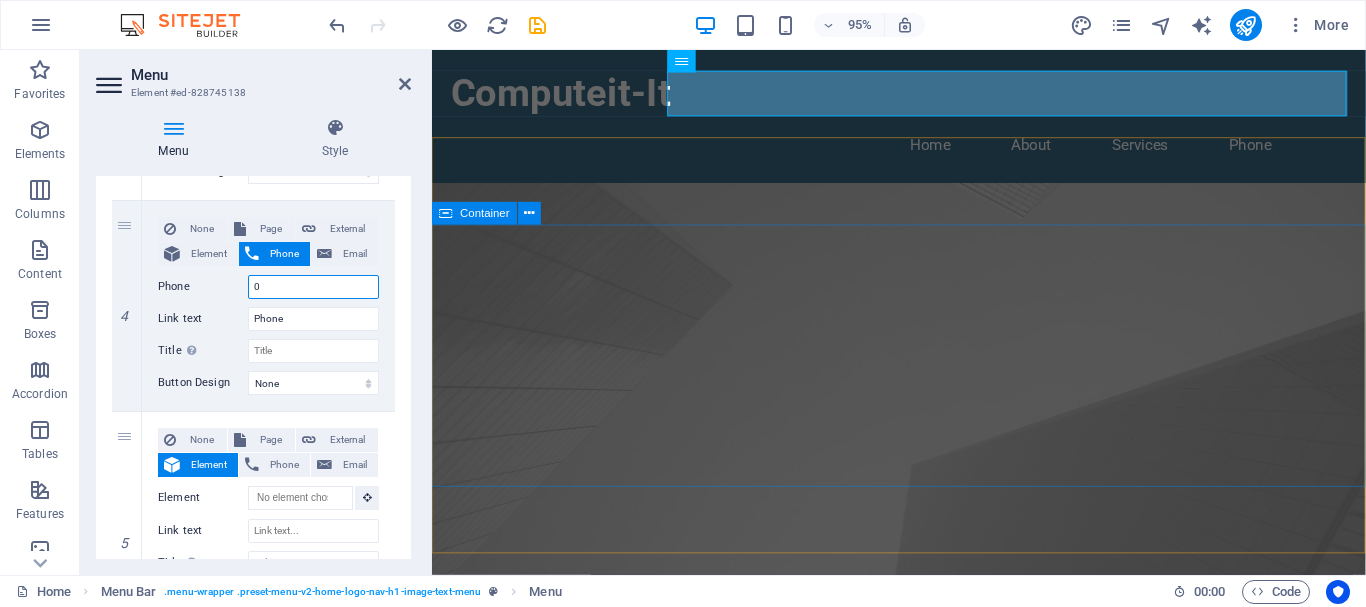 type 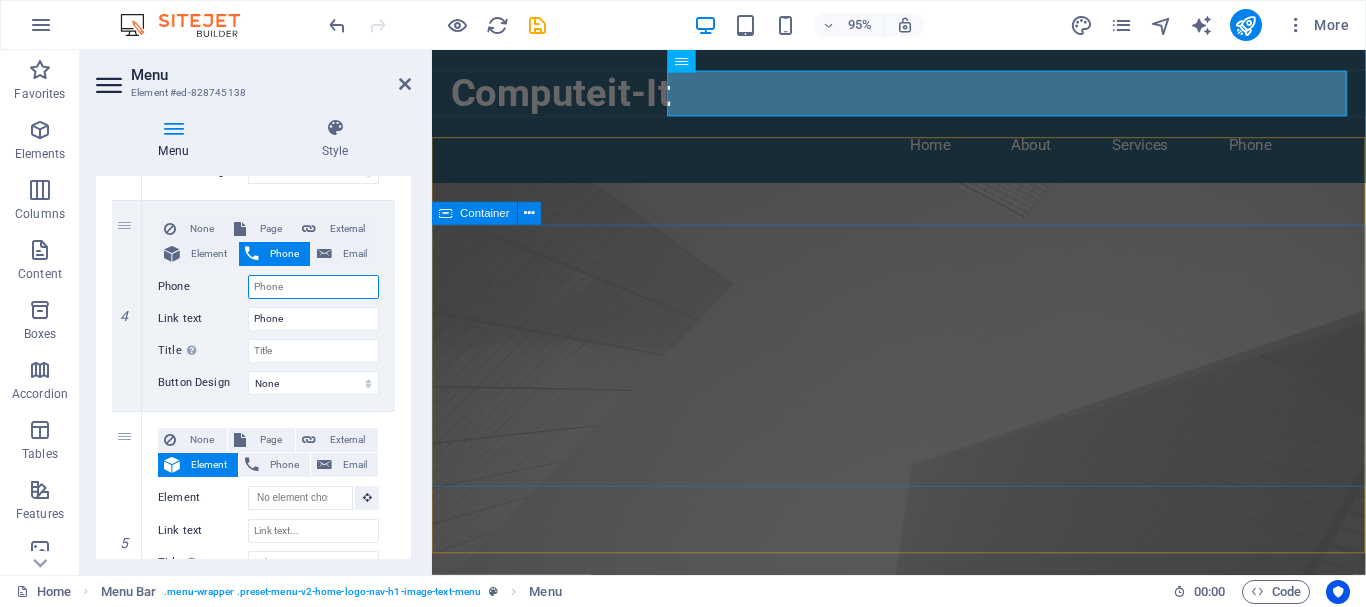 select 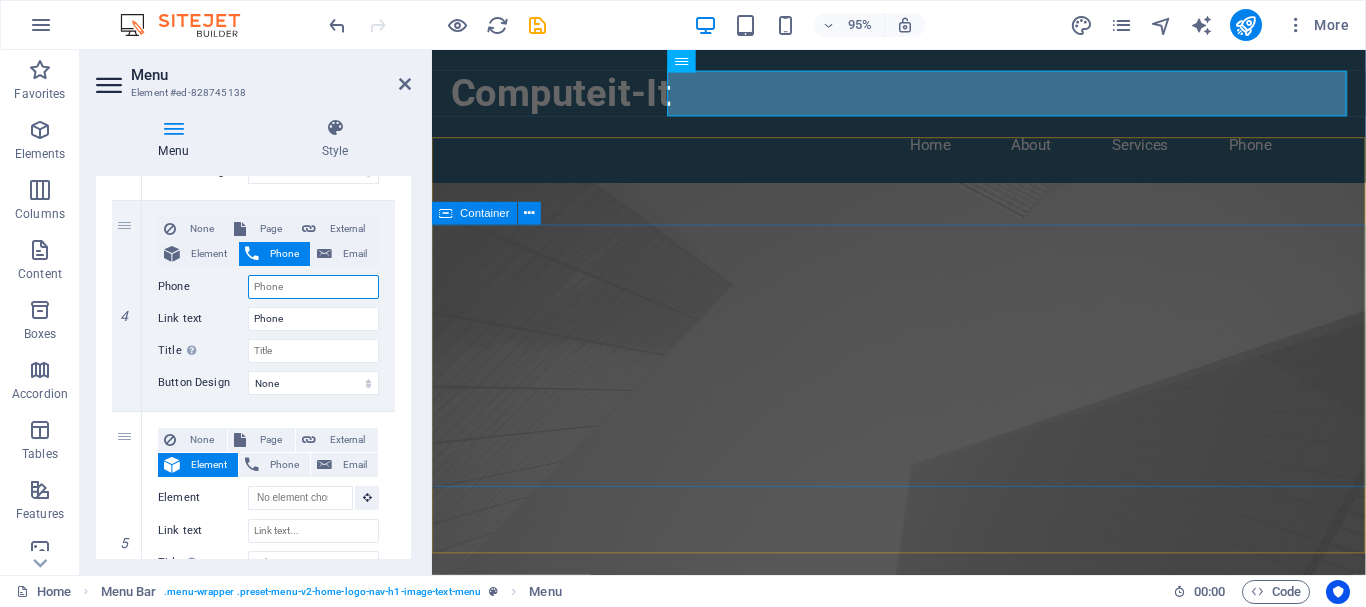 select 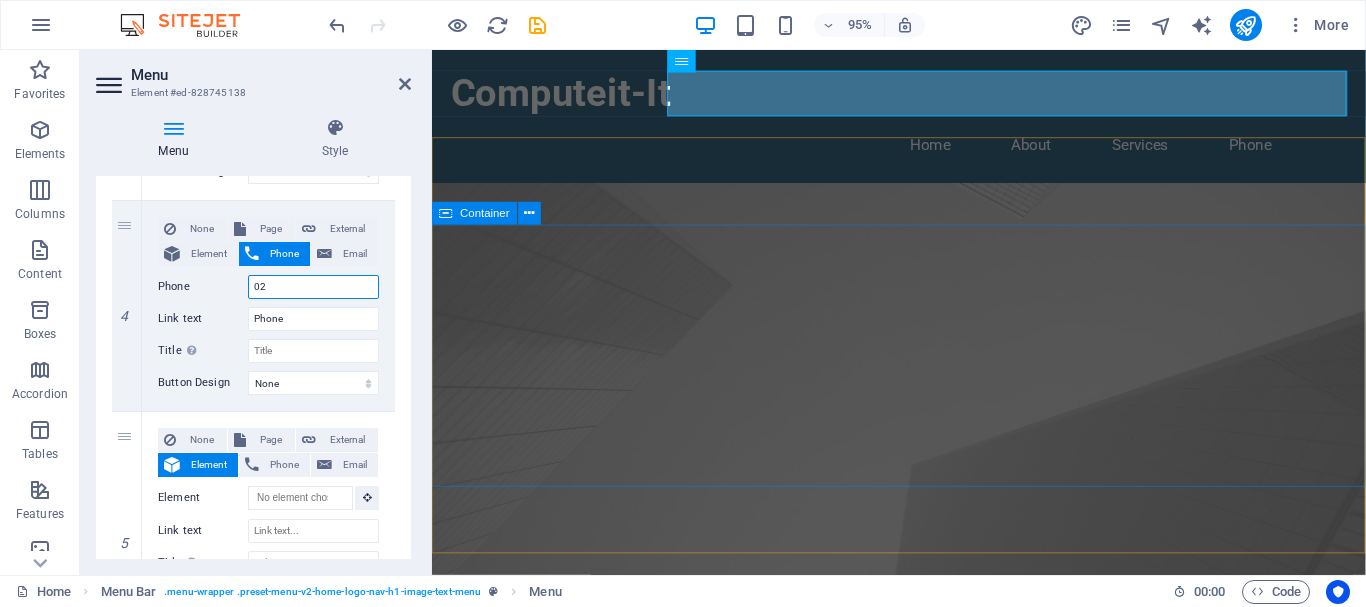 type on "021" 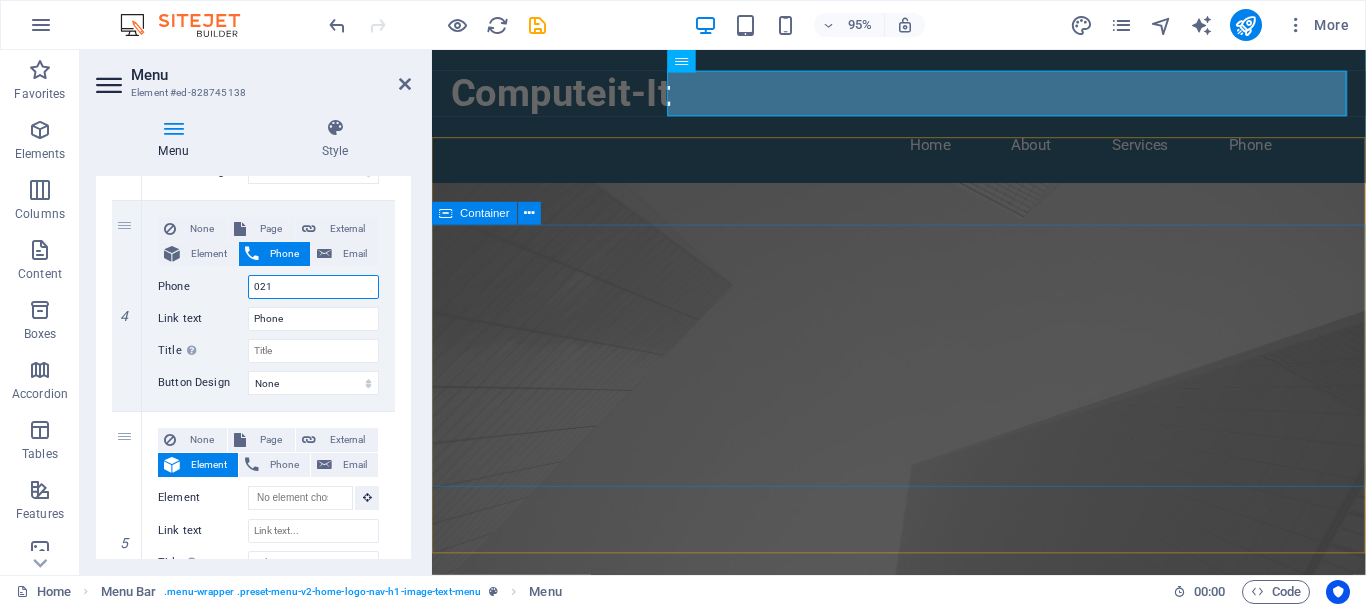 select 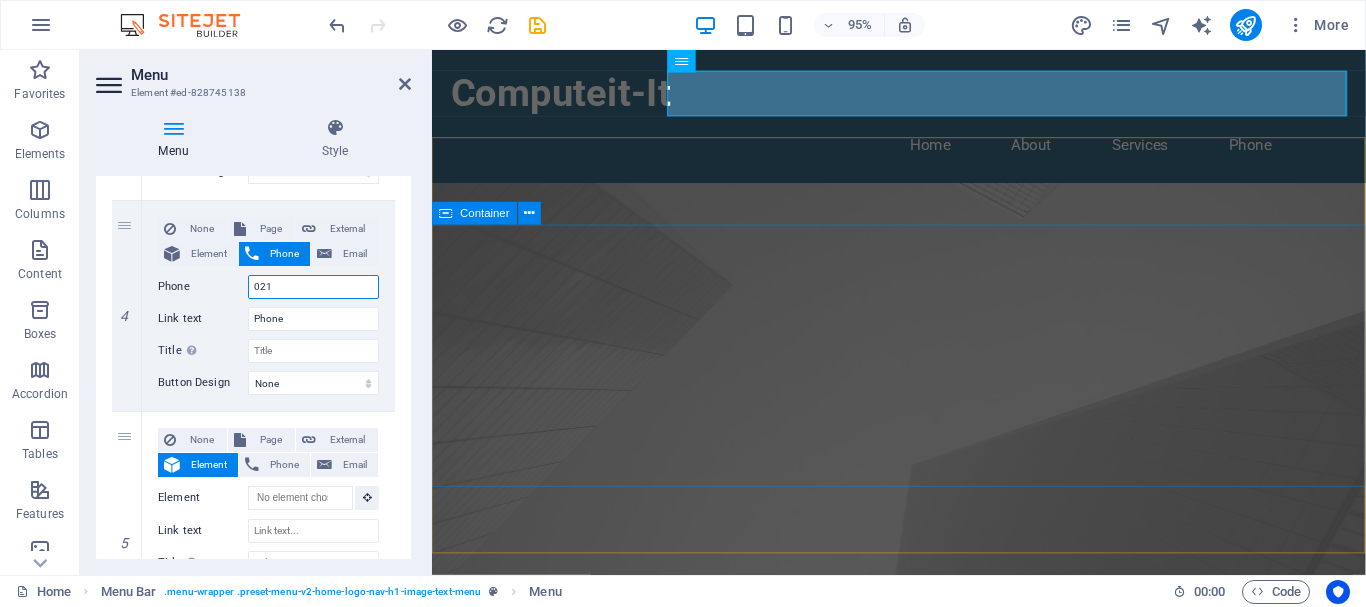 type on "[PHONE]" 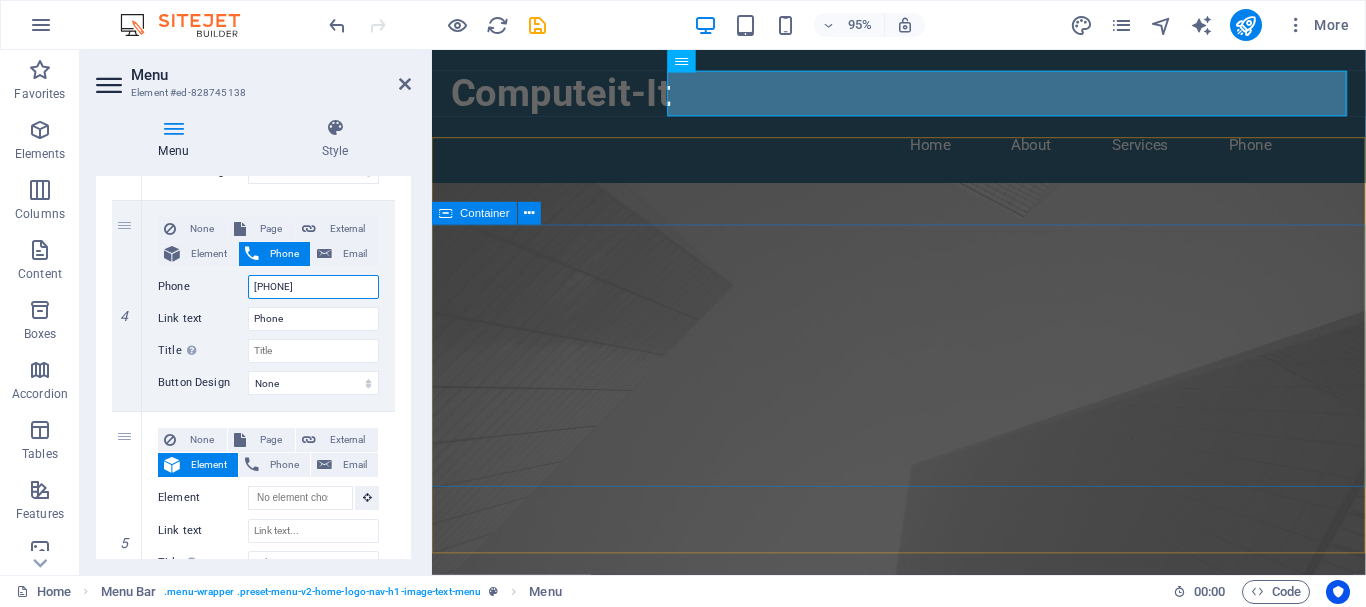 select 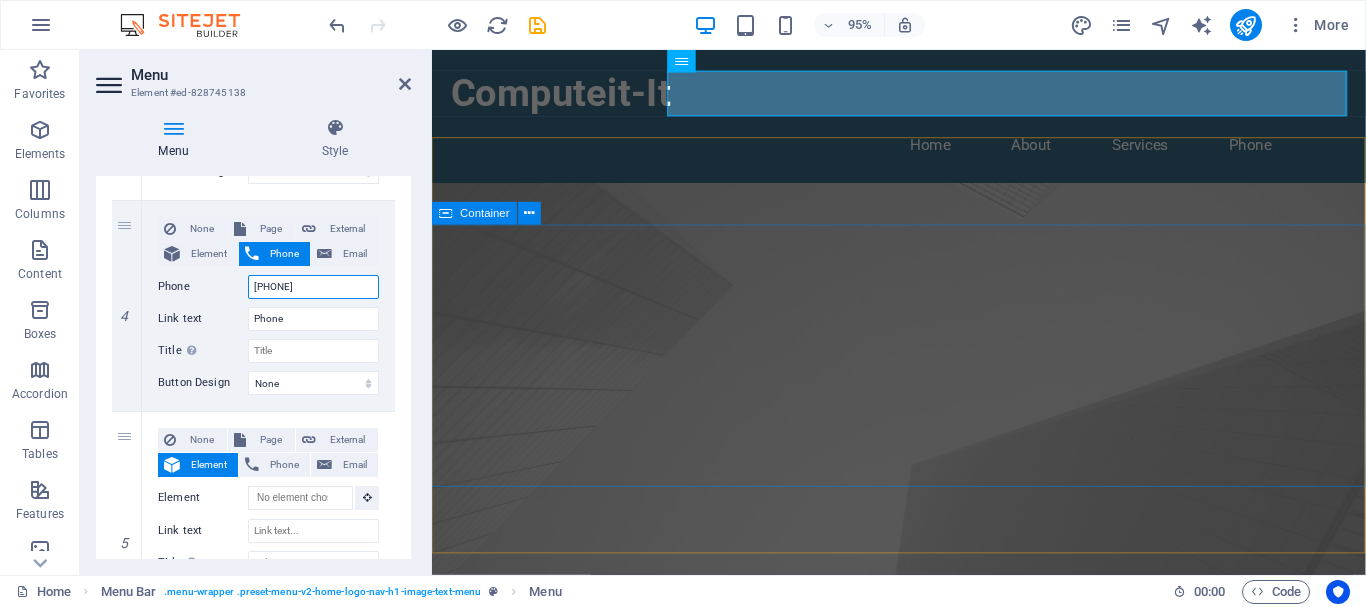 type on "[PHONE]" 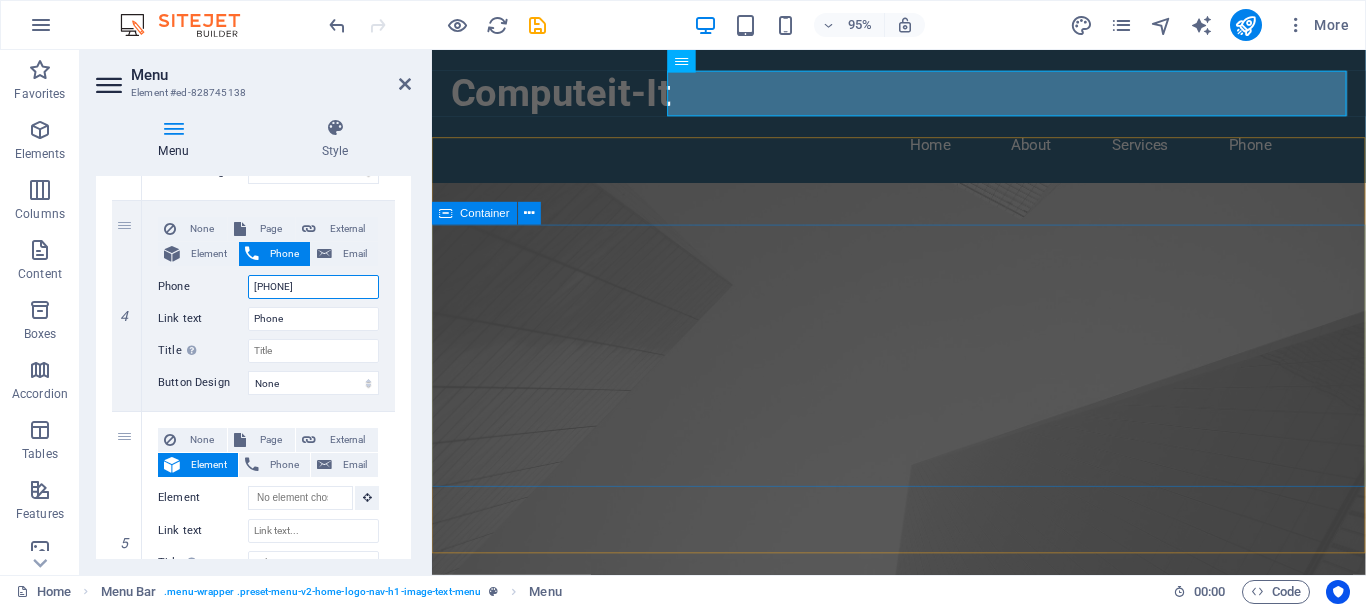 type on "[PHONE]" 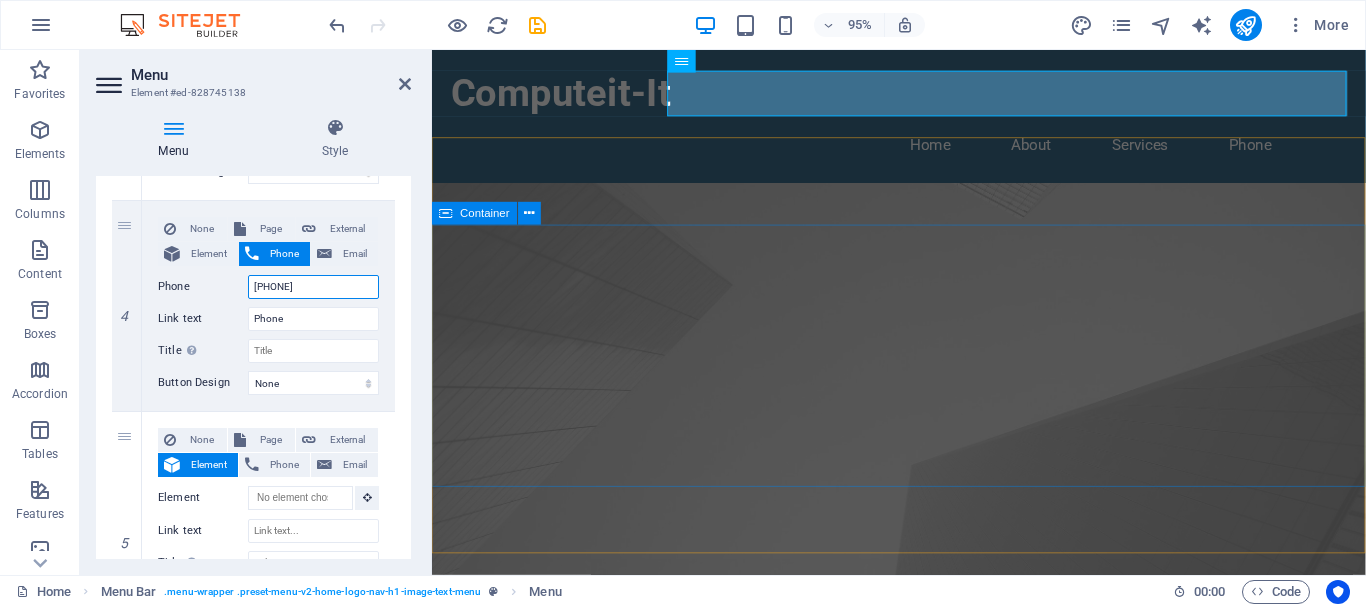 type on "[PHONE]" 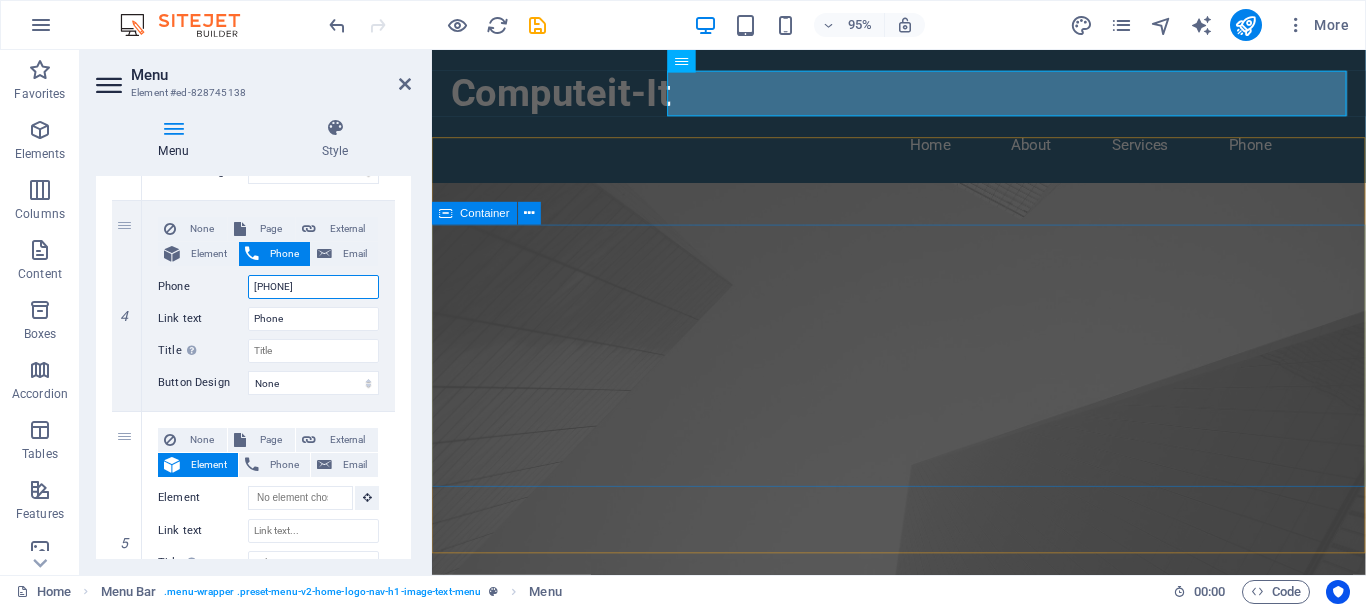 select 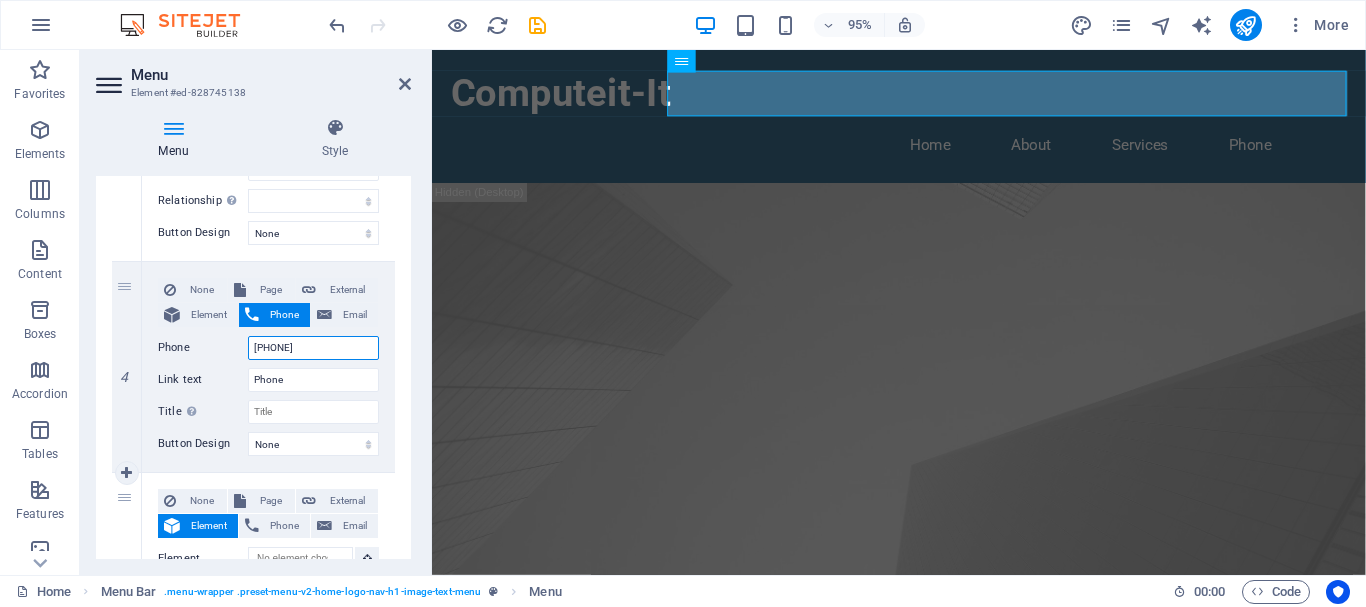scroll, scrollTop: 873, scrollLeft: 0, axis: vertical 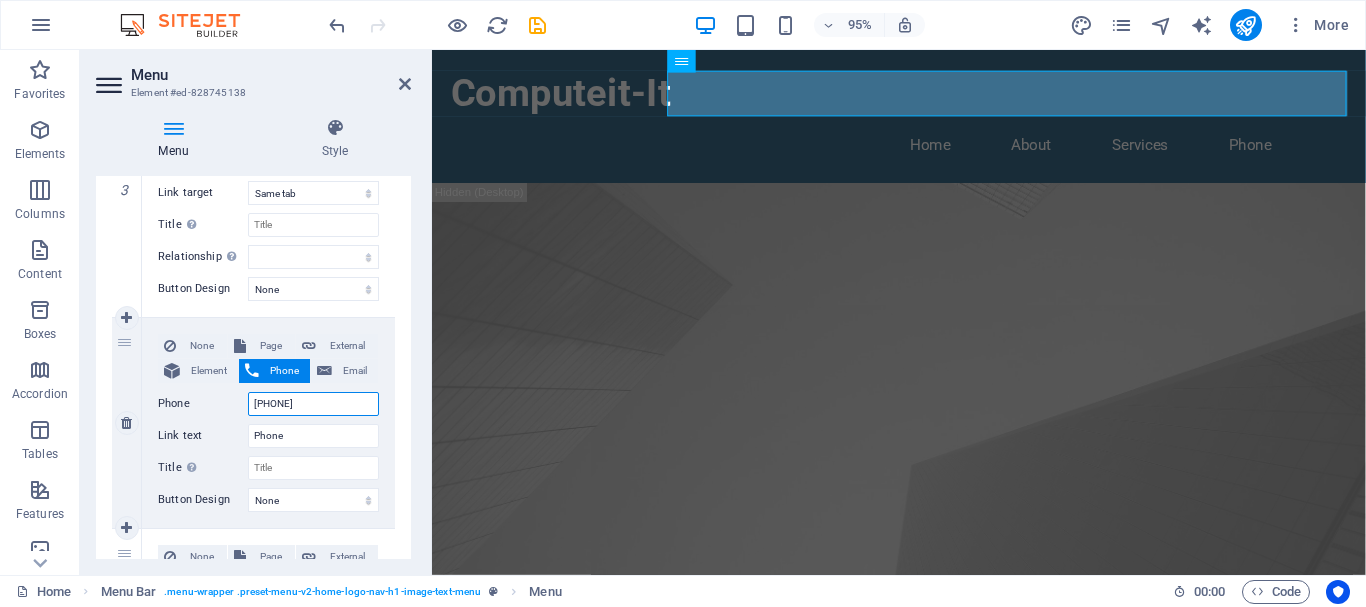 click on "[PHONE]" at bounding box center [313, 404] 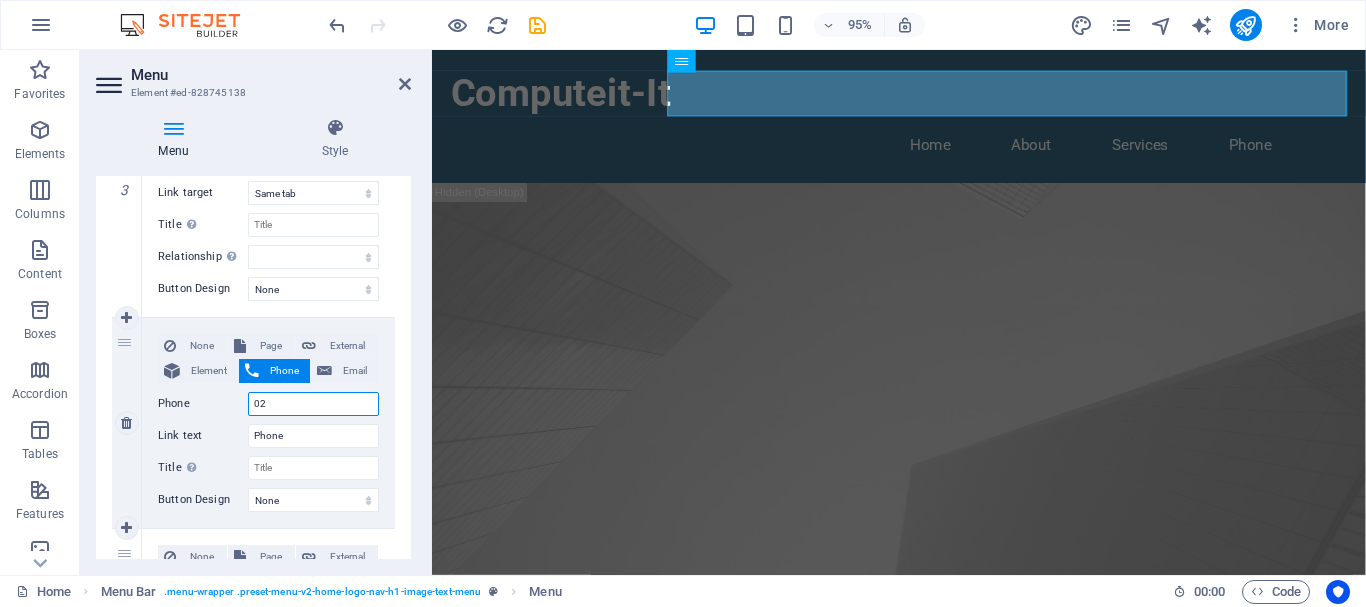 type on "0" 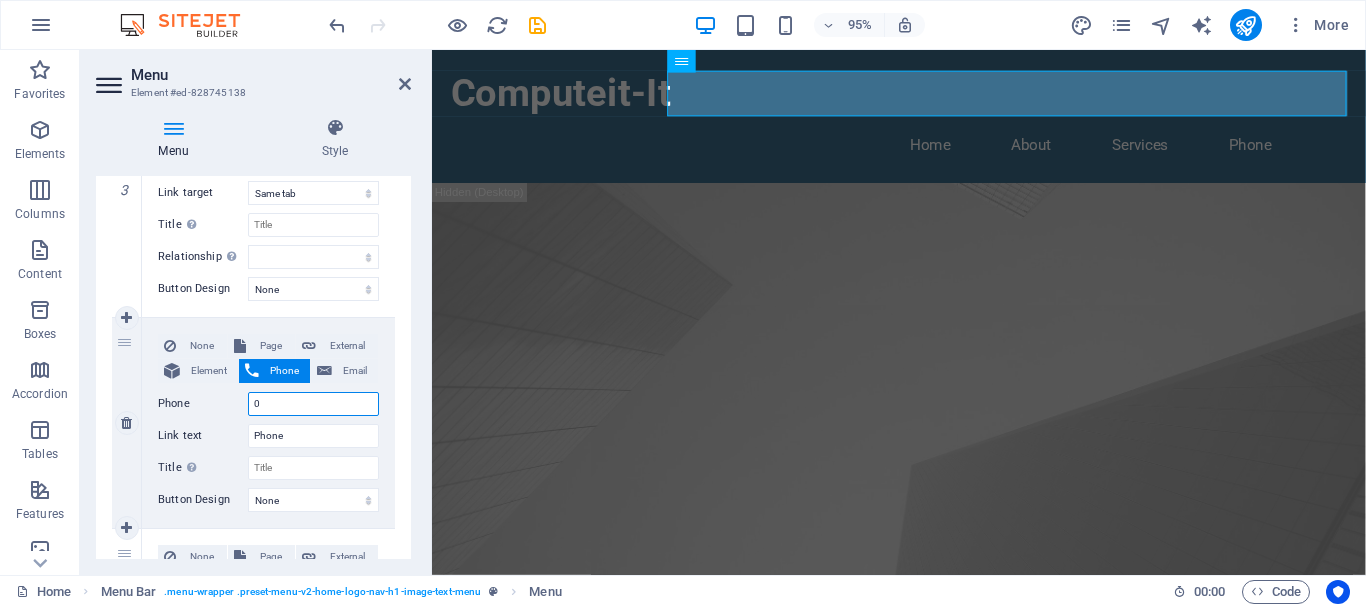 type 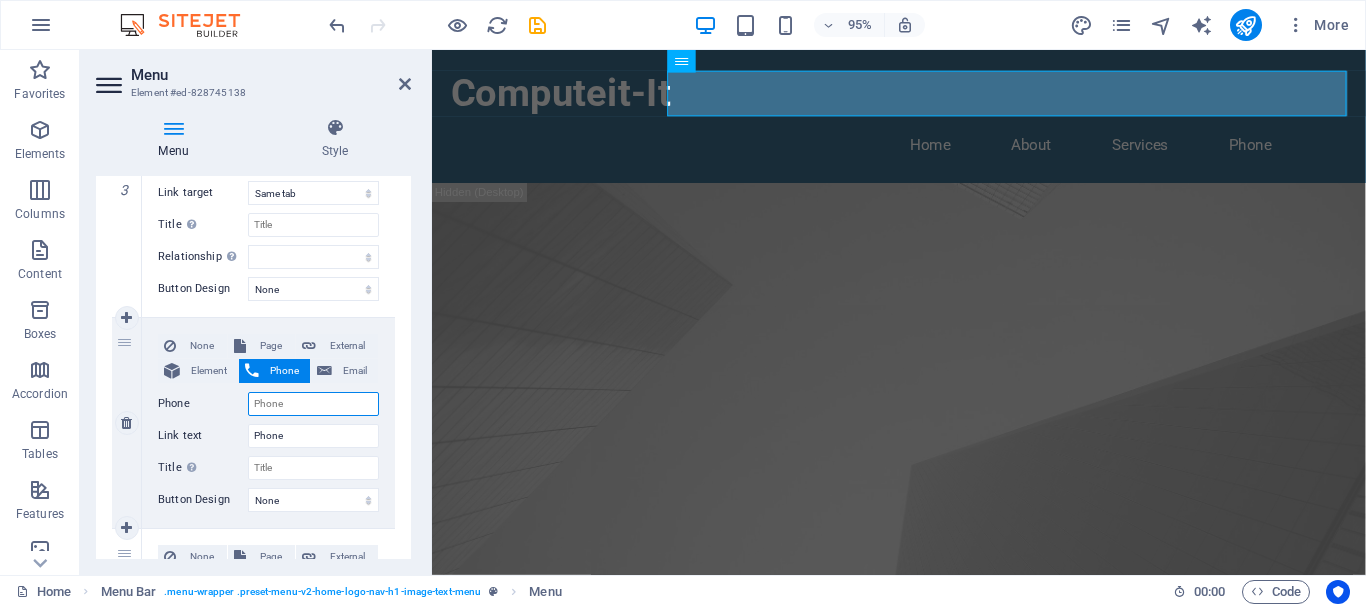 select 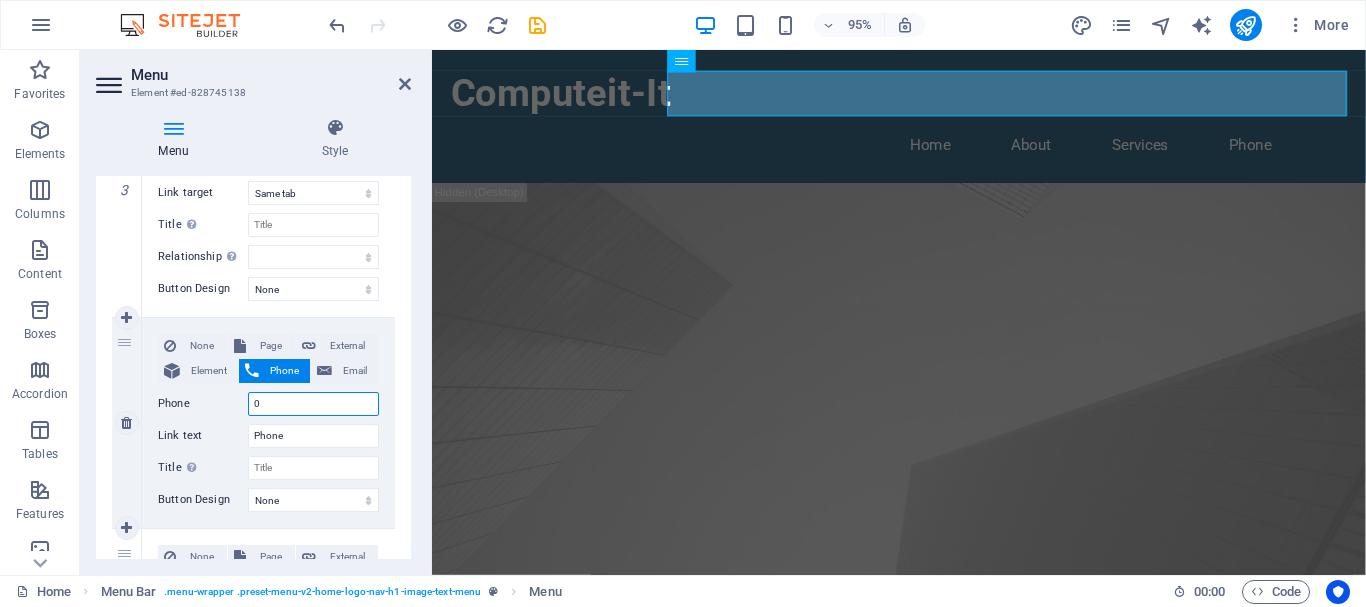 type on "08" 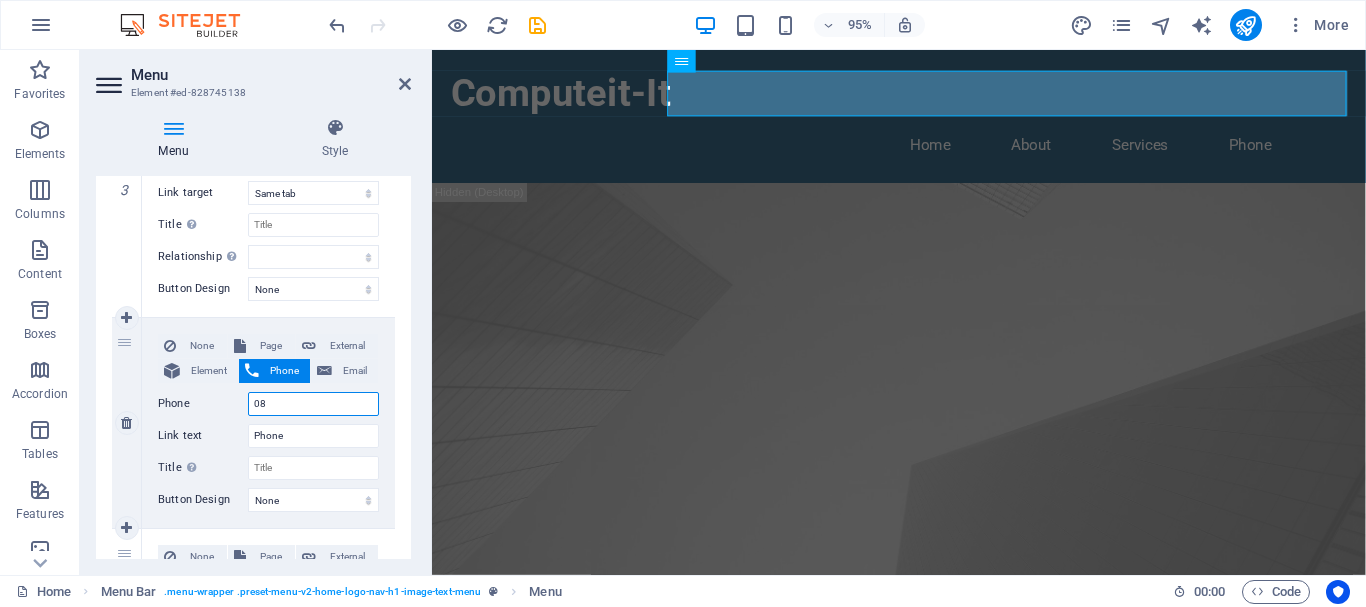 select 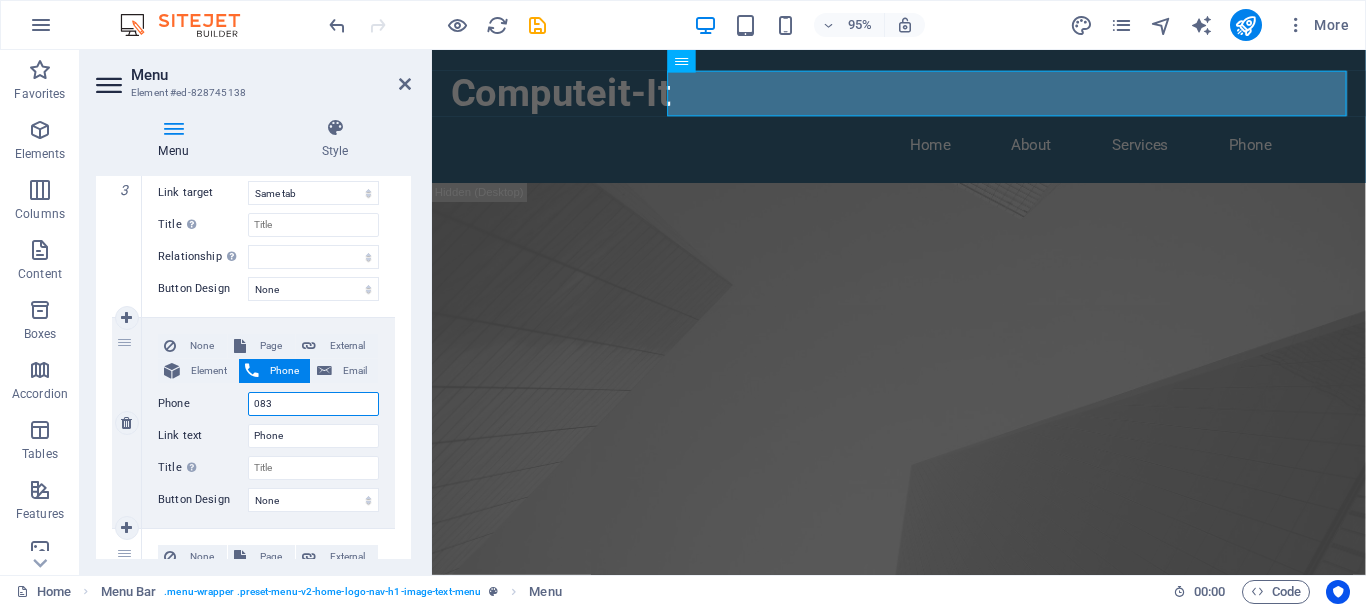 select 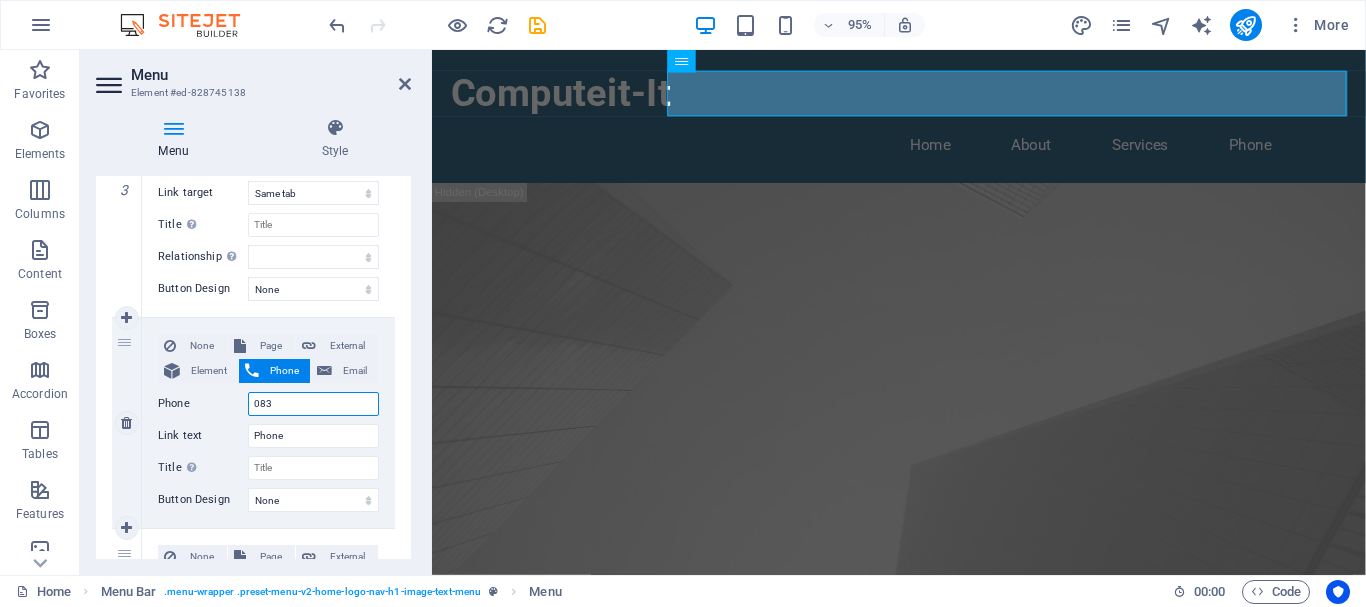 select 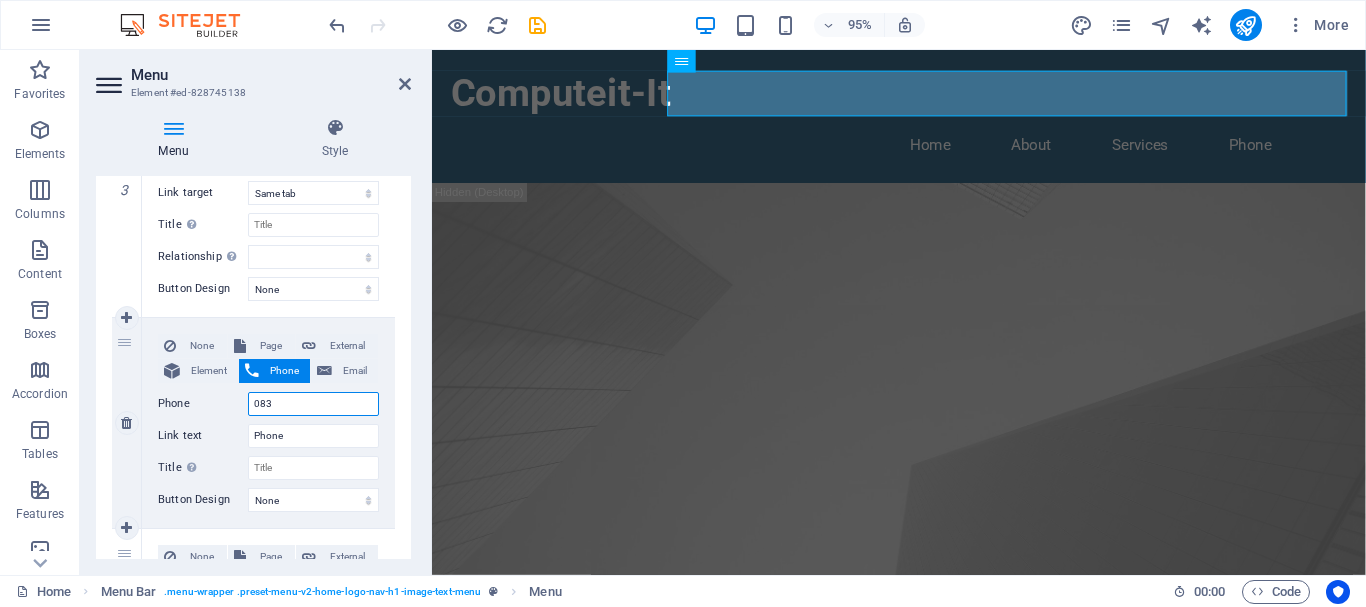select 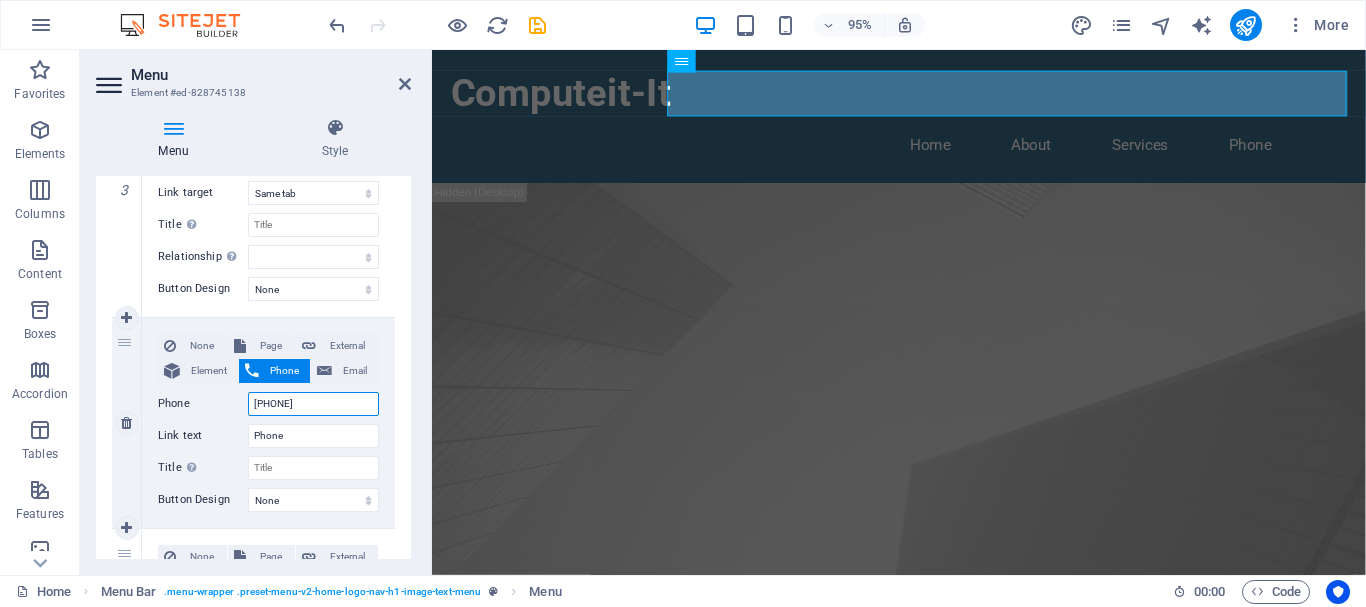 select 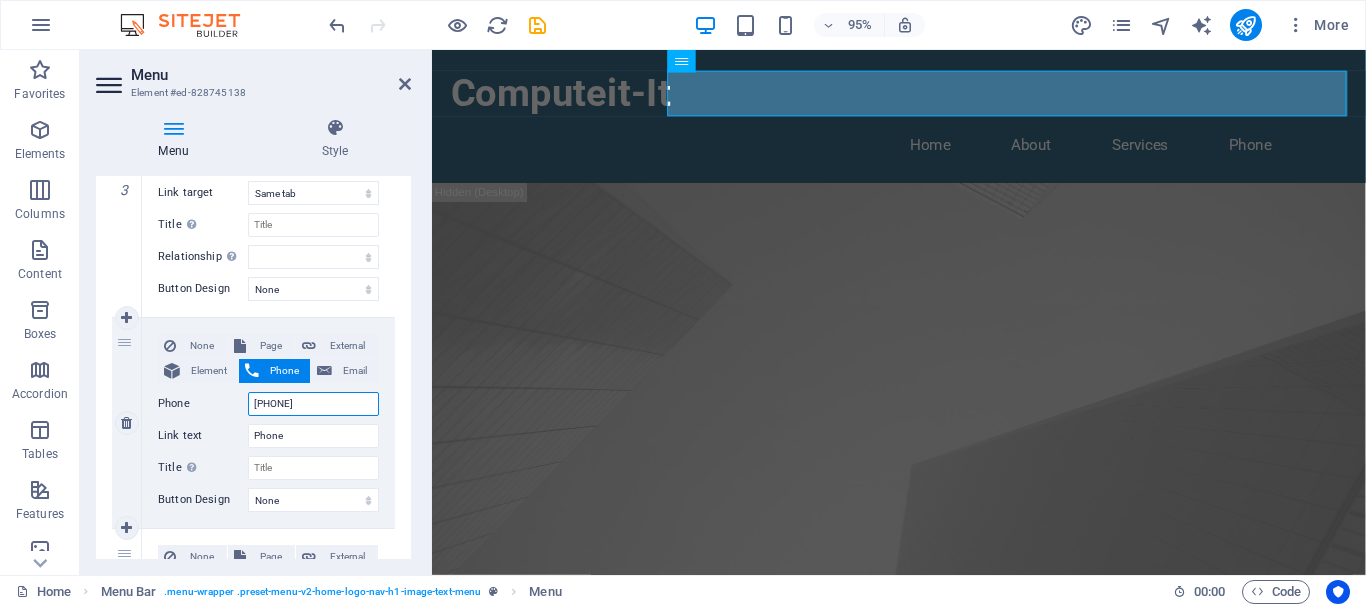 type on "[PHONE]" 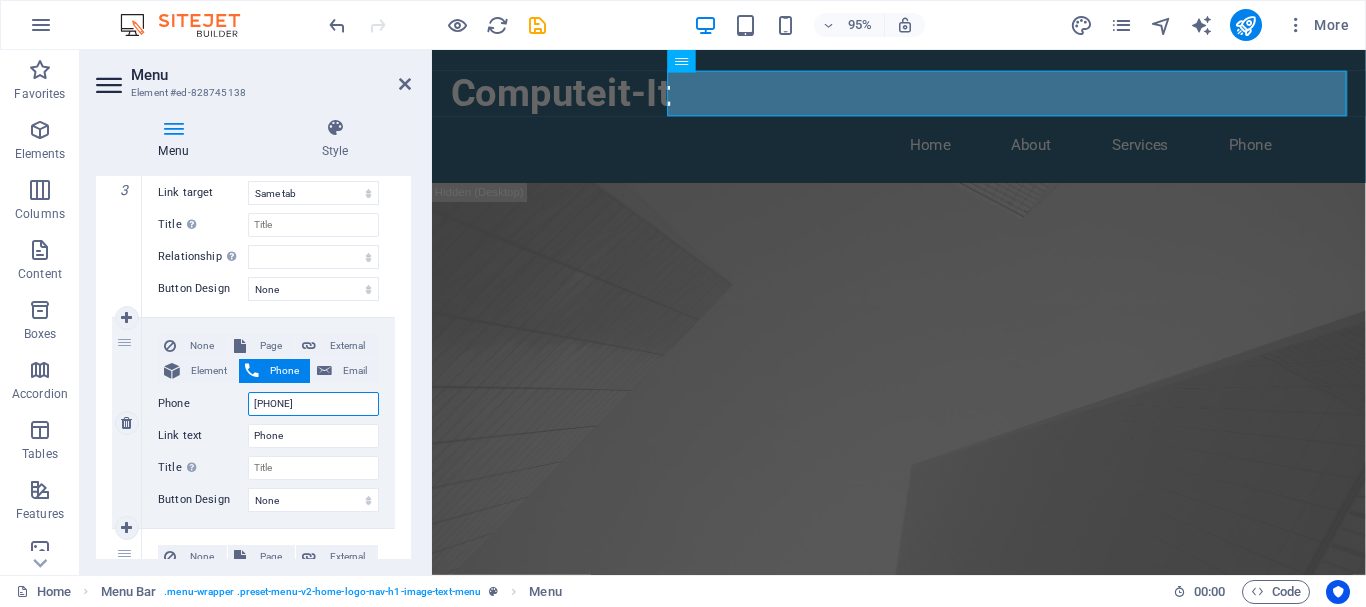 select 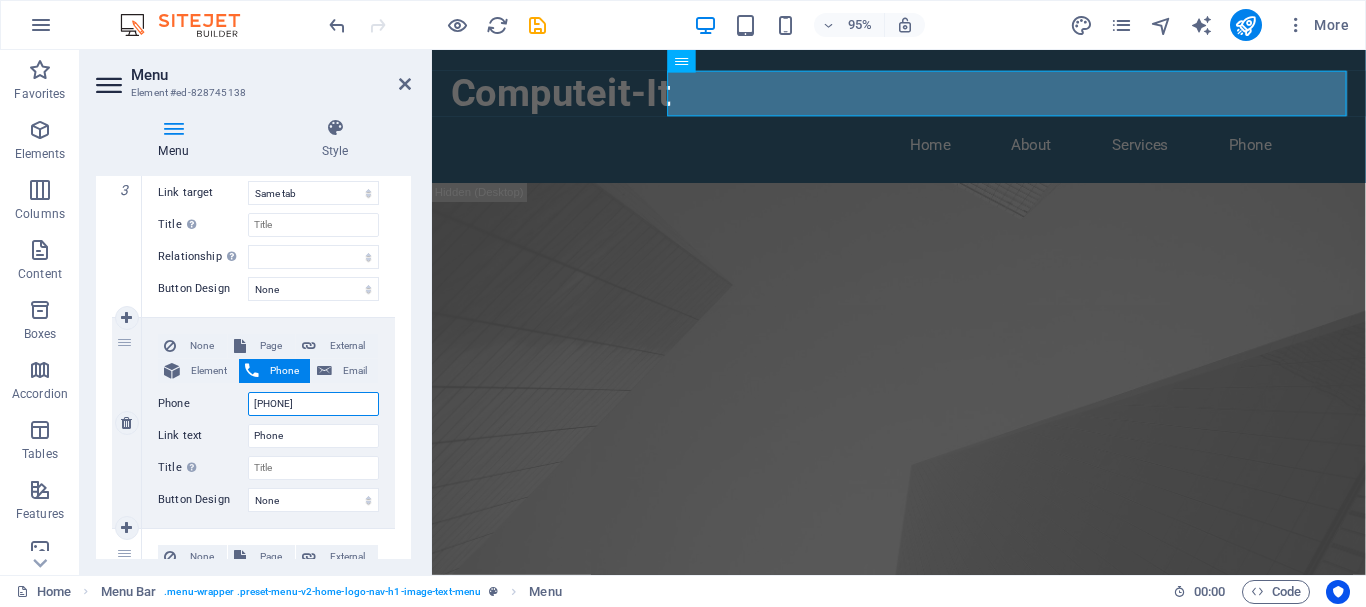 type on "[PHONE]" 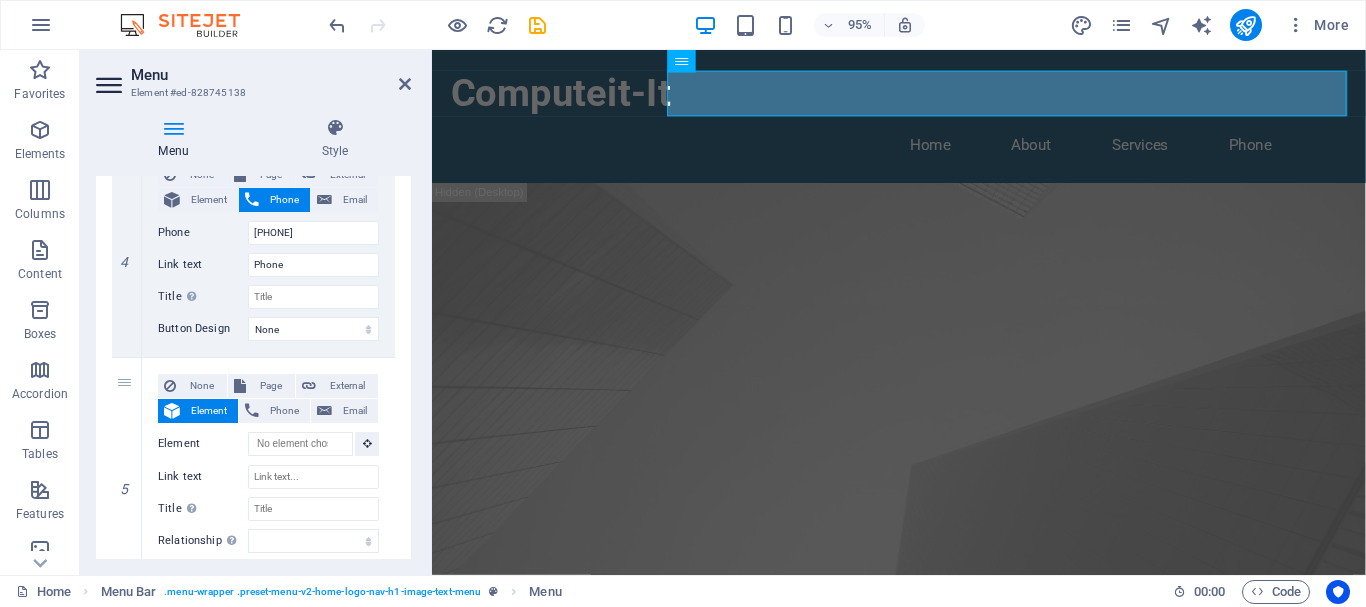 scroll, scrollTop: 1080, scrollLeft: 0, axis: vertical 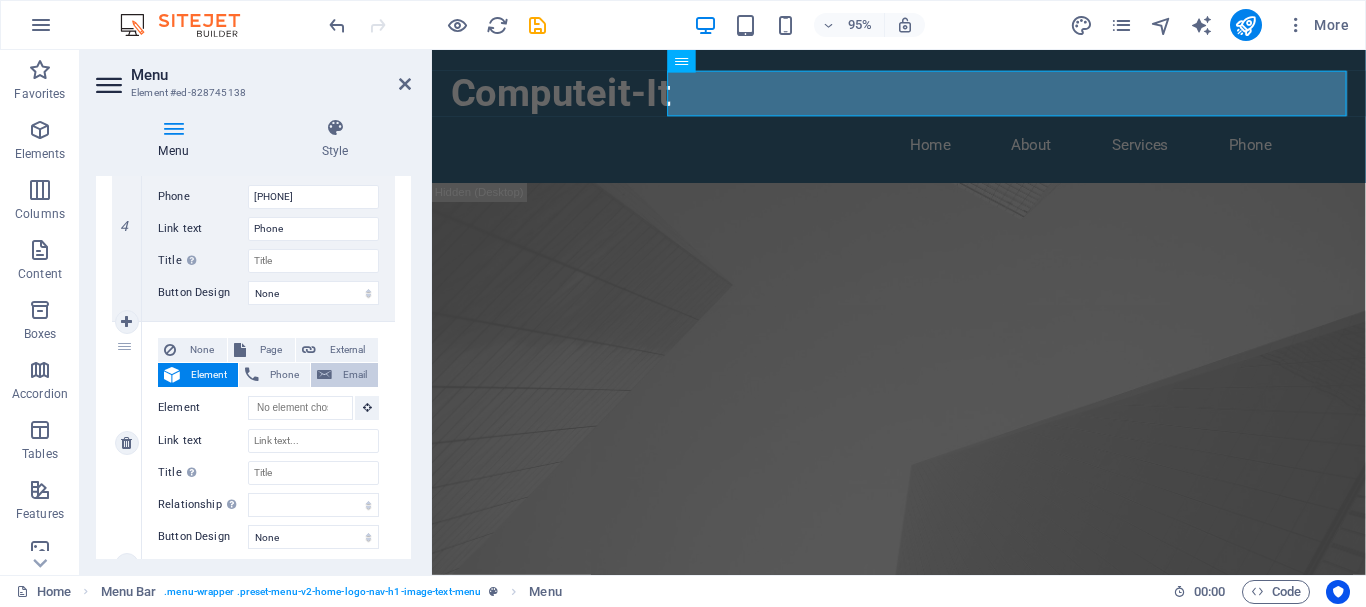 click on "Email" at bounding box center [355, 375] 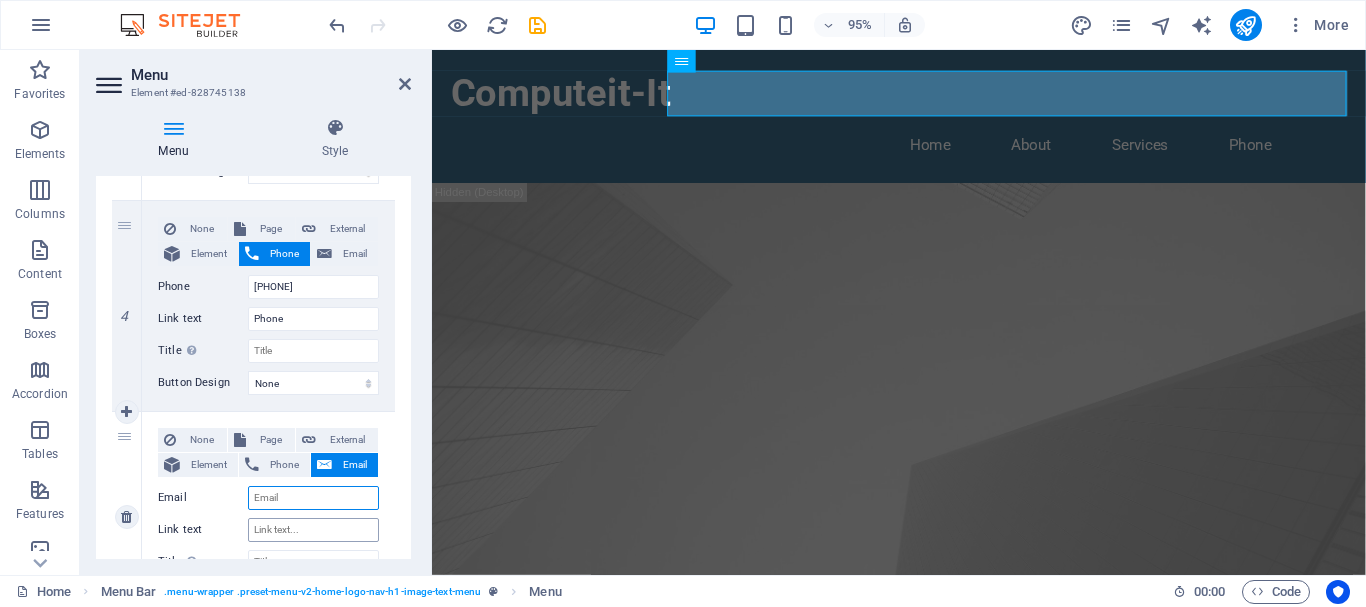 scroll, scrollTop: 1080, scrollLeft: 0, axis: vertical 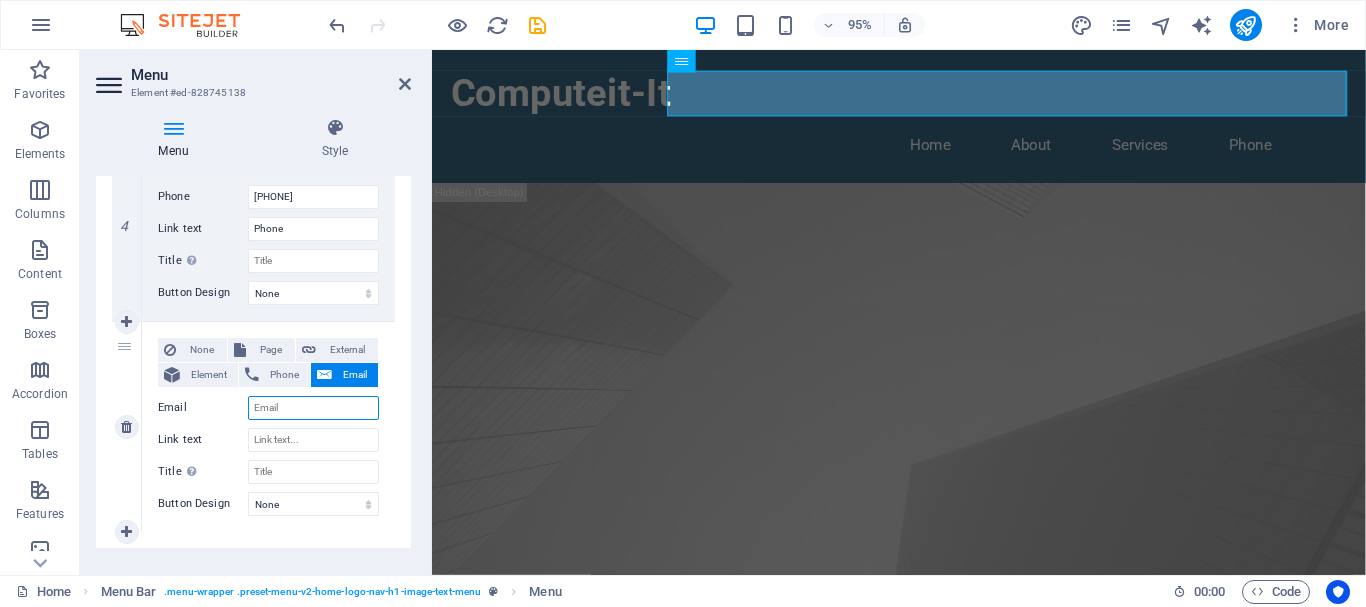 click on "Email" at bounding box center [313, 408] 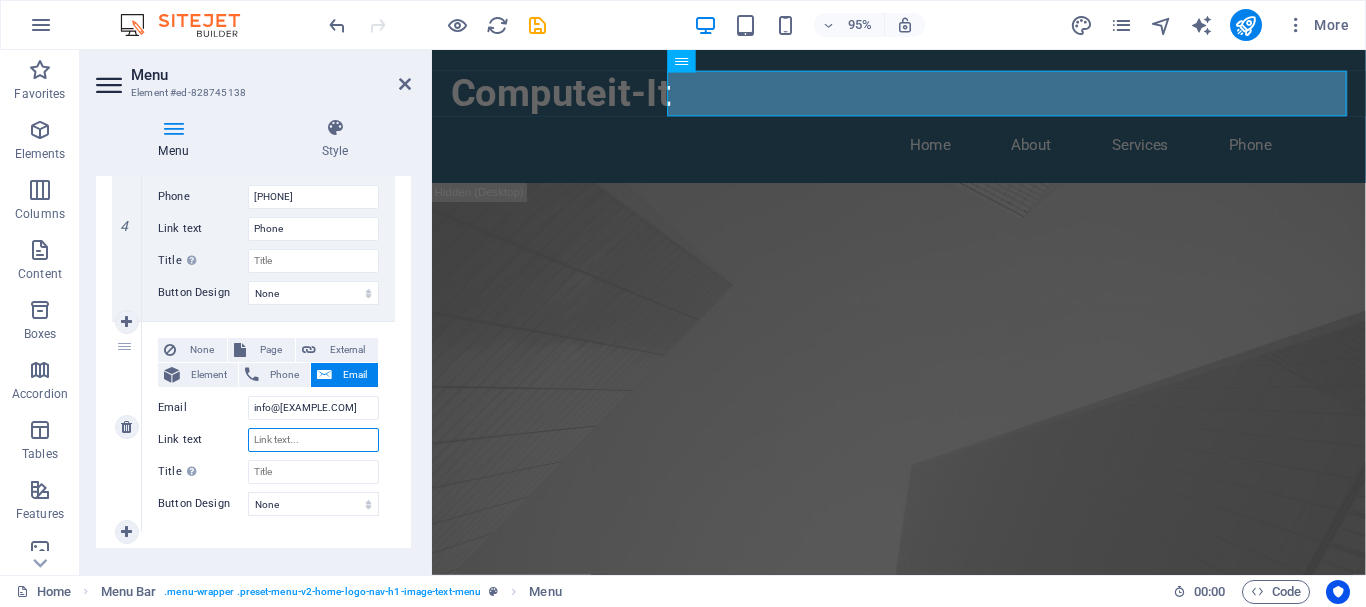 click on "Link text" at bounding box center [313, 440] 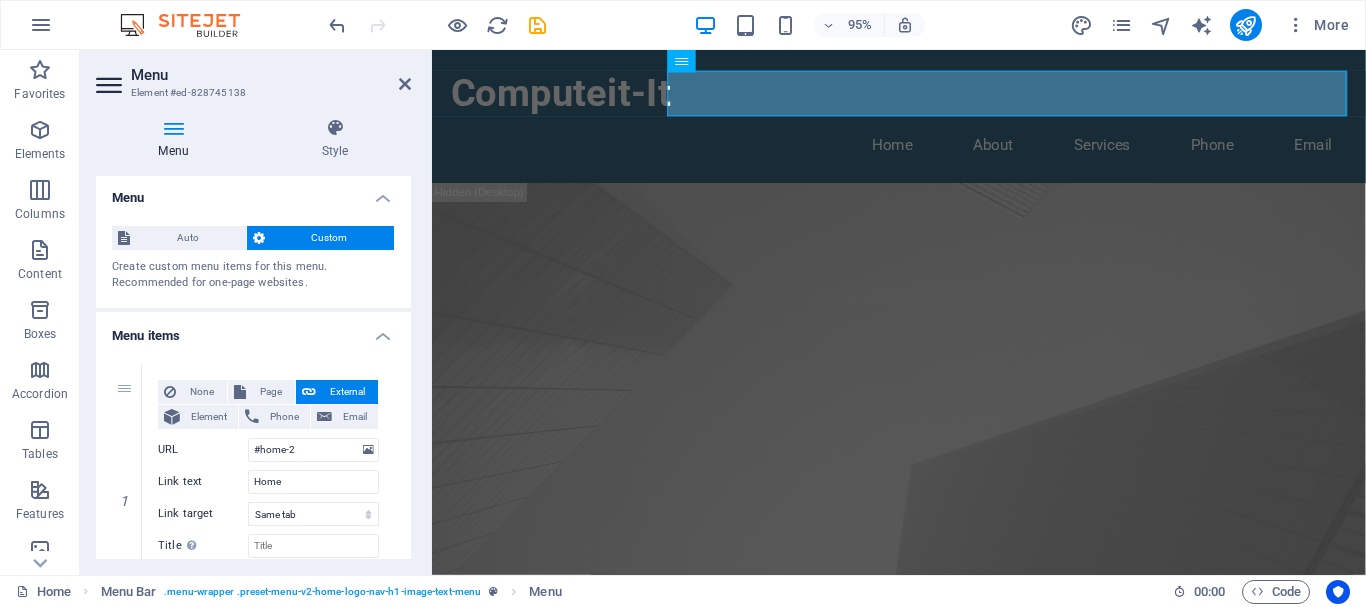 scroll, scrollTop: 0, scrollLeft: 0, axis: both 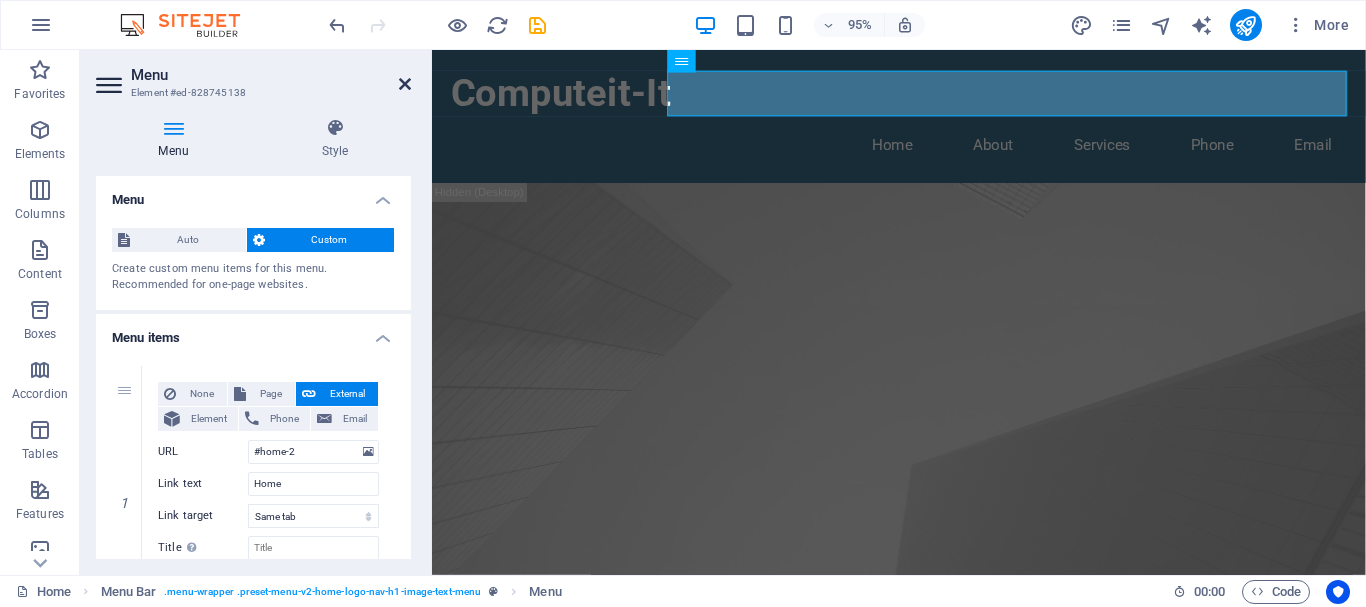 click at bounding box center [405, 84] 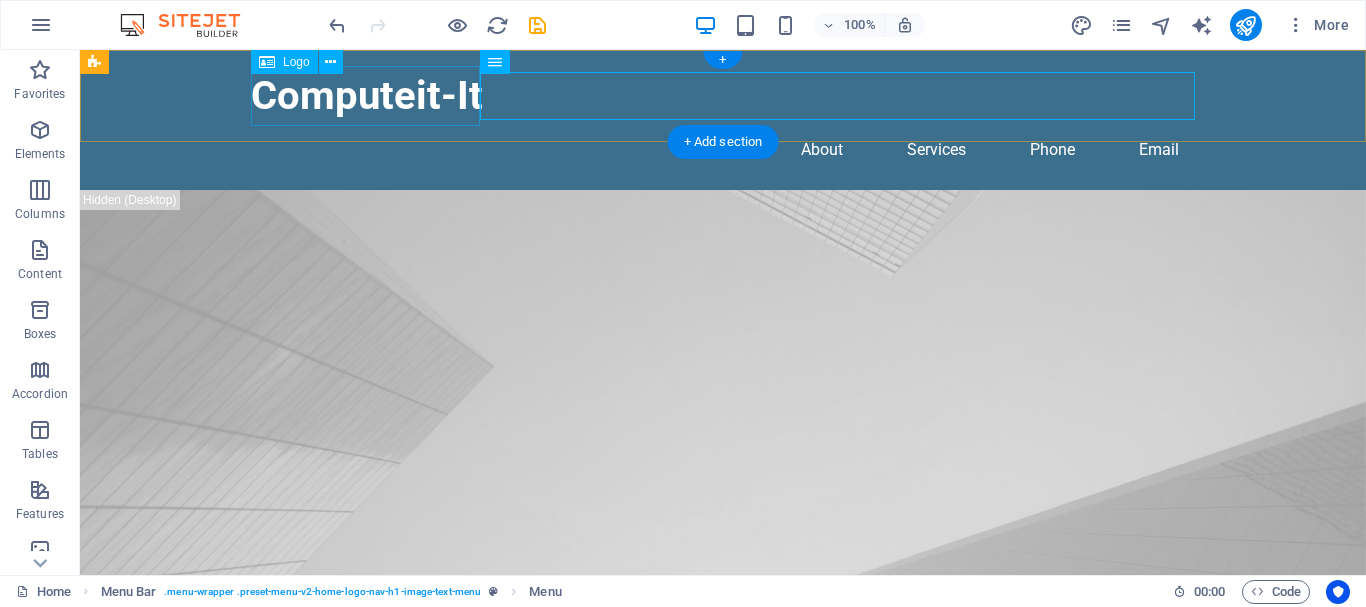 click on "Computeit-It" at bounding box center [723, 96] 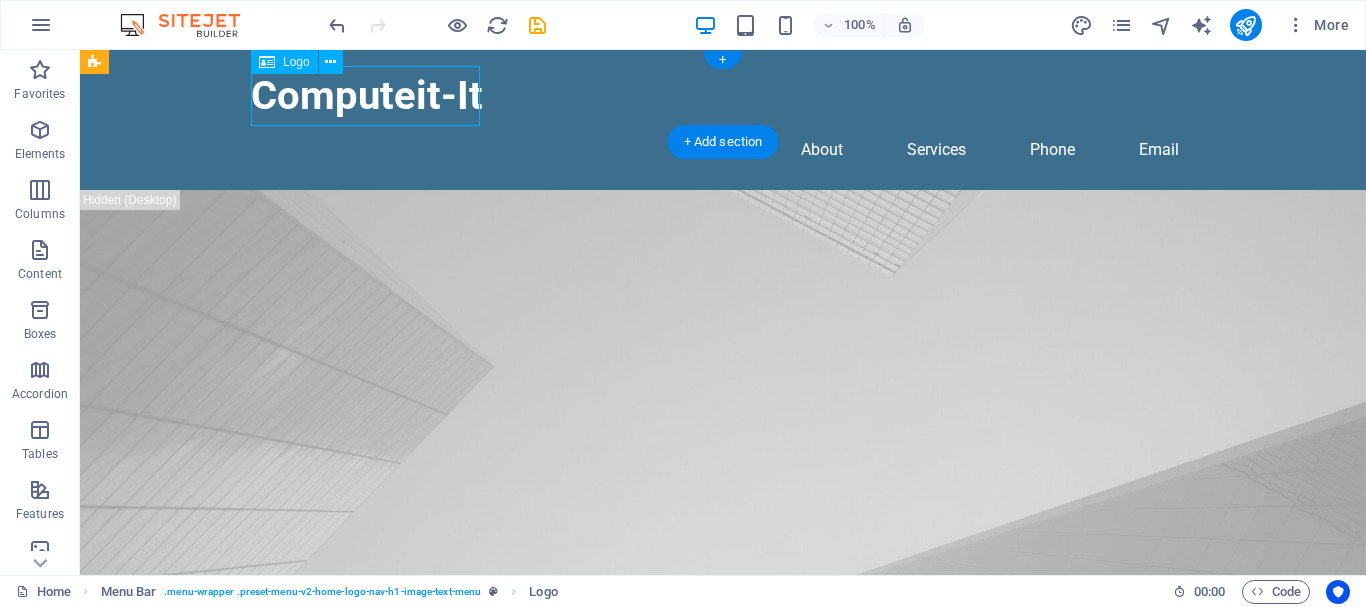 click on "Computeit-It" at bounding box center (723, 96) 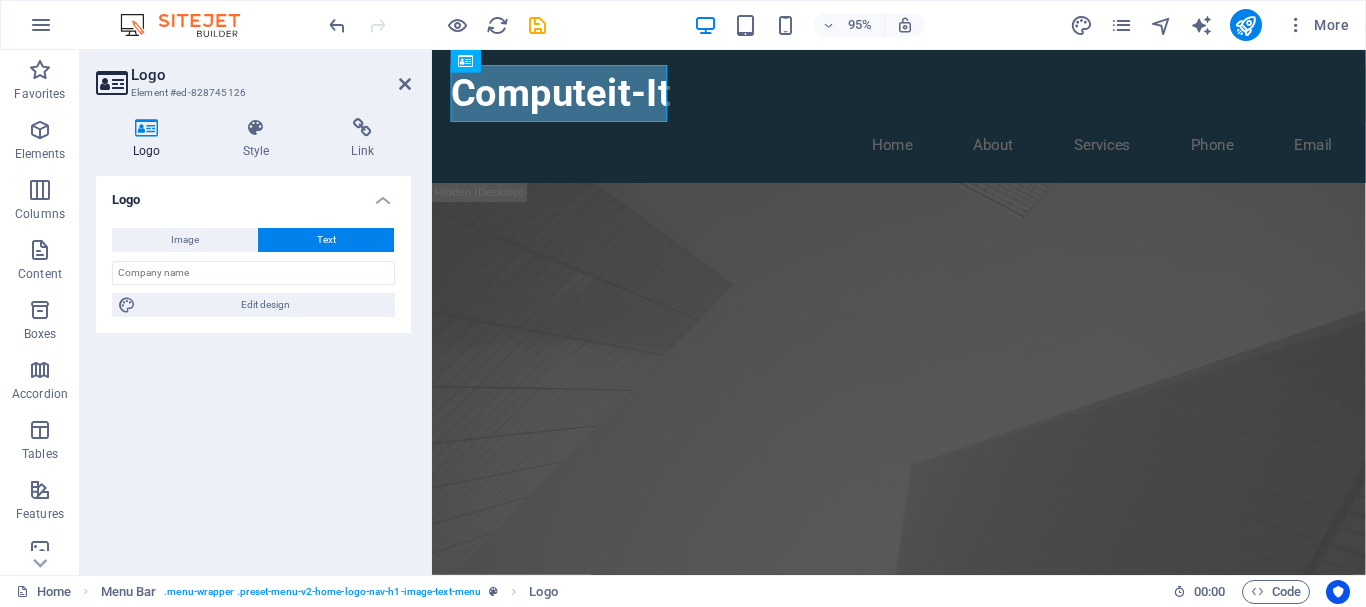 click at bounding box center [147, 128] 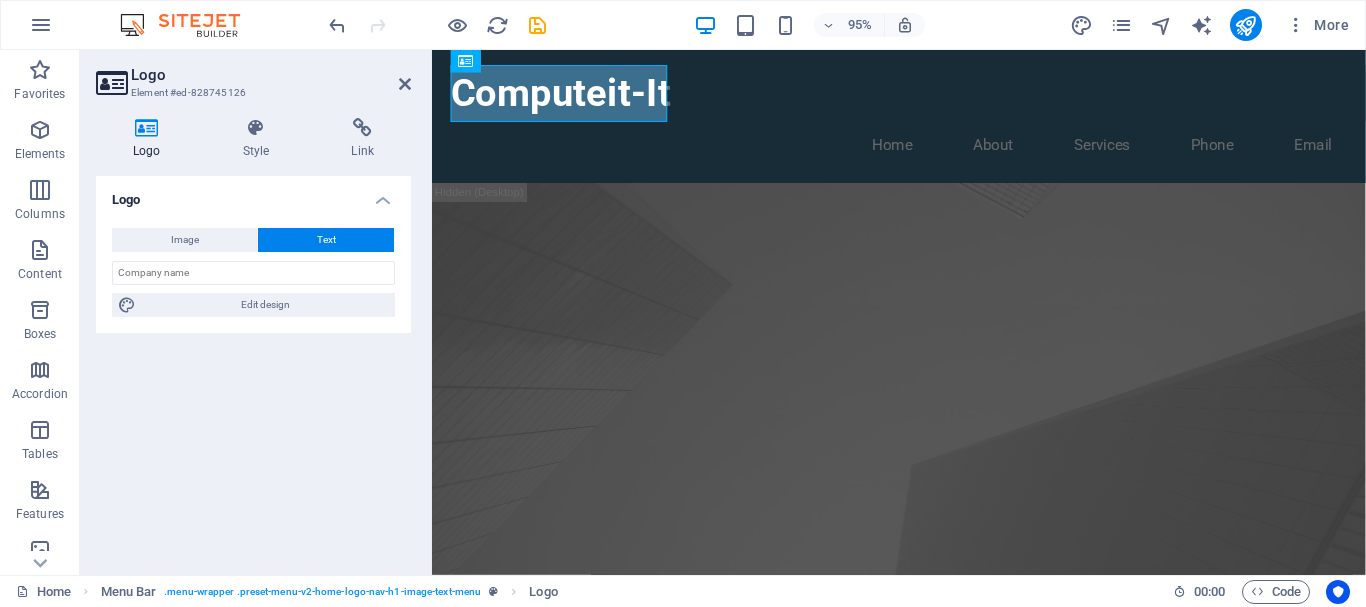 click on "Logo" at bounding box center (253, 194) 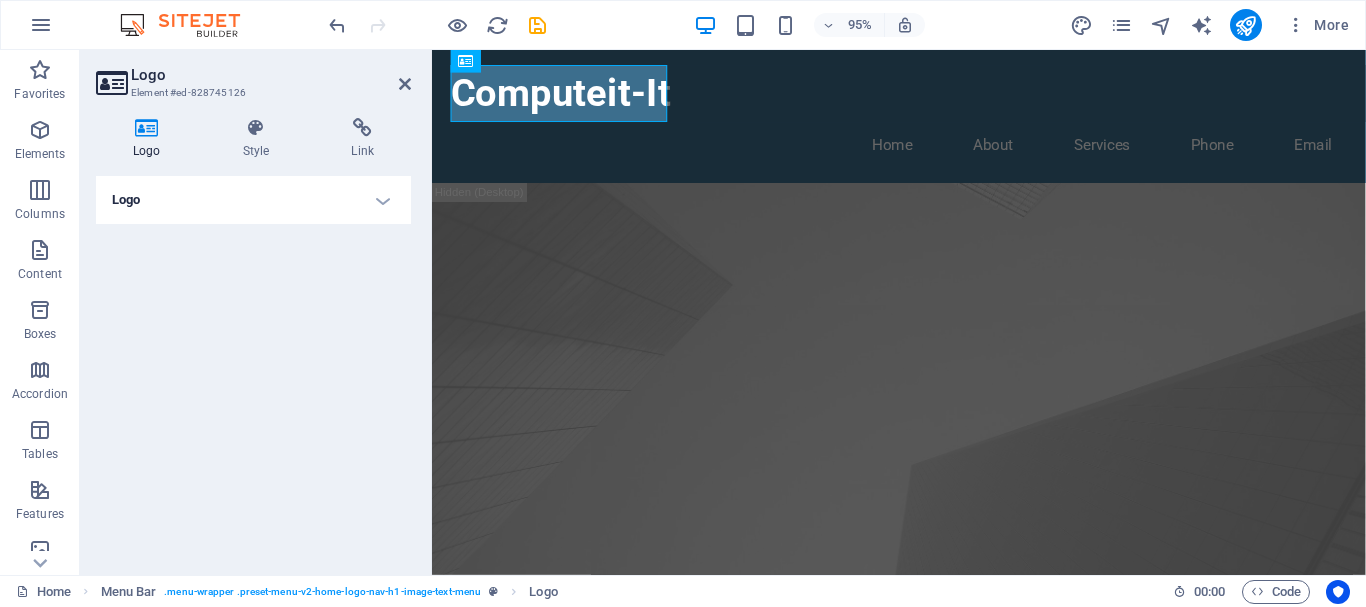 click on "Logo" at bounding box center (253, 200) 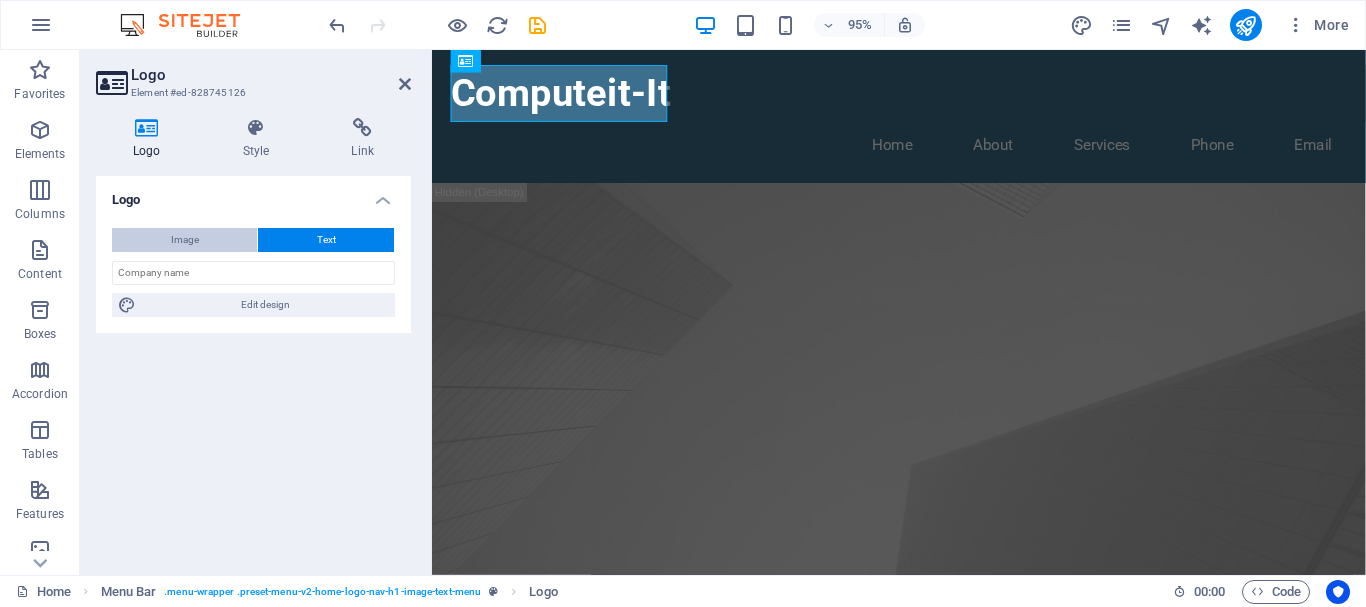 click on "Image" at bounding box center (184, 240) 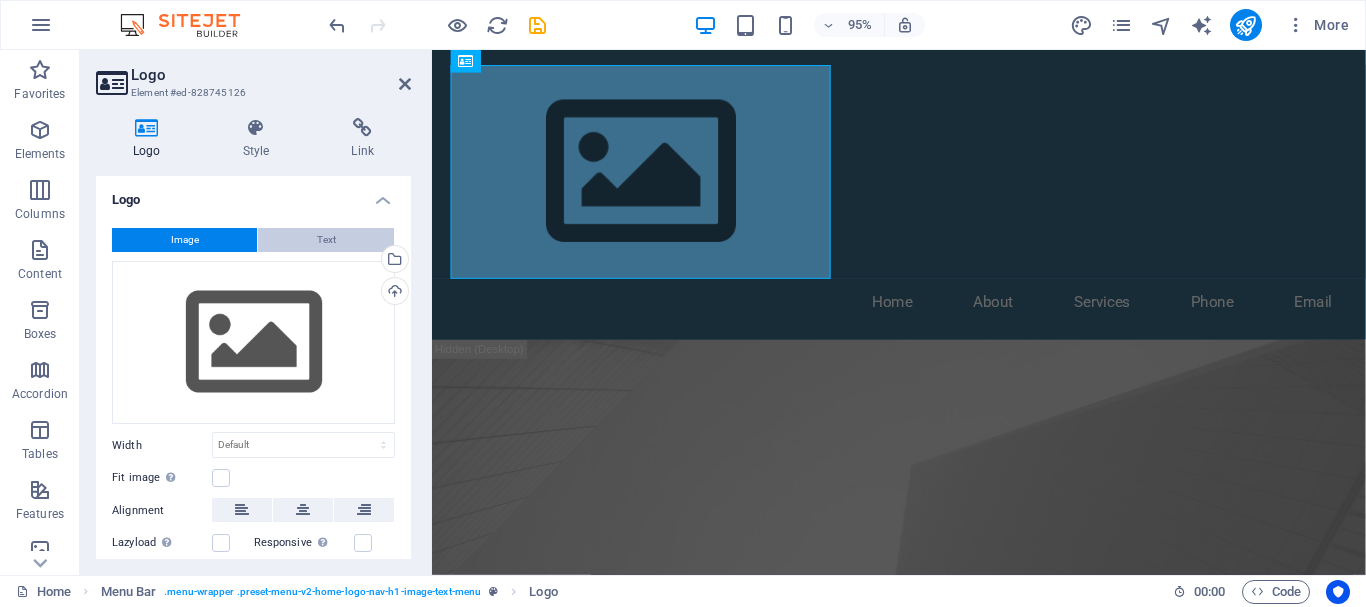 click on "Text" at bounding box center (326, 240) 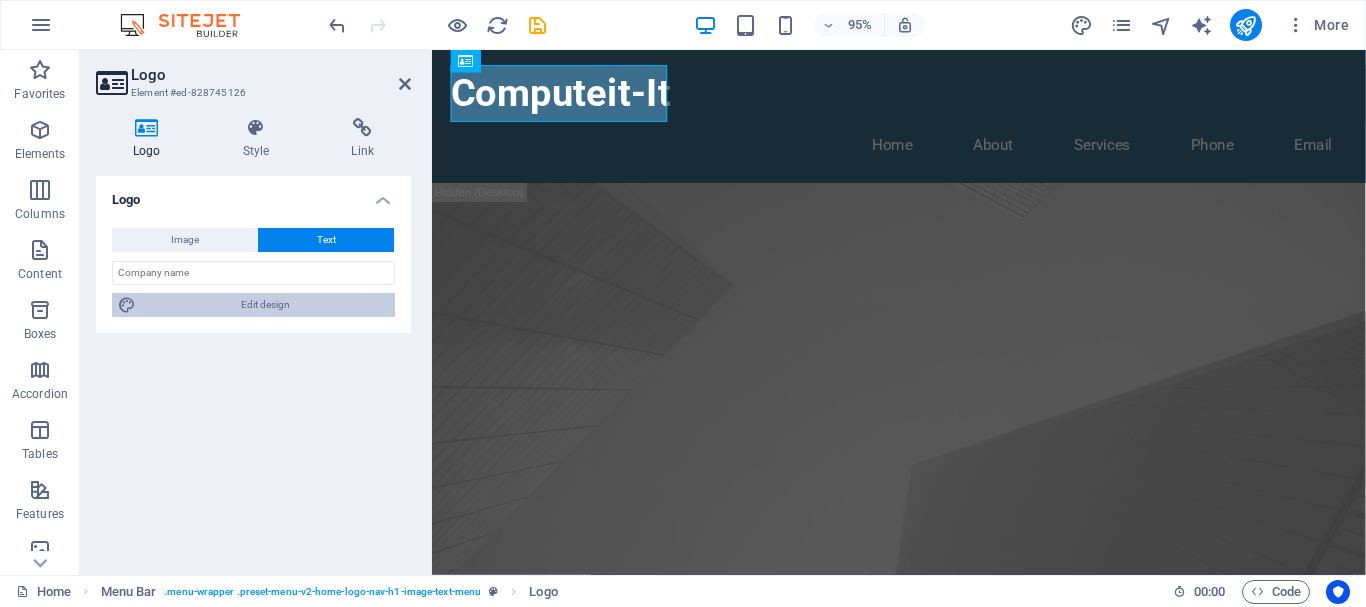 click on "Edit design" at bounding box center [265, 305] 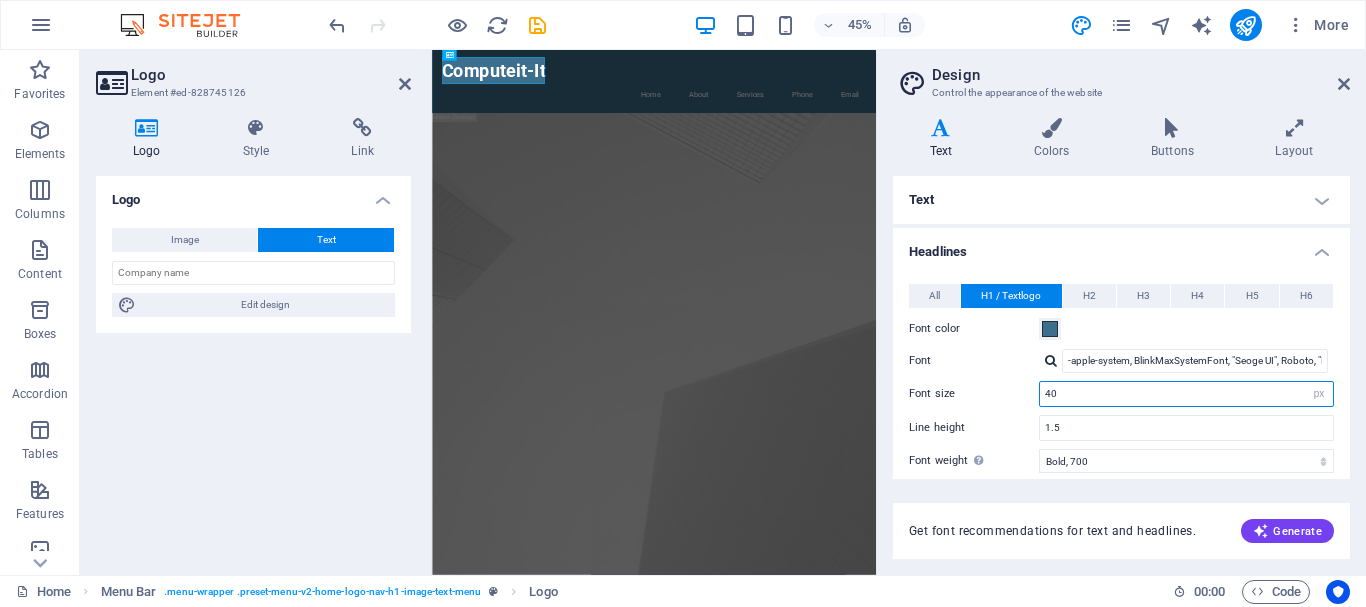 click on "40" at bounding box center (1186, 394) 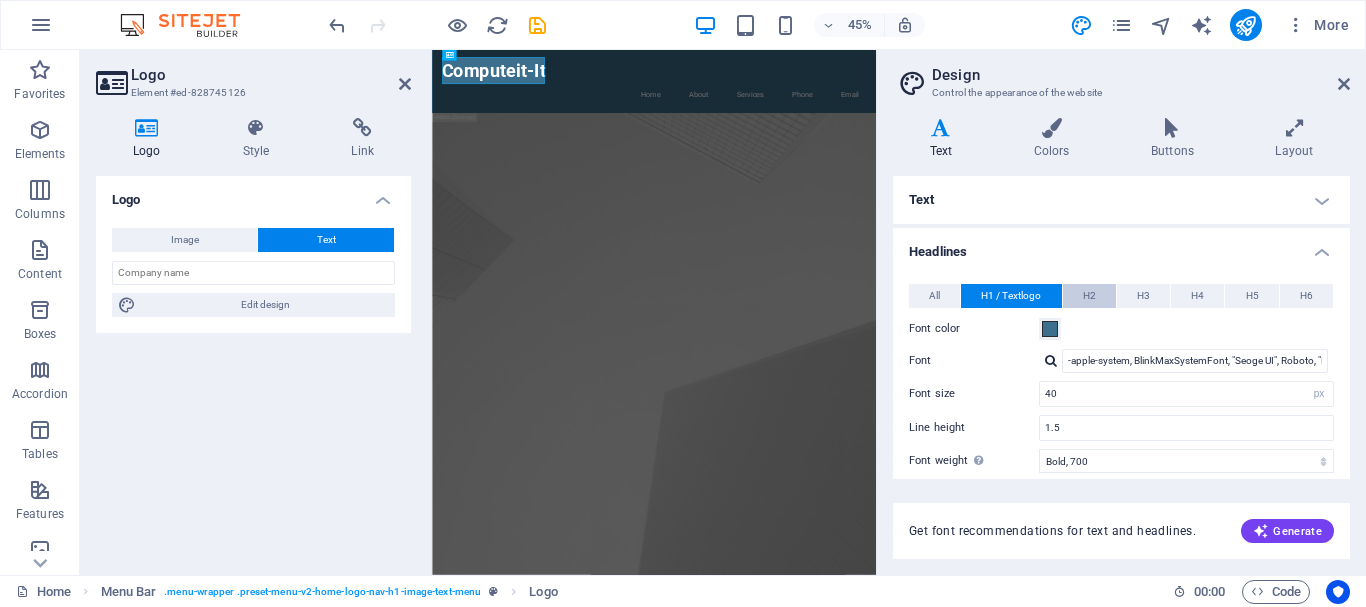 click on "H2" at bounding box center (1089, 296) 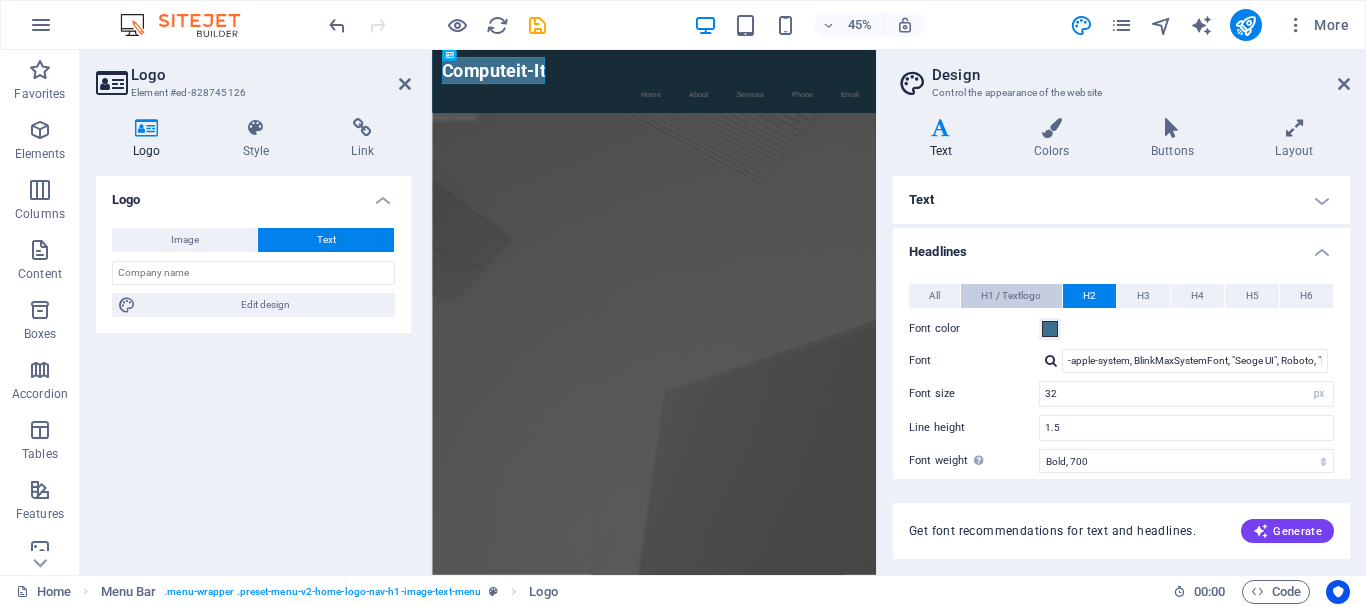 click on "H1 / Textlogo" at bounding box center (1011, 296) 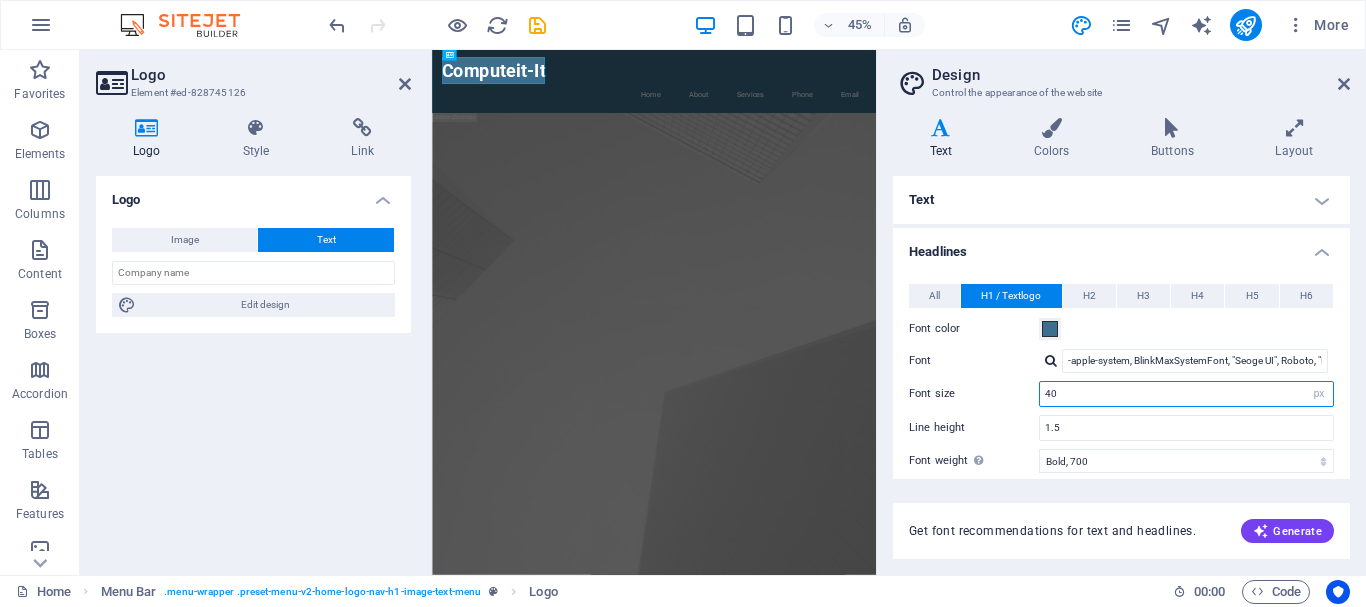 click on "40" at bounding box center (1186, 394) 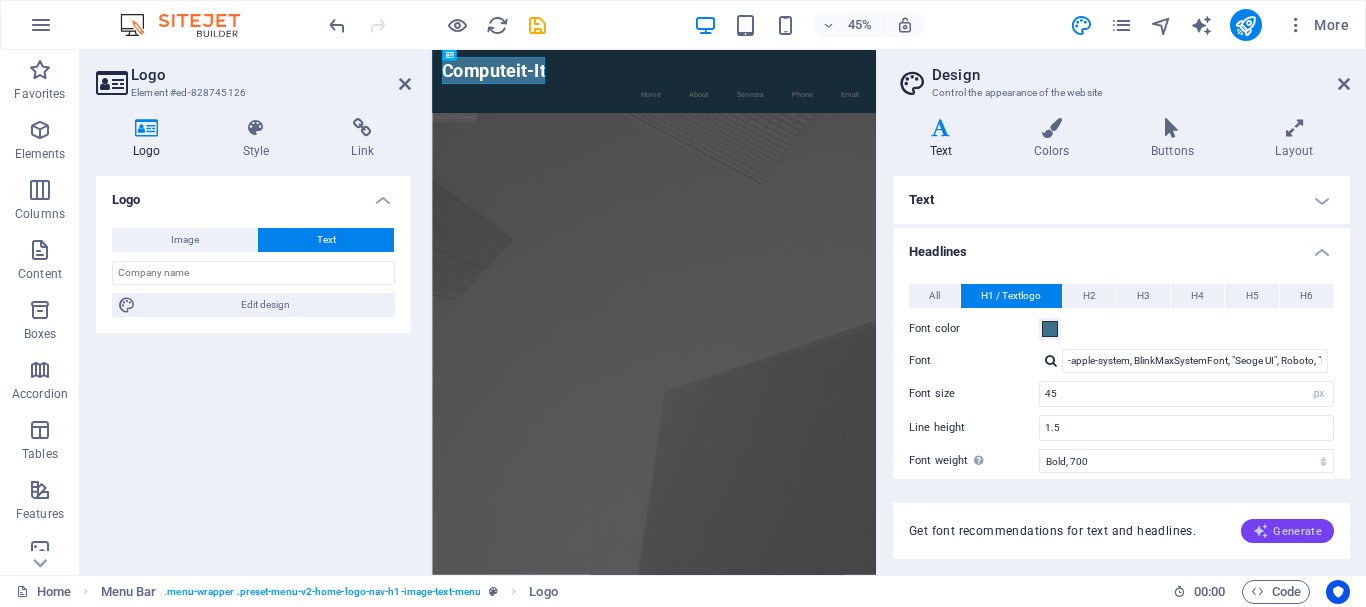 drag, startPoint x: 1308, startPoint y: 528, endPoint x: 1296, endPoint y: 525, distance: 12.369317 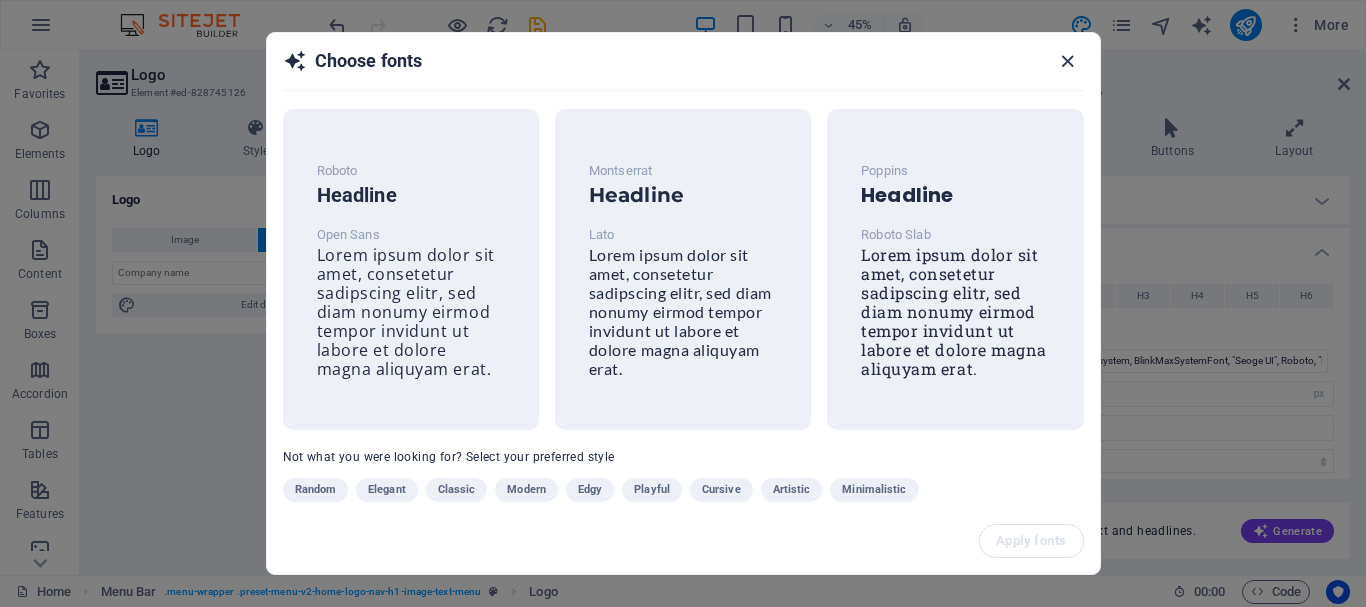 click at bounding box center (1067, 61) 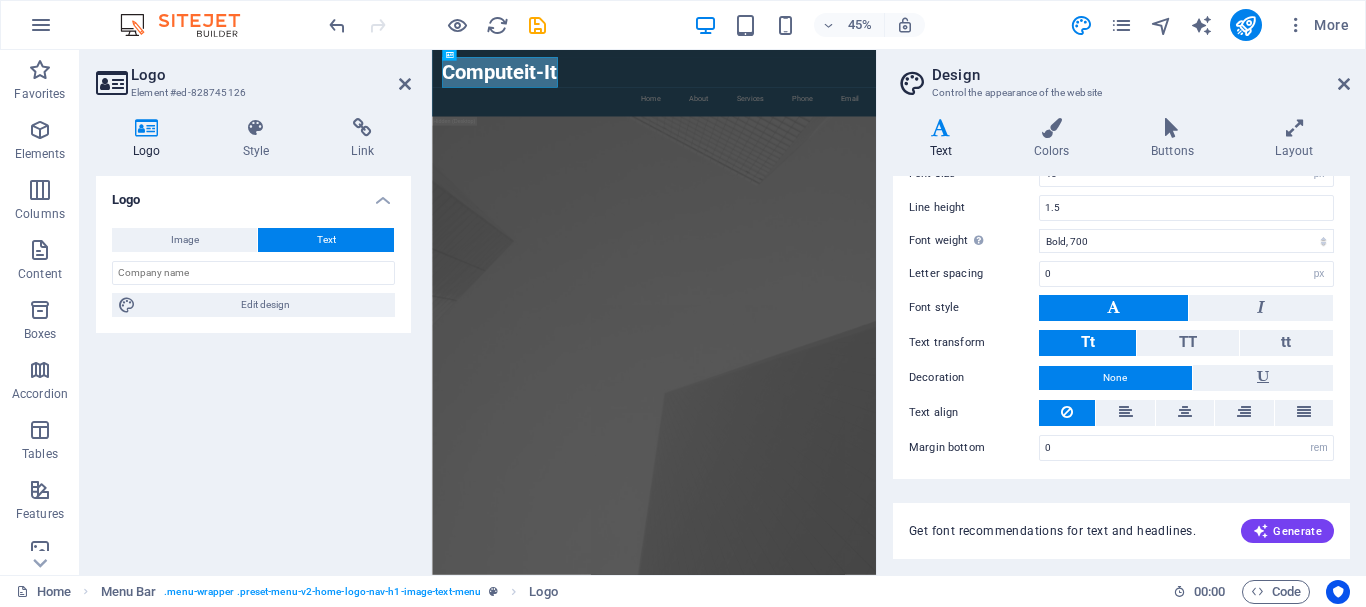 scroll, scrollTop: 40, scrollLeft: 0, axis: vertical 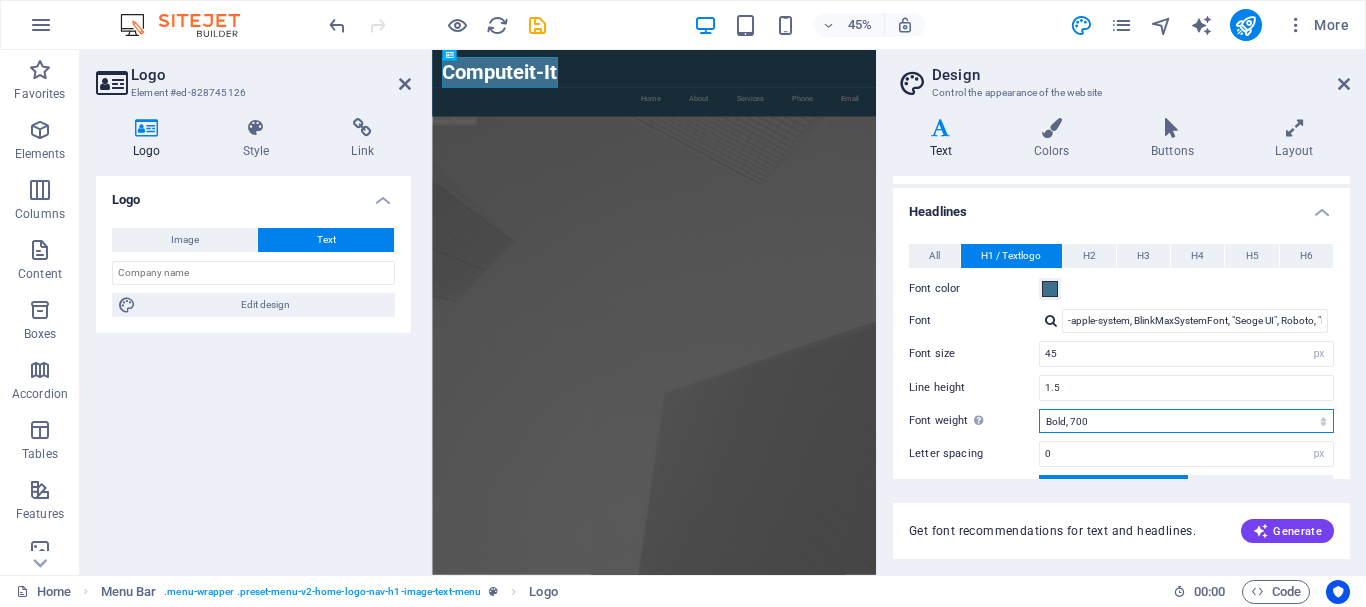 click on "Thin, 100 Extra-light, 200 Light, 300 Regular, 400 Medium, 500 Semi-bold, 600 Bold, 700 Extra-bold, 800 Black, 900" at bounding box center (1186, 421) 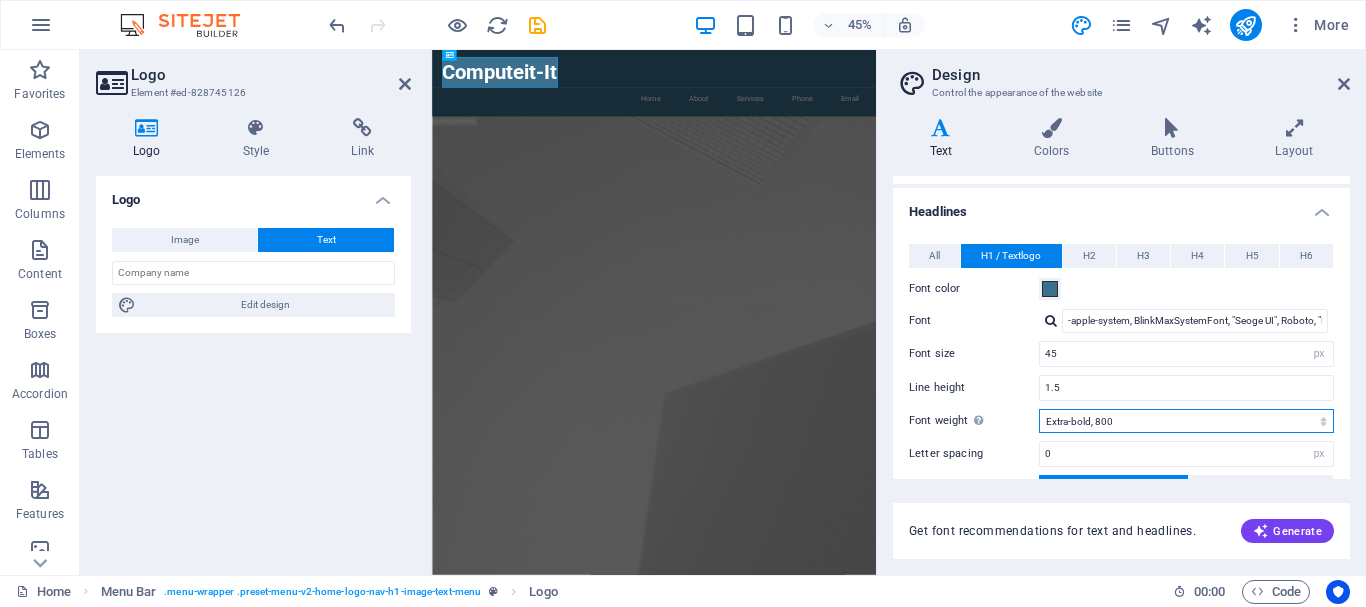 click on "Extra-bold, 800" at bounding box center [0, 0] 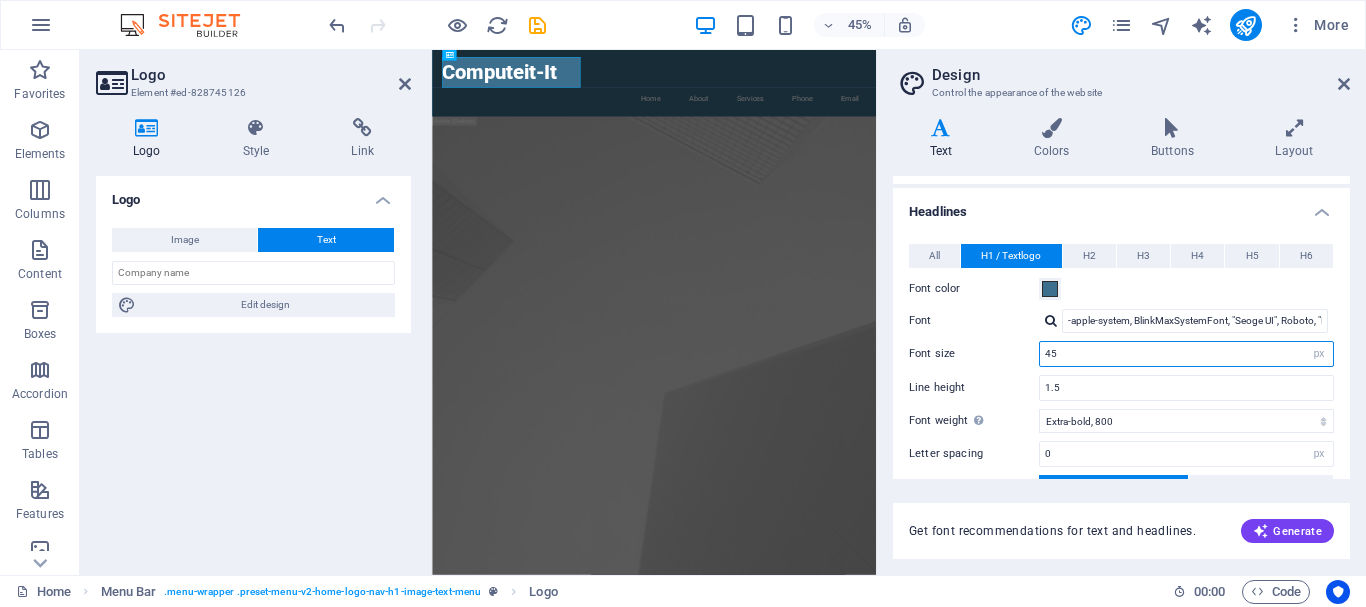 click on "45" at bounding box center (1186, 354) 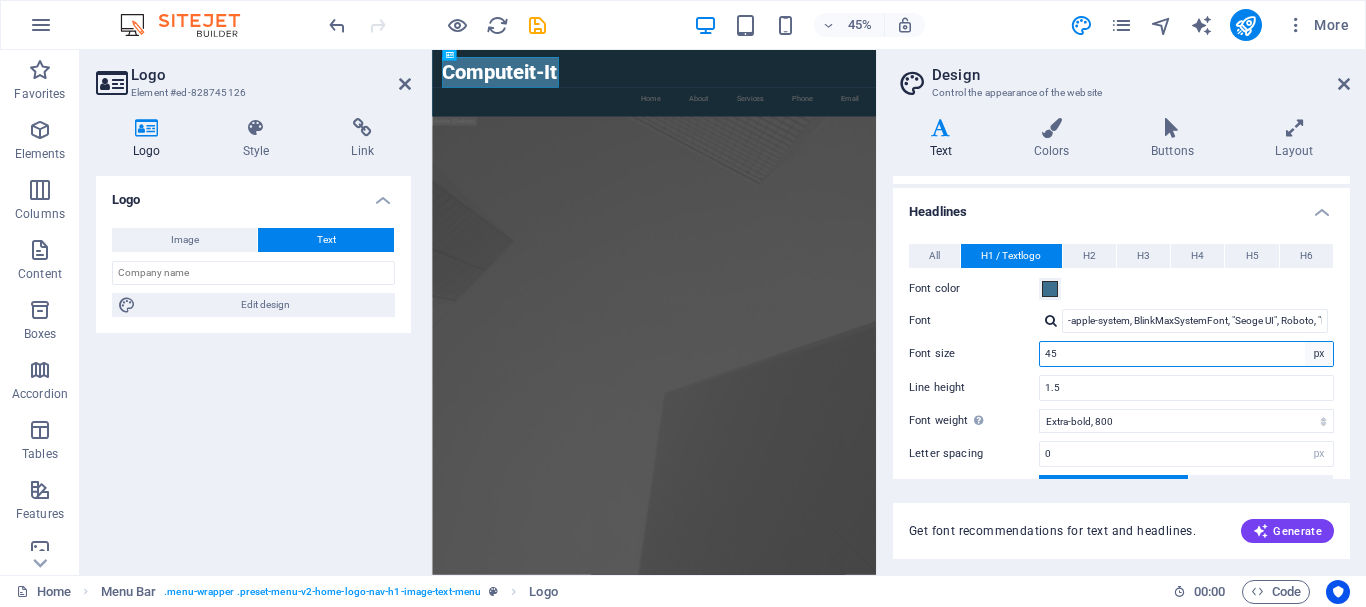 click on "rem px em %" at bounding box center [1319, 354] 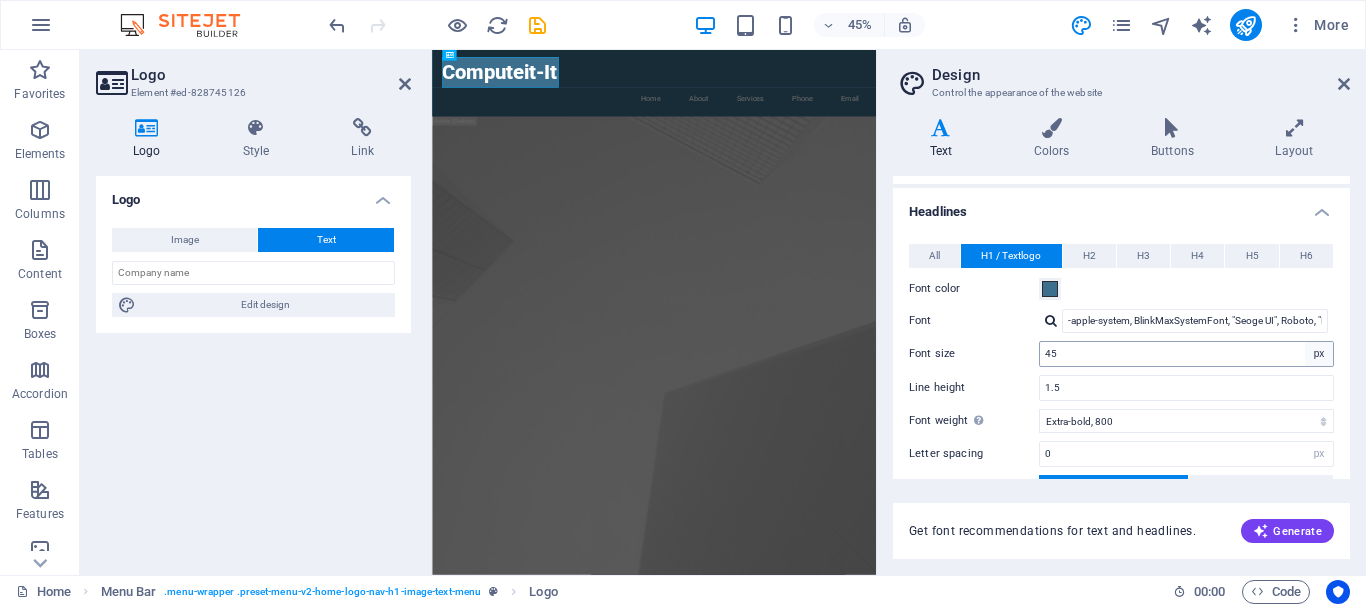 click on "Generate" at bounding box center [1287, 531] 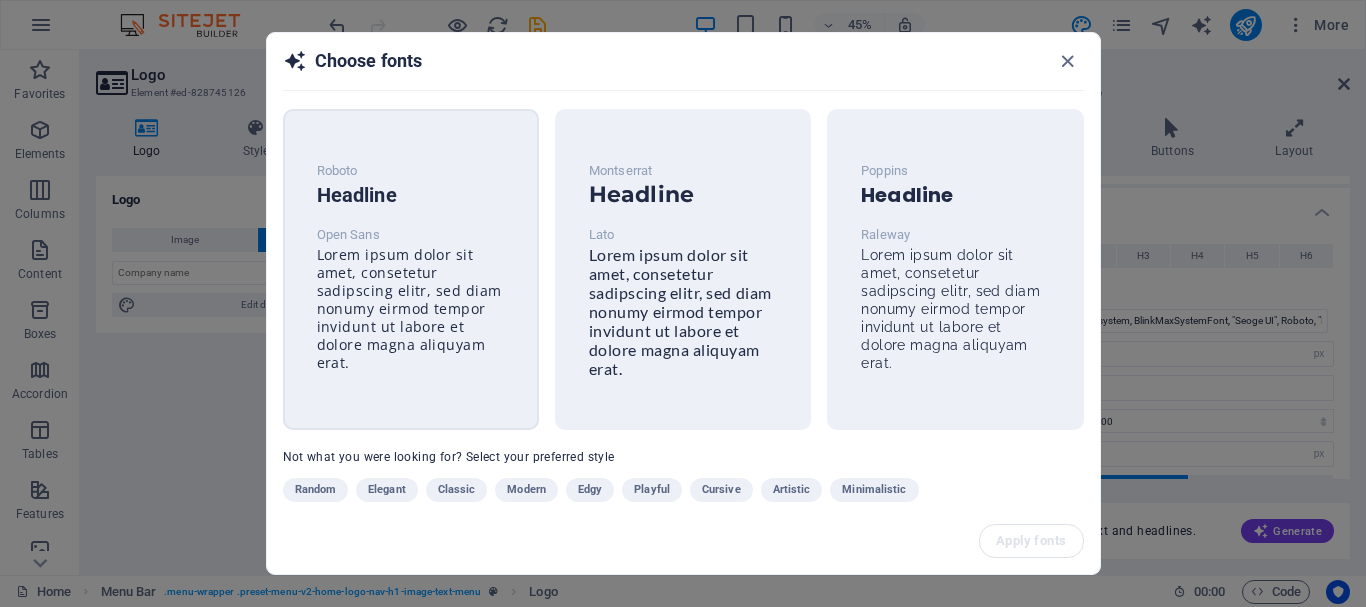 click on "Lorem ipsum dolor sit amet, consetetur sadipscing elitr, sed diam nonumy eirmod tempor invidunt ut labore et dolore magna aliquyam erat." at bounding box center [409, 308] 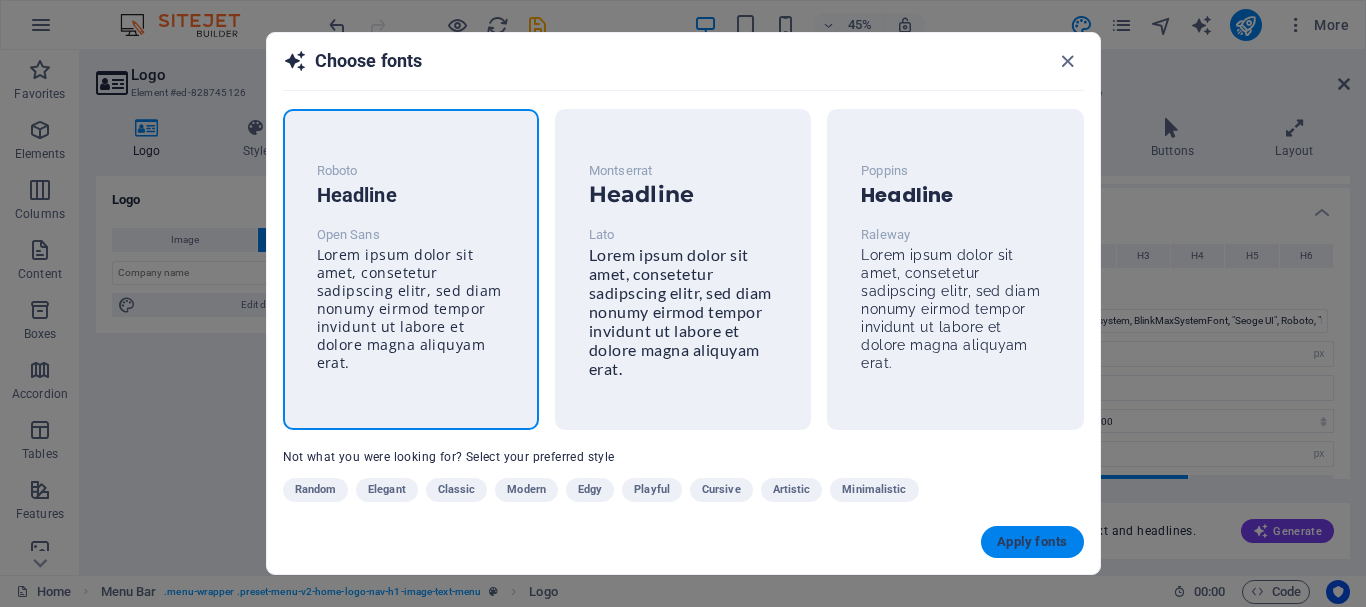 click on "Apply fonts" at bounding box center (1032, 542) 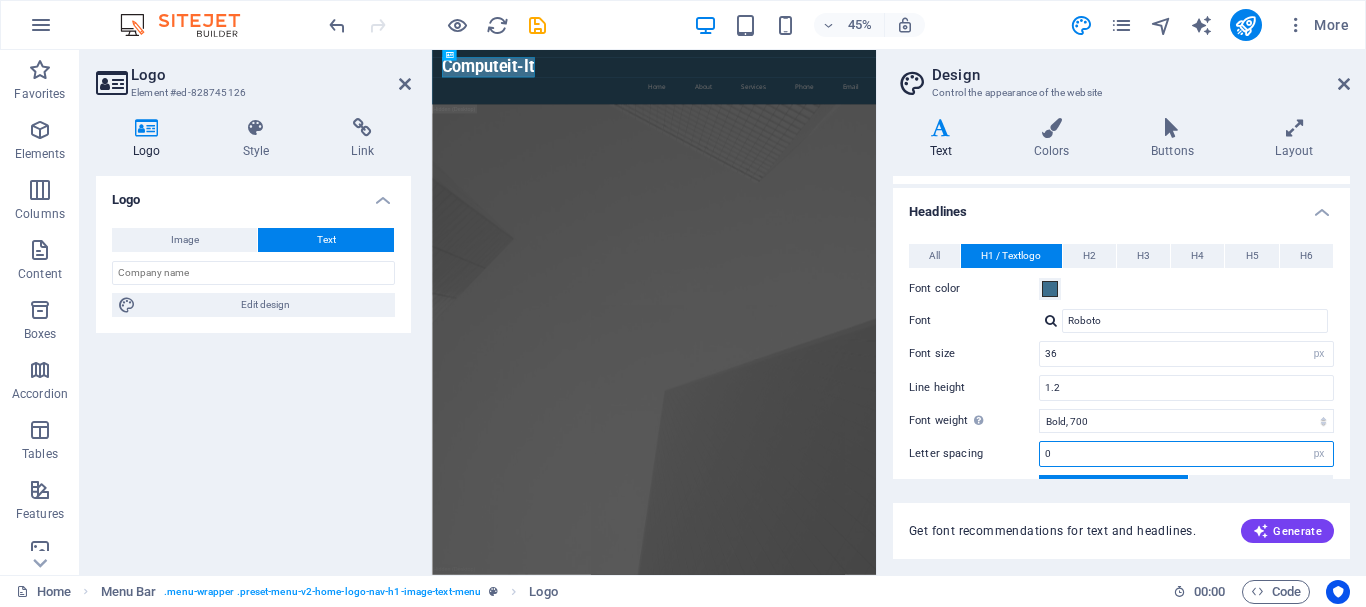 click on "0" at bounding box center (1186, 454) 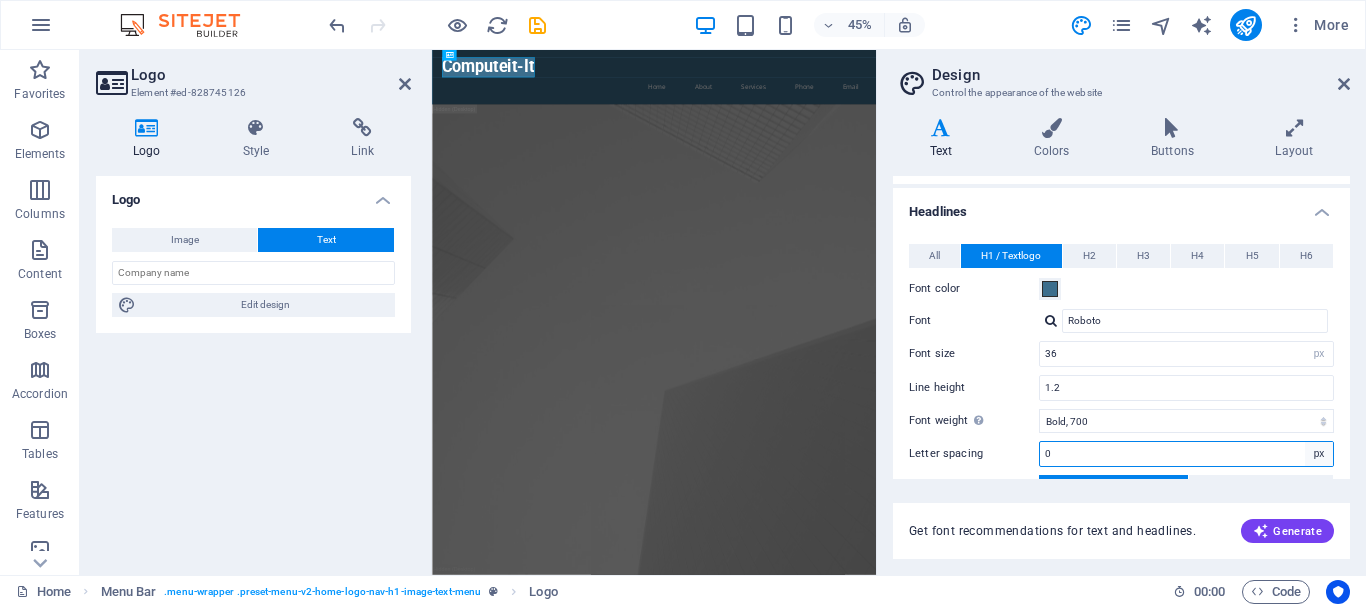 click on "rem px" at bounding box center (1319, 454) 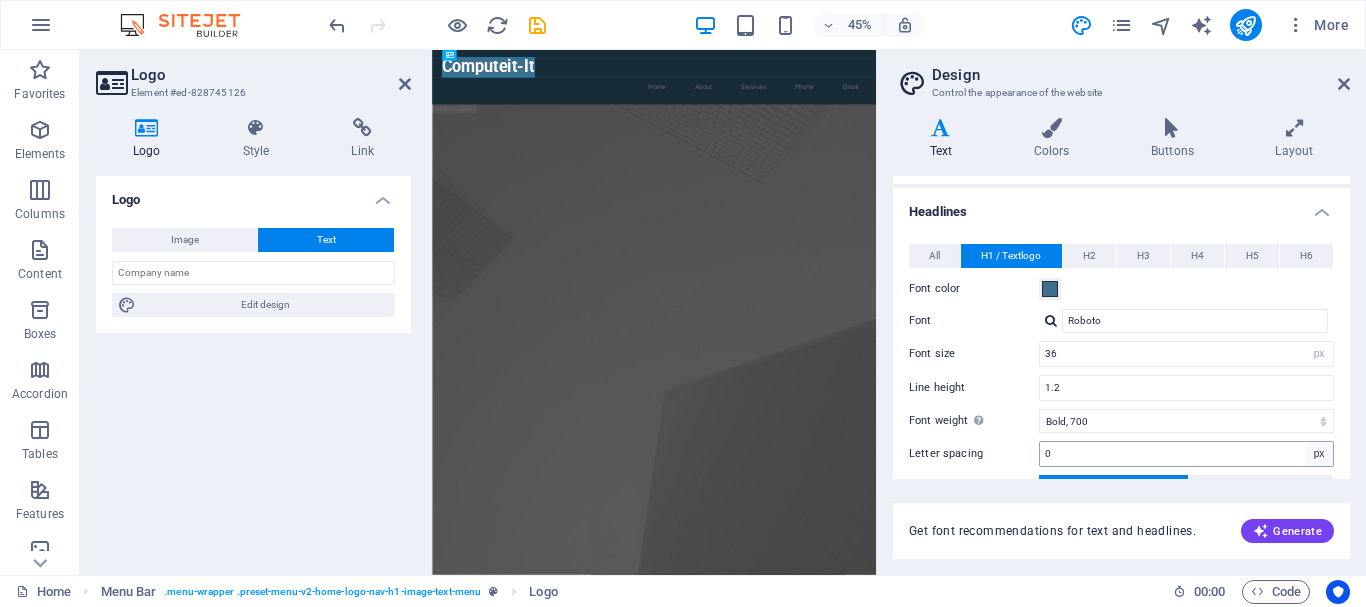 click on "Letter spacing 0 rem px" at bounding box center (1121, 454) 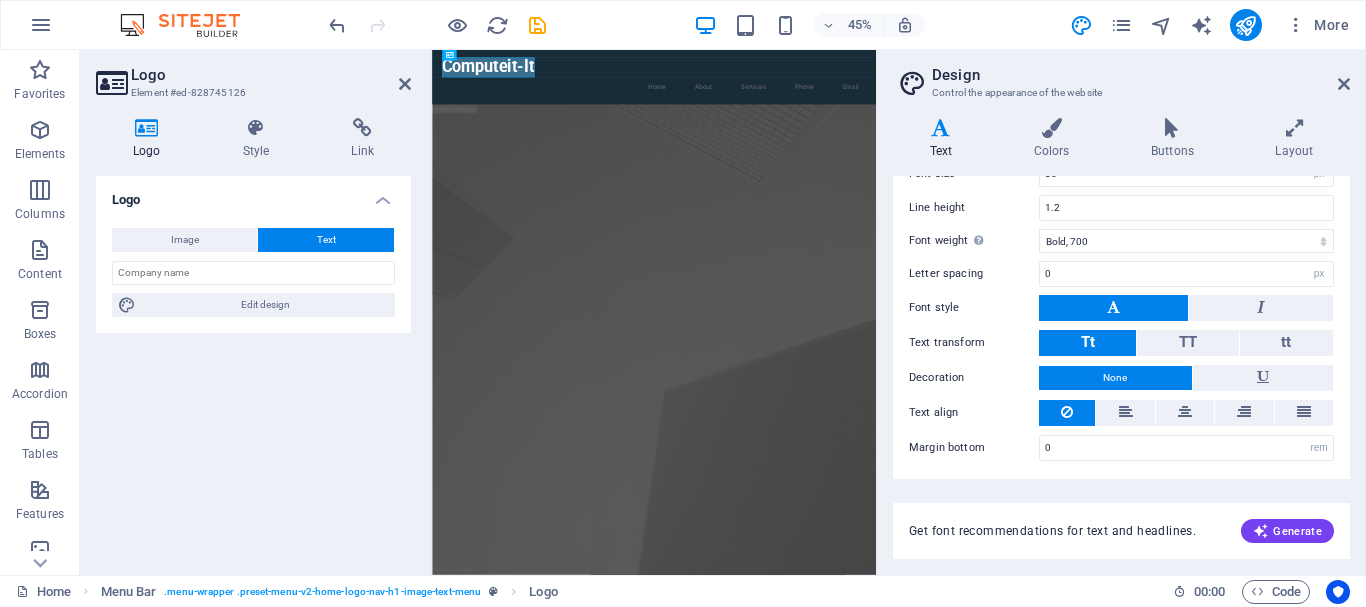 scroll, scrollTop: 0, scrollLeft: 0, axis: both 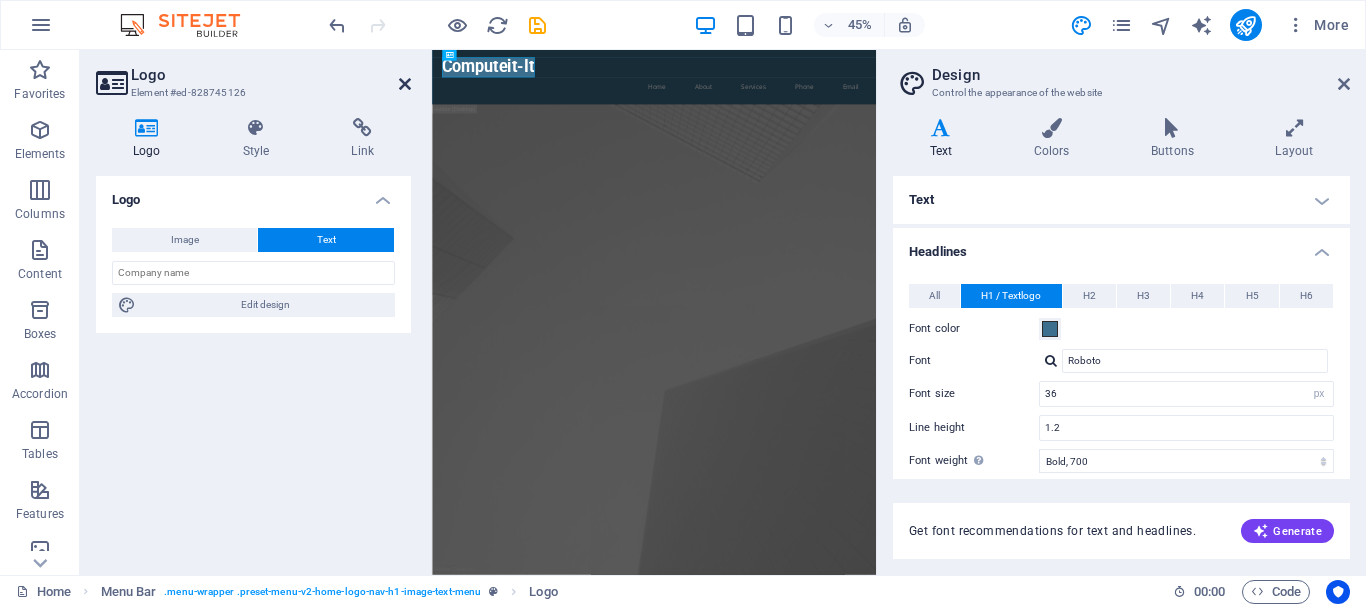 click at bounding box center (405, 84) 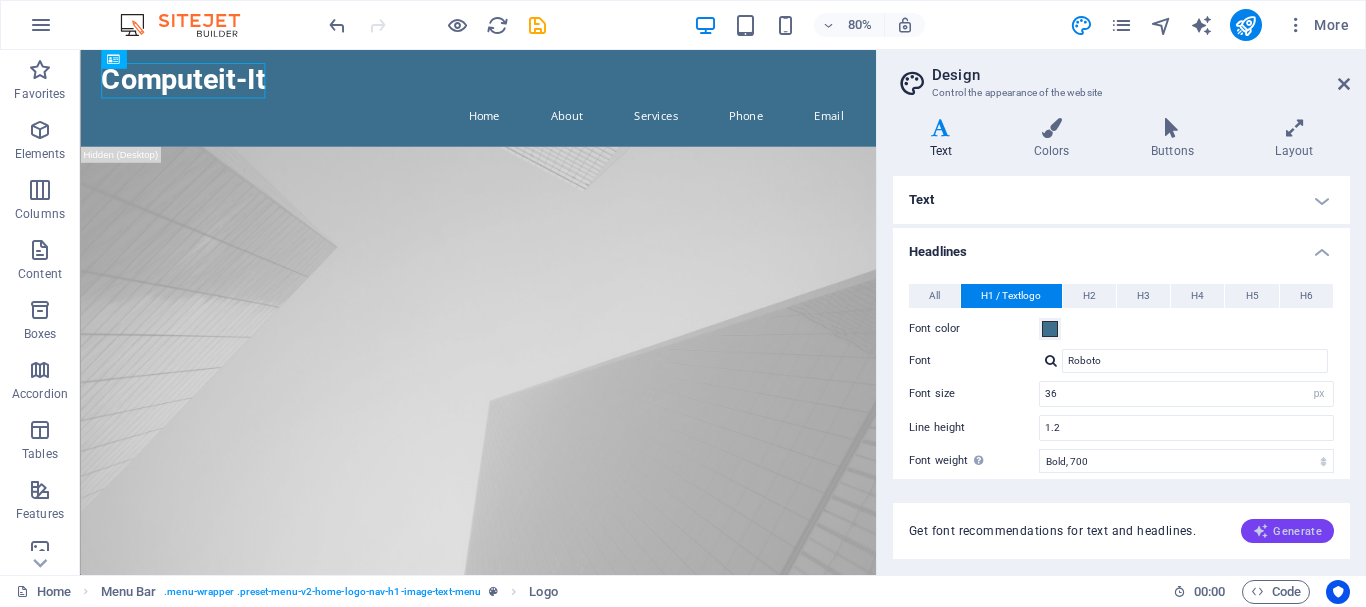 click on "Generate" at bounding box center (1287, 531) 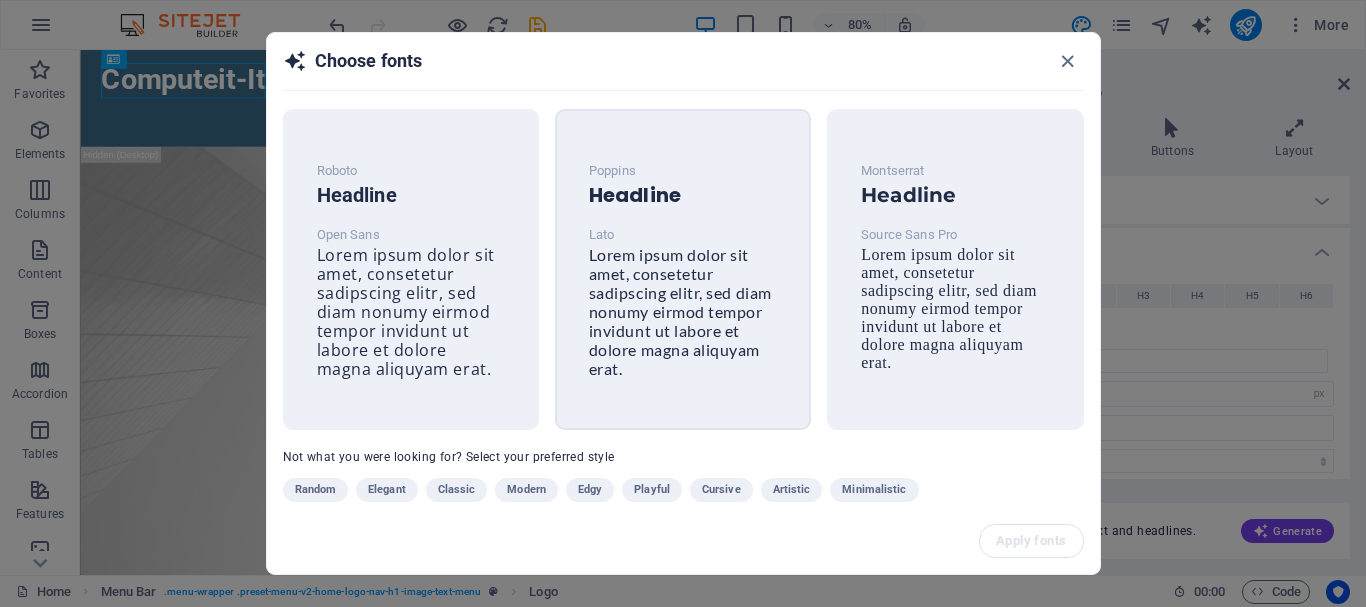 click on "Lorem ipsum dolor sit amet, consetetur sadipscing elitr, sed diam nonumy eirmod tempor invidunt ut labore et dolore magna aliquyam erat." at bounding box center (680, 311) 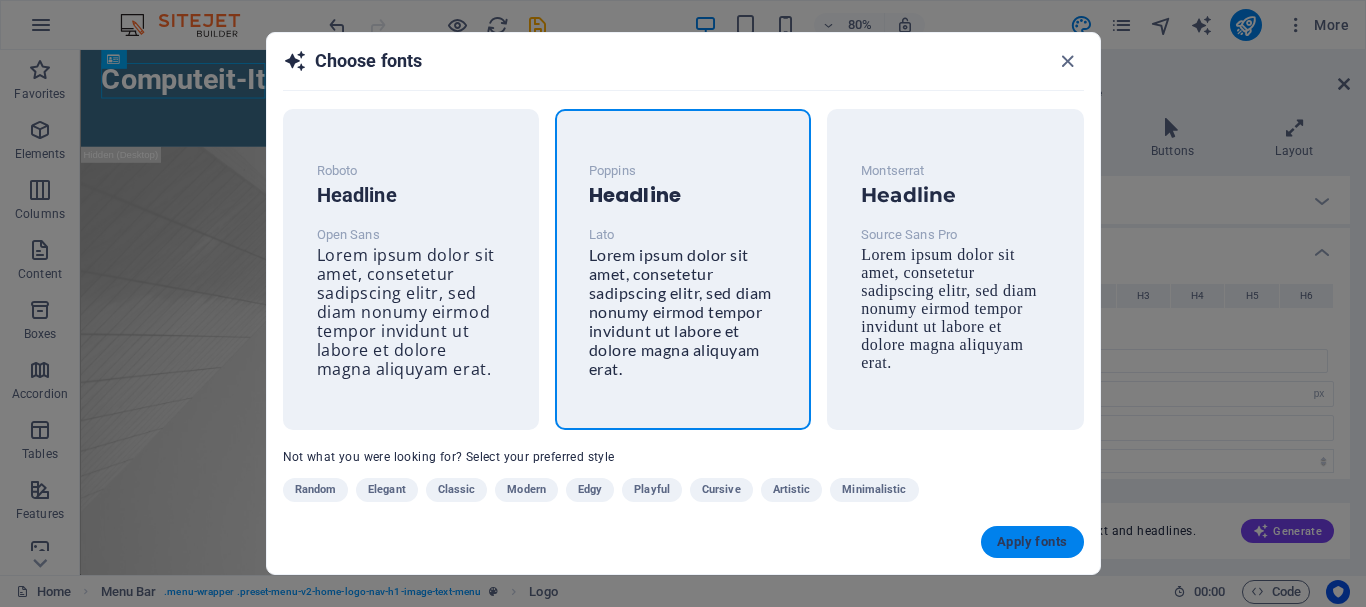 click on "Apply fonts" at bounding box center (1032, 542) 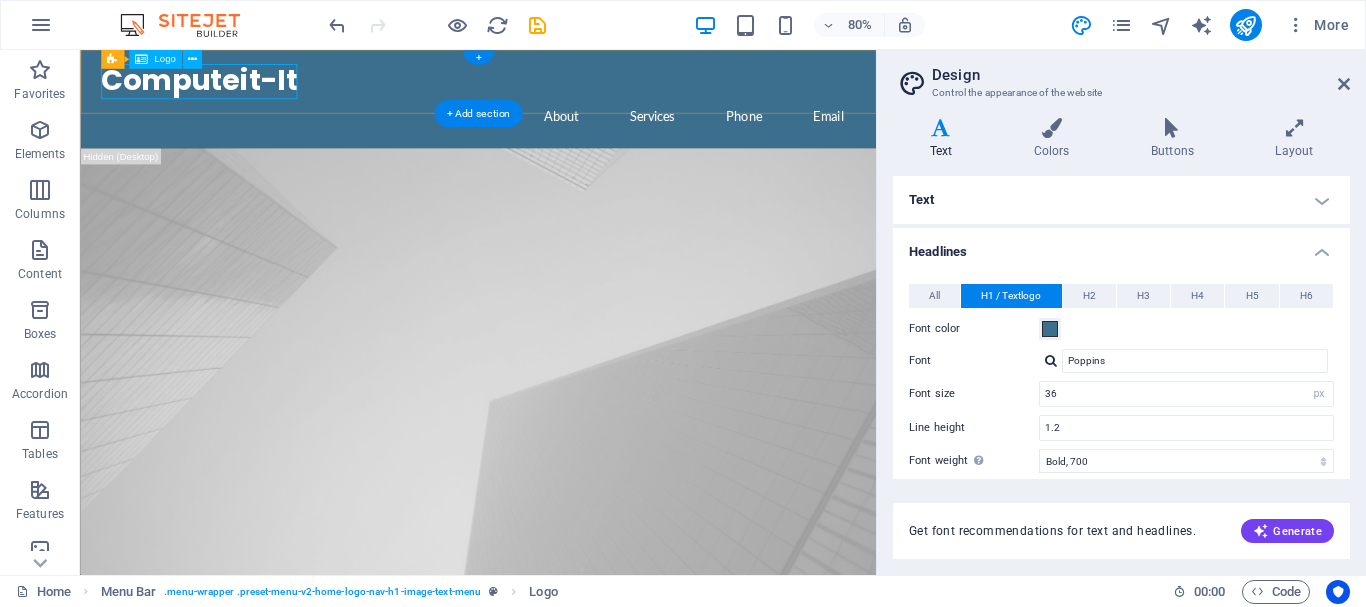 click on "Computeit-It" at bounding box center [578, 87] 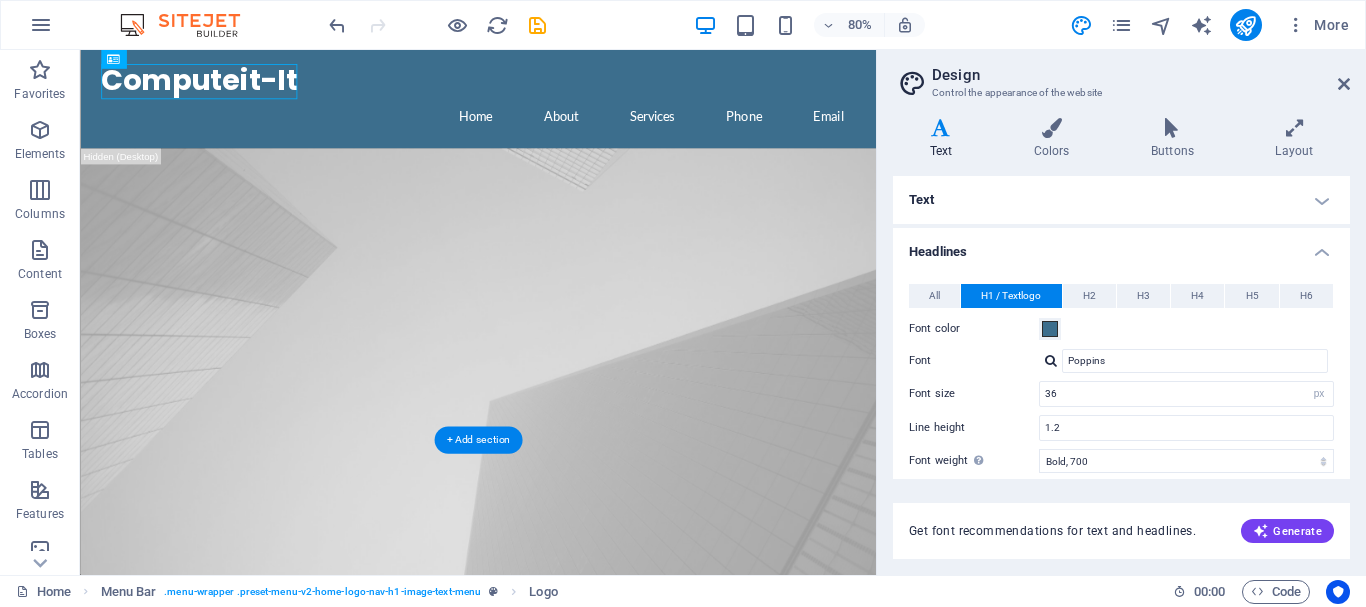 click at bounding box center (577, 1425) 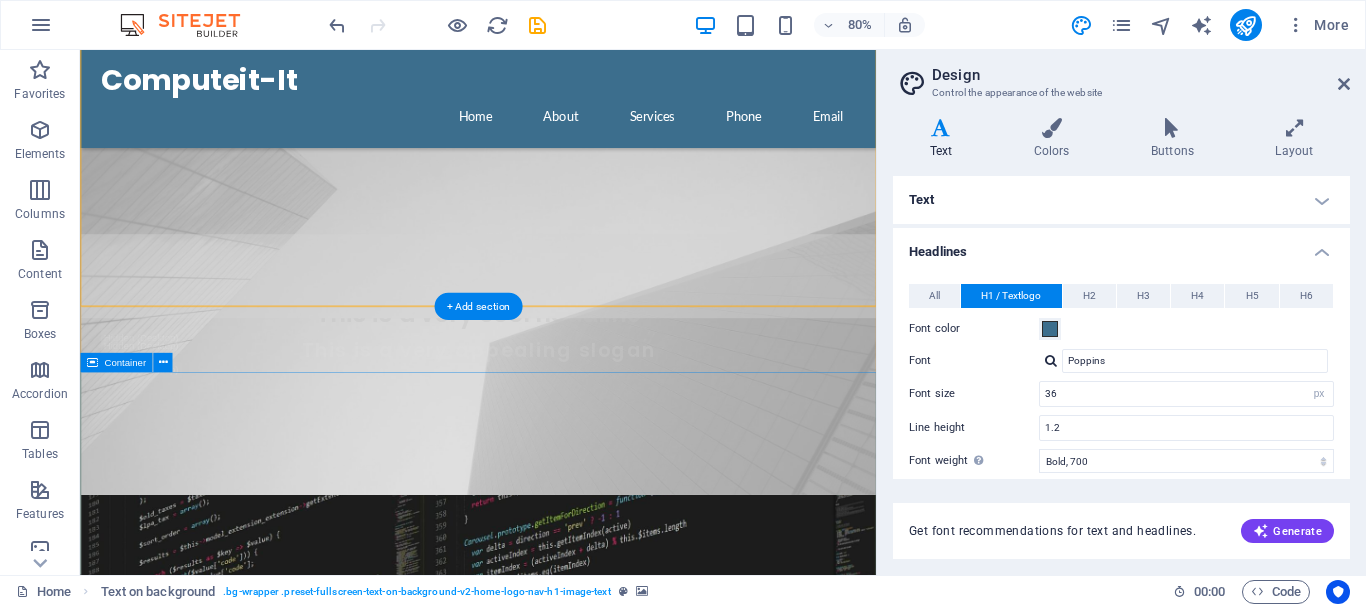 scroll, scrollTop: 203, scrollLeft: 0, axis: vertical 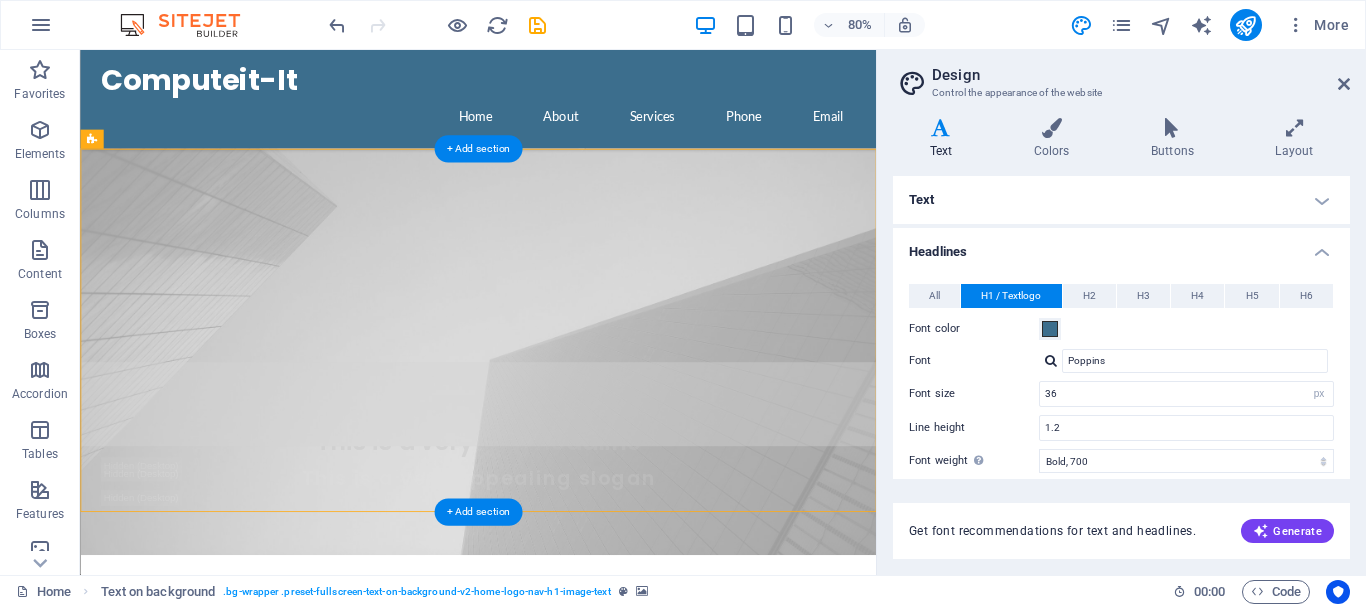 click at bounding box center [577, 994] 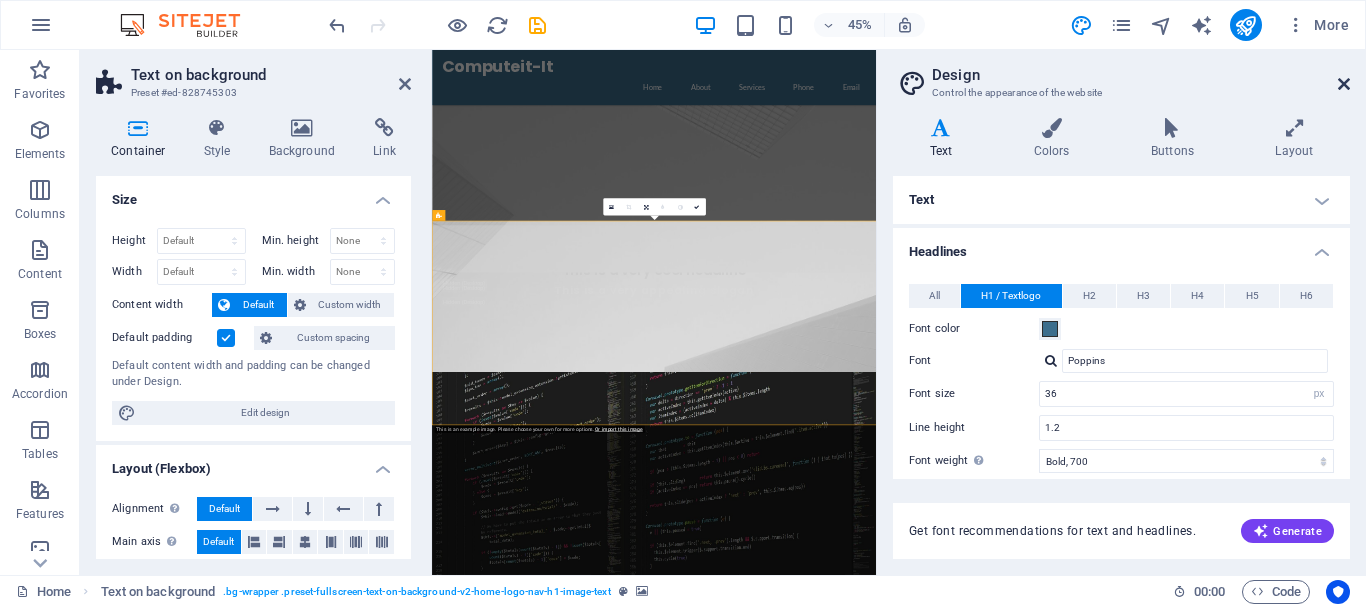 click at bounding box center [1344, 84] 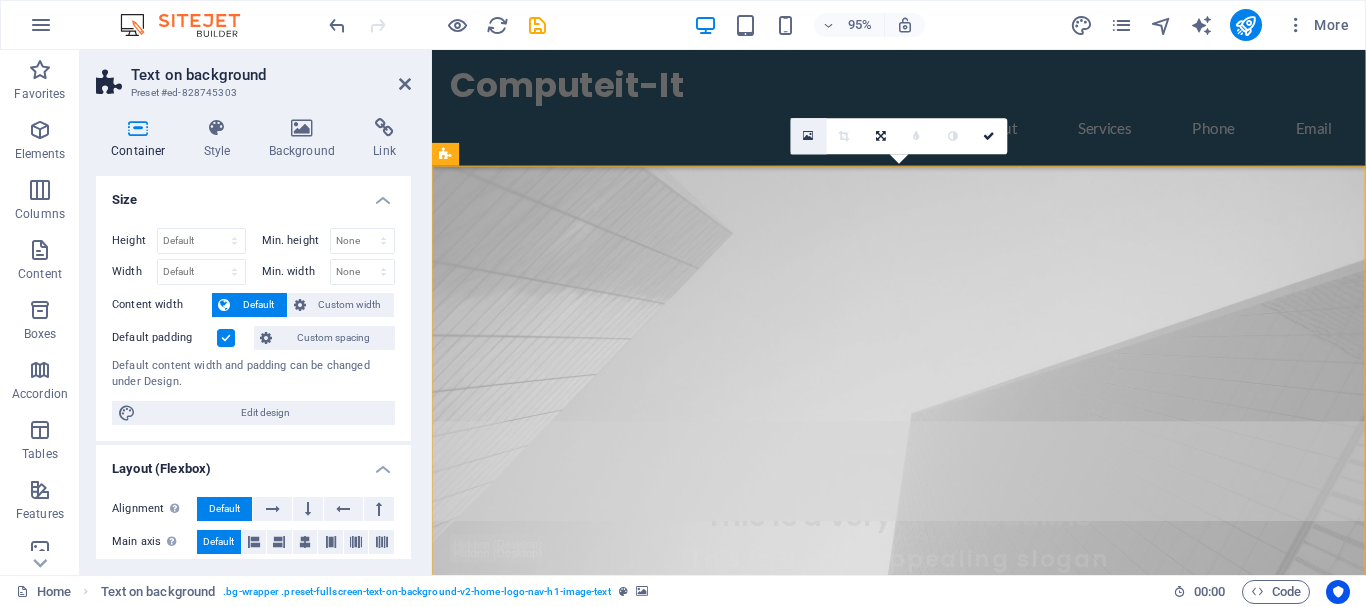 click at bounding box center (808, 136) 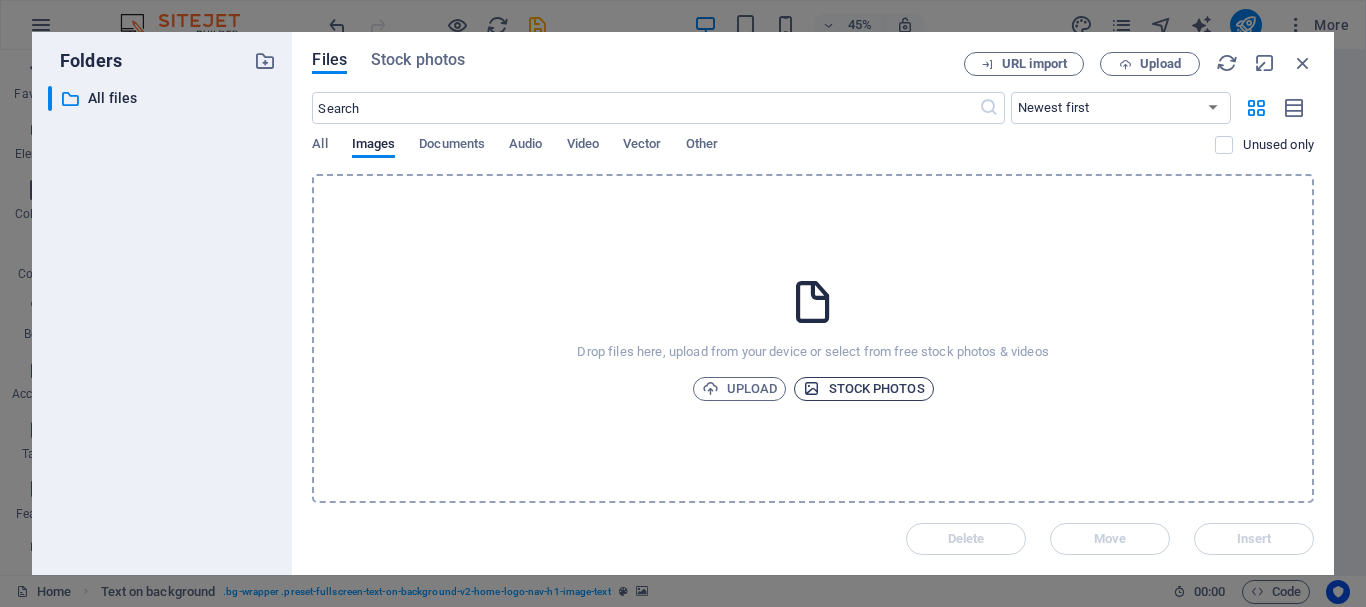 click on "Stock photos" at bounding box center (863, 389) 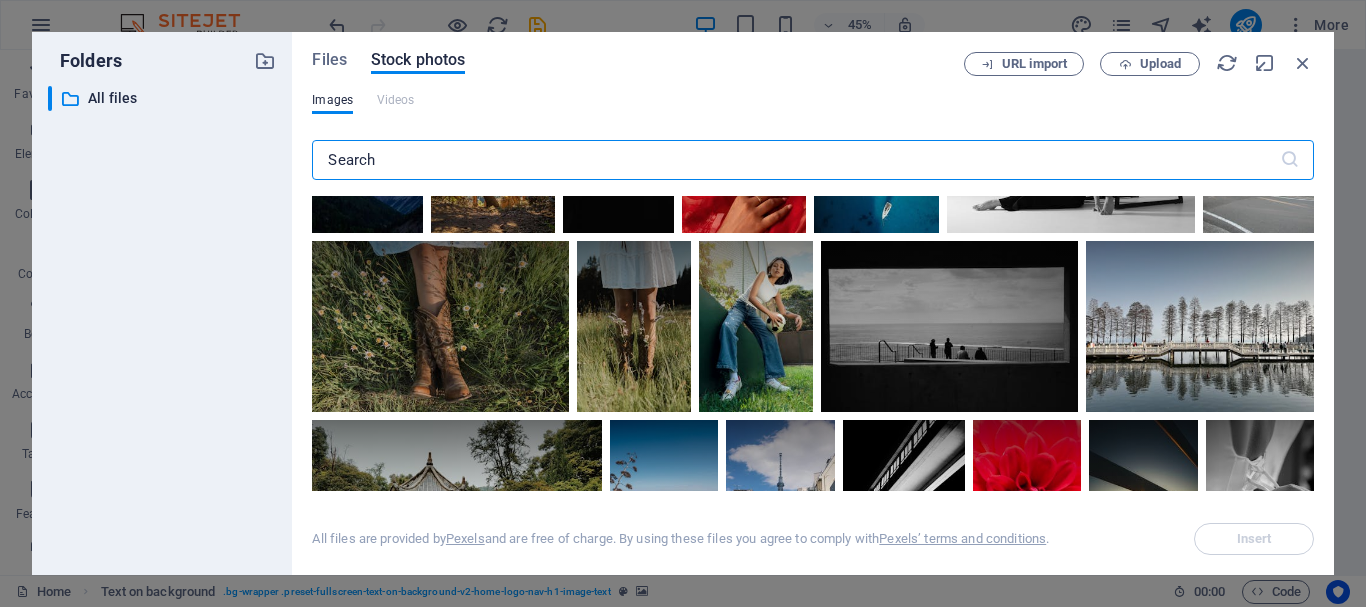 scroll, scrollTop: 1260, scrollLeft: 0, axis: vertical 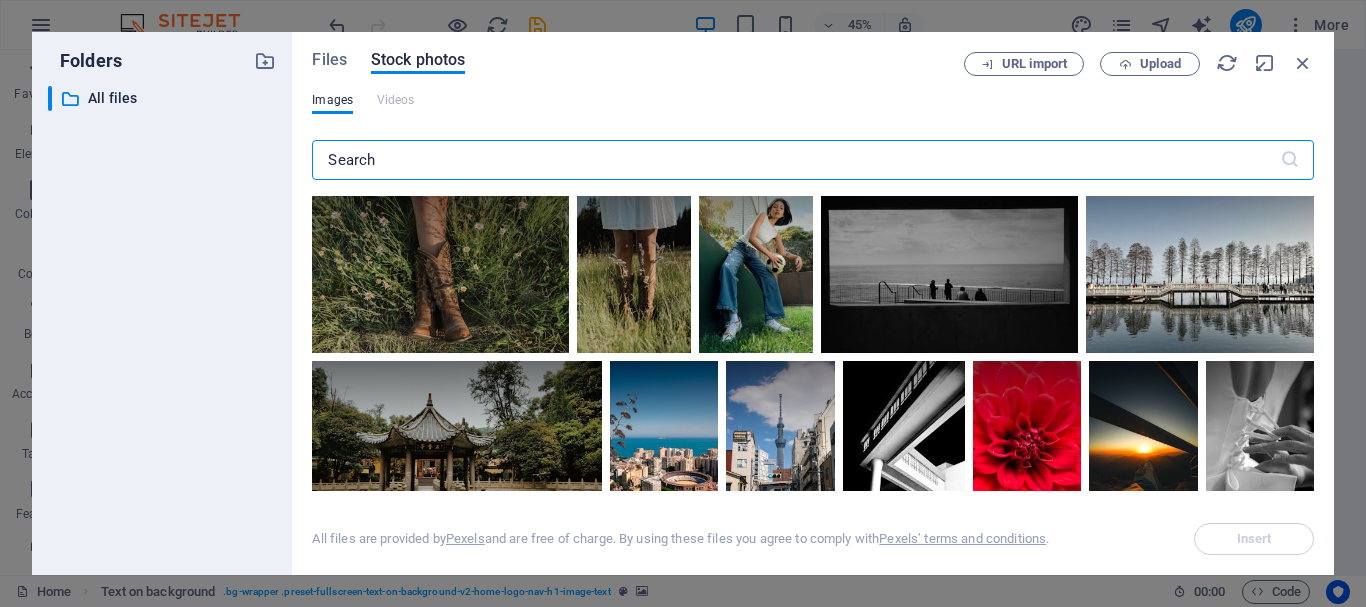 click at bounding box center [795, 160] 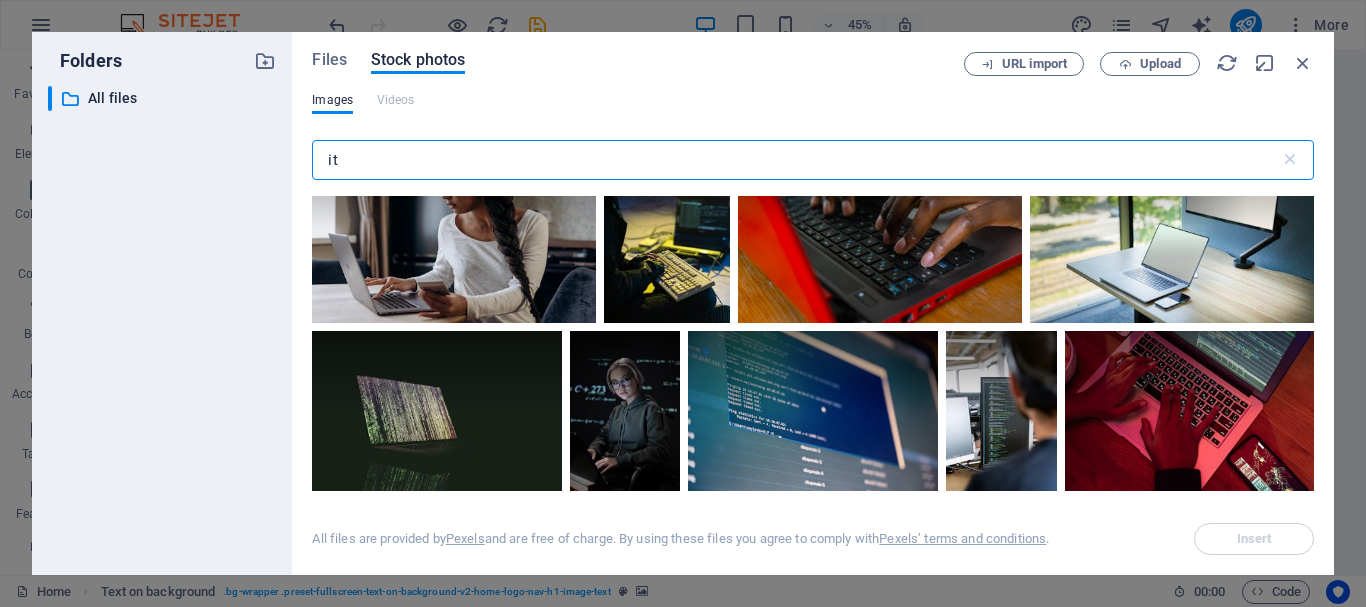 scroll, scrollTop: 4500, scrollLeft: 0, axis: vertical 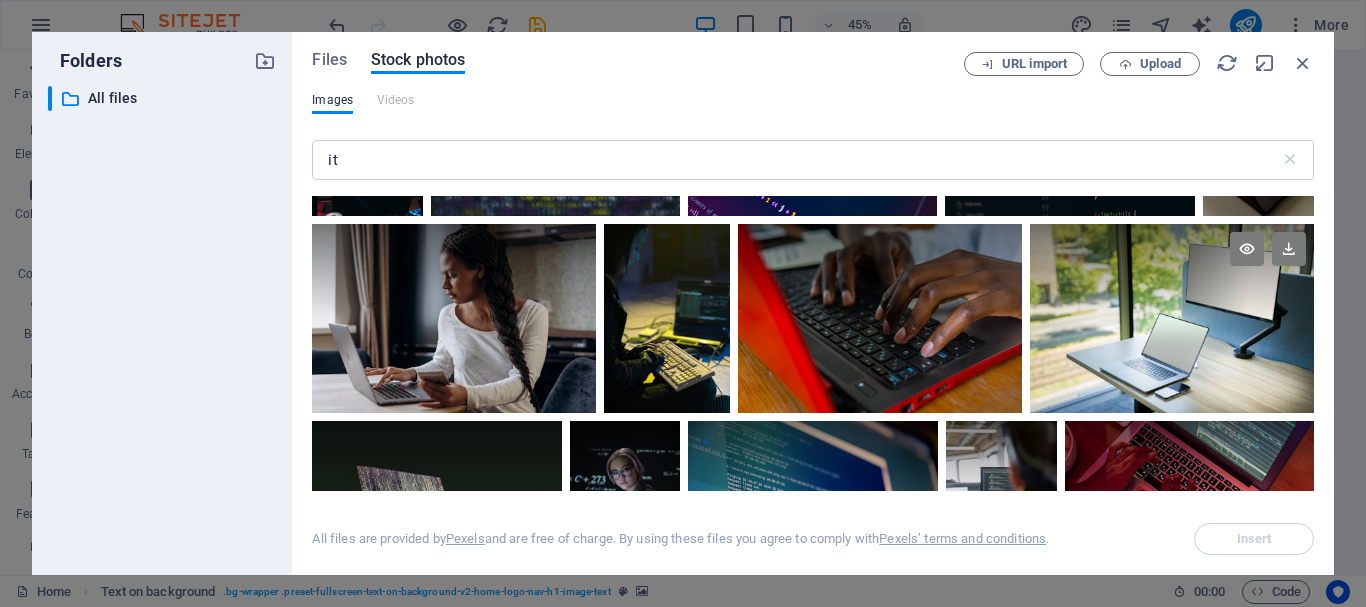 click at bounding box center (1172, 271) 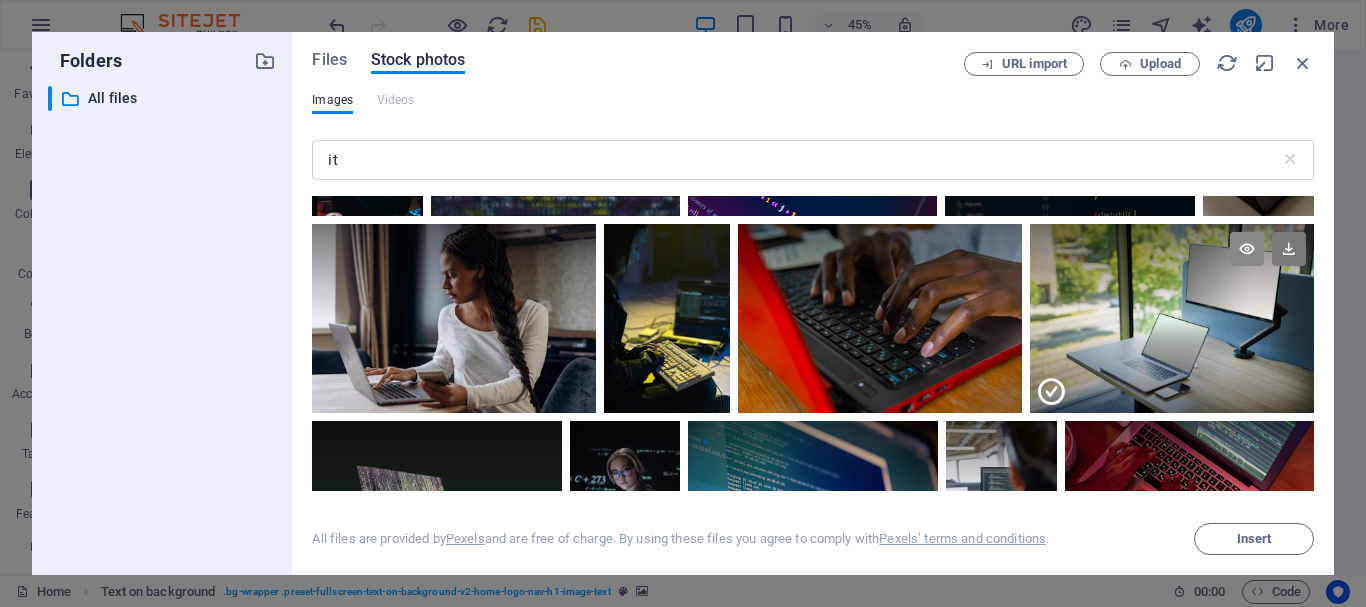 click at bounding box center (1247, 249) 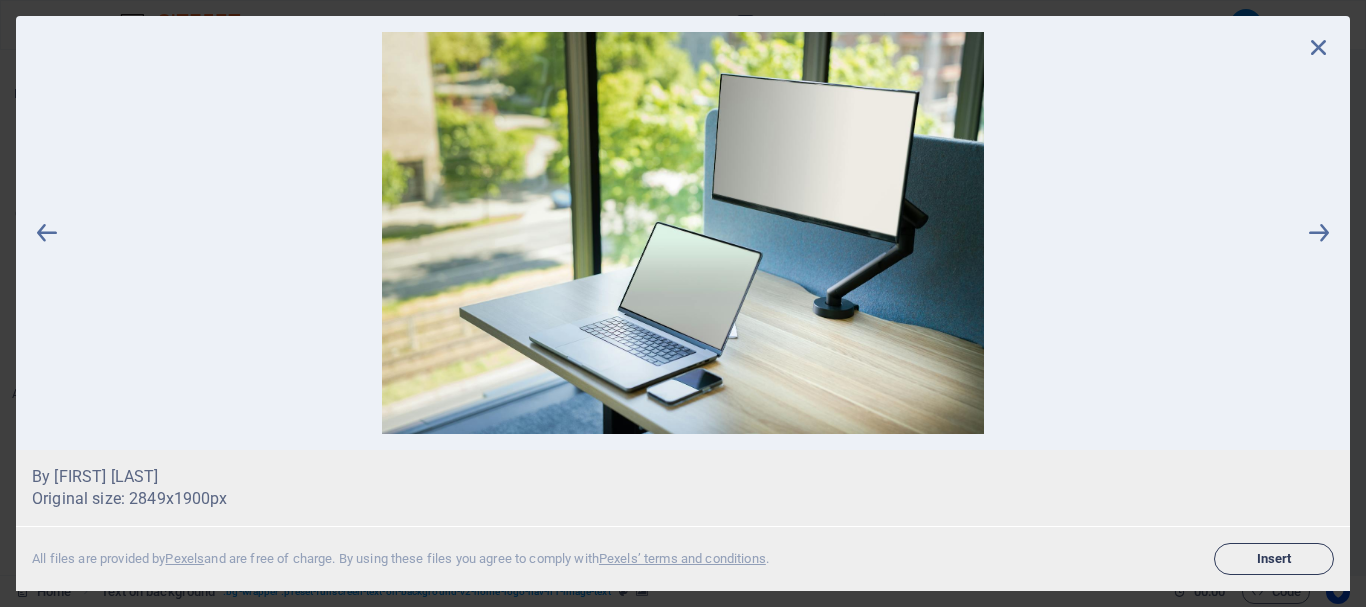 click on "Insert" at bounding box center (1274, 559) 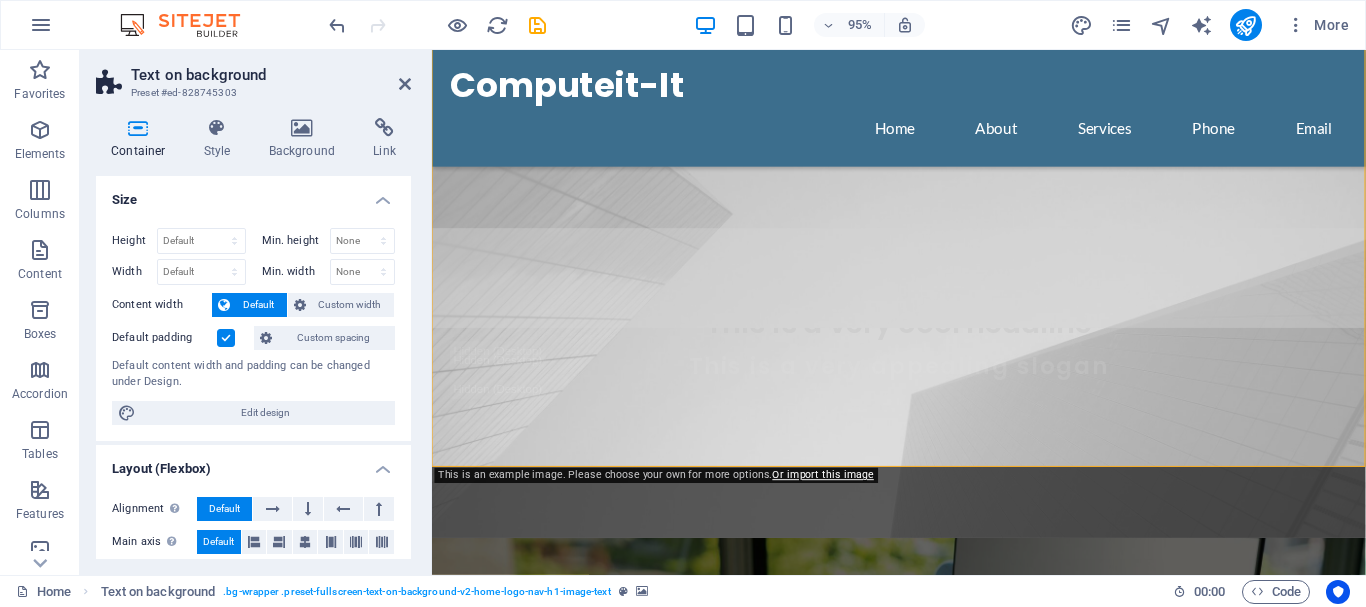 scroll, scrollTop: 305, scrollLeft: 0, axis: vertical 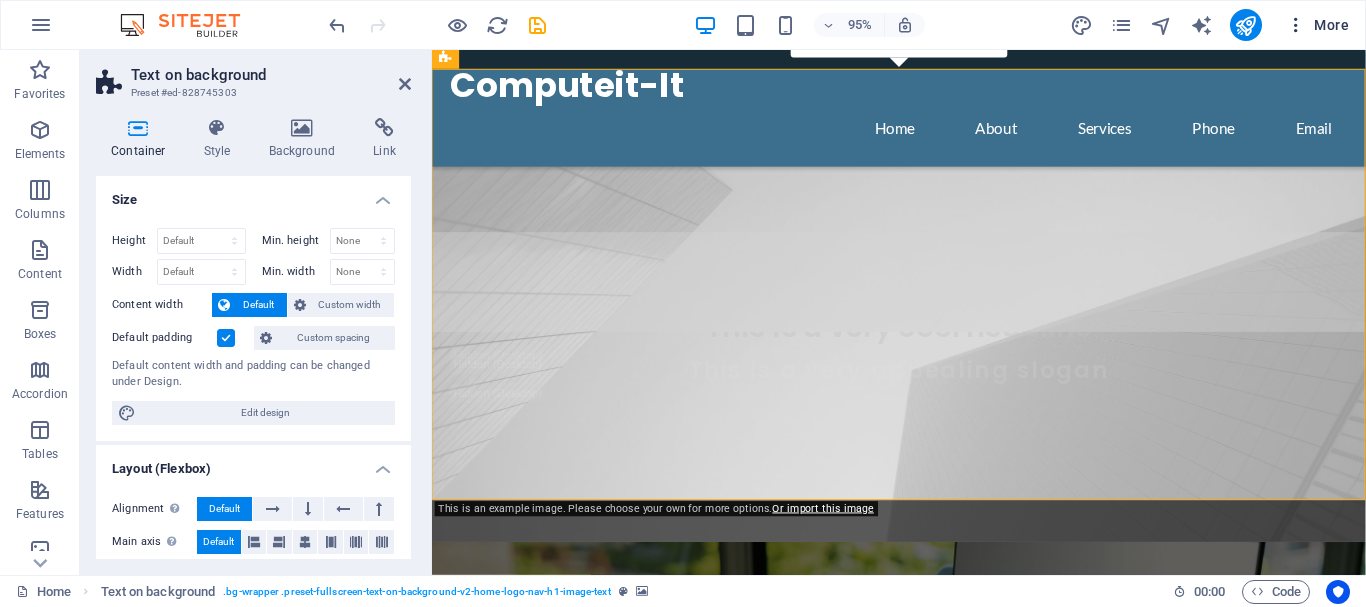 click on "More" at bounding box center [1317, 25] 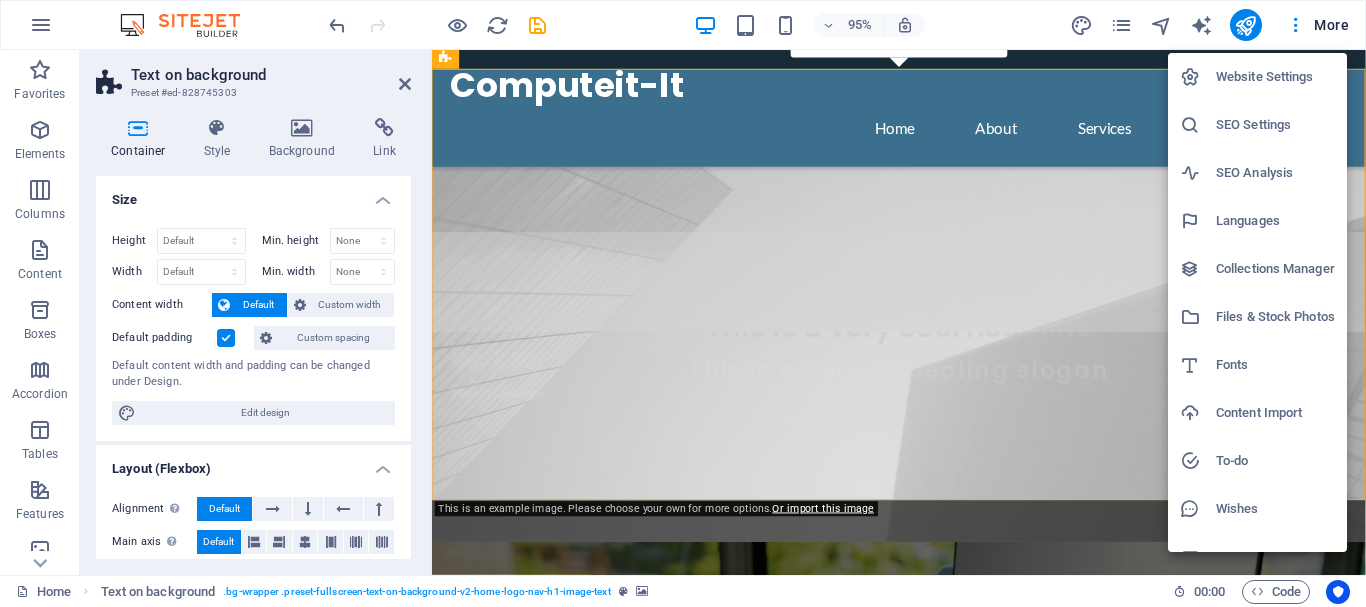 click at bounding box center (683, 303) 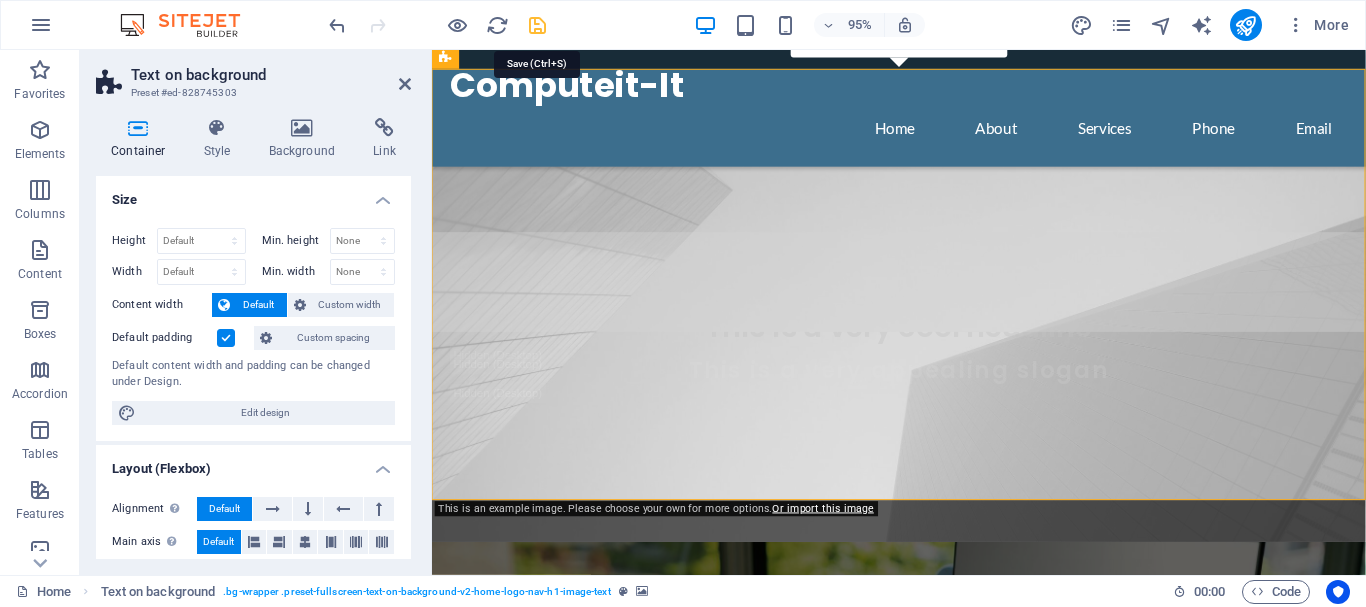 click at bounding box center (537, 25) 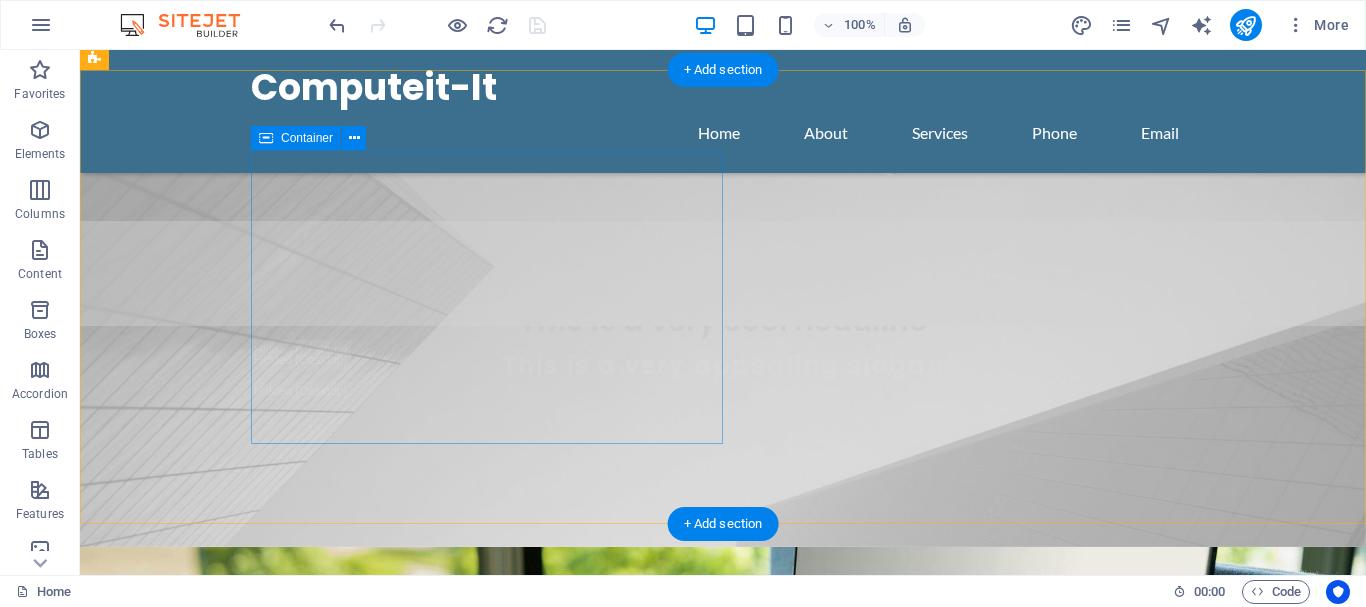 click on "Welcome to Computeit-It Your trusted partner for all your IT infrastructure needs. We customize, supply, and repair solutions tailored specifically to you." at bounding box center [723, 1196] 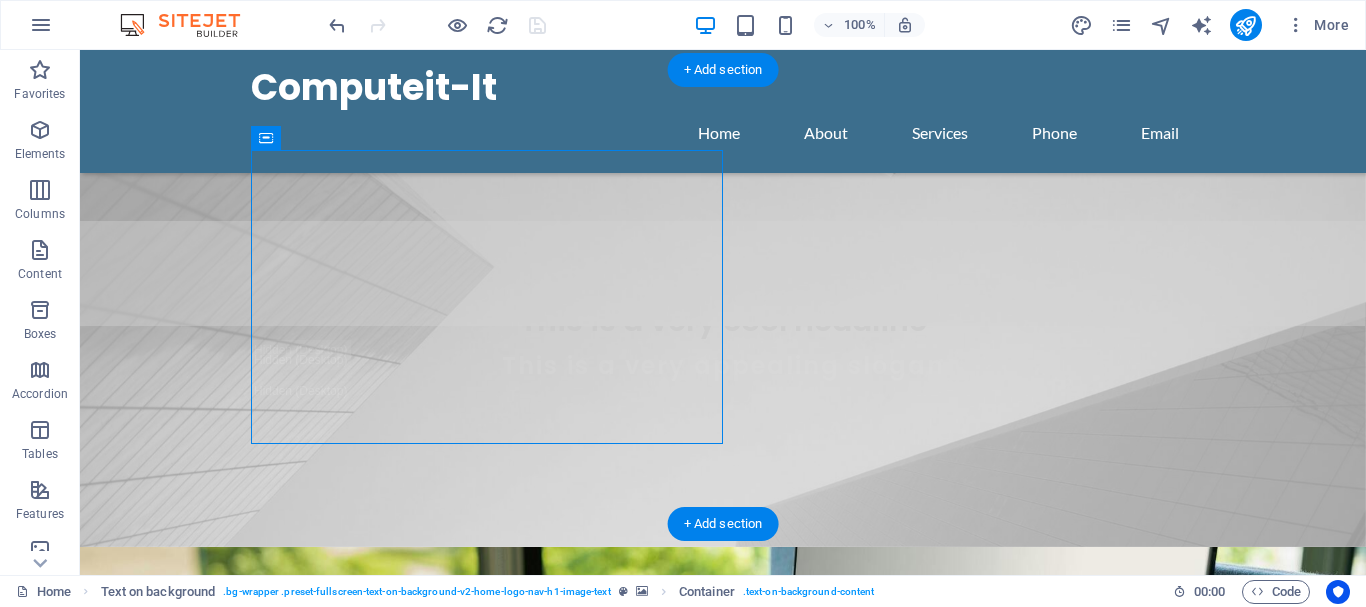 drag, startPoint x: 482, startPoint y: 184, endPoint x: 193, endPoint y: 181, distance: 289.01556 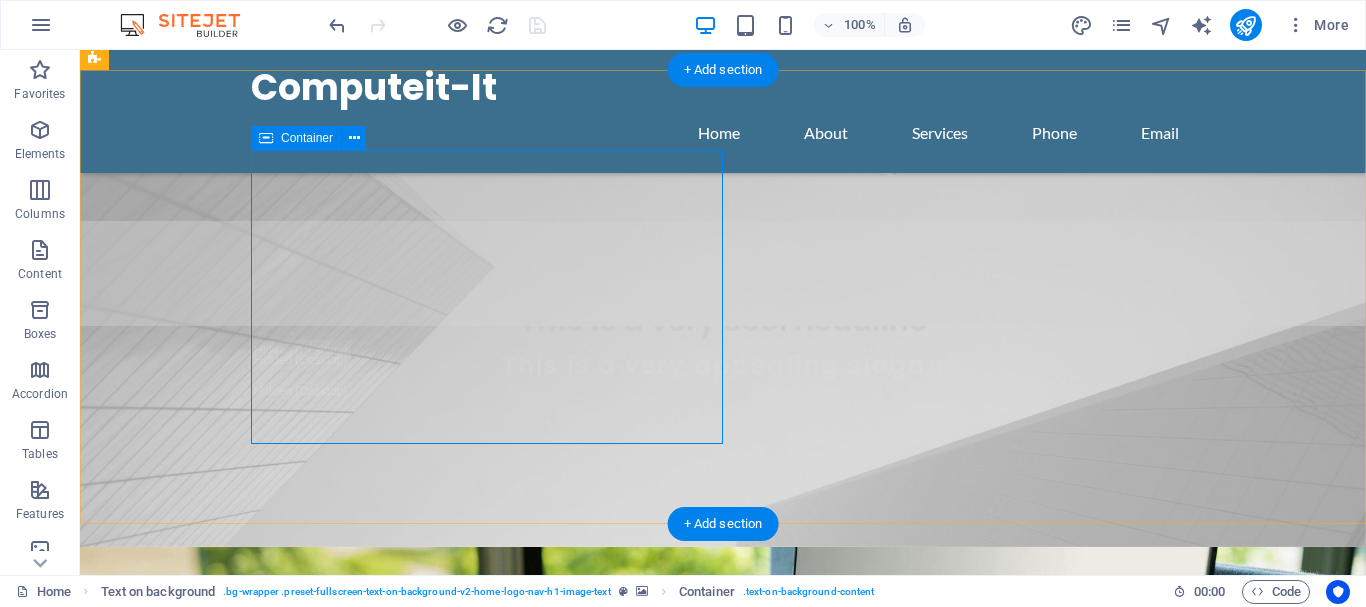 click on "Welcome to Computeit-It Your trusted partner for all your IT infrastructure needs. We customize, supply, and repair solutions tailored specifically to you." at bounding box center (723, 1196) 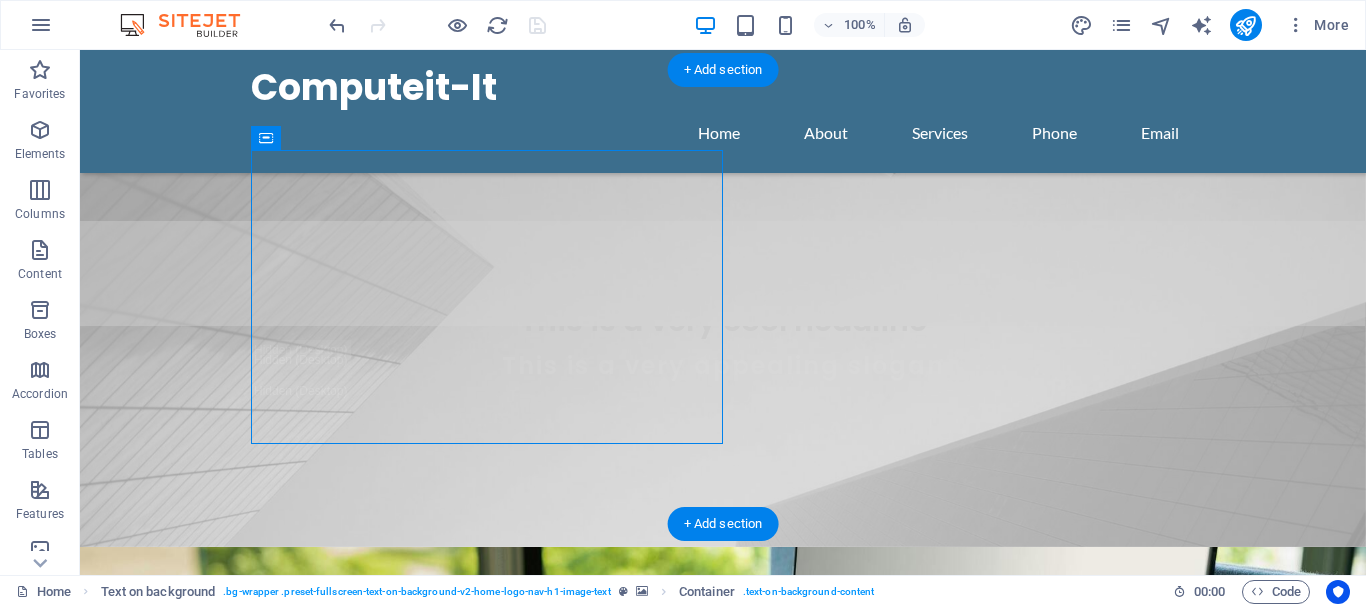 drag, startPoint x: 638, startPoint y: 163, endPoint x: 129, endPoint y: 170, distance: 509.04813 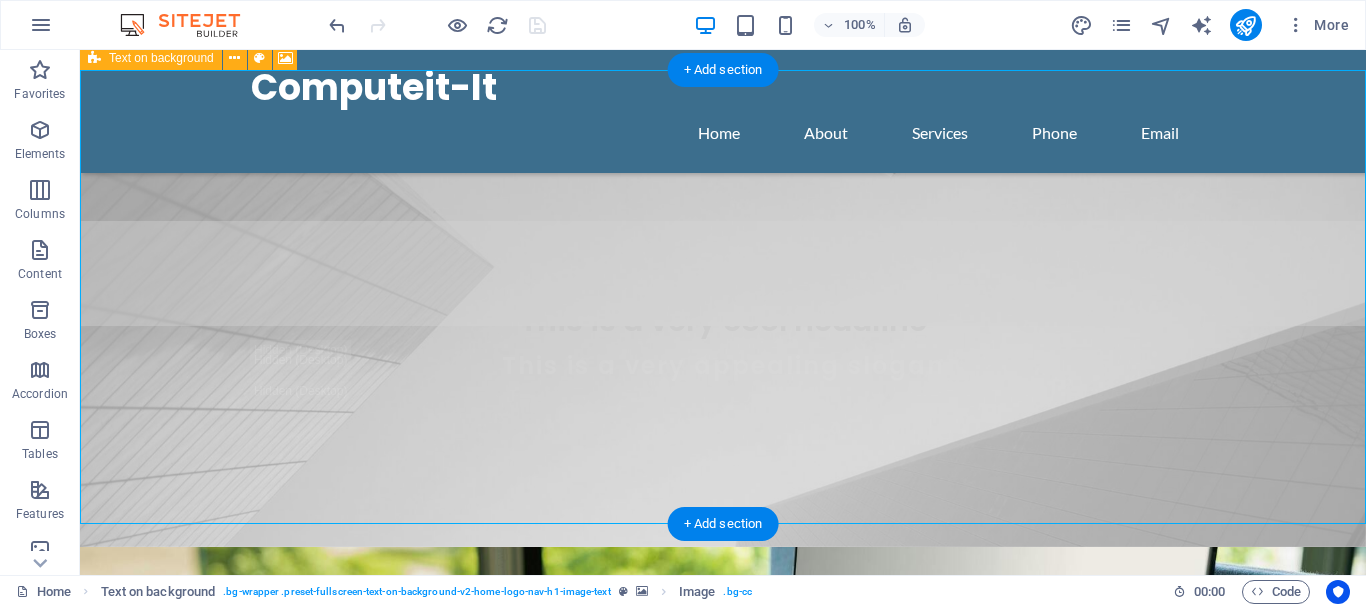 click at bounding box center [723, 774] 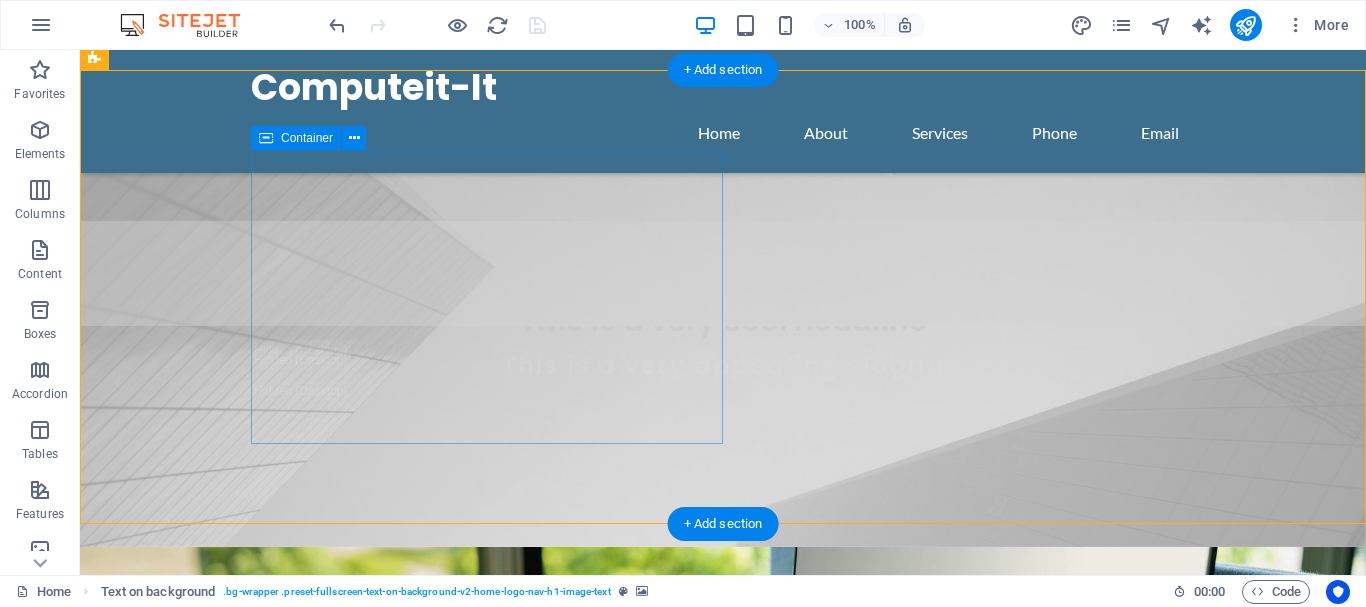 click on "Welcome to Computeit-It Your trusted partner for all your IT infrastructure needs. We customize, supply, and repair solutions tailored specifically to you." at bounding box center (723, 1196) 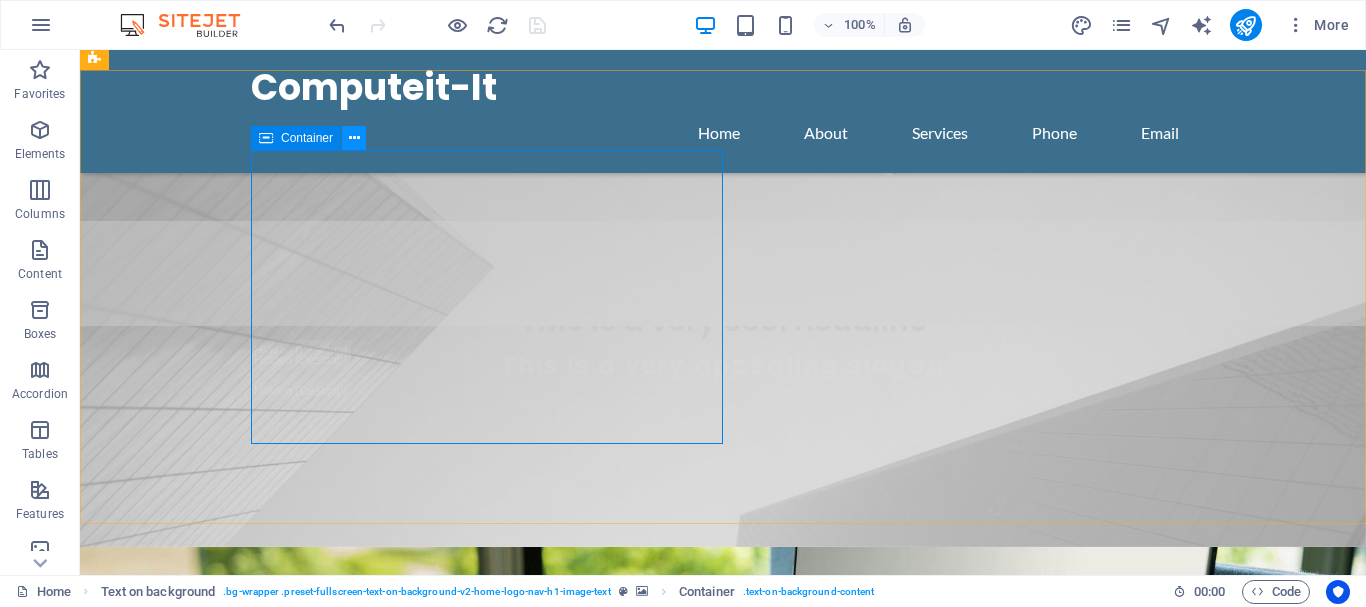 click at bounding box center (354, 138) 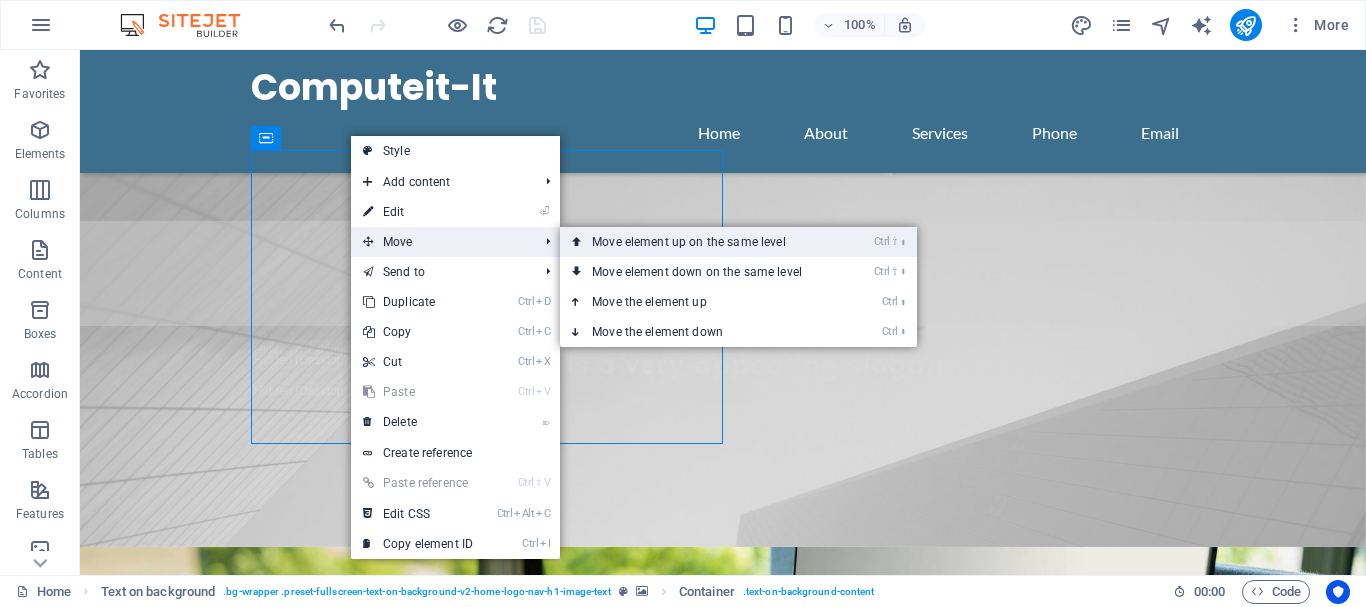 click on "Ctrl ⇧ ⬆  Move element up on the same level" at bounding box center (701, 242) 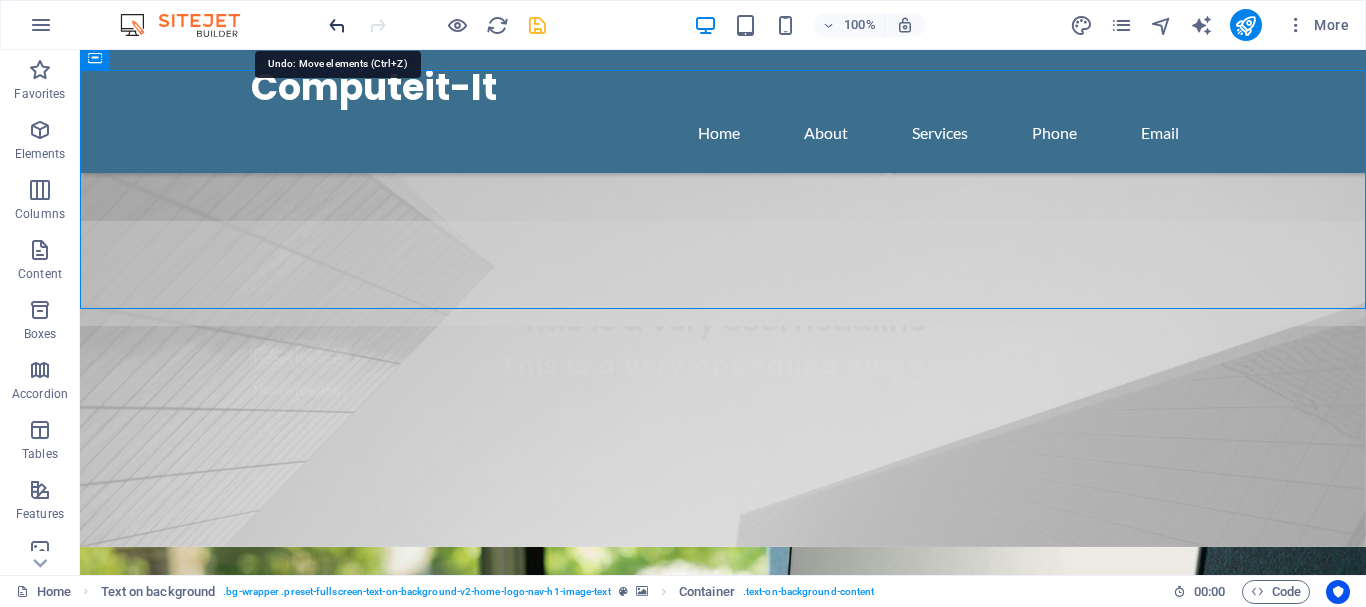 click at bounding box center [337, 25] 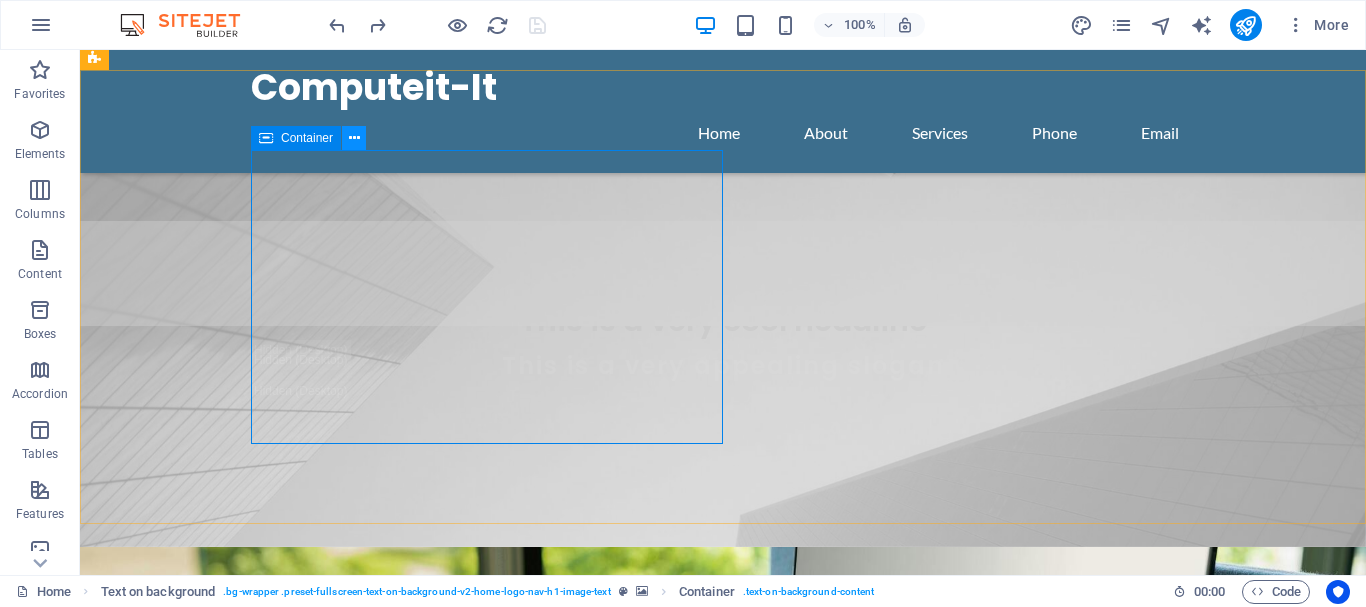click at bounding box center [354, 138] 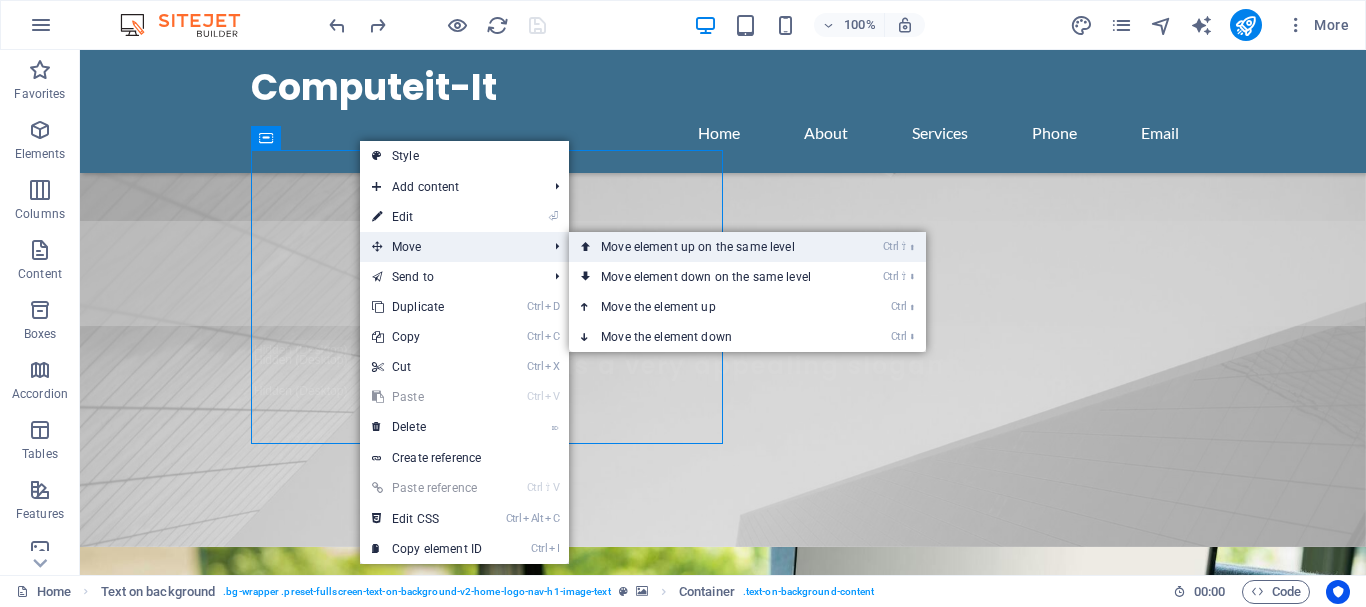 click on "Ctrl ⇧ ⬆  Move element up on the same level" at bounding box center [710, 247] 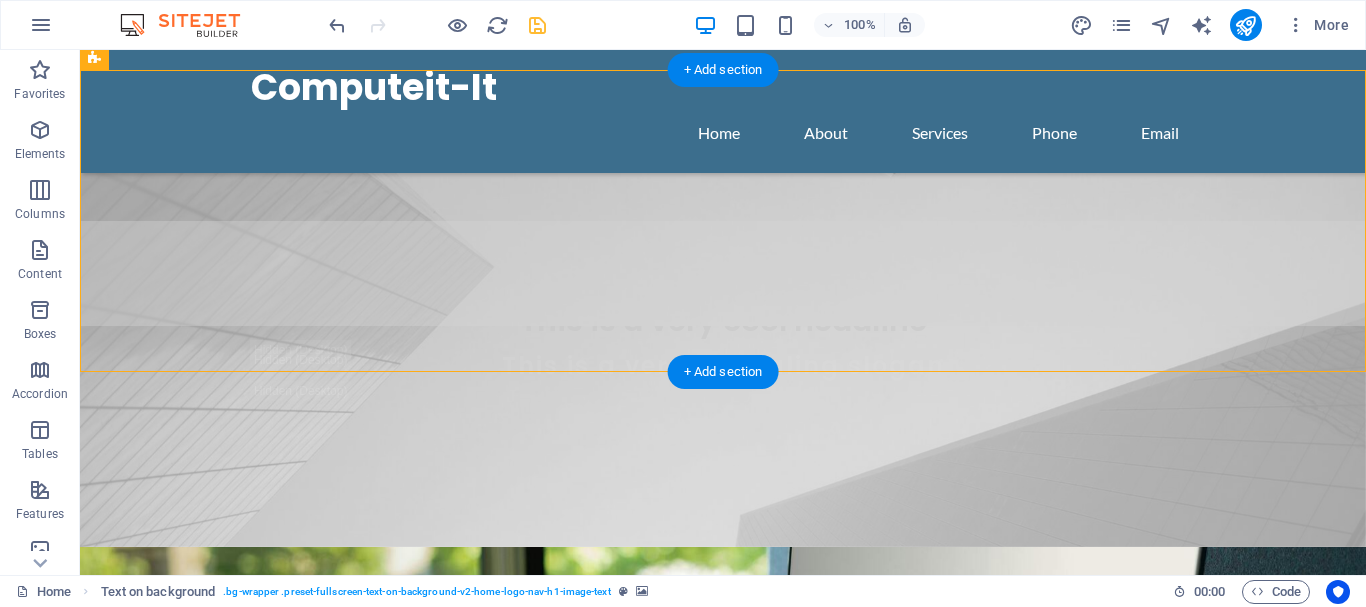 drag, startPoint x: 588, startPoint y: 213, endPoint x: 213, endPoint y: 212, distance: 375.00134 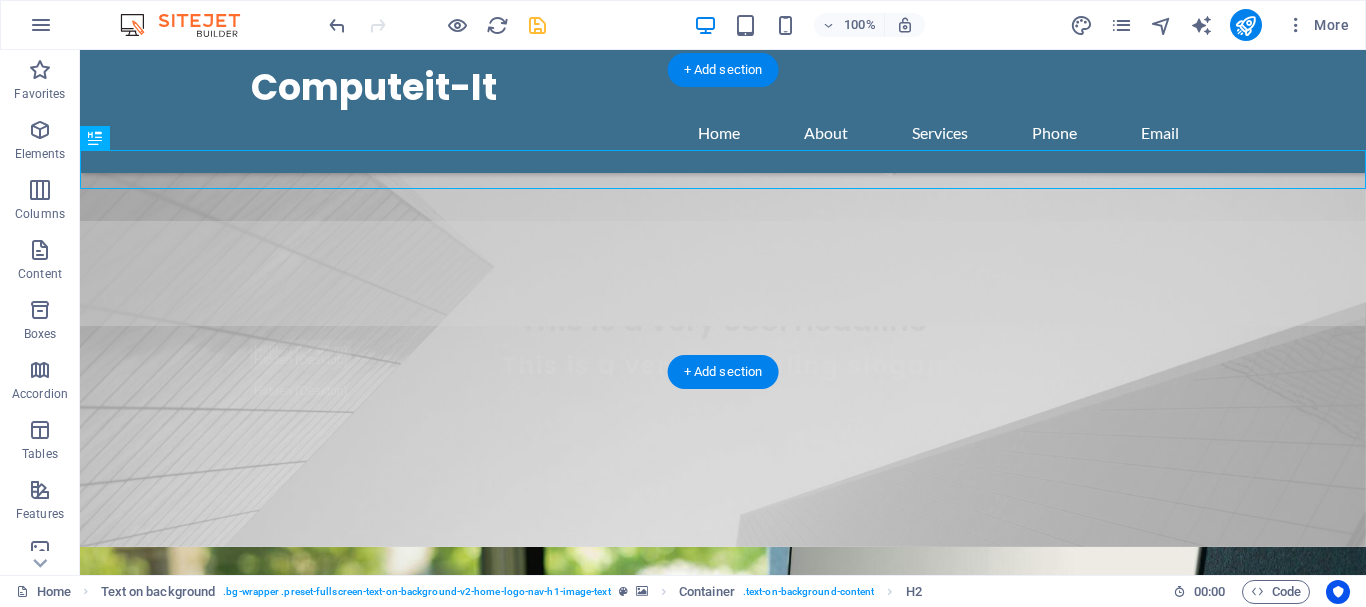 drag, startPoint x: 214, startPoint y: 169, endPoint x: 131, endPoint y: 170, distance: 83.00603 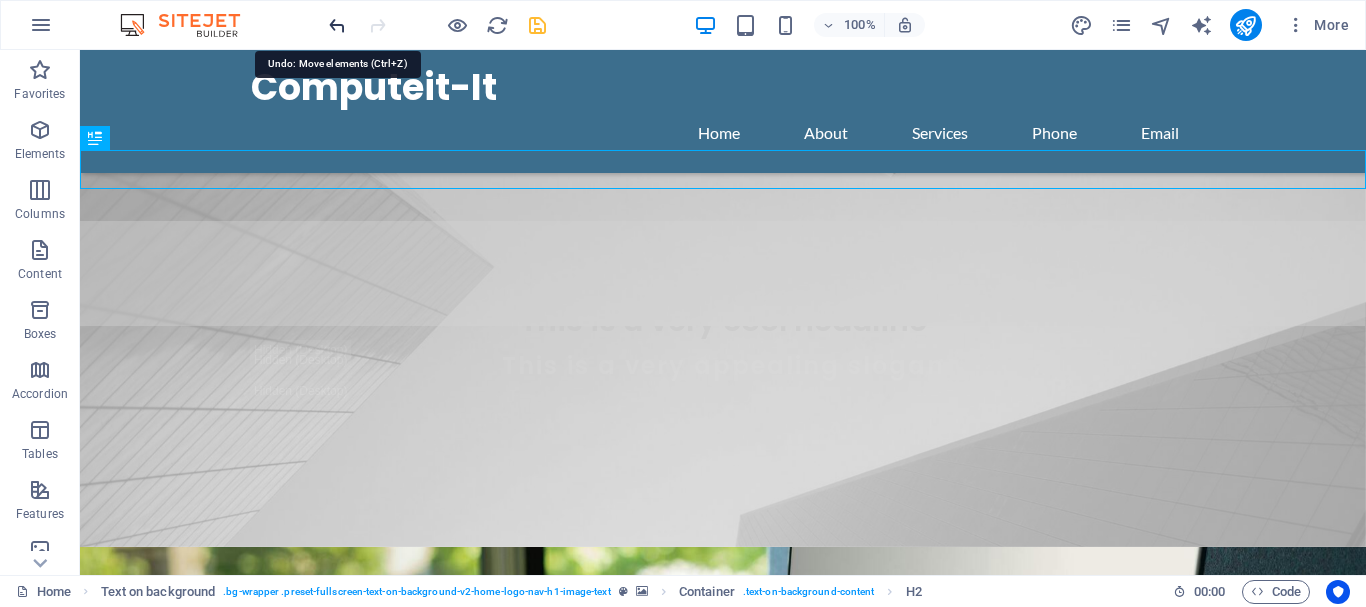 click at bounding box center (337, 25) 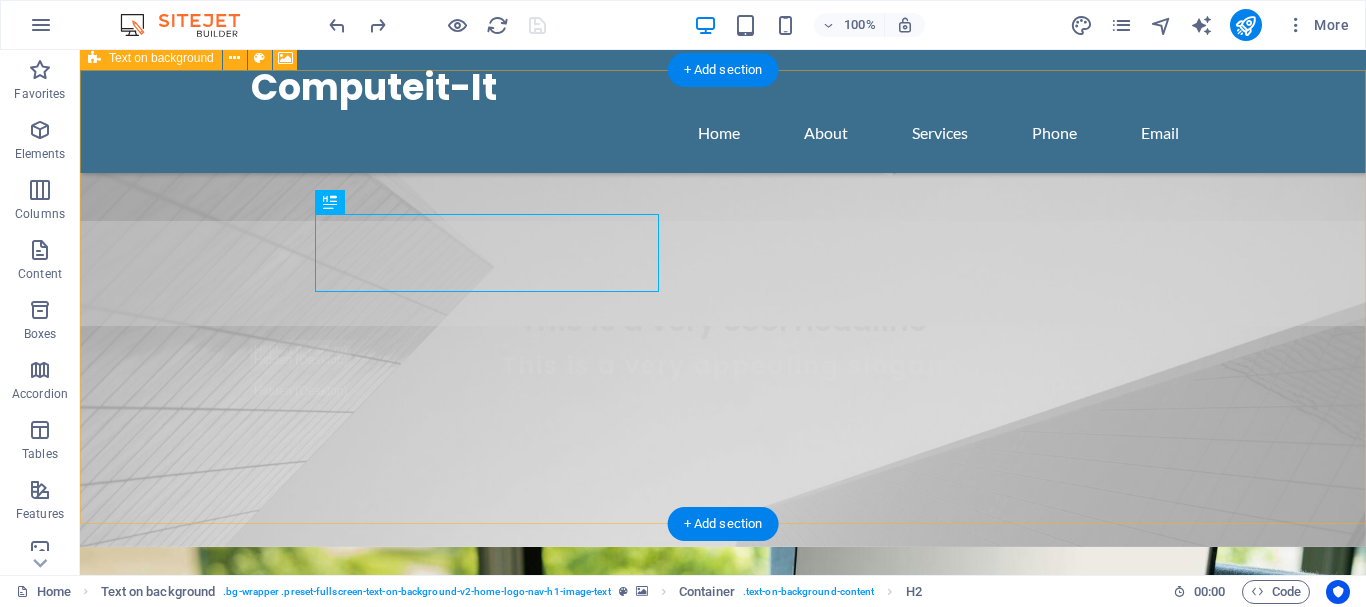 click at bounding box center [723, 774] 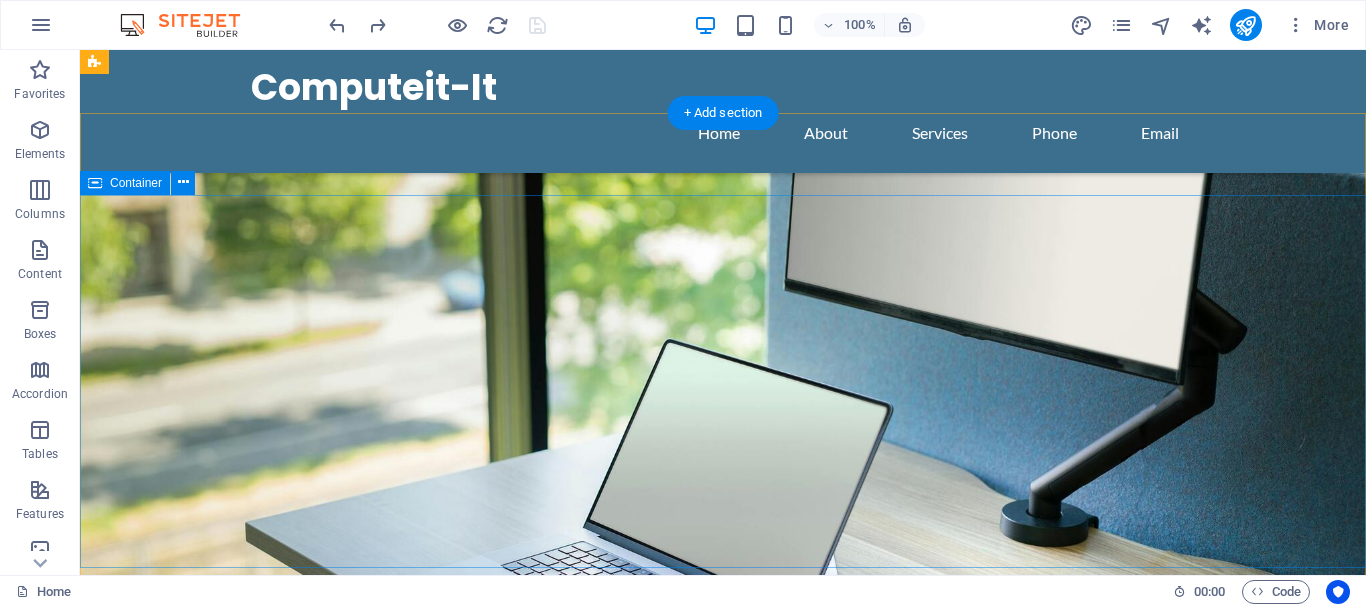 scroll, scrollTop: 713, scrollLeft: 0, axis: vertical 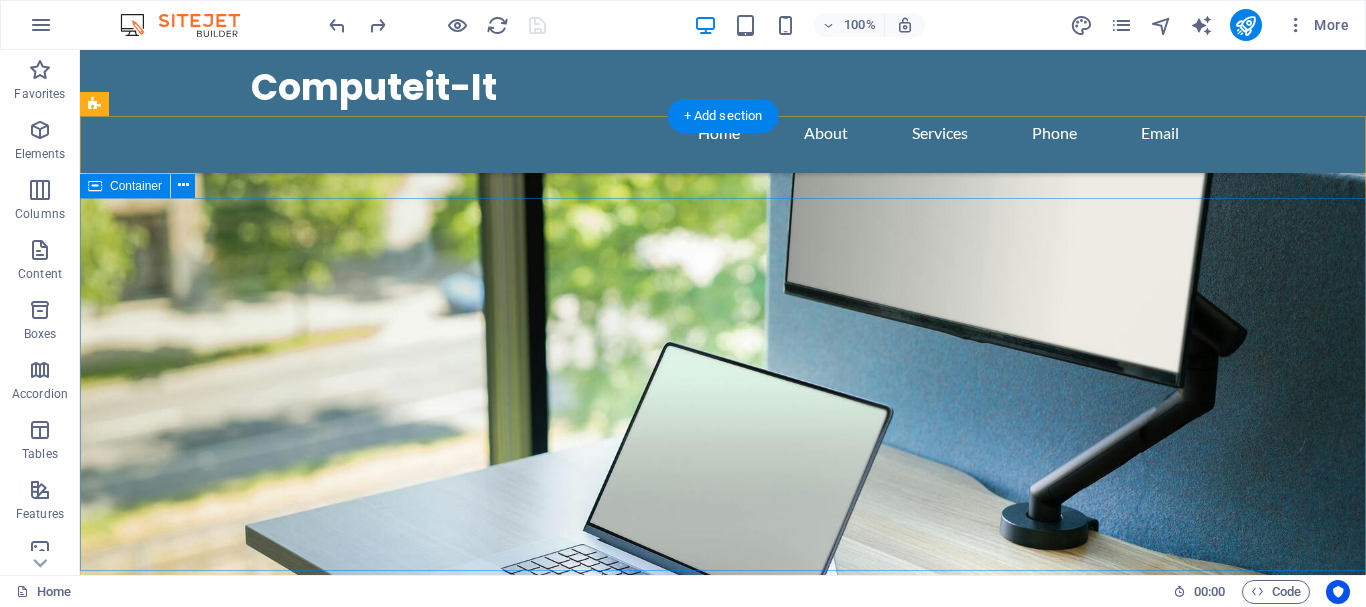 click on "This is a very cool headline" at bounding box center [723, 1741] 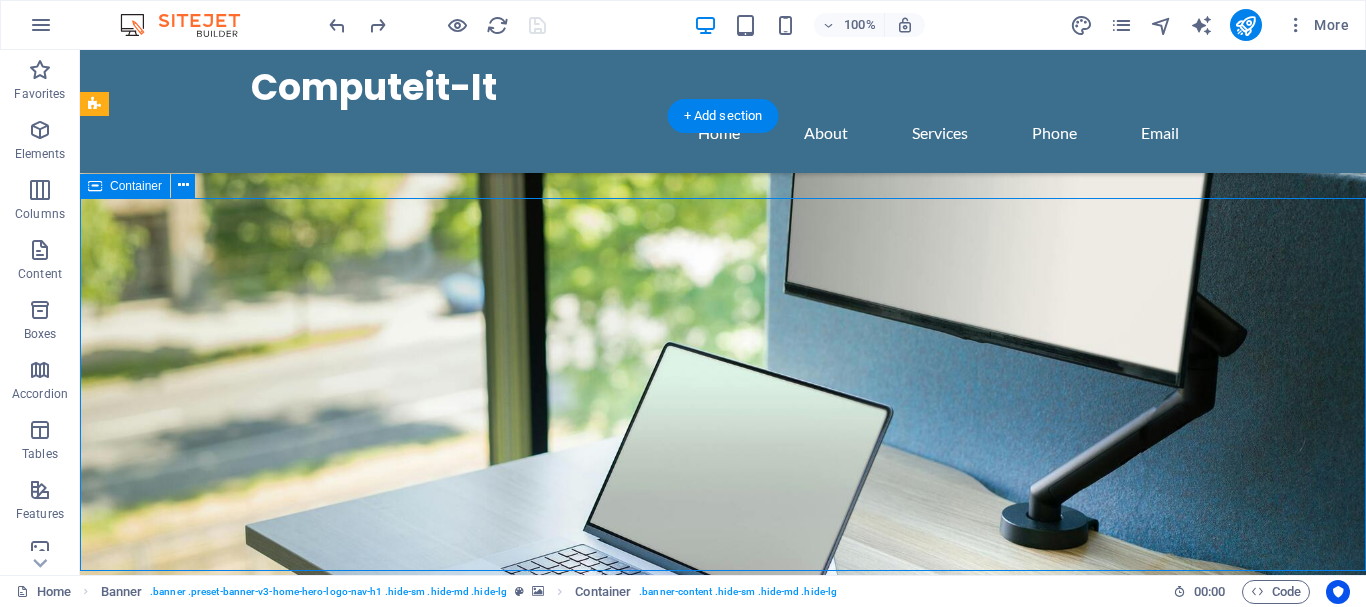 click on "This is a very cool headline" at bounding box center (723, 1741) 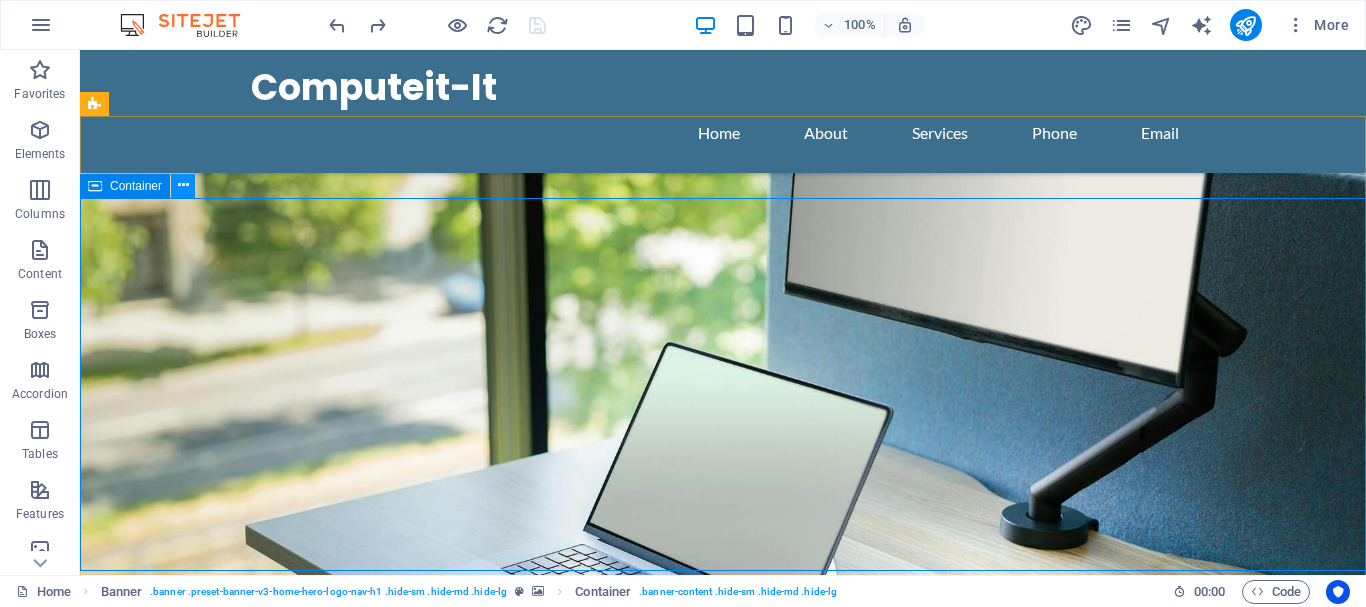 click at bounding box center (183, 185) 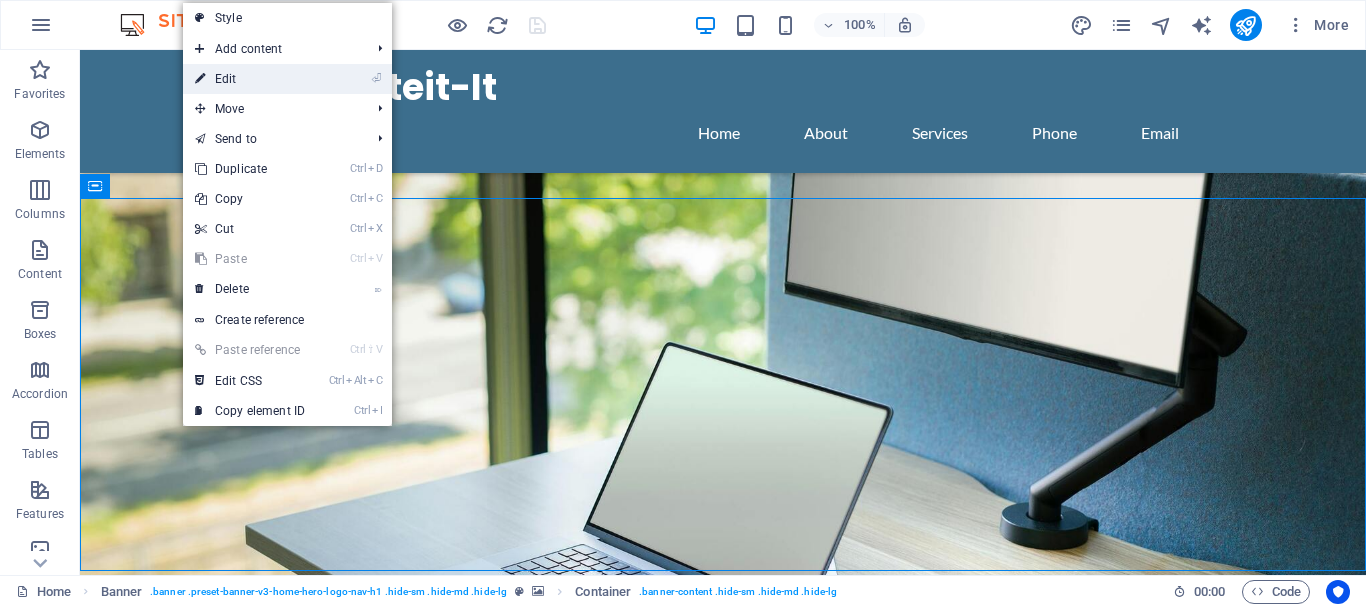 click on "⏎  Edit" at bounding box center (250, 79) 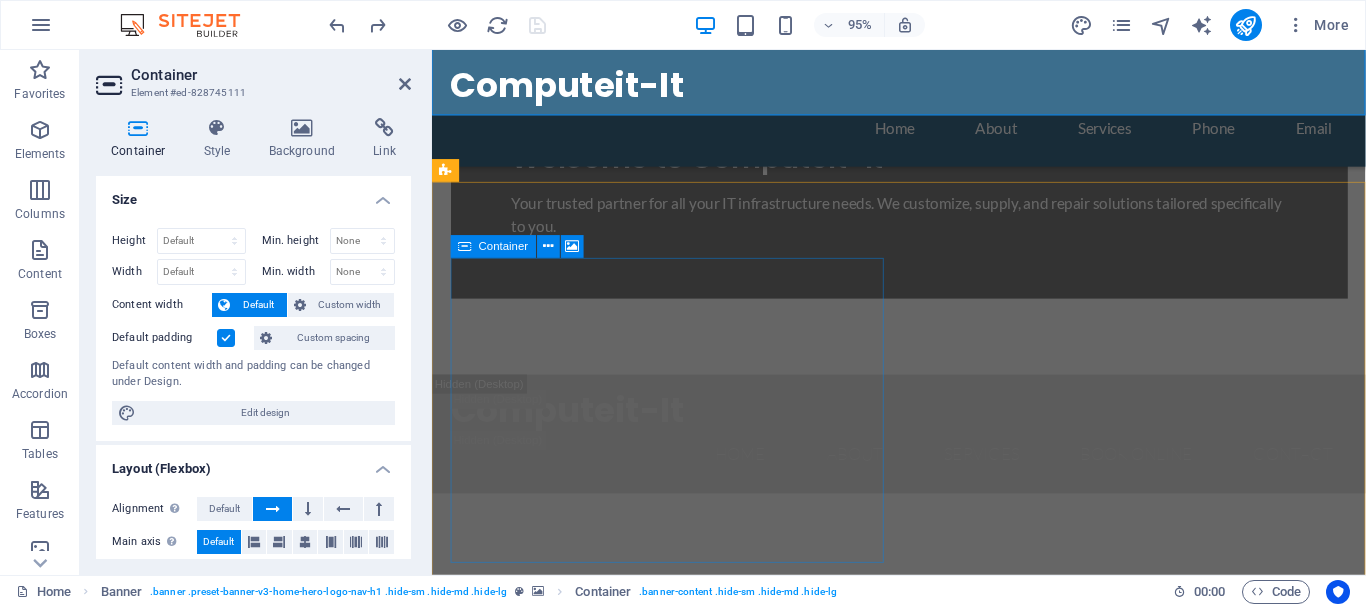 scroll, scrollTop: 1020, scrollLeft: 0, axis: vertical 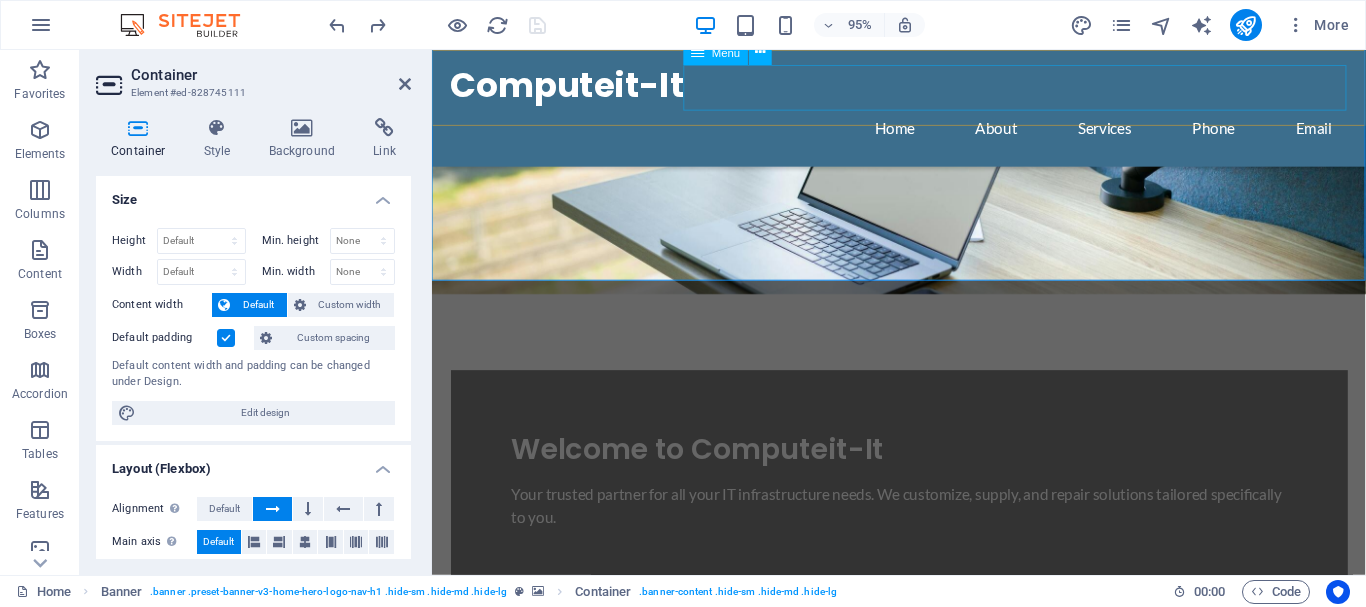 click on "Home About Services Phone Email" at bounding box center [924, 133] 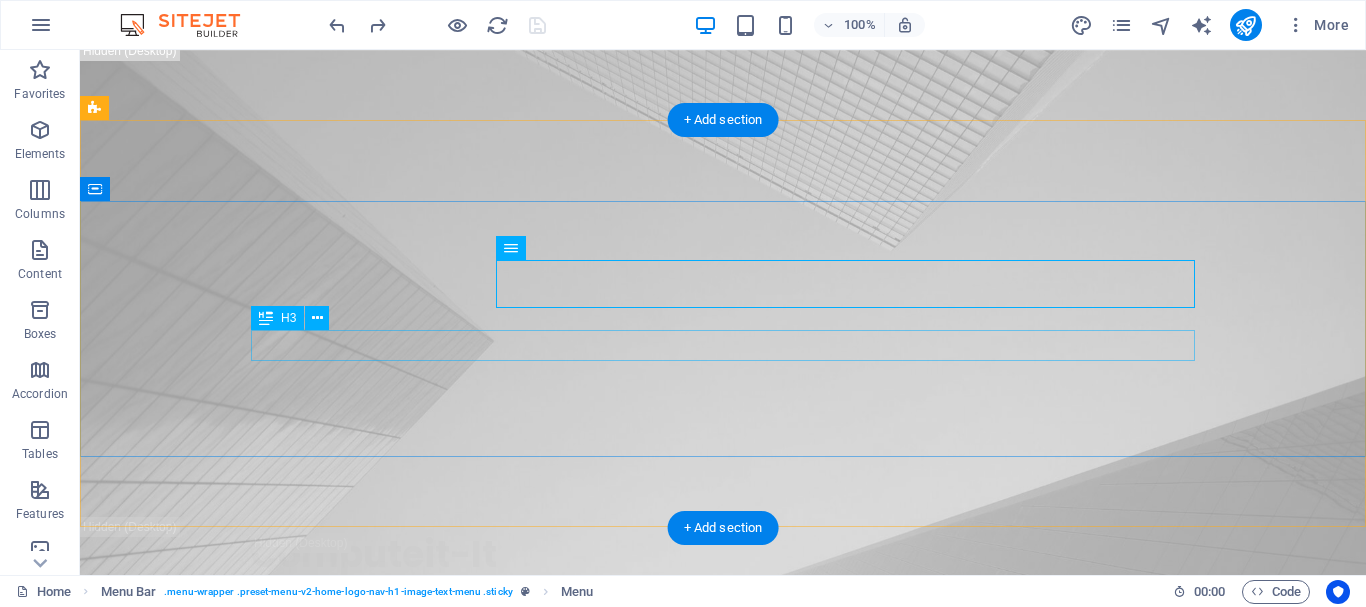 scroll, scrollTop: 0, scrollLeft: 0, axis: both 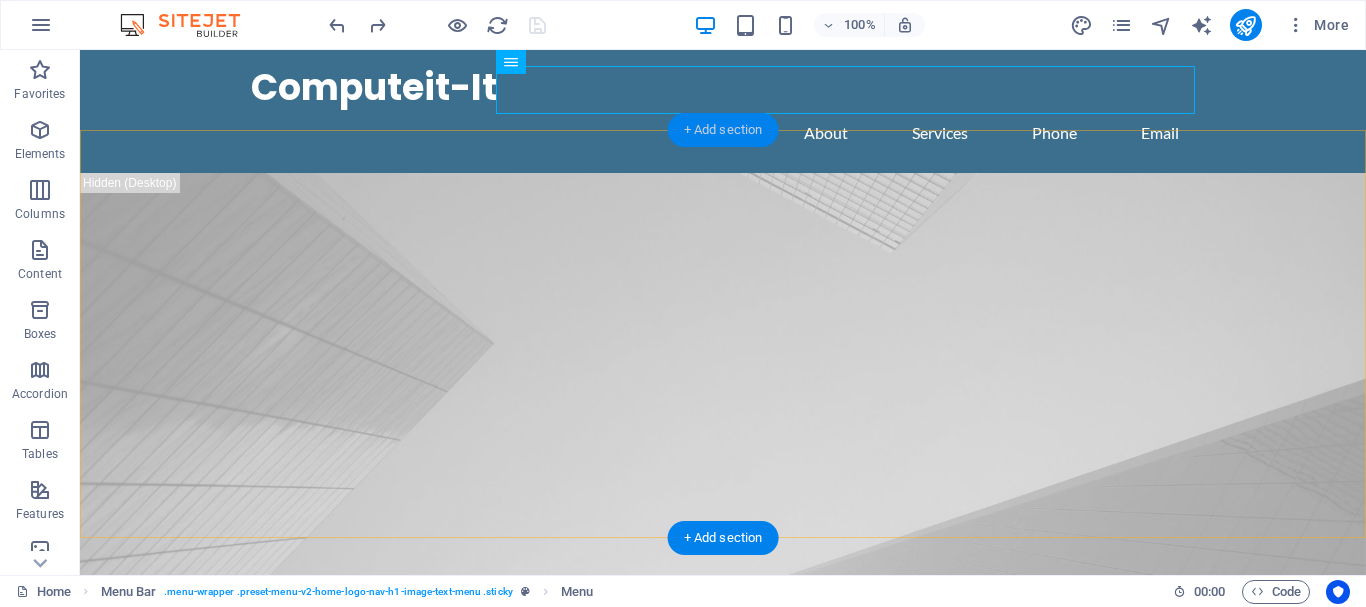 click on "+ Add section" at bounding box center [723, 130] 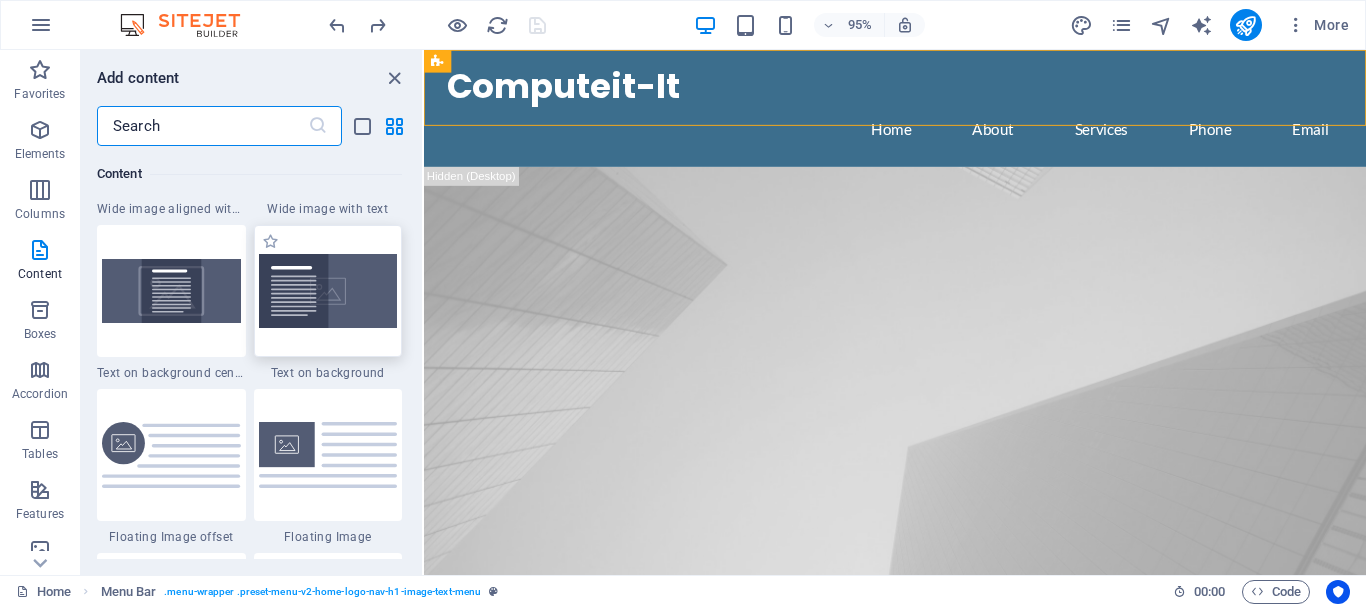 scroll, scrollTop: 4129, scrollLeft: 0, axis: vertical 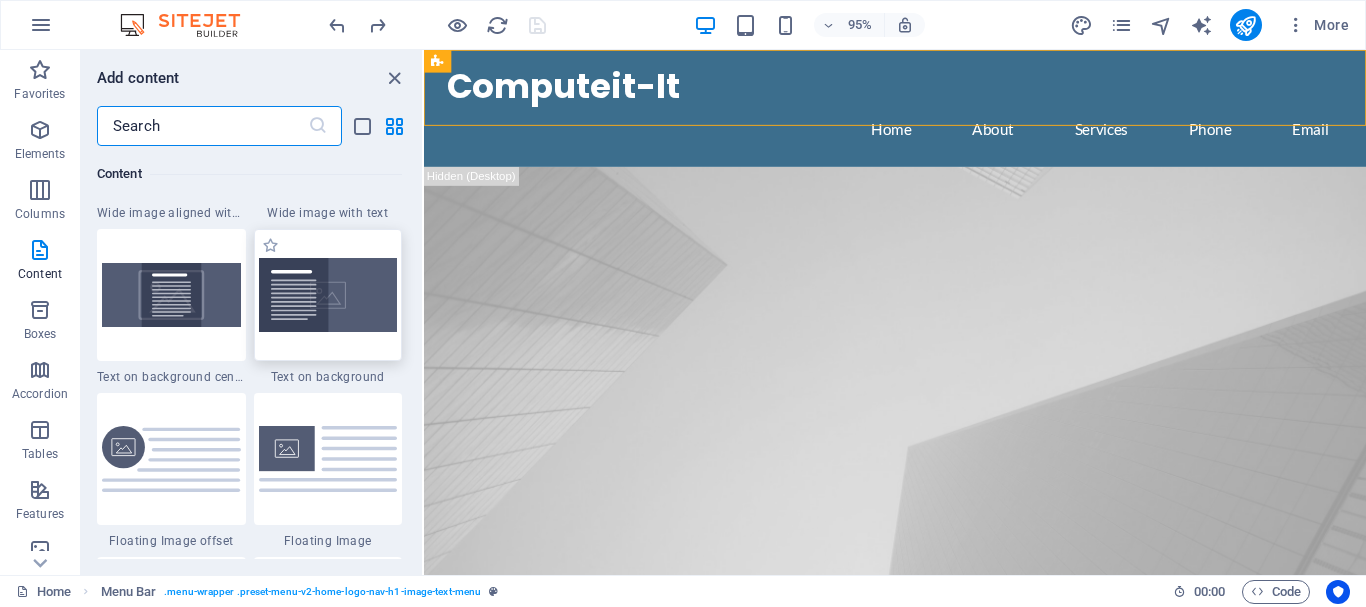 click at bounding box center (328, 295) 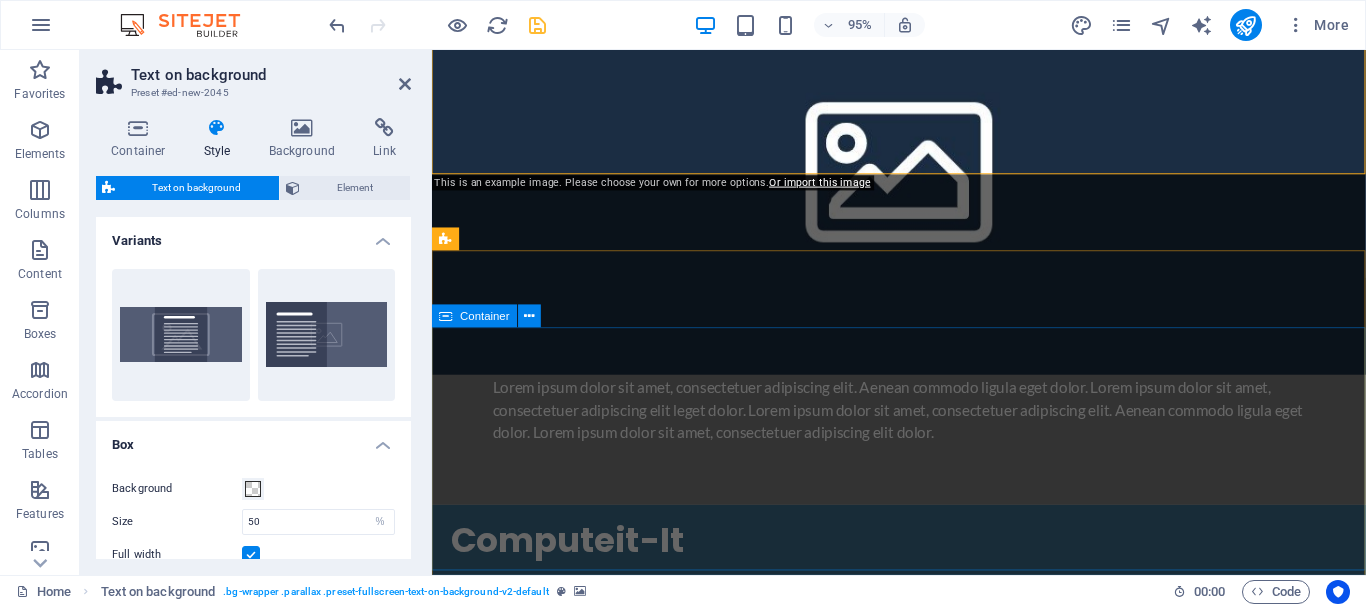 scroll, scrollTop: 0, scrollLeft: 0, axis: both 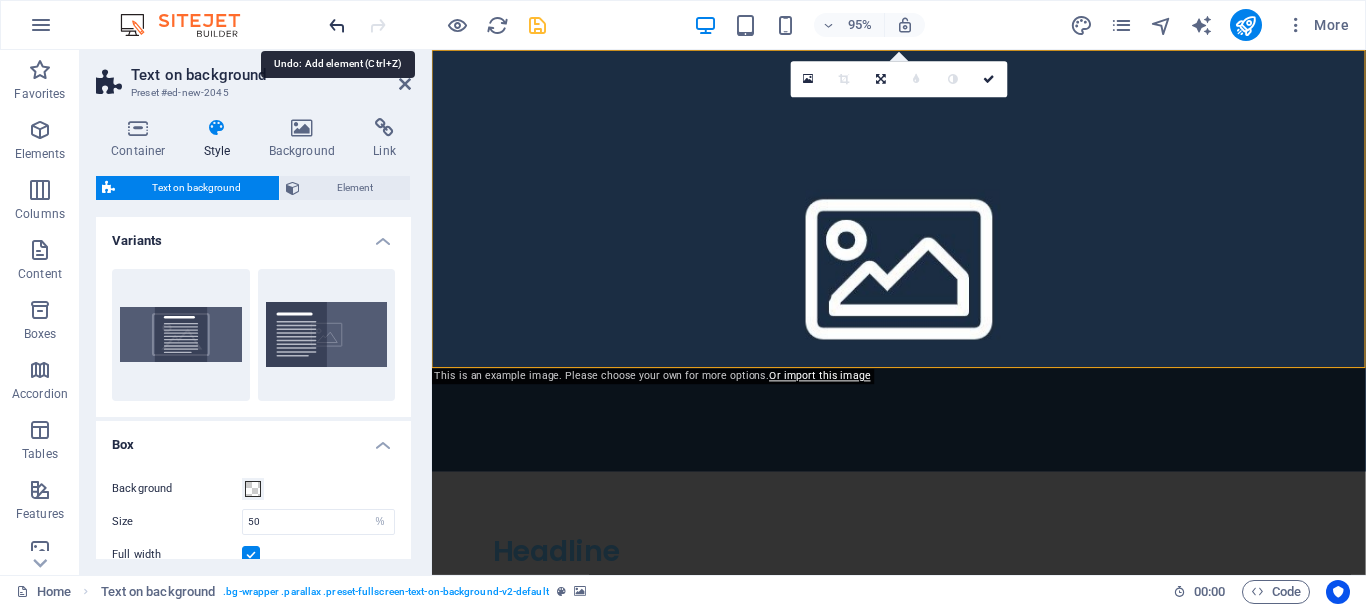click at bounding box center (337, 25) 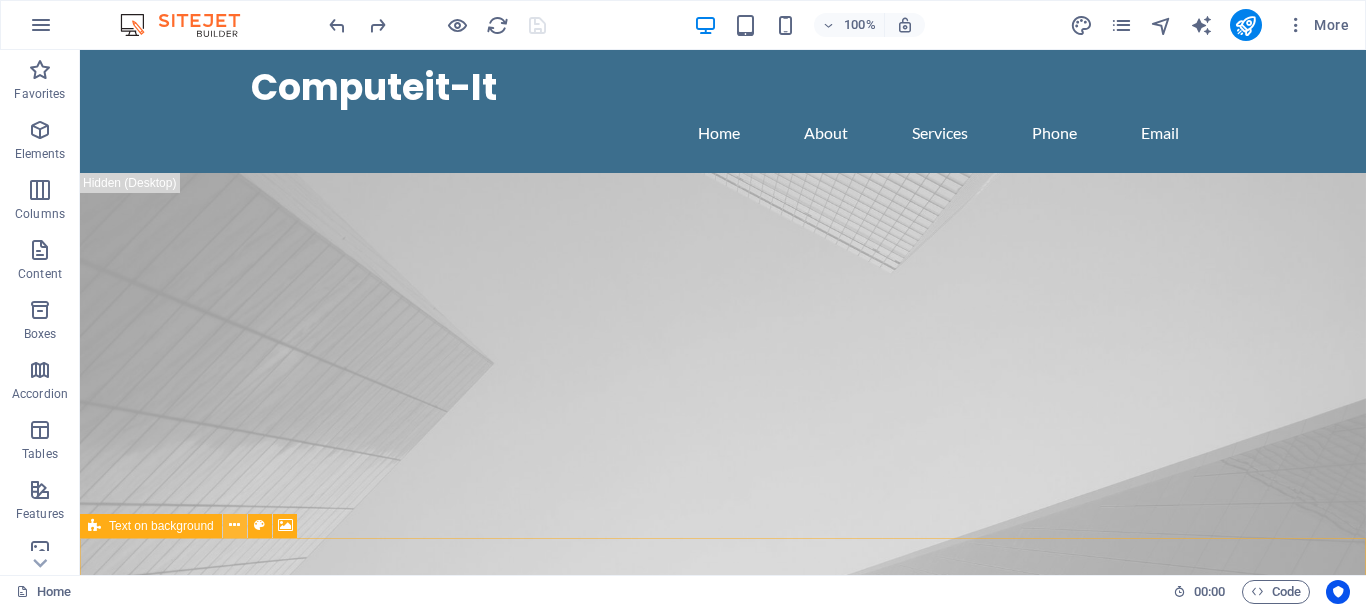 click at bounding box center (234, 525) 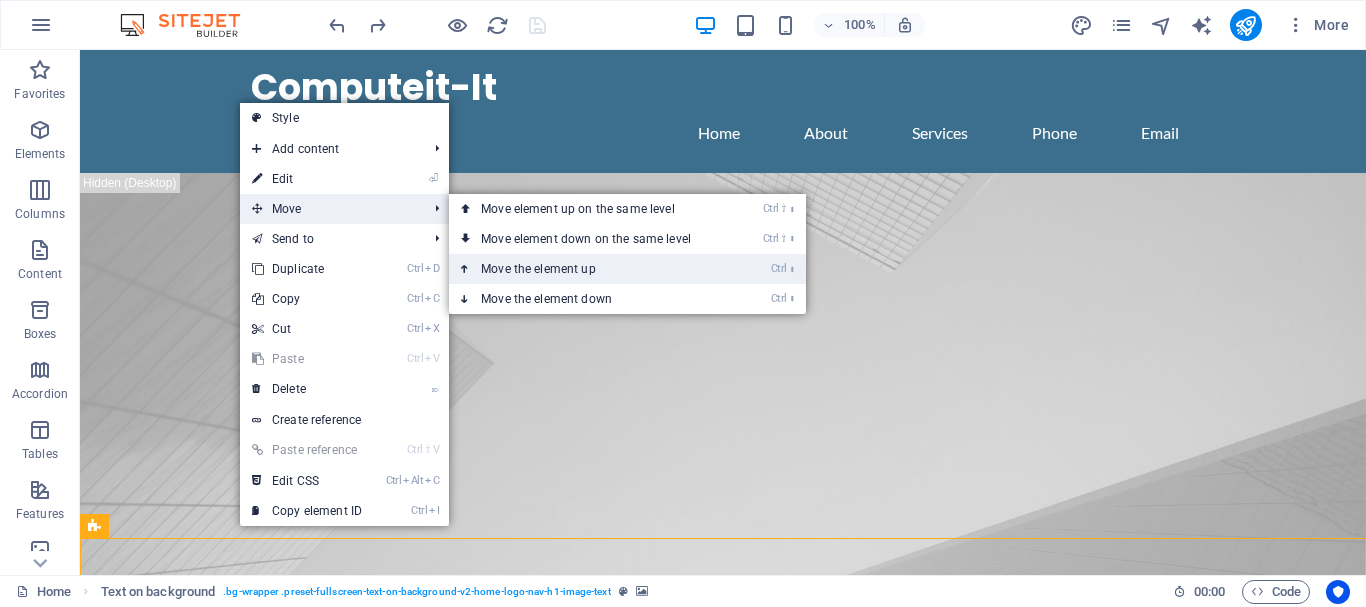 click on "Ctrl ⬆  Move the element up" at bounding box center [590, 269] 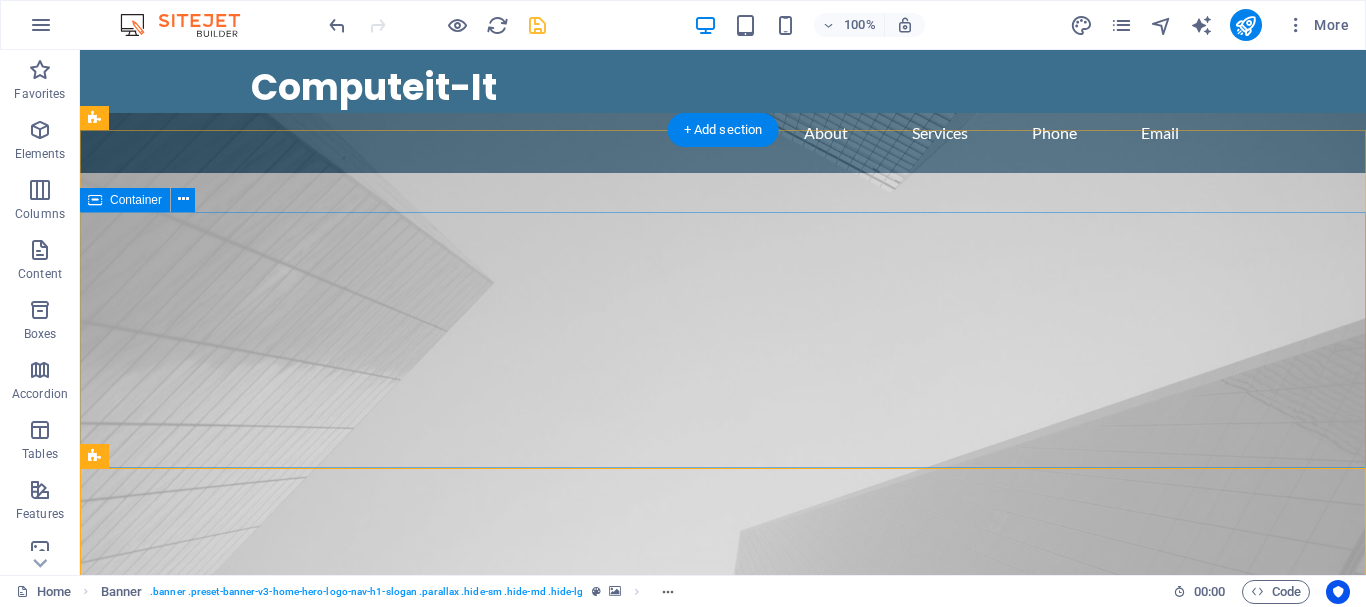 drag, startPoint x: 783, startPoint y: 530, endPoint x: 755, endPoint y: 212, distance: 319.23032 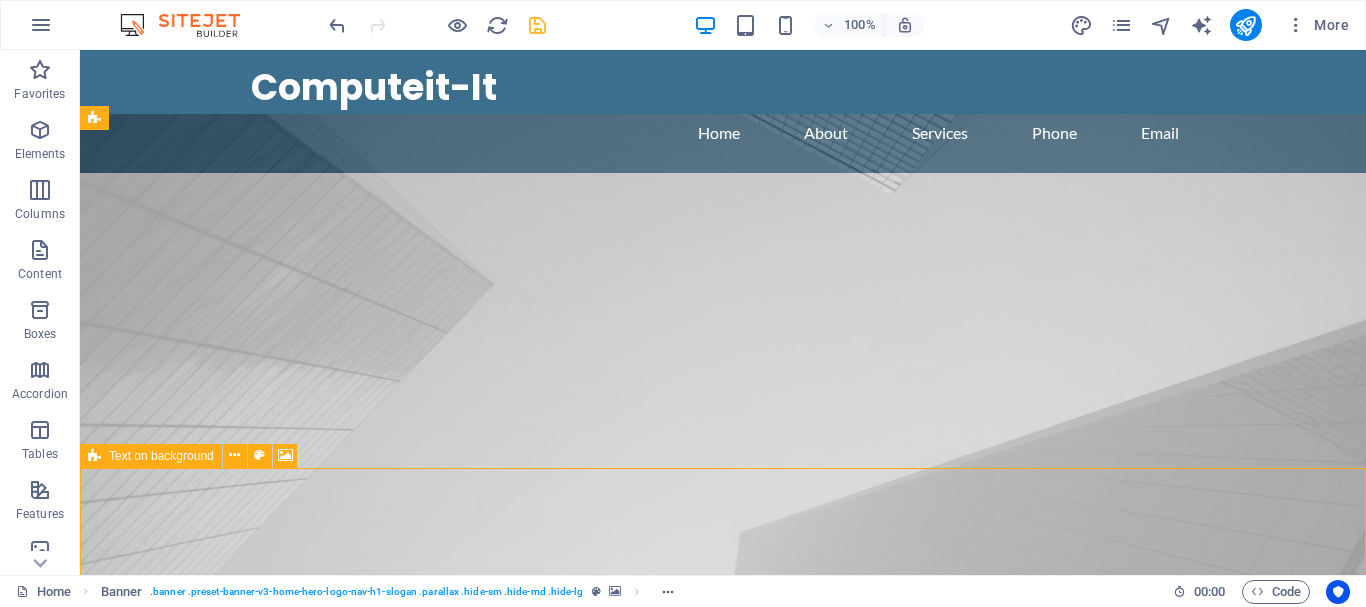 scroll, scrollTop: 2, scrollLeft: 0, axis: vertical 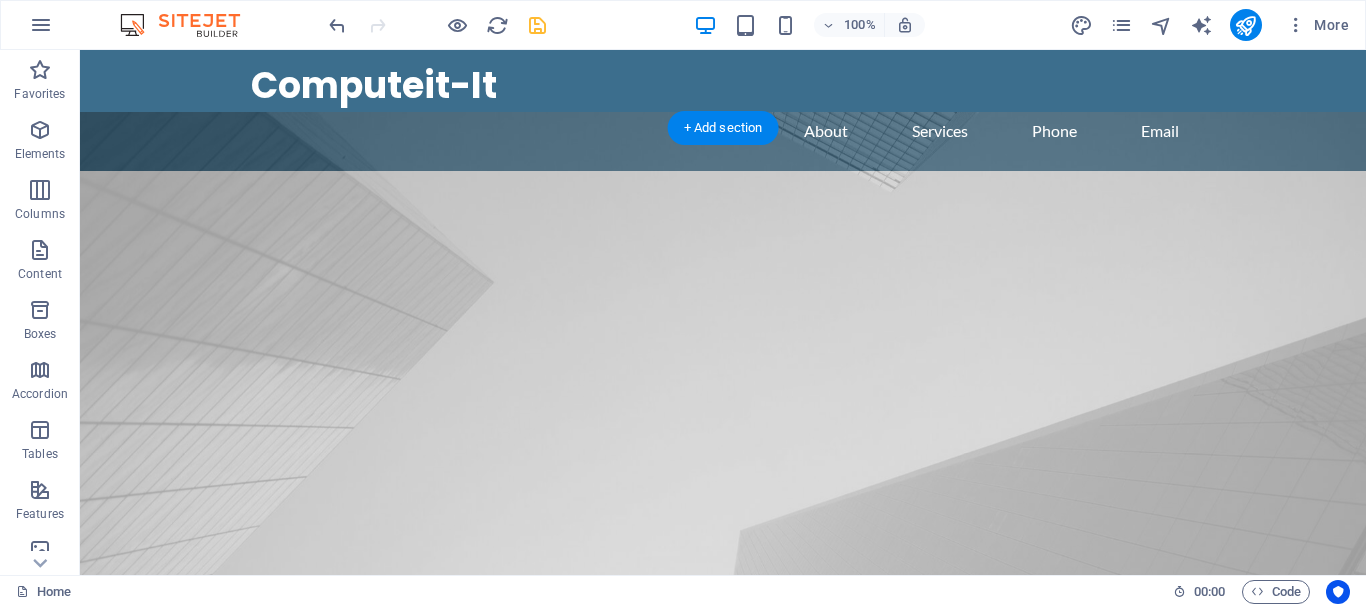 drag, startPoint x: 223, startPoint y: 507, endPoint x: 138, endPoint y: 220, distance: 299.32257 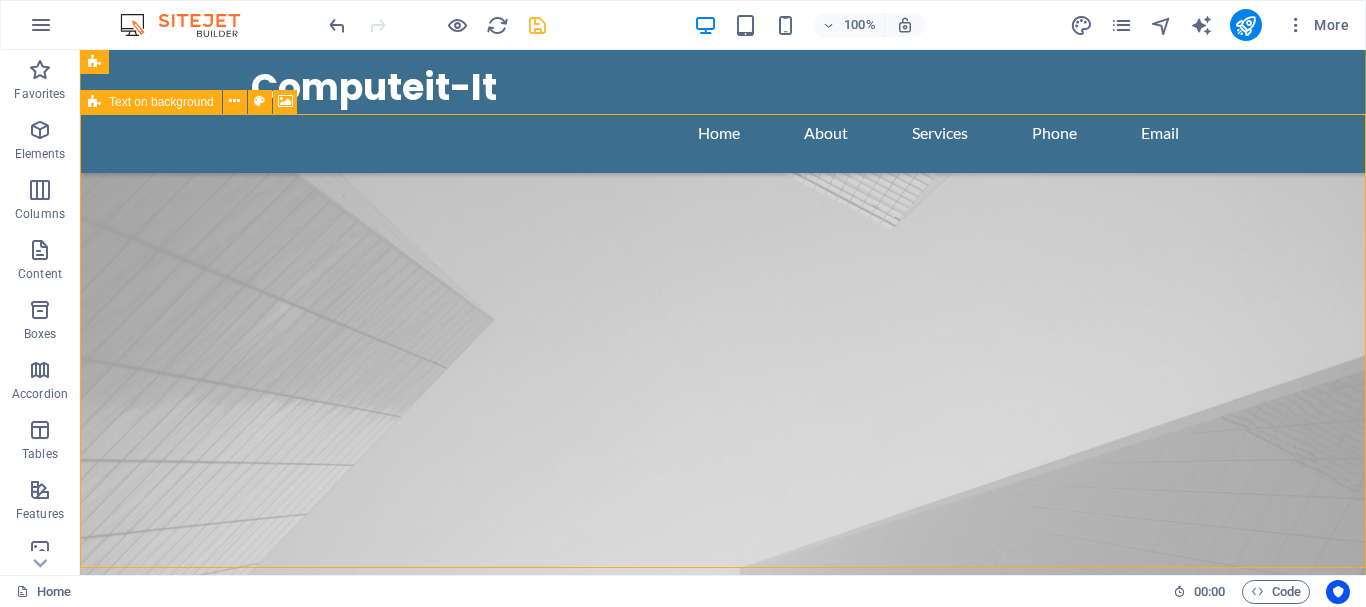 scroll, scrollTop: 17, scrollLeft: 0, axis: vertical 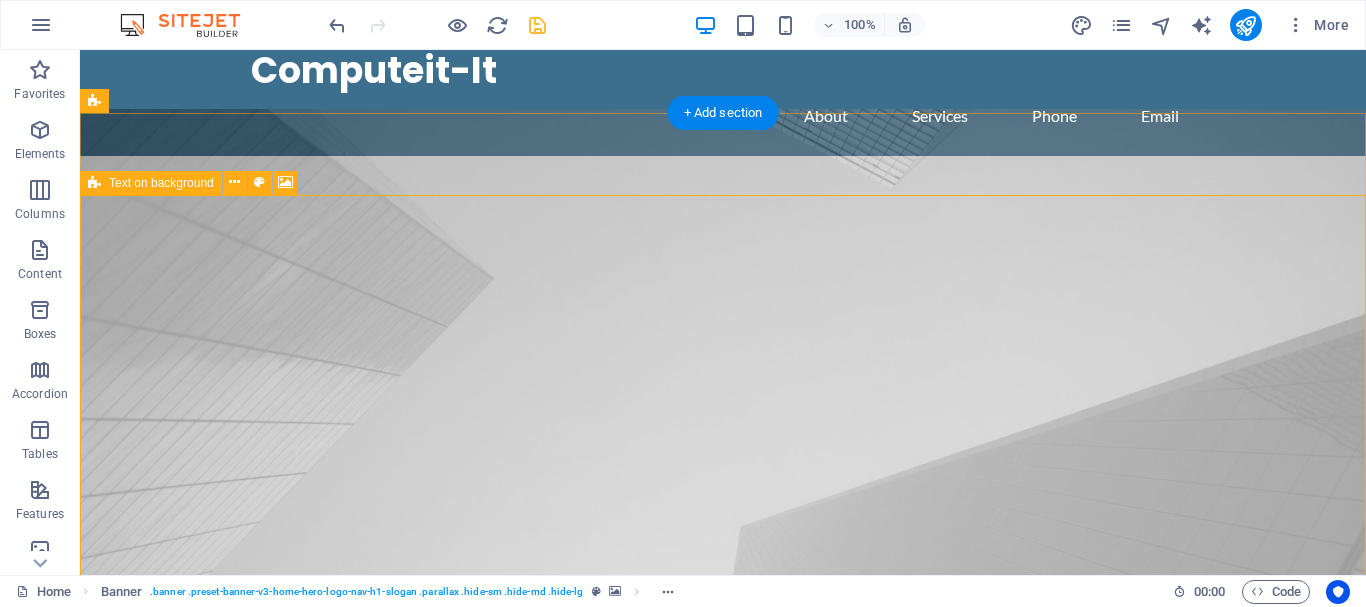 click at bounding box center (723, 1118) 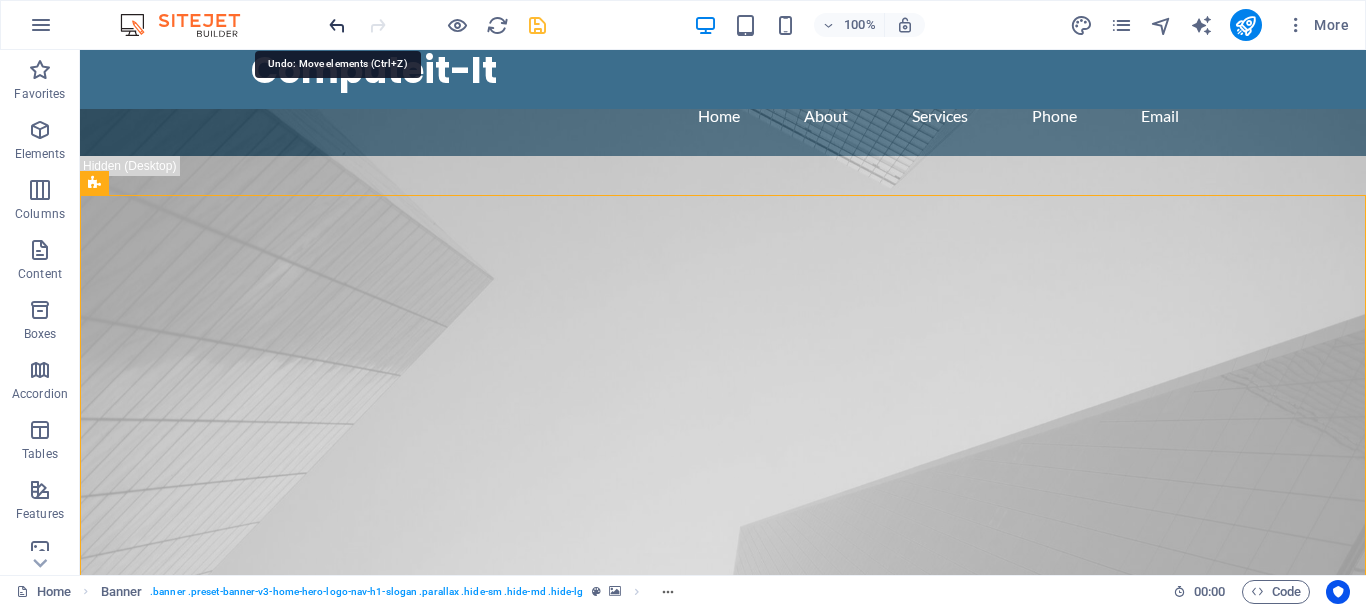click at bounding box center [337, 25] 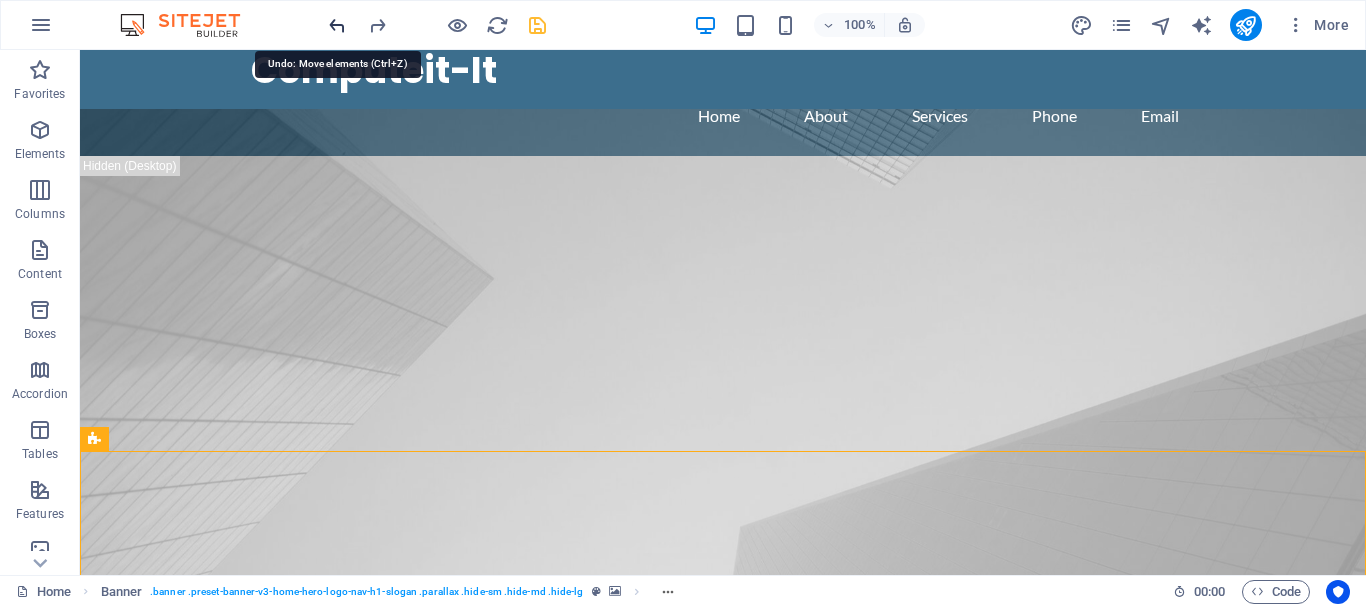 click at bounding box center [337, 25] 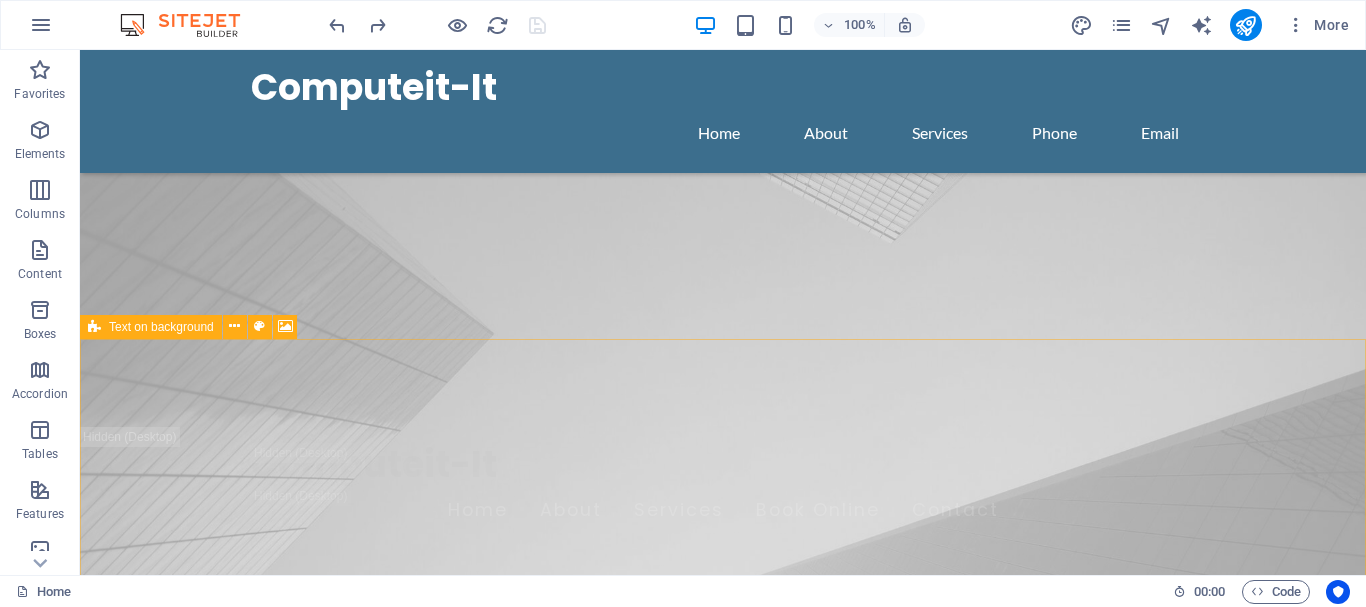 scroll, scrollTop: 0, scrollLeft: 0, axis: both 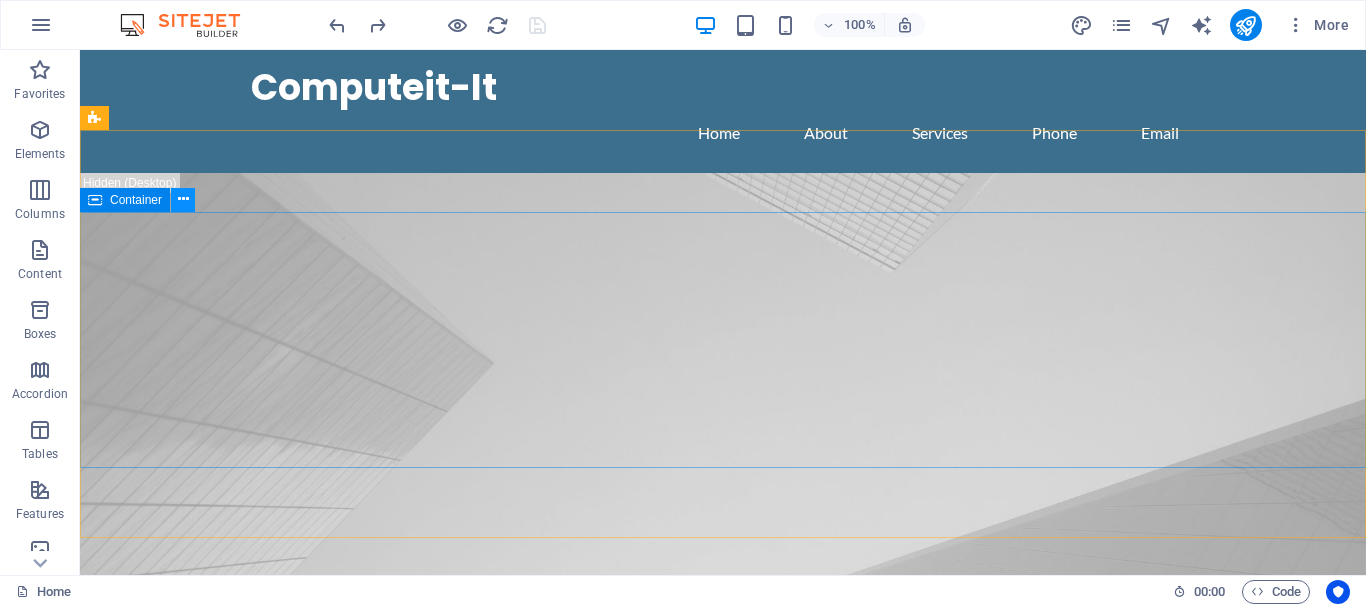 click at bounding box center (183, 199) 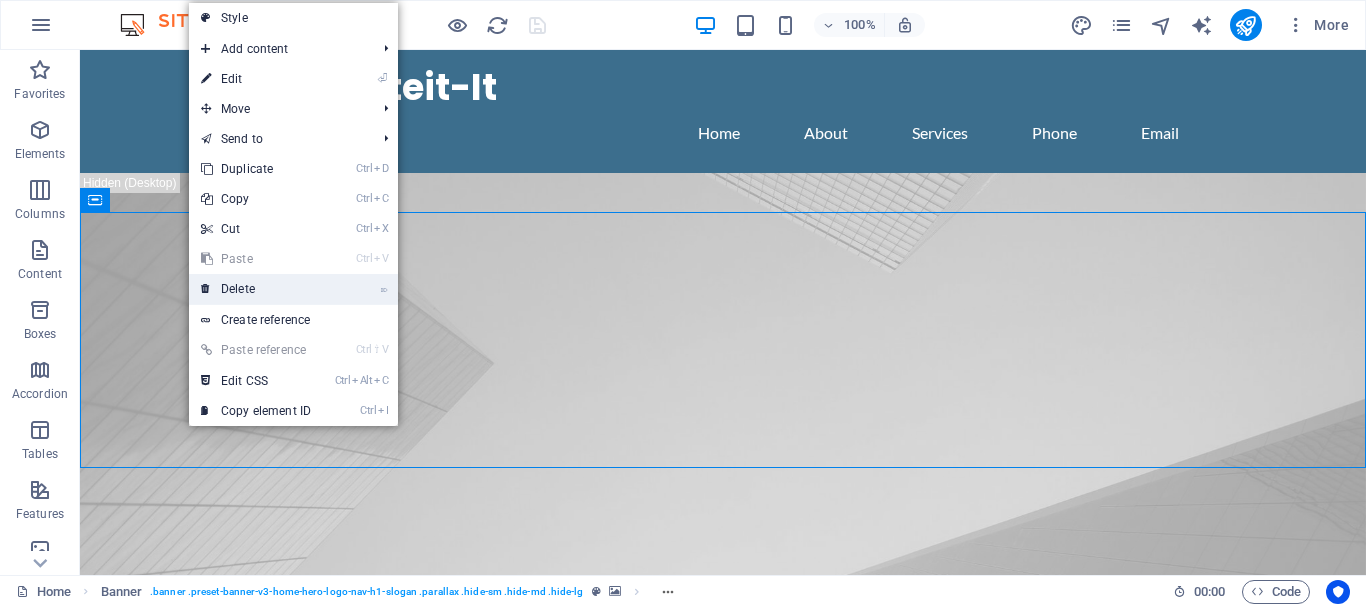 click on "⌦  Delete" at bounding box center (256, 289) 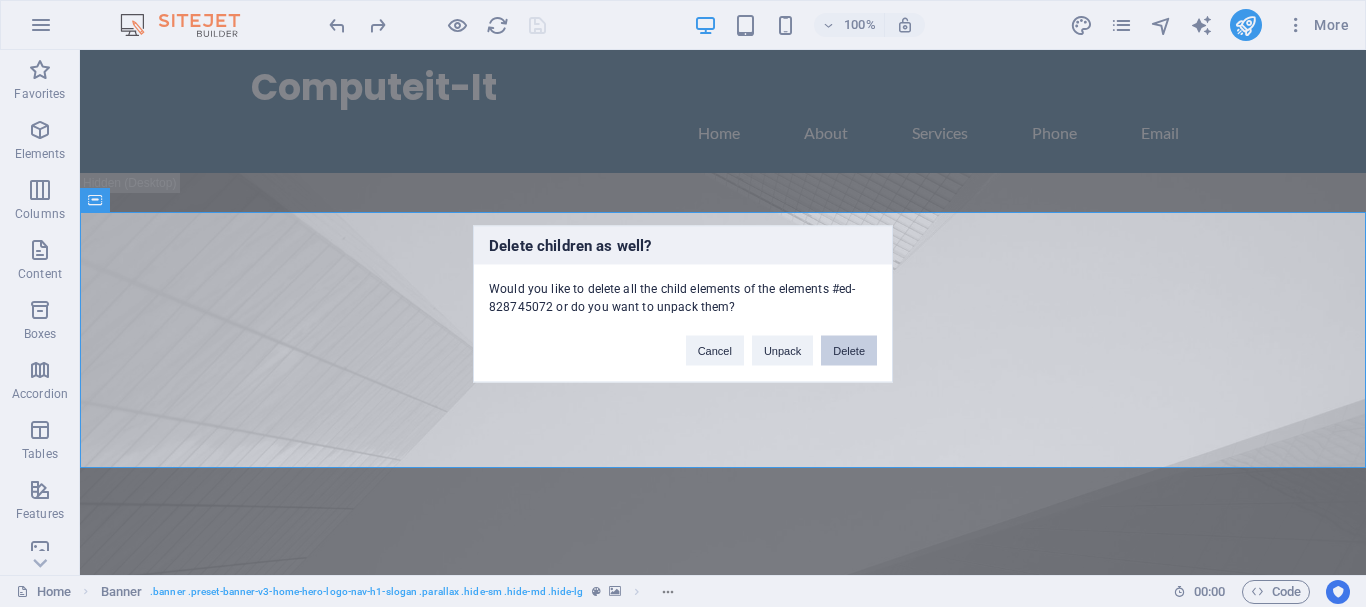 click on "Delete" at bounding box center (849, 350) 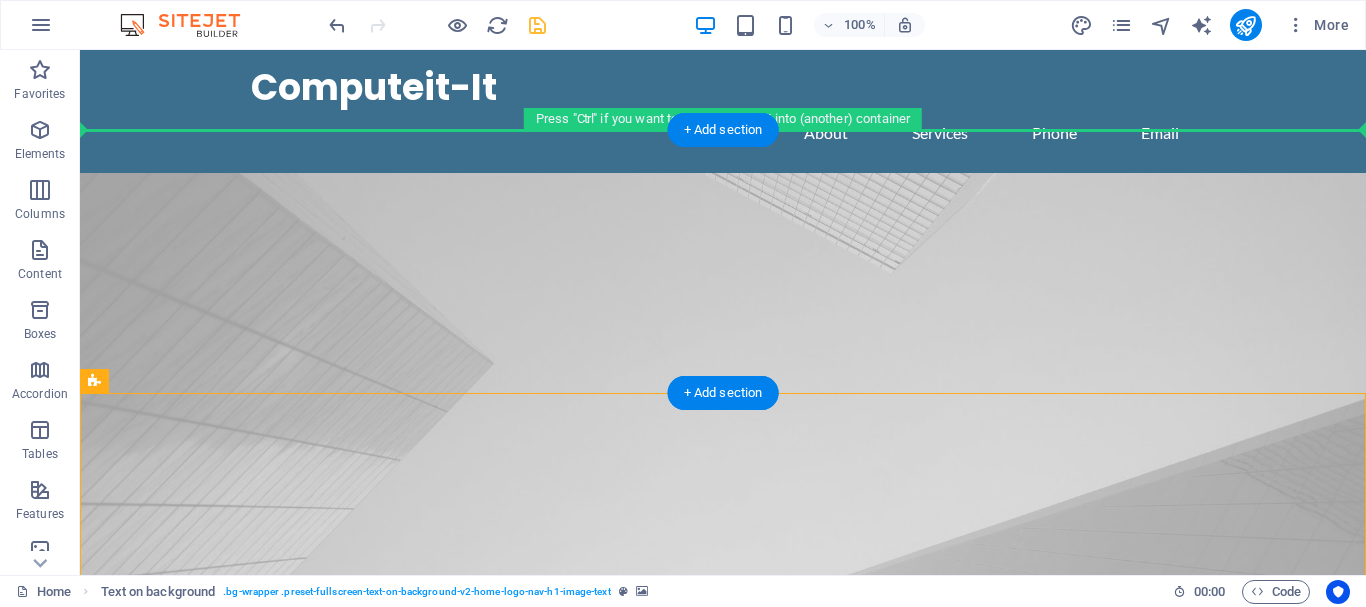 drag, startPoint x: 242, startPoint y: 433, endPoint x: 164, endPoint y: 213, distance: 233.41808 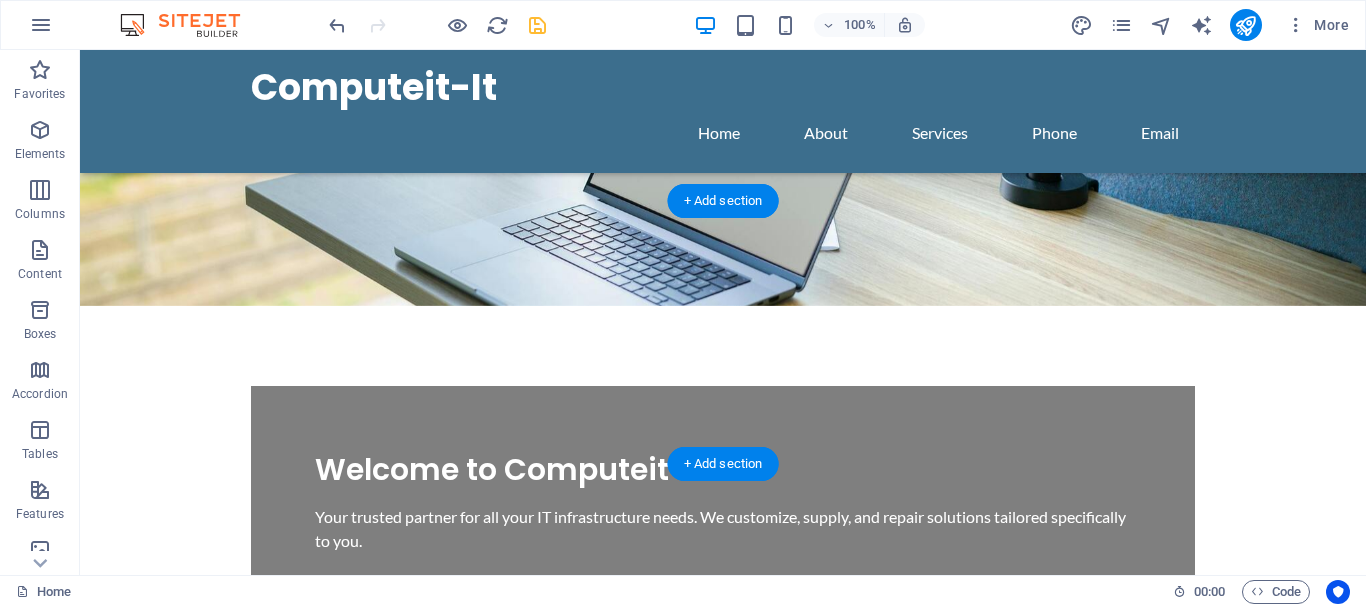 scroll, scrollTop: 714, scrollLeft: 0, axis: vertical 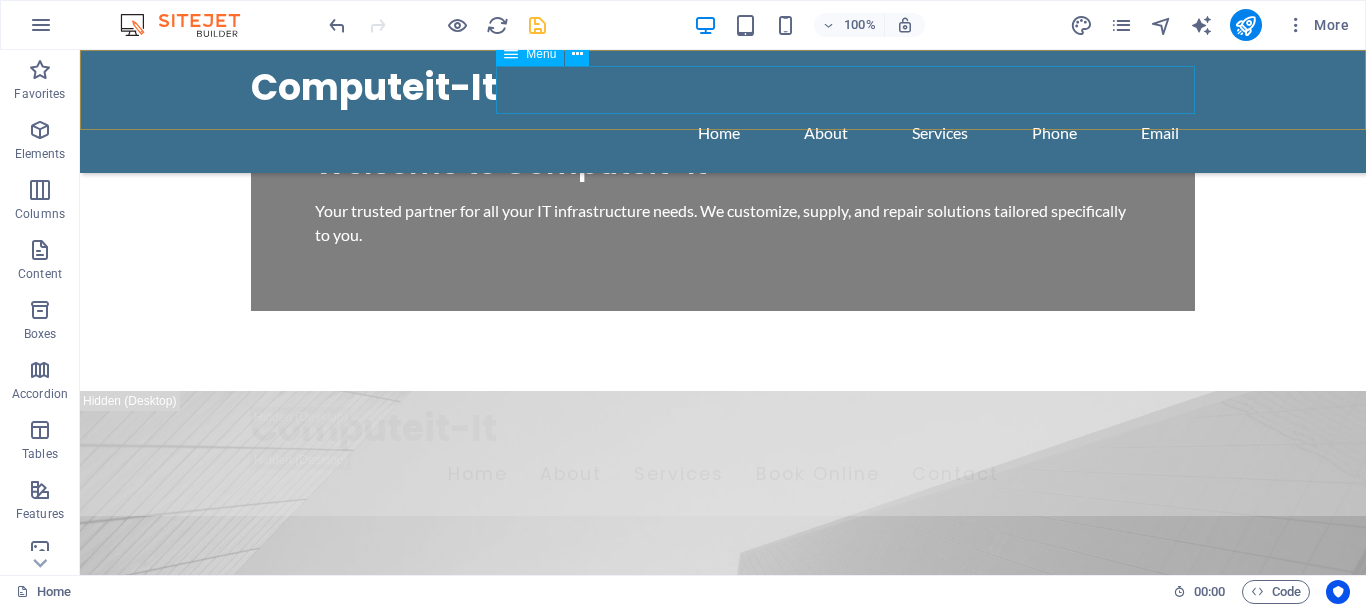 click on "Home About Services Phone Email" at bounding box center [723, 133] 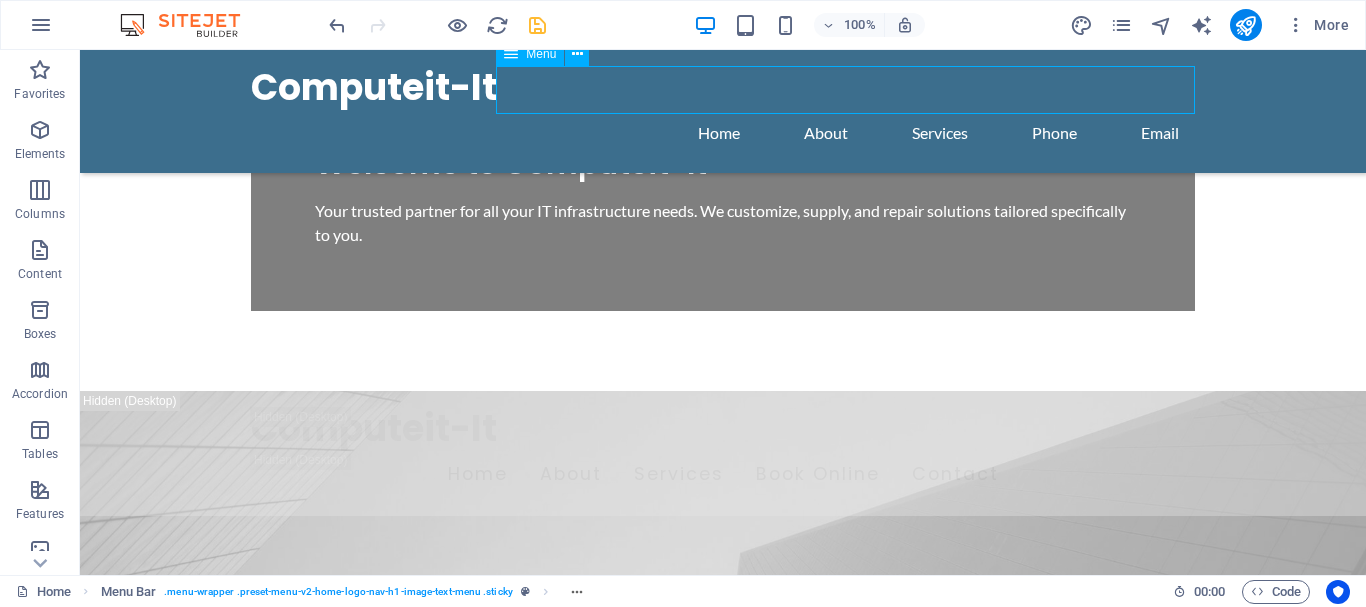 click on "Home About Services Phone Email" at bounding box center [723, 133] 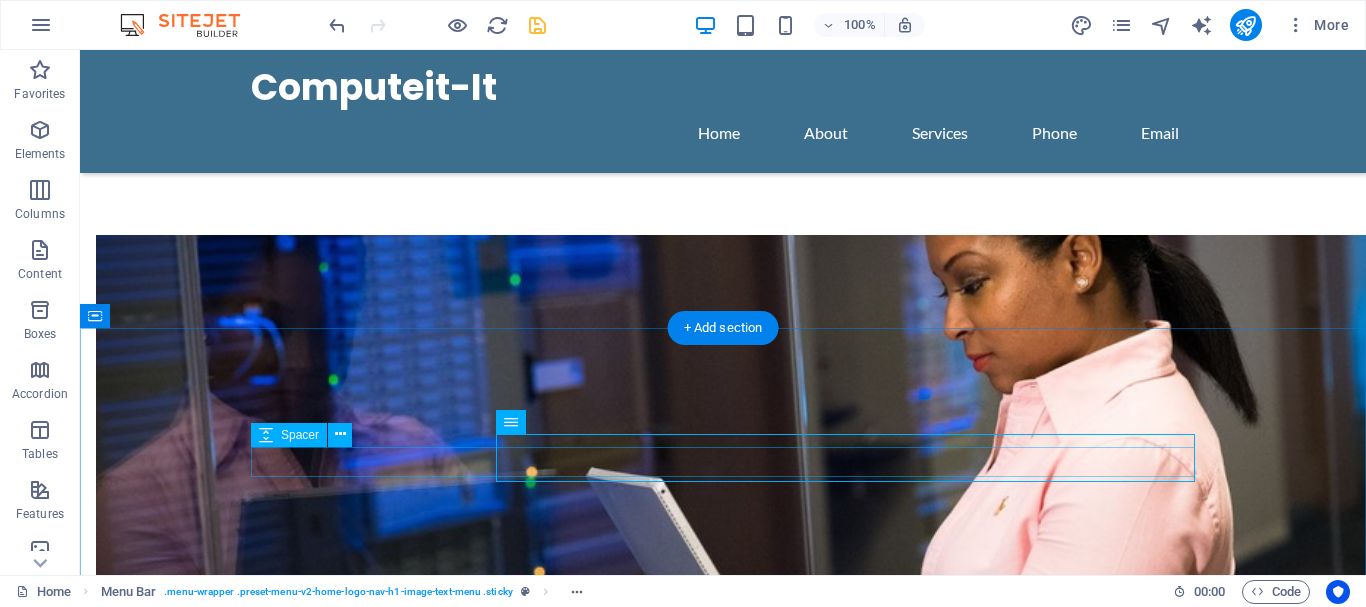 scroll, scrollTop: 1734, scrollLeft: 0, axis: vertical 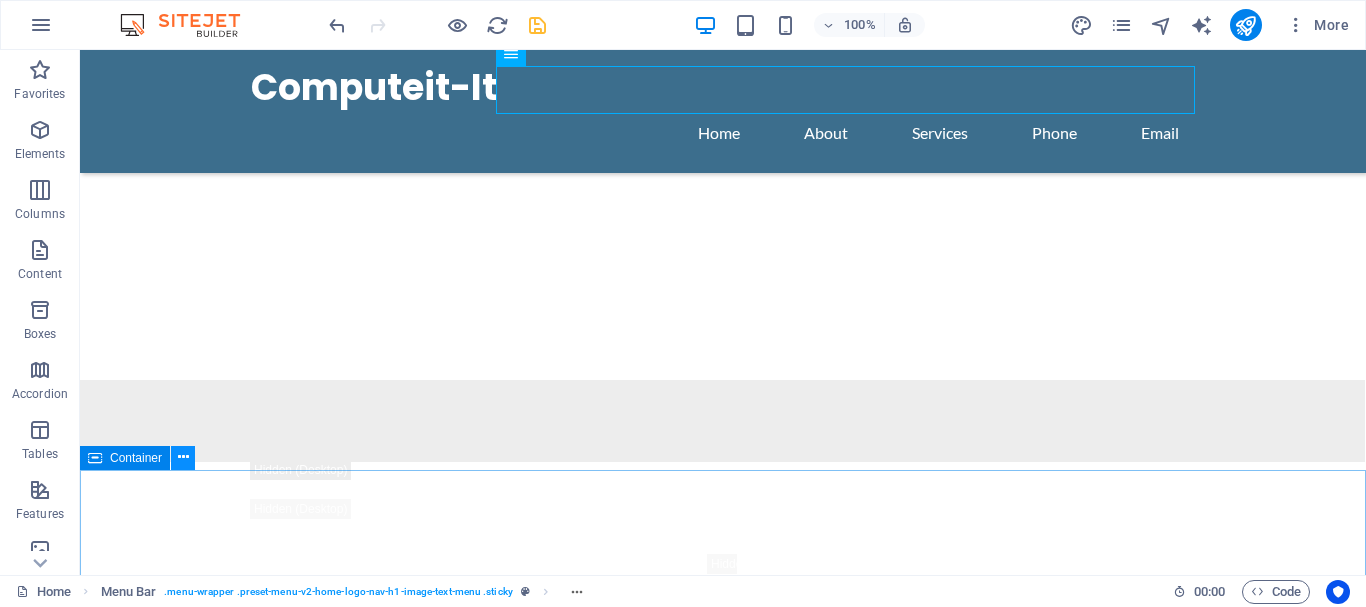 click at bounding box center [183, 458] 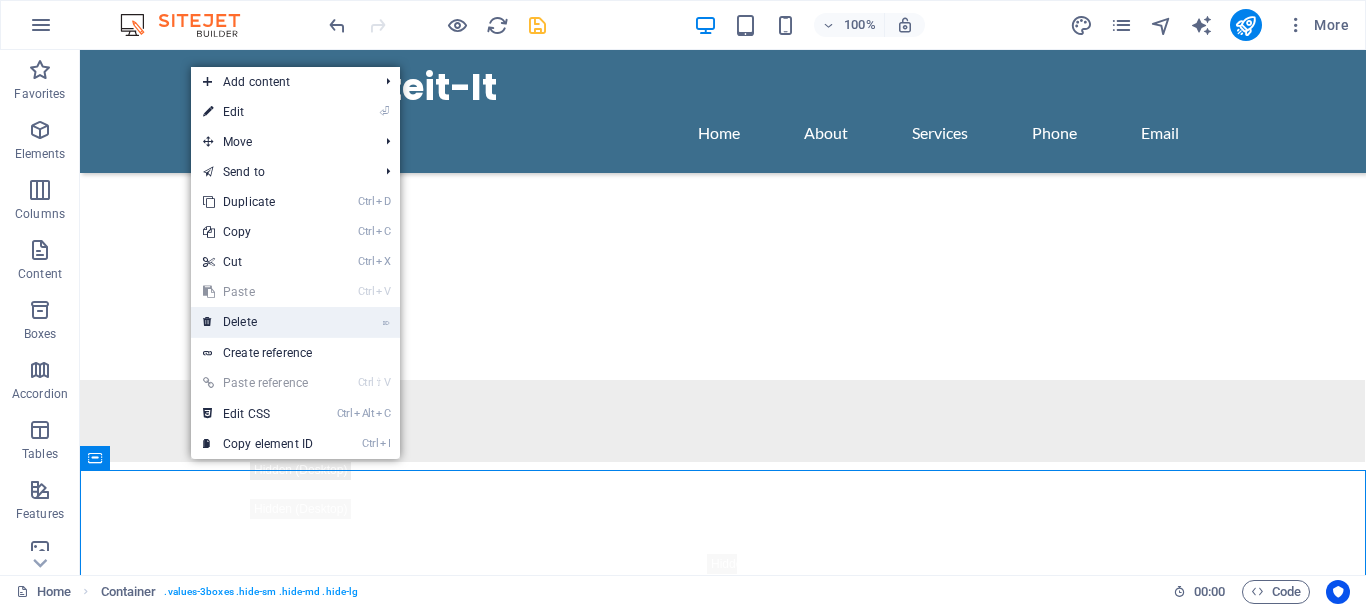 click on "⌦  Delete" at bounding box center (258, 322) 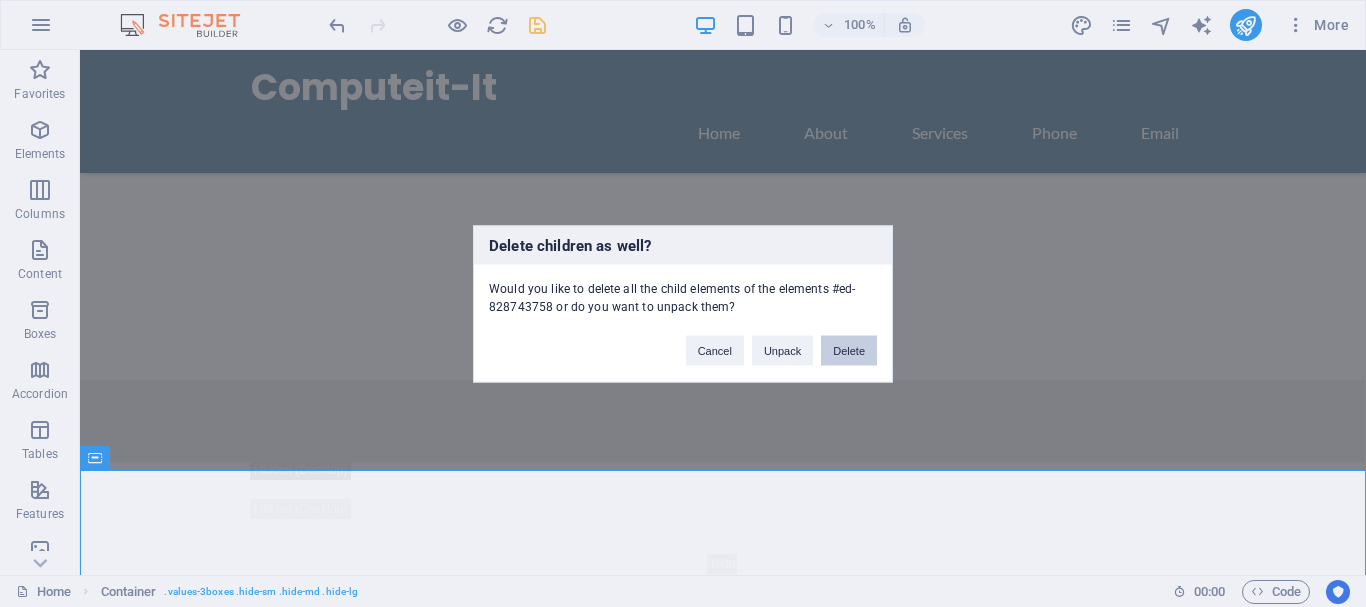 click on "Delete" at bounding box center (849, 350) 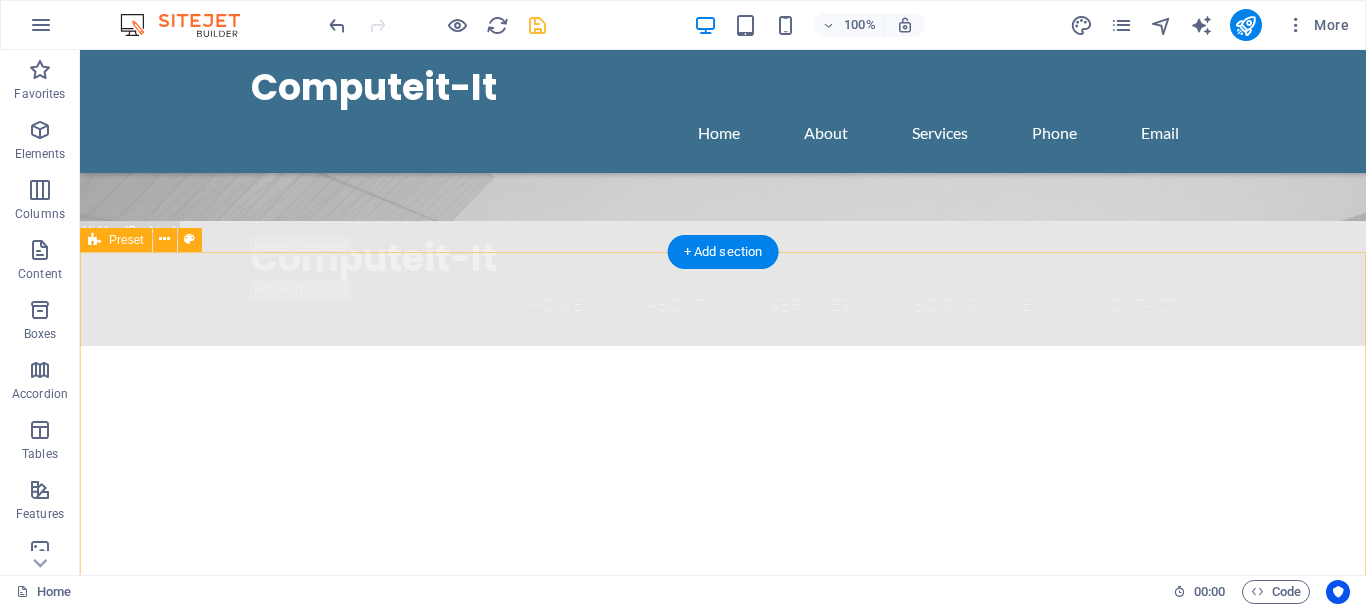 scroll, scrollTop: 1530, scrollLeft: 0, axis: vertical 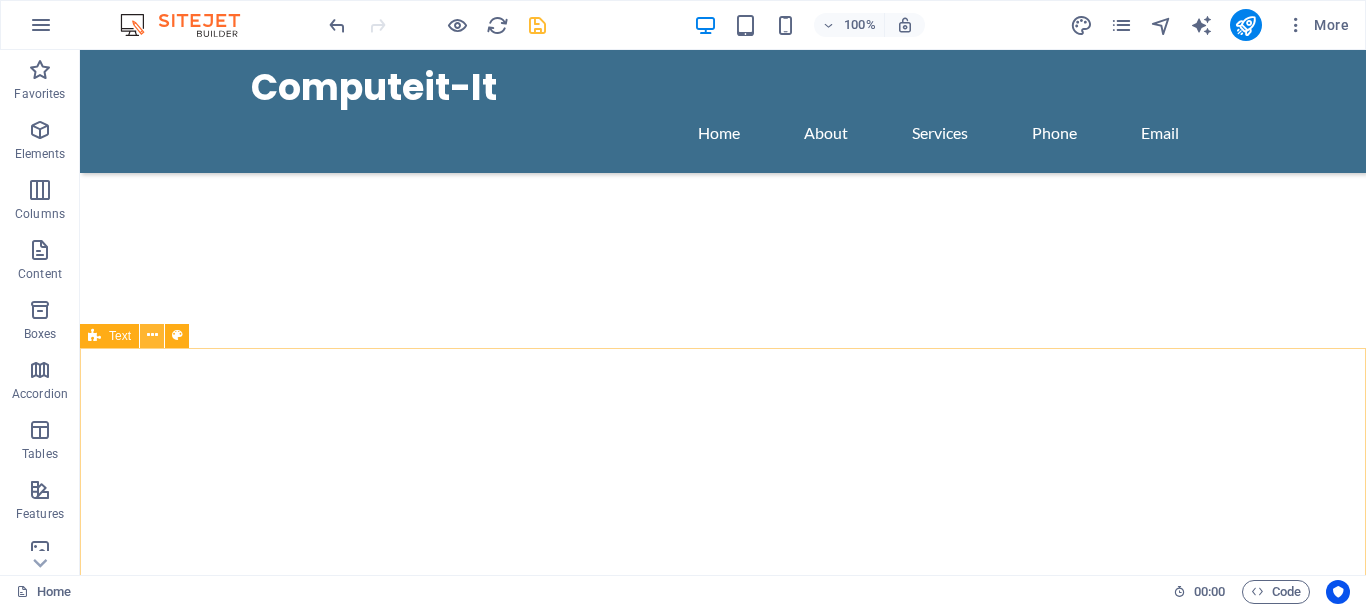click at bounding box center (152, 335) 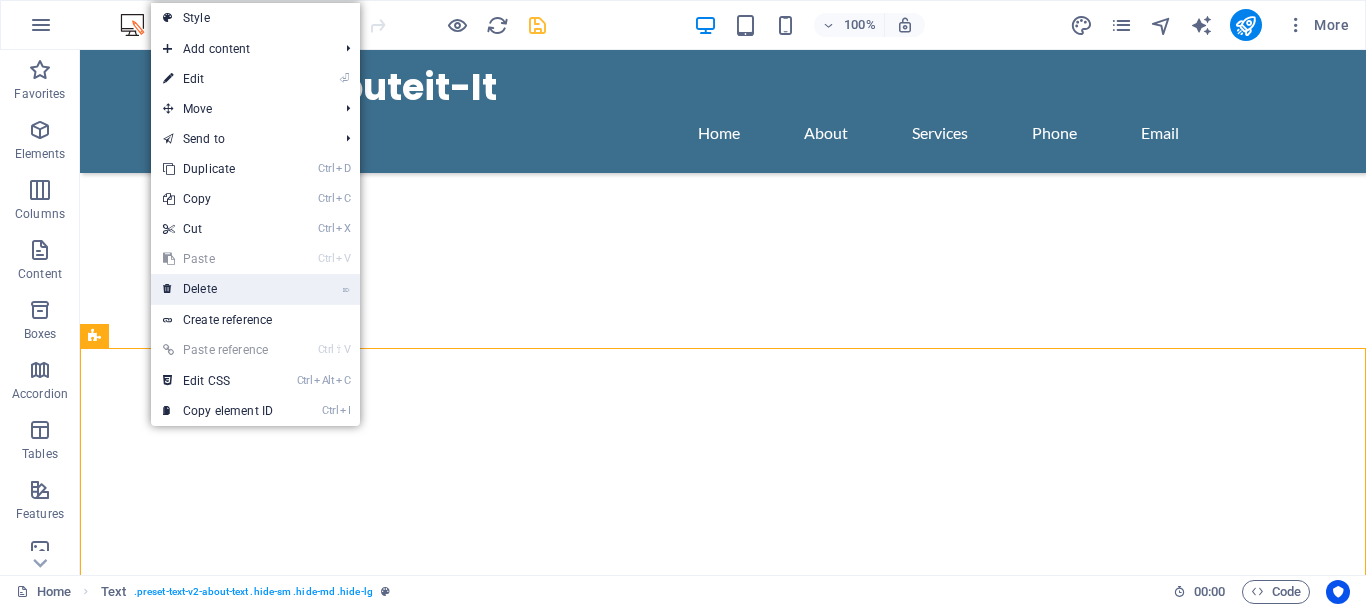 click on "⌦  Delete" at bounding box center [218, 289] 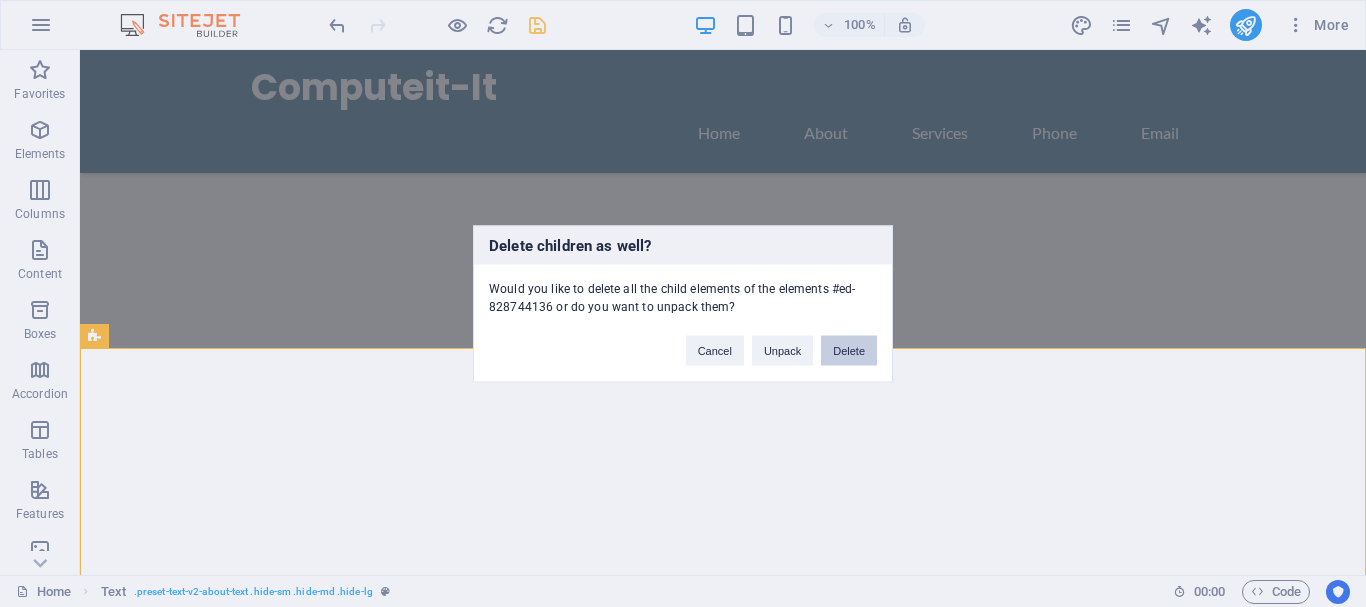 click on "Delete" at bounding box center (849, 350) 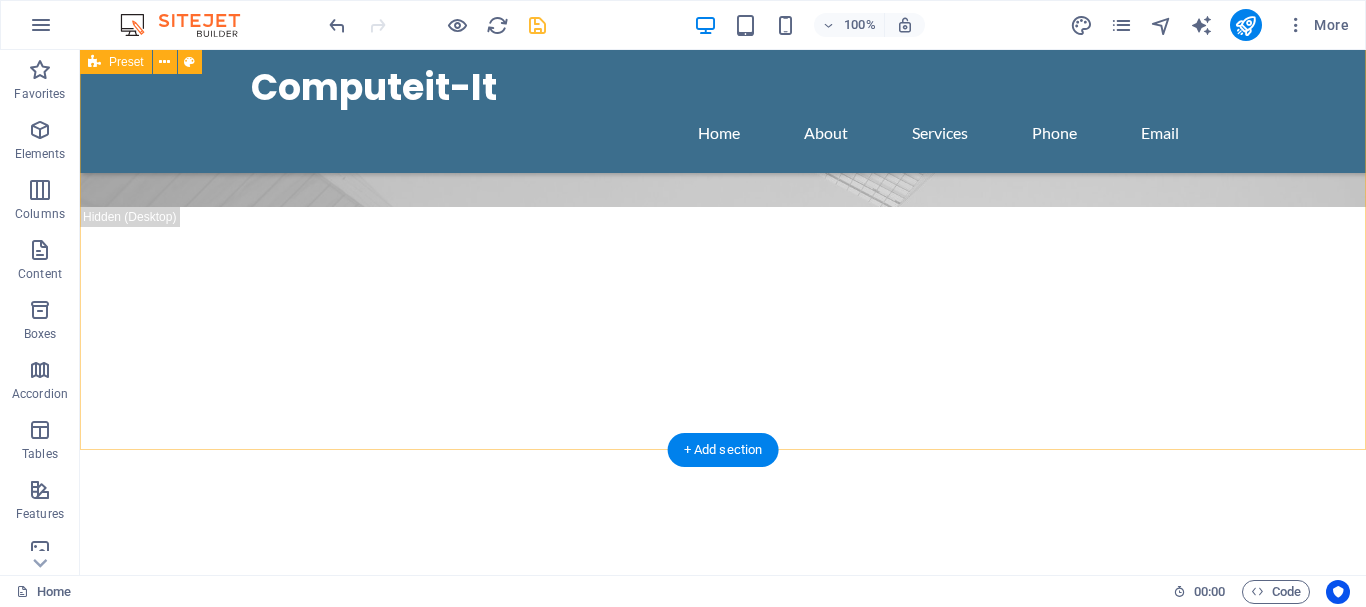 scroll, scrollTop: 1734, scrollLeft: 0, axis: vertical 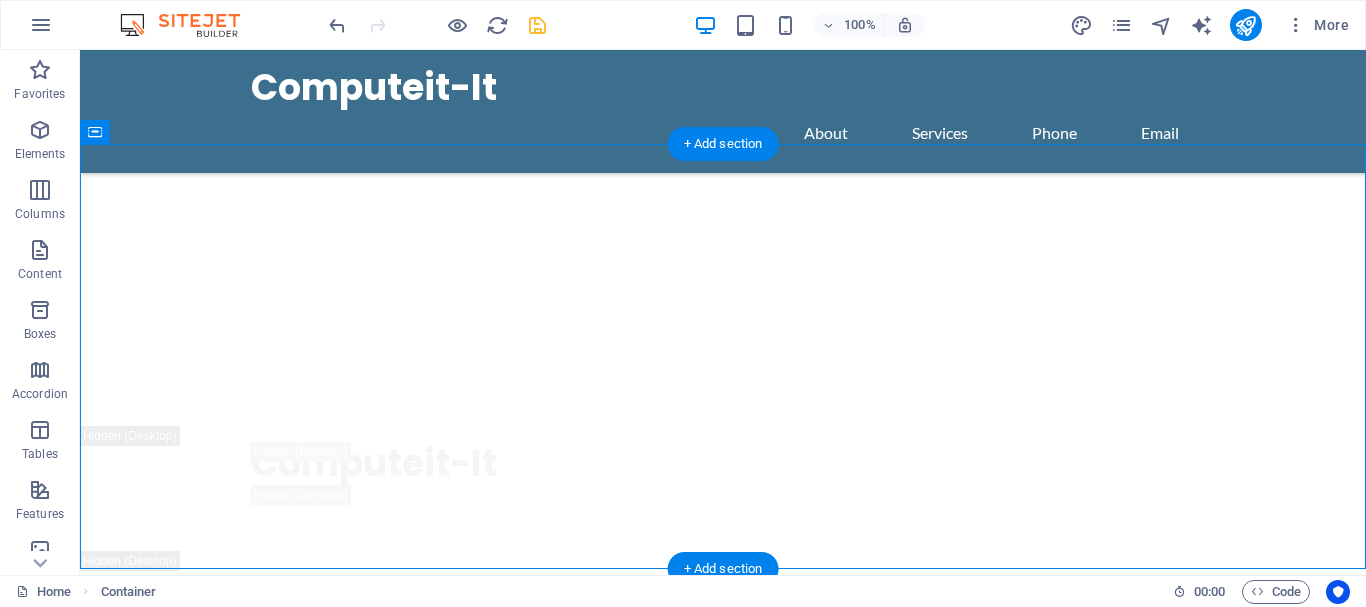 drag, startPoint x: 598, startPoint y: 393, endPoint x: 588, endPoint y: 320, distance: 73.68175 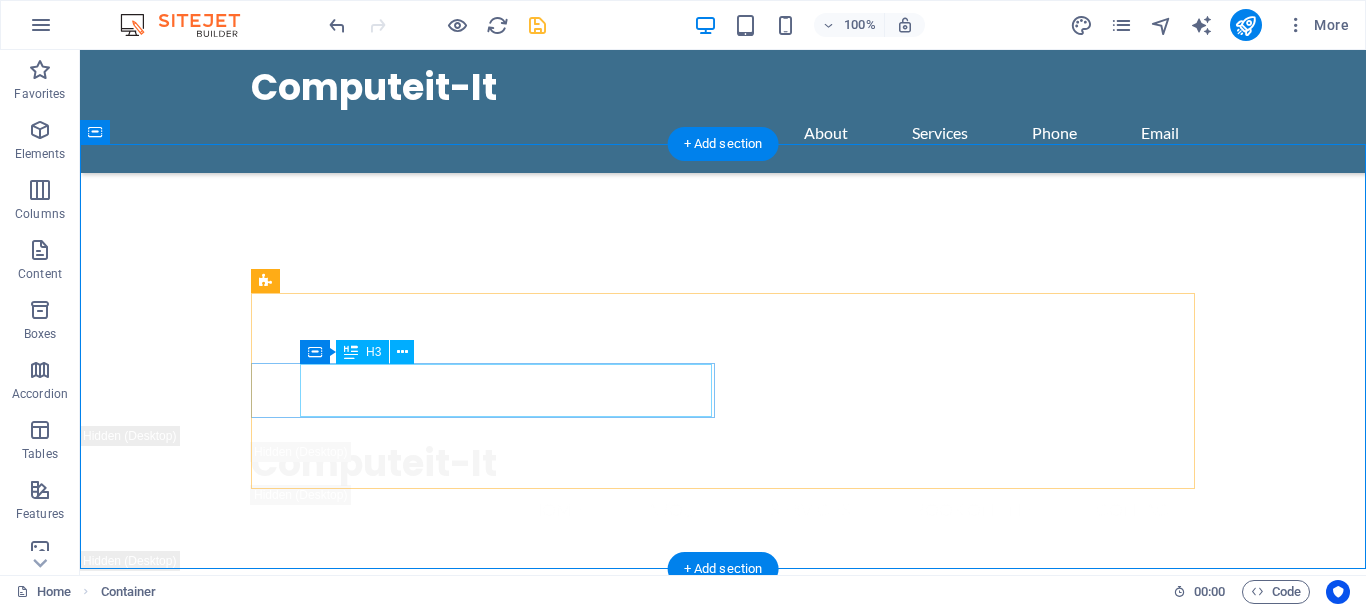 click on "Repair and Support Services" at bounding box center (458, 2169) 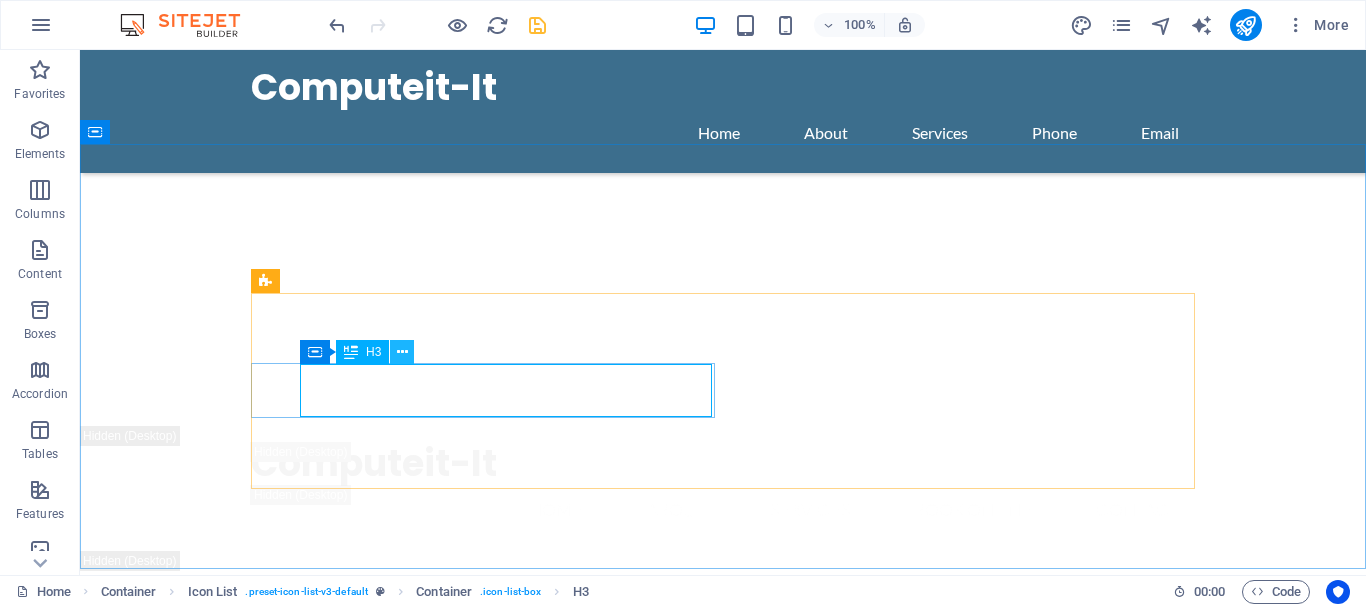 click at bounding box center (402, 352) 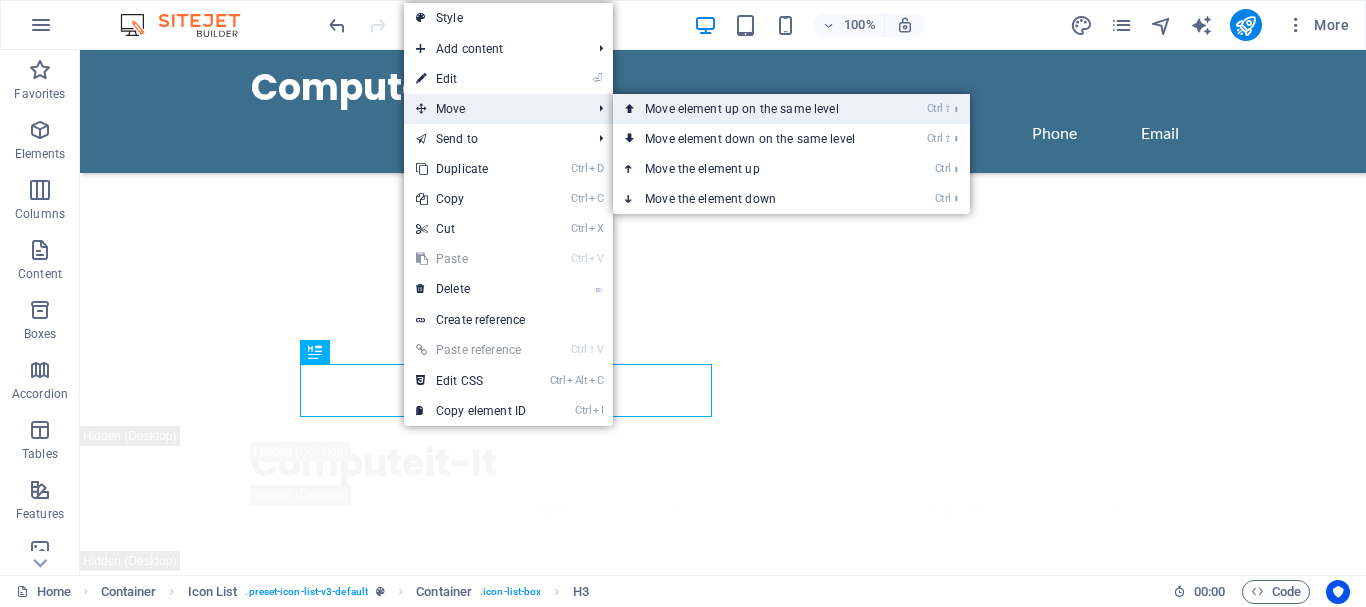 click on "Ctrl ⇧ ⬆  Move element up on the same level" at bounding box center [754, 109] 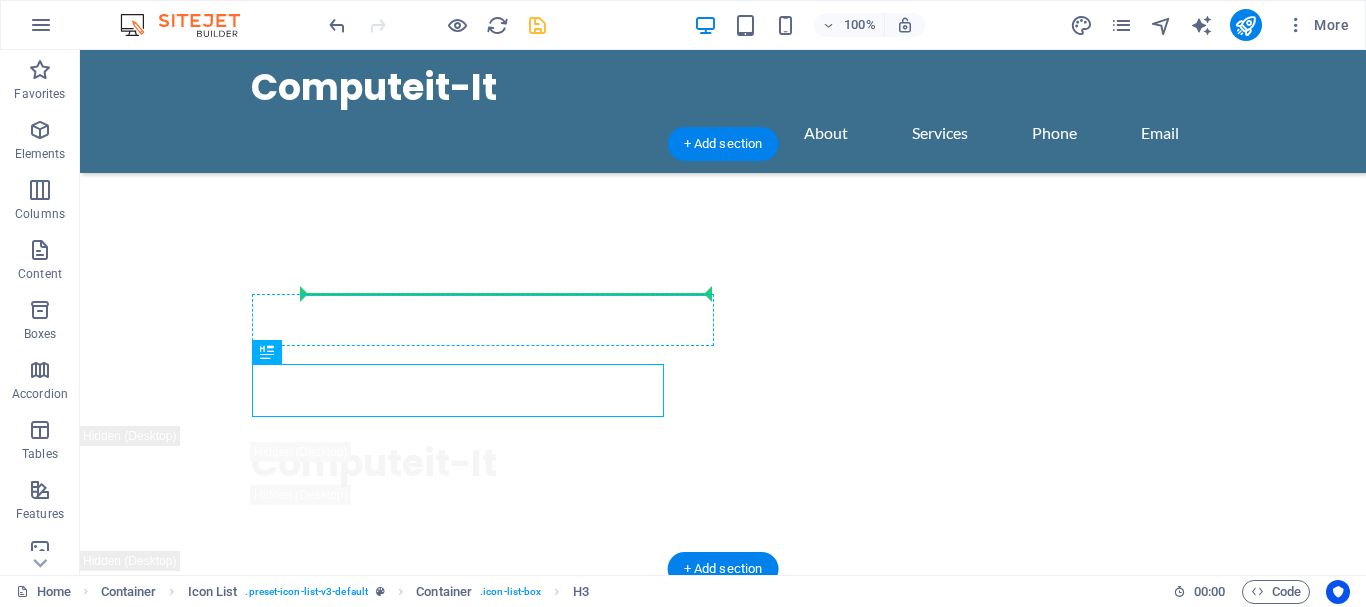 drag, startPoint x: 590, startPoint y: 388, endPoint x: 588, endPoint y: 316, distance: 72.02777 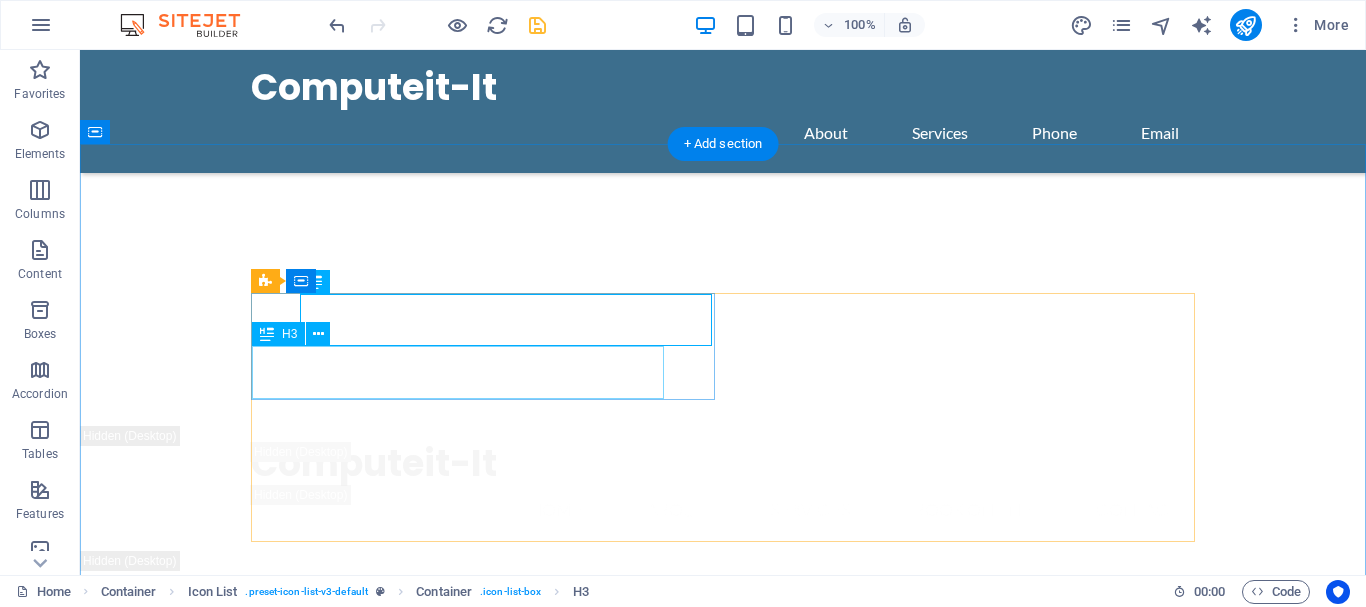 click on "Custom IT Solutions" at bounding box center (458, 2001) 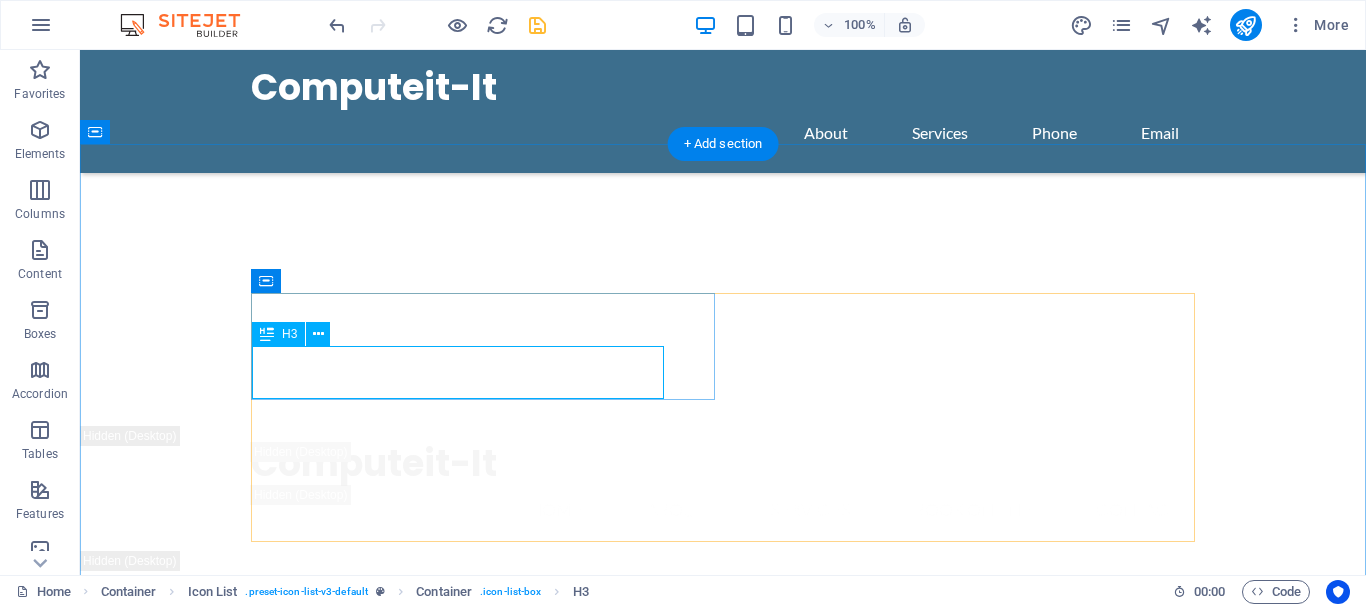 click on "Custom IT Solutions" at bounding box center (458, 2001) 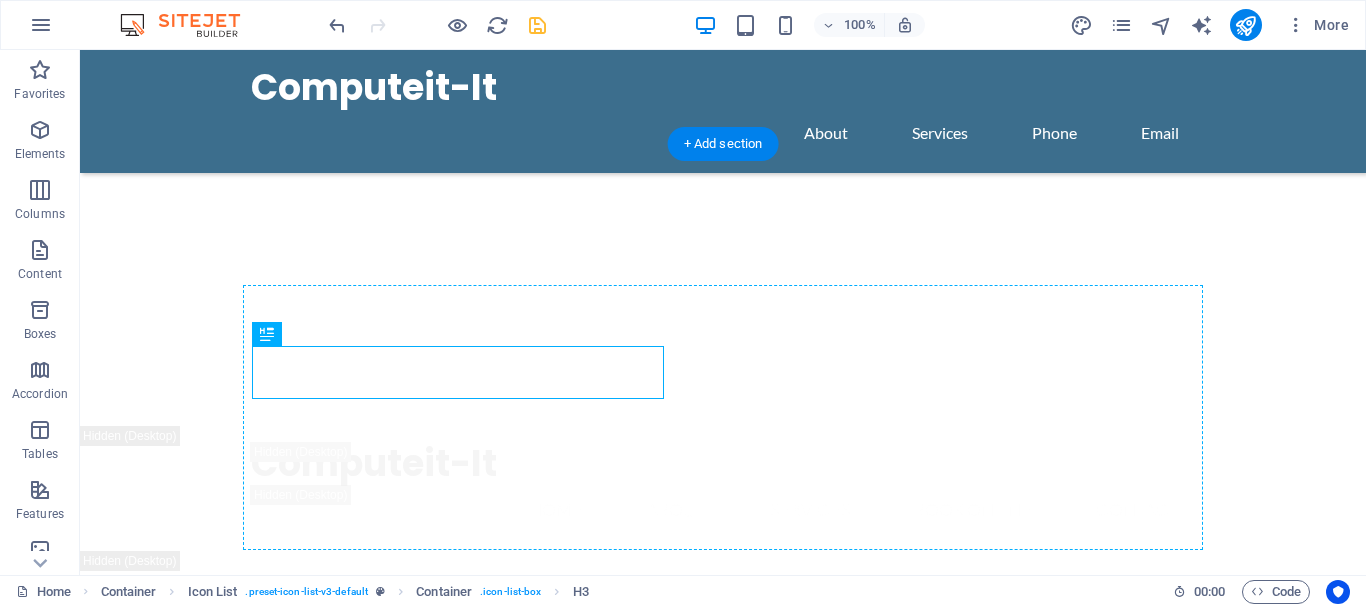 drag, startPoint x: 480, startPoint y: 379, endPoint x: 477, endPoint y: 444, distance: 65.06919 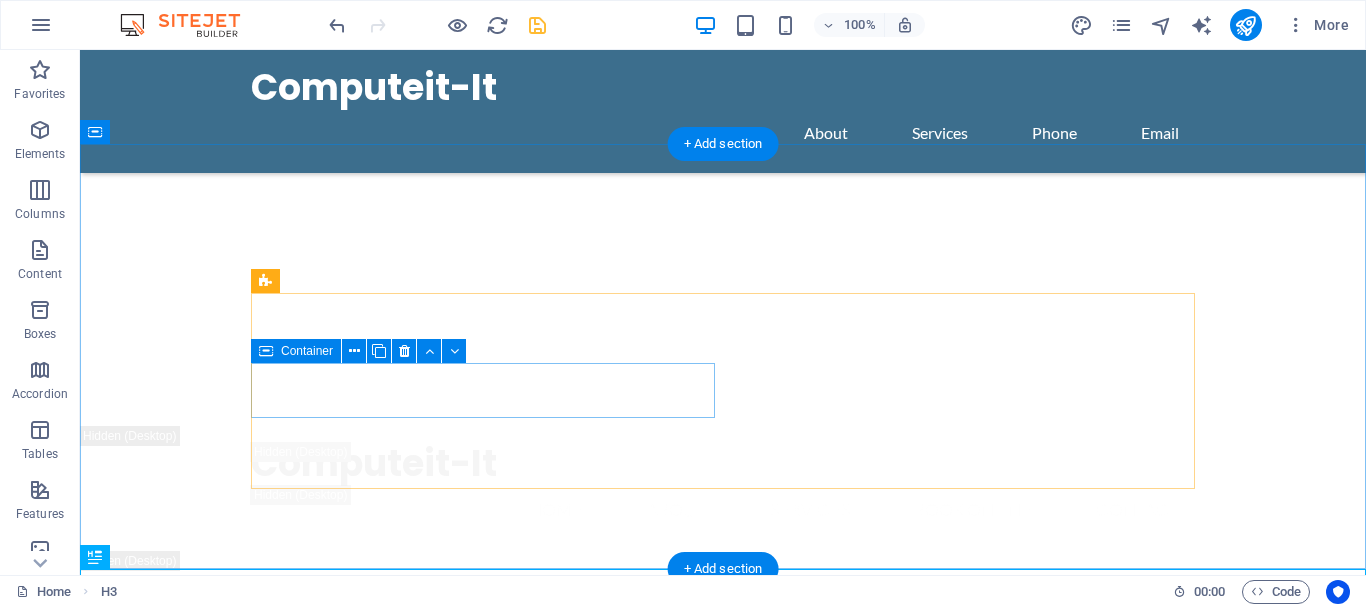 click at bounding box center [483, 2119] 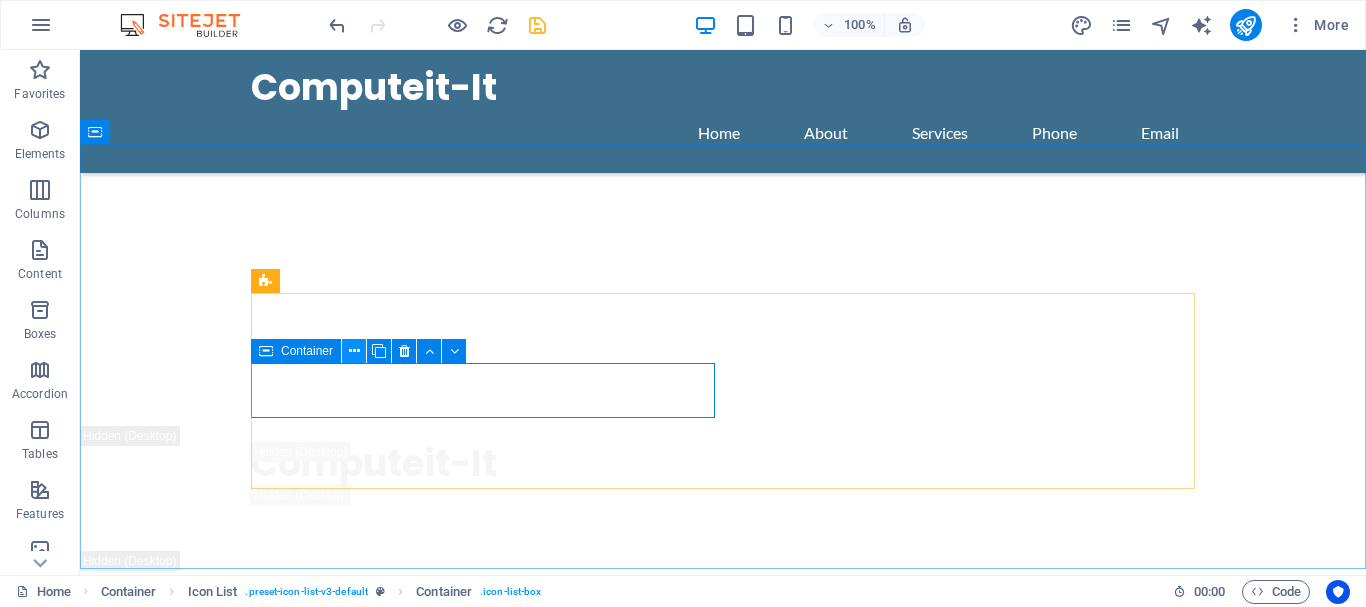 click at bounding box center (354, 351) 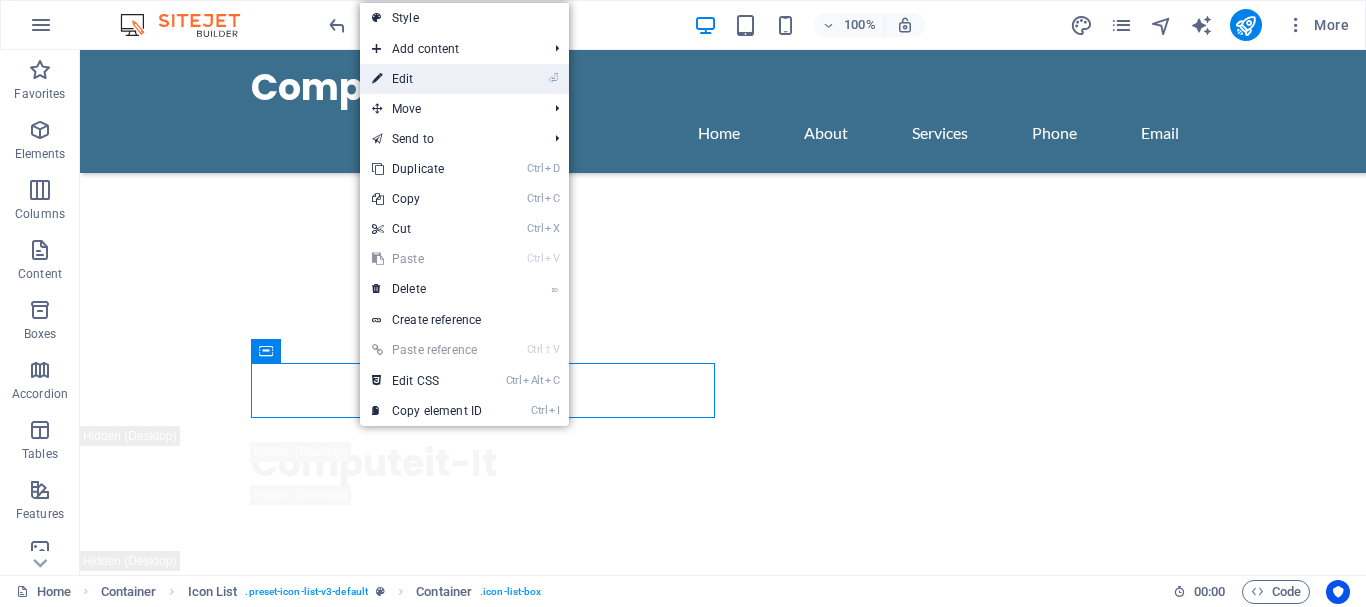 click on "⏎  Edit" at bounding box center (427, 79) 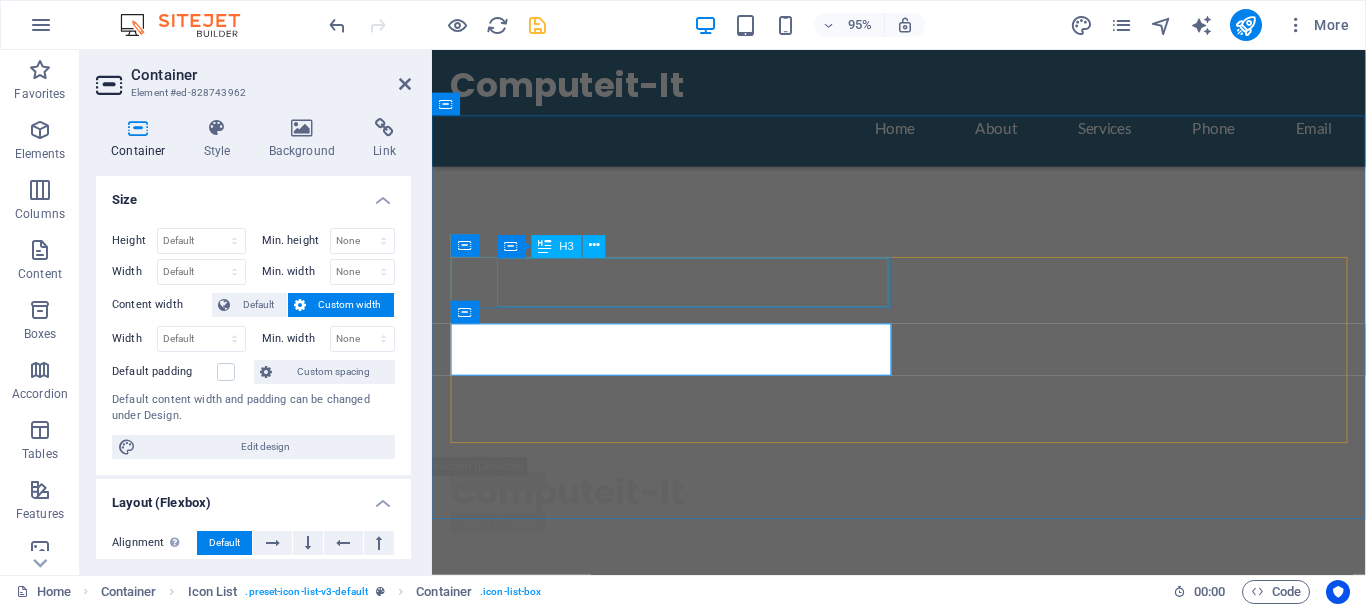 scroll, scrollTop: 1801, scrollLeft: 0, axis: vertical 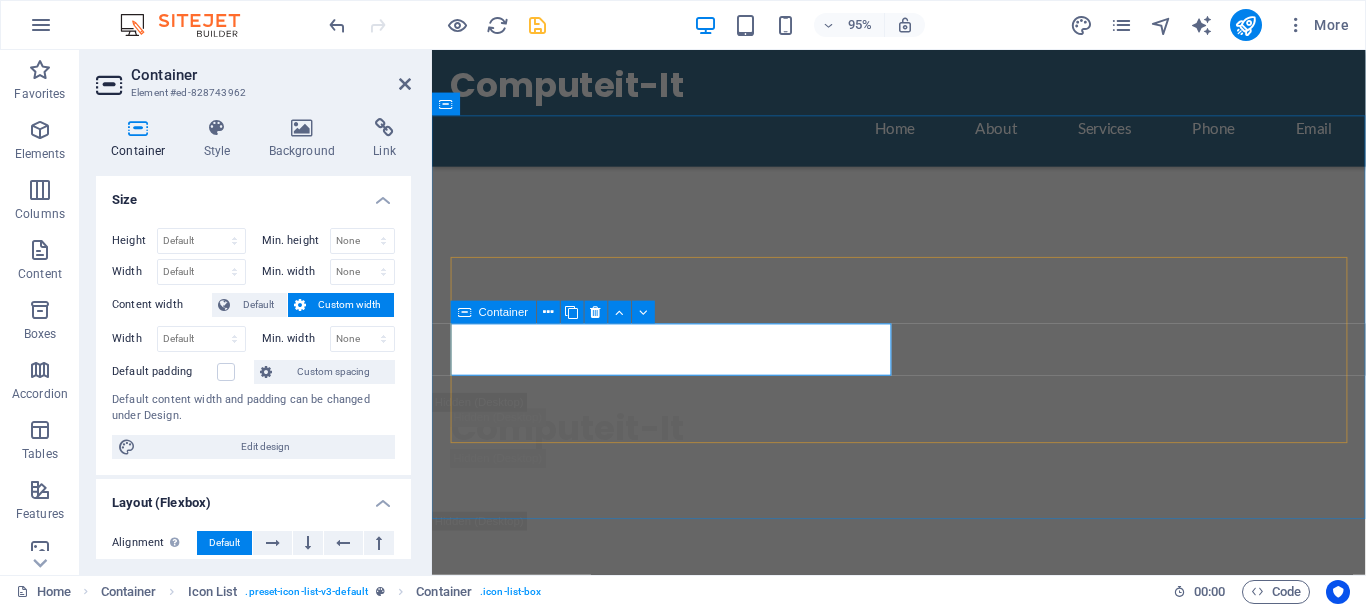 click at bounding box center [684, 2104] 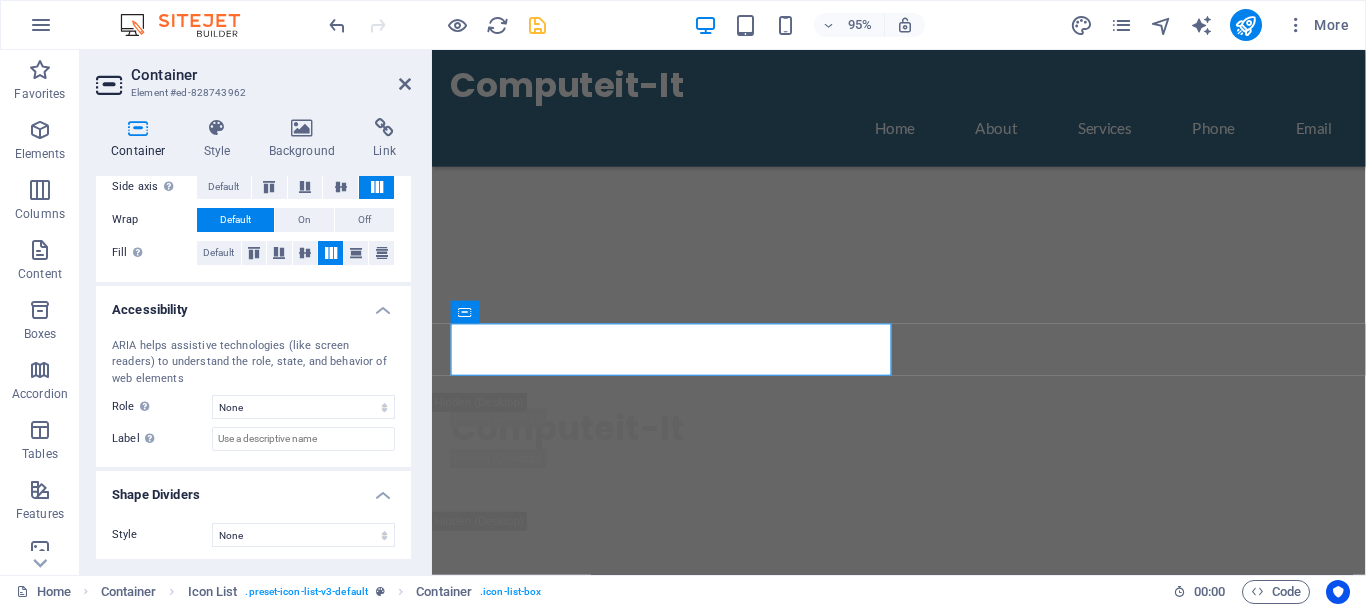 scroll, scrollTop: 426, scrollLeft: 0, axis: vertical 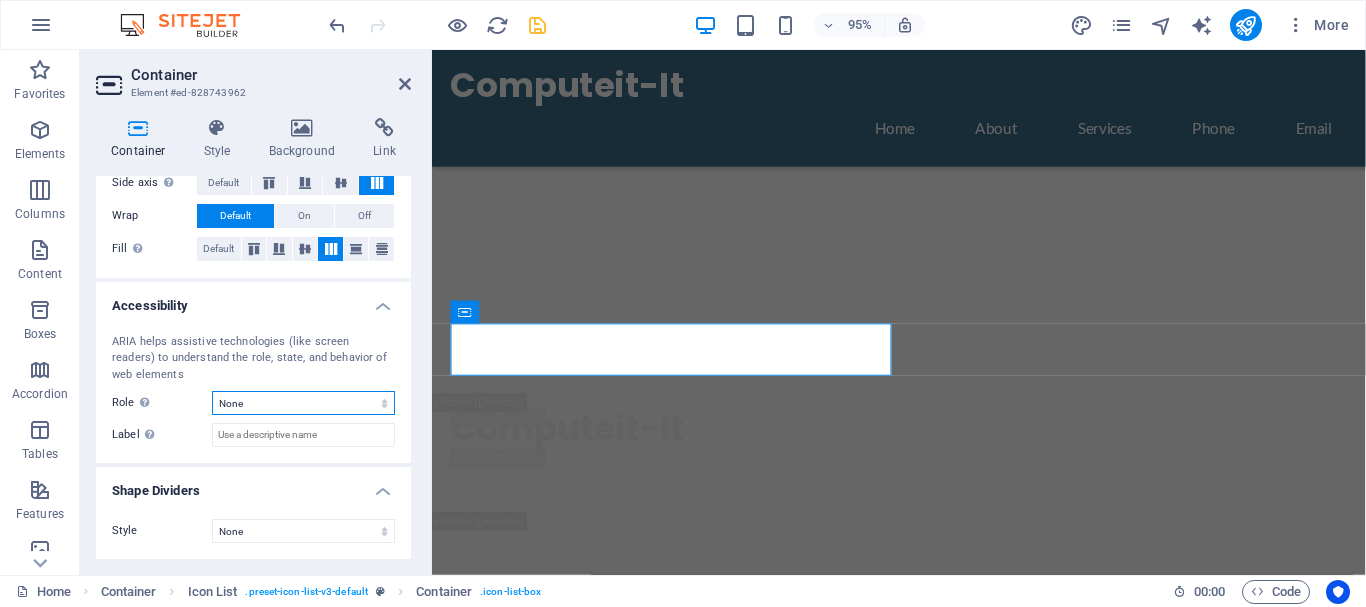 click on "None Alert Article Banner Comment Complementary Dialog Footer Header Marquee Presentation Region Section Separator Status Timer" at bounding box center (303, 403) 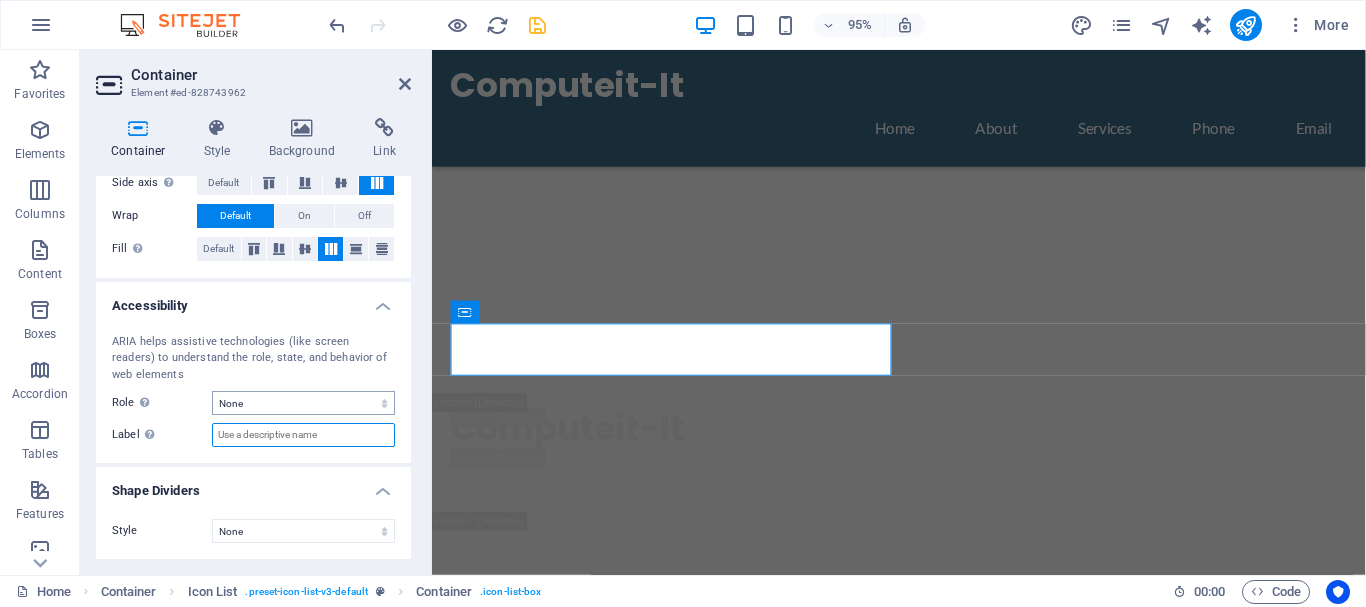 click on "Label Use the  ARIA label  to provide a clear and descriptive name for elements that aren not self-explanatory on their own." at bounding box center (303, 435) 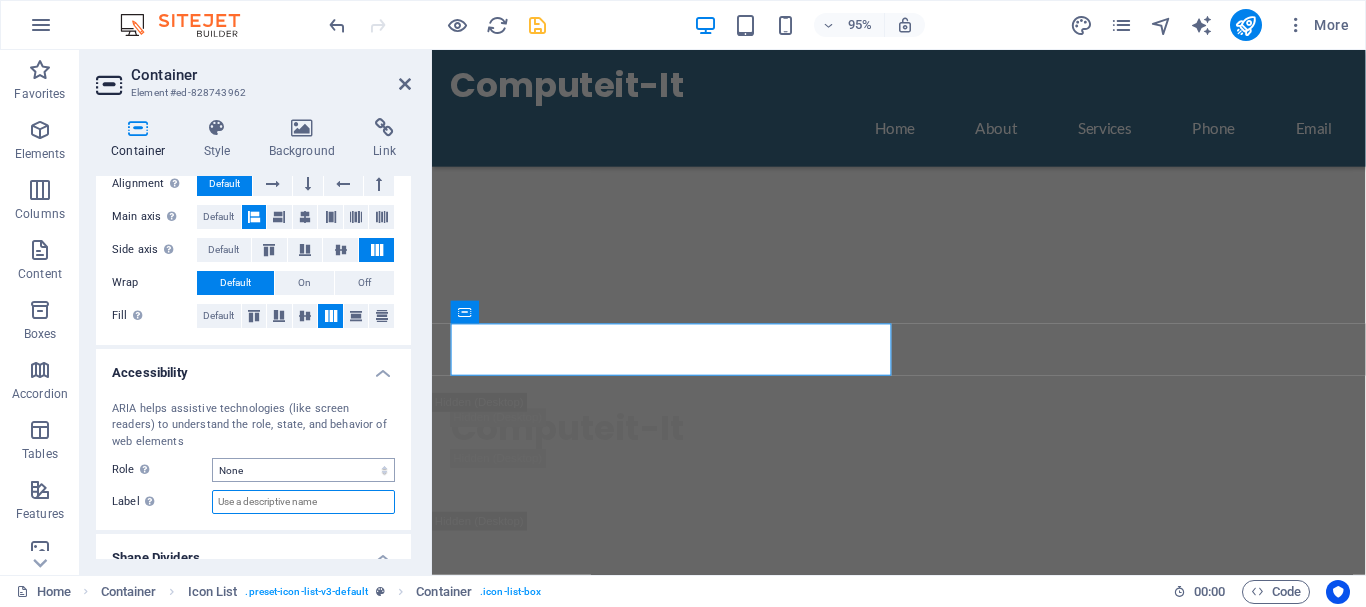 scroll, scrollTop: 426, scrollLeft: 0, axis: vertical 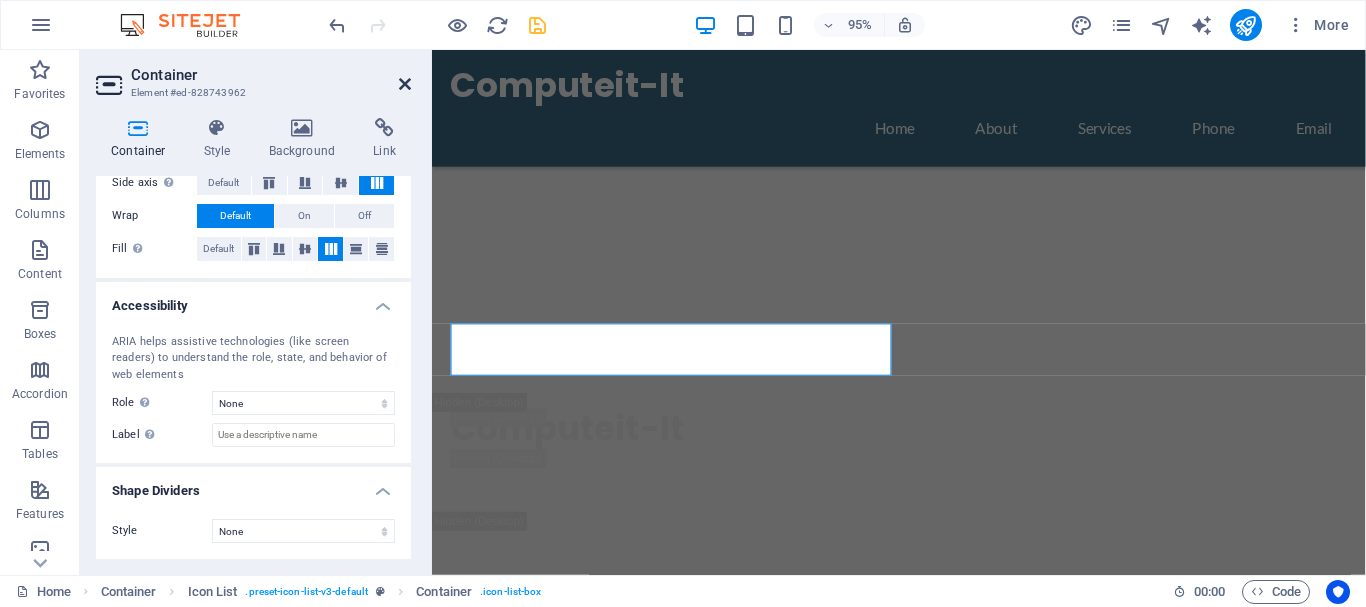 click at bounding box center (405, 84) 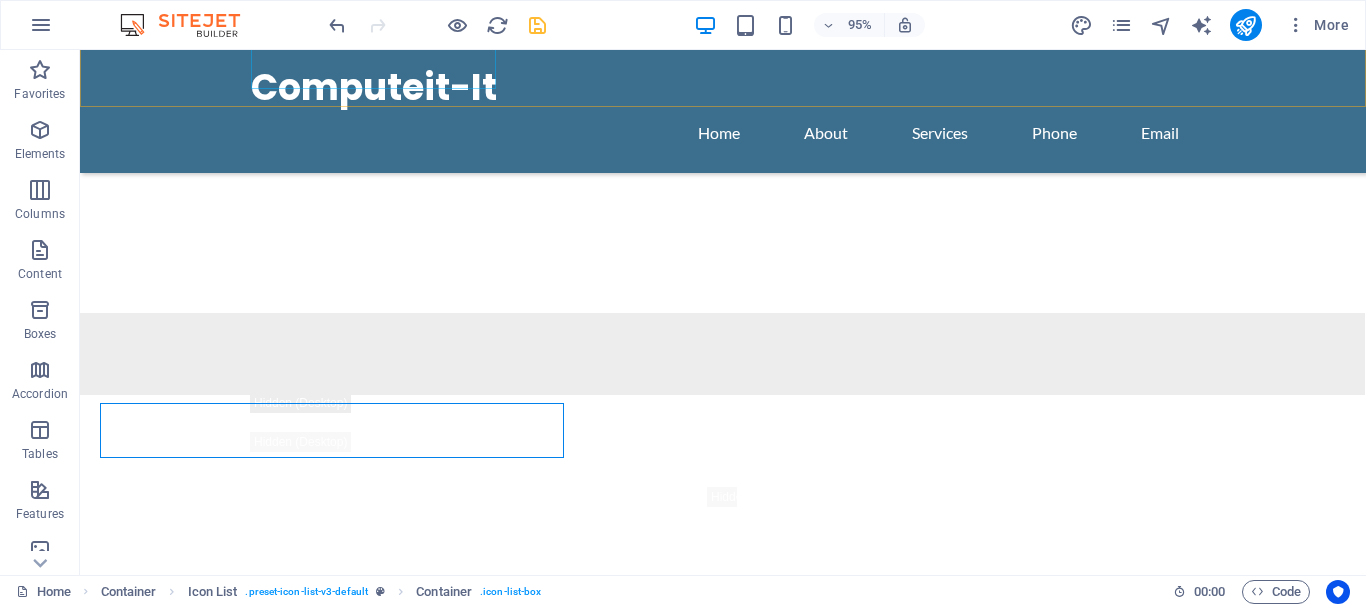 scroll, scrollTop: 1713, scrollLeft: 0, axis: vertical 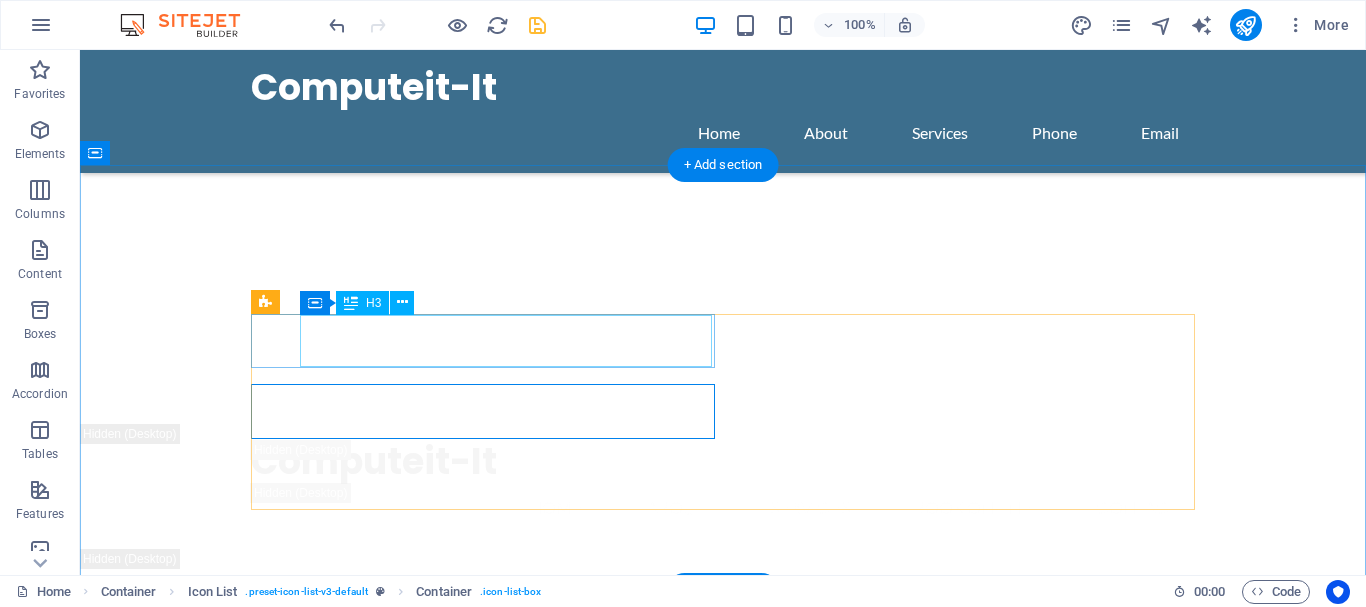 click on "Repair and Support Services" at bounding box center (458, 1946) 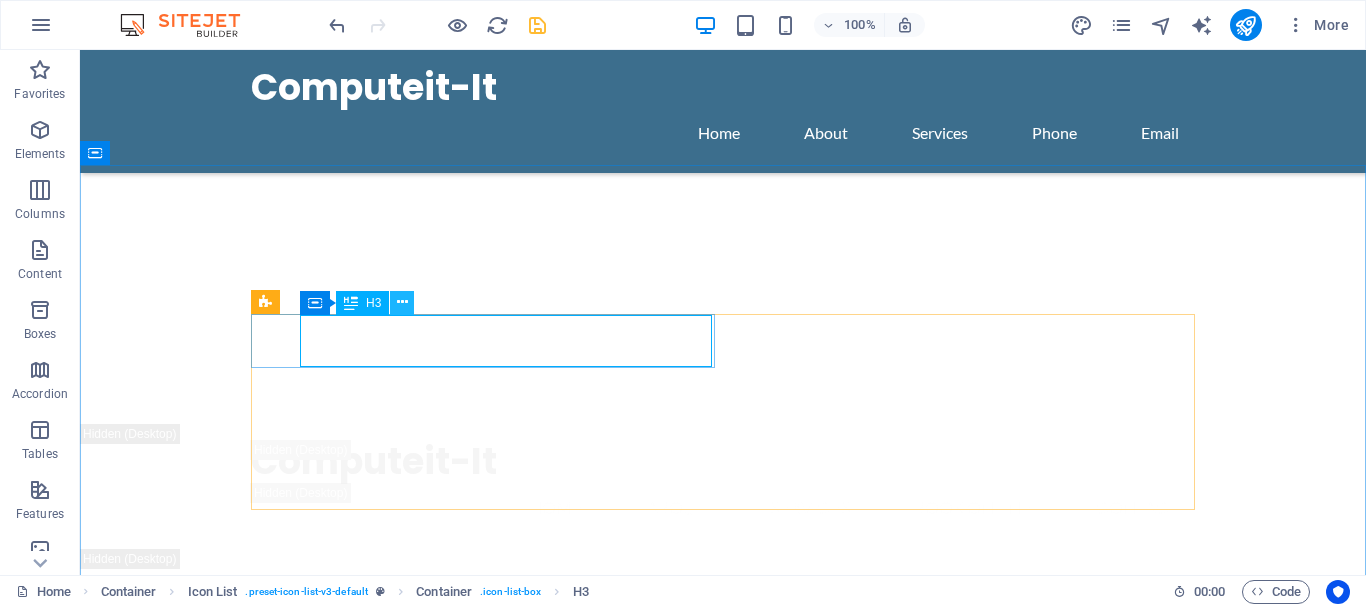 click at bounding box center (402, 302) 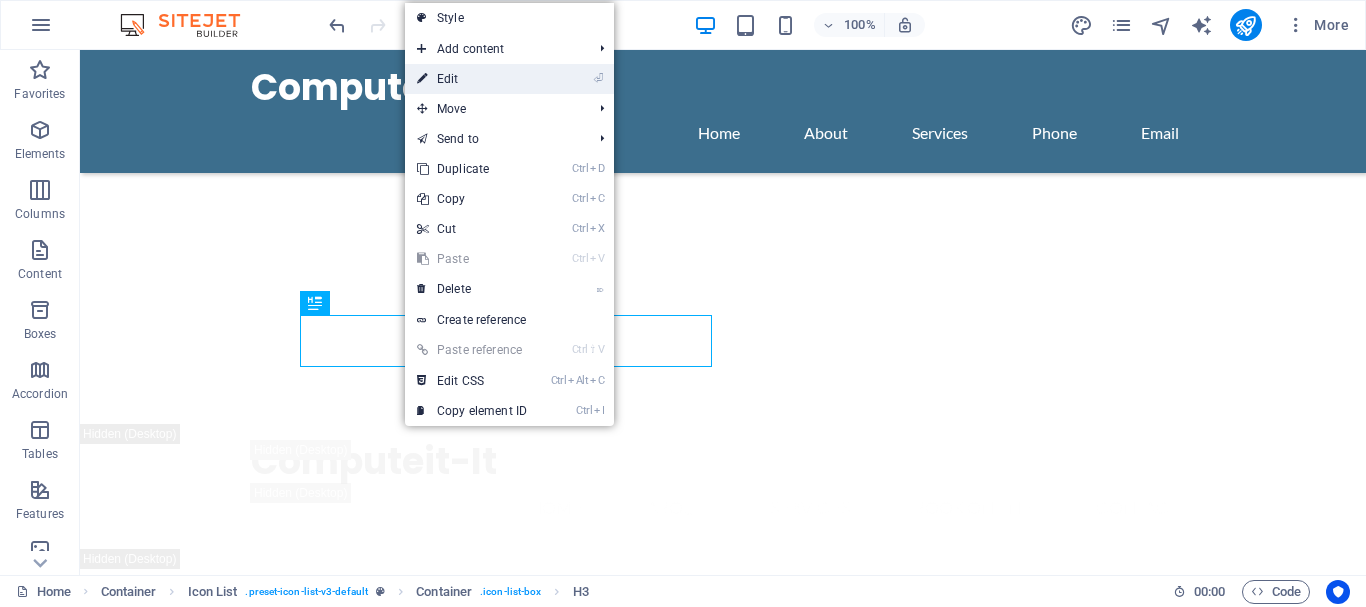 click on "⏎  Edit" at bounding box center (472, 79) 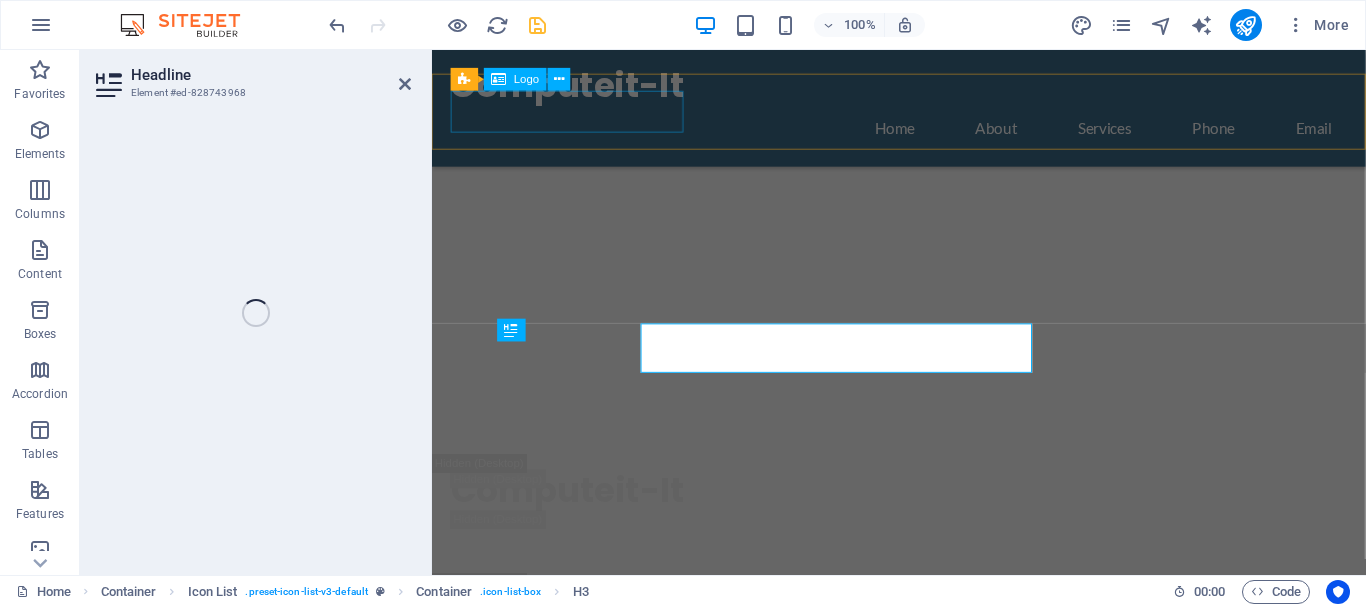 scroll, scrollTop: 1715, scrollLeft: 0, axis: vertical 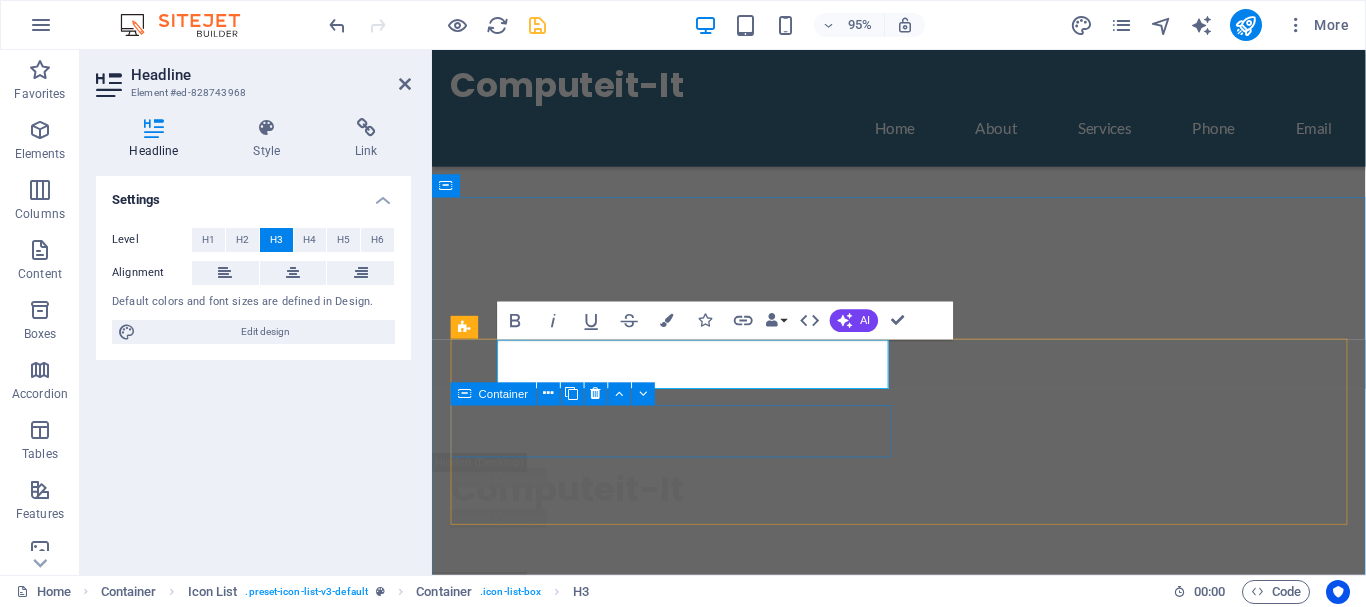 click at bounding box center [684, 2167] 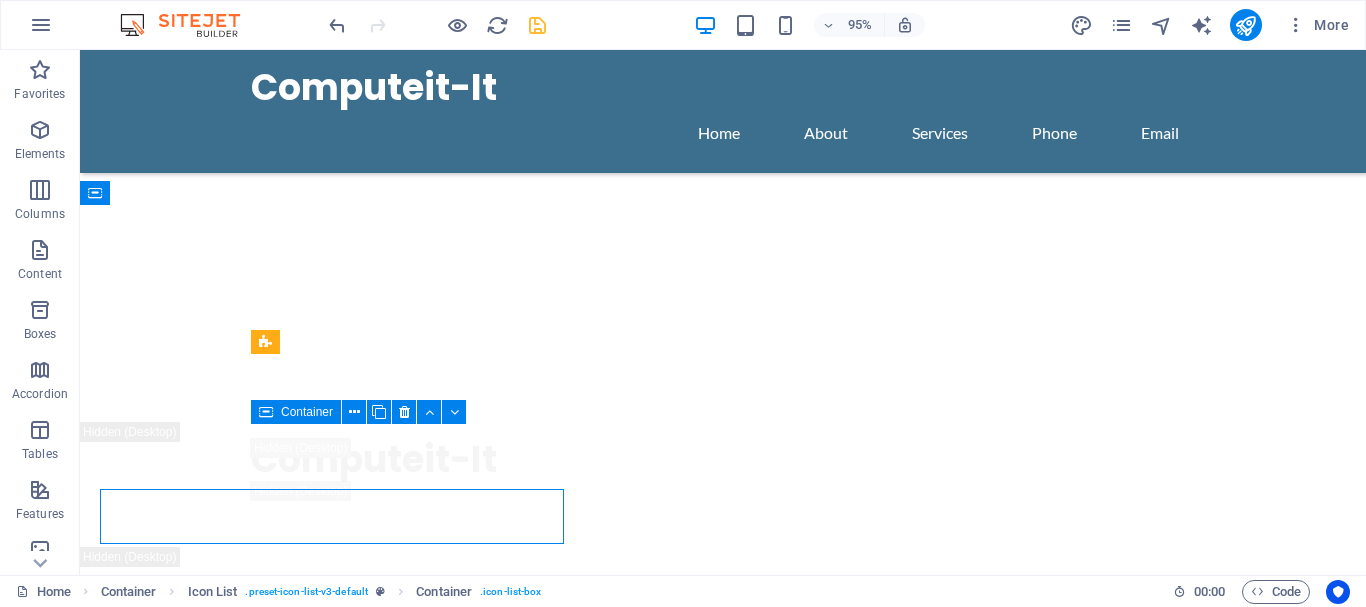 scroll, scrollTop: 1675, scrollLeft: 0, axis: vertical 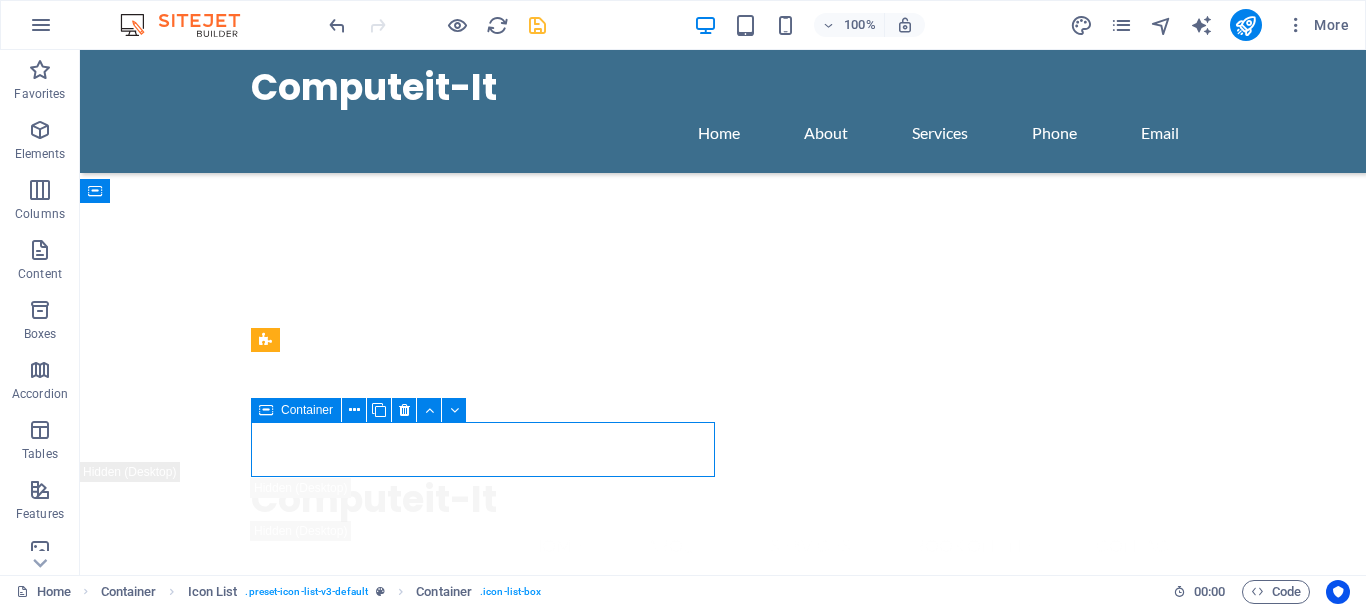 click at bounding box center [483, 2155] 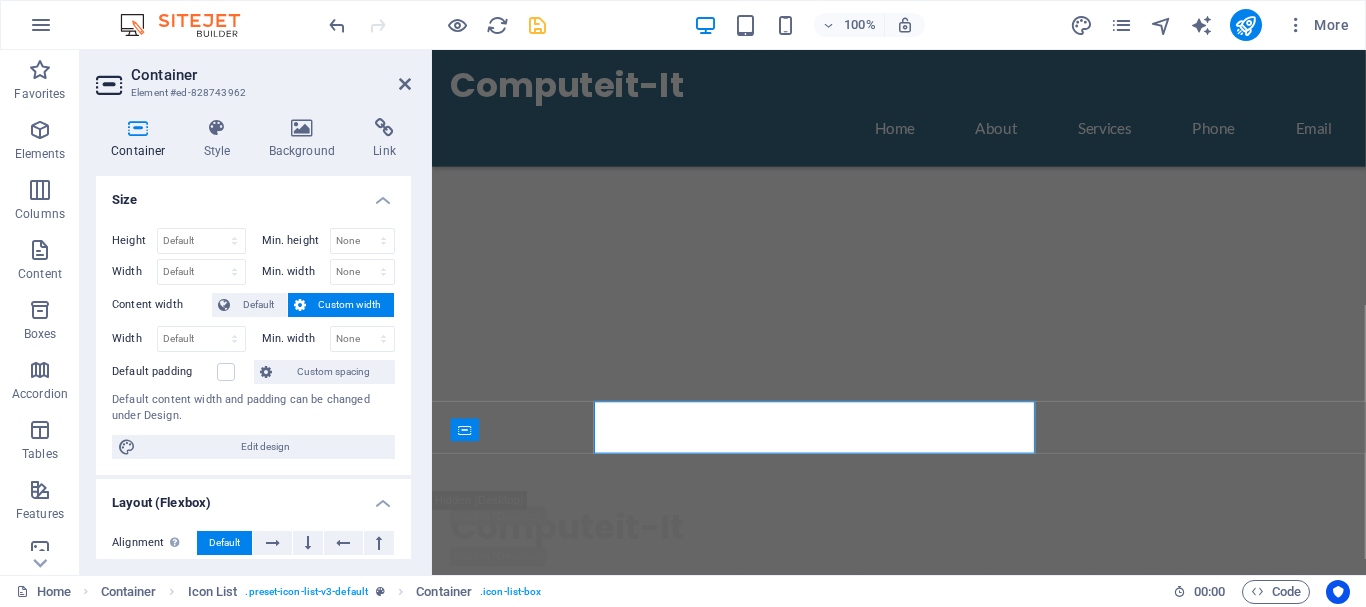 scroll, scrollTop: 1677, scrollLeft: 0, axis: vertical 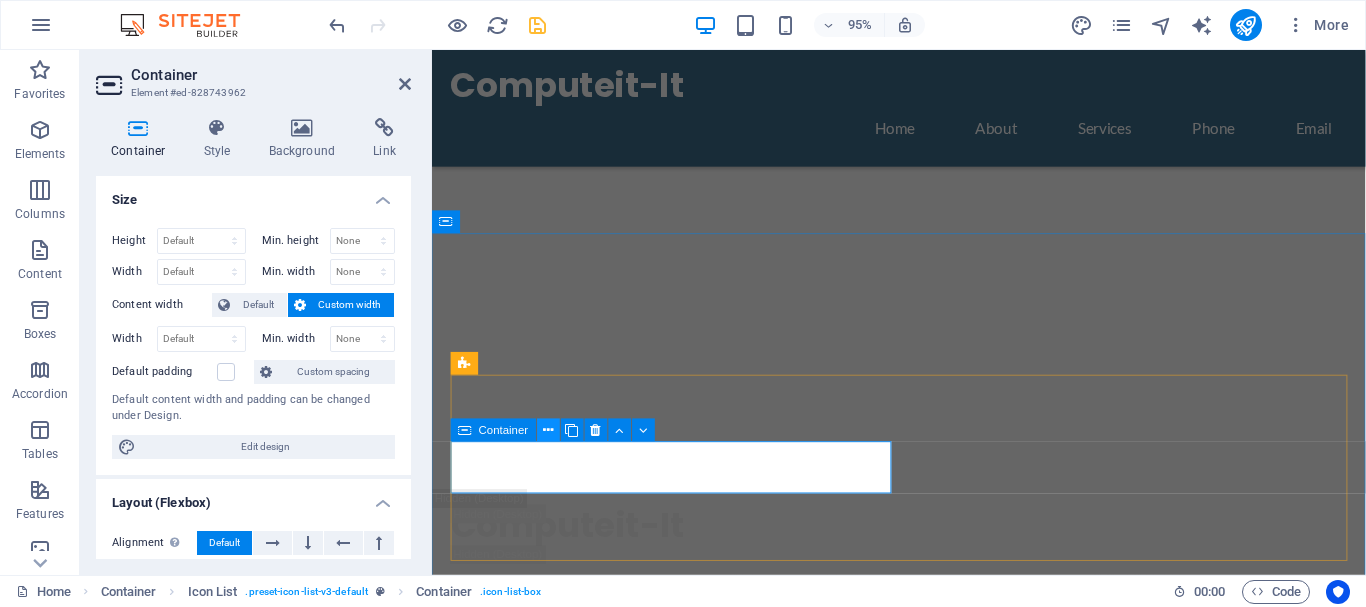 click at bounding box center [548, 430] 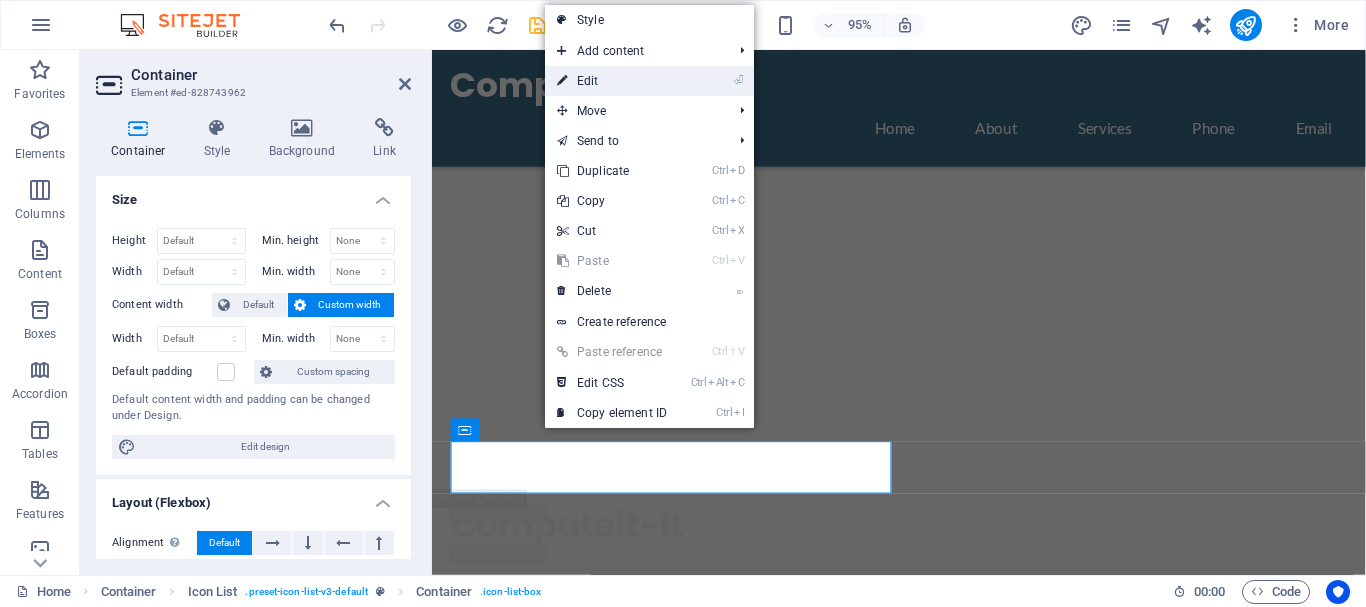click on "⏎  Edit" at bounding box center (612, 81) 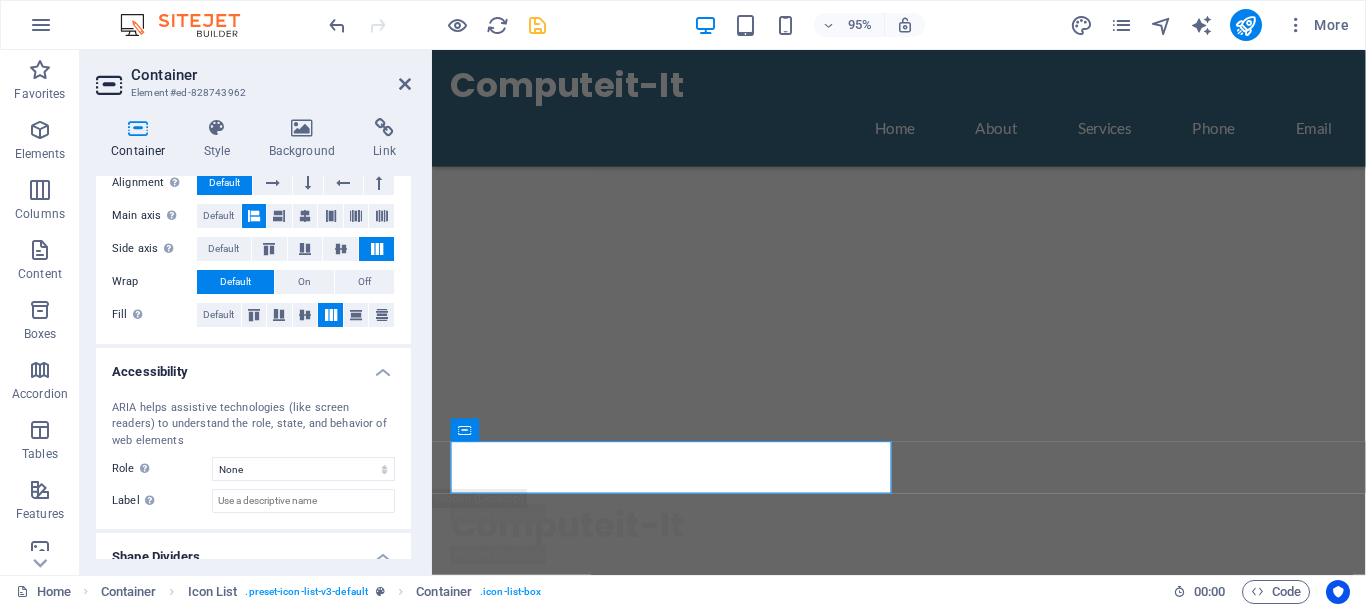 scroll, scrollTop: 426, scrollLeft: 0, axis: vertical 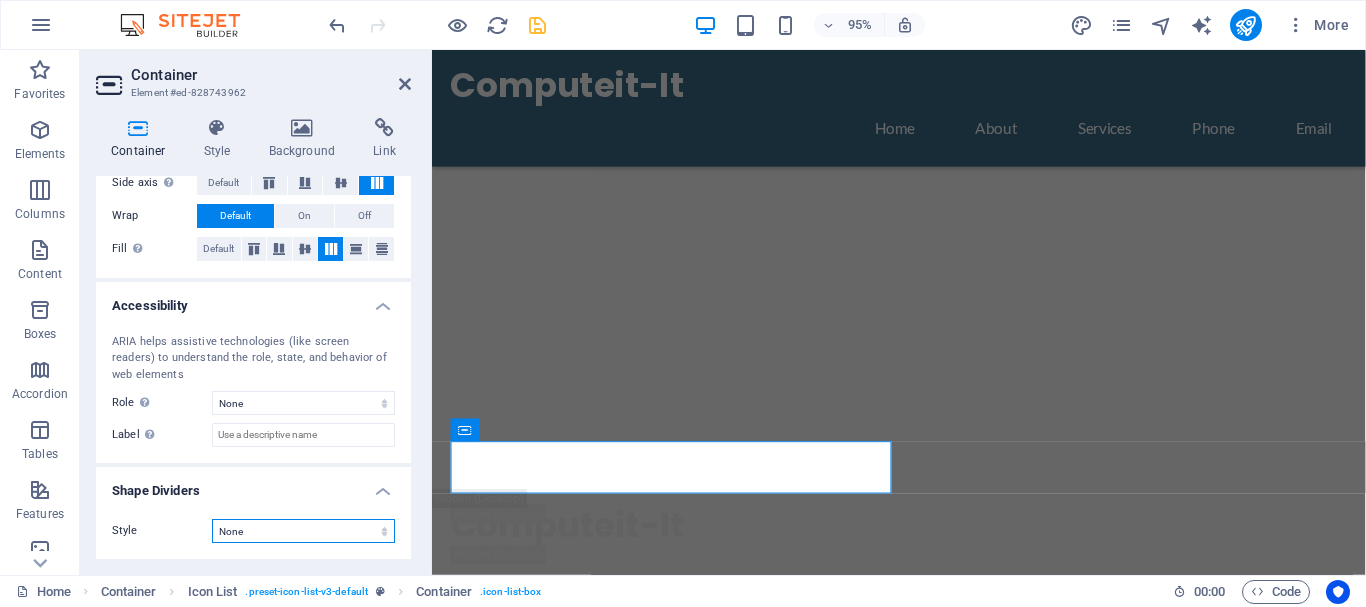 click on "None Triangle Square Diagonal Polygon 1 Polygon 2 Zigzag Multiple Zigzags Waves Multiple Waves Half Circle Circle Circle Shadow Blocks Hexagons Clouds Multiple Clouds Fan Pyramids Book Paint Drip Fire Shredded Paper Arrow" at bounding box center (303, 531) 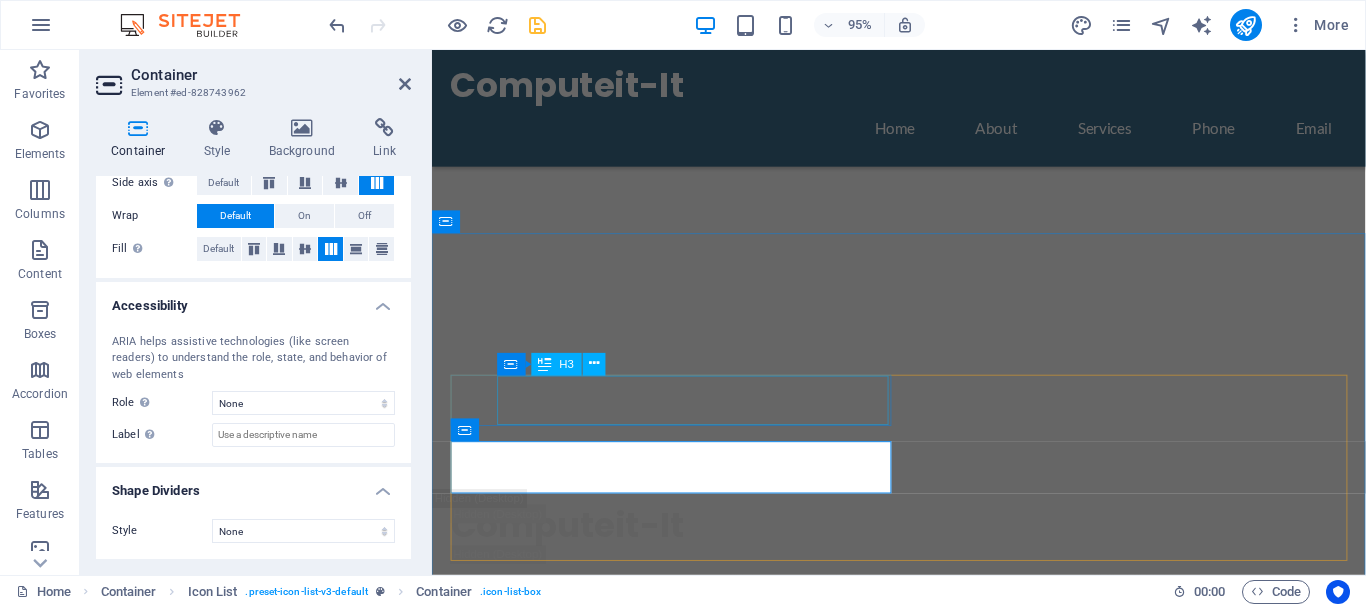 click on "Repair and Support Services" at bounding box center [659, 2034] 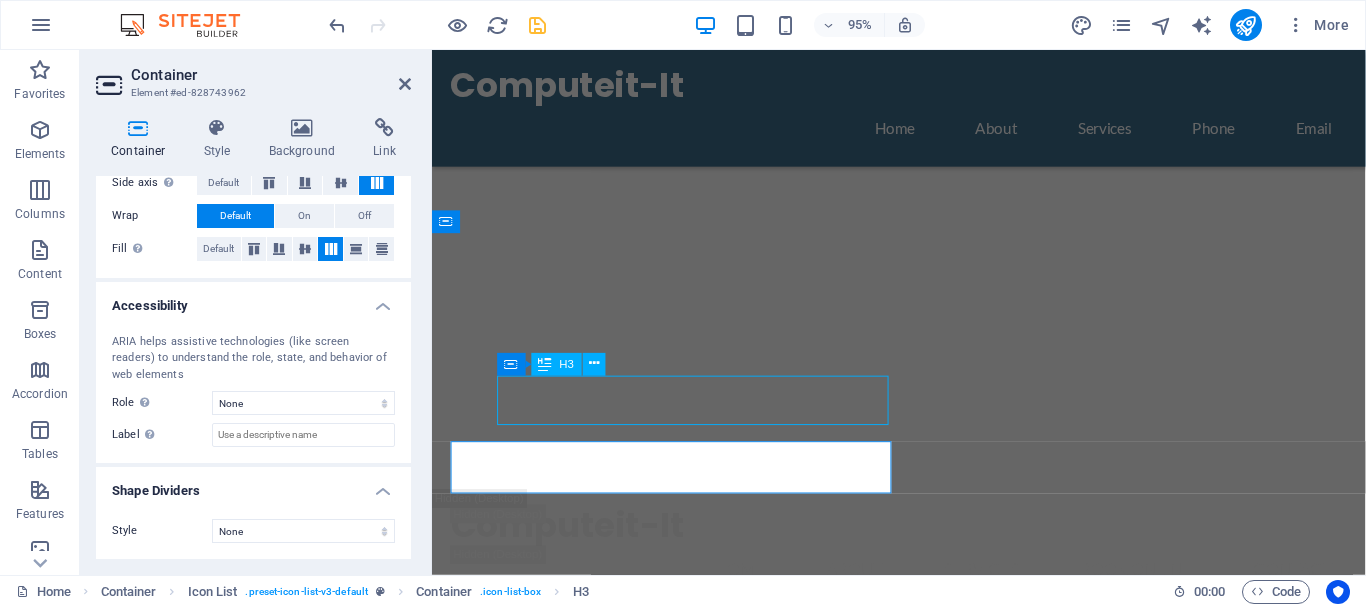 click on "Repair and Support Services" at bounding box center (659, 2034) 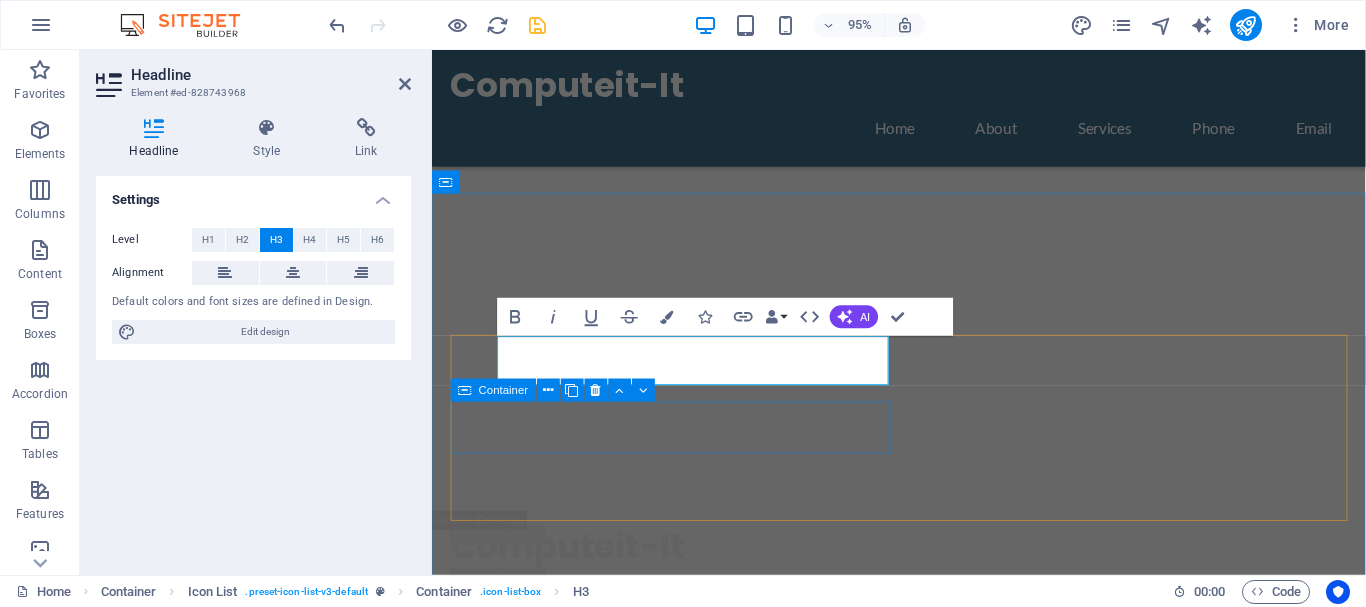 scroll, scrollTop: 1719, scrollLeft: 0, axis: vertical 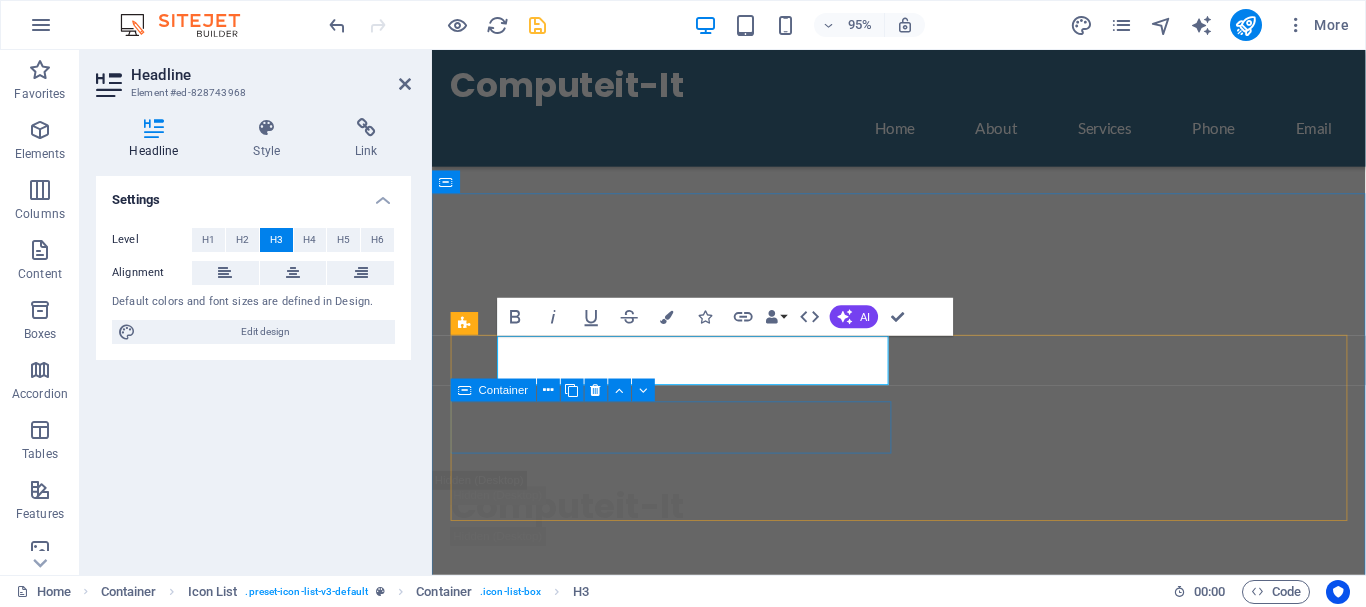 click at bounding box center [684, 2186] 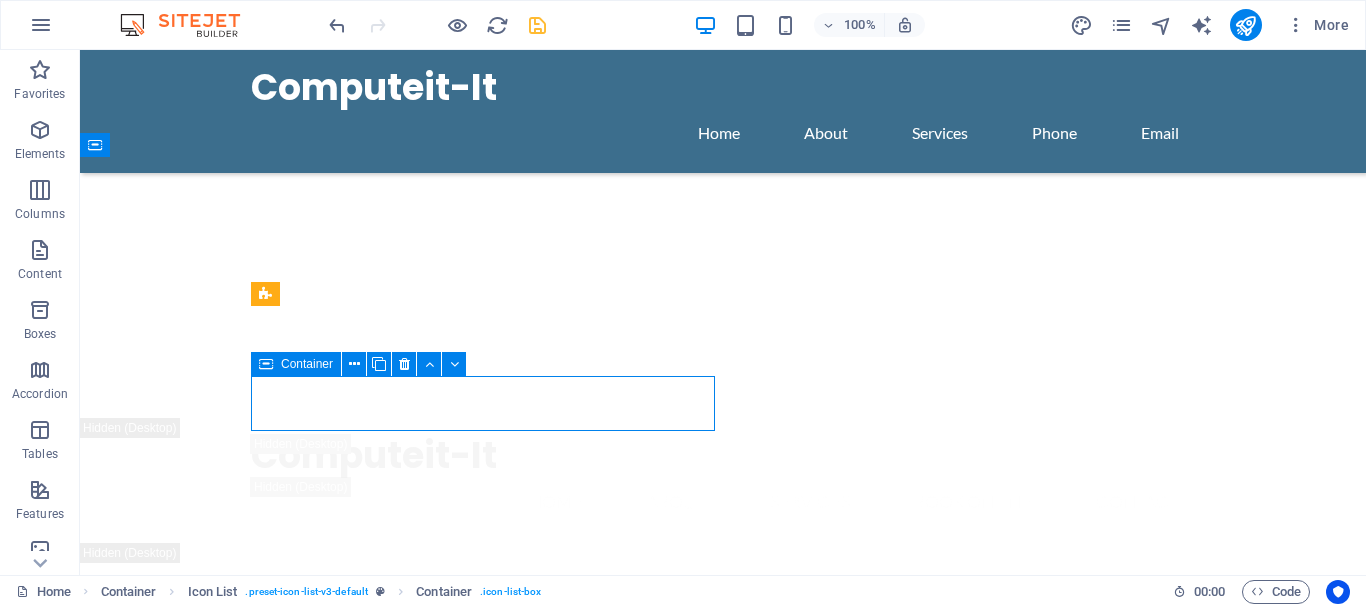 scroll, scrollTop: 1721, scrollLeft: 0, axis: vertical 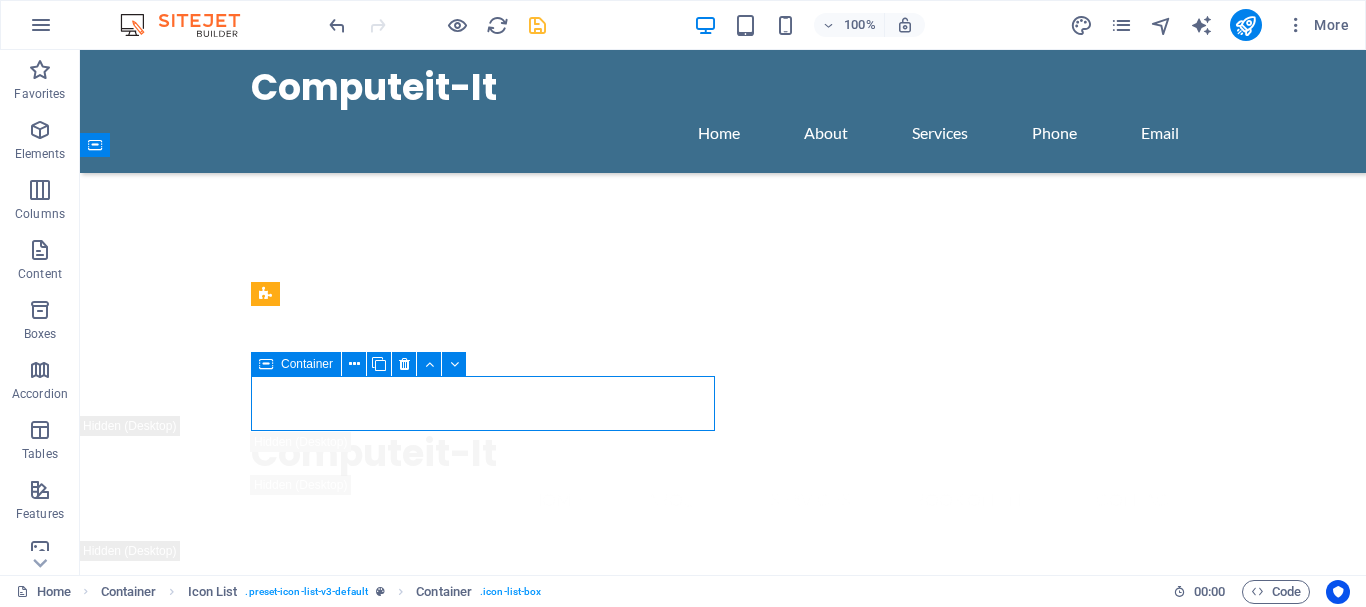 click at bounding box center [483, 2109] 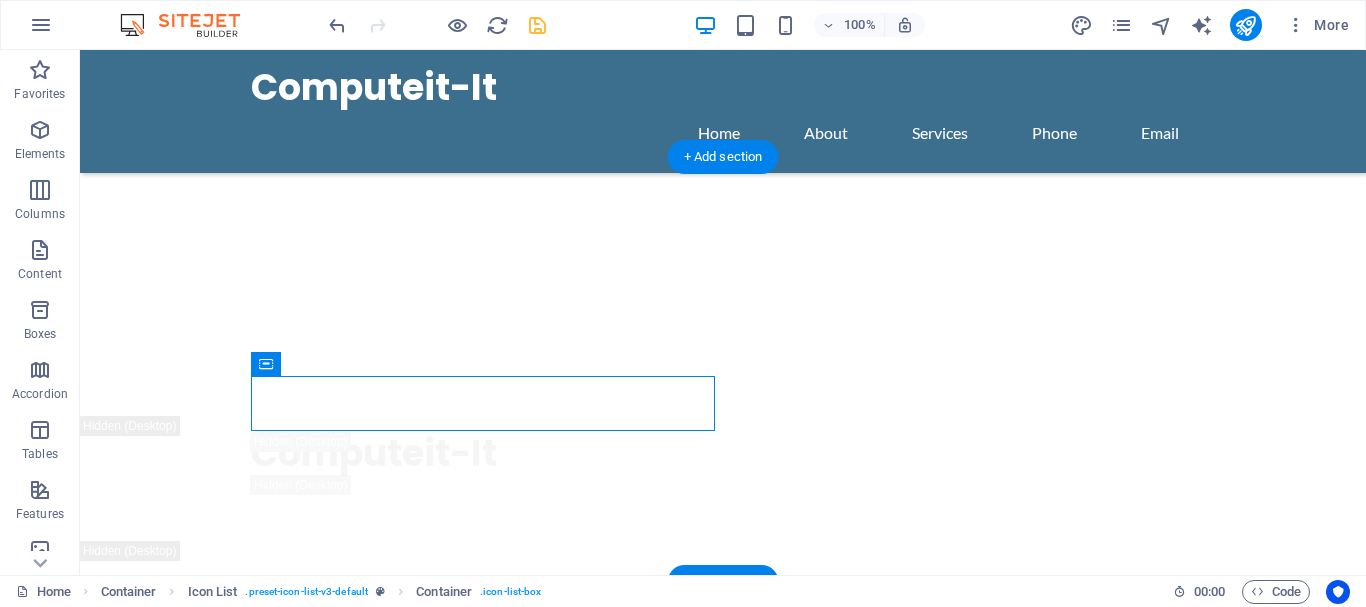 drag, startPoint x: 392, startPoint y: 415, endPoint x: 336, endPoint y: 400, distance: 57.974133 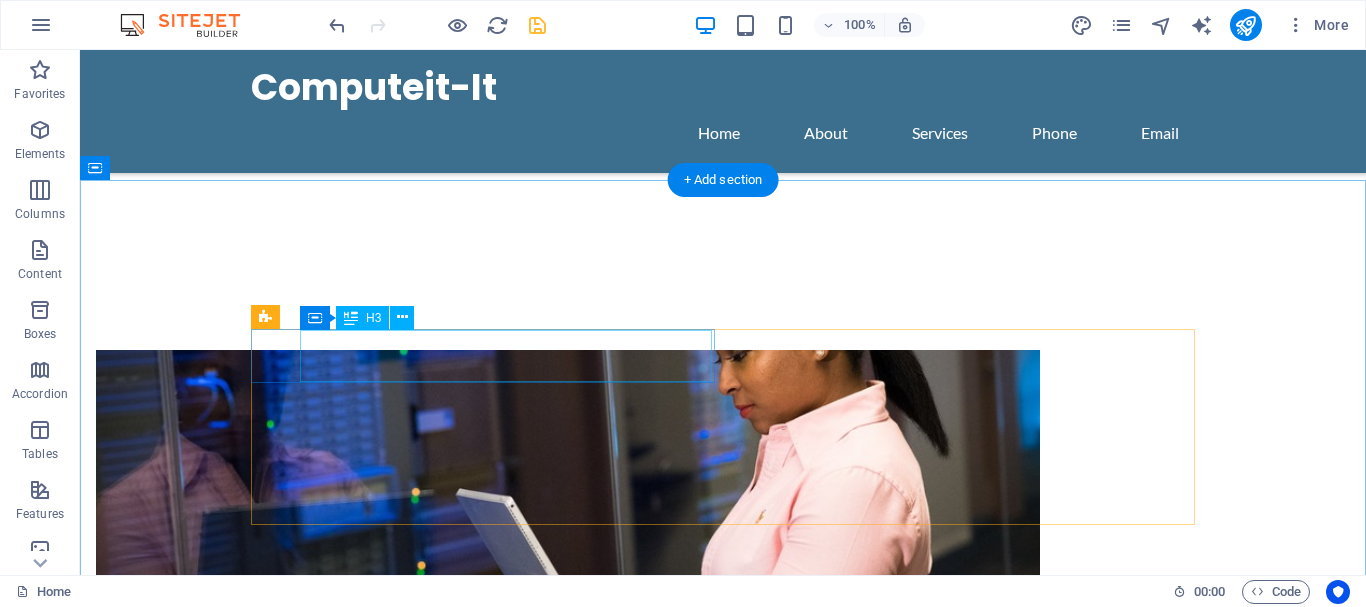 scroll, scrollTop: 1619, scrollLeft: 0, axis: vertical 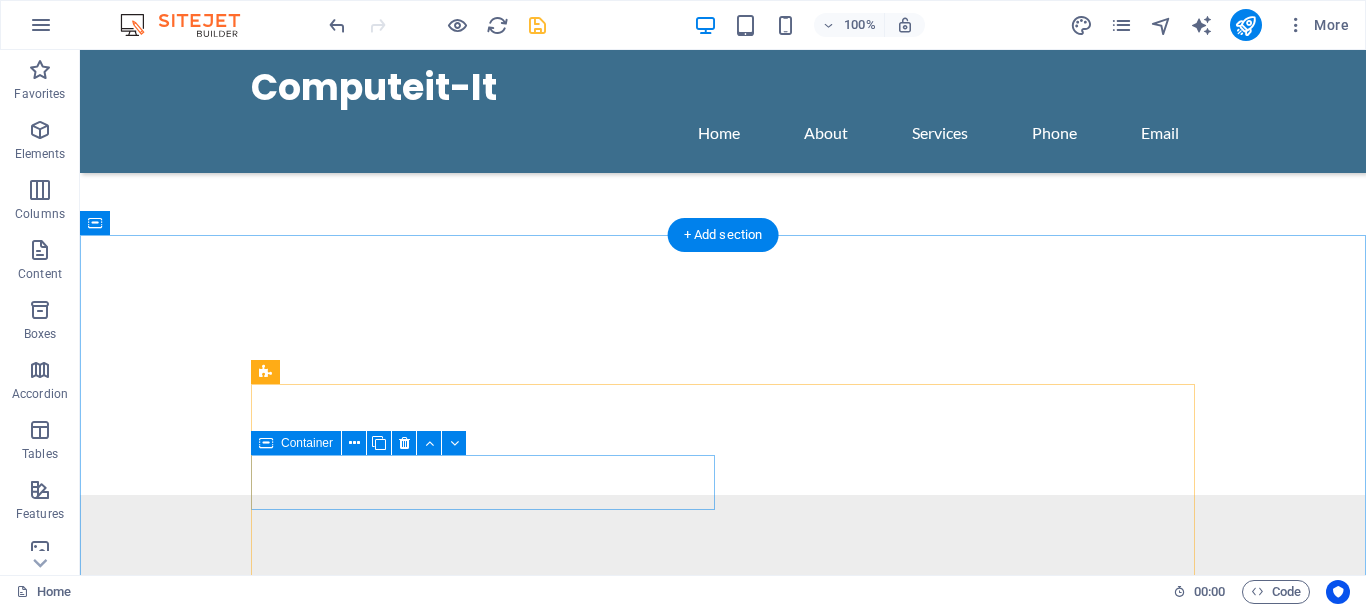 click at bounding box center (483, 2064) 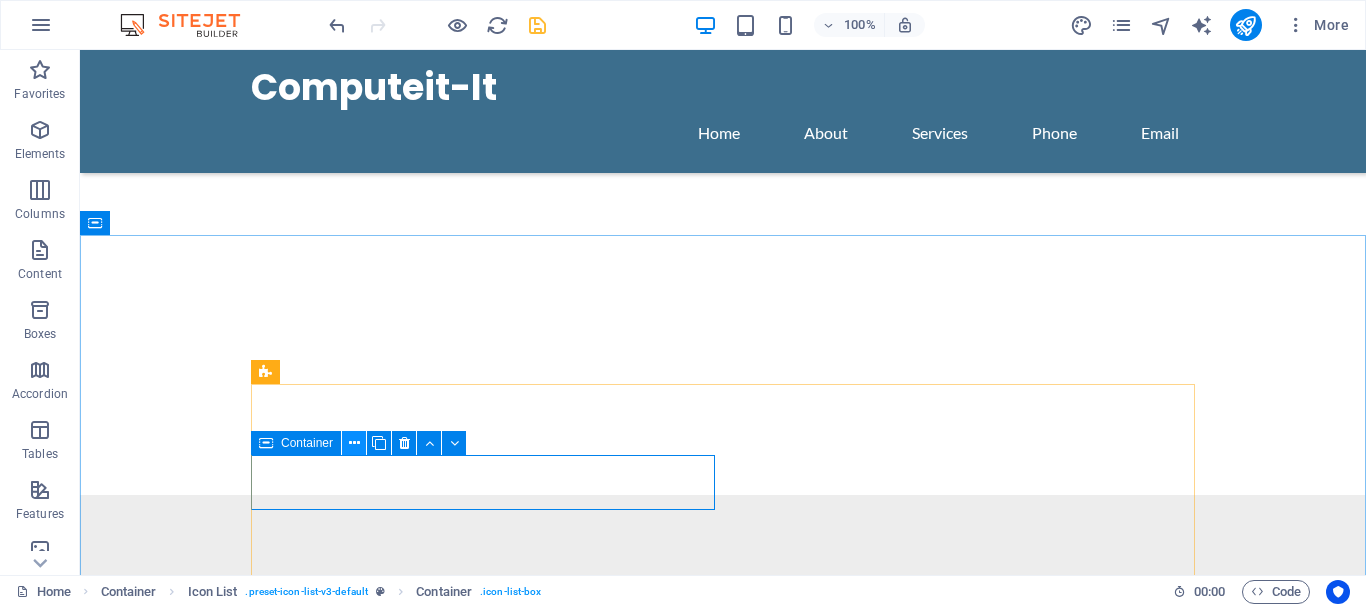 click at bounding box center (354, 443) 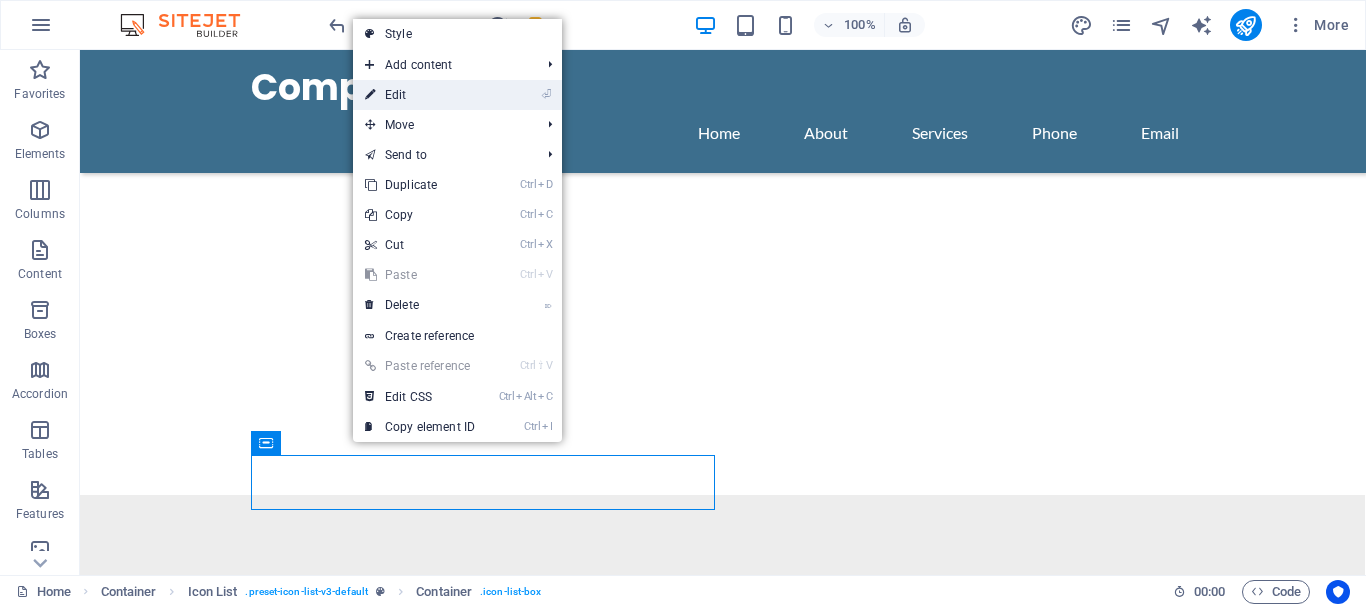click on "⏎  Edit" at bounding box center (420, 95) 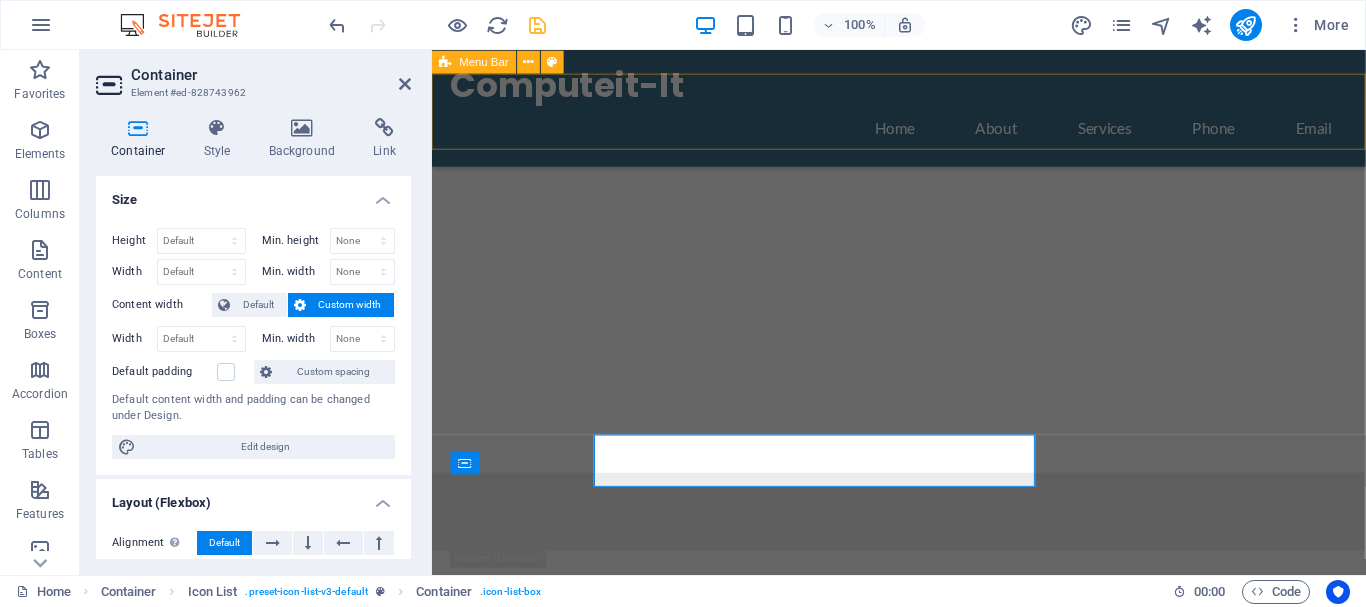 scroll, scrollTop: 1644, scrollLeft: 0, axis: vertical 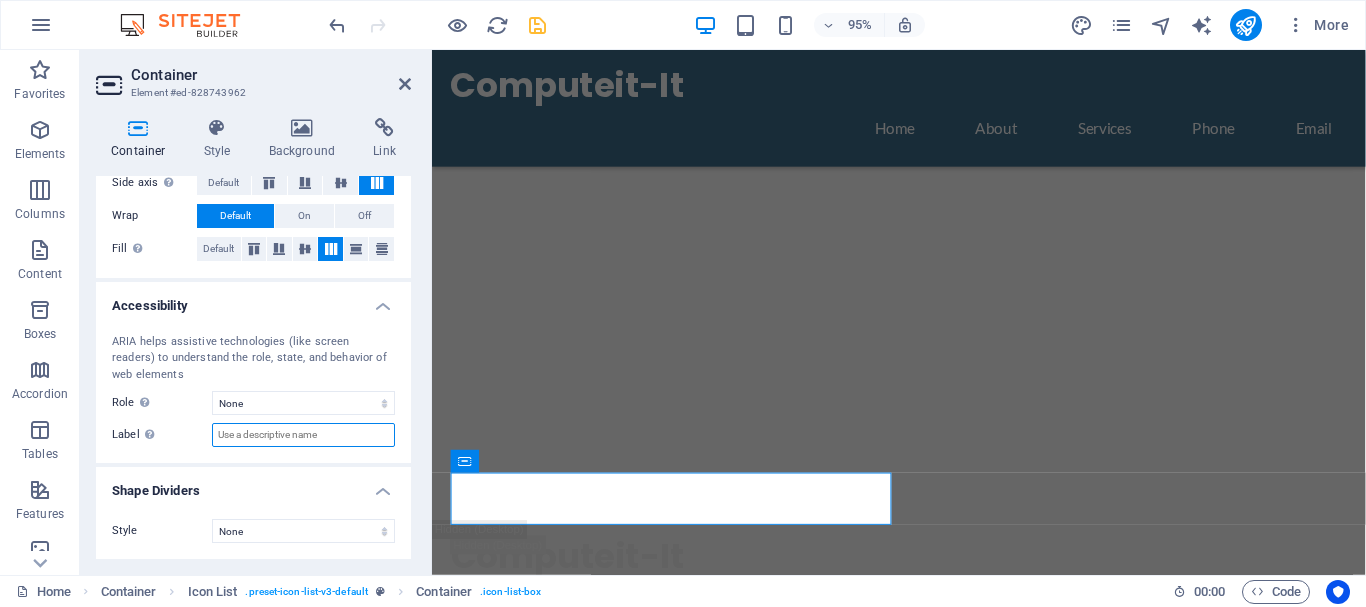click on "Label Use the  ARIA label  to provide a clear and descriptive name for elements that aren not self-explanatory on their own." at bounding box center [303, 435] 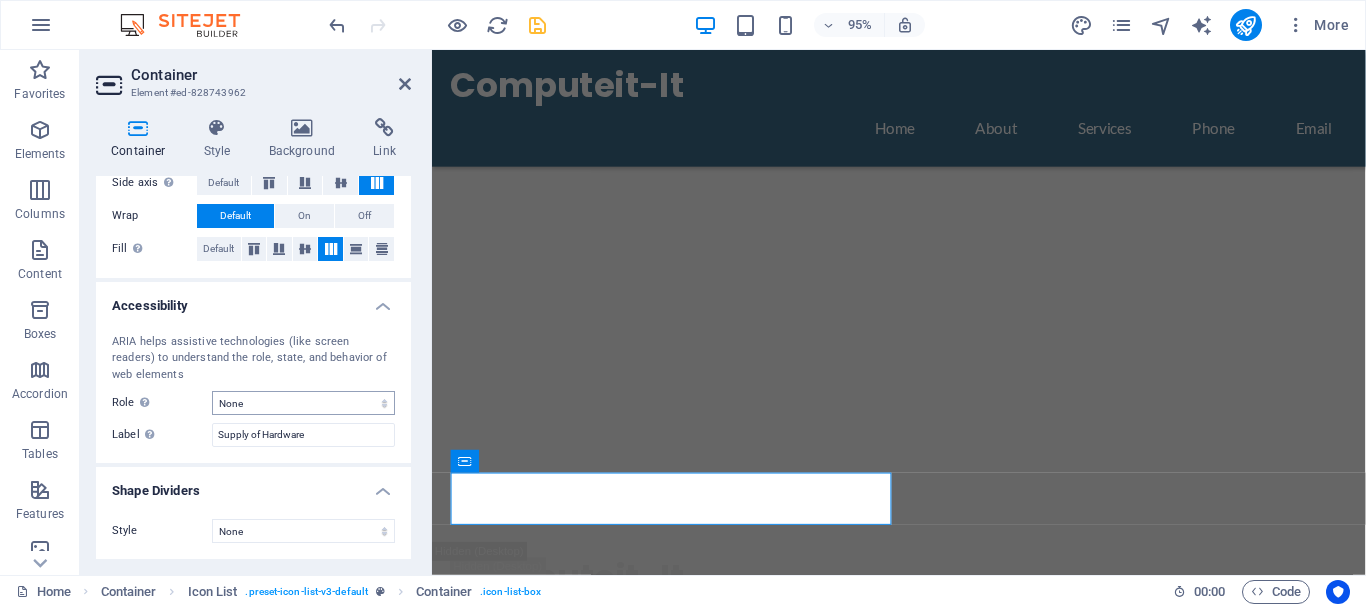 scroll, scrollTop: 0, scrollLeft: 0, axis: both 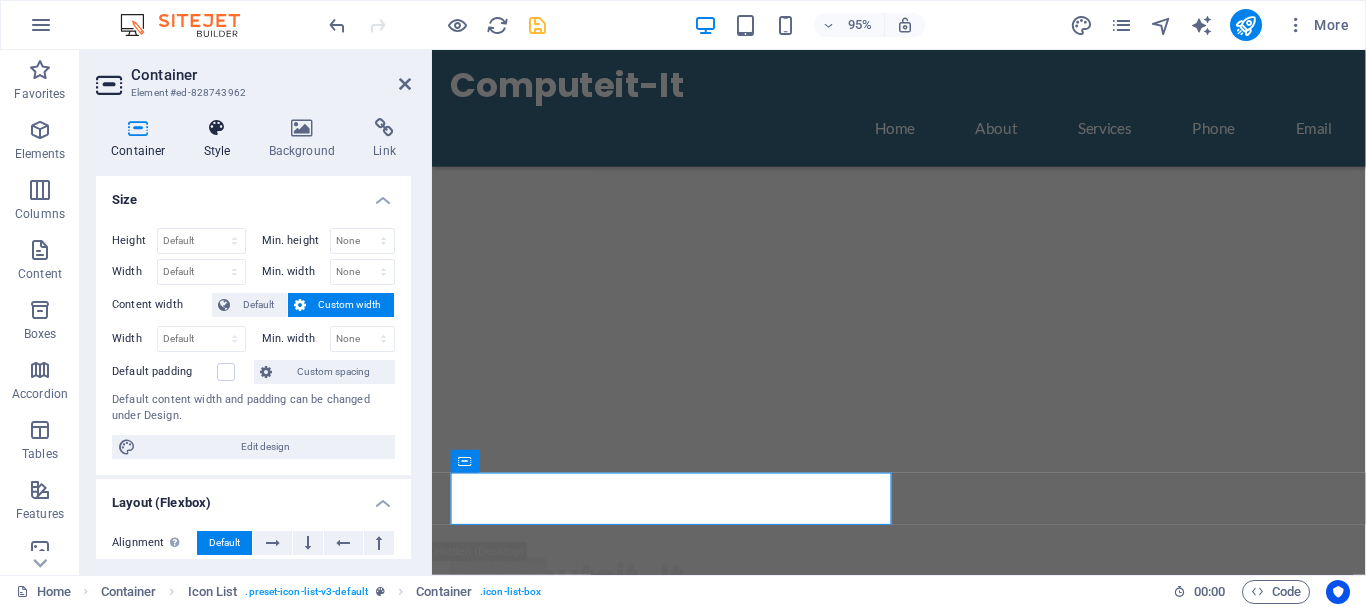 click on "Style" at bounding box center [221, 139] 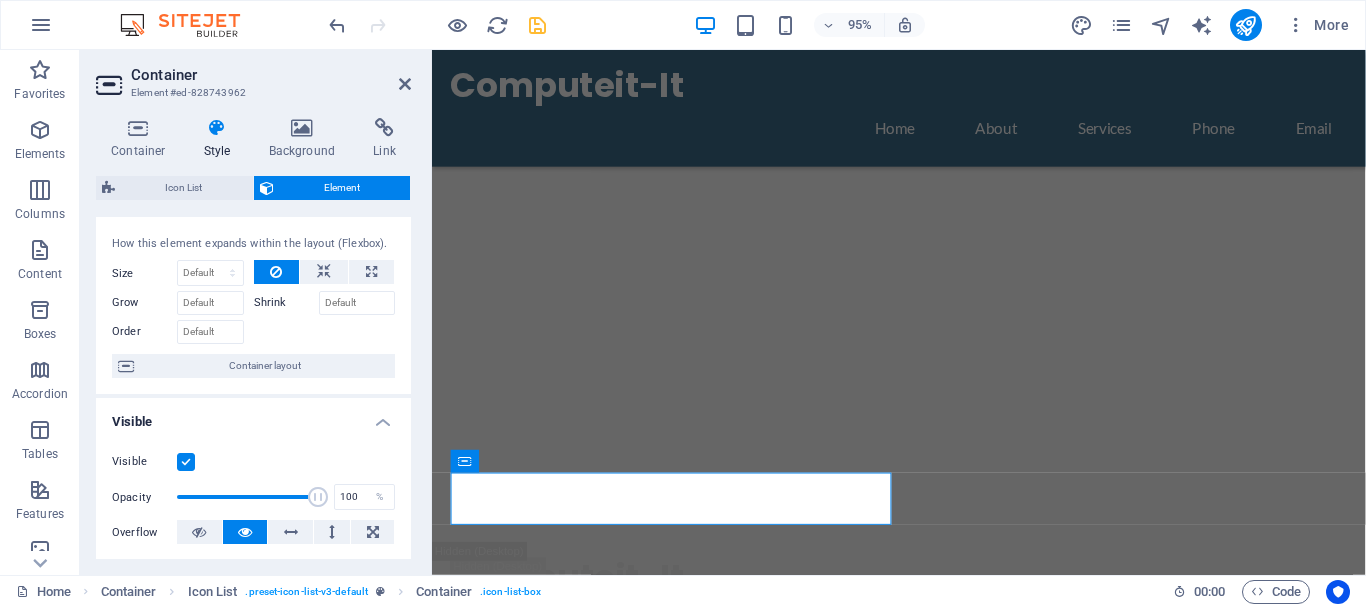 scroll, scrollTop: 0, scrollLeft: 0, axis: both 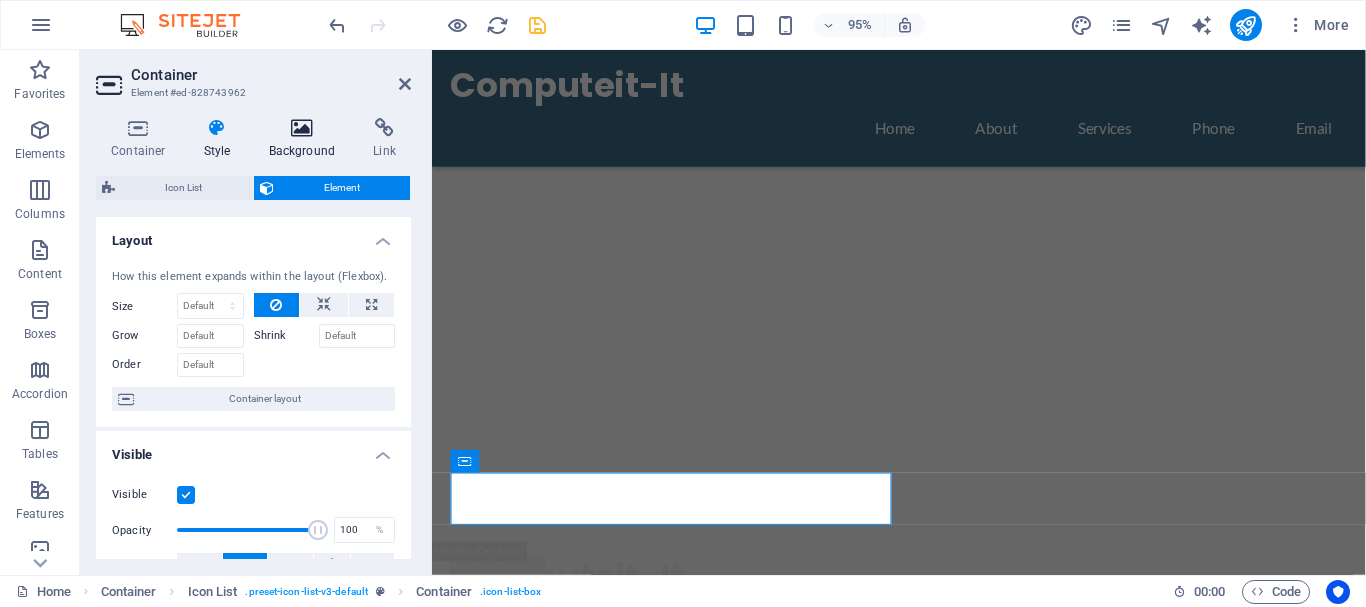 click at bounding box center (302, 128) 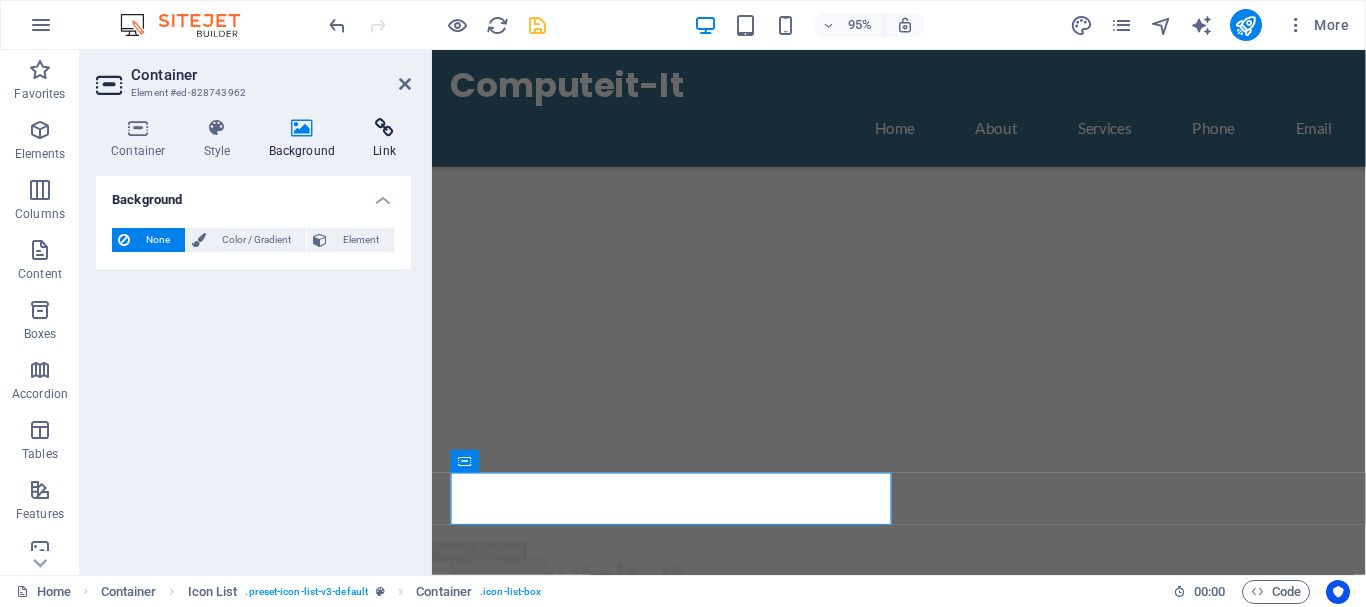 click at bounding box center [384, 128] 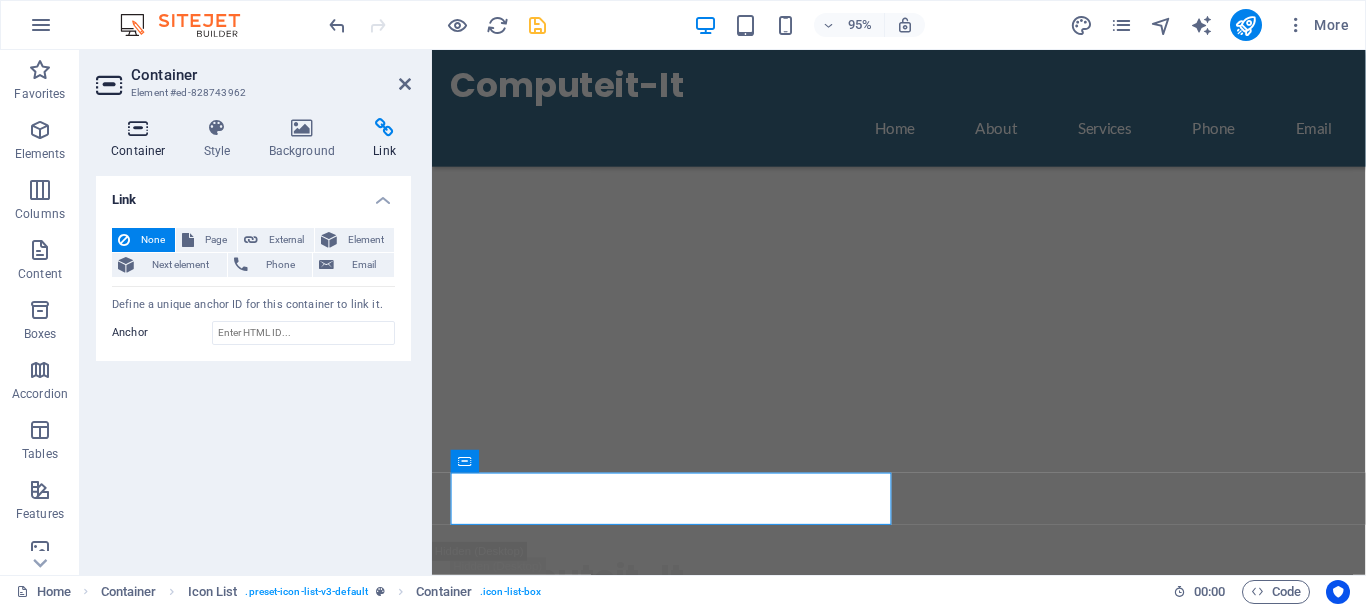 click on "Container" at bounding box center [142, 139] 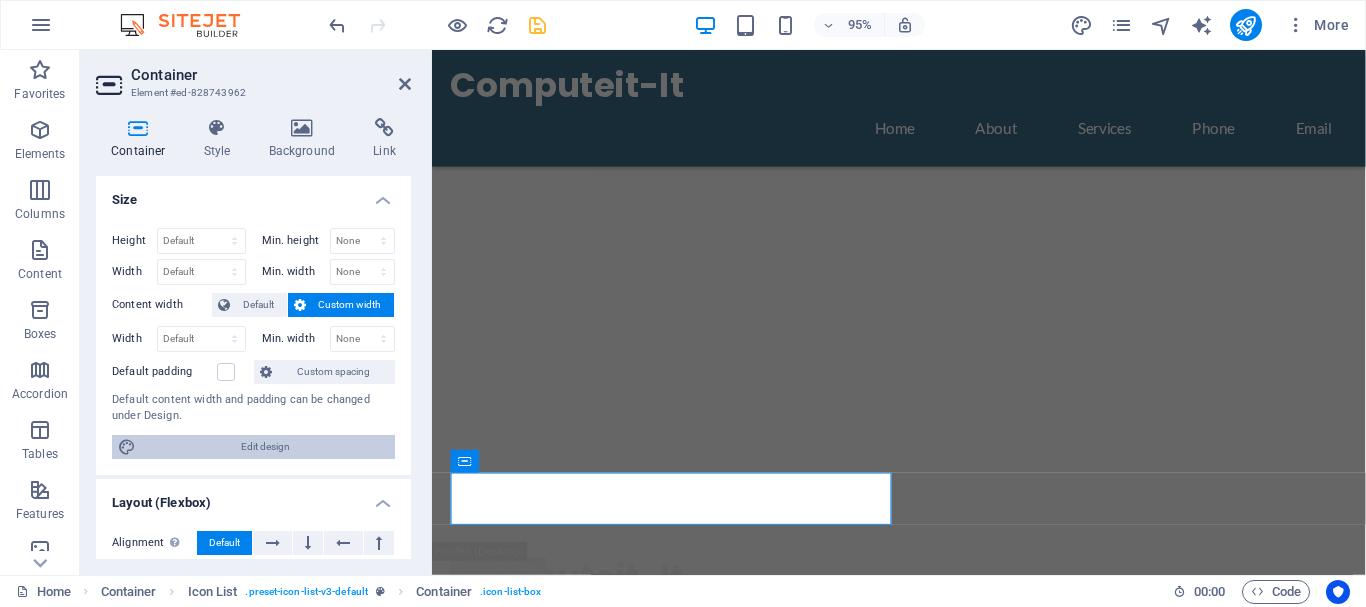 click on "Edit design" at bounding box center (265, 447) 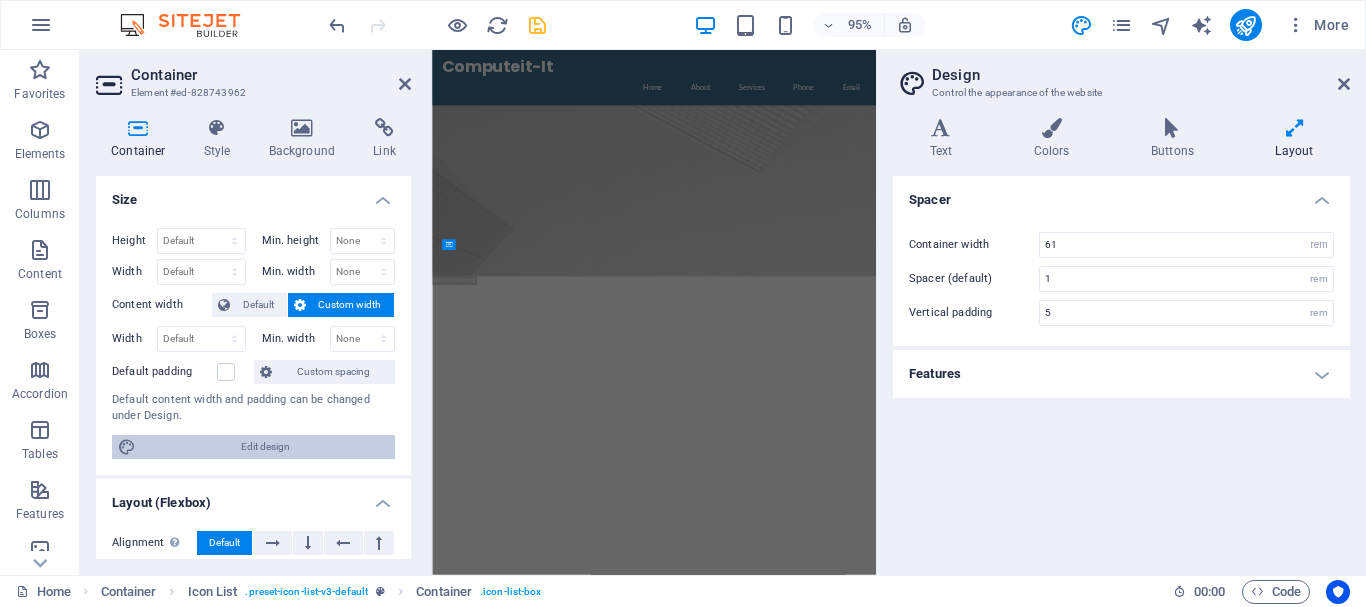 scroll, scrollTop: 2567, scrollLeft: 0, axis: vertical 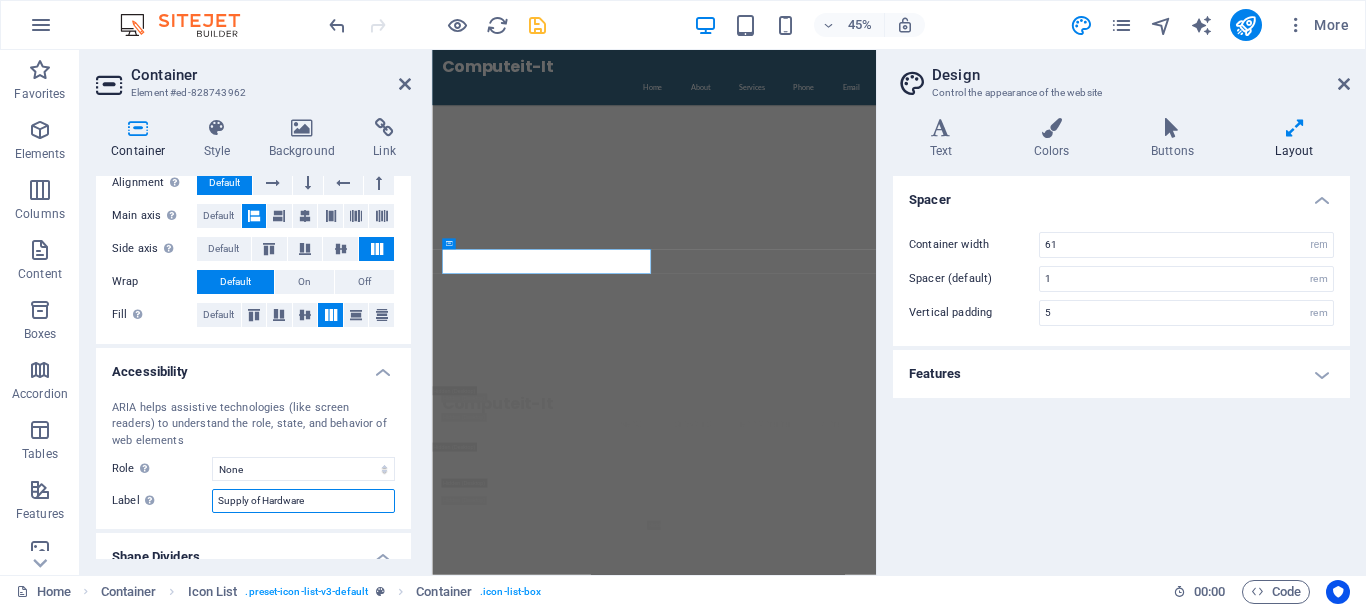 drag, startPoint x: 307, startPoint y: 502, endPoint x: 201, endPoint y: 498, distance: 106.07545 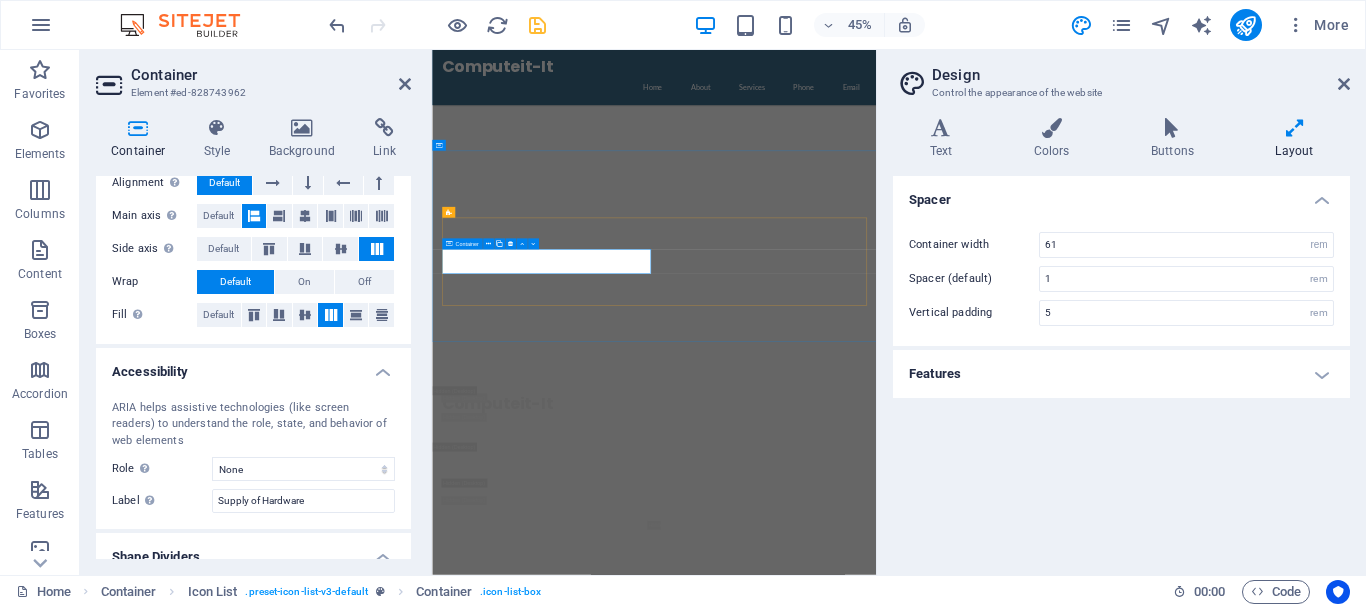 click at bounding box center (686, 2490) 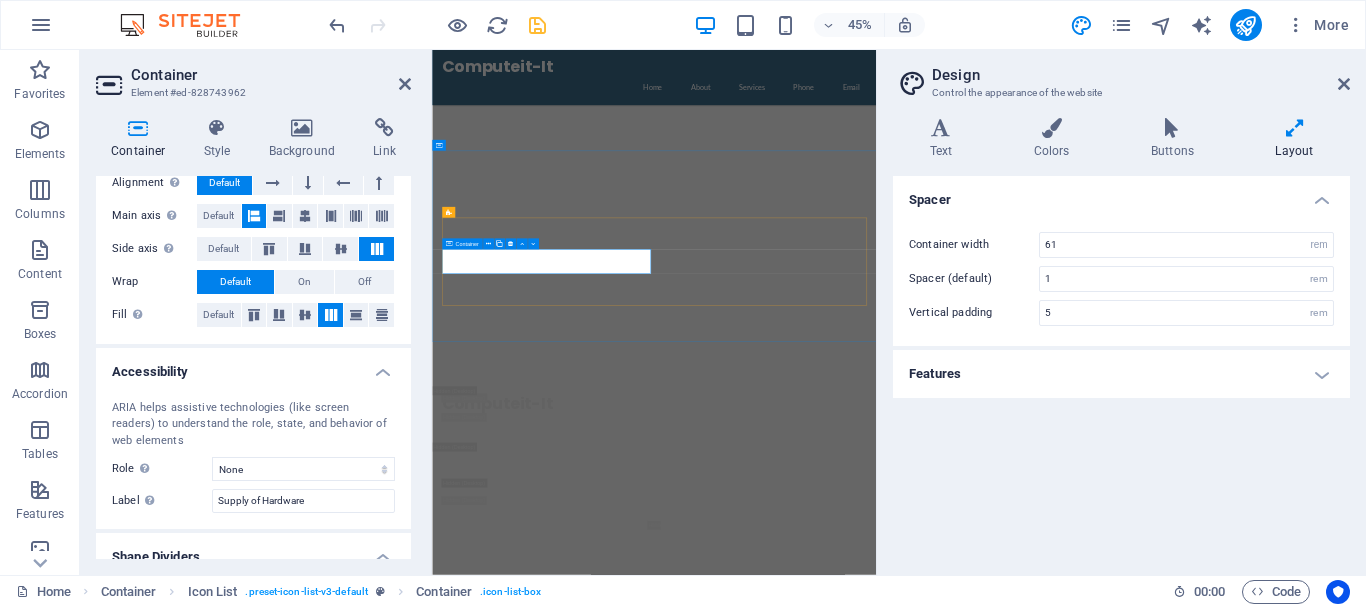 click at bounding box center (686, 2490) 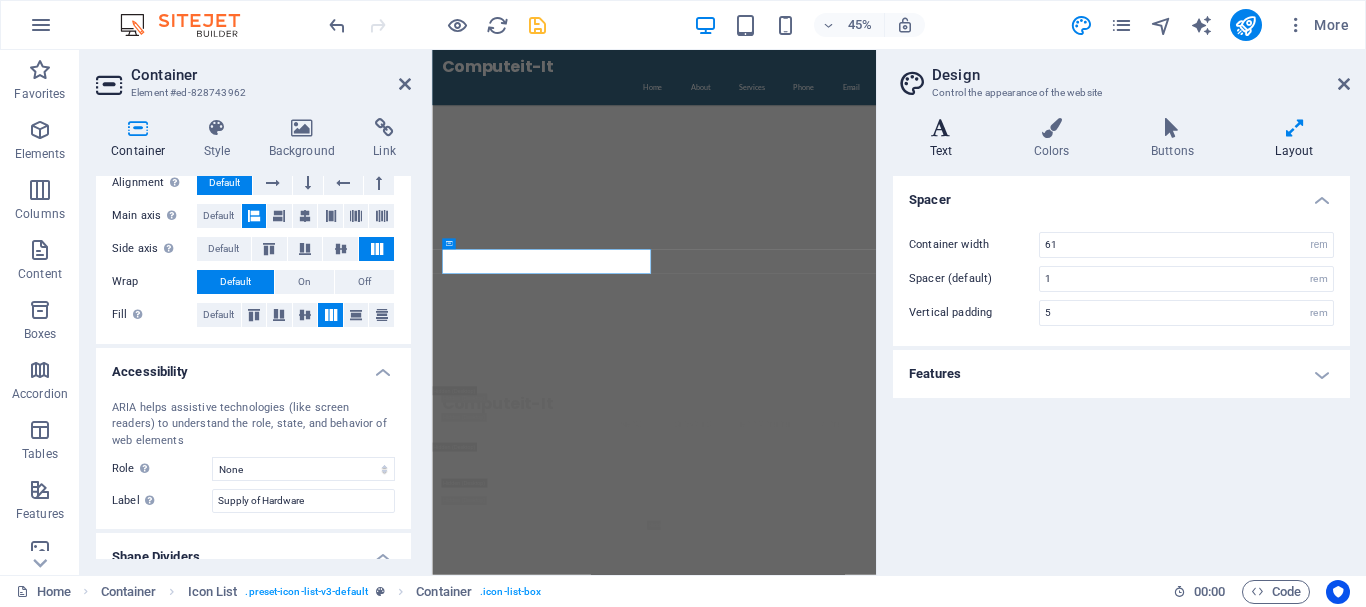 click at bounding box center [941, 128] 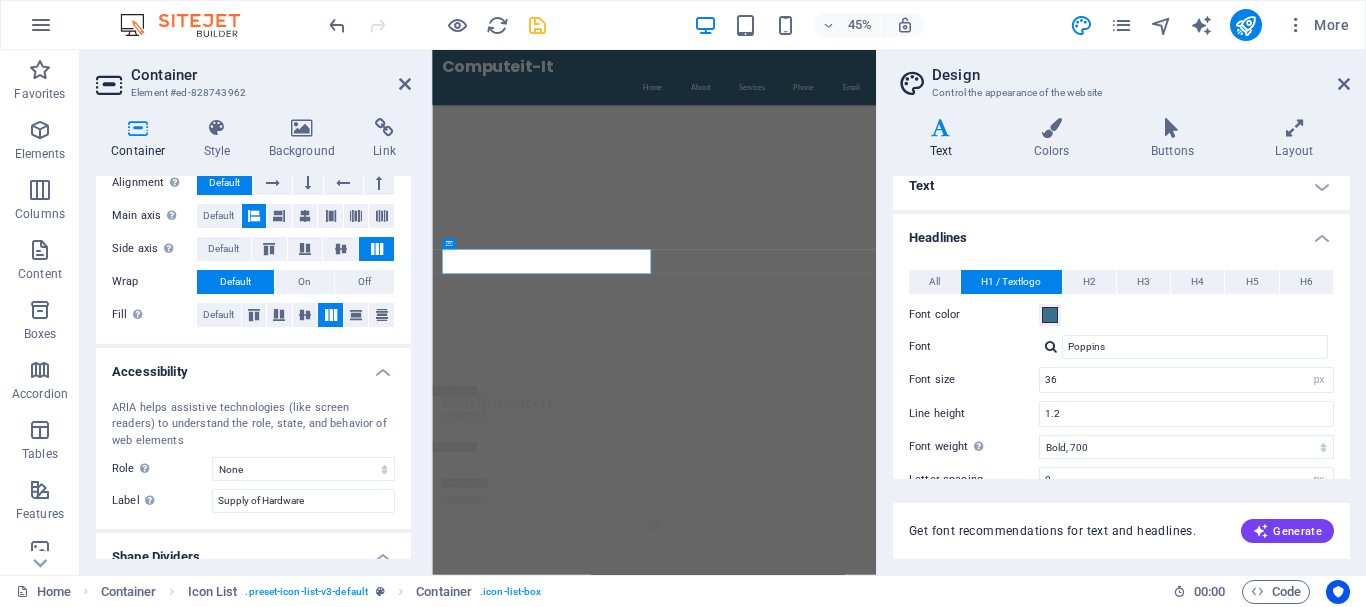 scroll, scrollTop: 0, scrollLeft: 0, axis: both 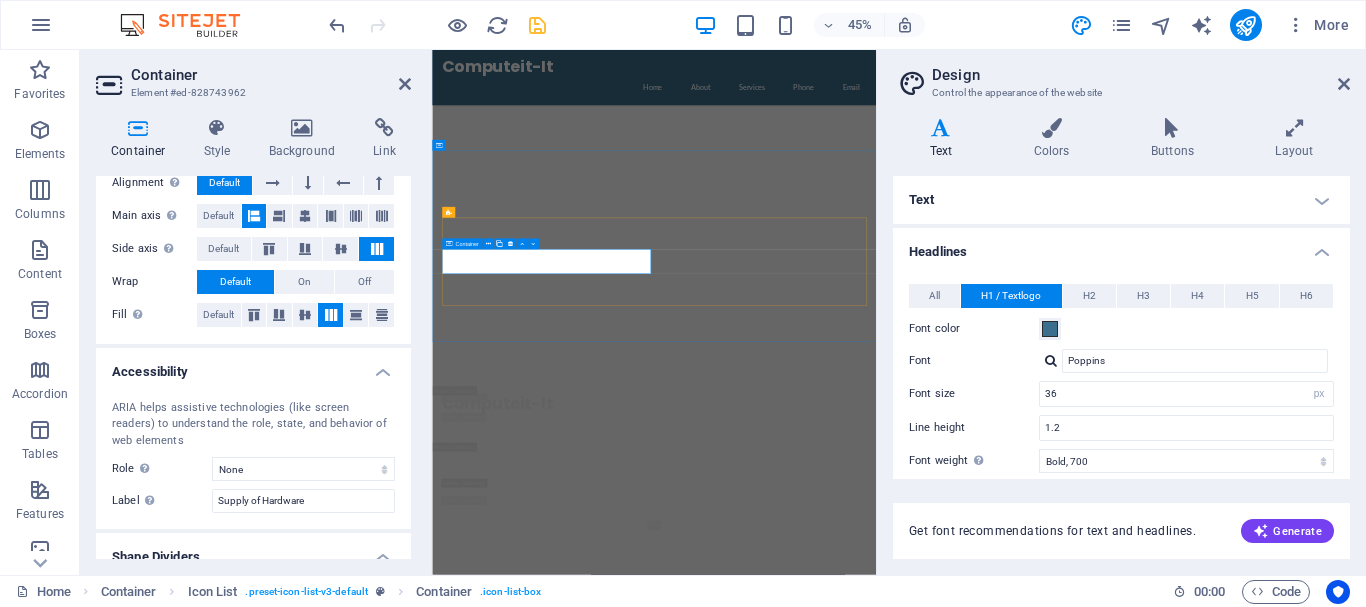 click at bounding box center [686, 2490] 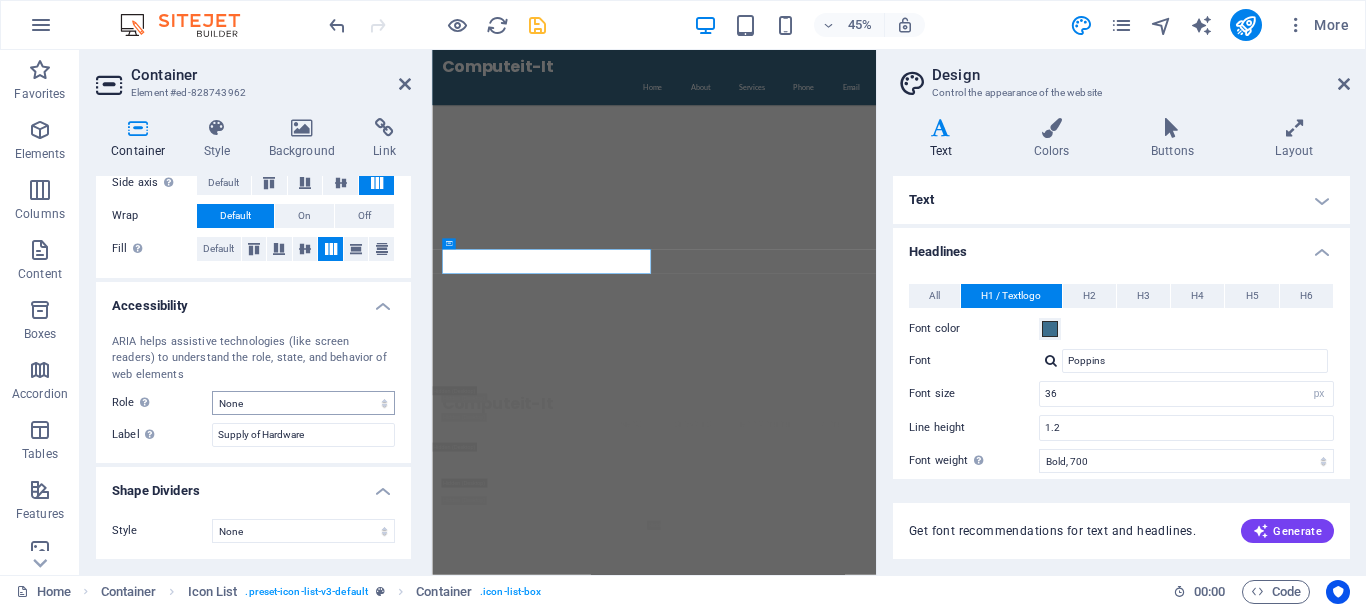 scroll, scrollTop: 0, scrollLeft: 0, axis: both 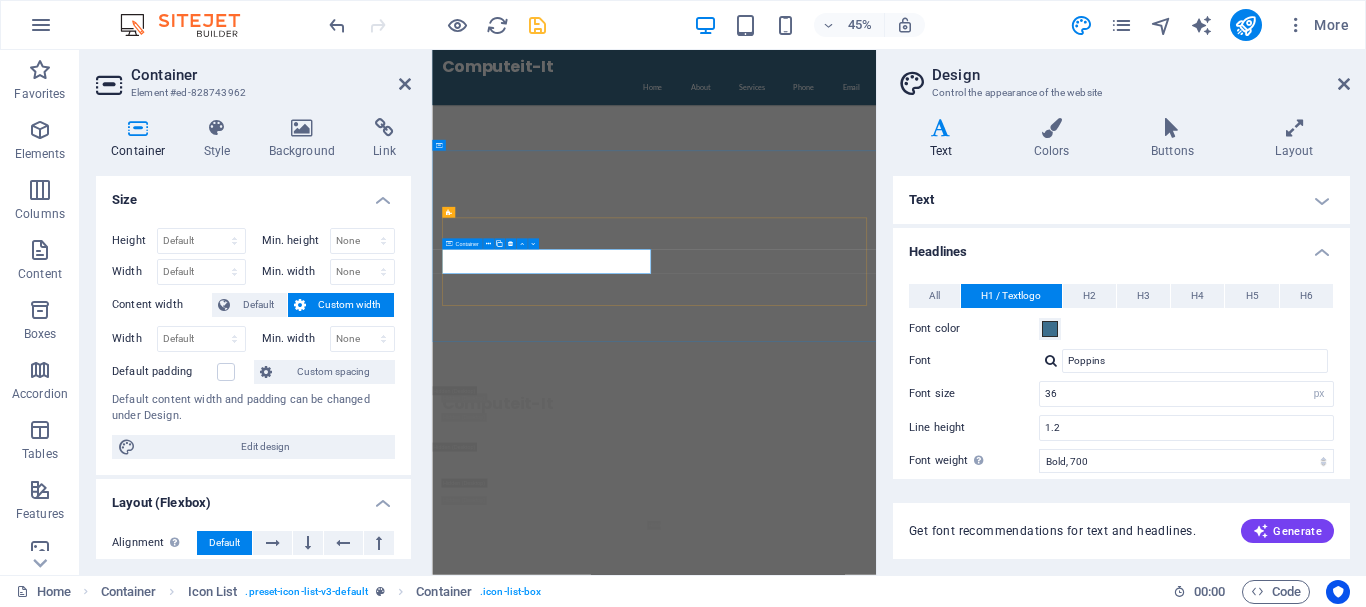 click at bounding box center (686, 2490) 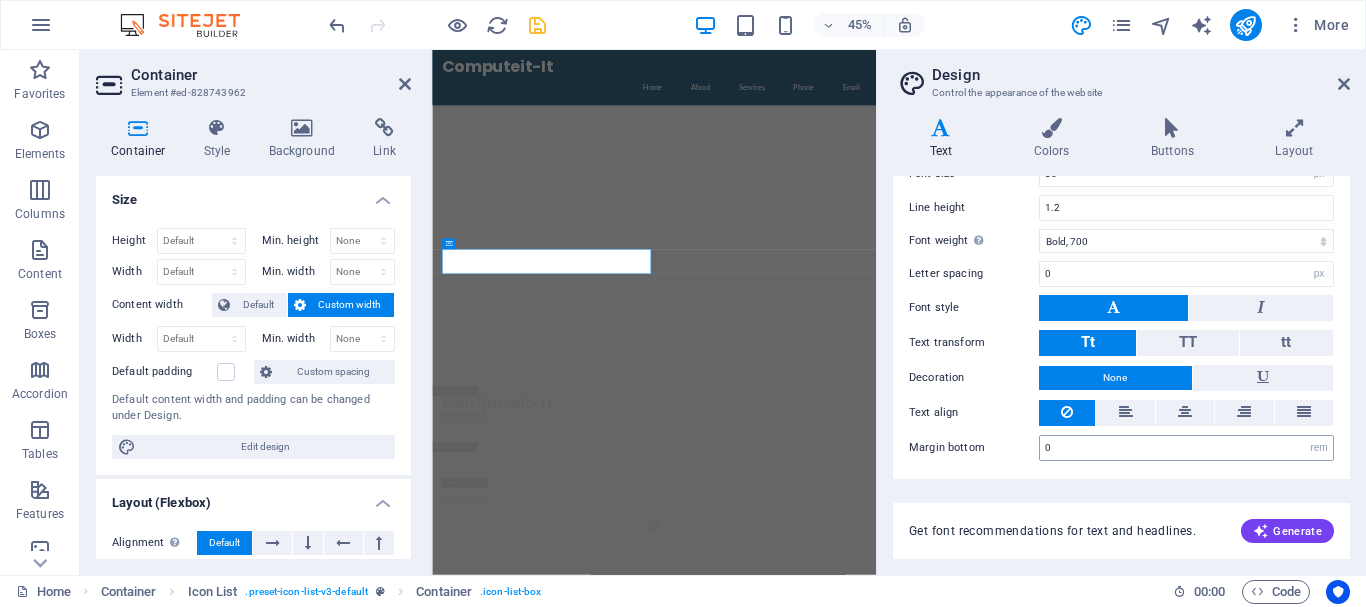 scroll, scrollTop: 0, scrollLeft: 0, axis: both 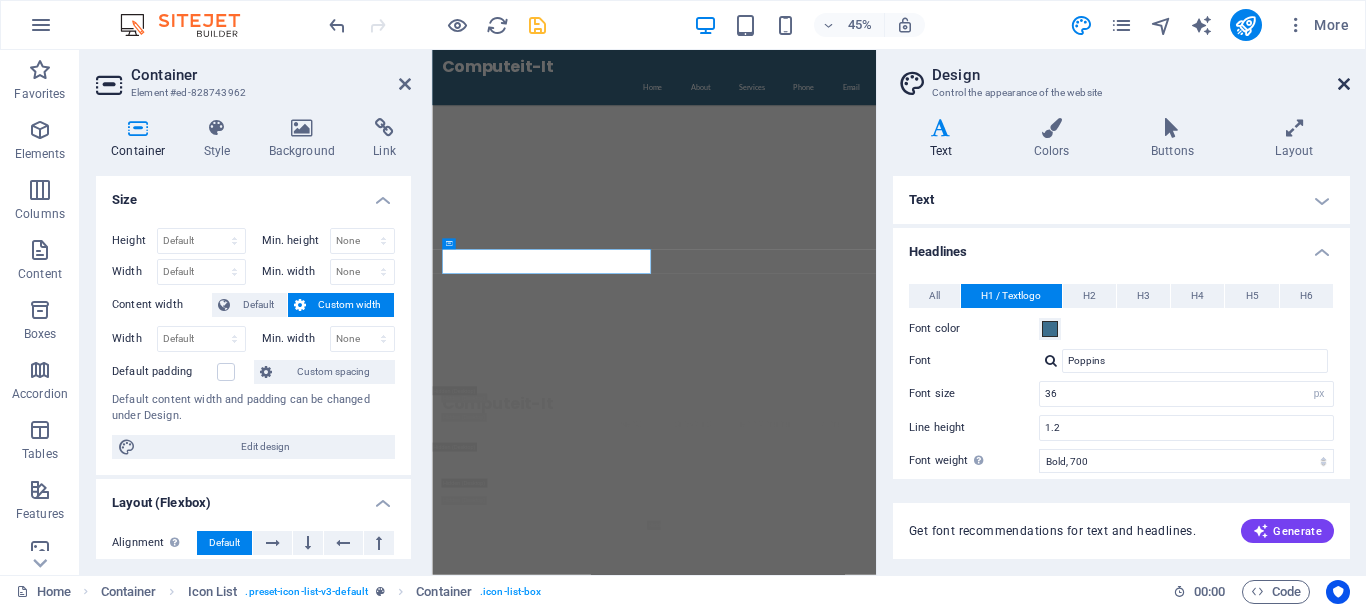 click at bounding box center [1344, 84] 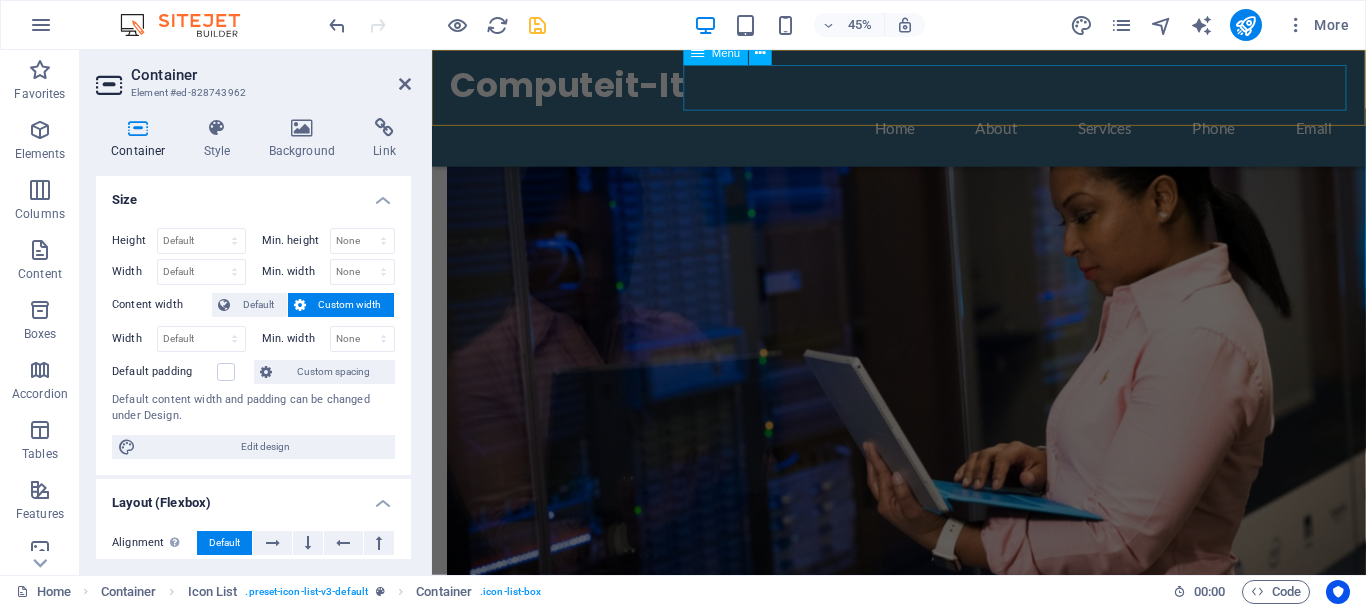 scroll, scrollTop: 1840, scrollLeft: 0, axis: vertical 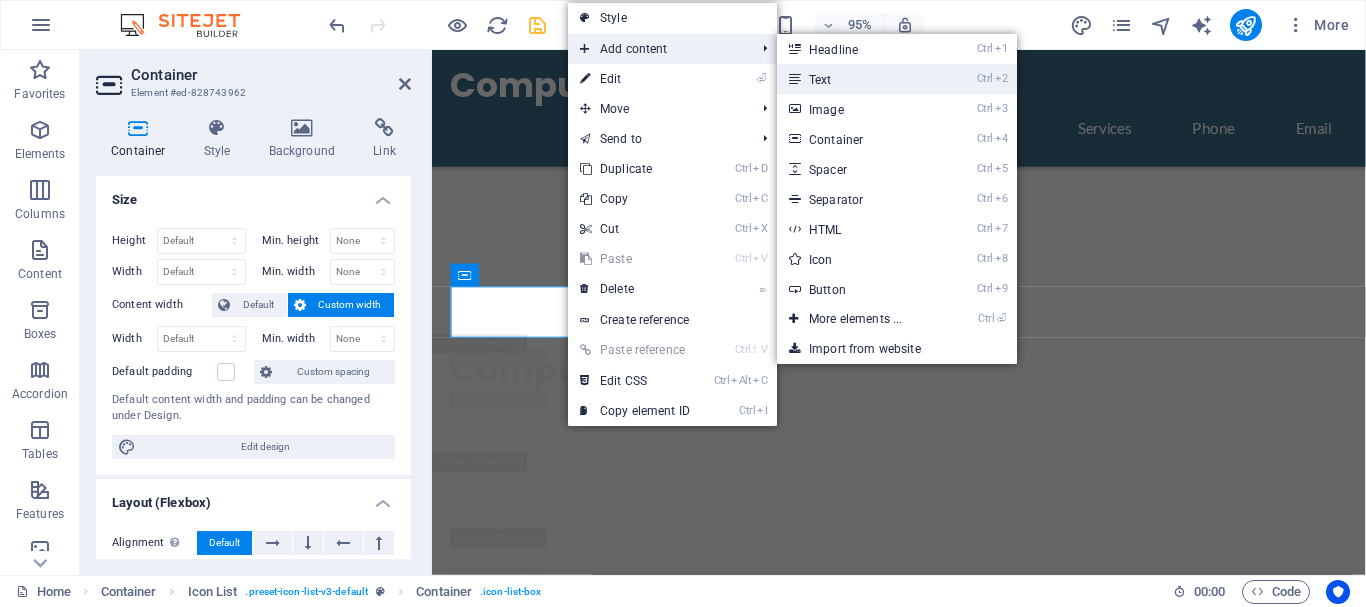 drag, startPoint x: 878, startPoint y: 80, endPoint x: 469, endPoint y: 33, distance: 411.69162 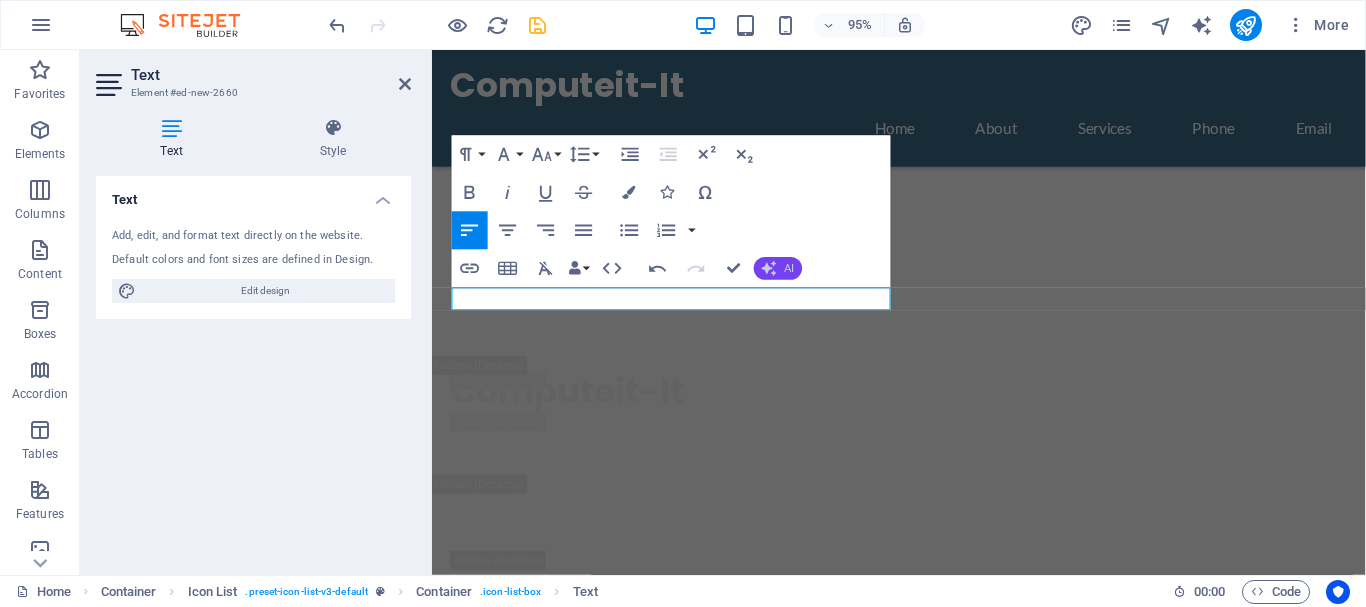 click 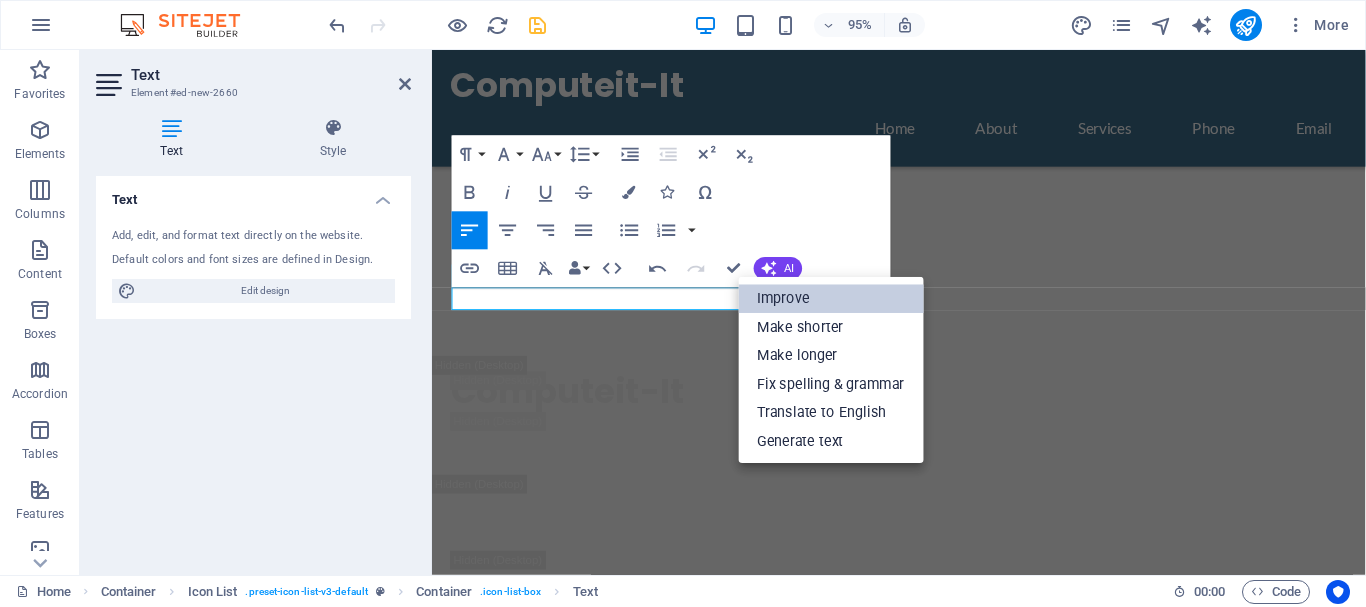 click on "Improve" at bounding box center (830, 299) 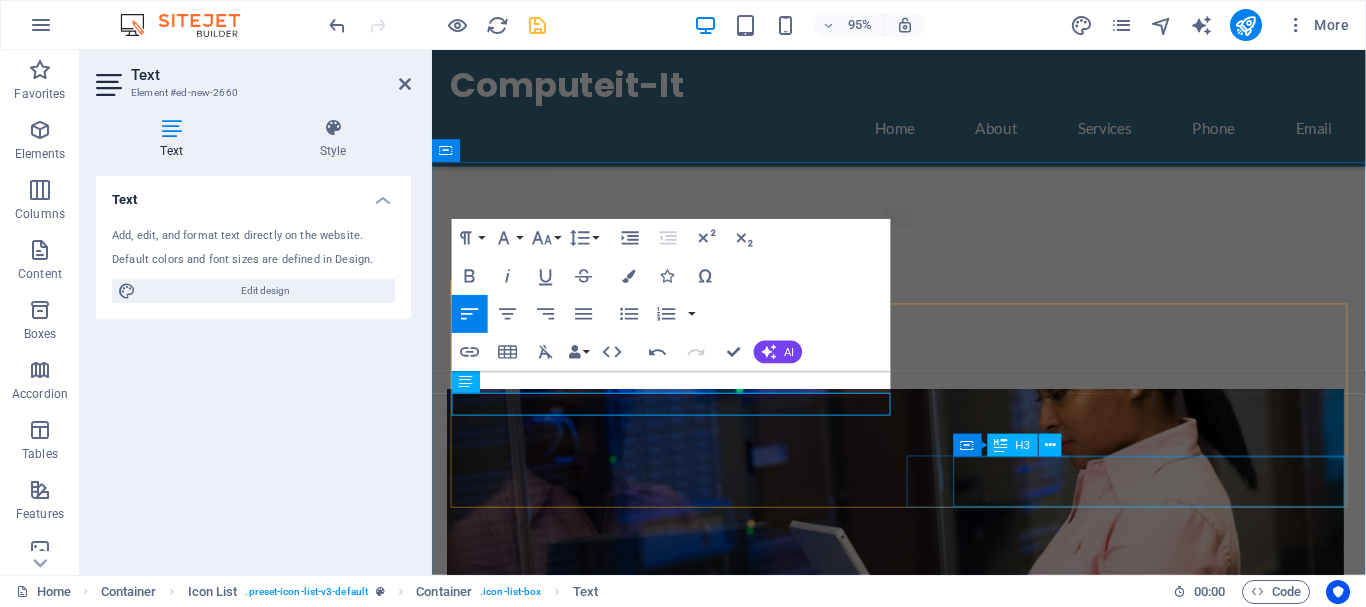 scroll, scrollTop: 1636, scrollLeft: 0, axis: vertical 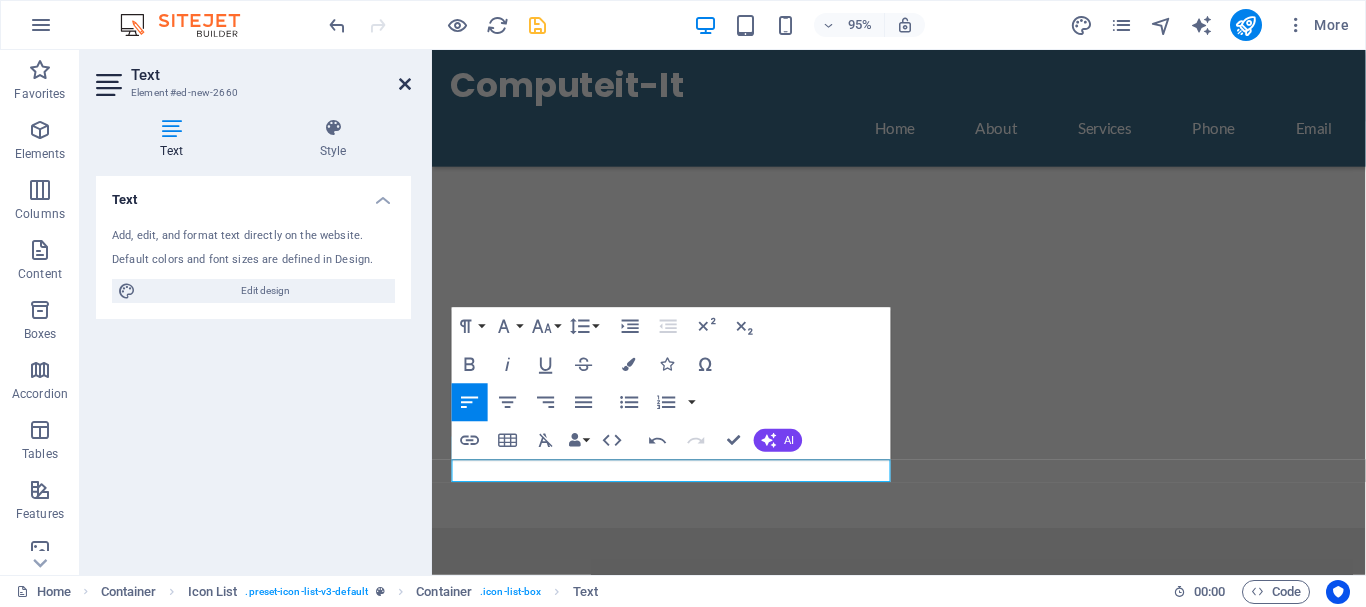 click at bounding box center (405, 84) 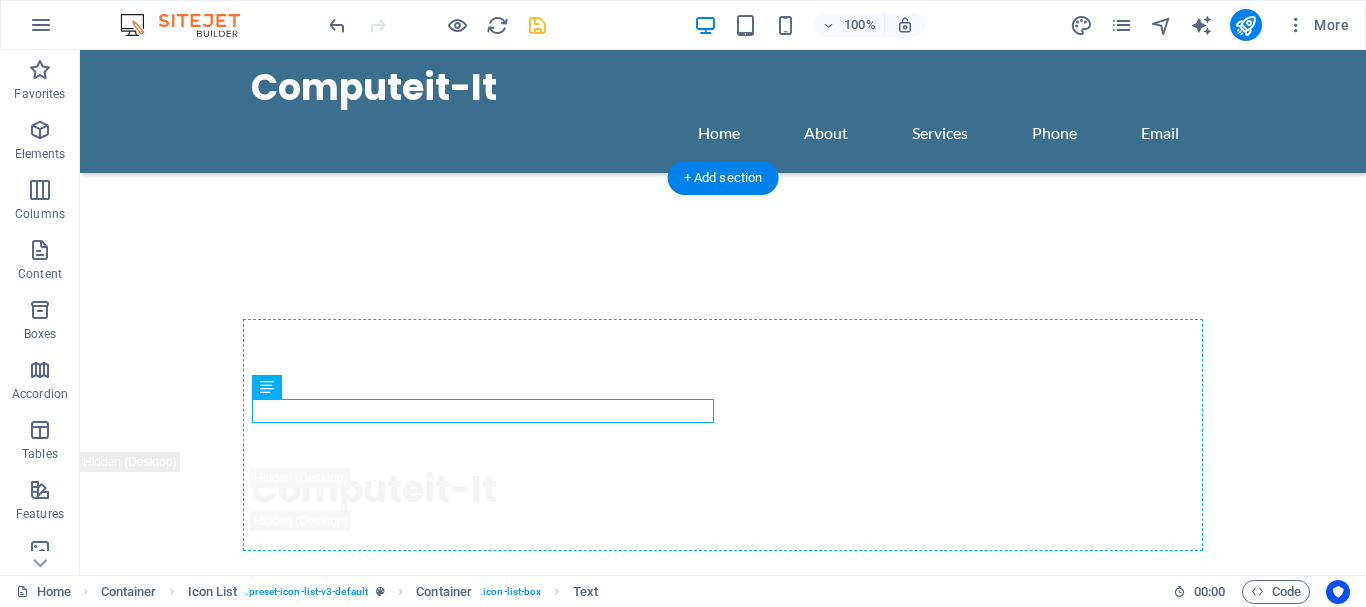 scroll, scrollTop: 1720, scrollLeft: 0, axis: vertical 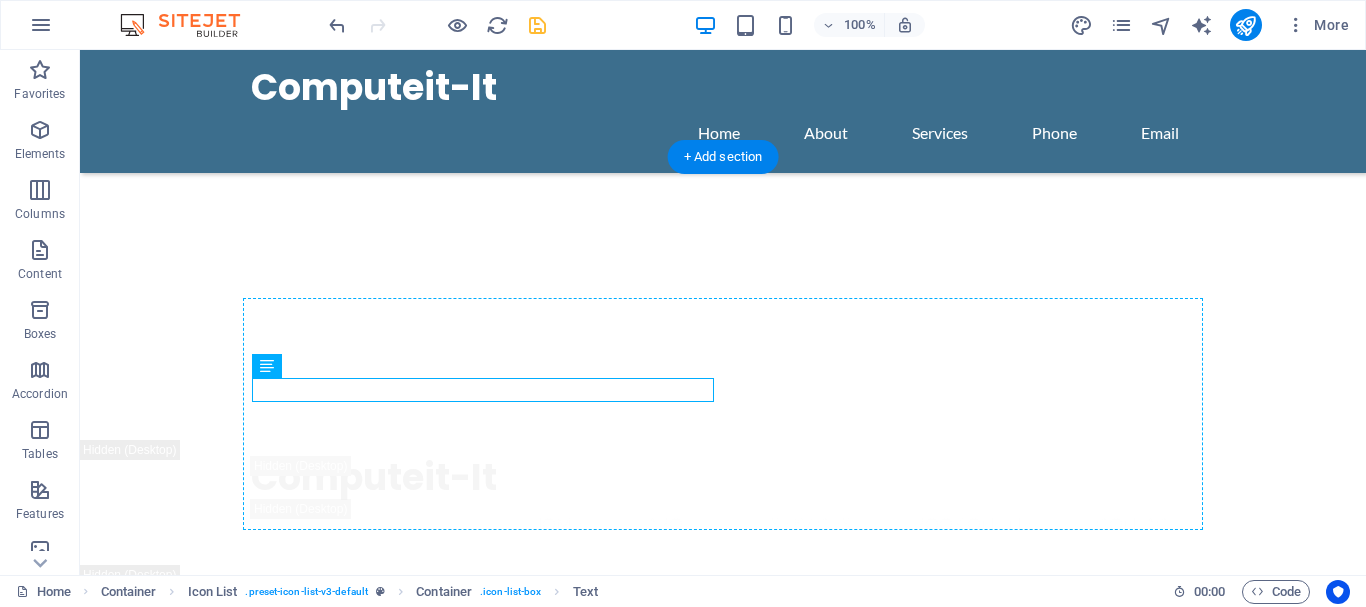 drag, startPoint x: 362, startPoint y: 473, endPoint x: 410, endPoint y: 421, distance: 70.76723 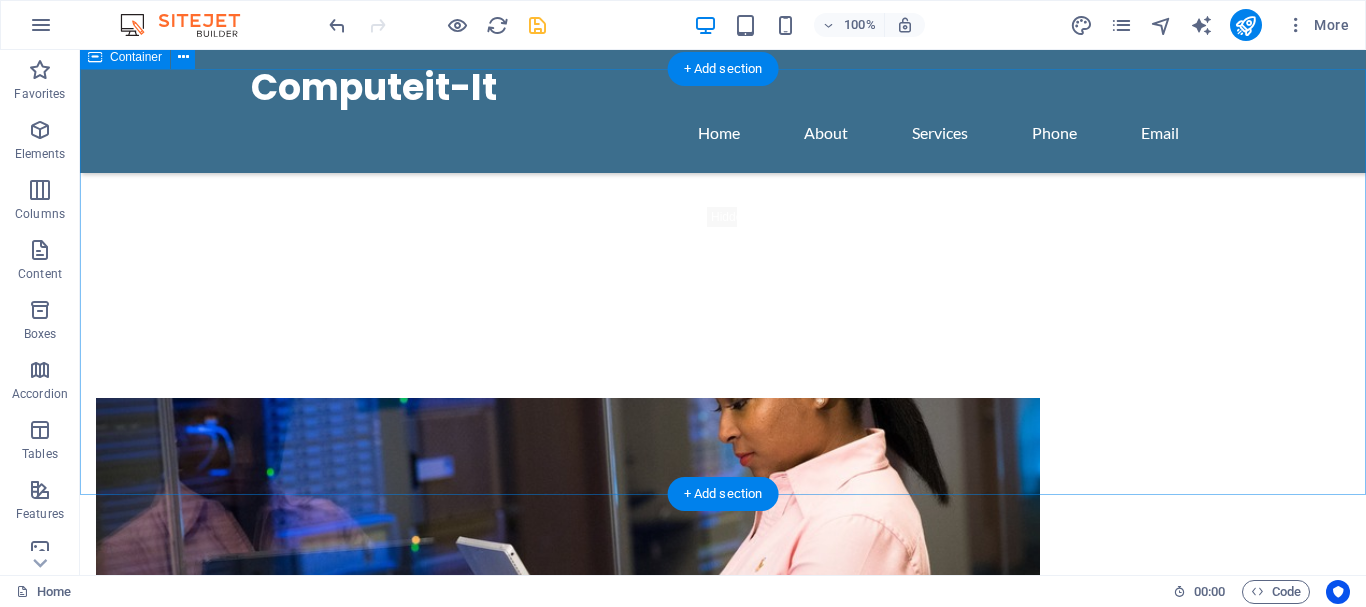 scroll, scrollTop: 1696, scrollLeft: 0, axis: vertical 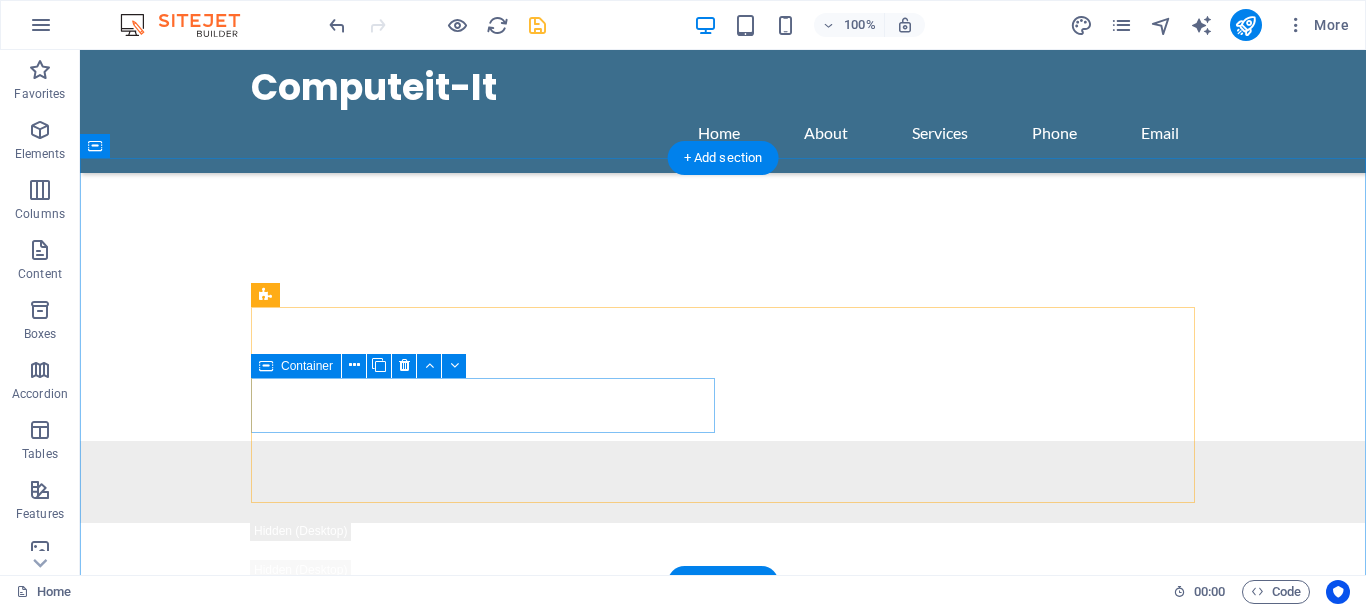 click at bounding box center (483, 2010) 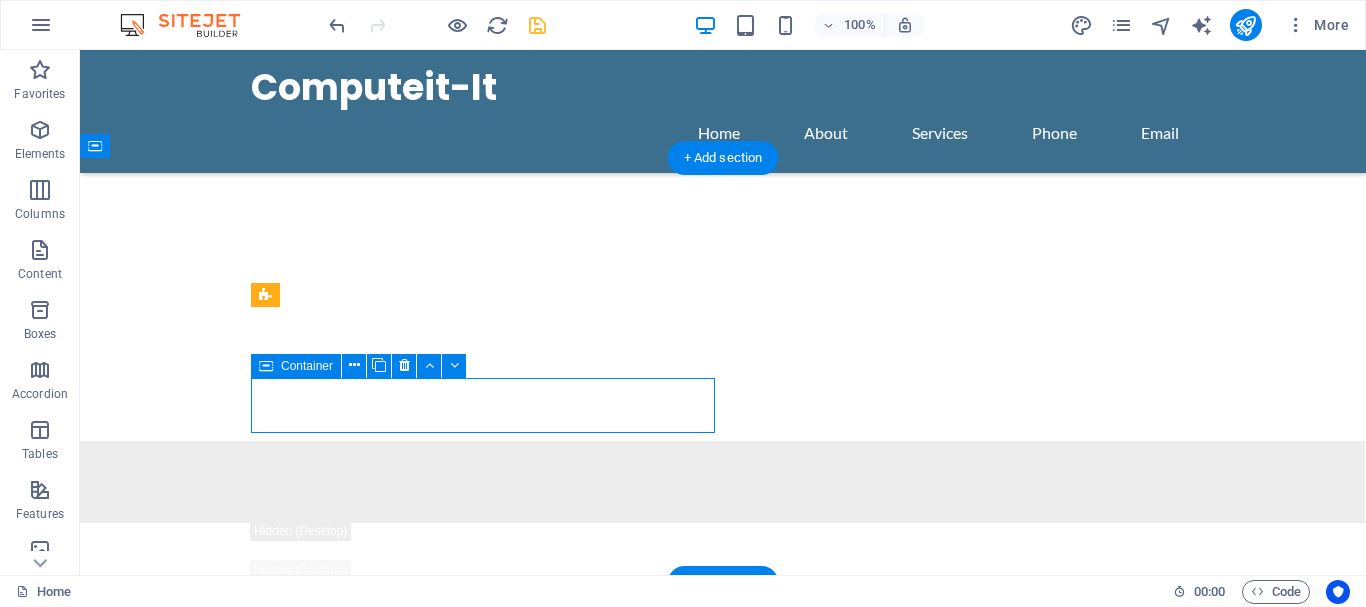 click at bounding box center (483, 2010) 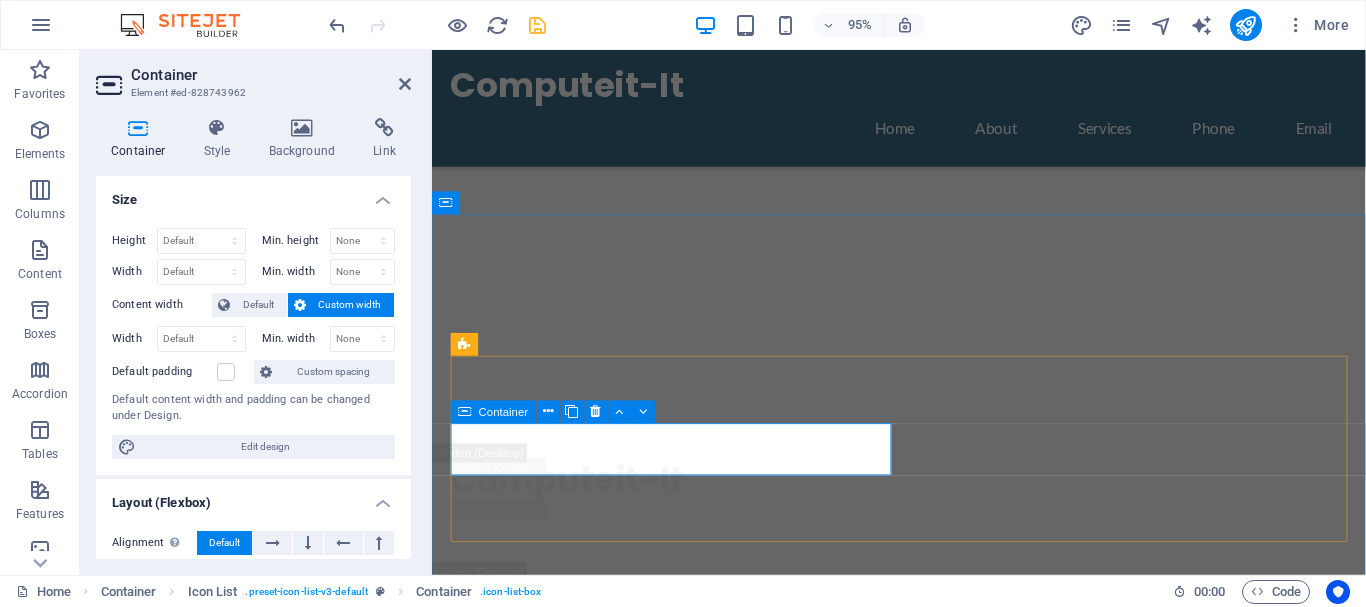 click at bounding box center [684, 2157] 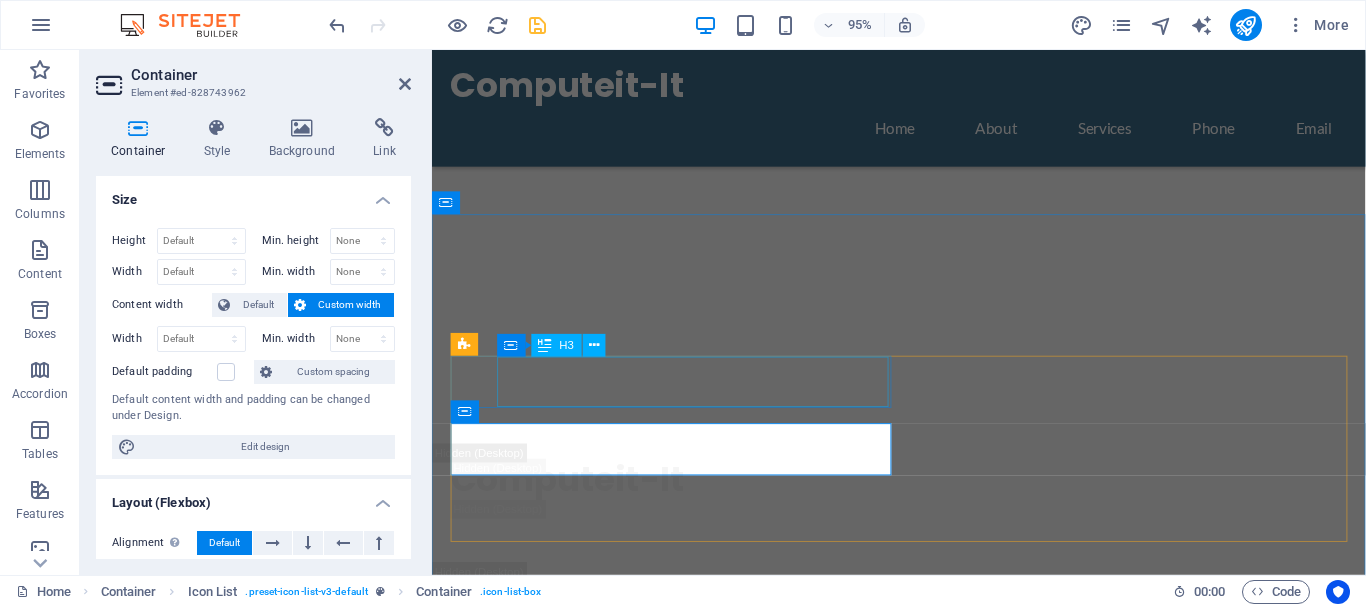 click on "Repair and Support Services" at bounding box center [659, 1986] 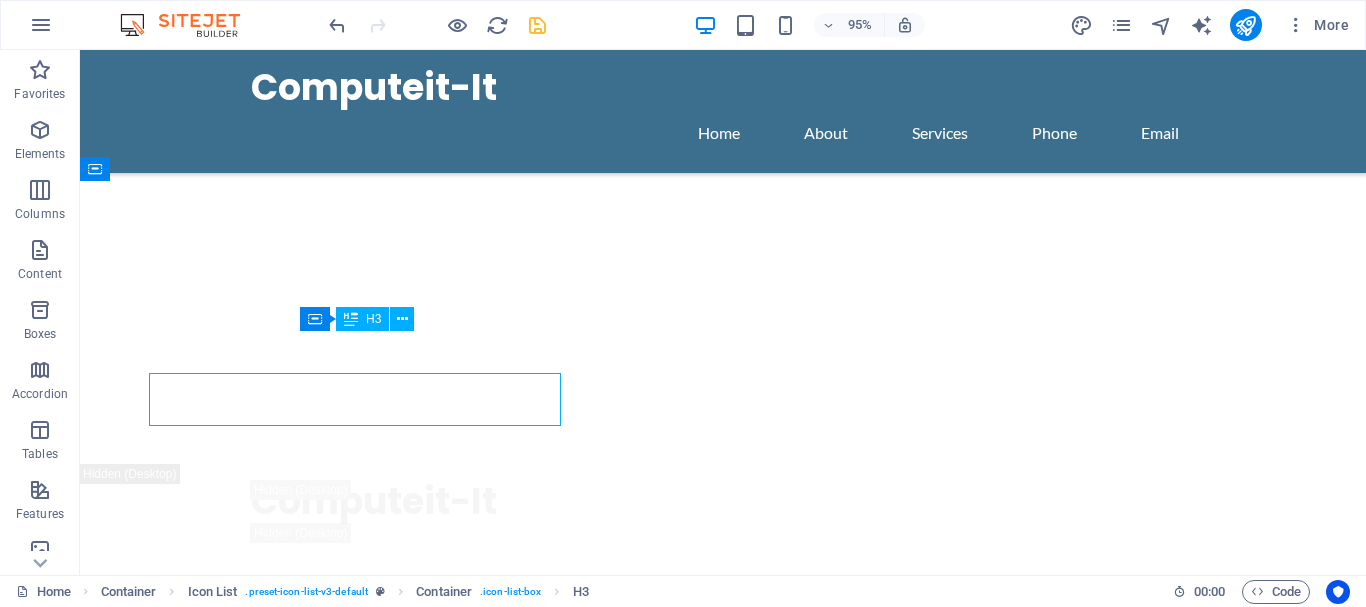 click on "Repair and Support Services" at bounding box center (458, 1986) 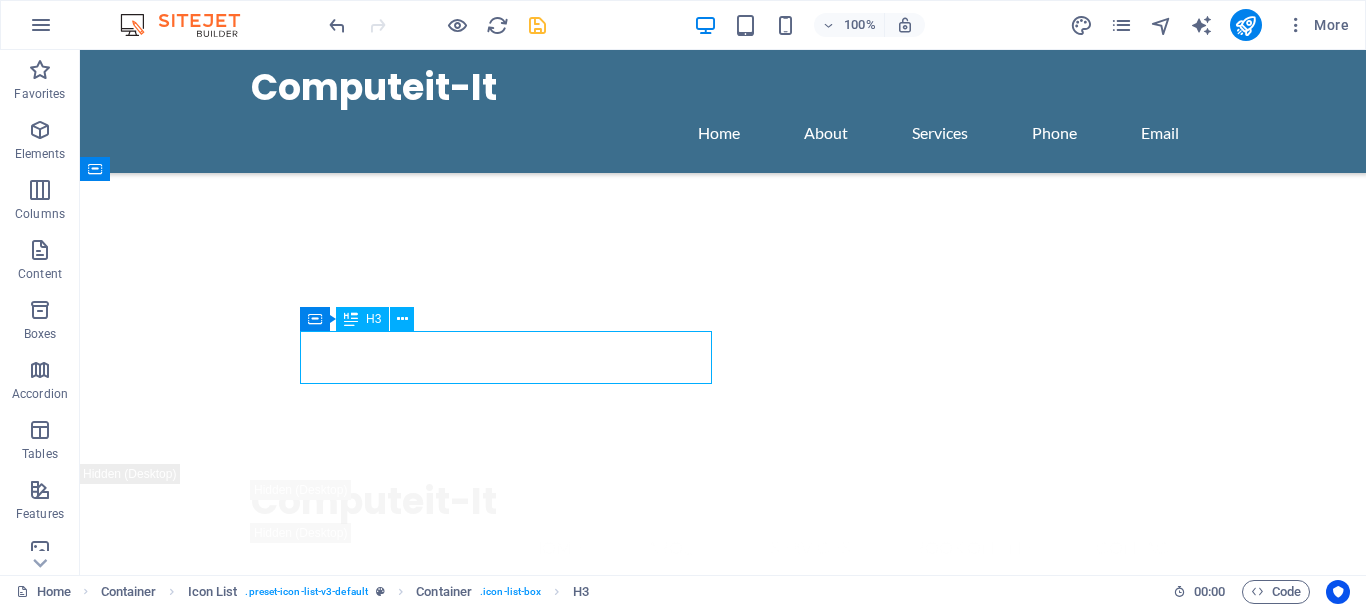 click on "Repair and Support Services" at bounding box center [458, 1986] 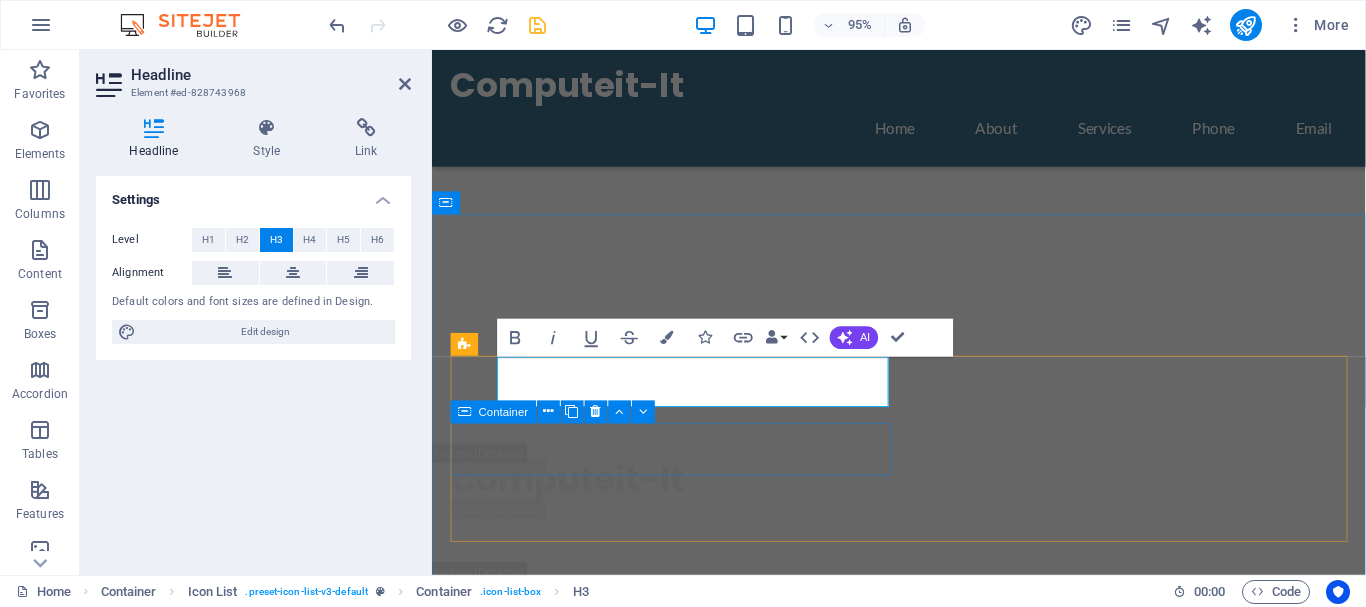 click at bounding box center [684, 2157] 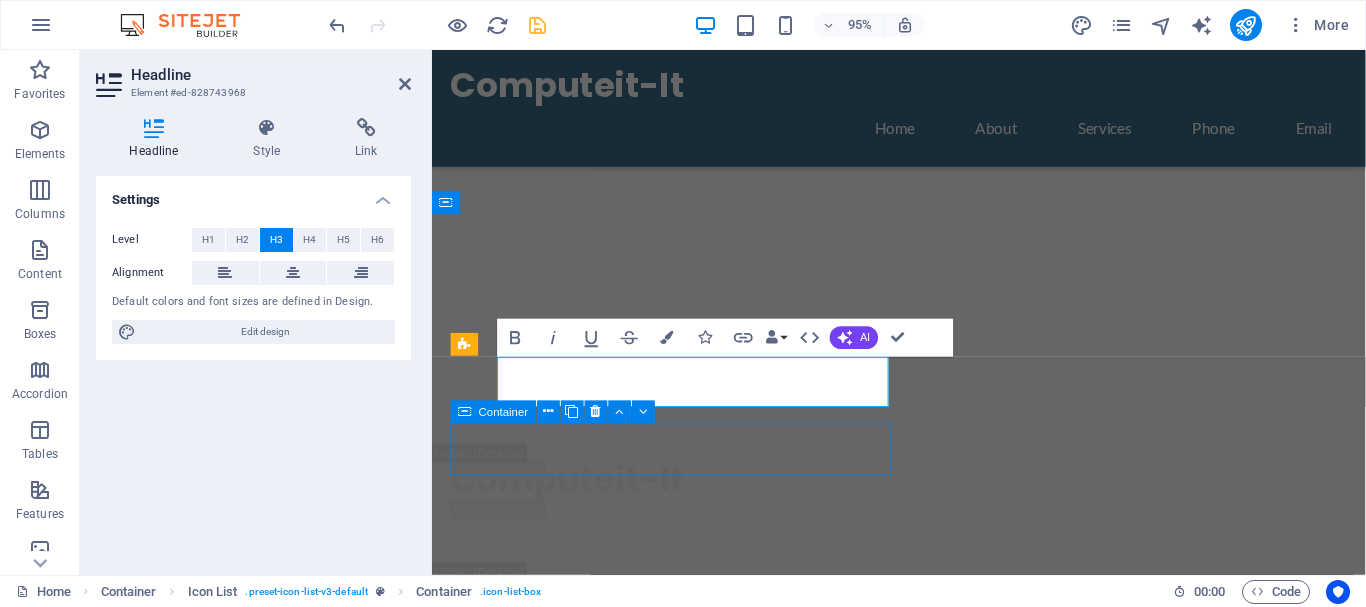 click at bounding box center (684, 2157) 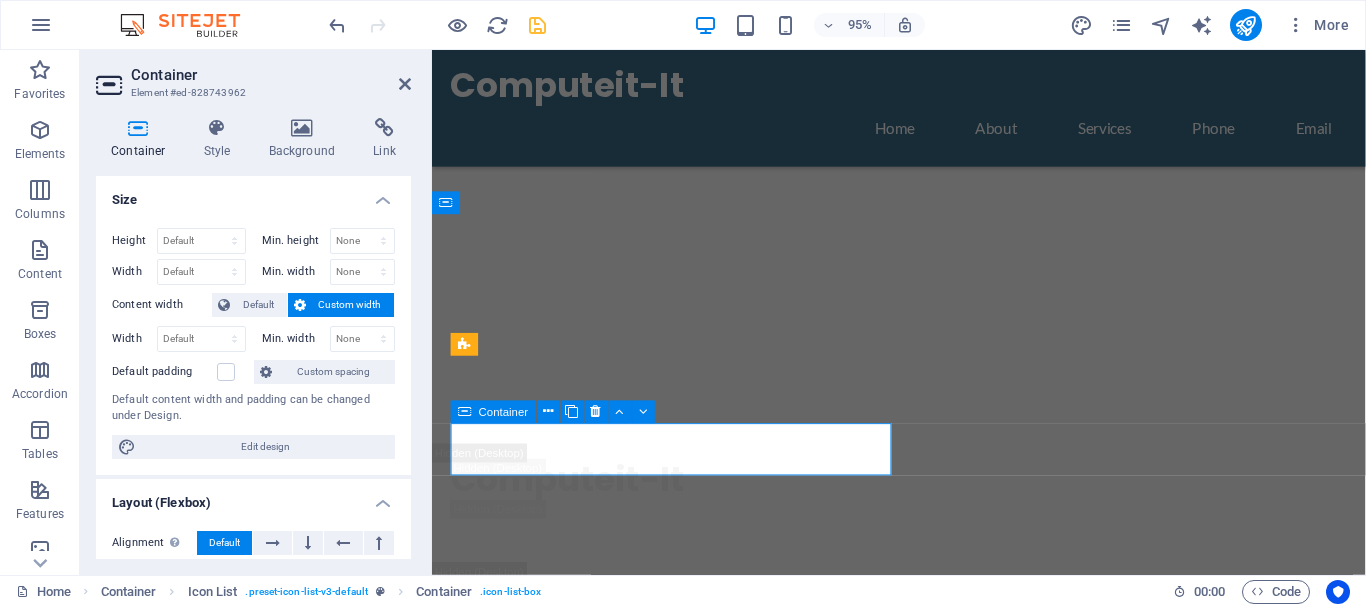 click at bounding box center (684, 2157) 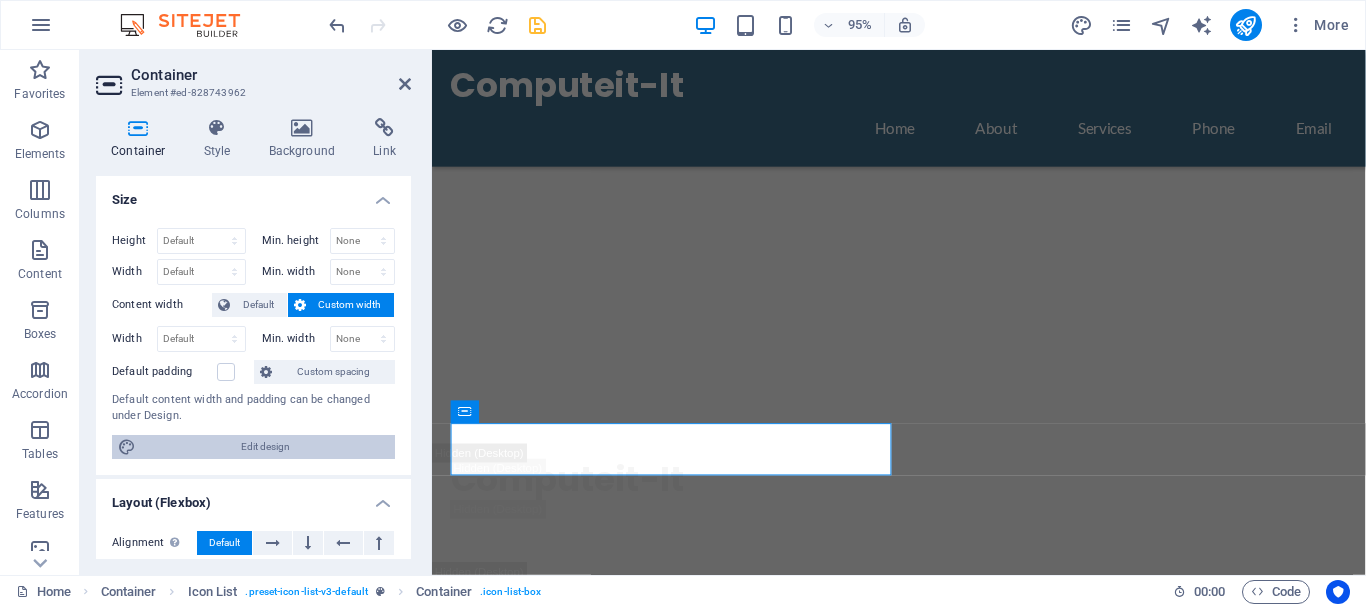click on "Edit design" at bounding box center (265, 447) 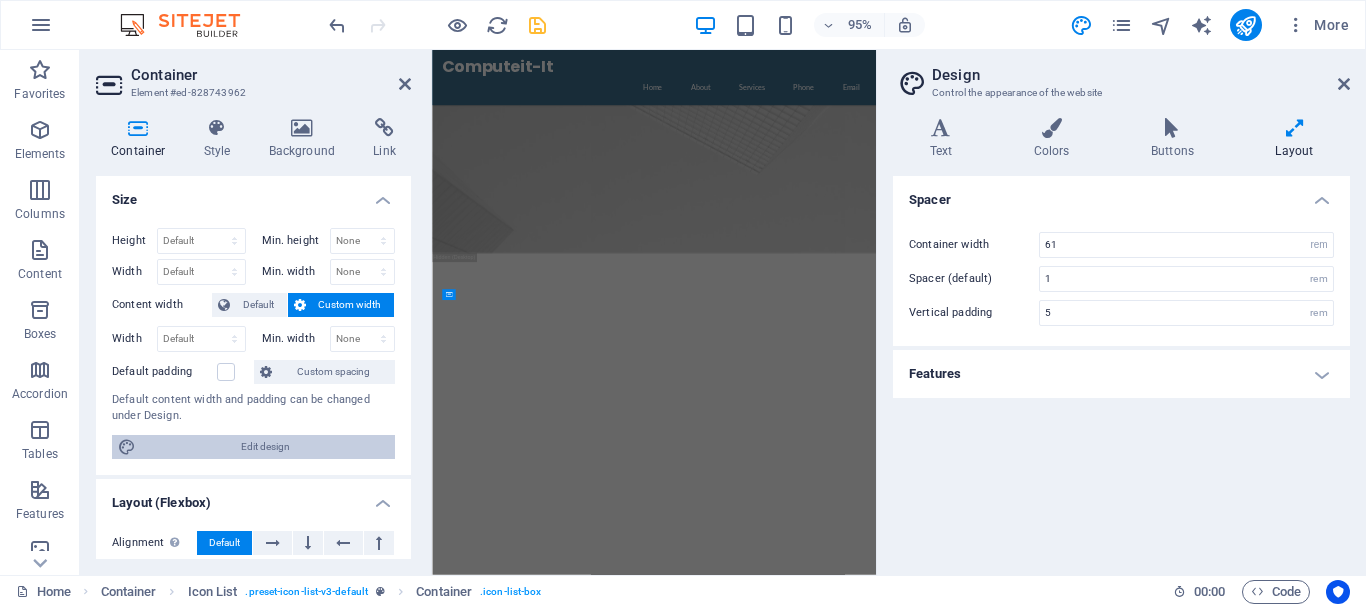 scroll, scrollTop: 2454, scrollLeft: 0, axis: vertical 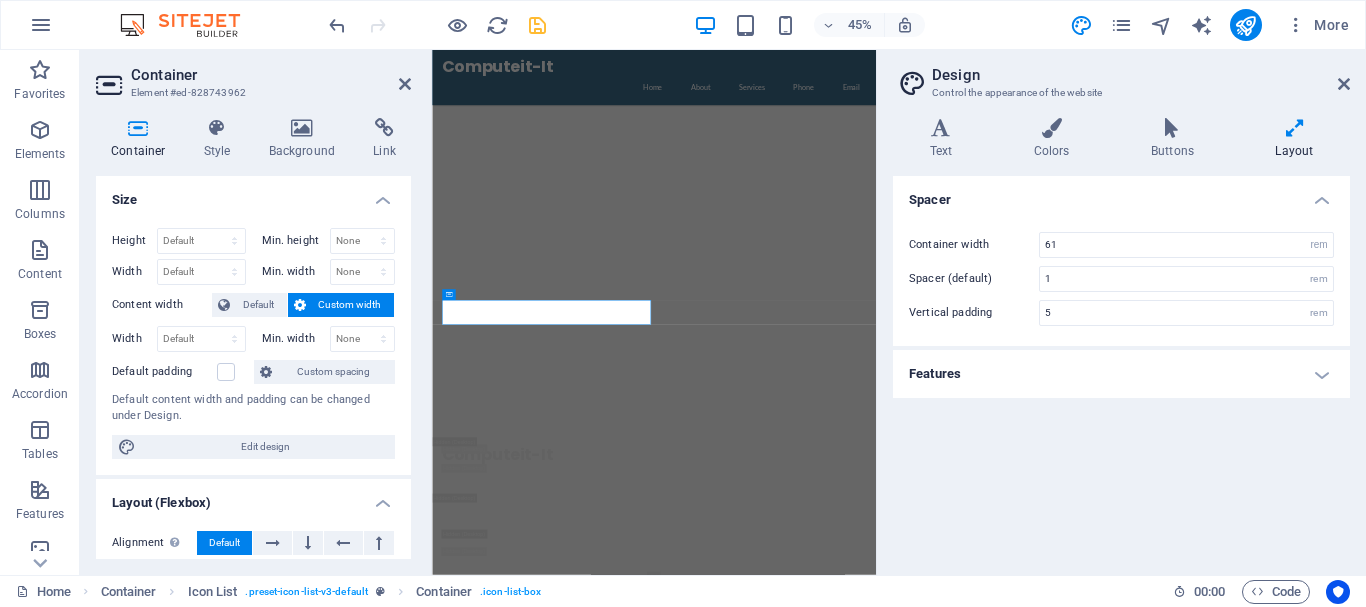 click on "Features" at bounding box center [1121, 374] 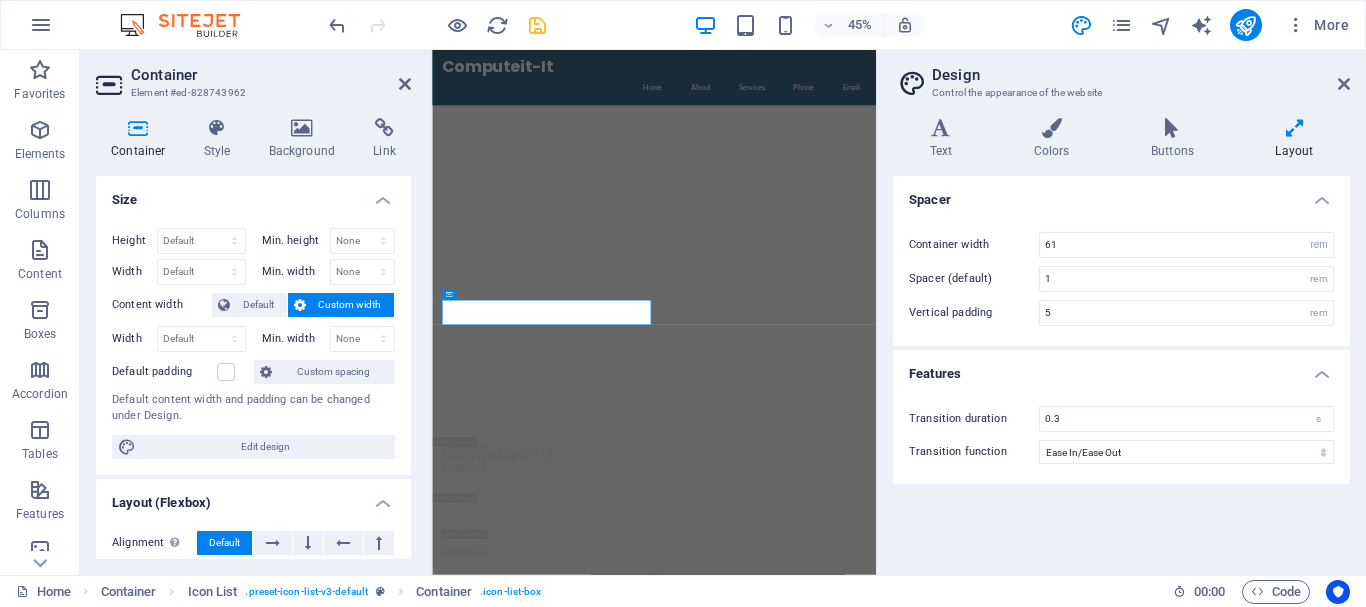 click at bounding box center [1294, 128] 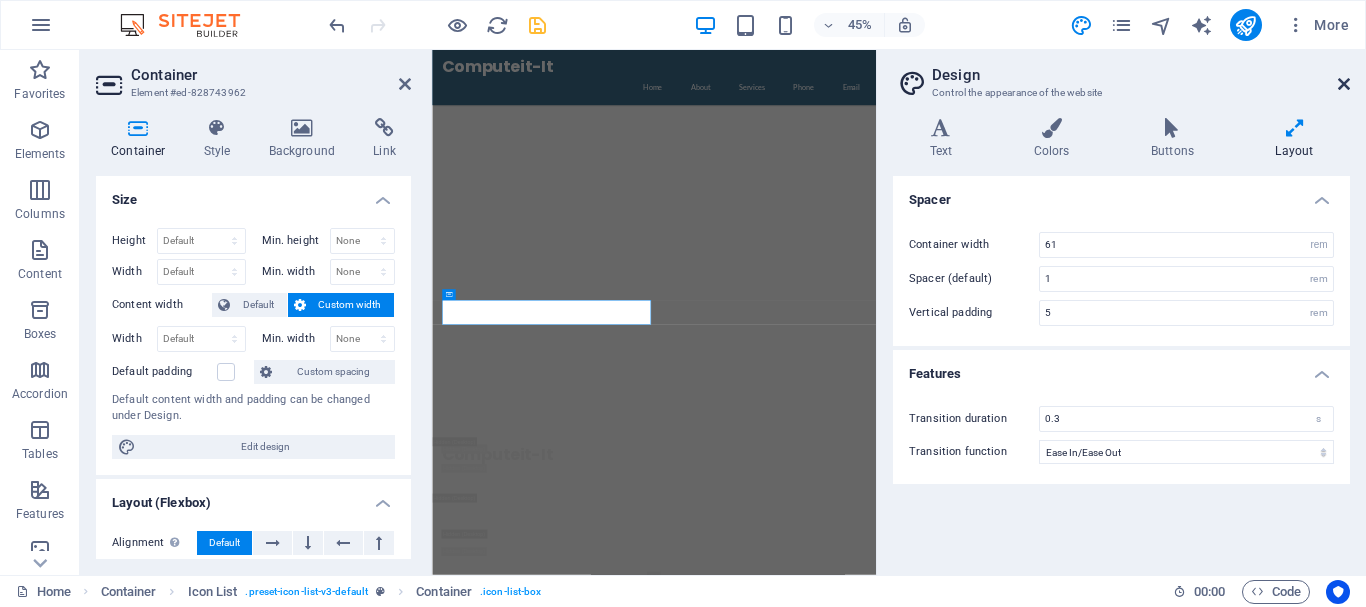 click at bounding box center [1344, 84] 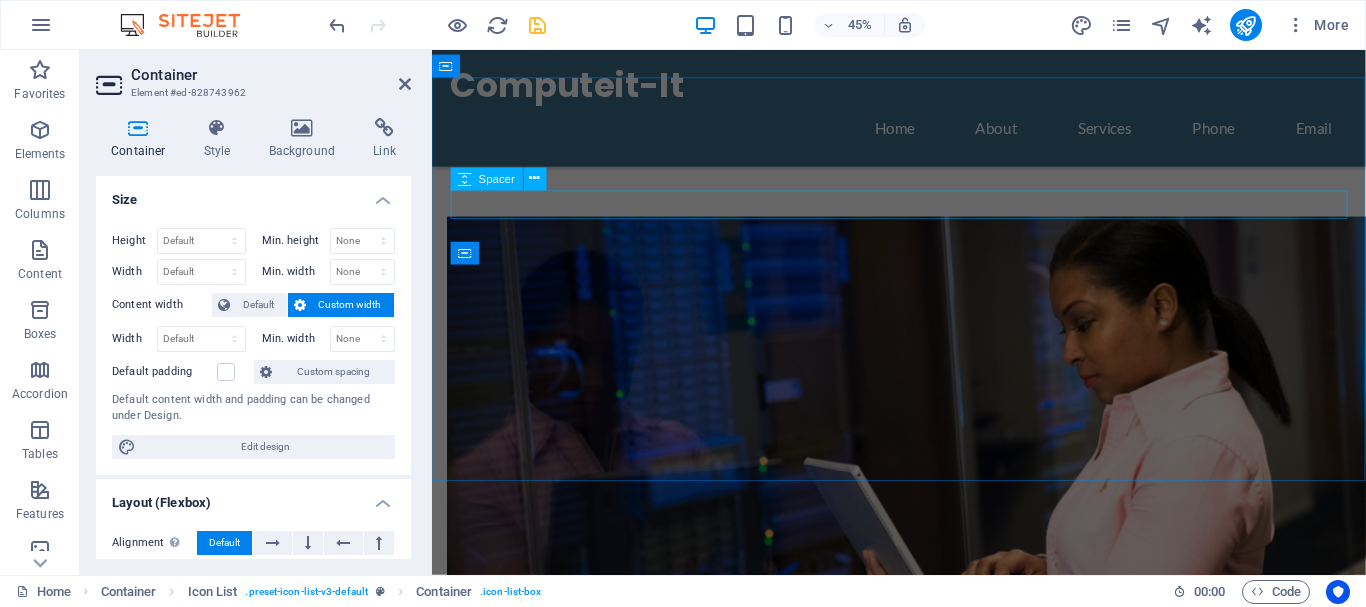 scroll, scrollTop: 1840, scrollLeft: 0, axis: vertical 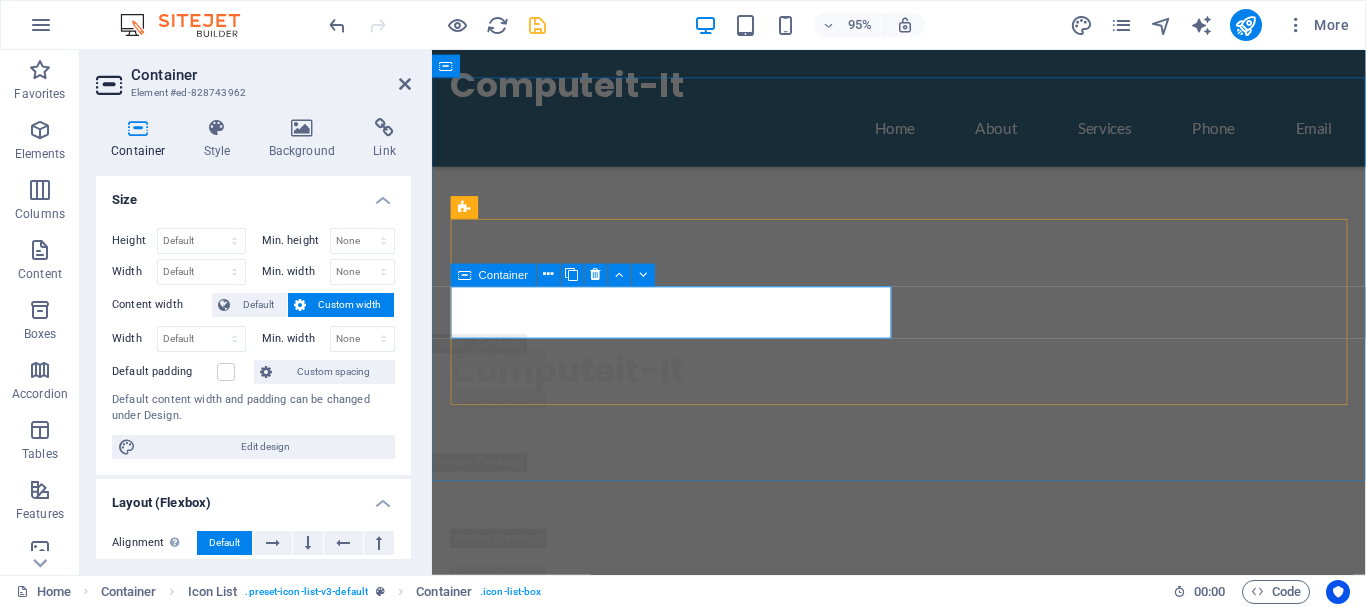 click at bounding box center [684, 2042] 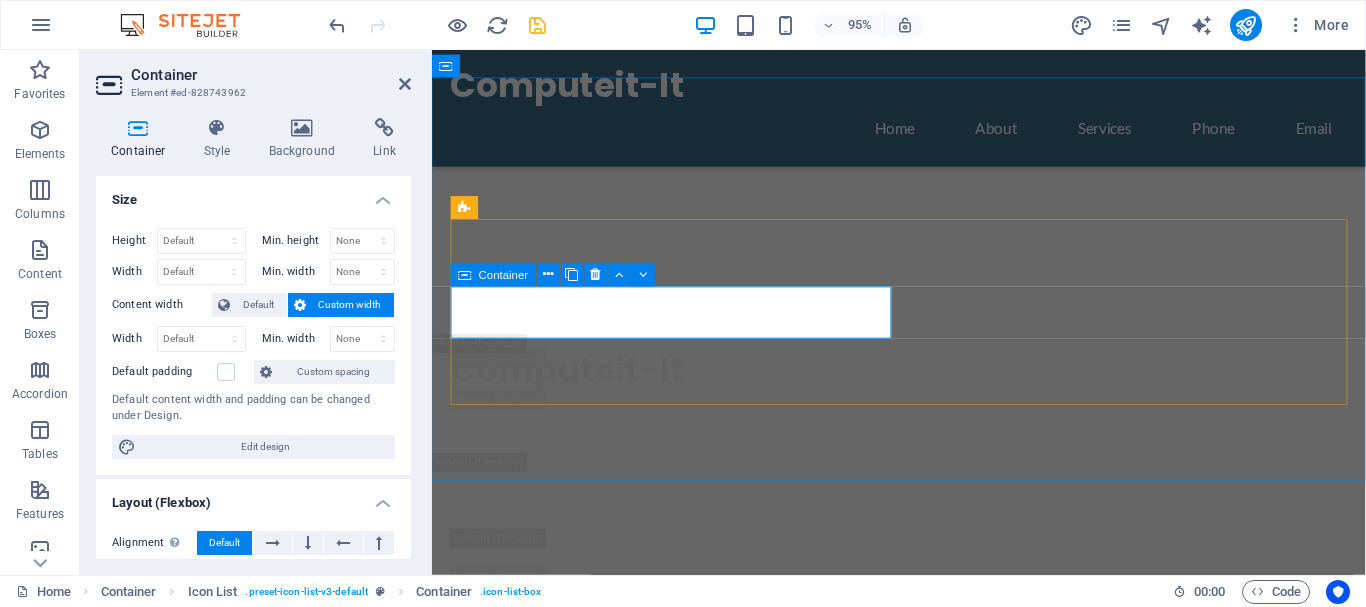 click at bounding box center [684, 2042] 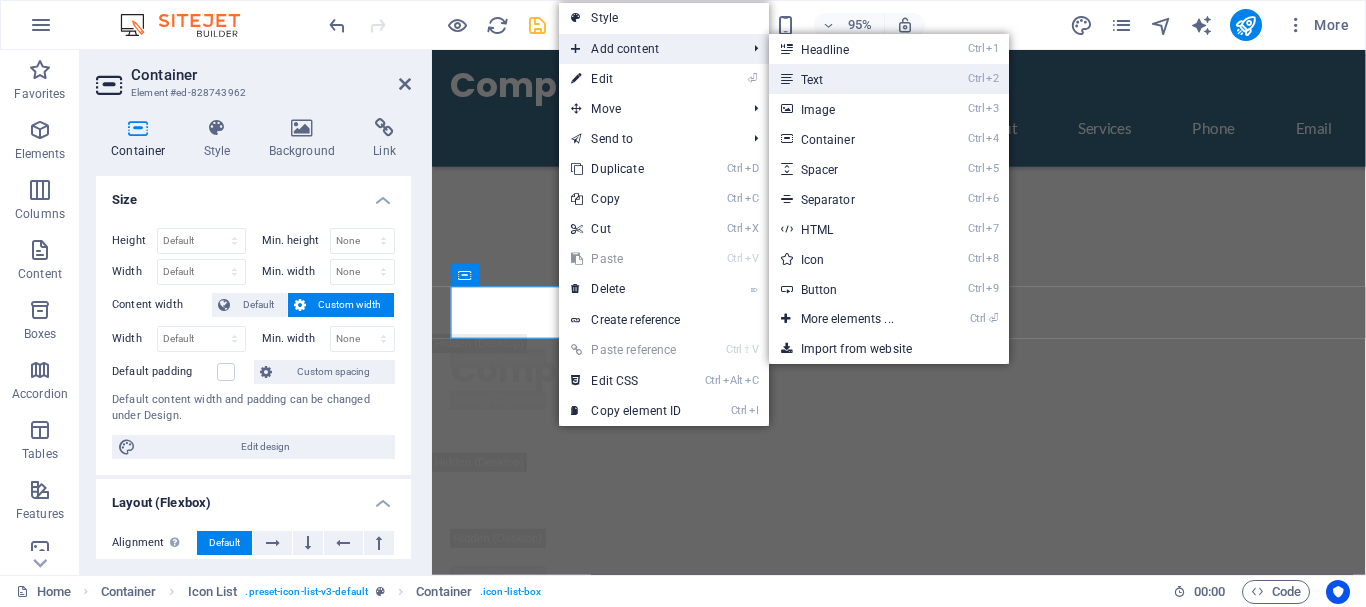 click on "Ctrl 2  Text" at bounding box center (851, 79) 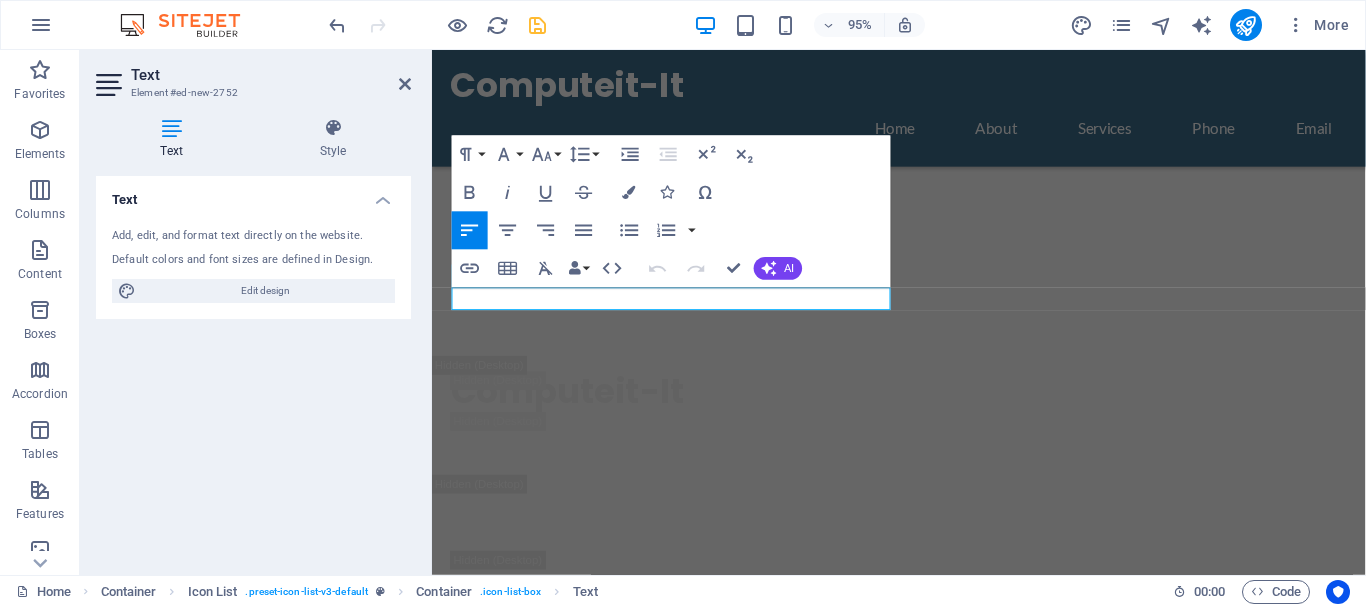 click at bounding box center (171, 128) 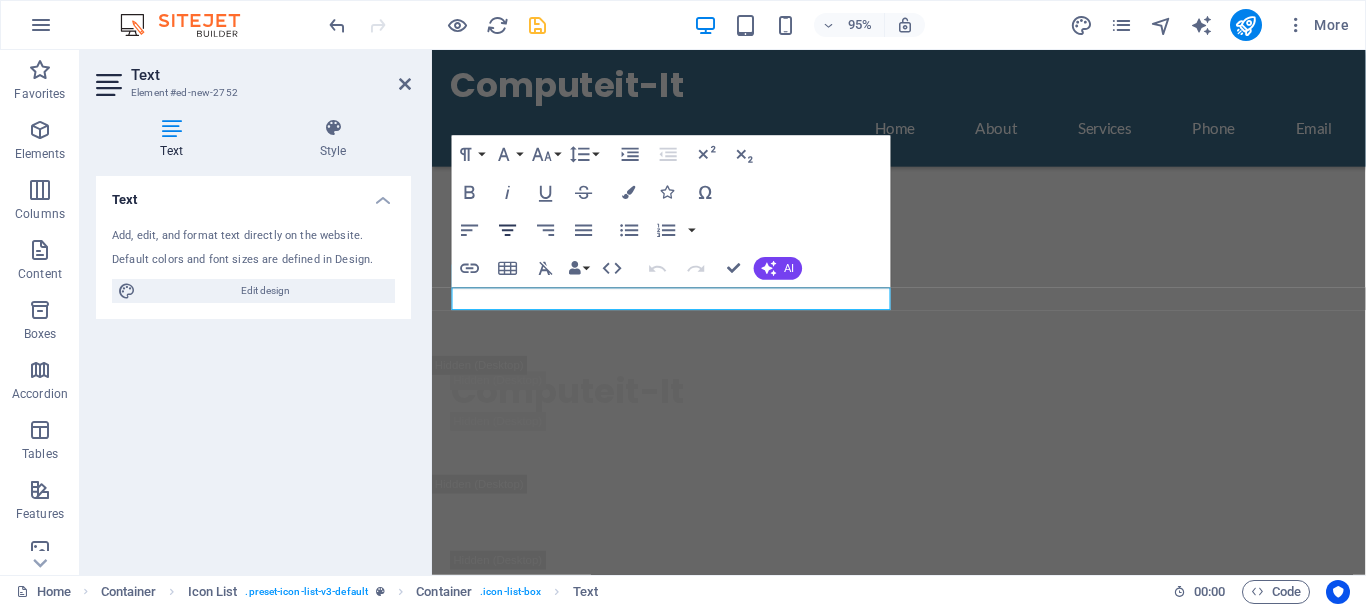 click 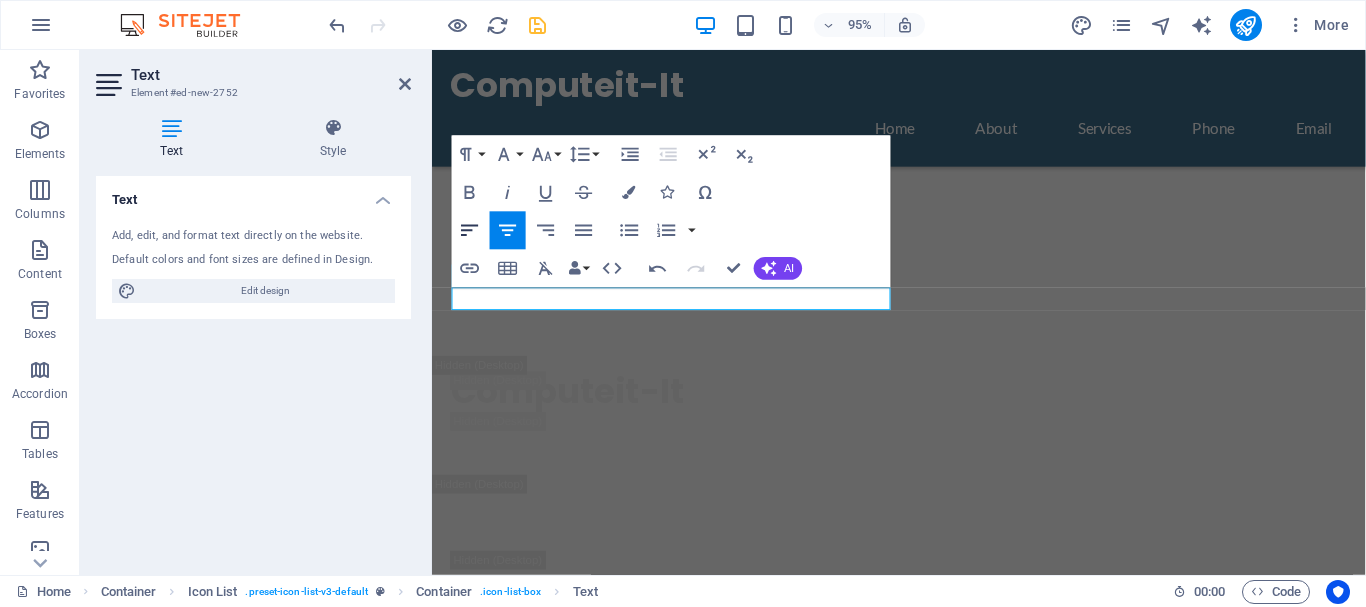 click 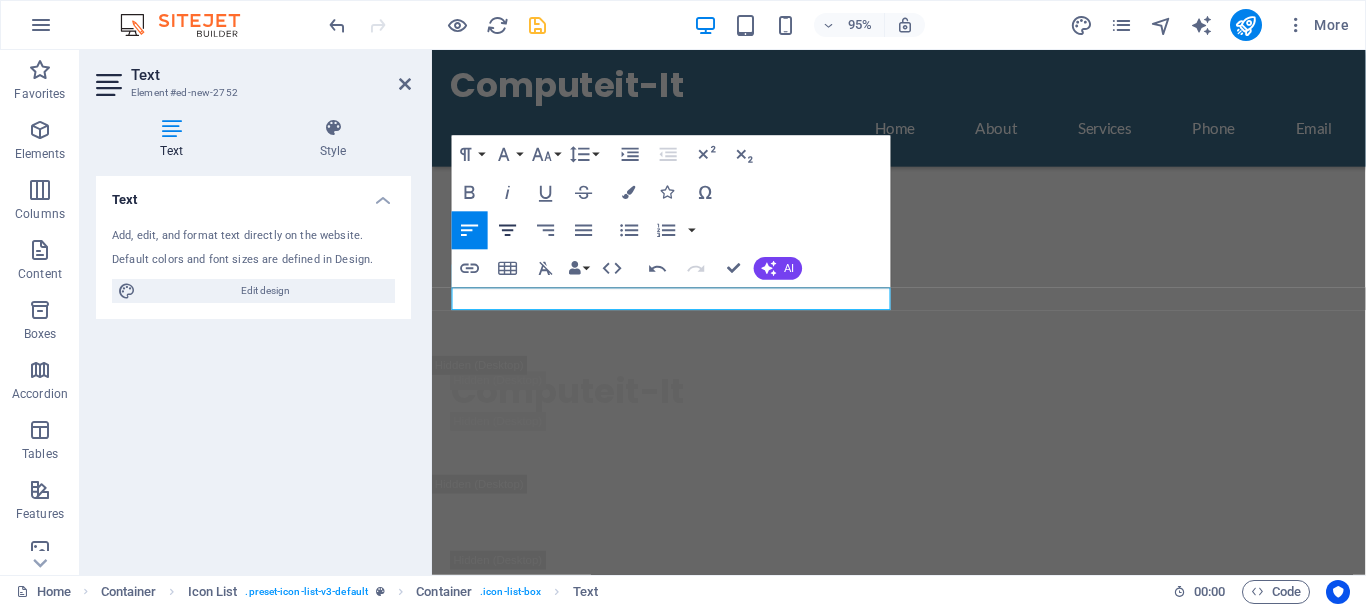 click 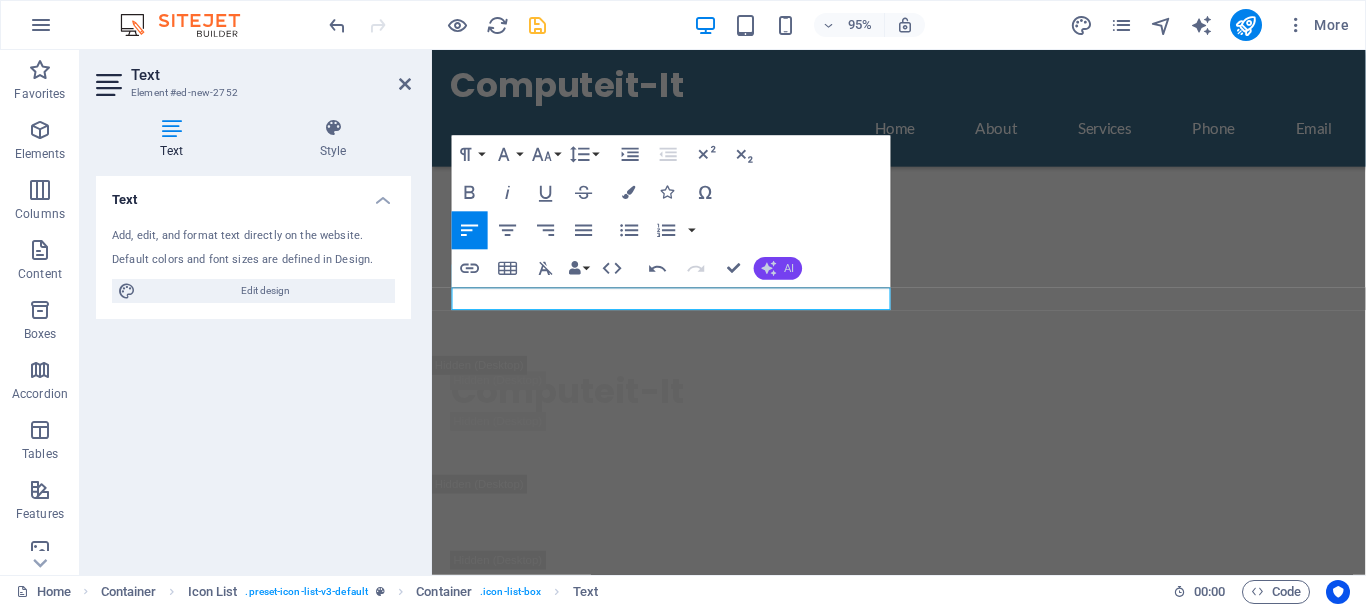 click on "AI" at bounding box center [789, 268] 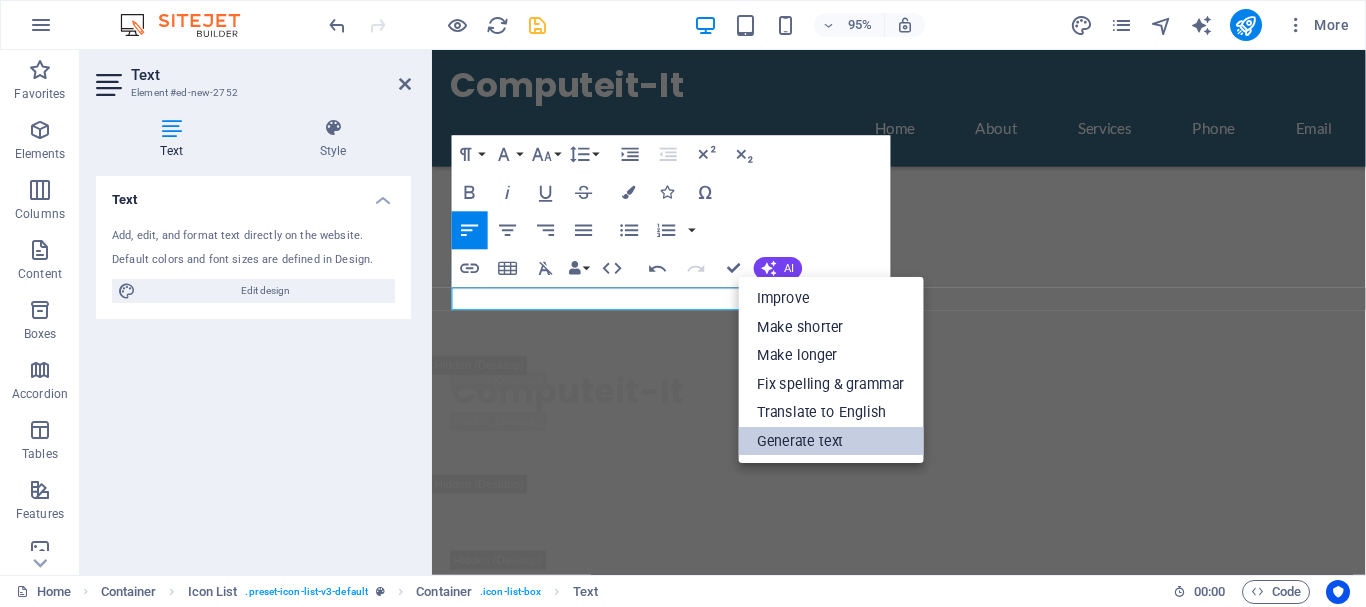 click on "Generate text" at bounding box center [830, 441] 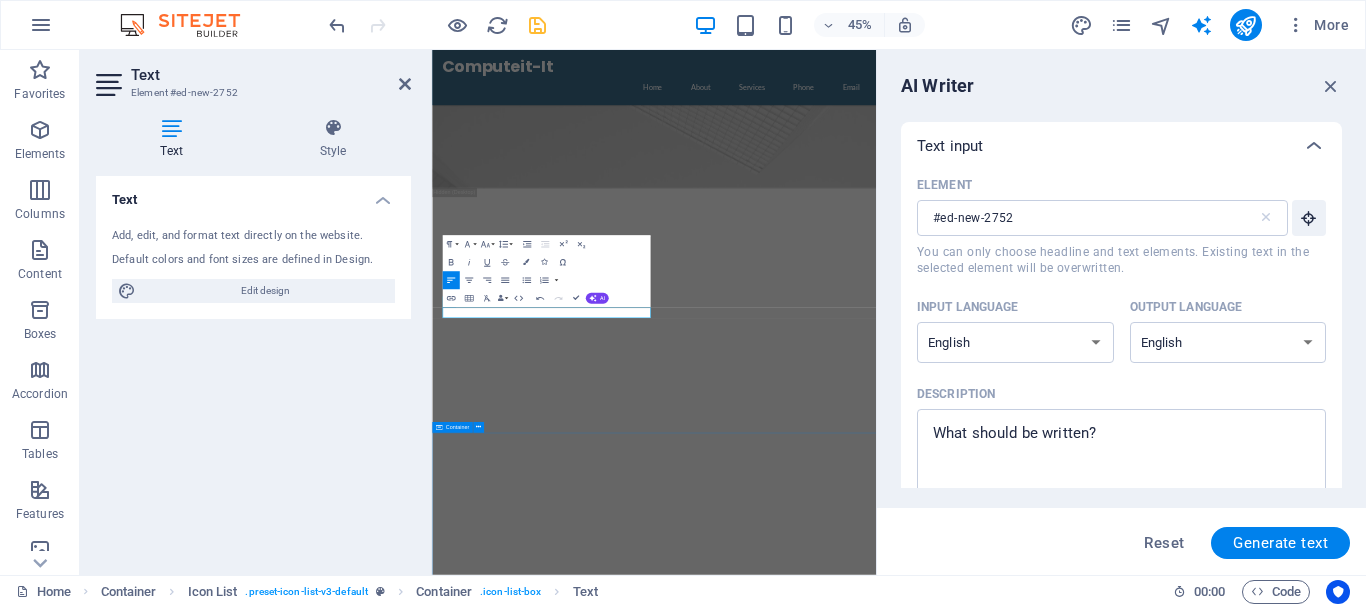 scroll, scrollTop: 2439, scrollLeft: 0, axis: vertical 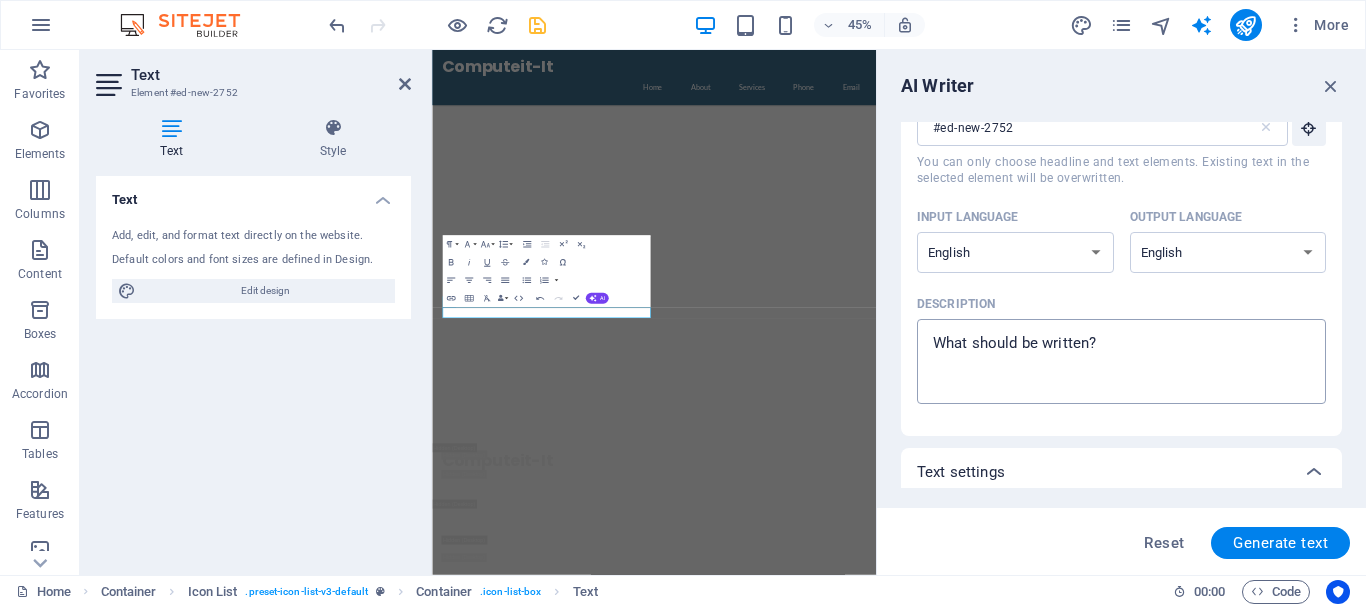 click on "Description x ​" at bounding box center [1121, 361] 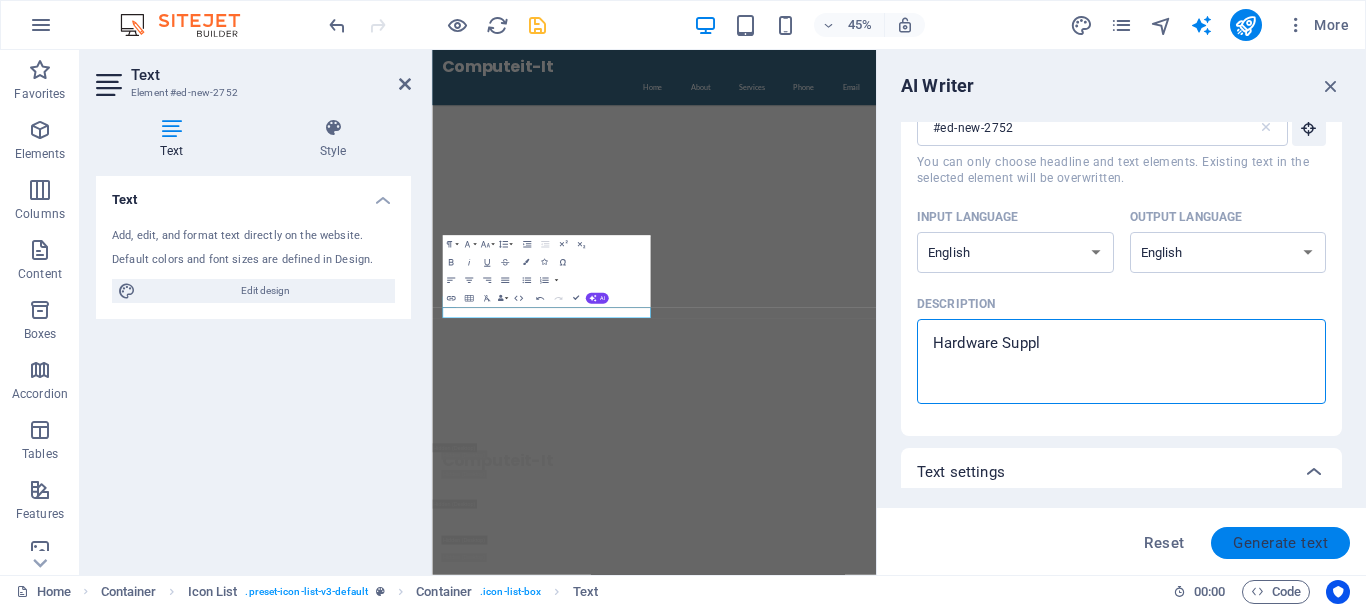 click on "Generate text" at bounding box center [1280, 543] 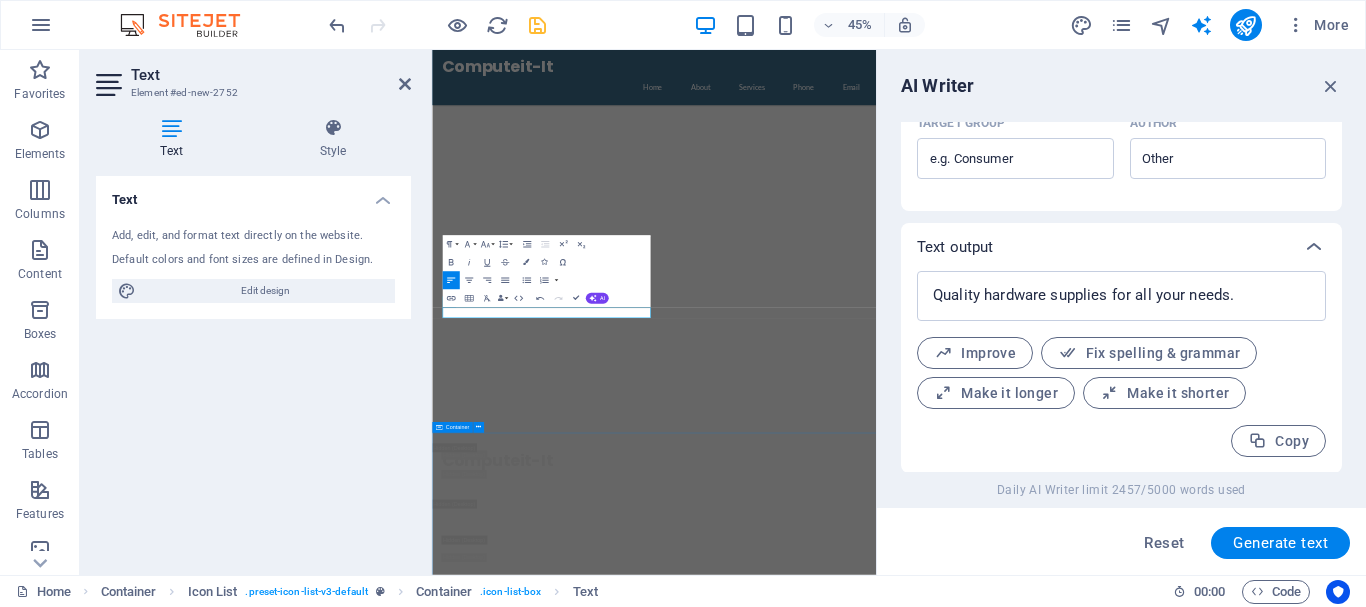 scroll, scrollTop: 653, scrollLeft: 0, axis: vertical 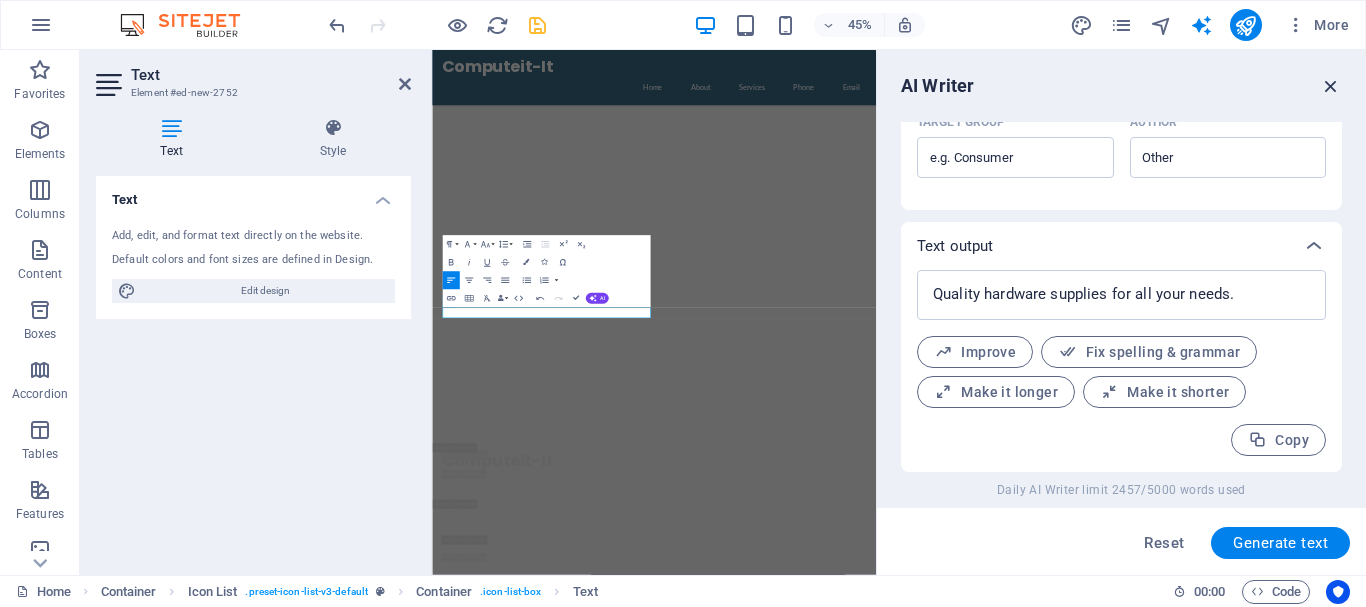 click at bounding box center (1331, 86) 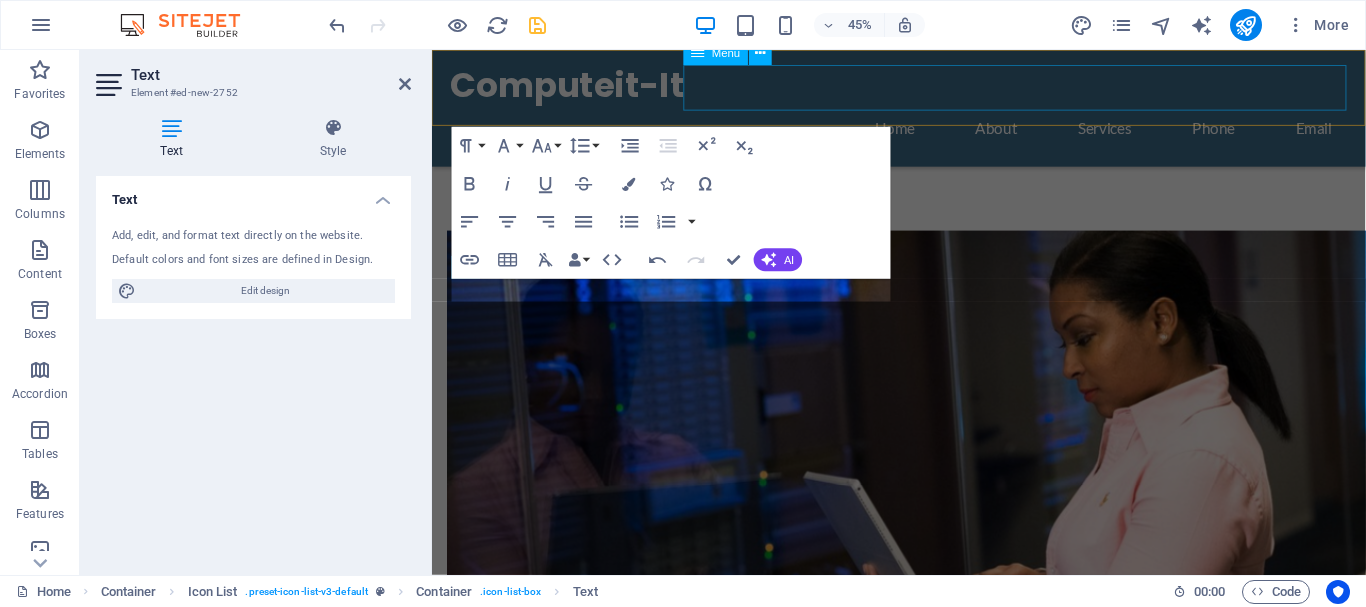 scroll, scrollTop: 1826, scrollLeft: 0, axis: vertical 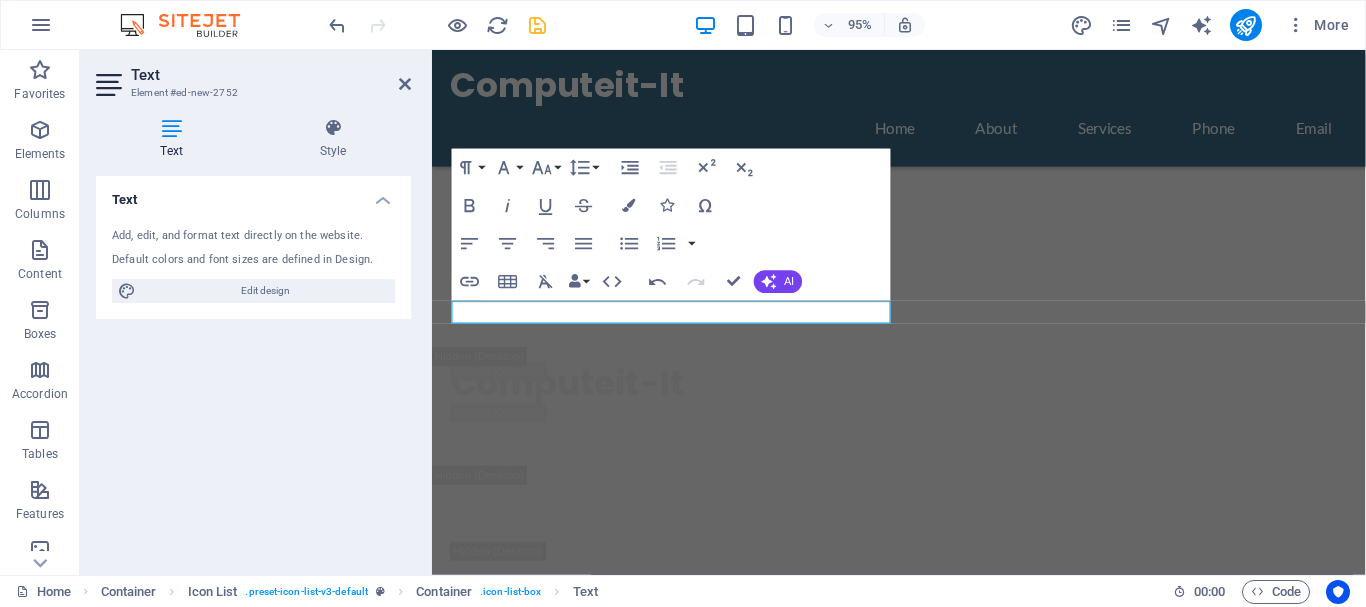 click on "Text Add, edit, and format text directly on the website. Default colors and font sizes are defined in Design. Edit design Alignment Left aligned Centered Right aligned" at bounding box center [253, 367] 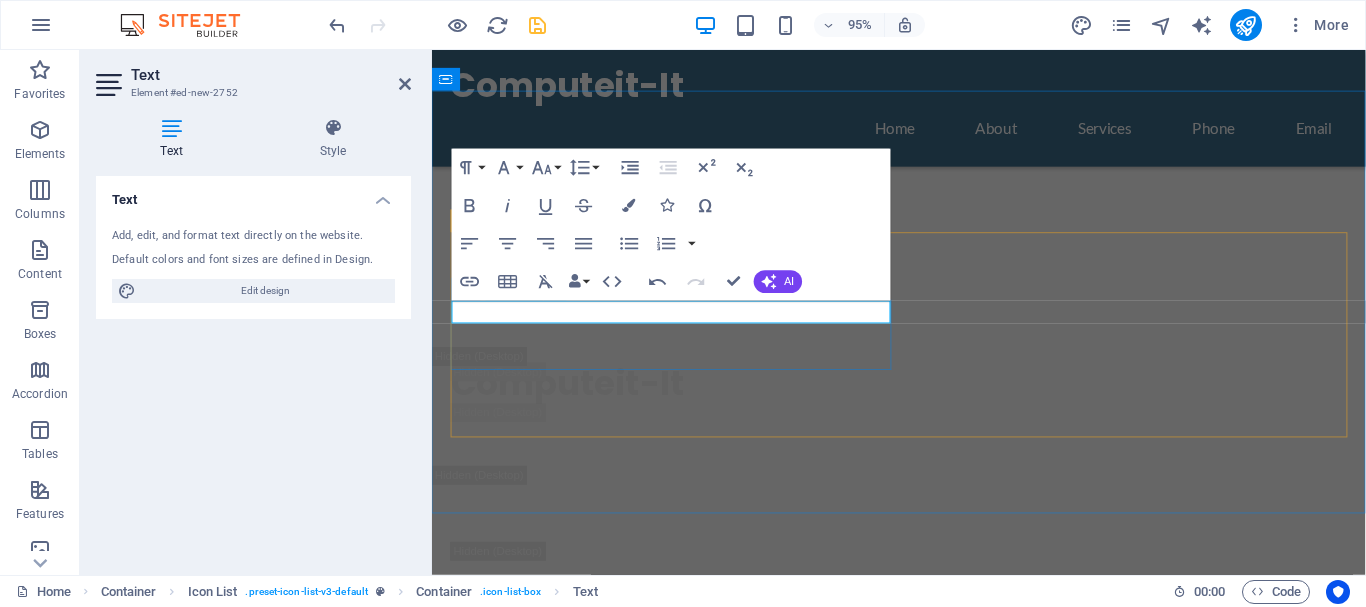 click on "Quality hardware supplies for all your needs." at bounding box center [684, 2044] 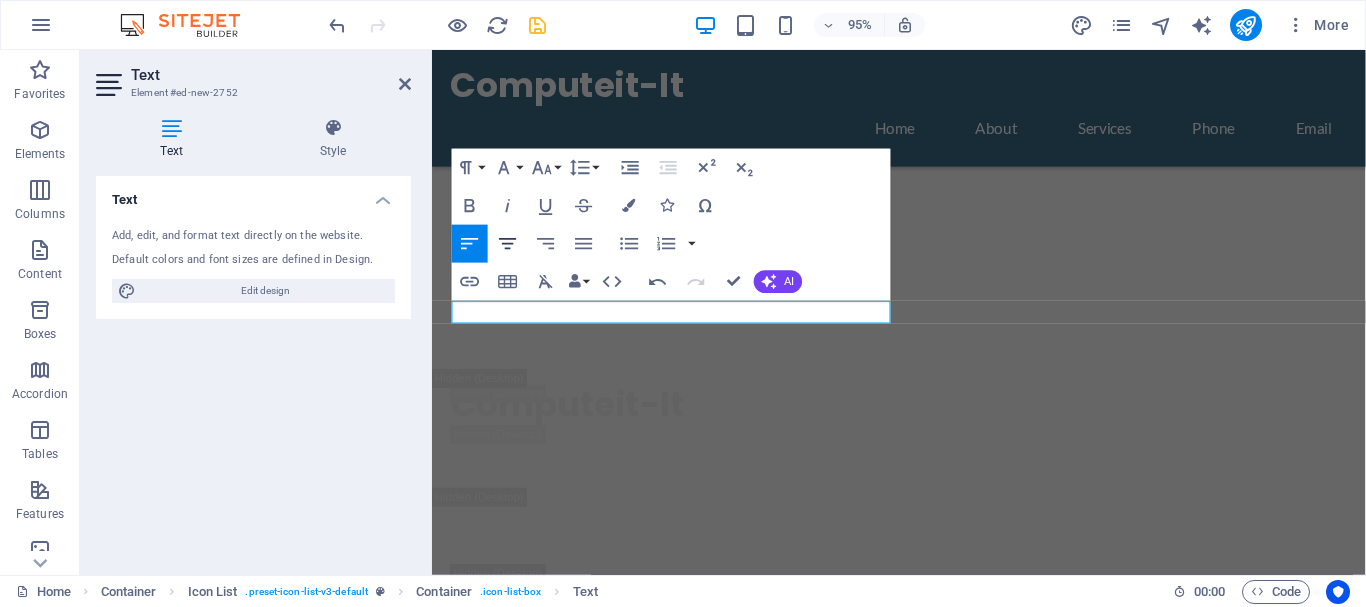 click 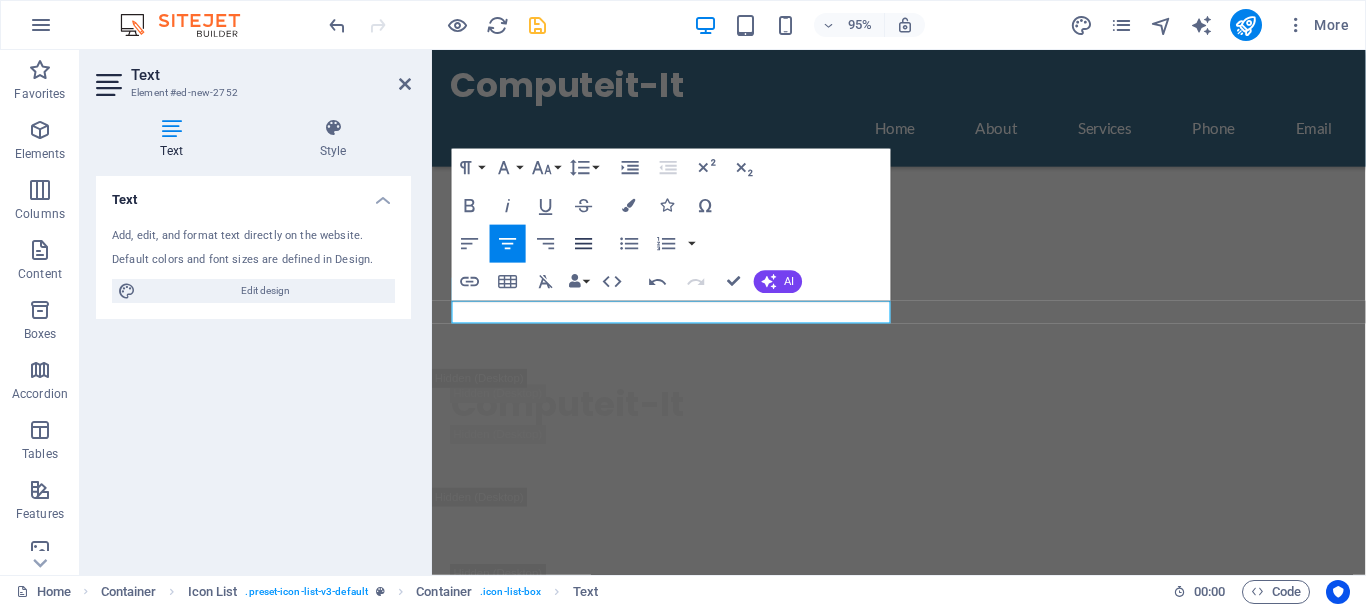 click 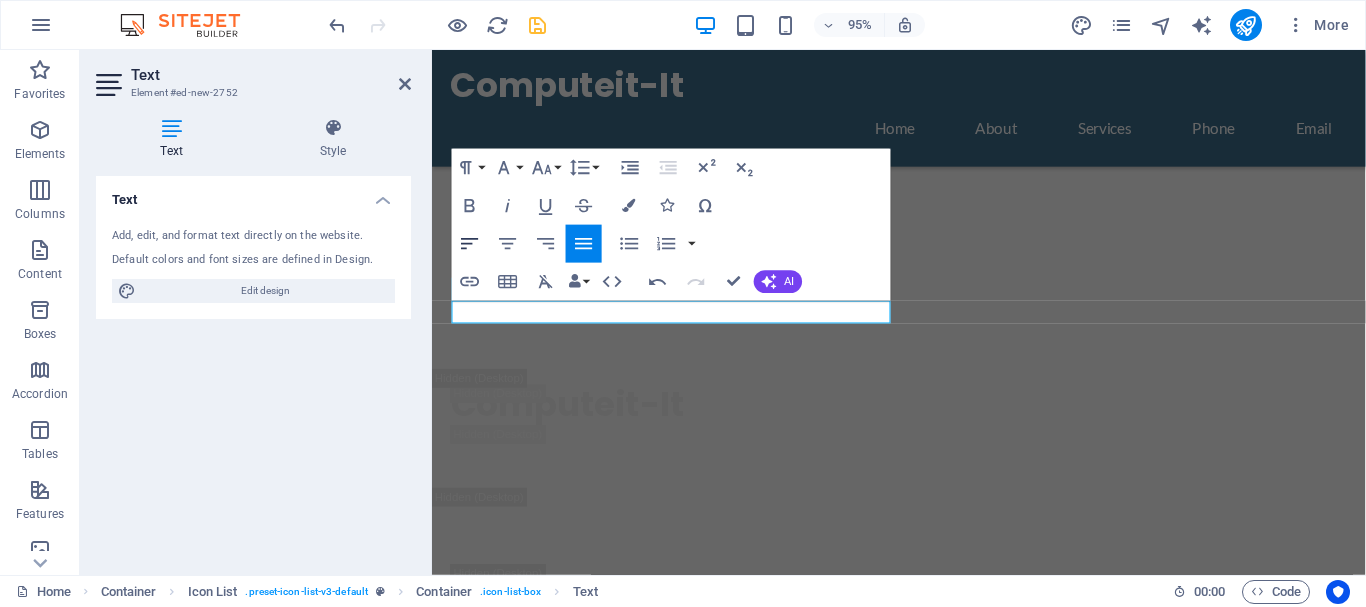 click 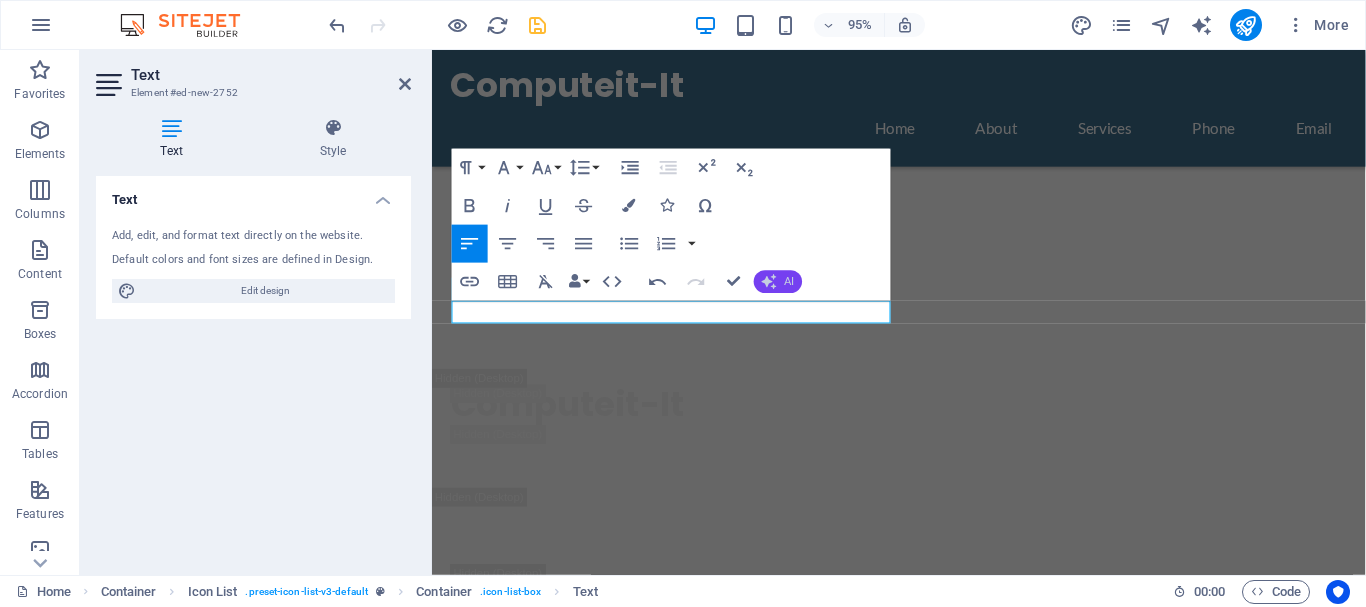 click on "AI" at bounding box center (778, 282) 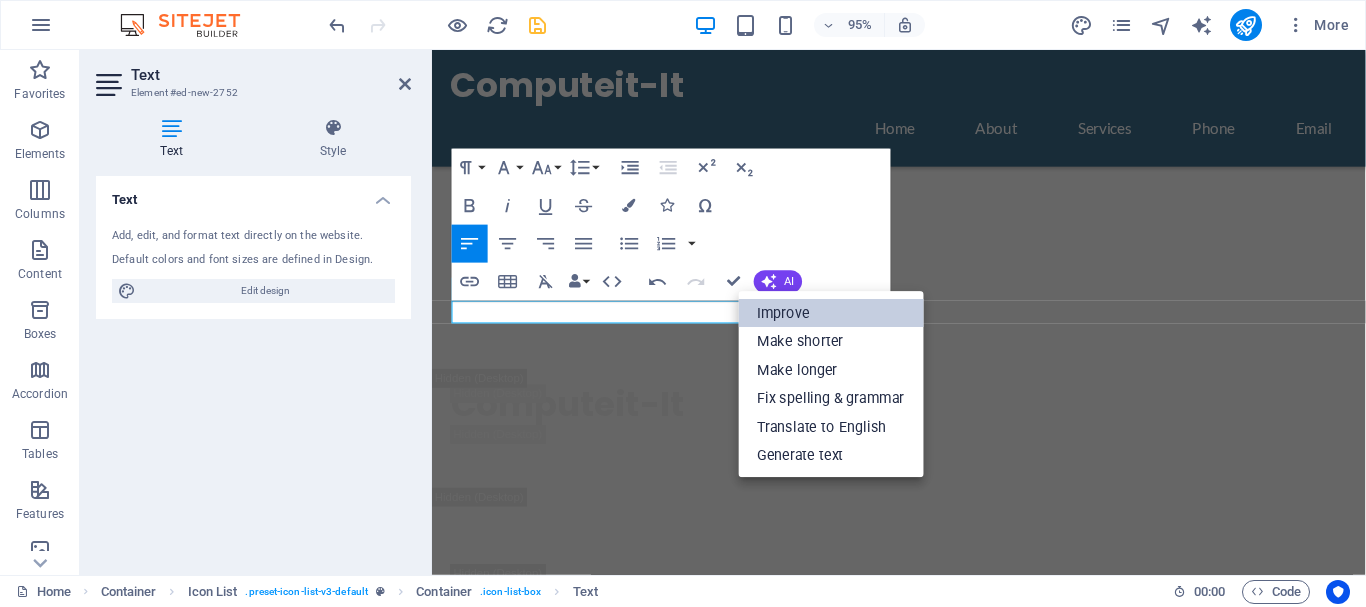 click on "Improve" at bounding box center (830, 313) 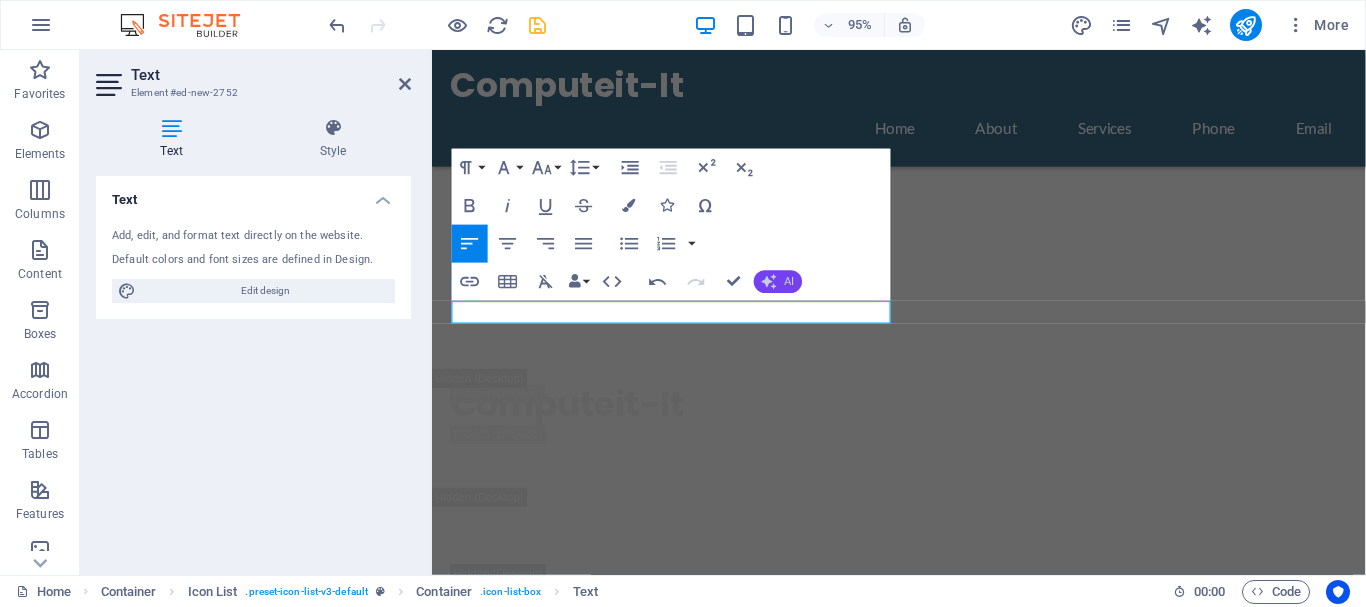 click 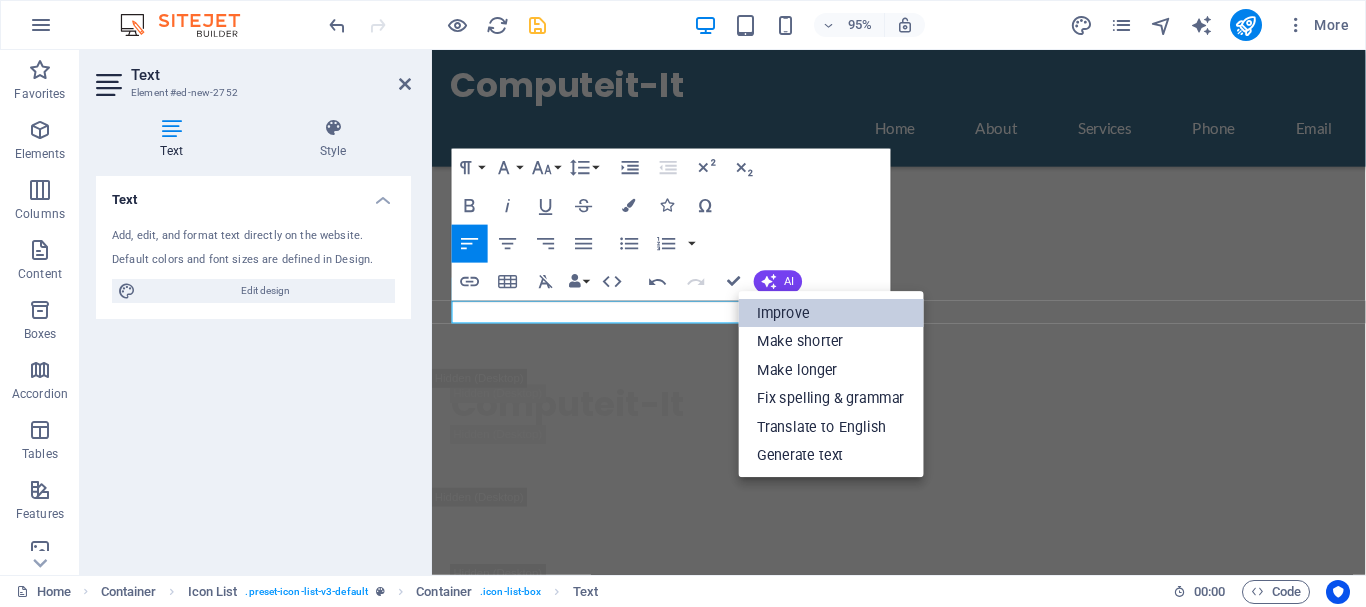 click on "Improve" at bounding box center [830, 313] 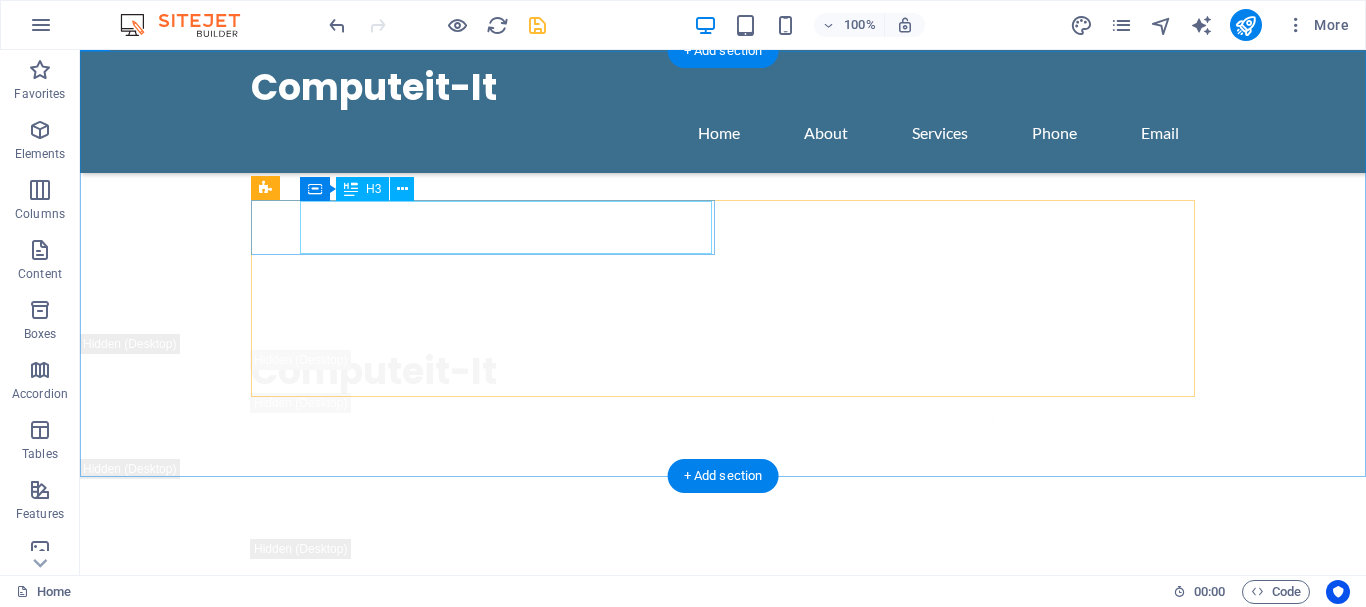 click on "Repair and Support Services" at bounding box center [458, 1856] 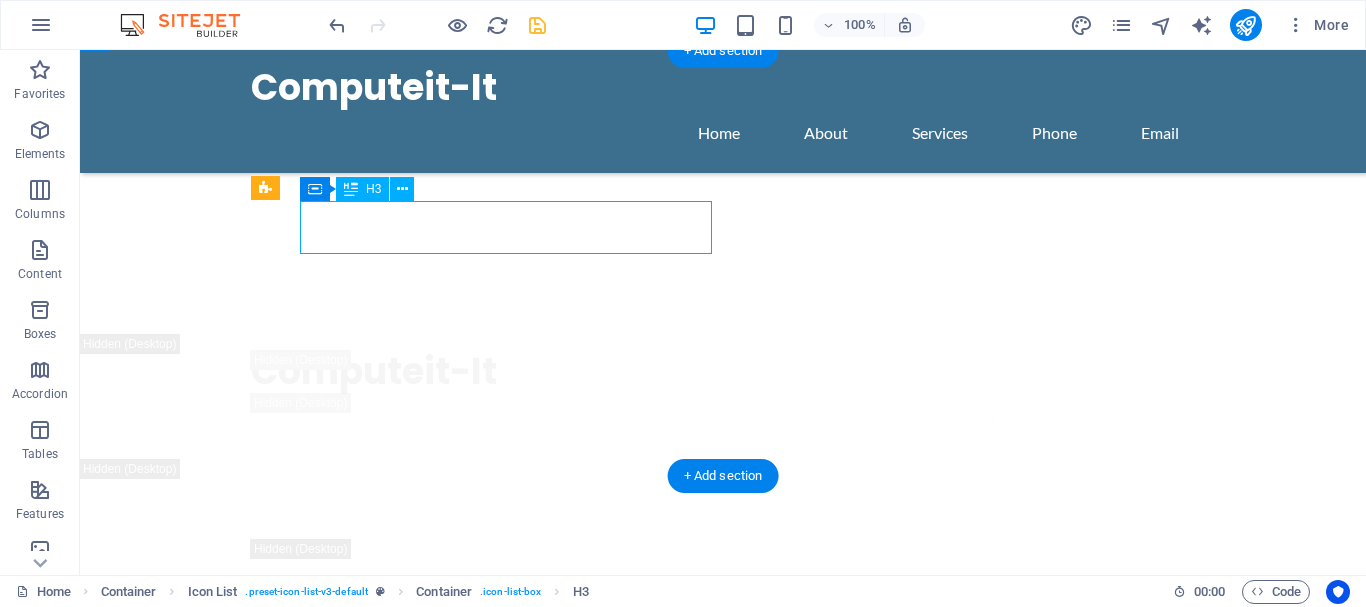 click on "Repair and Support Services" at bounding box center (458, 1856) 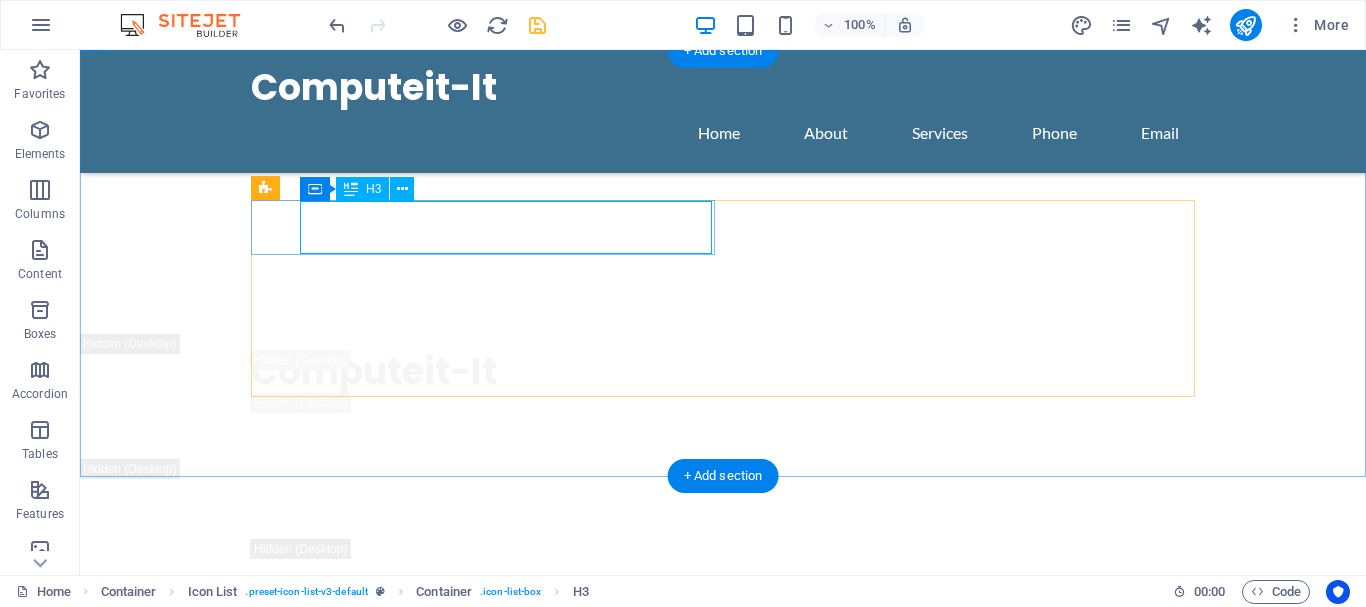 click on "Repair and Support Services" at bounding box center (458, 1856) 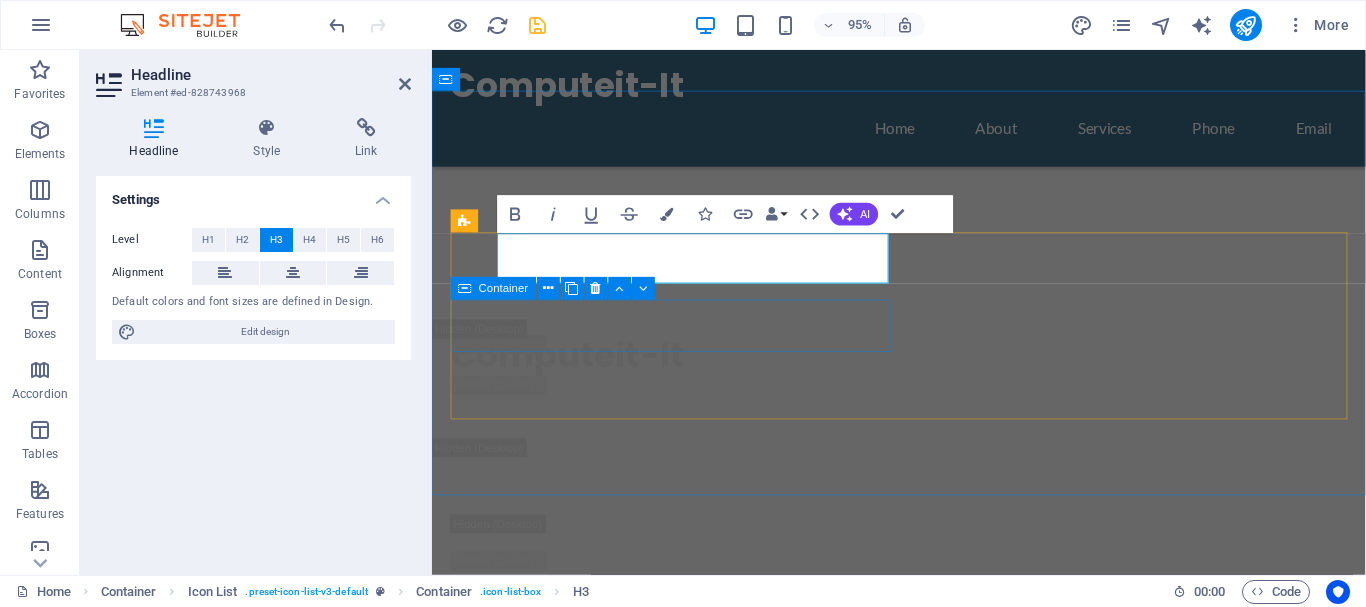 click at bounding box center (684, 2027) 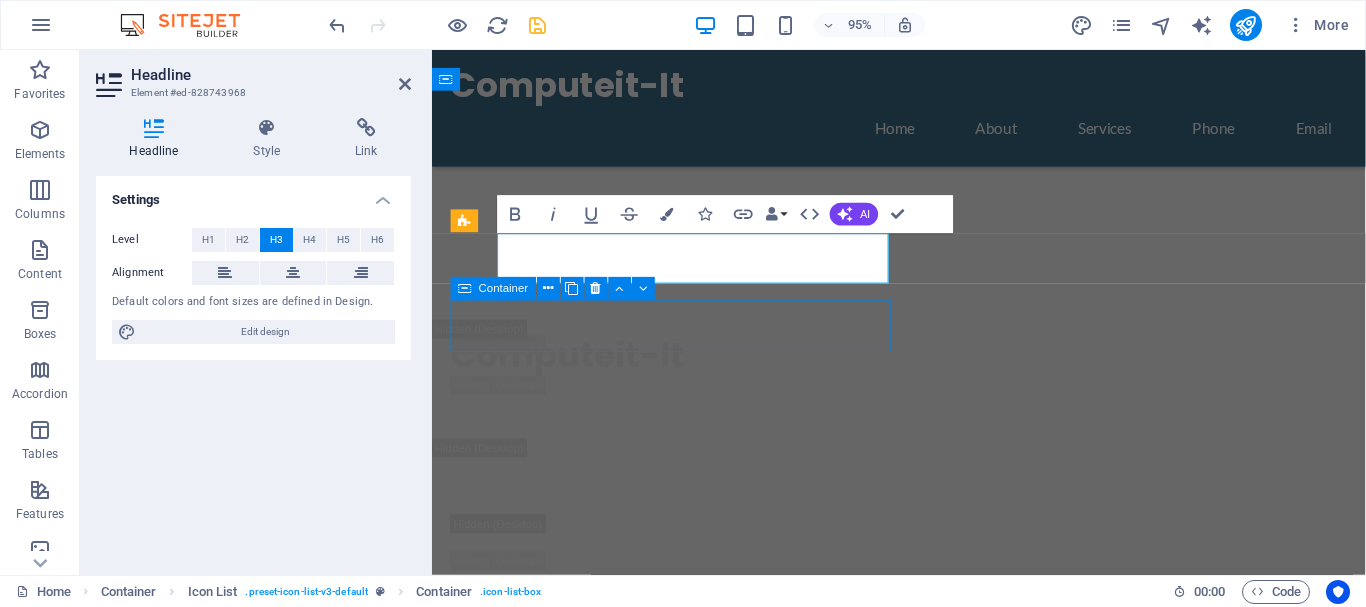 click at bounding box center [684, 2027] 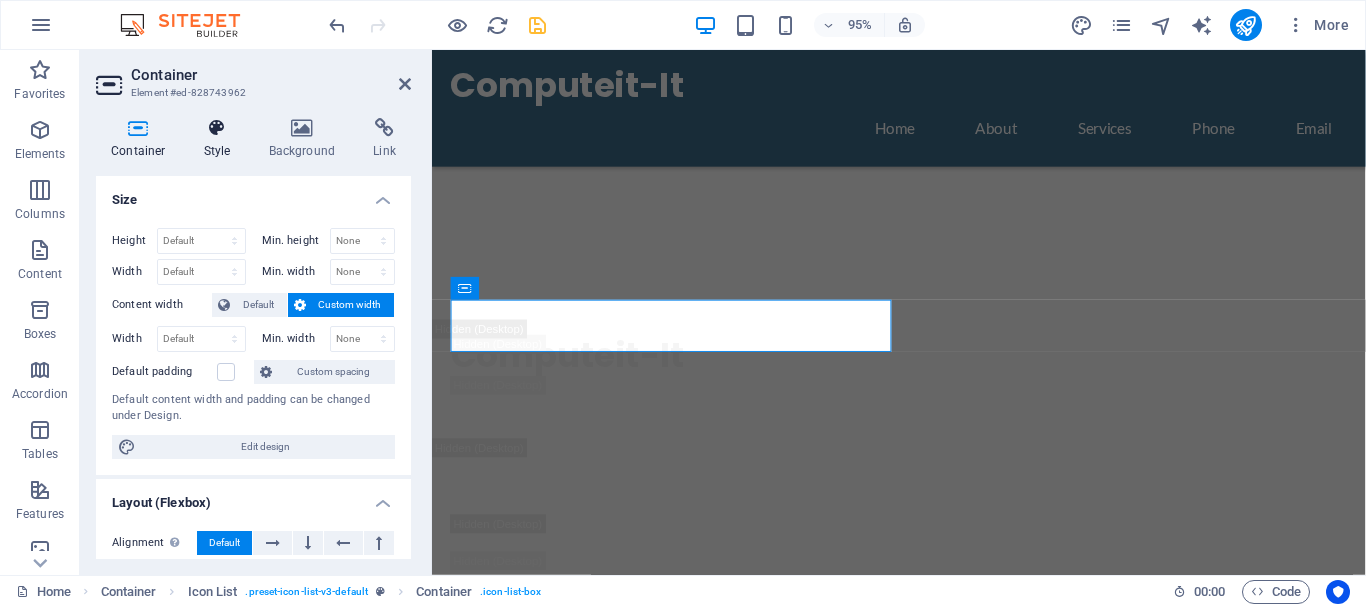 click at bounding box center (217, 128) 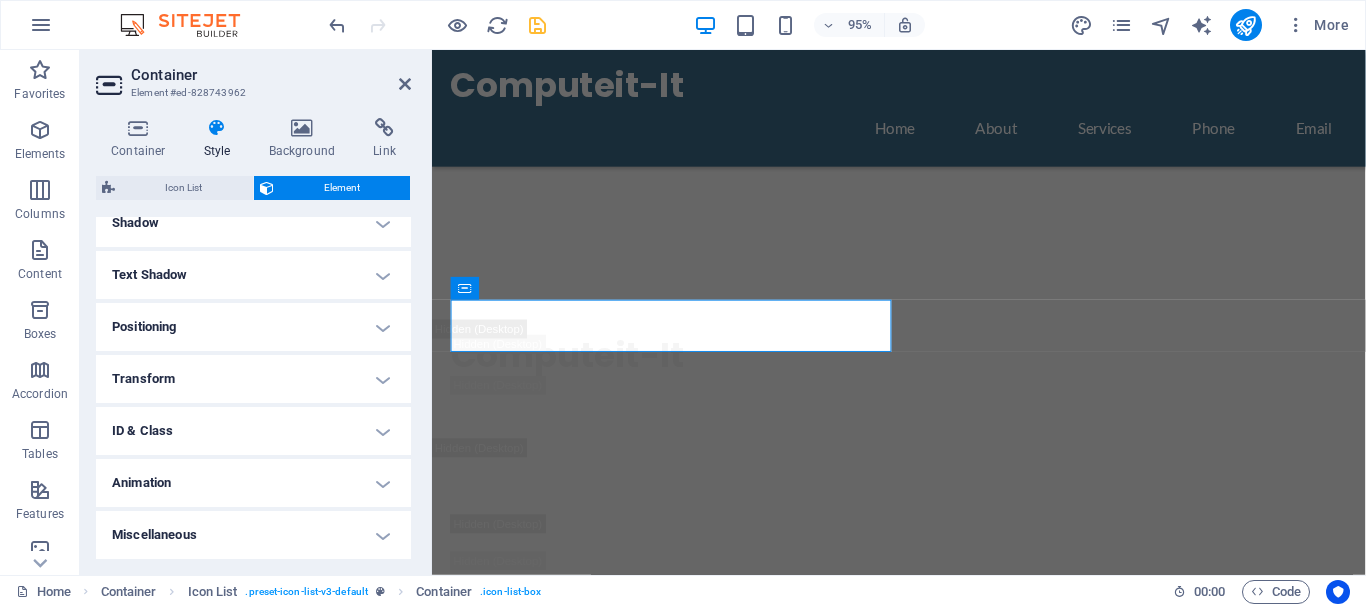 scroll, scrollTop: 0, scrollLeft: 0, axis: both 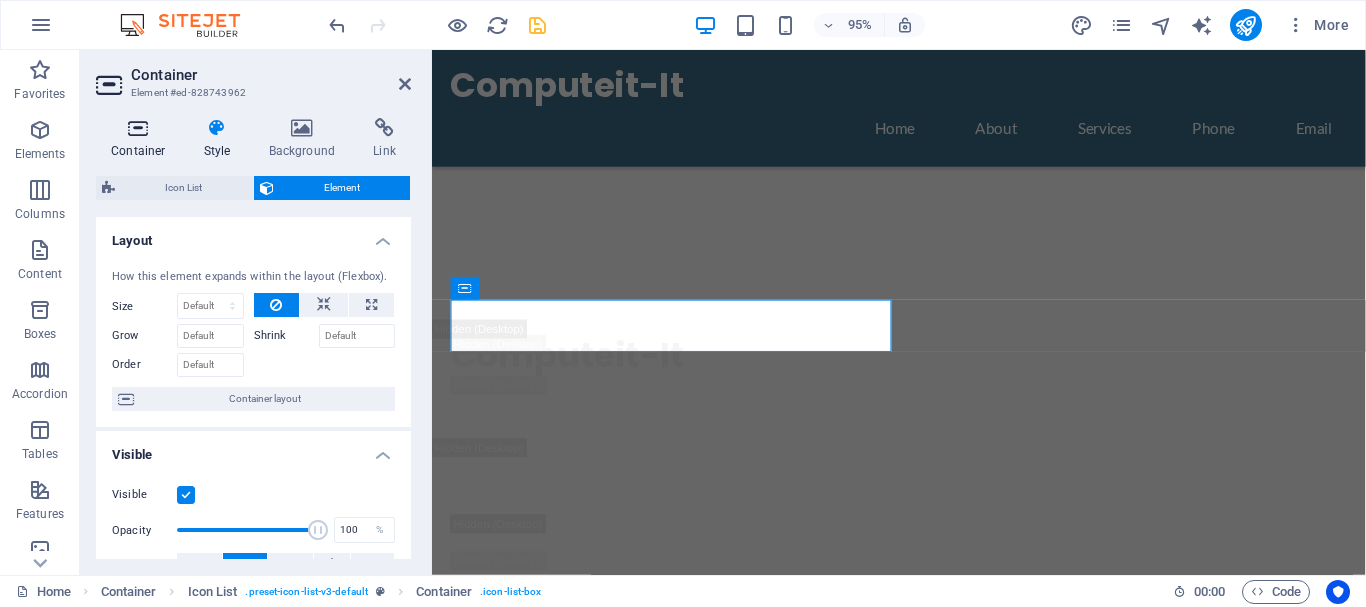 click at bounding box center [138, 128] 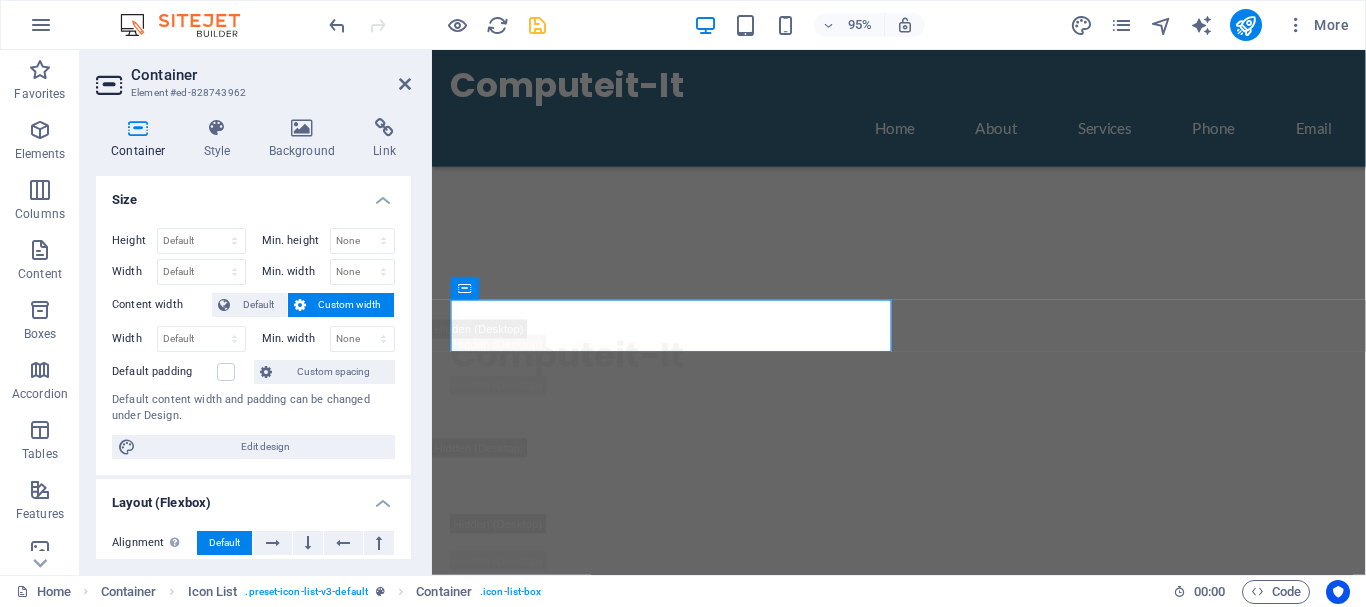 scroll, scrollTop: 426, scrollLeft: 0, axis: vertical 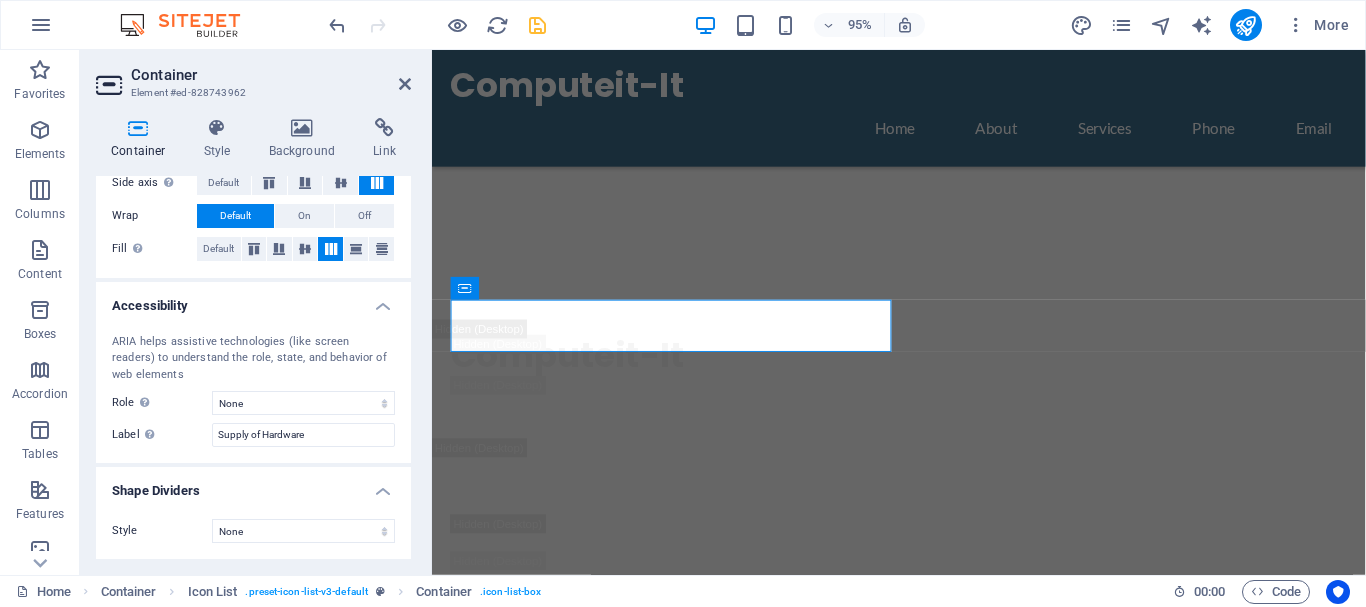 click on "Shape Dividers" at bounding box center (253, 485) 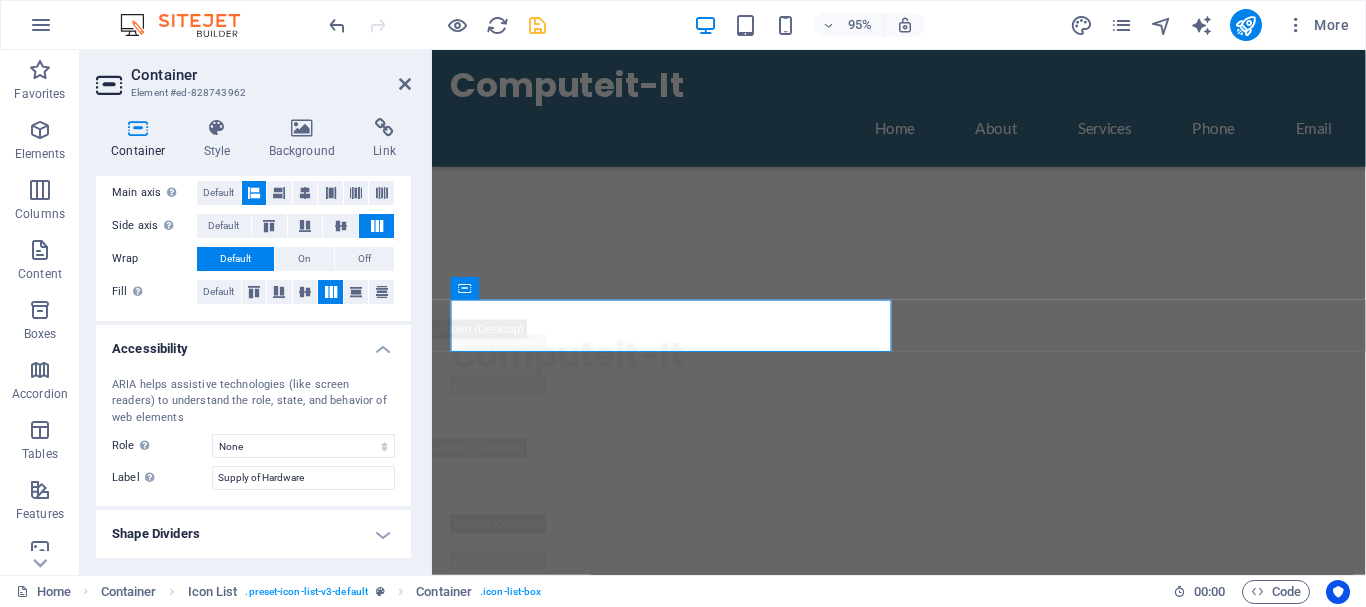 scroll, scrollTop: 382, scrollLeft: 0, axis: vertical 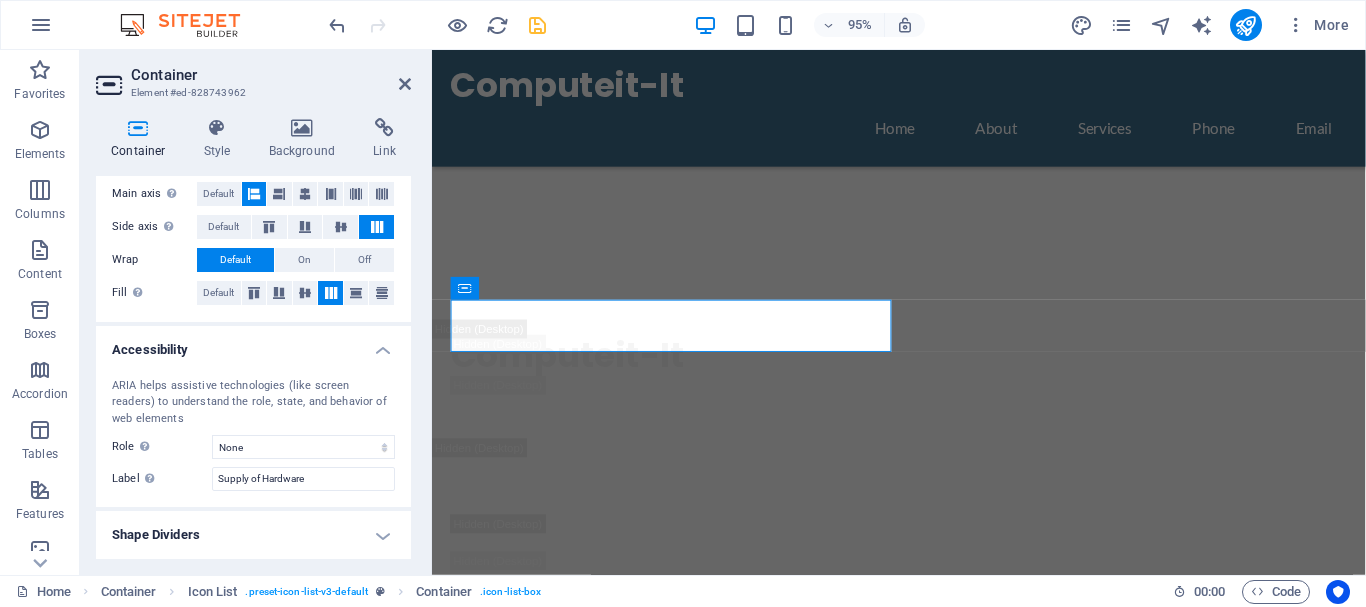 click on "Accessibility" at bounding box center [253, 344] 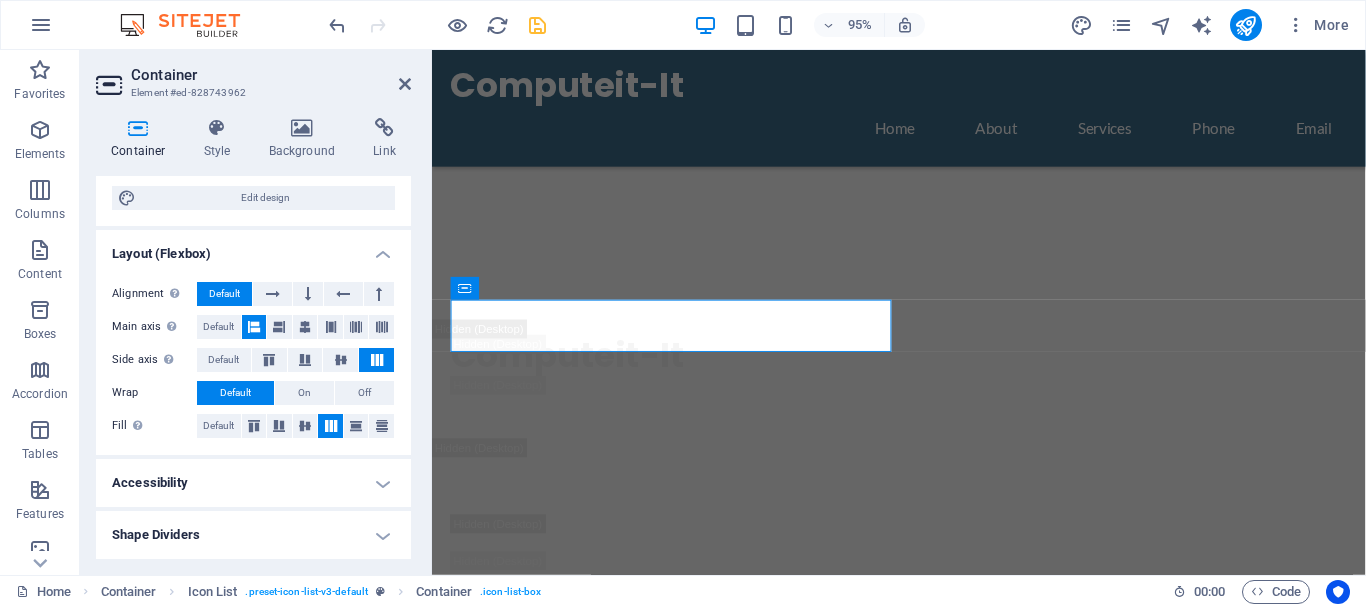 click on "Layout (Flexbox)" at bounding box center (253, 248) 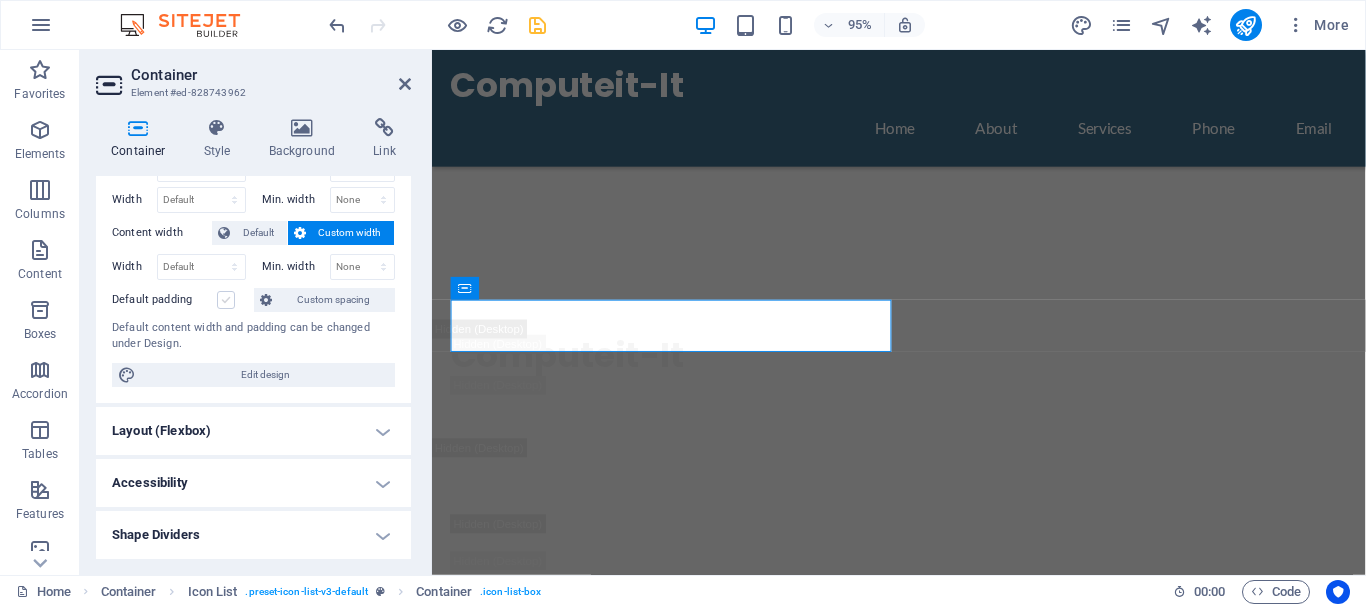 scroll, scrollTop: 0, scrollLeft: 0, axis: both 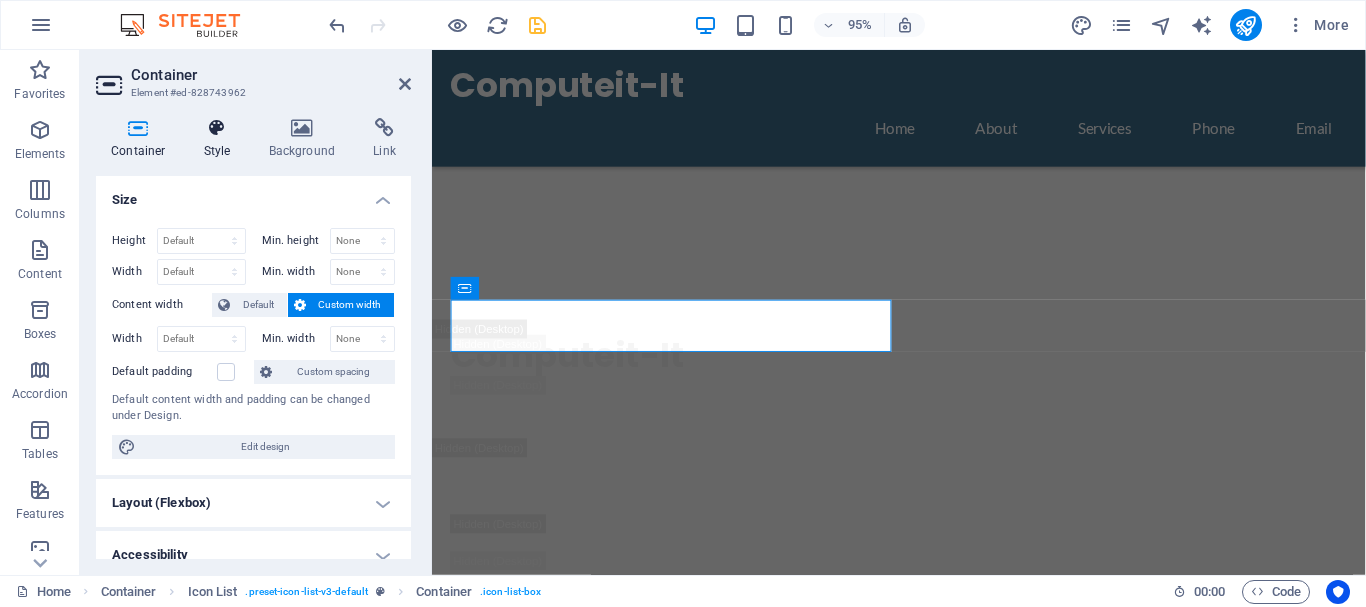 click at bounding box center (217, 128) 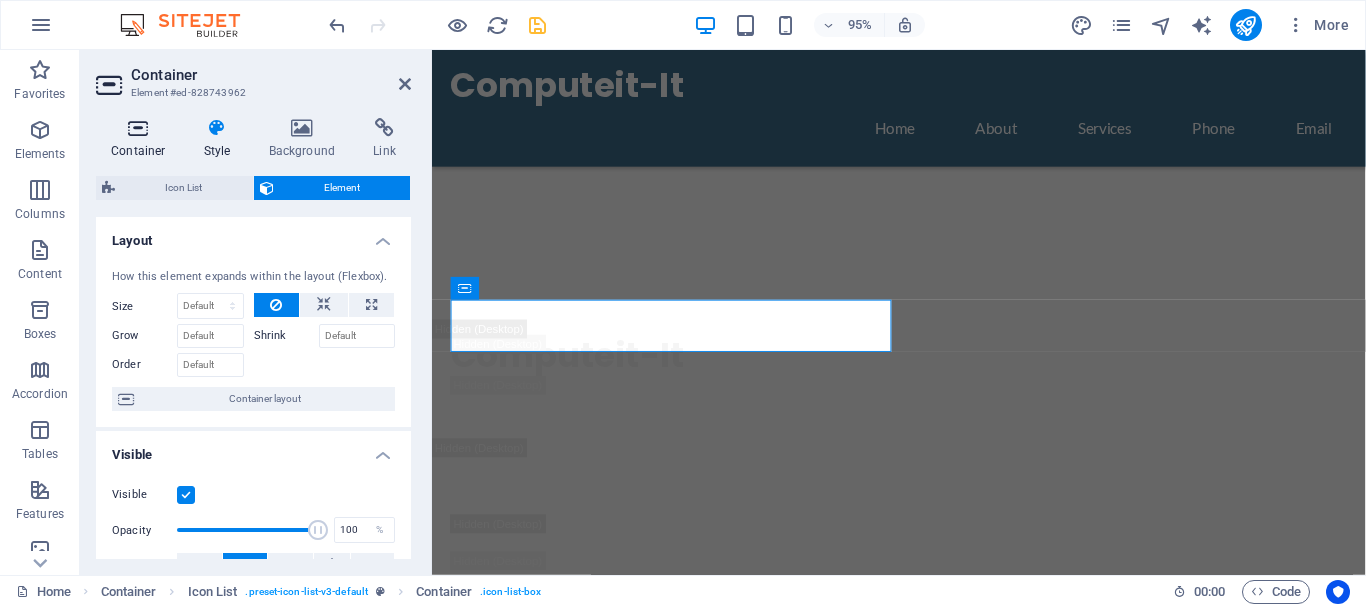 click on "Container" at bounding box center [142, 139] 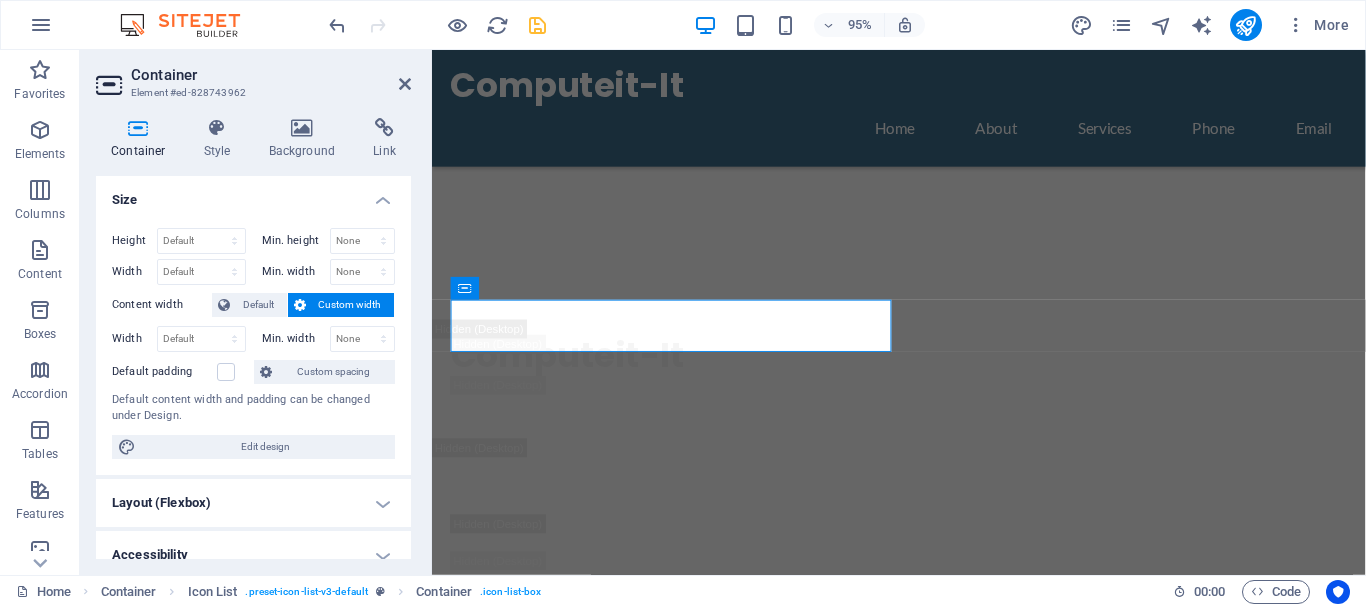 scroll, scrollTop: 72, scrollLeft: 0, axis: vertical 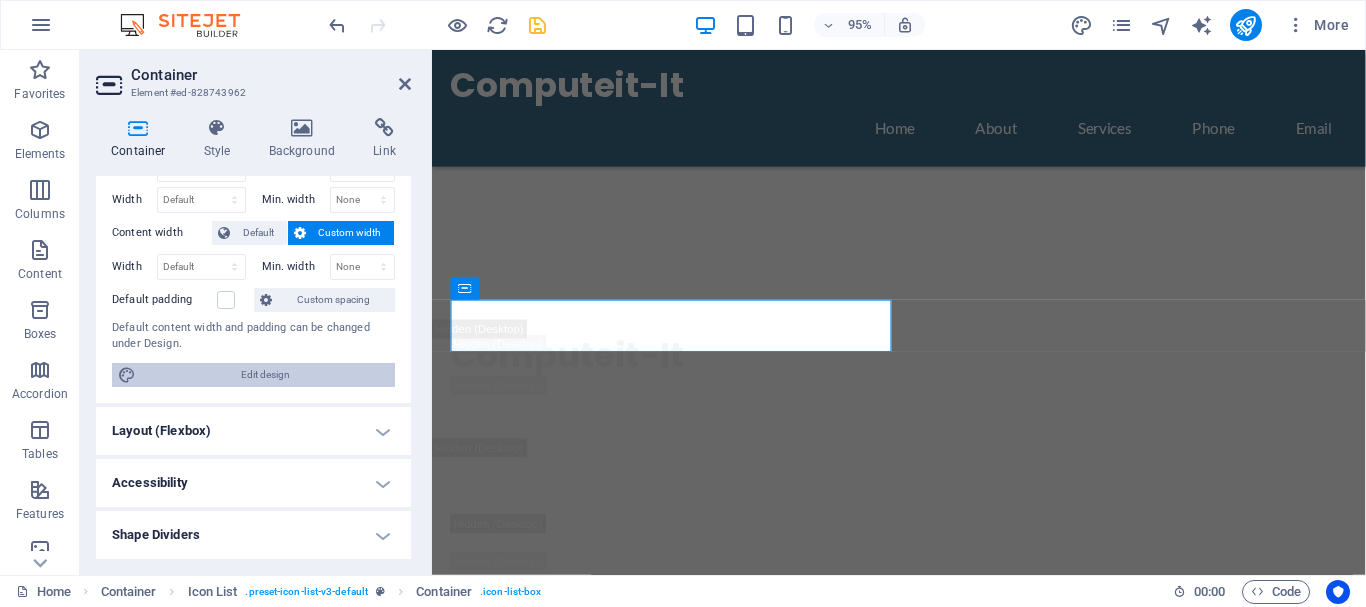 click on "Edit design" at bounding box center [265, 375] 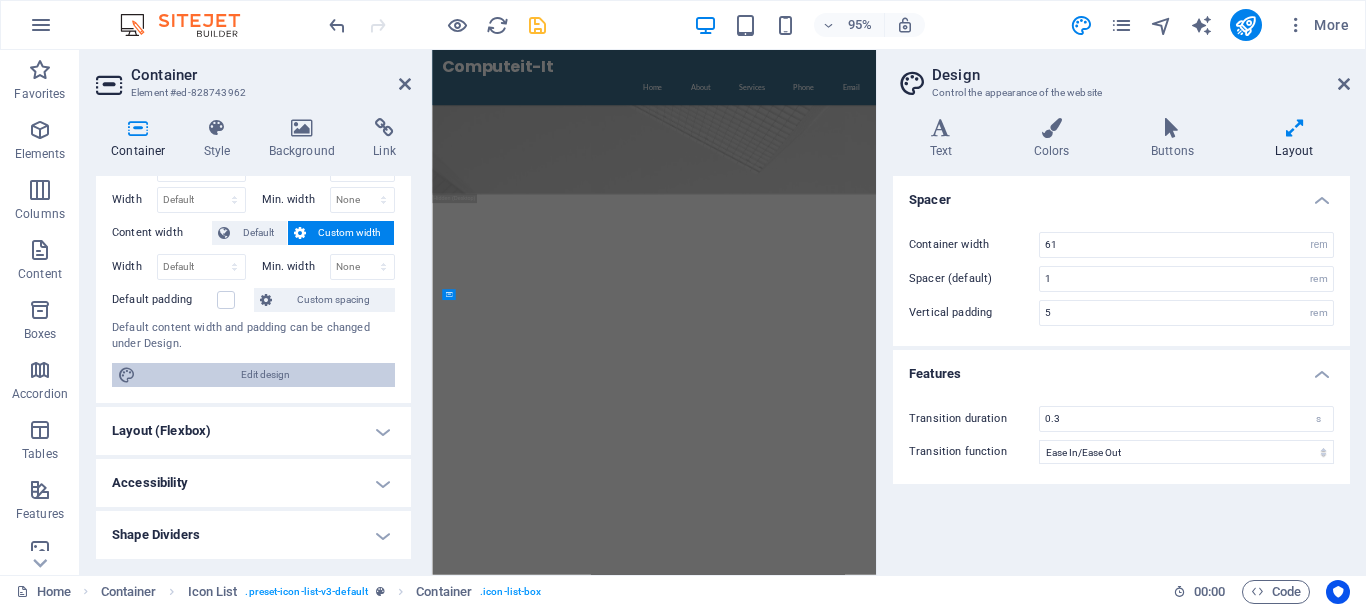 scroll, scrollTop: 2454, scrollLeft: 0, axis: vertical 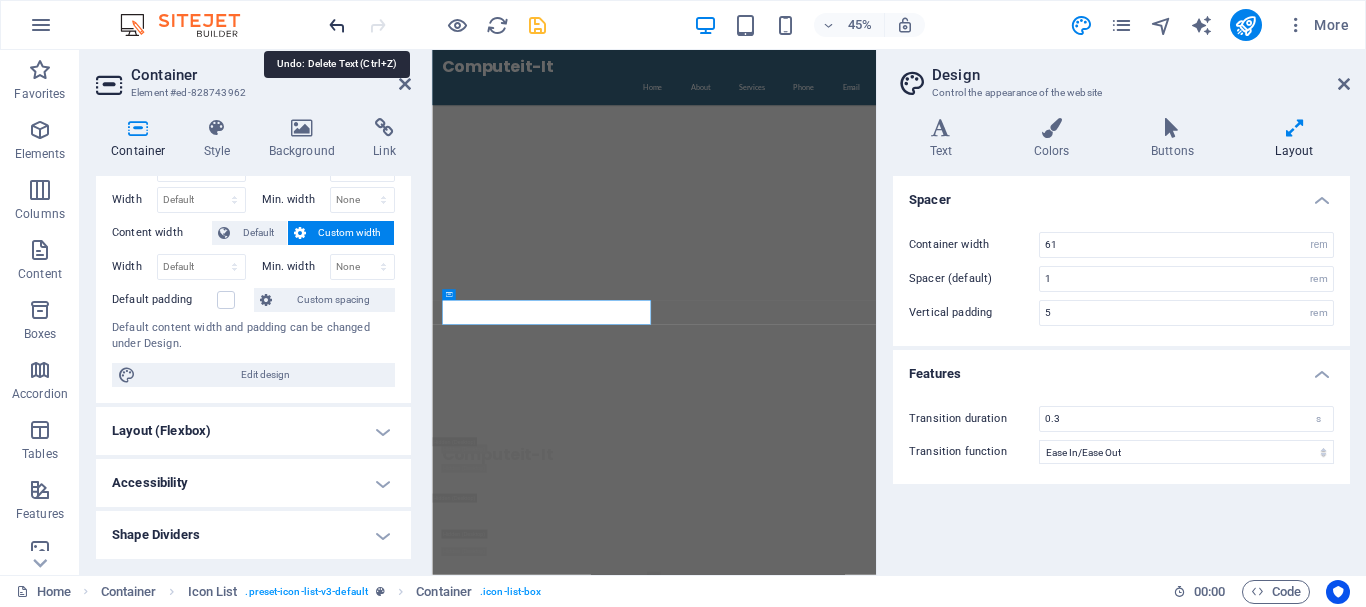 click at bounding box center [337, 25] 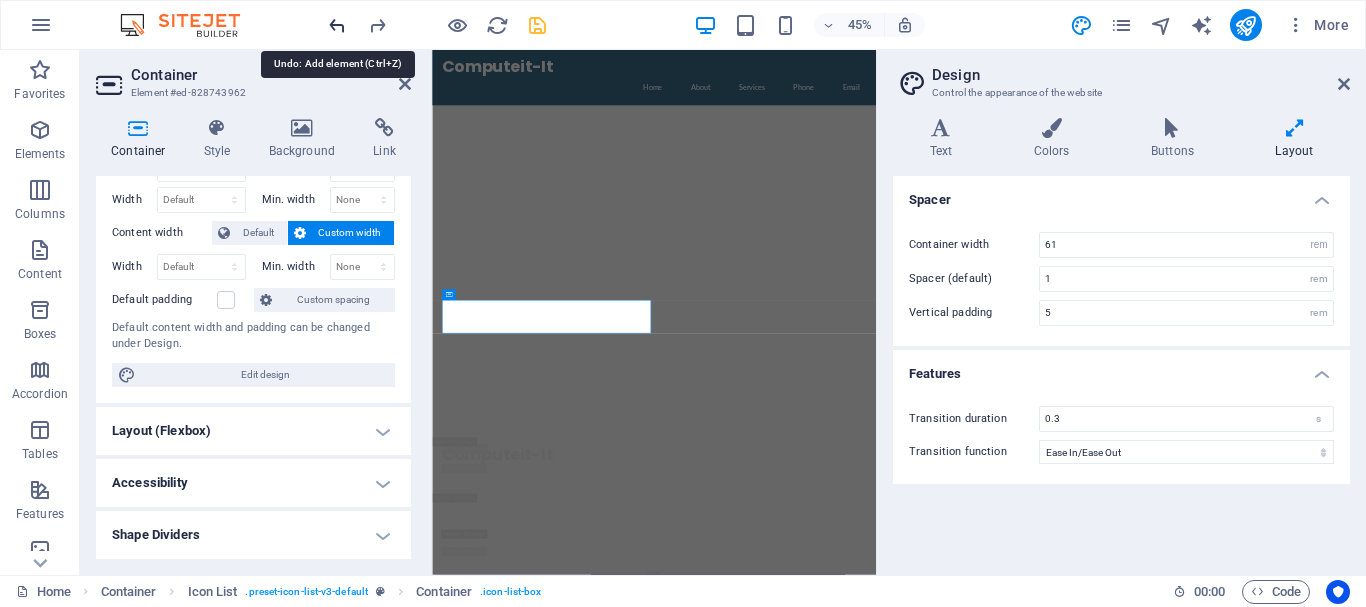 click at bounding box center (337, 25) 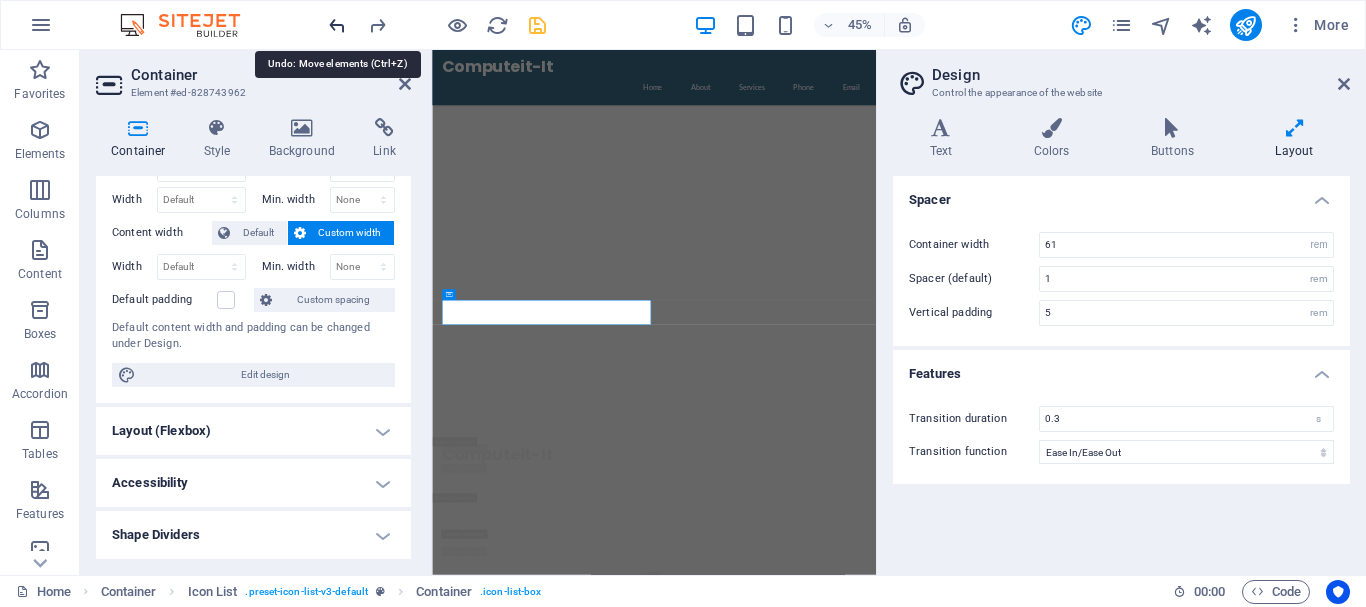 click at bounding box center [337, 25] 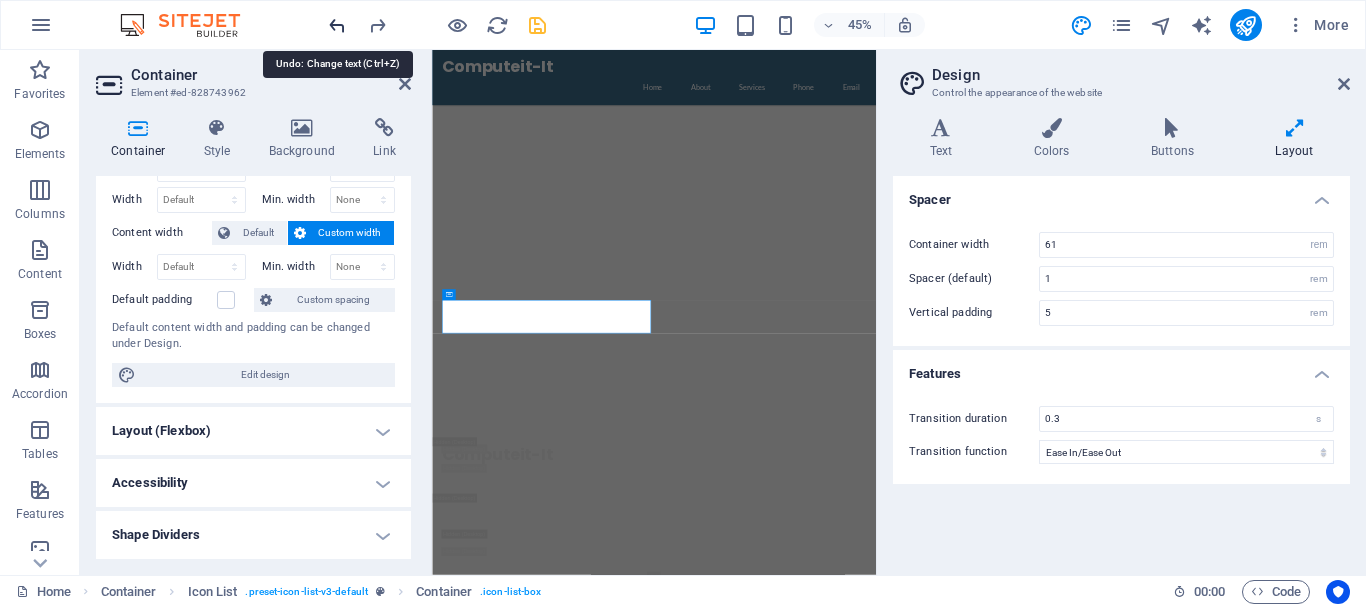 click at bounding box center [337, 25] 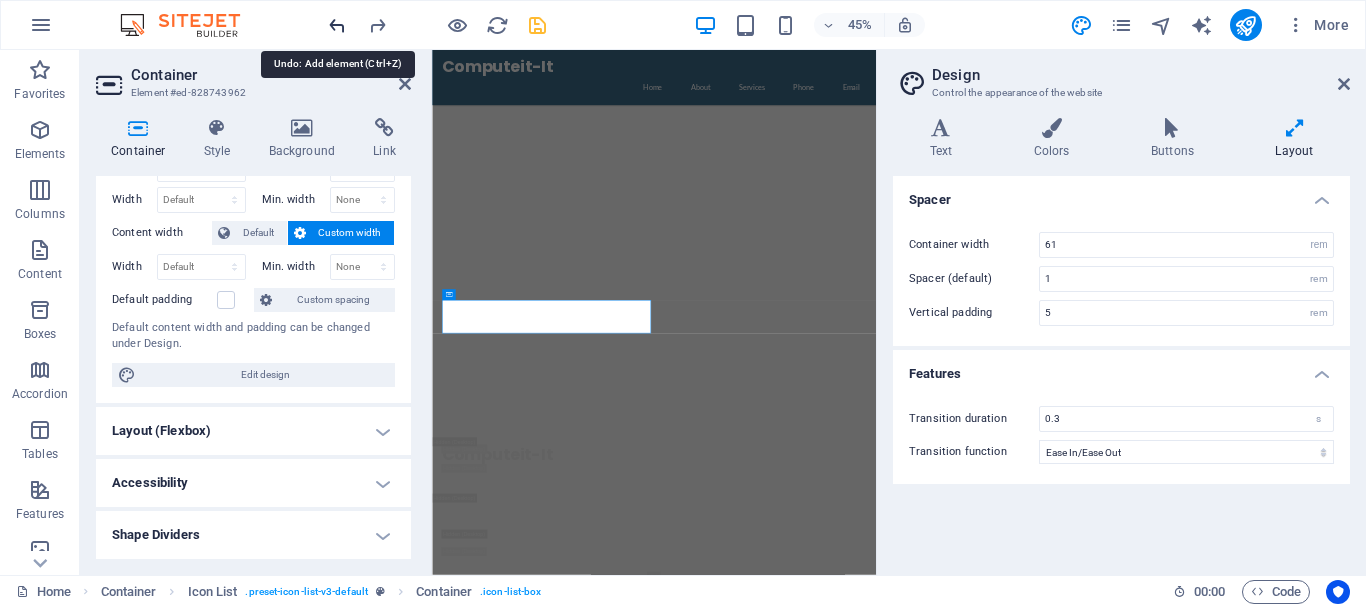 click at bounding box center [337, 25] 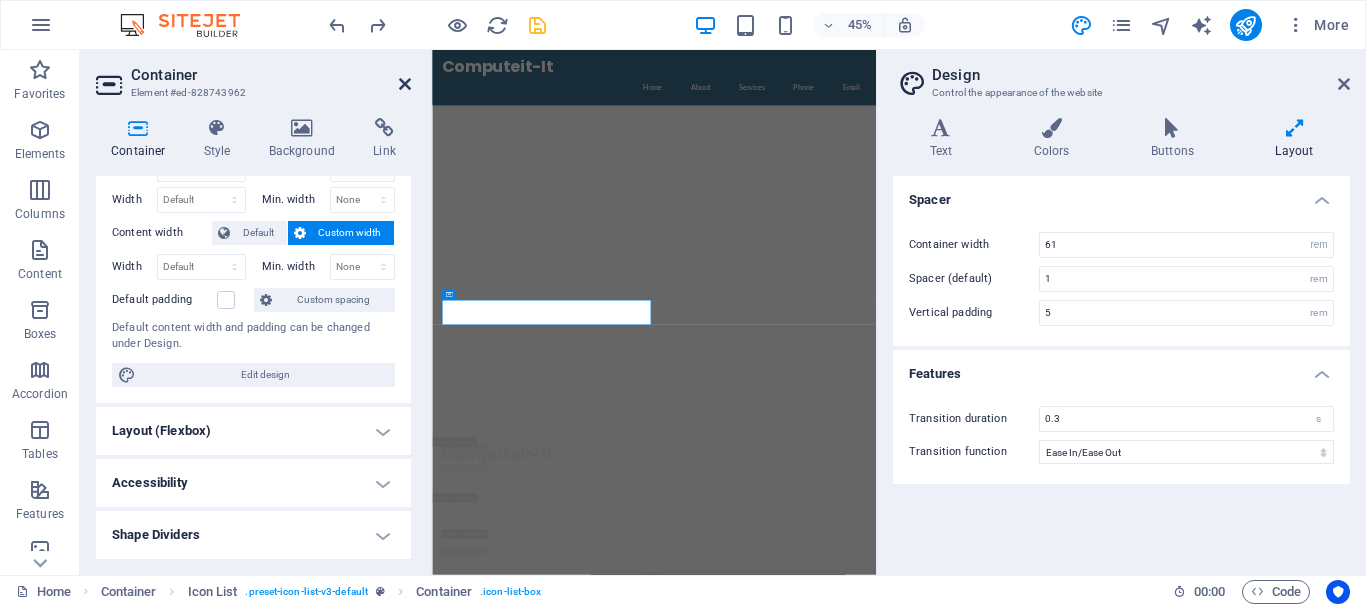 click at bounding box center [405, 84] 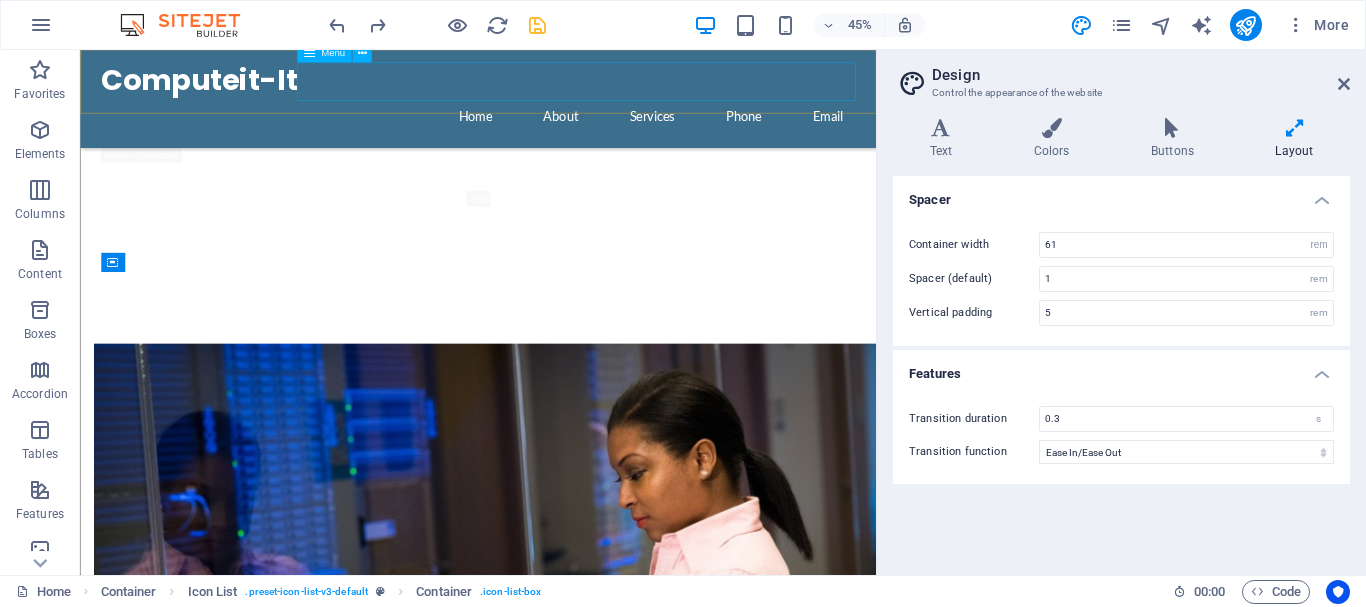 scroll, scrollTop: 1943, scrollLeft: 0, axis: vertical 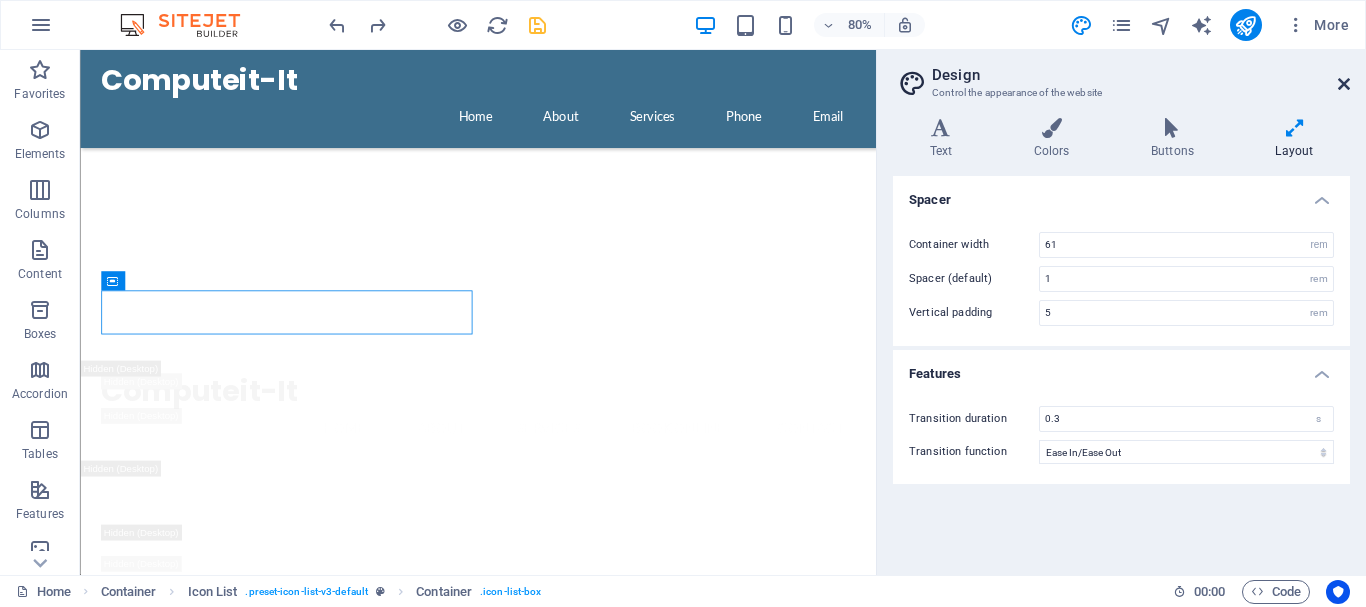 click at bounding box center [1344, 84] 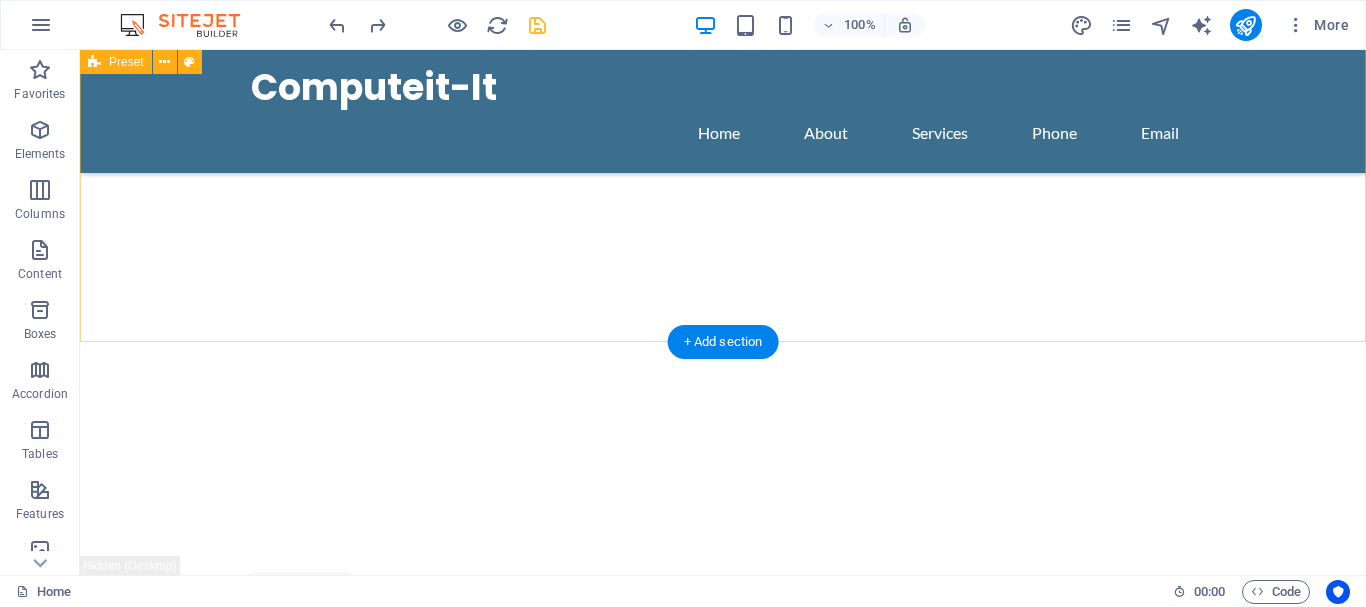 scroll, scrollTop: 1637, scrollLeft: 0, axis: vertical 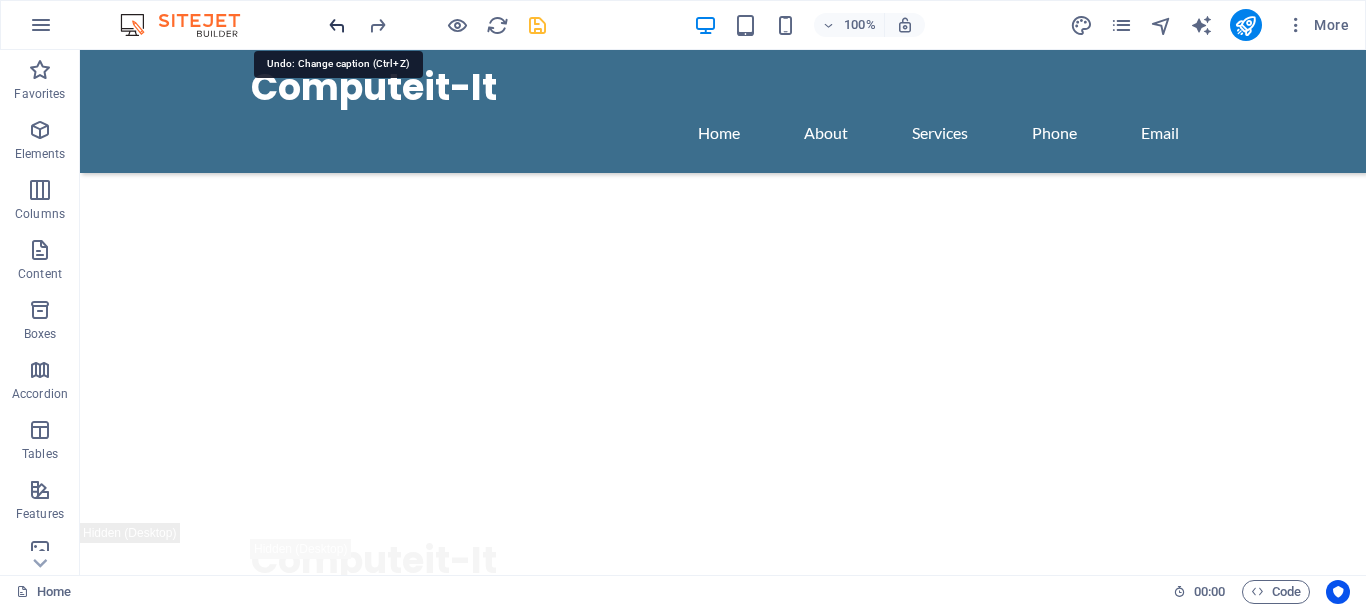 click at bounding box center (337, 25) 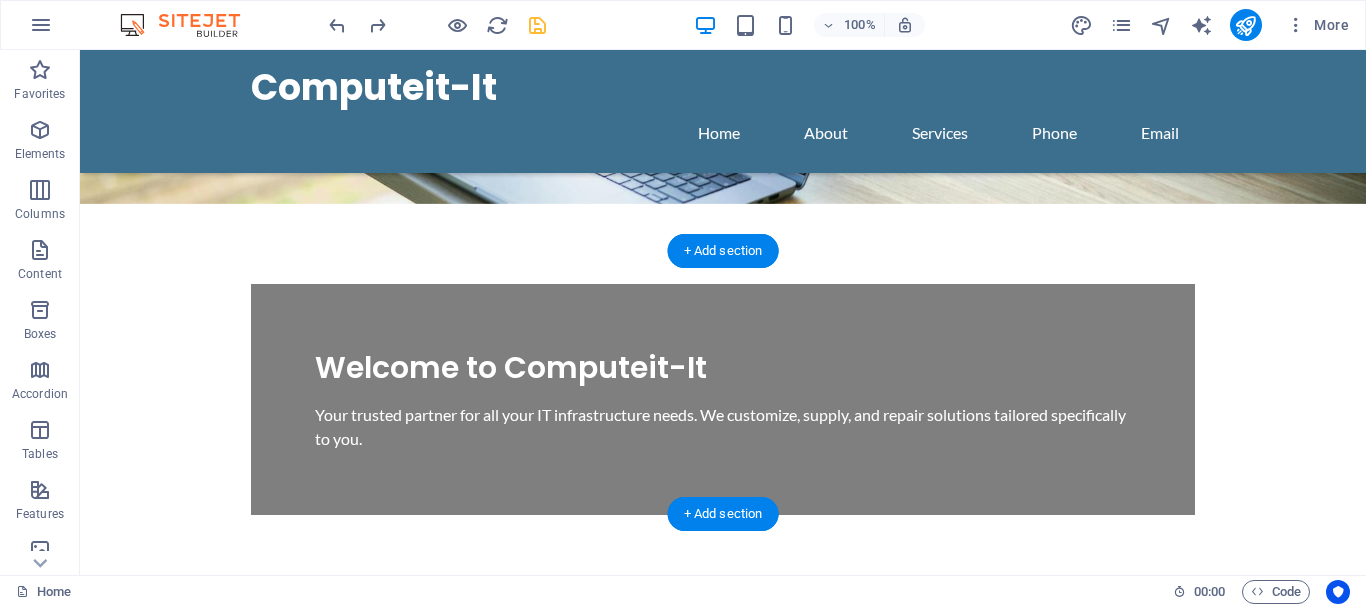 scroll, scrollTop: 306, scrollLeft: 0, axis: vertical 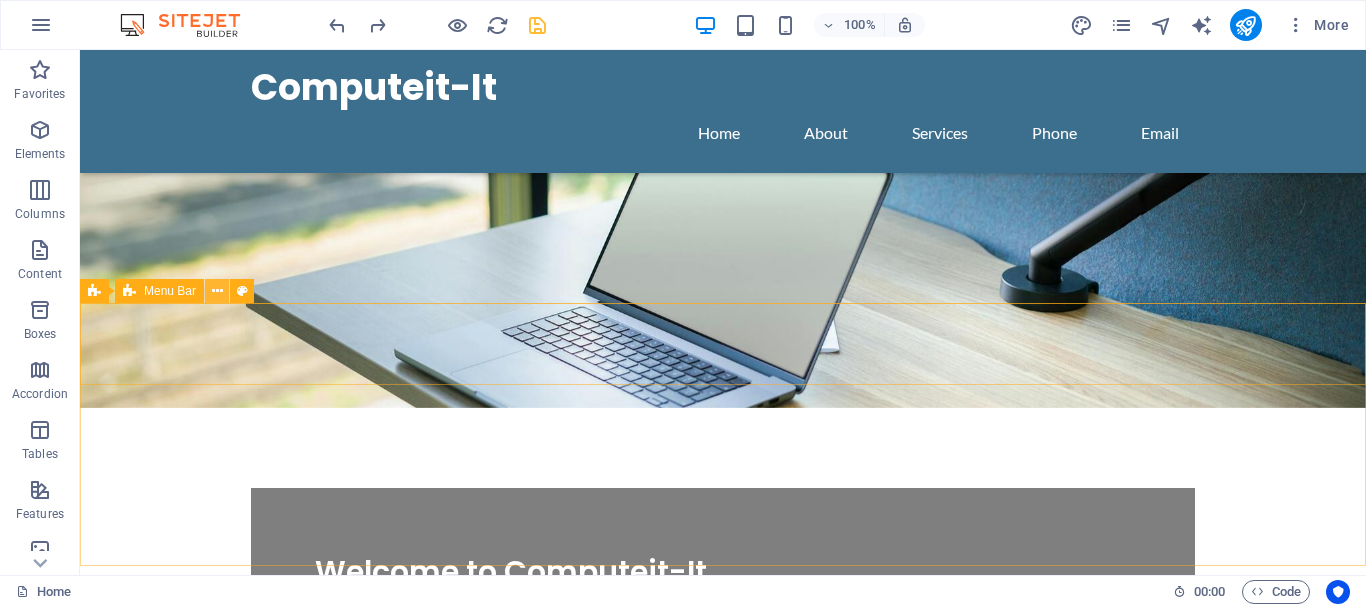 click at bounding box center (217, 291) 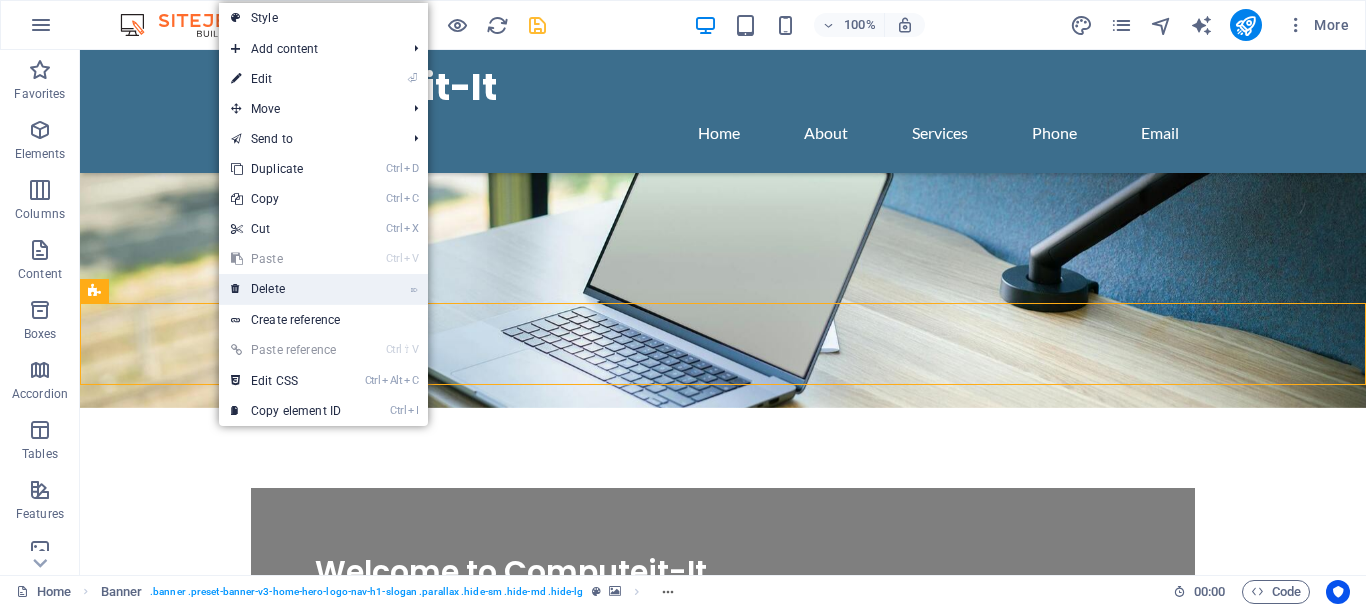 click on "⌦  Delete" at bounding box center (286, 289) 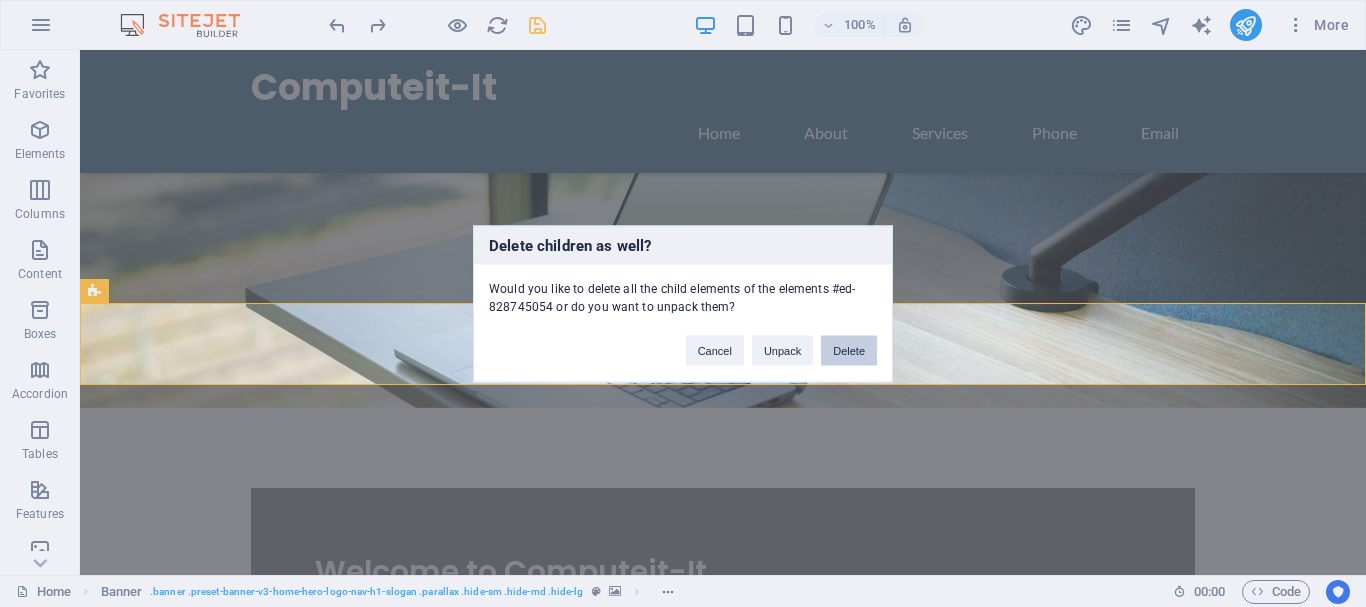 click on "Delete" at bounding box center [849, 350] 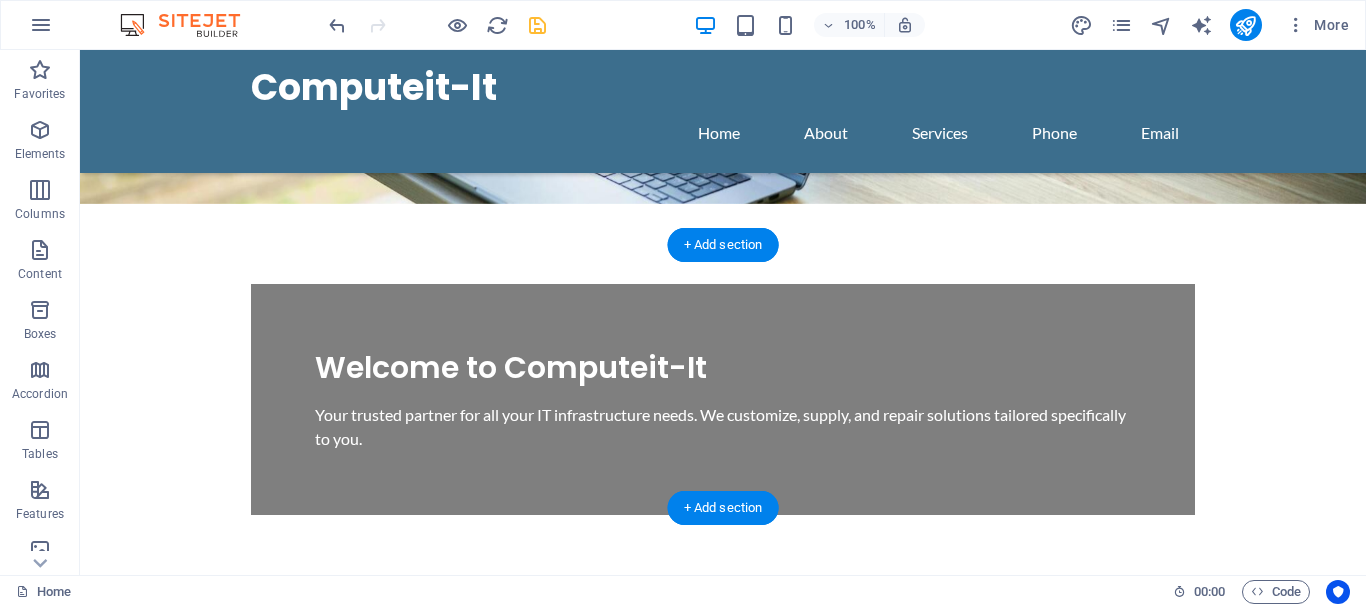 scroll, scrollTop: 306, scrollLeft: 0, axis: vertical 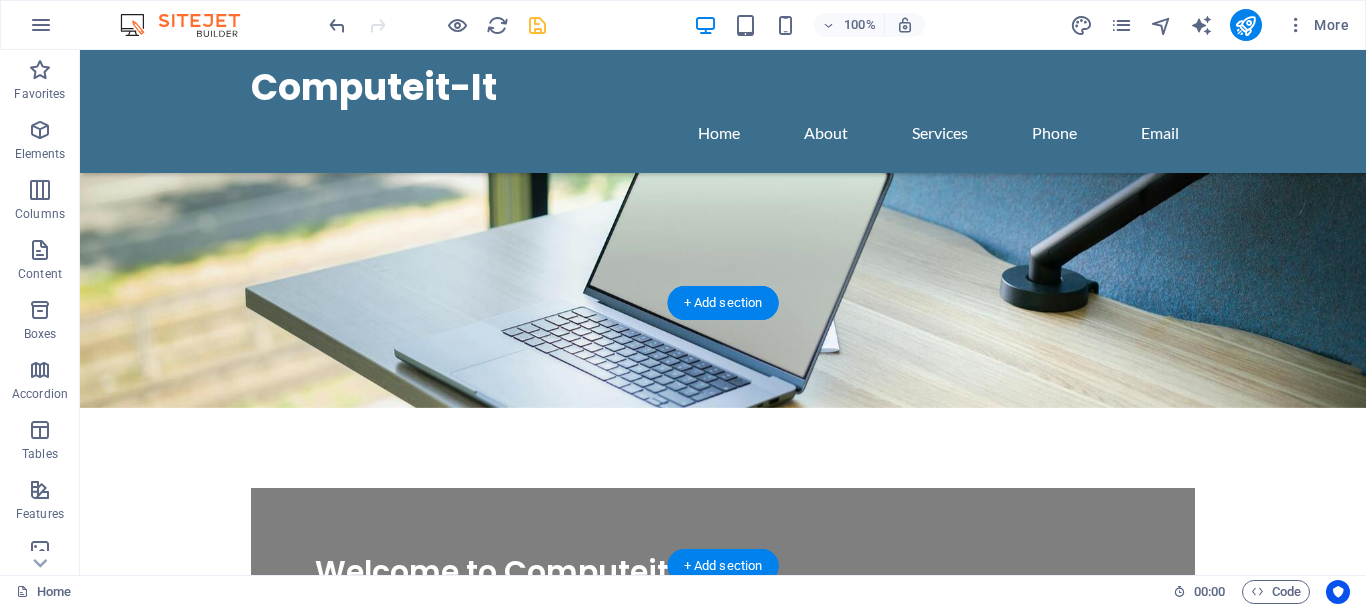click at bounding box center (723, 1135) 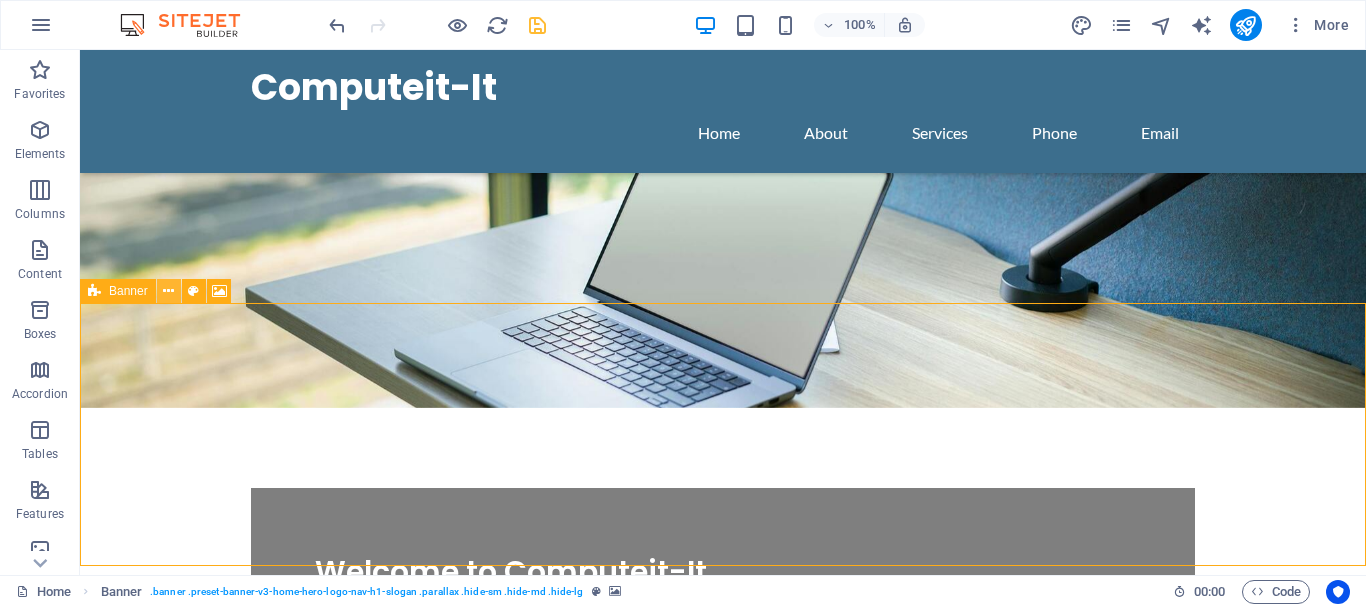 click at bounding box center (168, 291) 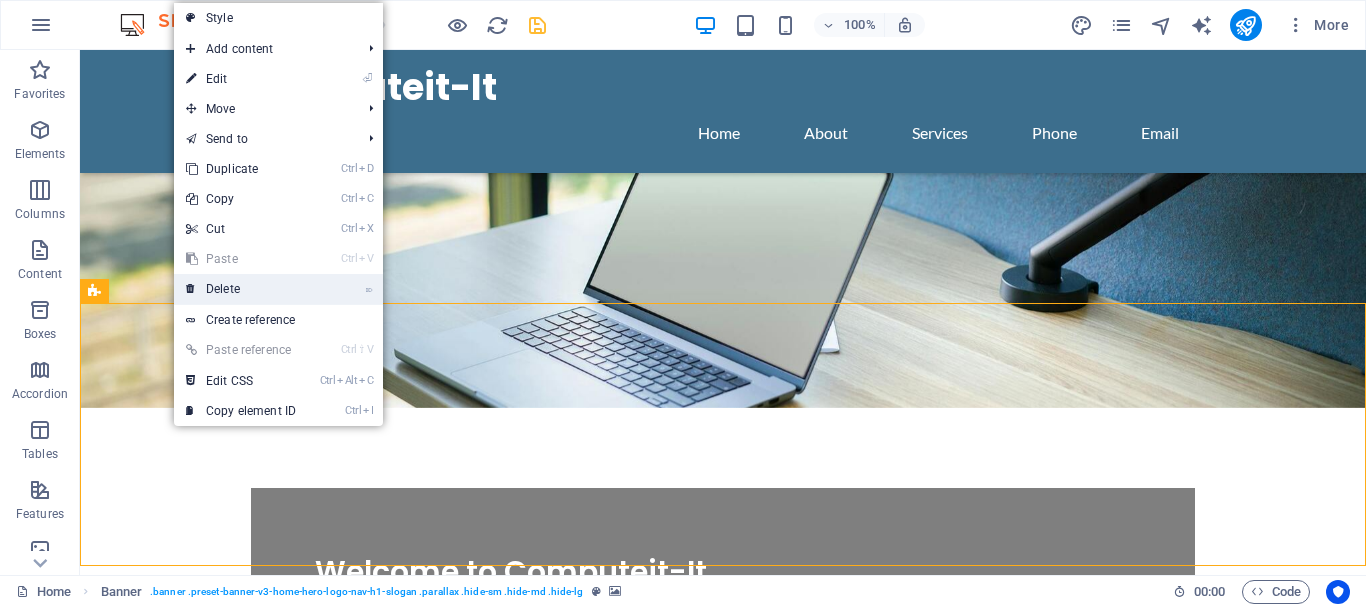 click on "⌦  Delete" at bounding box center (241, 289) 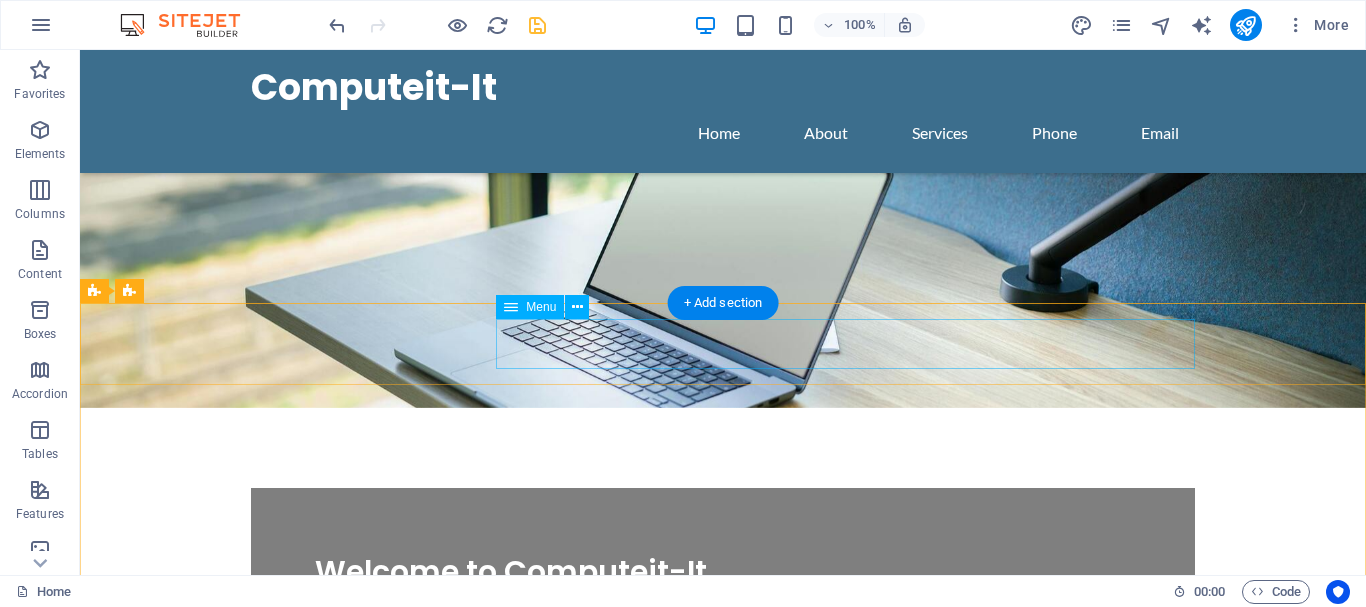 click on "Home About Services Book Online Contact" at bounding box center [723, 1408] 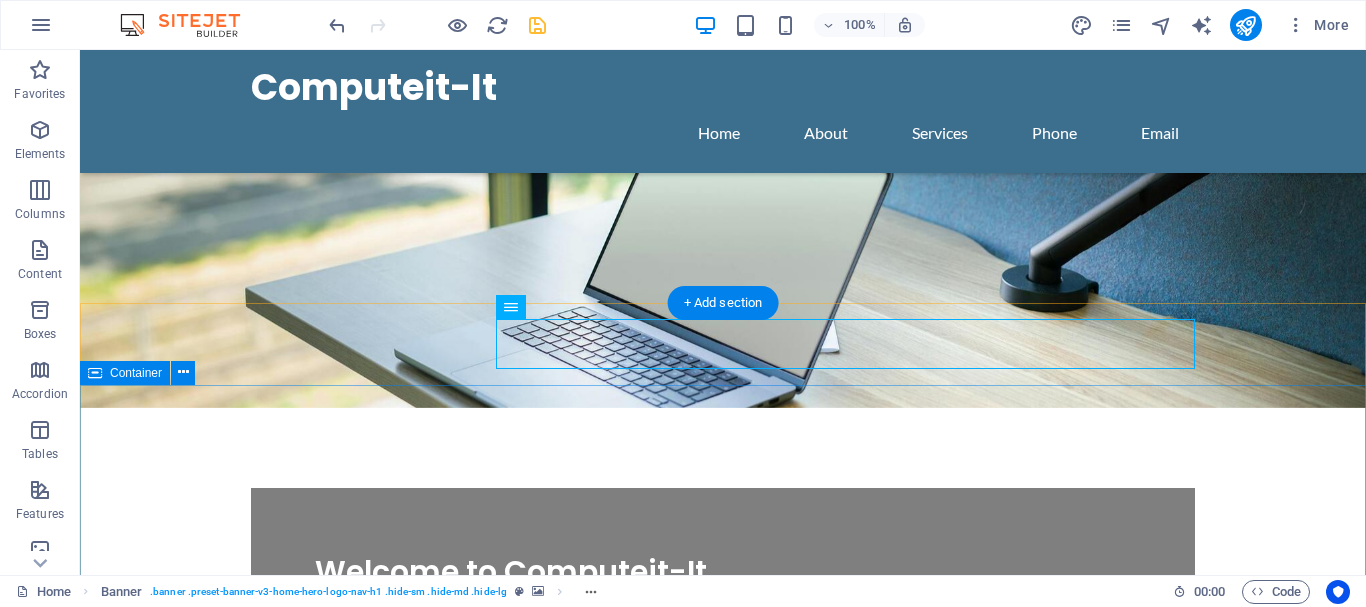 click on "This is a very cool headline" at bounding box center (723, 1556) 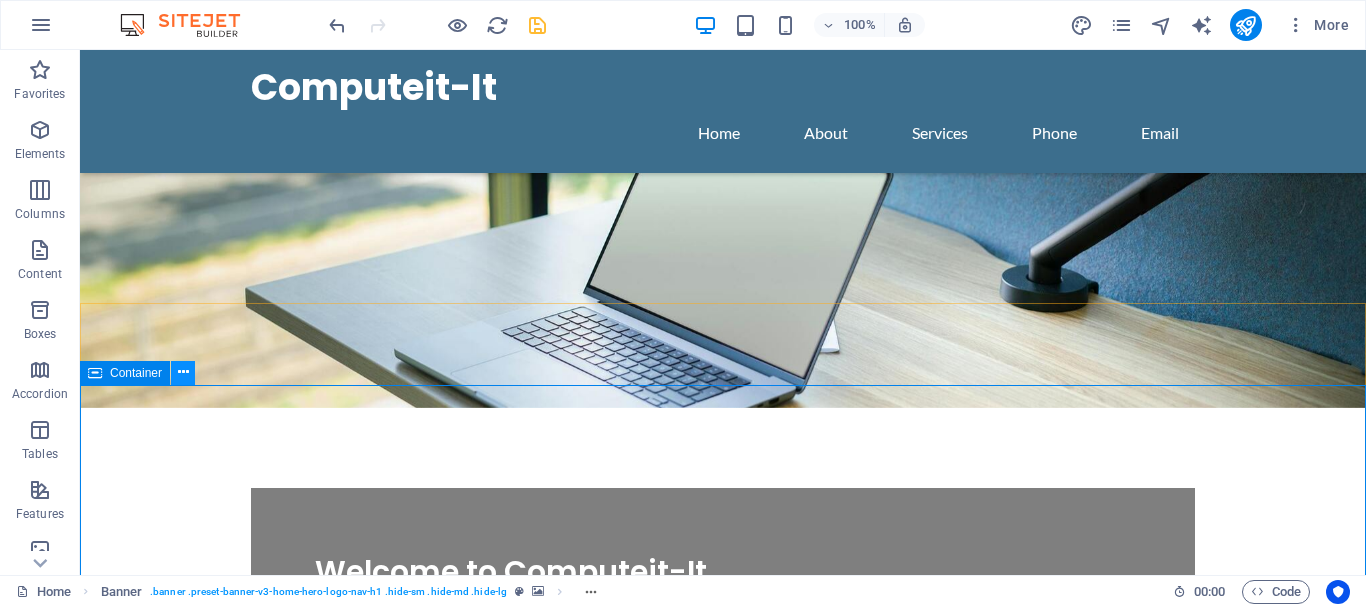 click at bounding box center [183, 372] 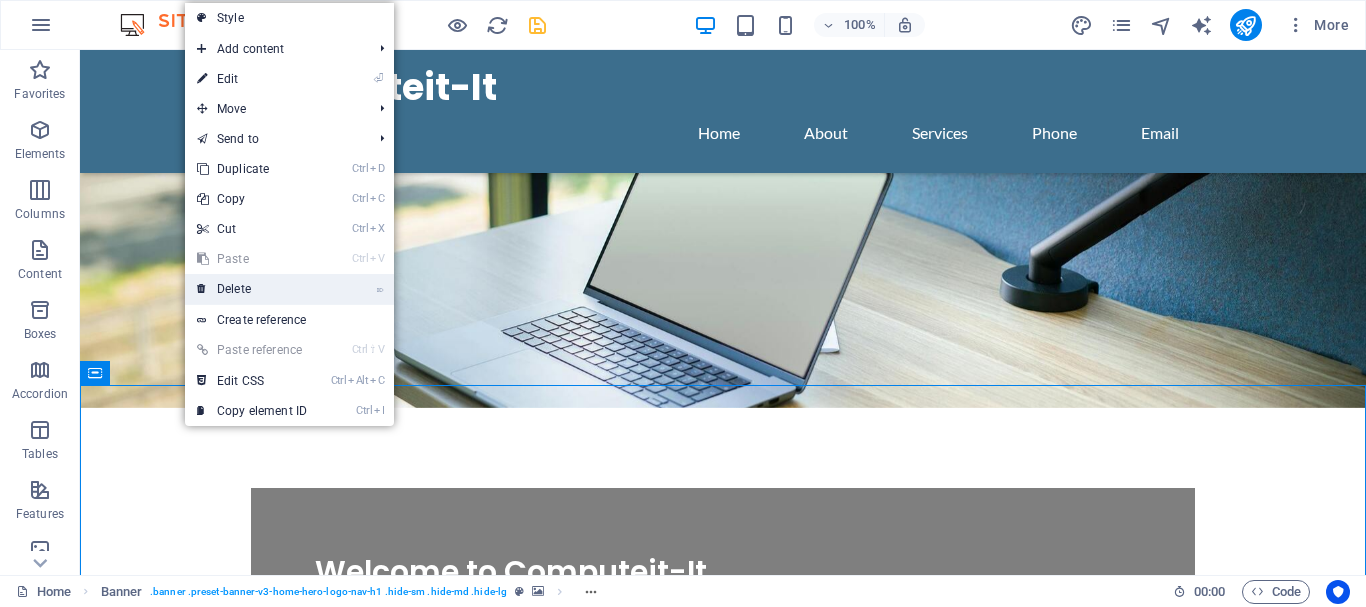 click on "⌦  Delete" at bounding box center (252, 289) 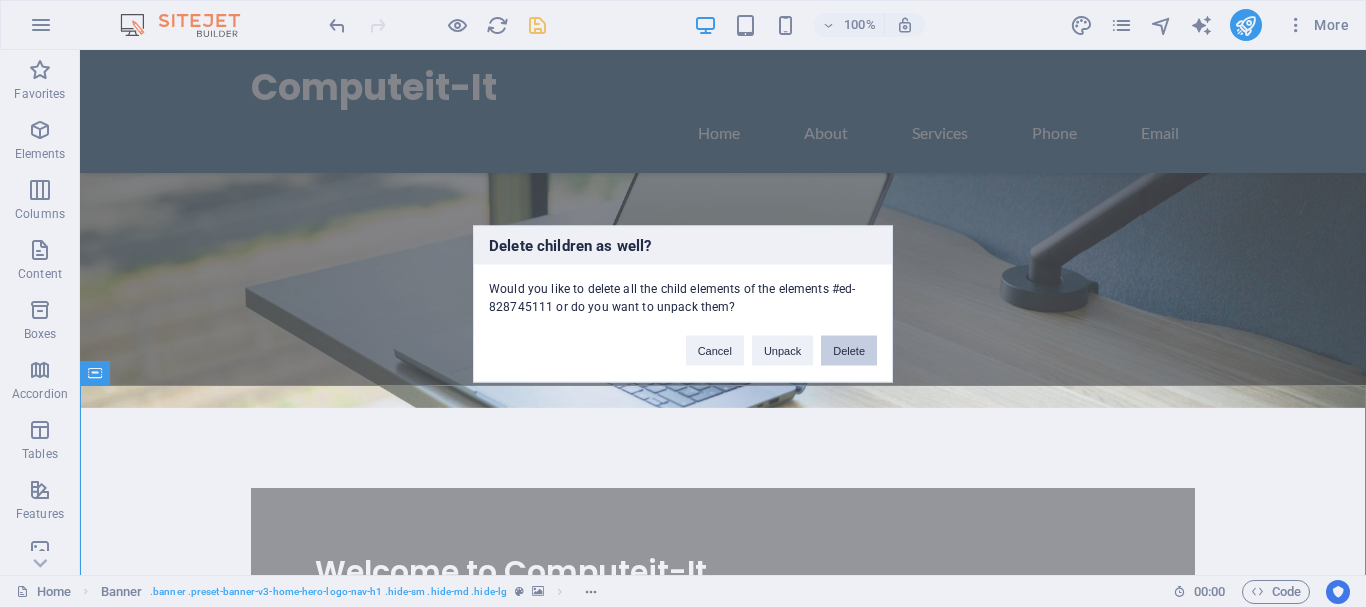 drag, startPoint x: 842, startPoint y: 354, endPoint x: 763, endPoint y: 304, distance: 93.49332 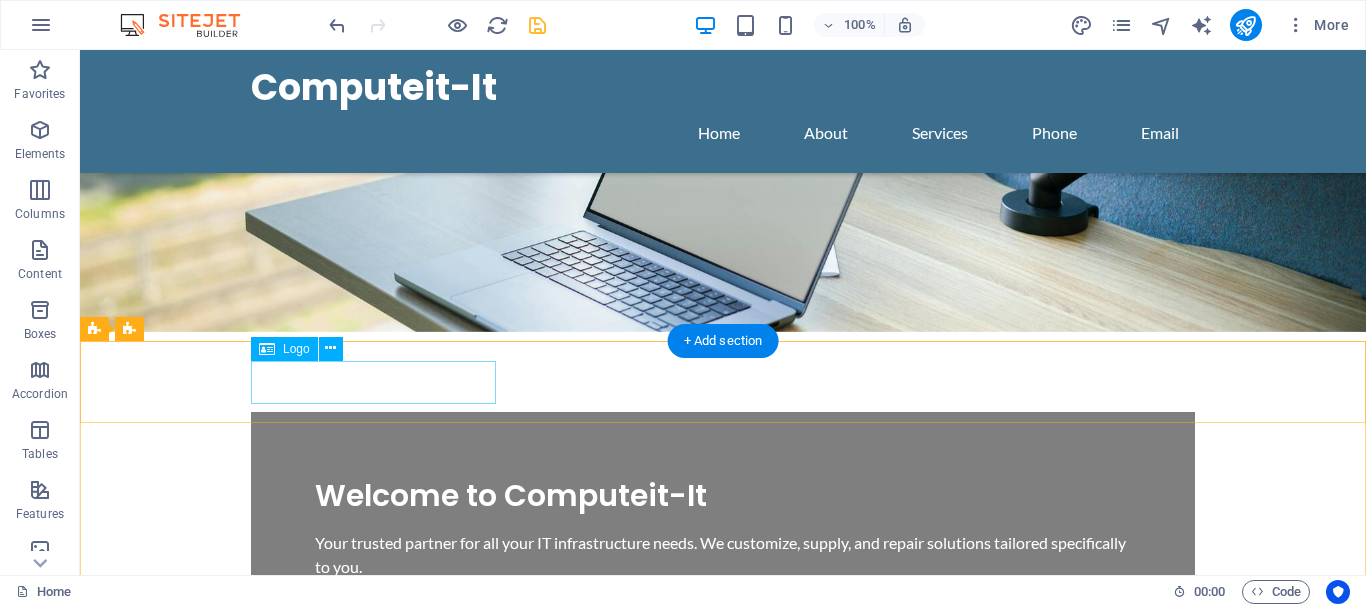 scroll, scrollTop: 204, scrollLeft: 0, axis: vertical 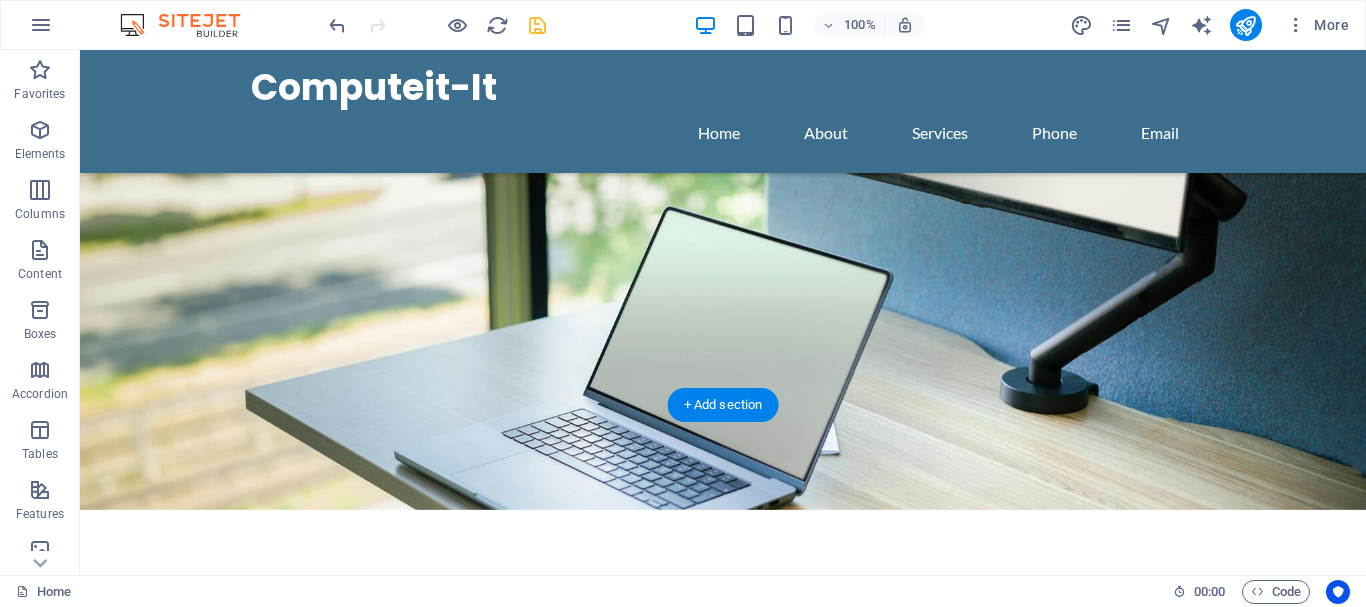 click at bounding box center (-563, 901) 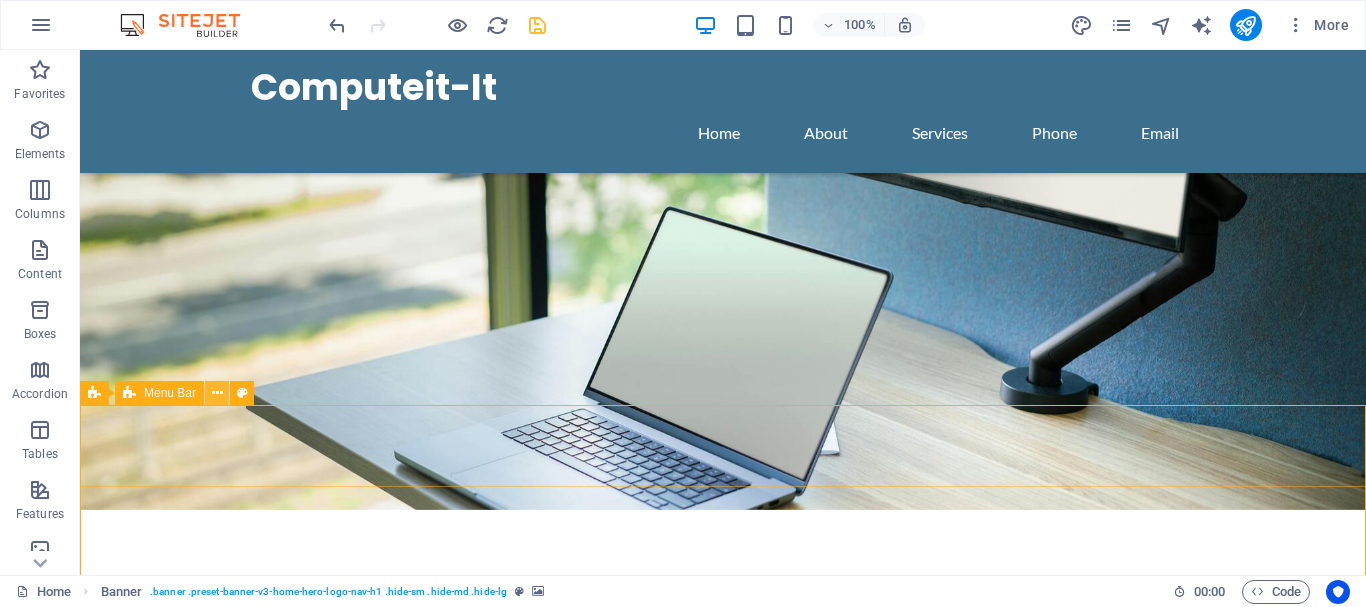 click at bounding box center (217, 393) 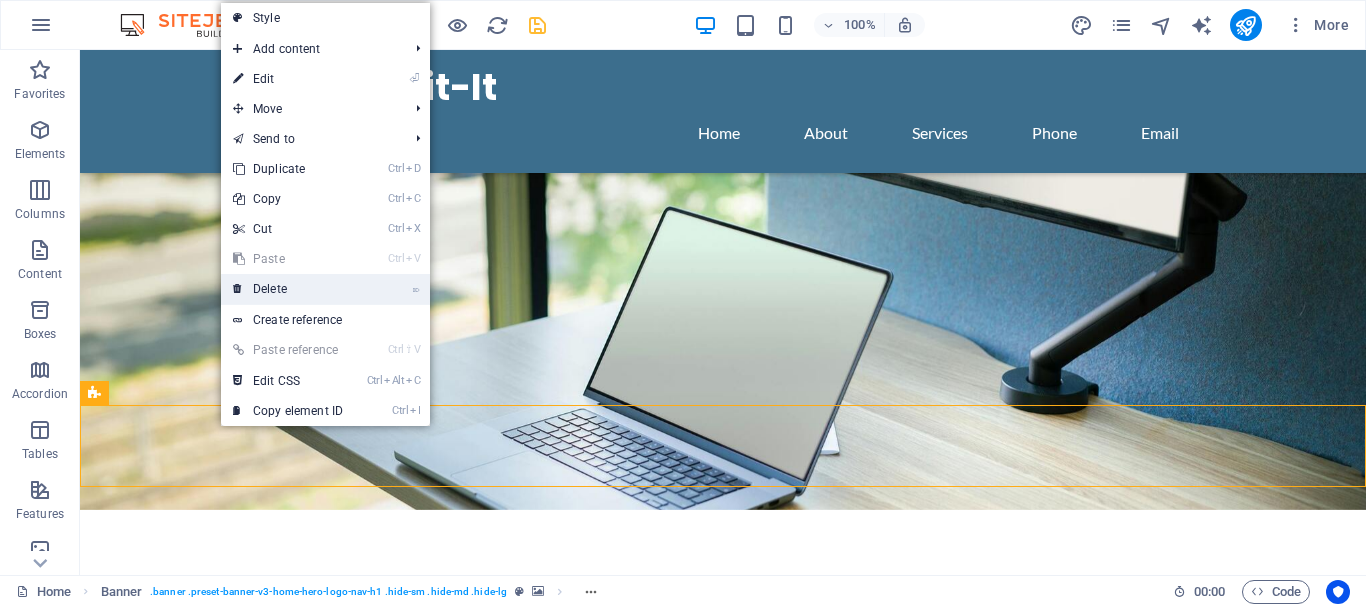 click on "⌦  Delete" at bounding box center (288, 289) 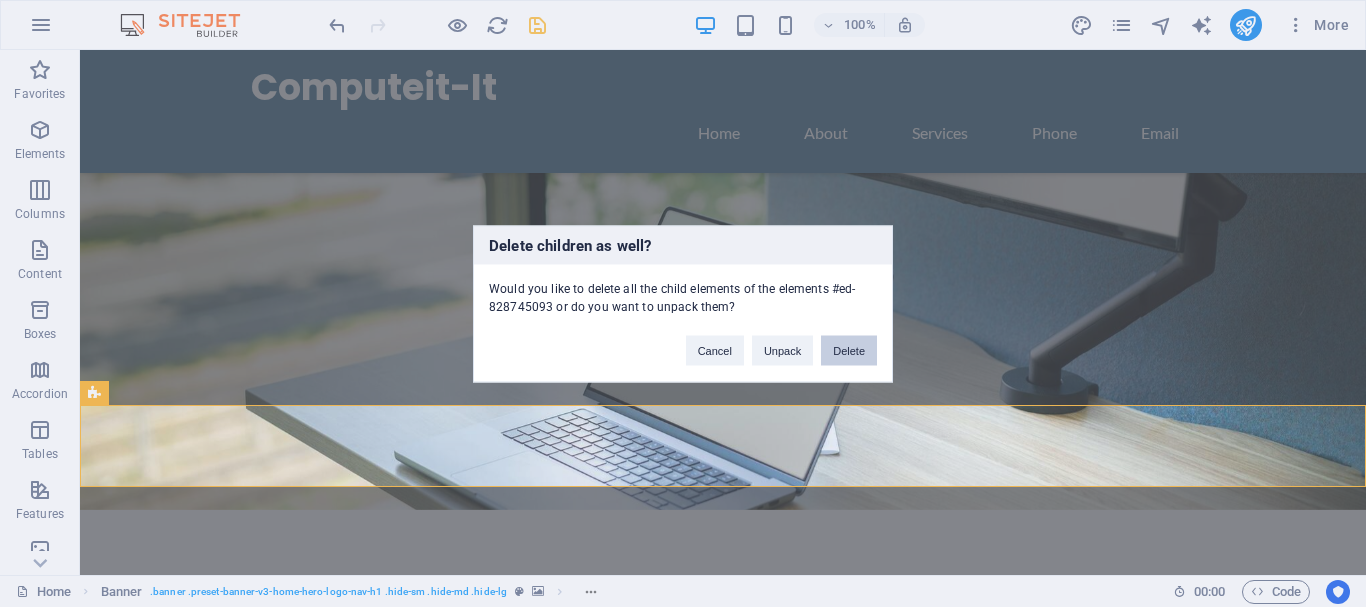 click on "Delete" at bounding box center [849, 350] 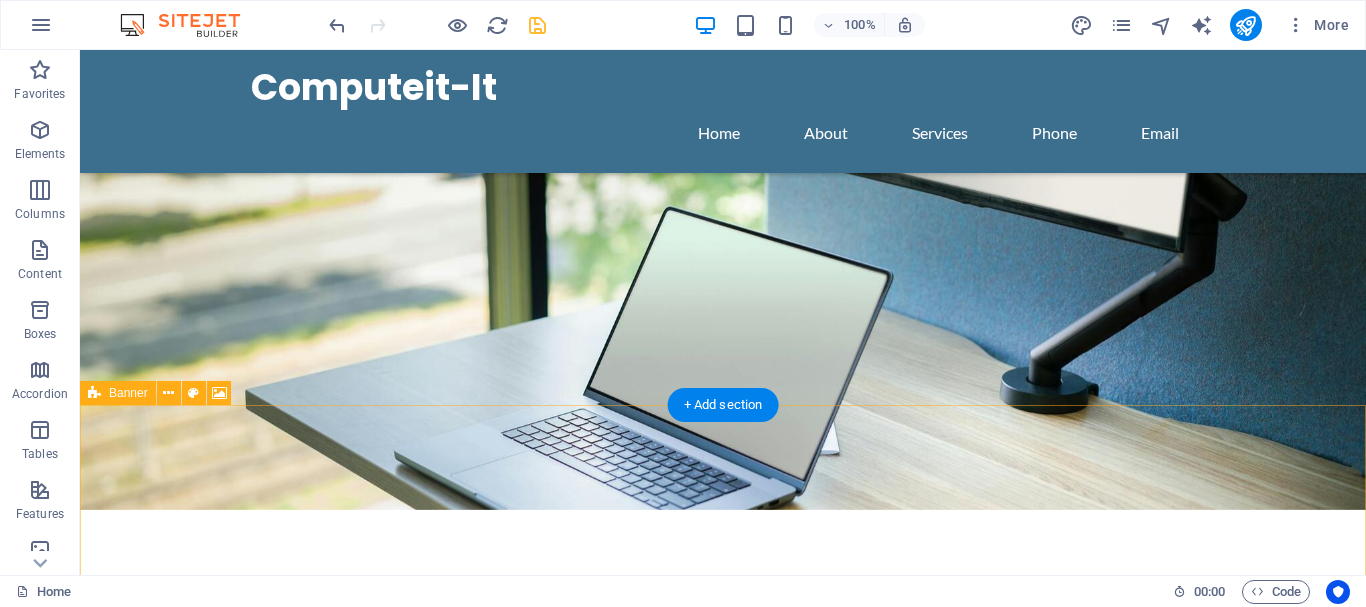 click on "Drop content here or  Add elements  Paste clipboard" at bounding box center (723, 1497) 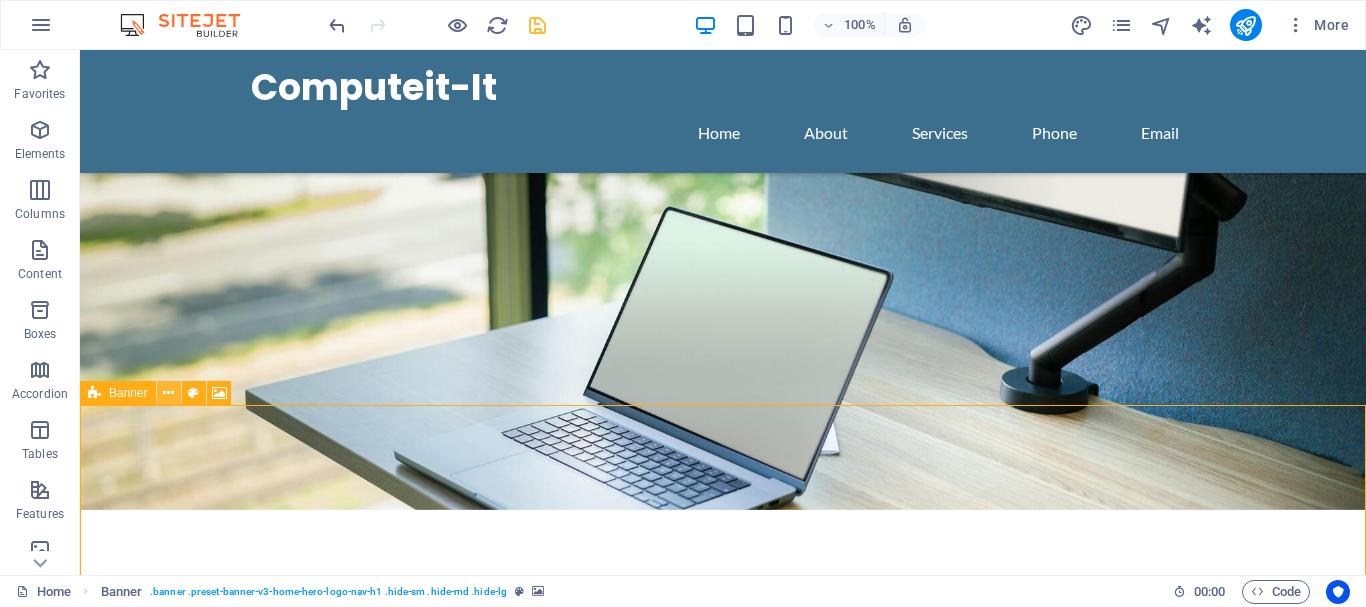 click at bounding box center (168, 393) 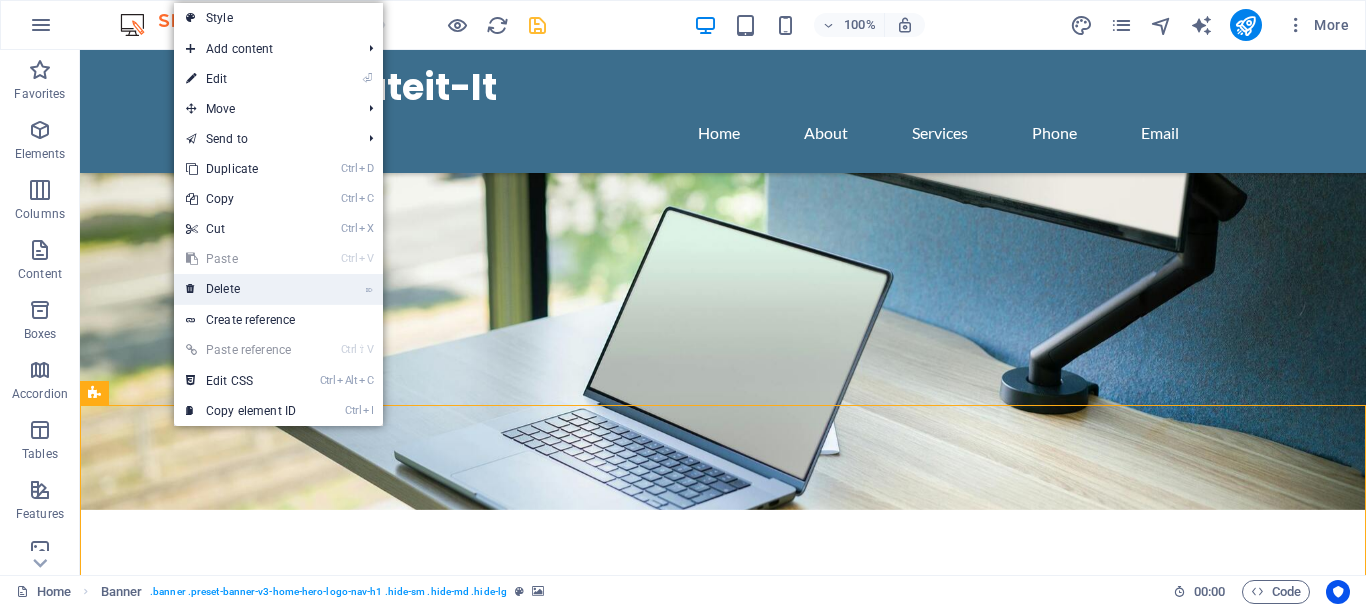 click on "⌦  Delete" at bounding box center [241, 289] 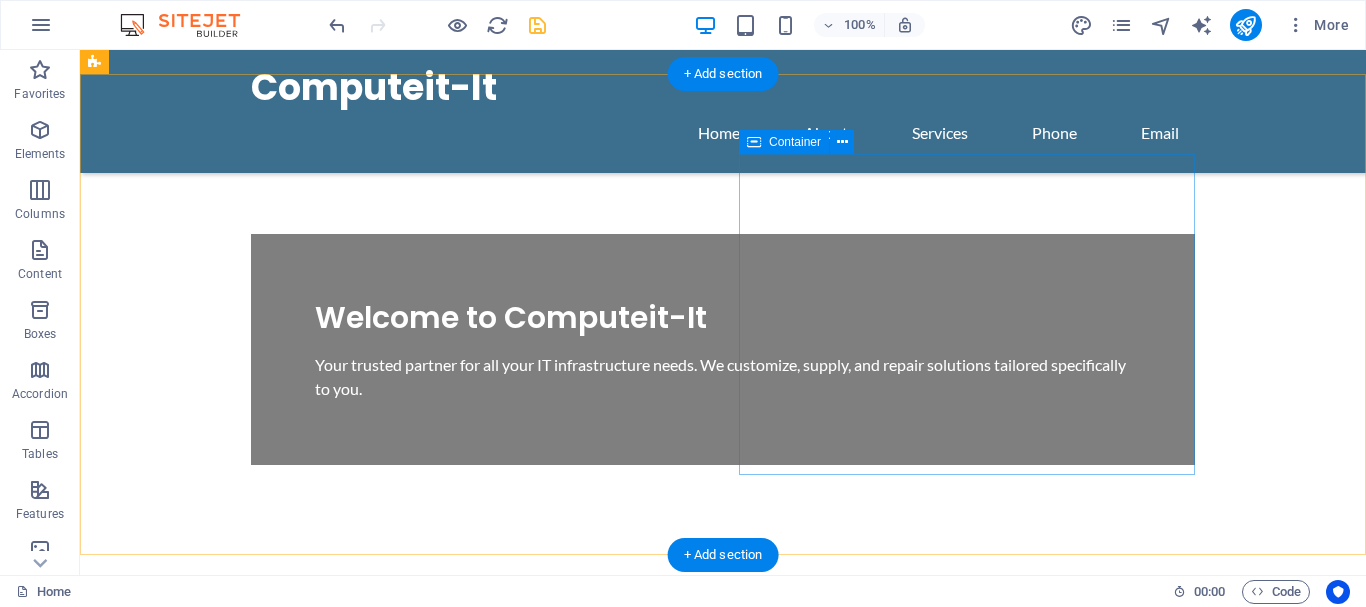 scroll, scrollTop: 816, scrollLeft: 0, axis: vertical 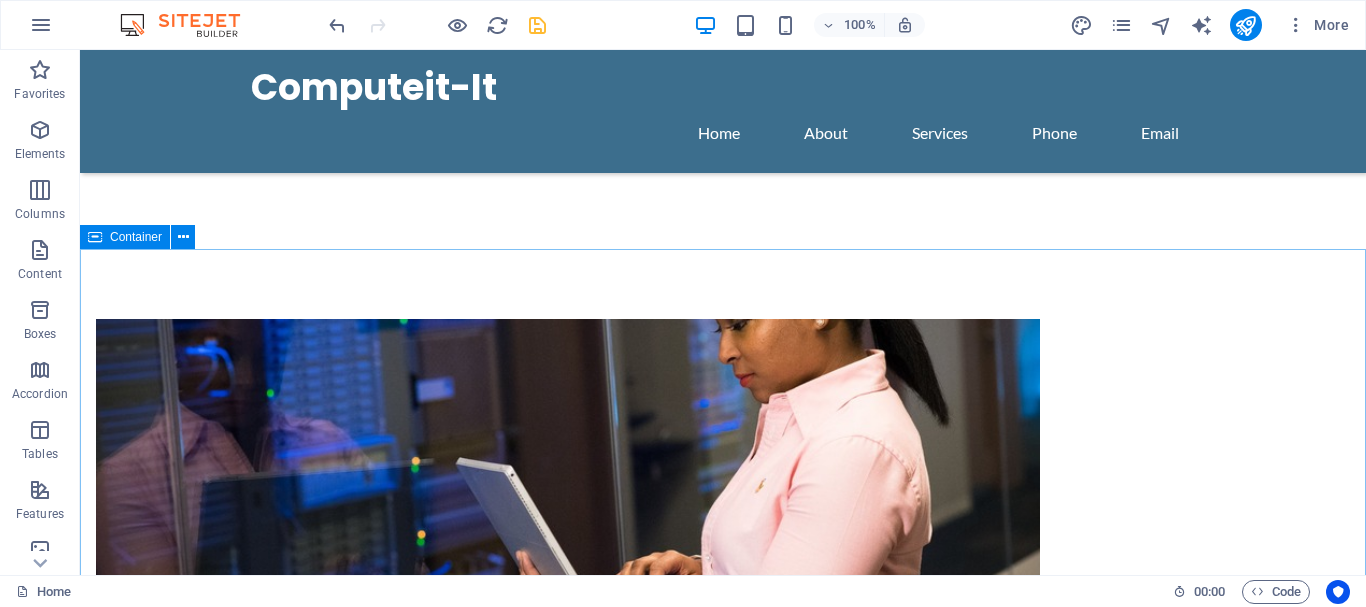 click on "Container" at bounding box center (136, 237) 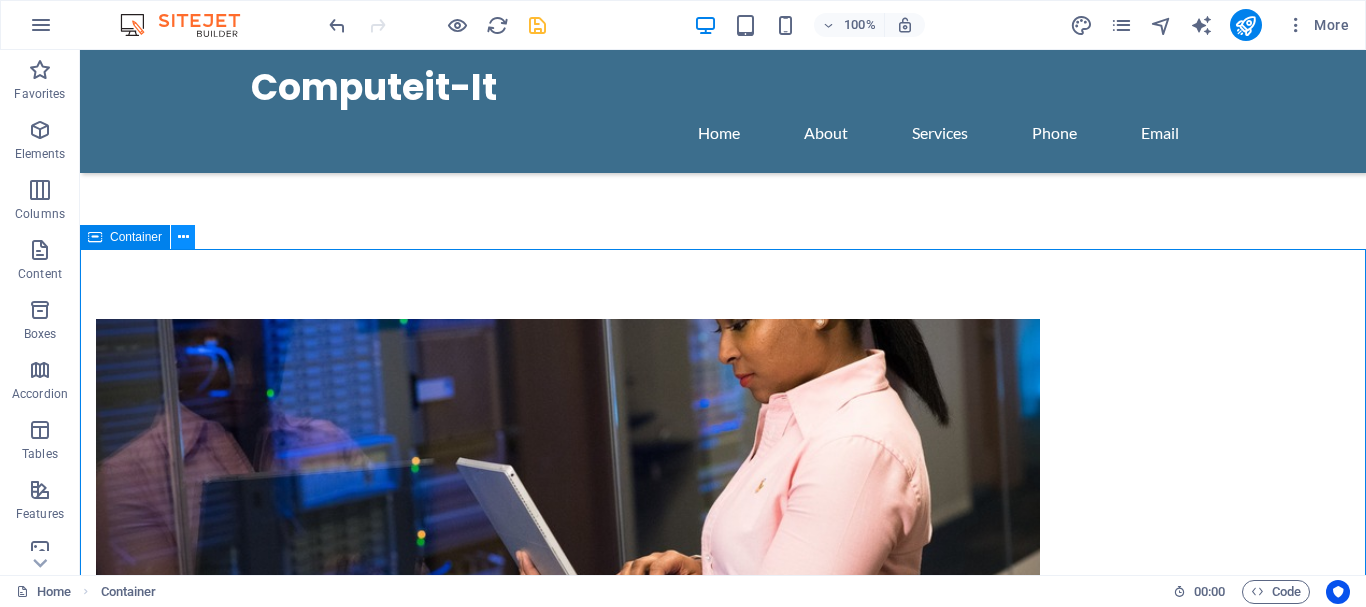 click at bounding box center (183, 237) 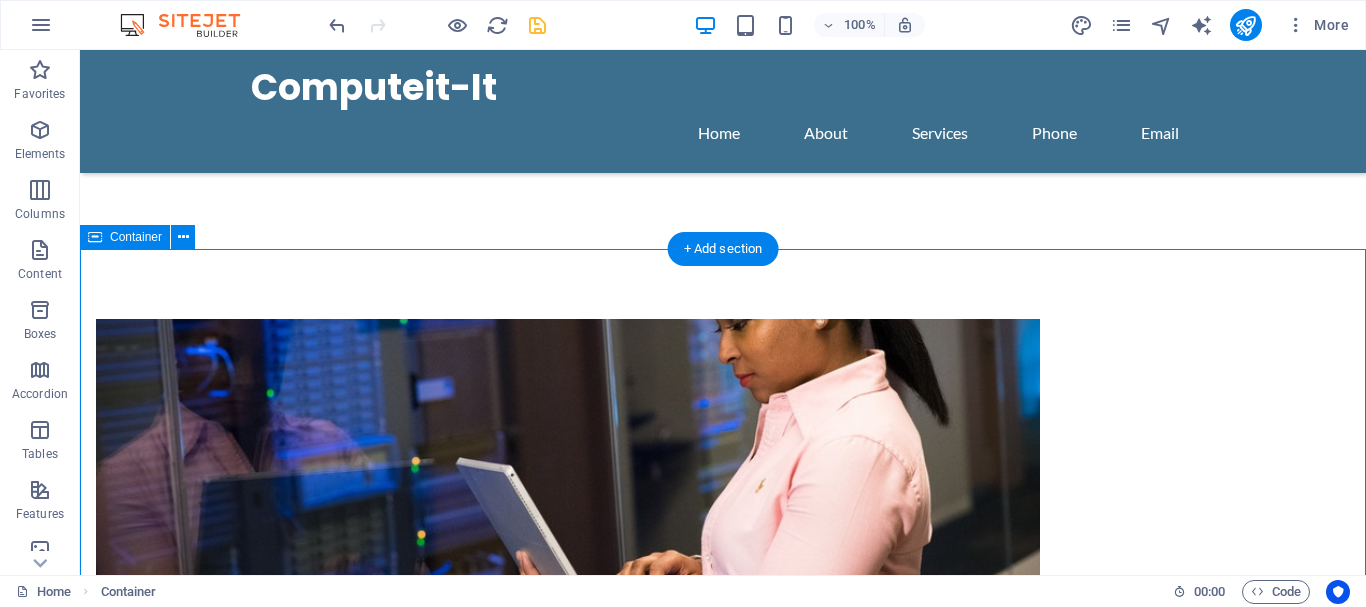 click on "Our Services Repair and Support Services IT Infrastructure Advising Technical Consultation Infrastructure Management Network Solutions" at bounding box center [723, 1543] 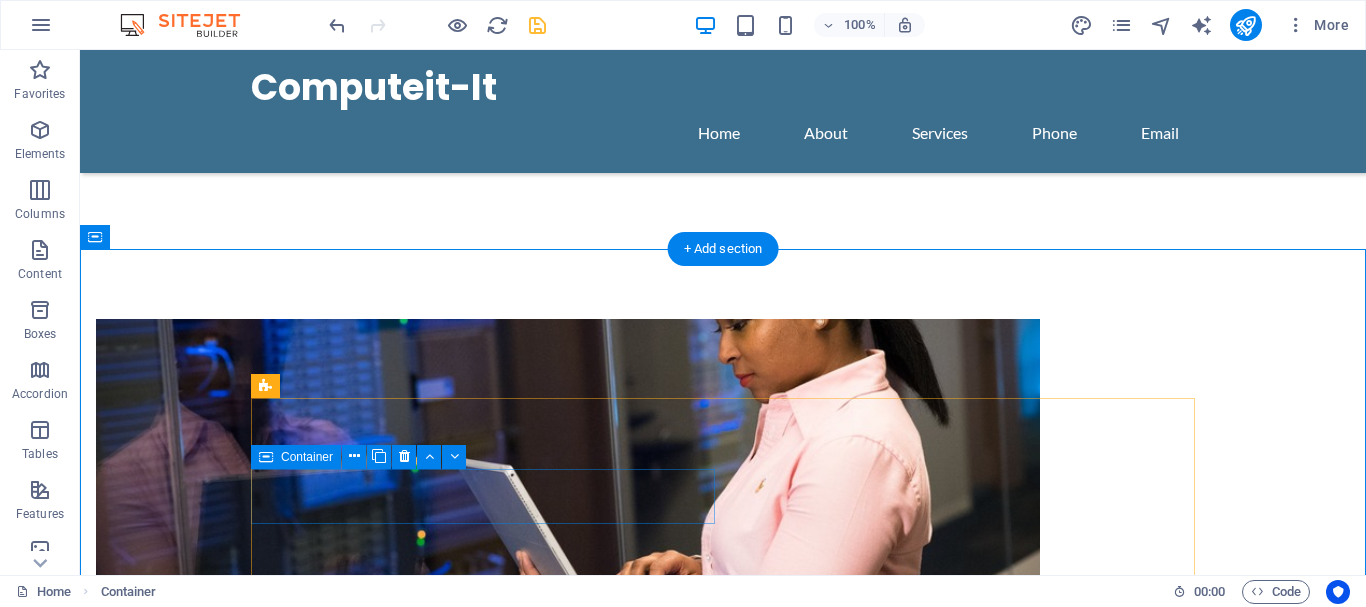click at bounding box center (483, 1523) 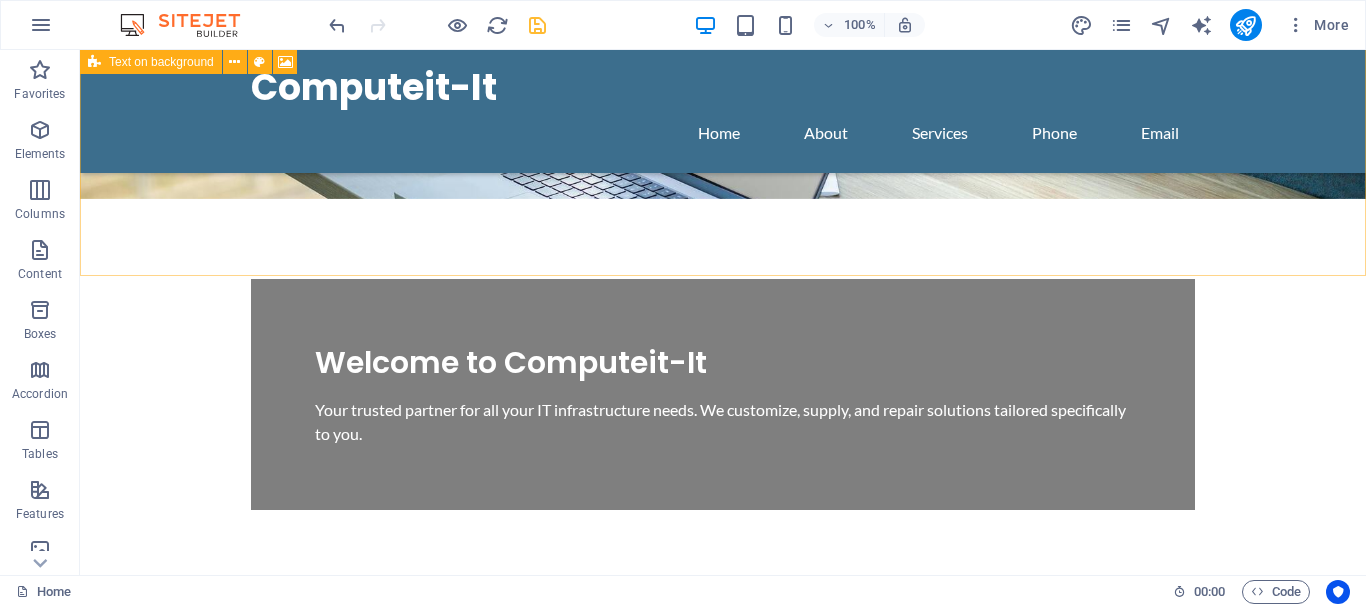 scroll, scrollTop: 408, scrollLeft: 0, axis: vertical 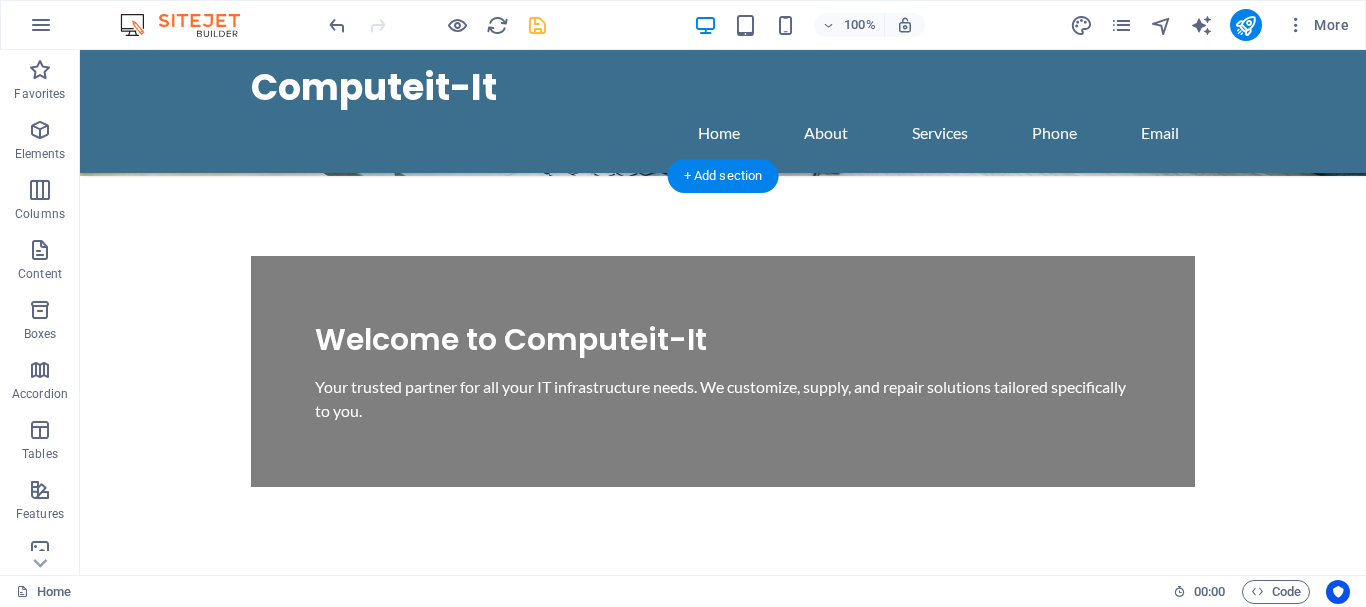 click at bounding box center (568, 807) 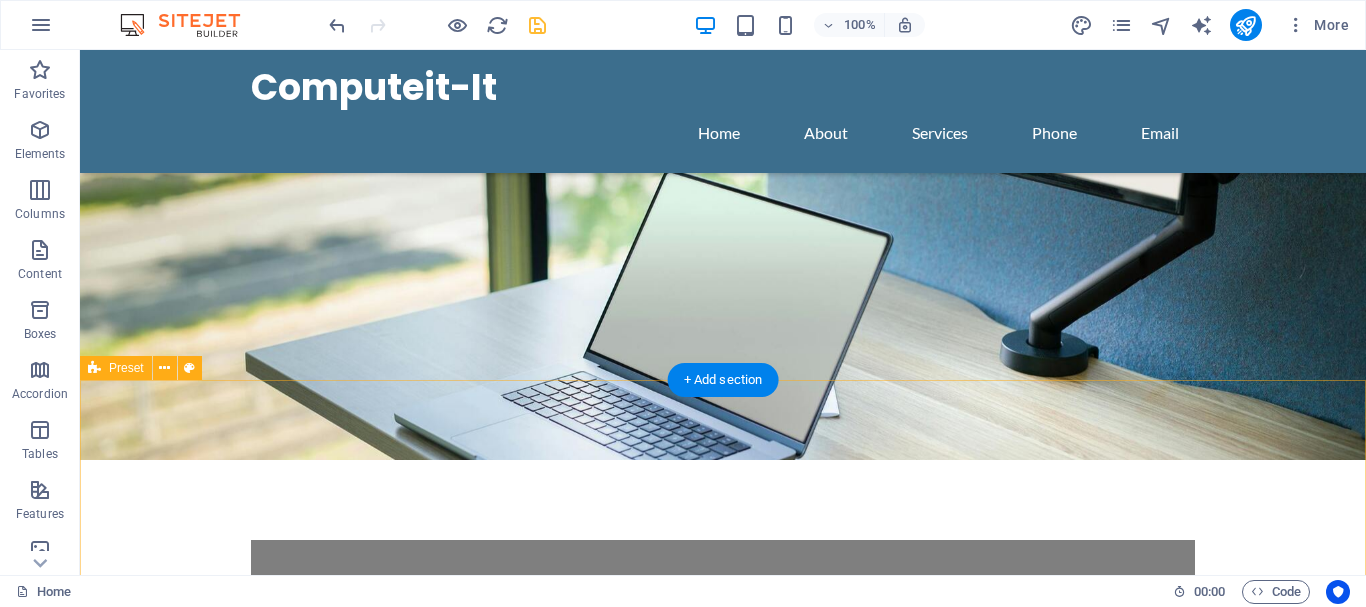 scroll, scrollTop: 408, scrollLeft: 0, axis: vertical 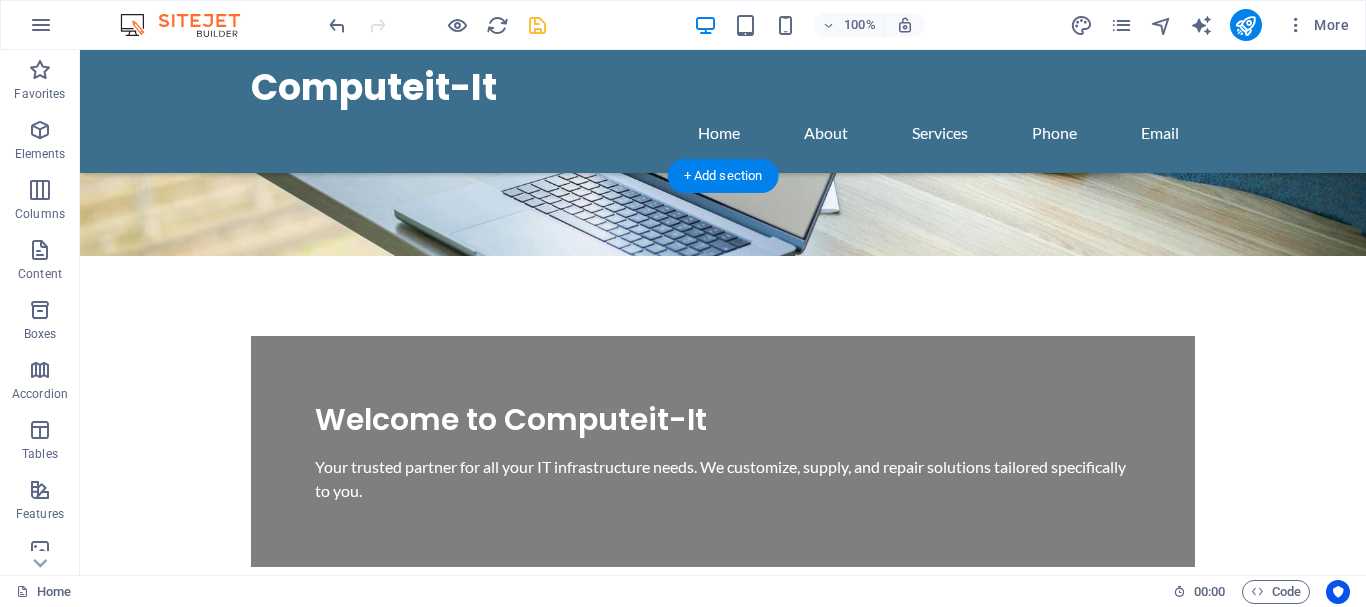 click at bounding box center [568, 887] 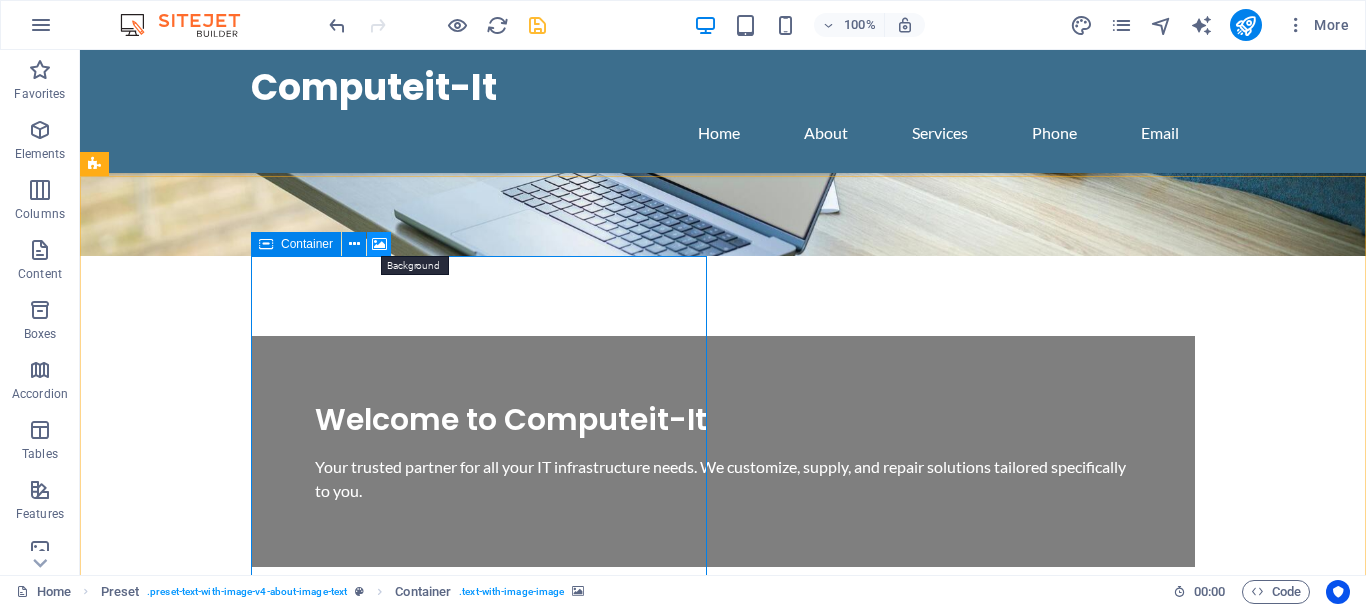 click at bounding box center (379, 244) 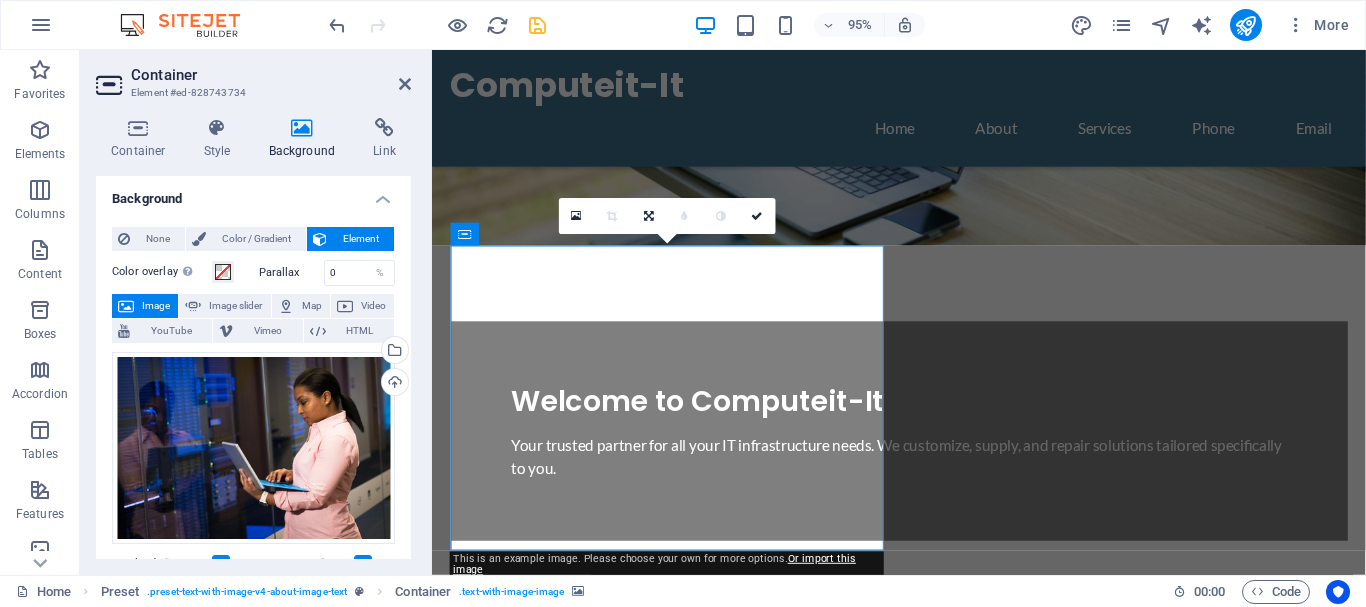 scroll, scrollTop: 0, scrollLeft: 0, axis: both 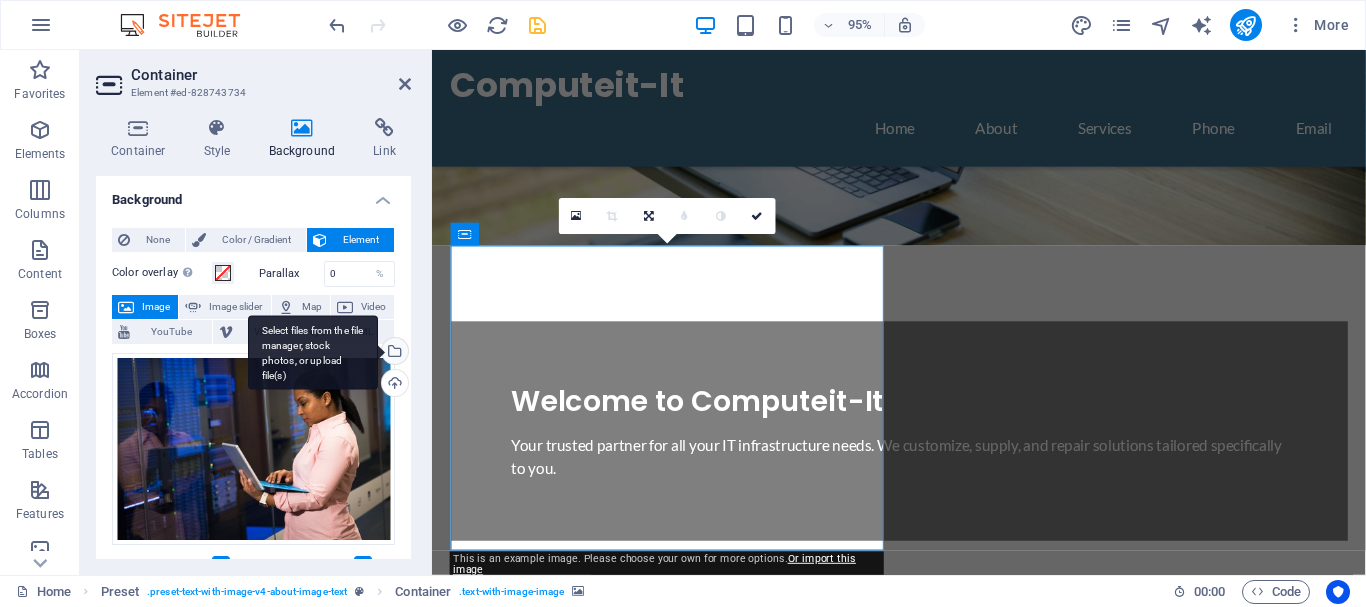 click on "Select files from the file manager, stock photos, or upload file(s)" at bounding box center [393, 353] 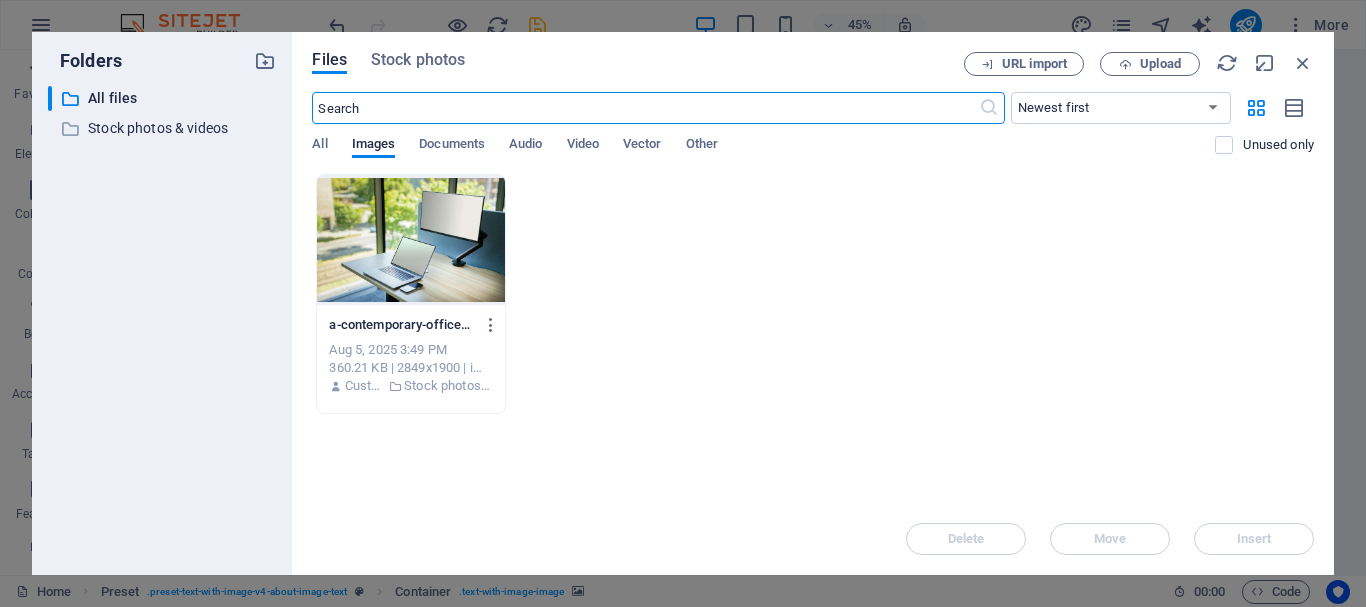 click at bounding box center [645, 108] 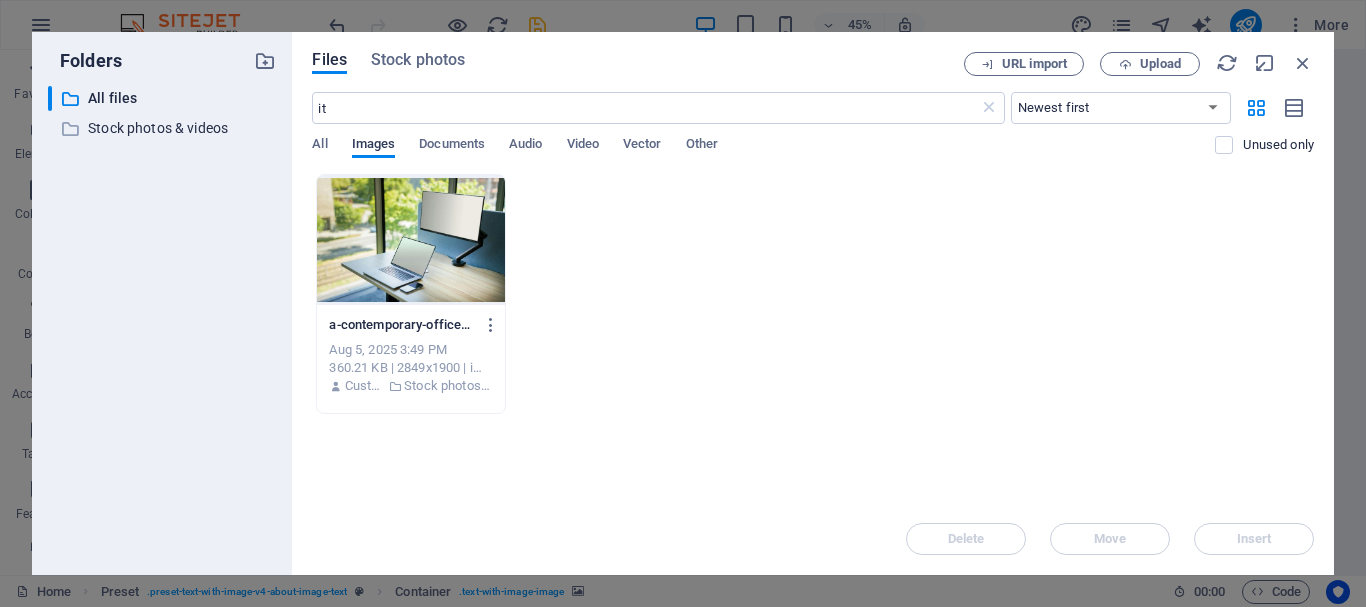 click on "Images" at bounding box center (374, 146) 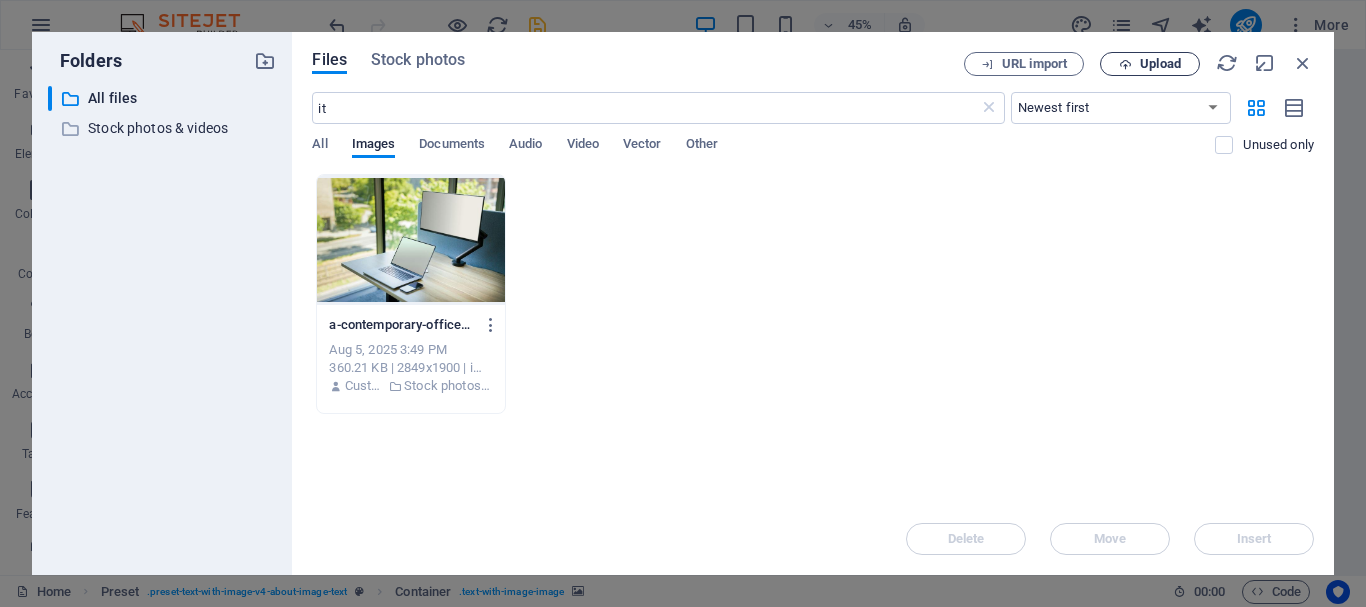 click on "Upload" at bounding box center (1160, 64) 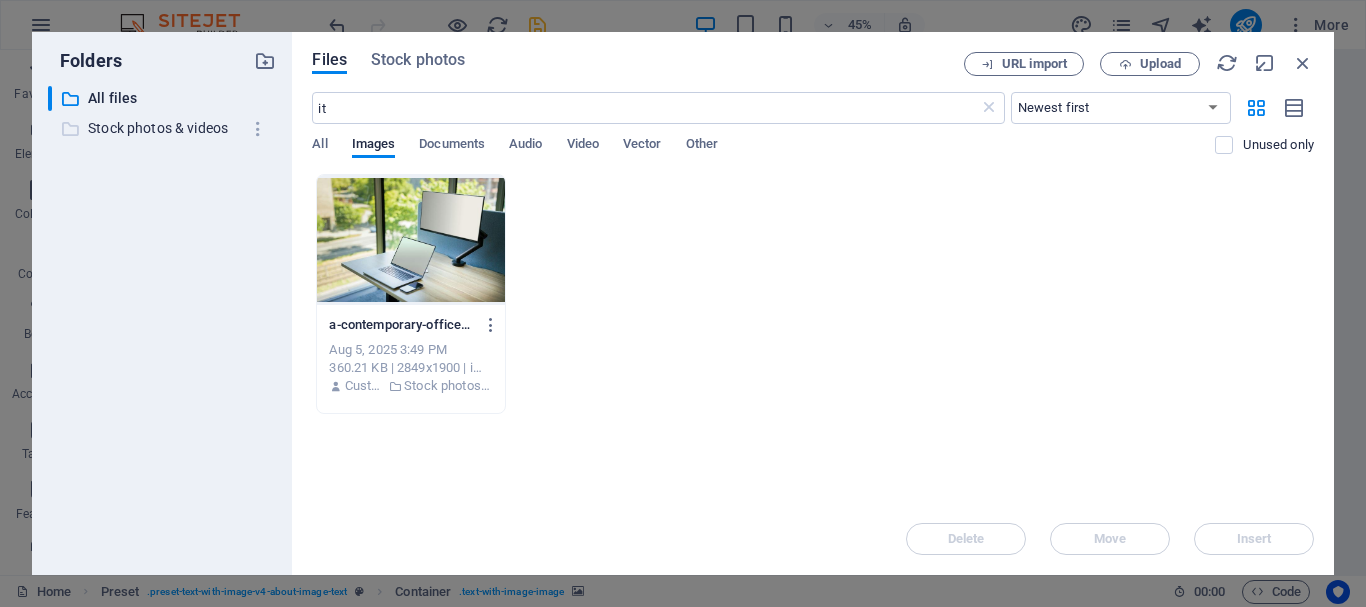 click on "Stock photos & videos" at bounding box center [164, 128] 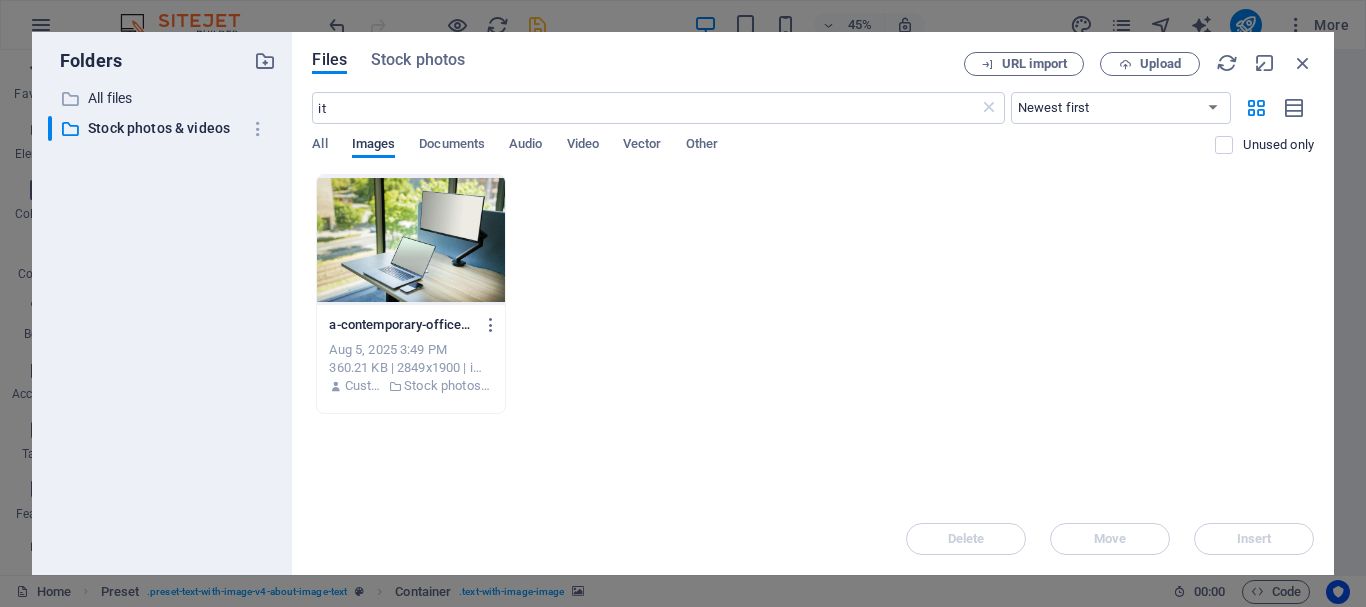 click on "Images" at bounding box center (374, 146) 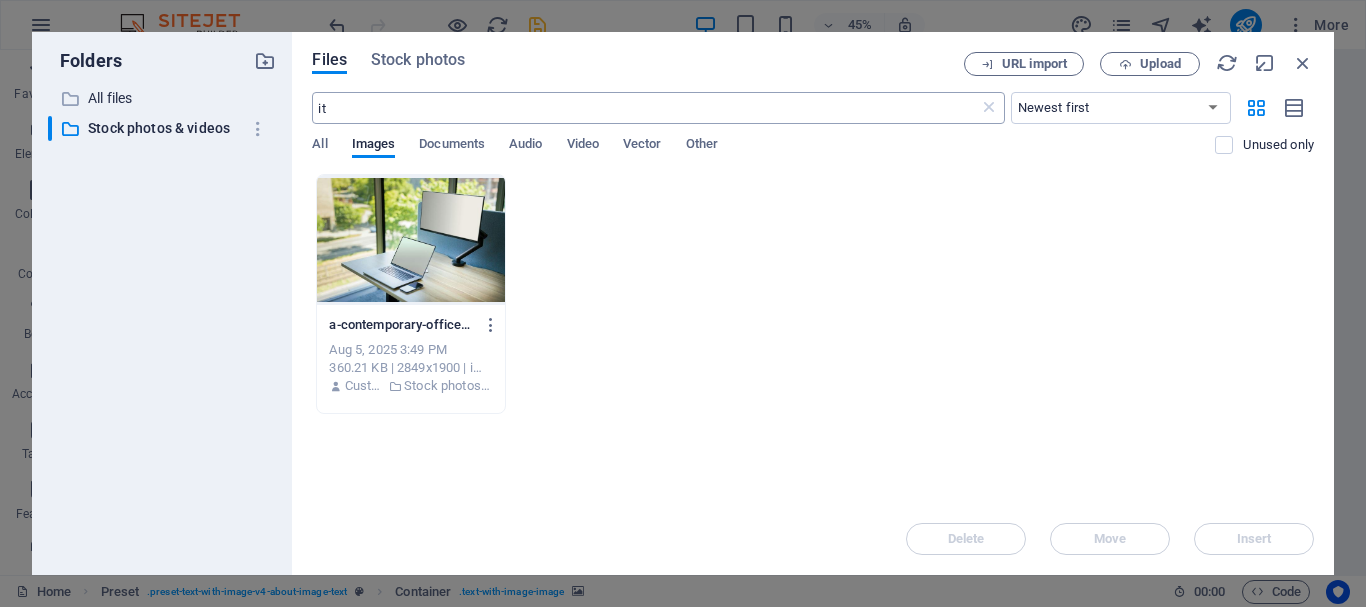 click on "it" at bounding box center (645, 108) 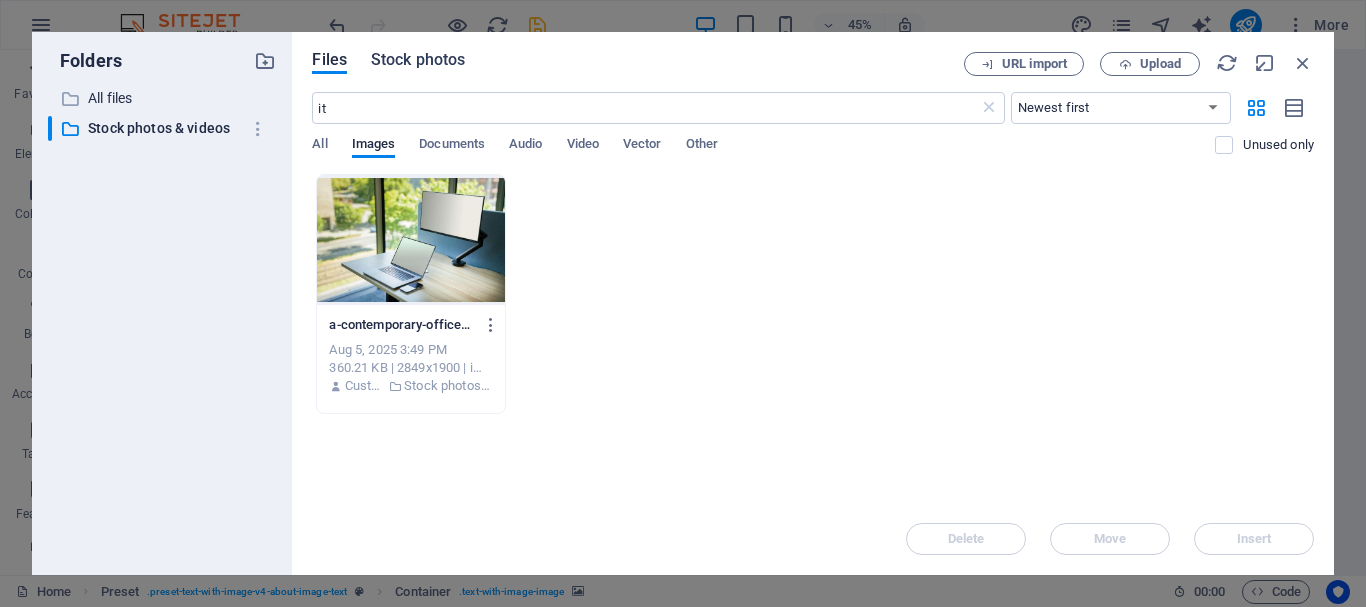 click on "Stock photos" at bounding box center [418, 60] 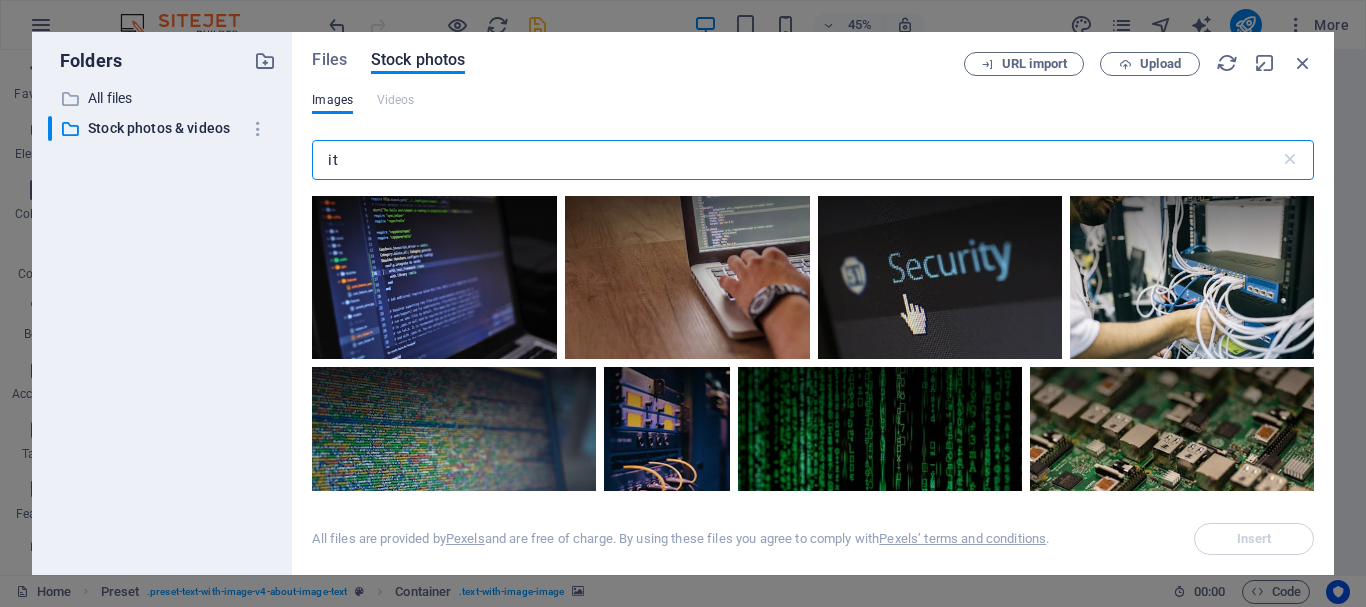 click on "it" at bounding box center [795, 160] 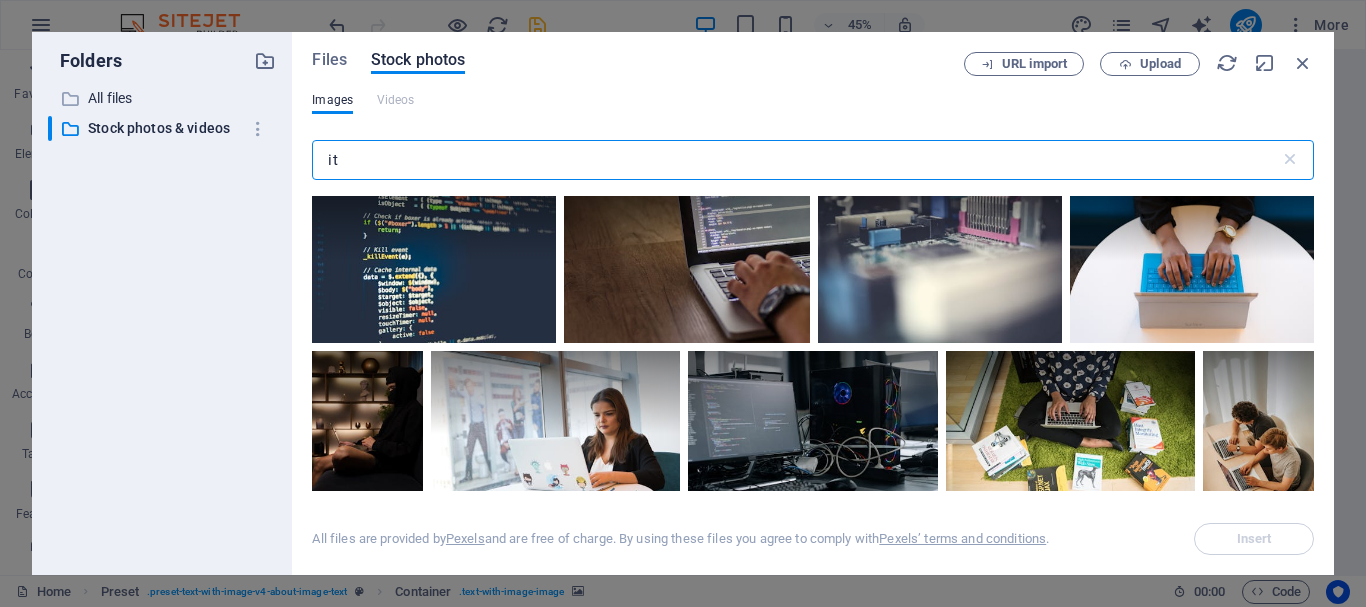 scroll, scrollTop: 5580, scrollLeft: 0, axis: vertical 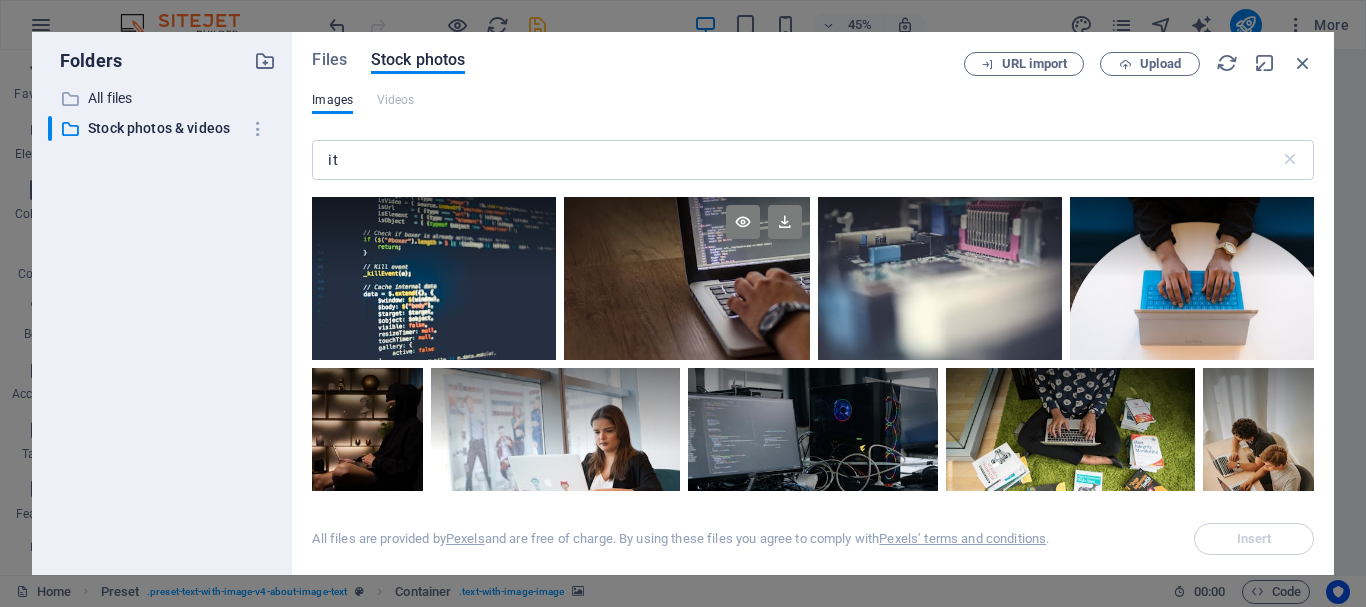 drag, startPoint x: 802, startPoint y: 39, endPoint x: 732, endPoint y: 202, distance: 177.39503 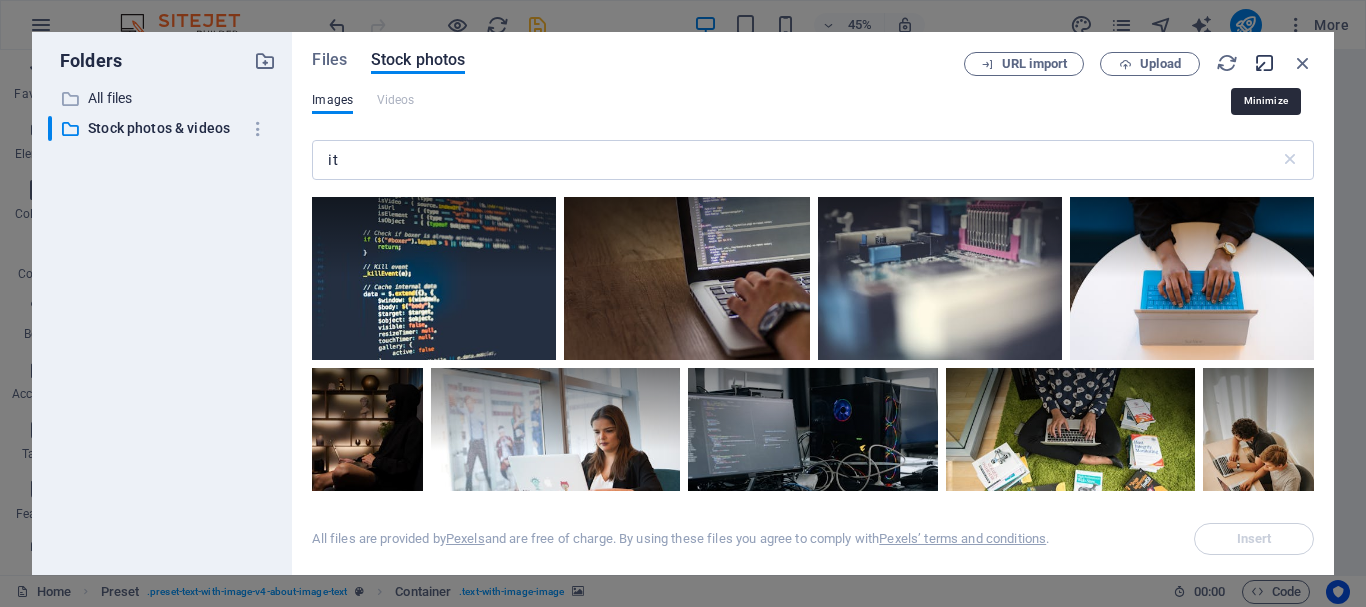 click at bounding box center [1265, 63] 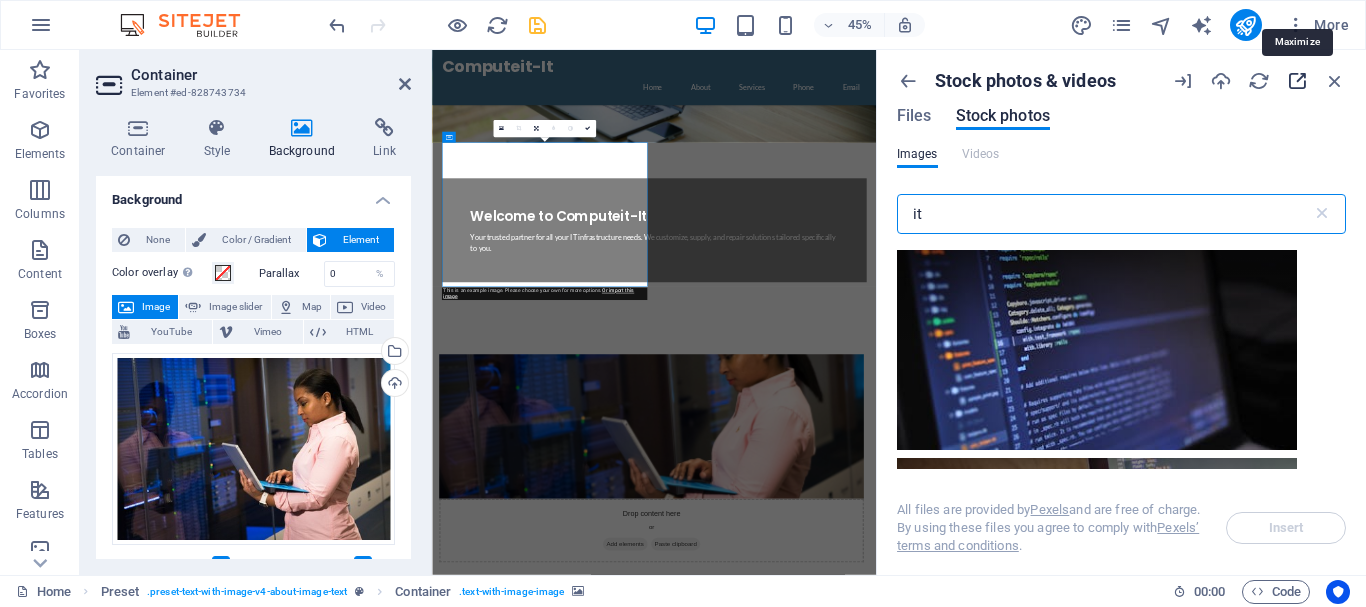 click at bounding box center (1297, 81) 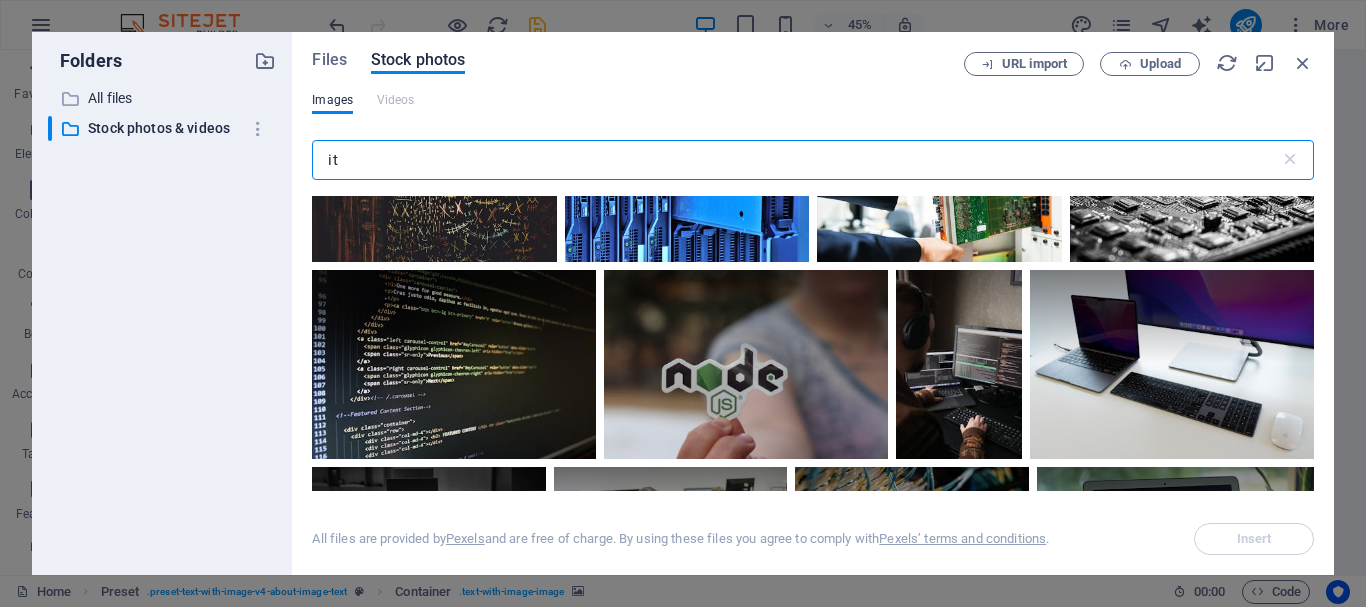 scroll, scrollTop: 16290, scrollLeft: 0, axis: vertical 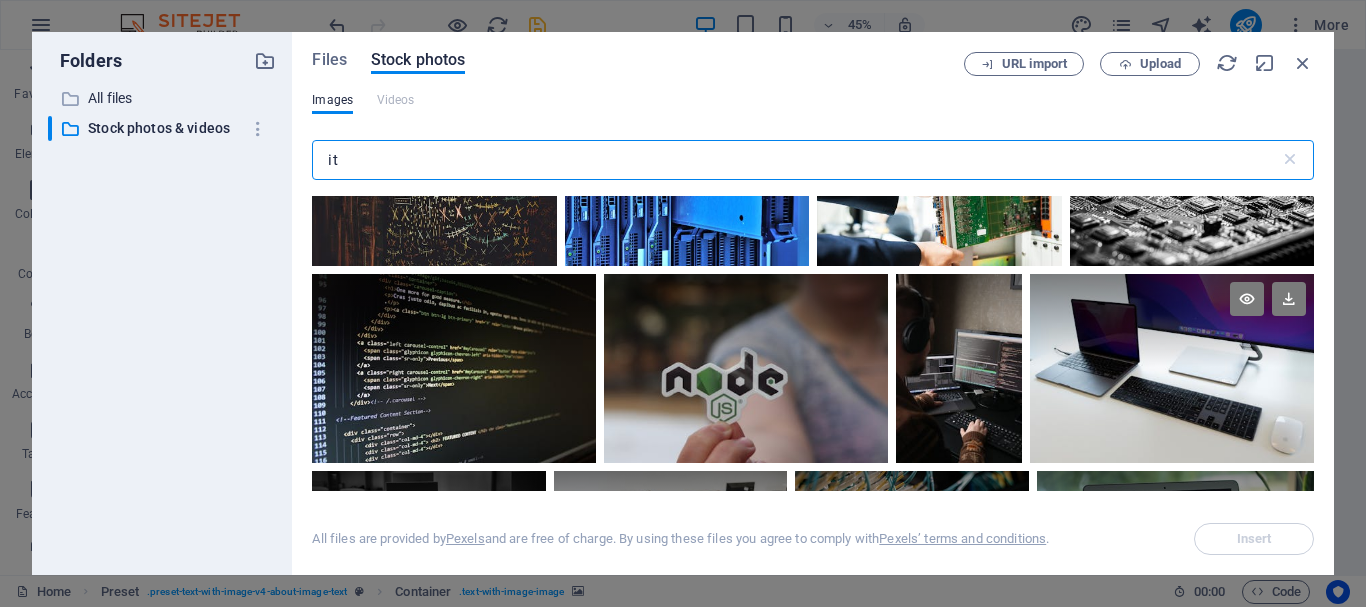 click at bounding box center [1172, 321] 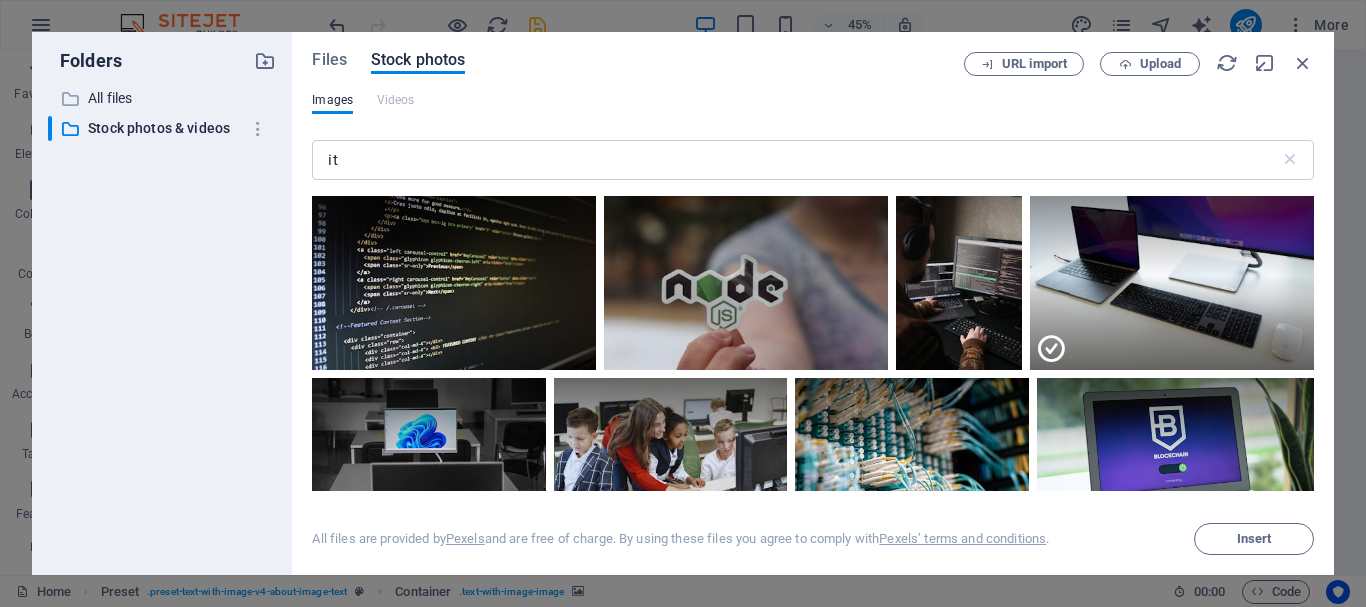 scroll, scrollTop: 16293, scrollLeft: 0, axis: vertical 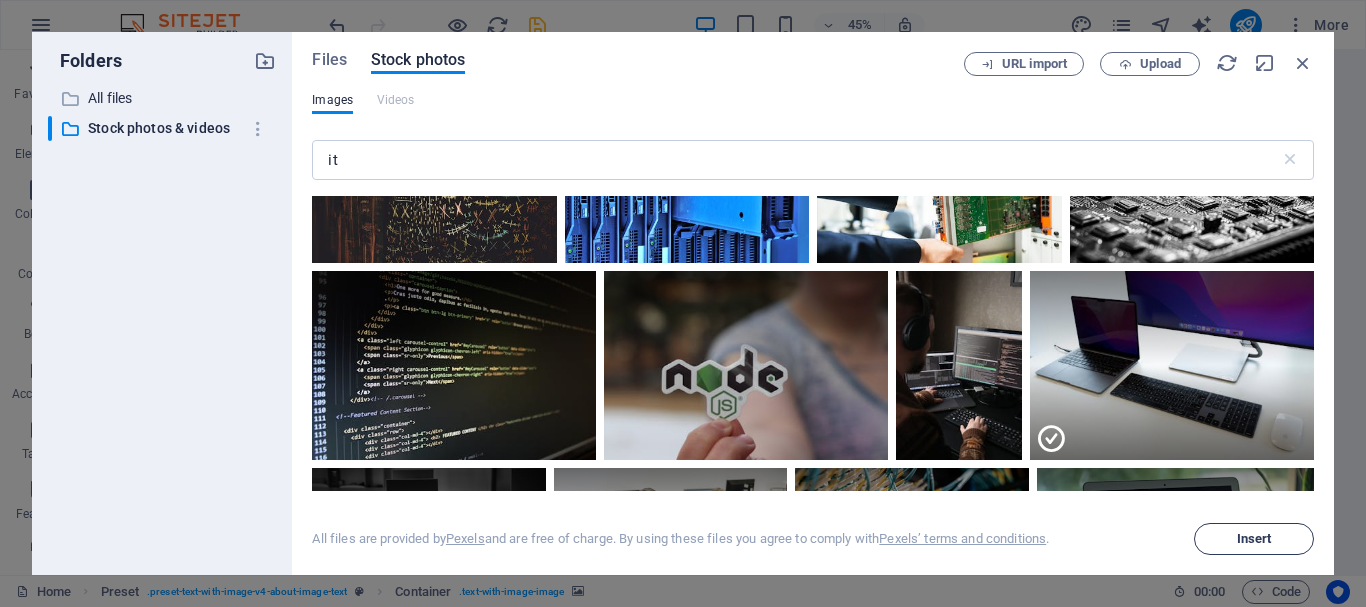 click on "Insert" at bounding box center [1254, 539] 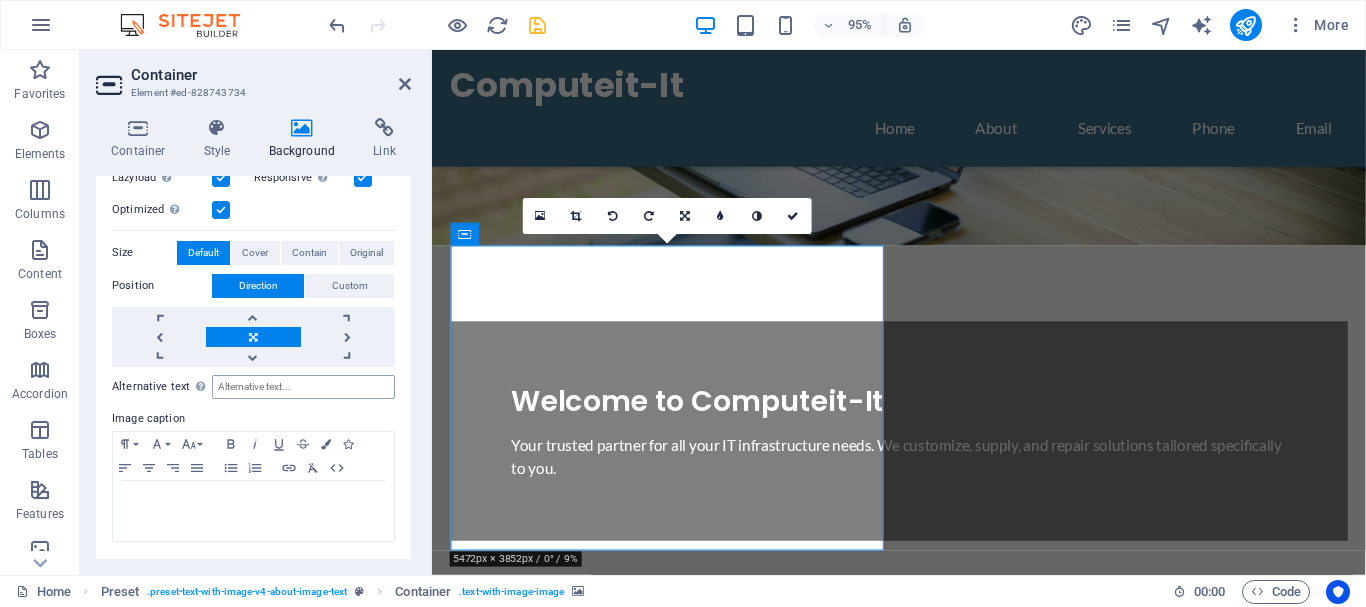 scroll, scrollTop: 0, scrollLeft: 0, axis: both 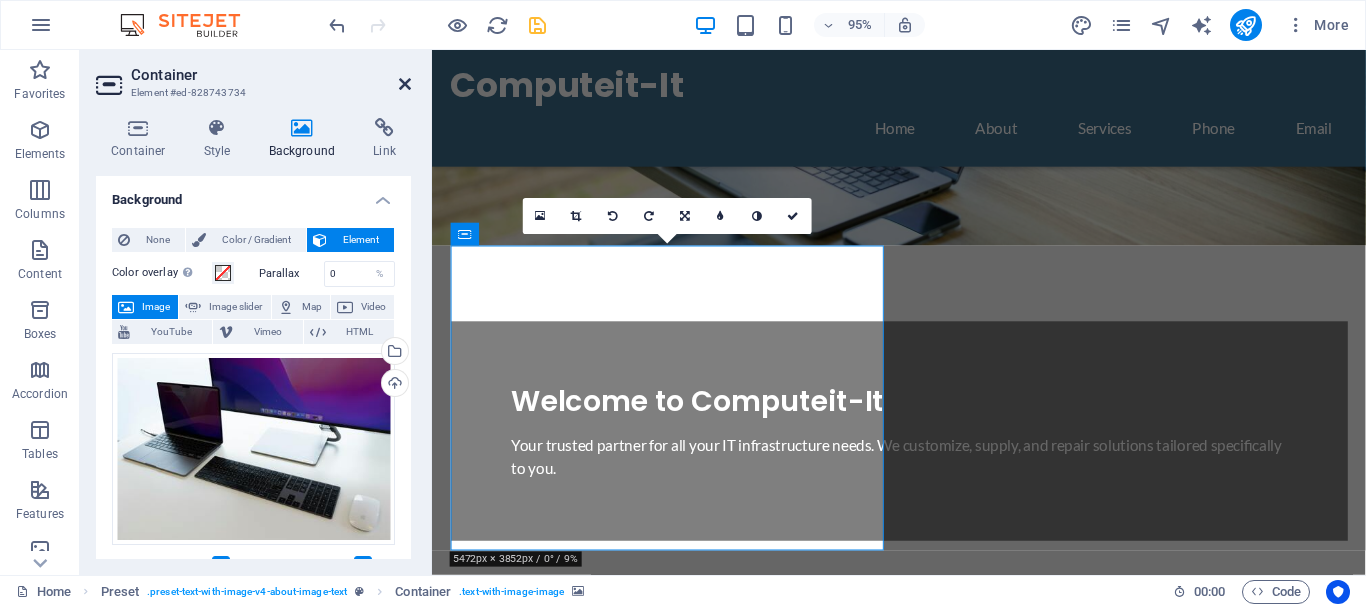 click at bounding box center [405, 84] 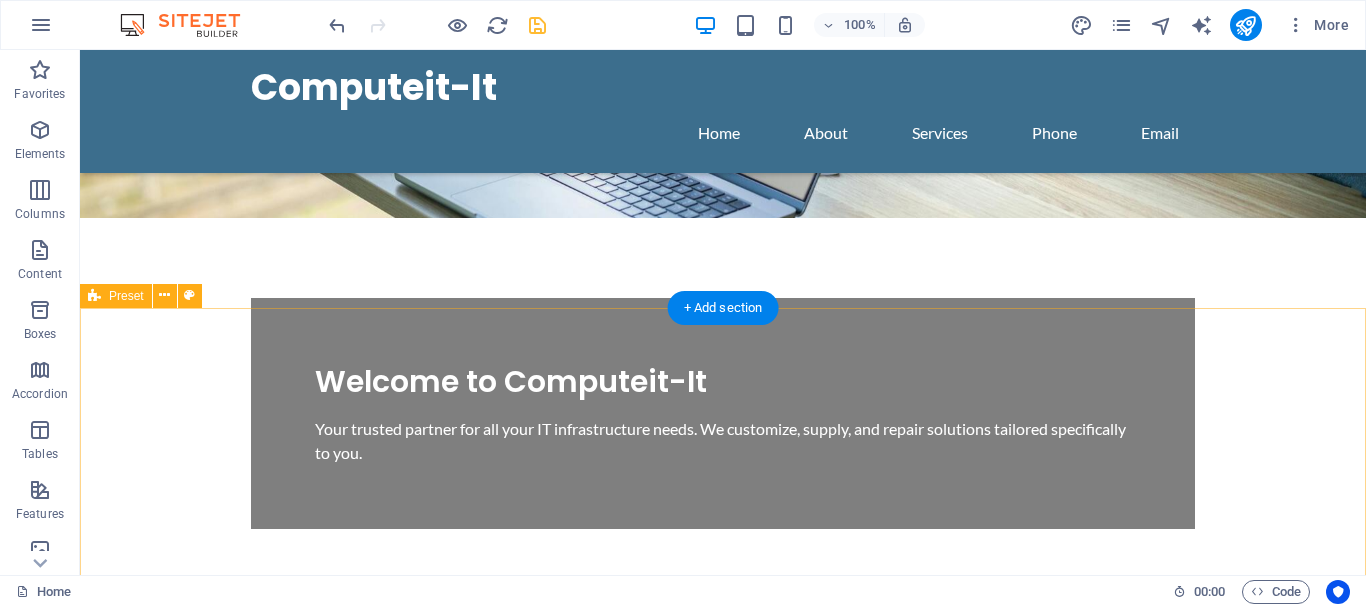 scroll, scrollTop: 510, scrollLeft: 0, axis: vertical 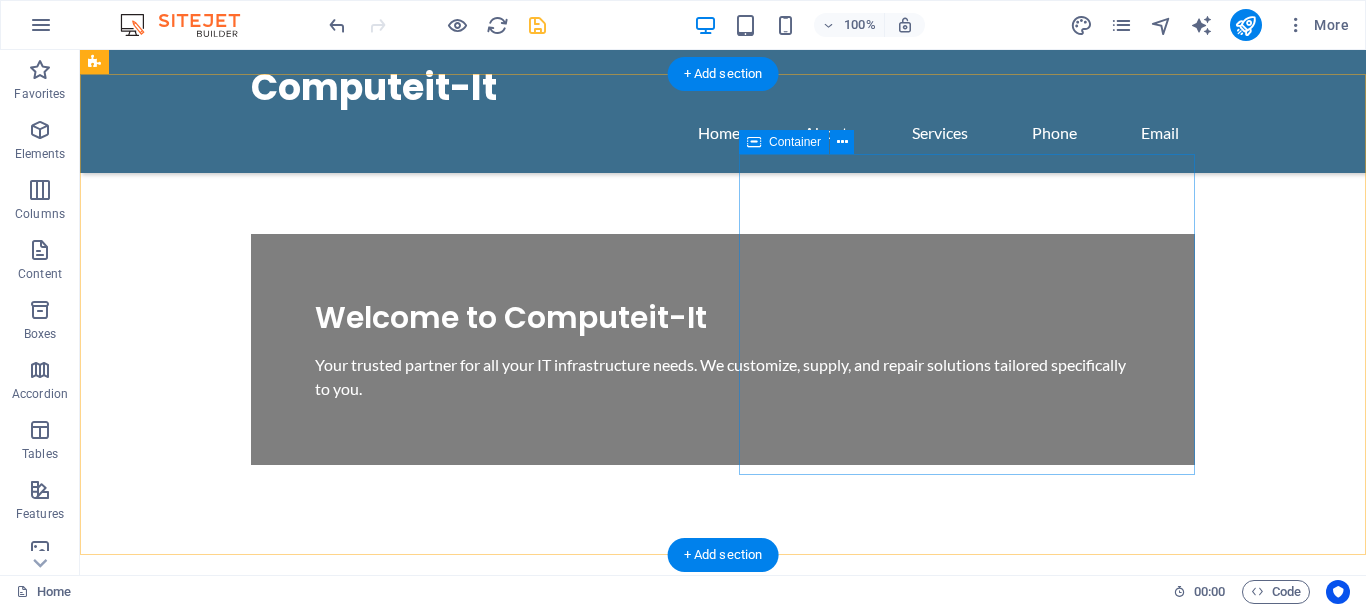 click on "About Us At Computeit-It, we don't just supply IT solutions; we provide personalized advice and support, answering all your unique questions about technology. Our goal is to empower your business with the right tools and knowledge to thrive in an ever-evolving digital landscape. Learn More" at bounding box center [568, 1228] 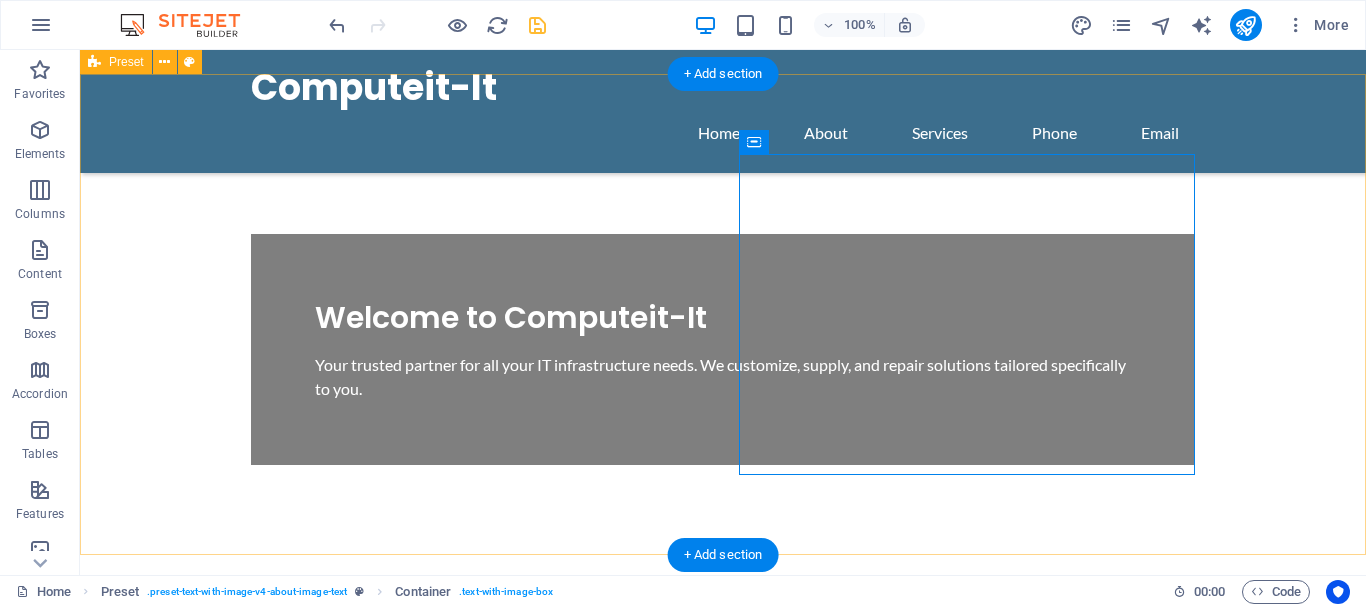 click on "Drop content here or  Add elements  Paste clipboard About Us At Computeit-It, we don't just supply IT solutions; we provide personalized advice and support, answering all your unique questions about technology. Our goal is to empower your business with the right tools and knowledge to thrive in an ever-evolving digital landscape. Learn More" at bounding box center (723, 989) 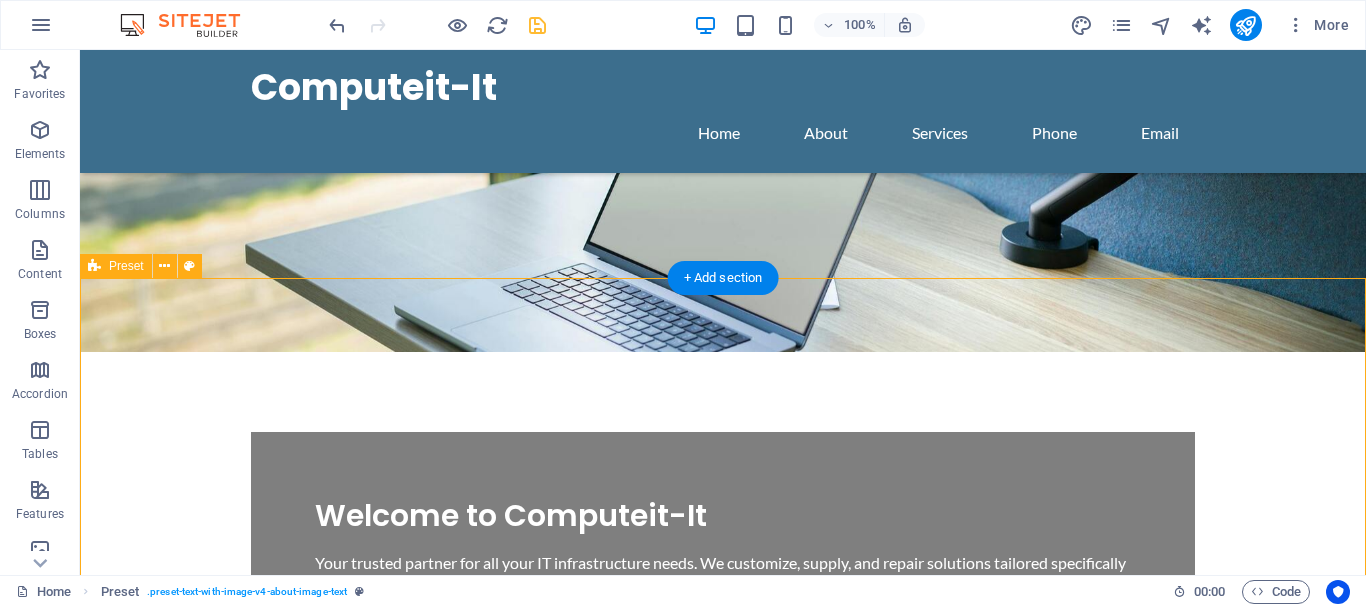 scroll, scrollTop: 306, scrollLeft: 0, axis: vertical 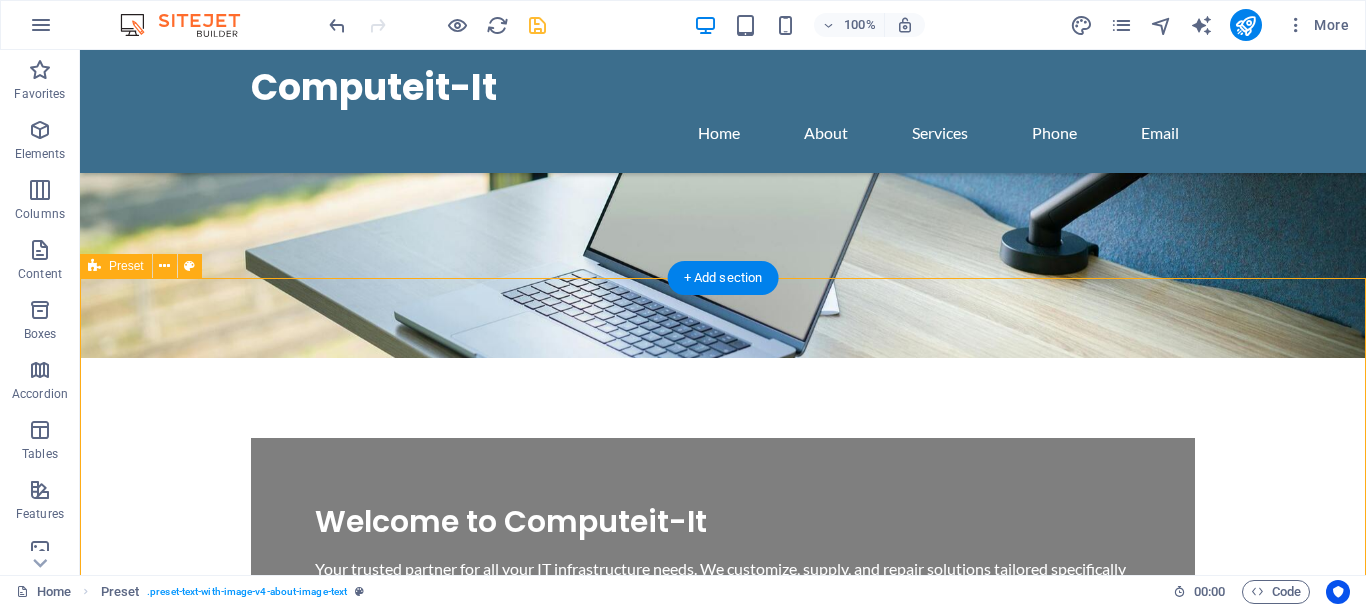 click on "Drop content here or  Add elements  Paste clipboard About Us At Computeit-It, we don't just supply IT solutions; we provide personalized advice and support, answering all your unique questions about technology. Our goal is to empower your business with the right tools and knowledge to thrive in an ever-evolving digital landscape. Learn More" at bounding box center [723, 1193] 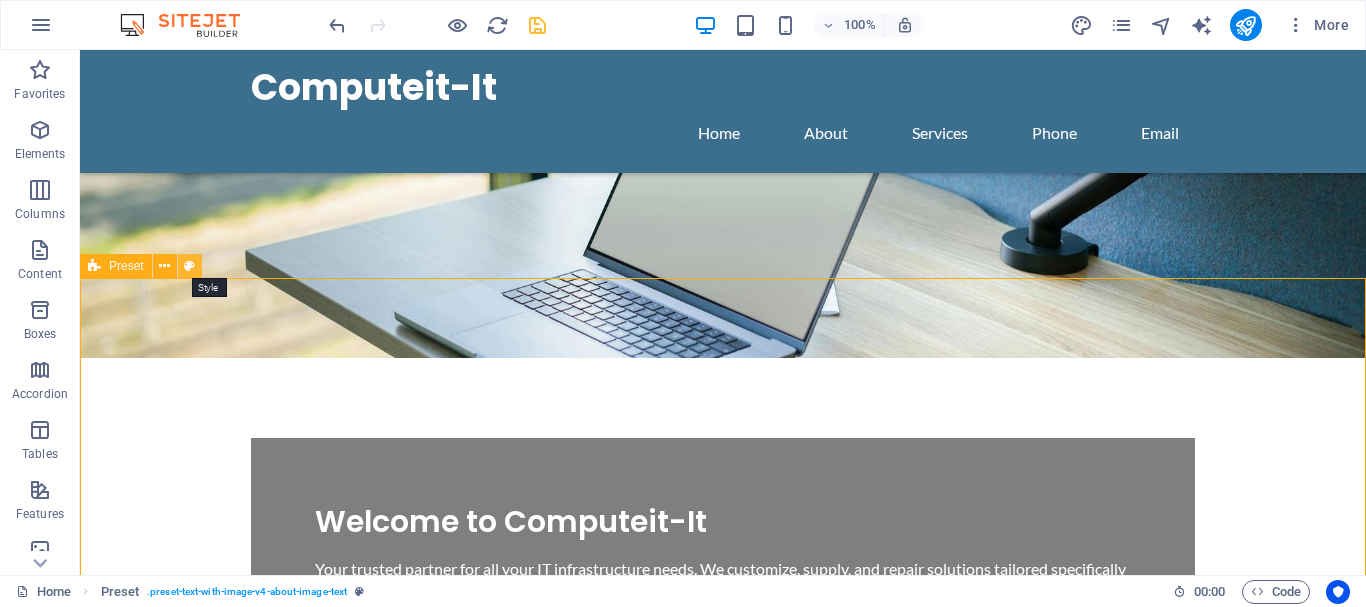 click at bounding box center [189, 266] 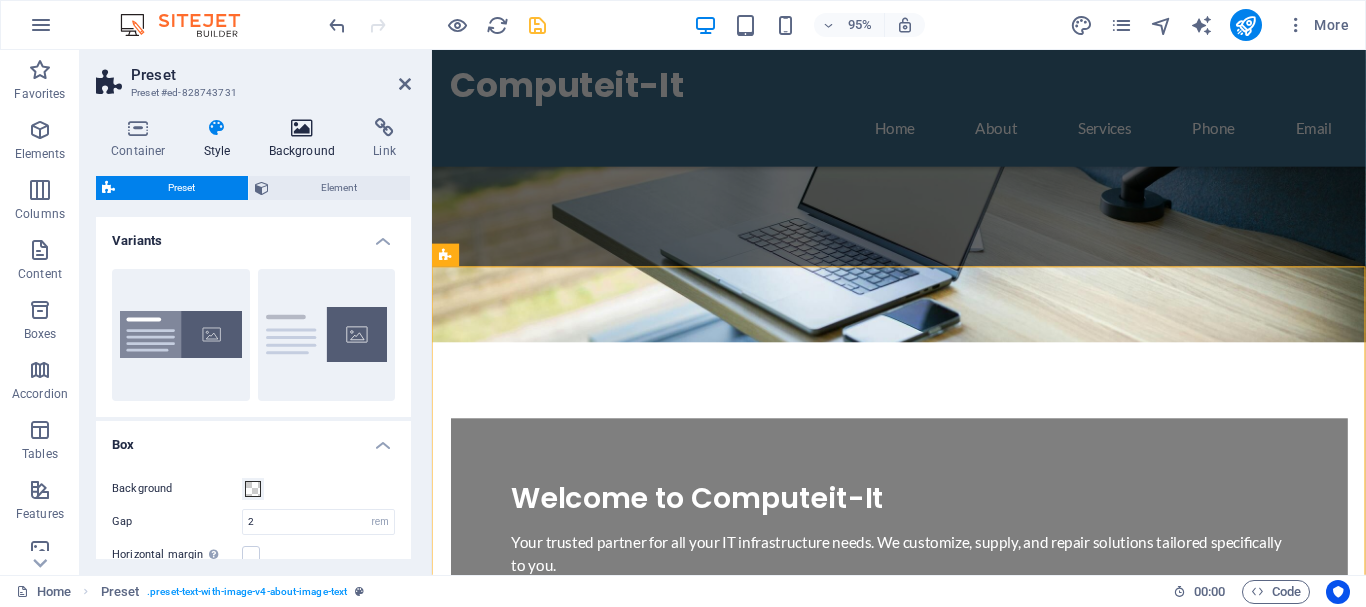 click at bounding box center (302, 128) 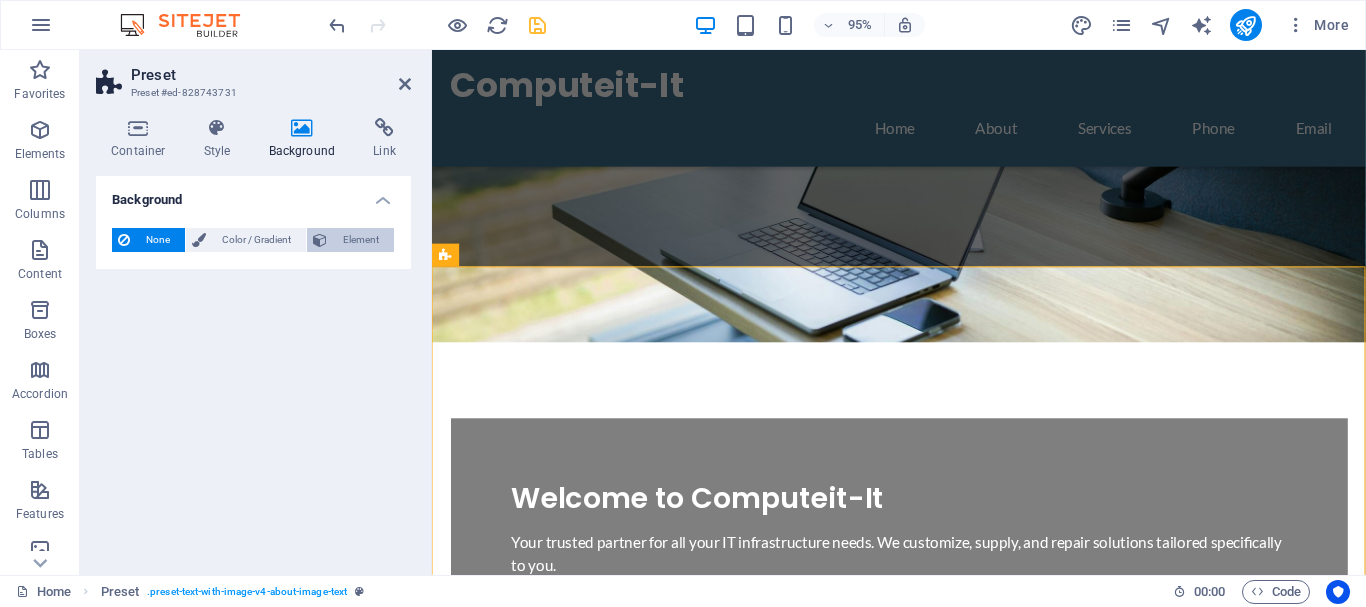 click on "Element" at bounding box center [360, 240] 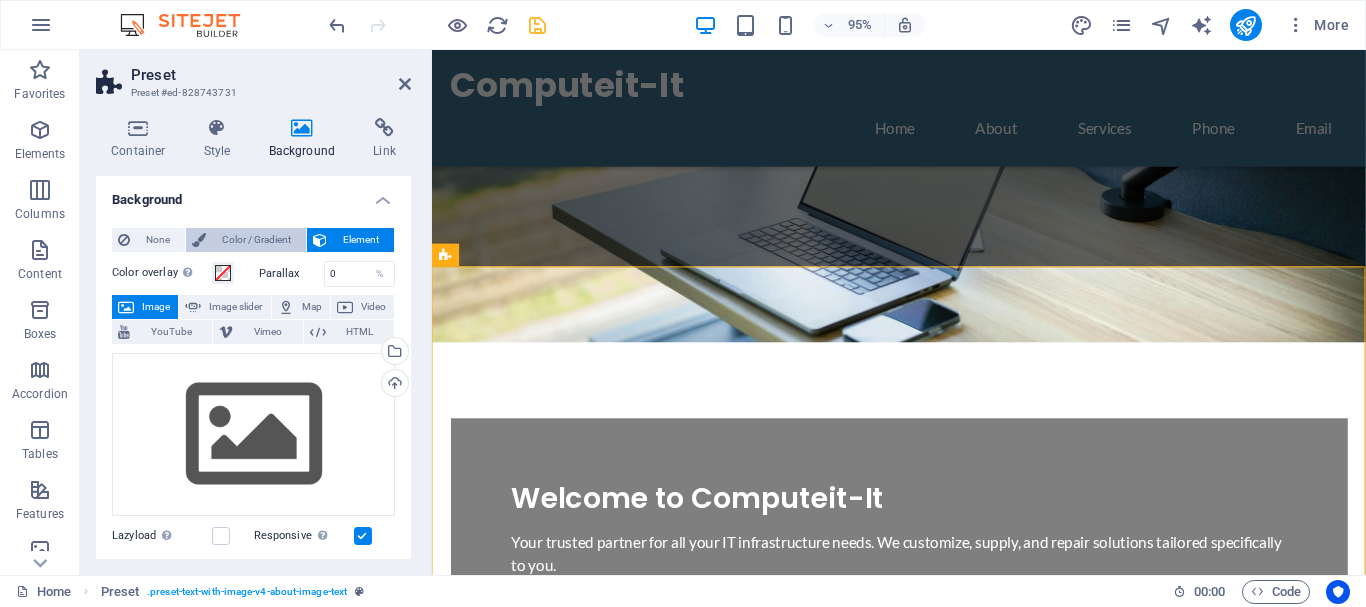 click on "Color / Gradient" at bounding box center [256, 240] 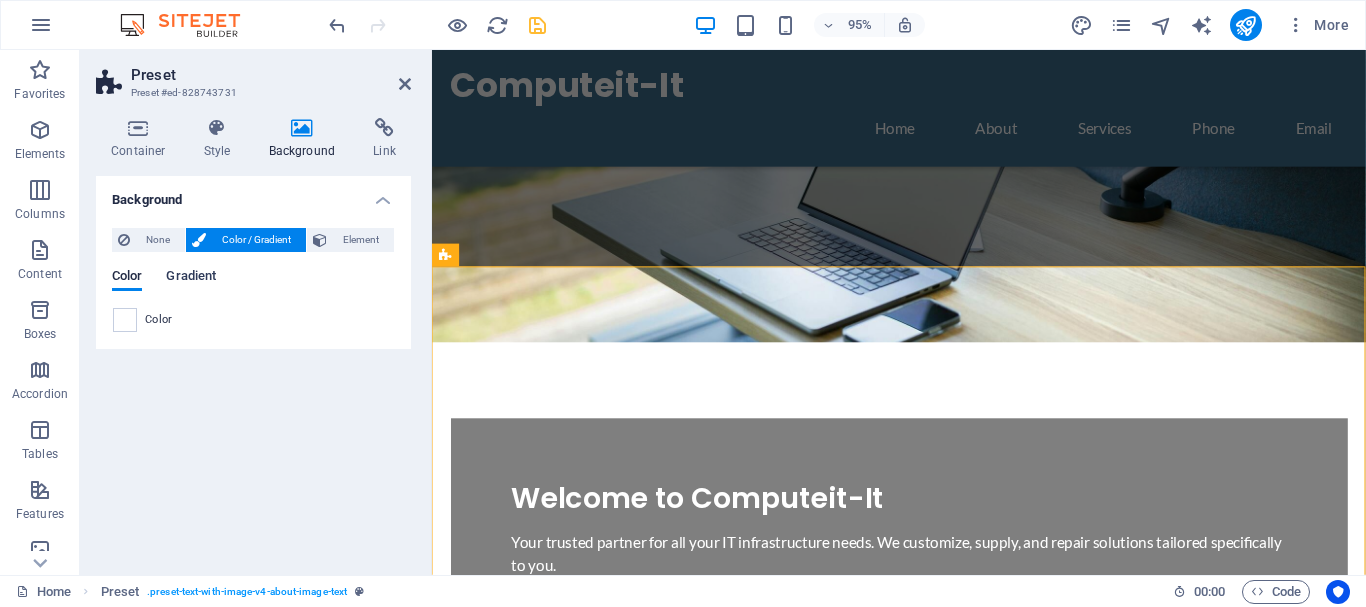 click on "Gradient" at bounding box center (191, 278) 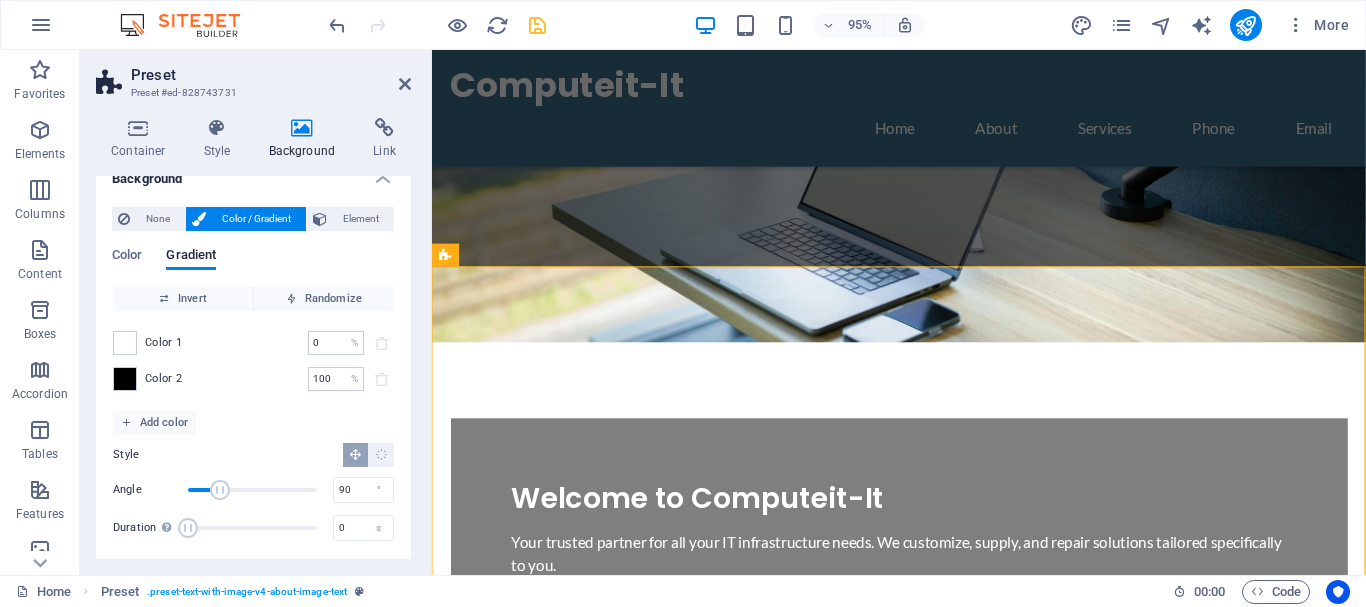 scroll, scrollTop: 30, scrollLeft: 0, axis: vertical 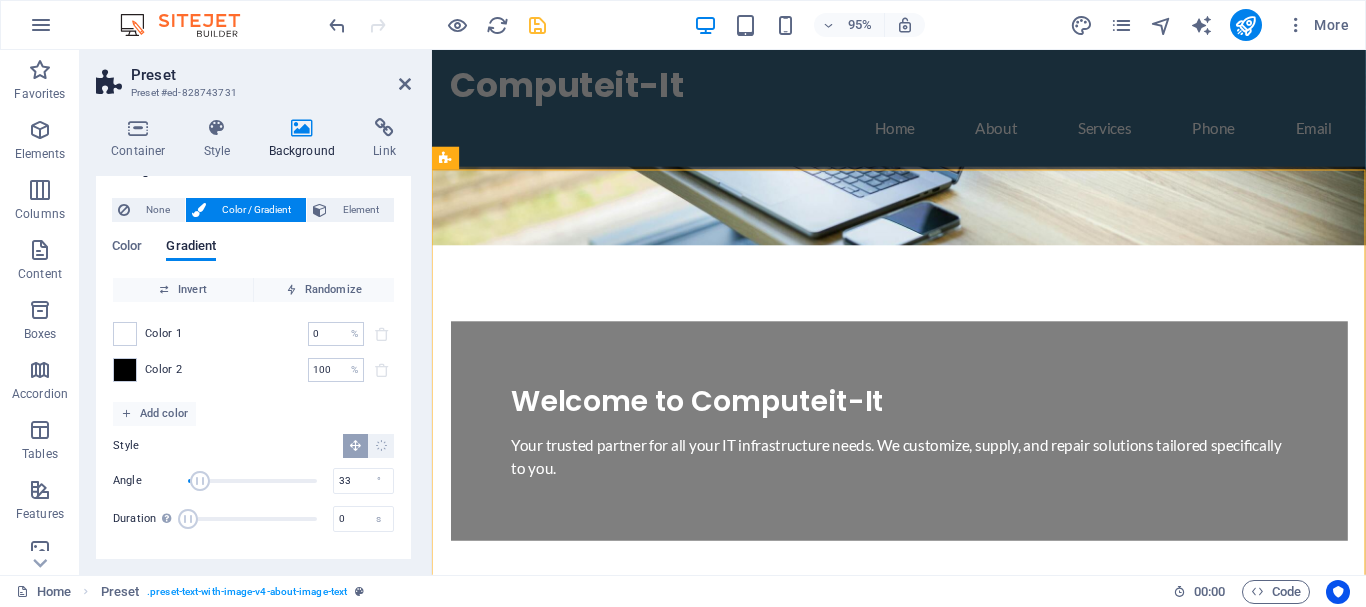 drag, startPoint x: 221, startPoint y: 483, endPoint x: 200, endPoint y: 480, distance: 21.213203 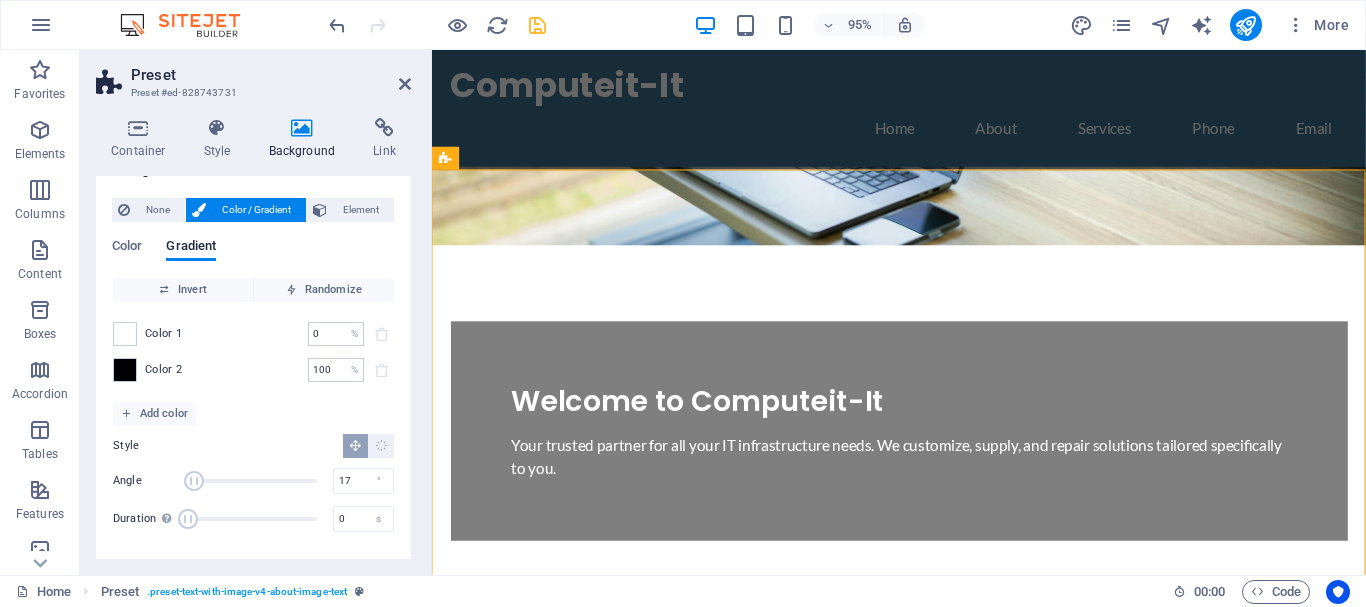 click at bounding box center [194, 481] 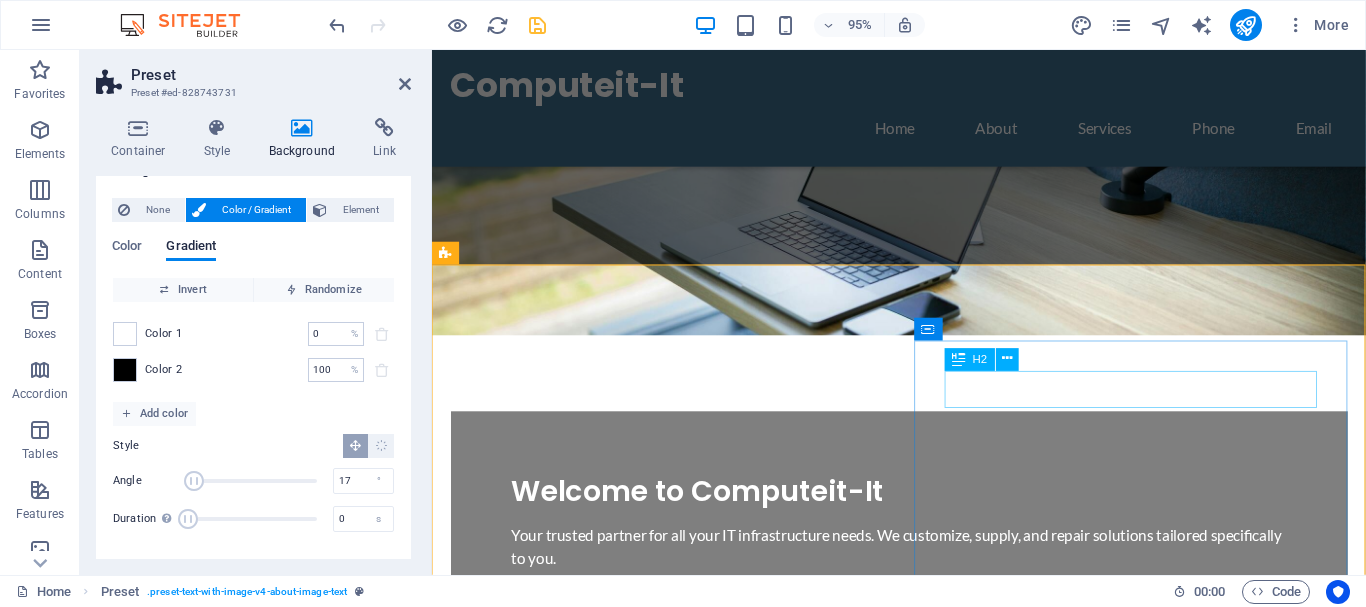scroll, scrollTop: 306, scrollLeft: 0, axis: vertical 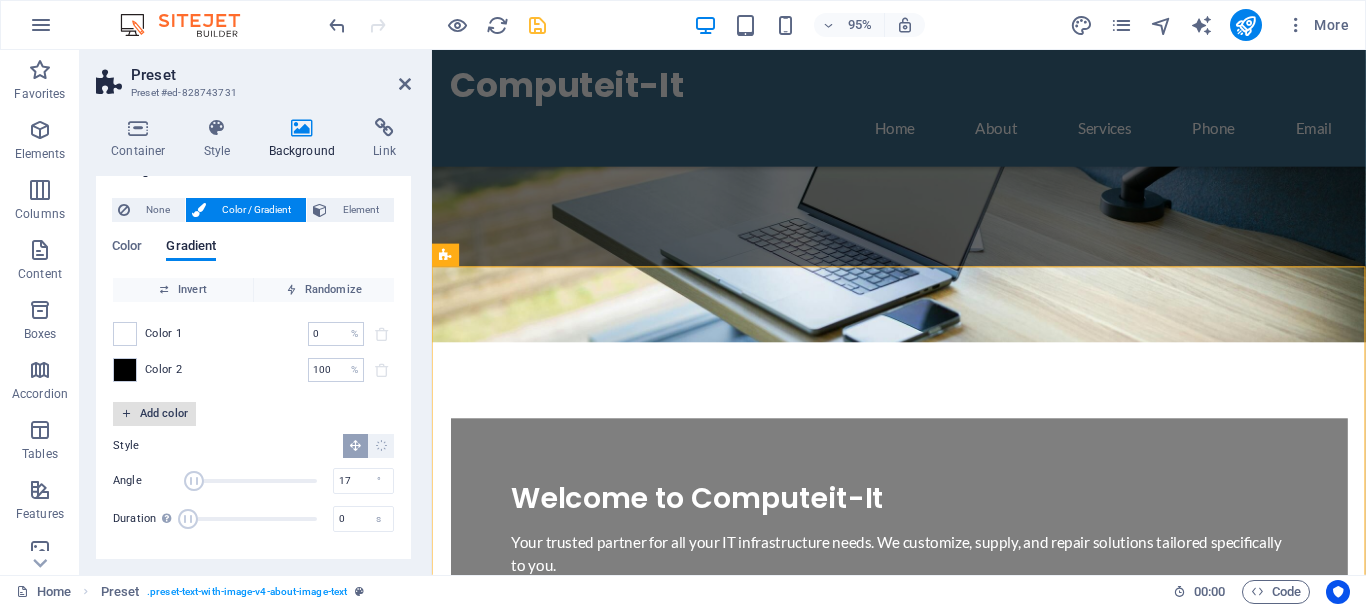 click on "Add color" at bounding box center [154, 414] 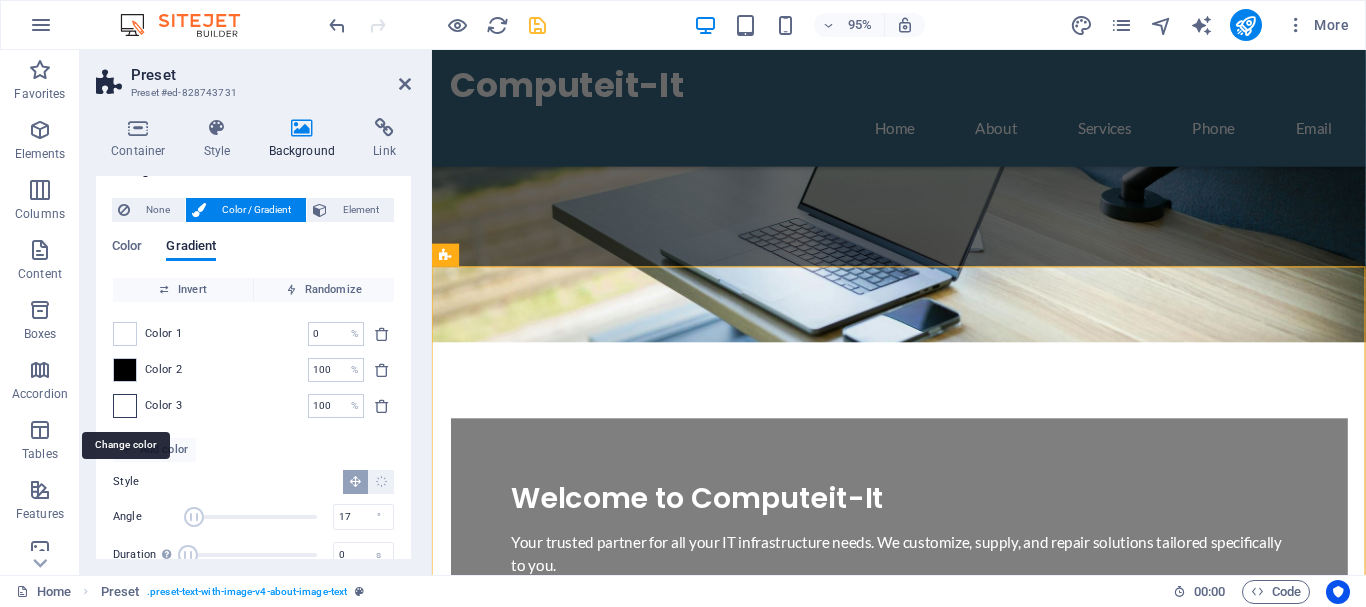 click at bounding box center [125, 406] 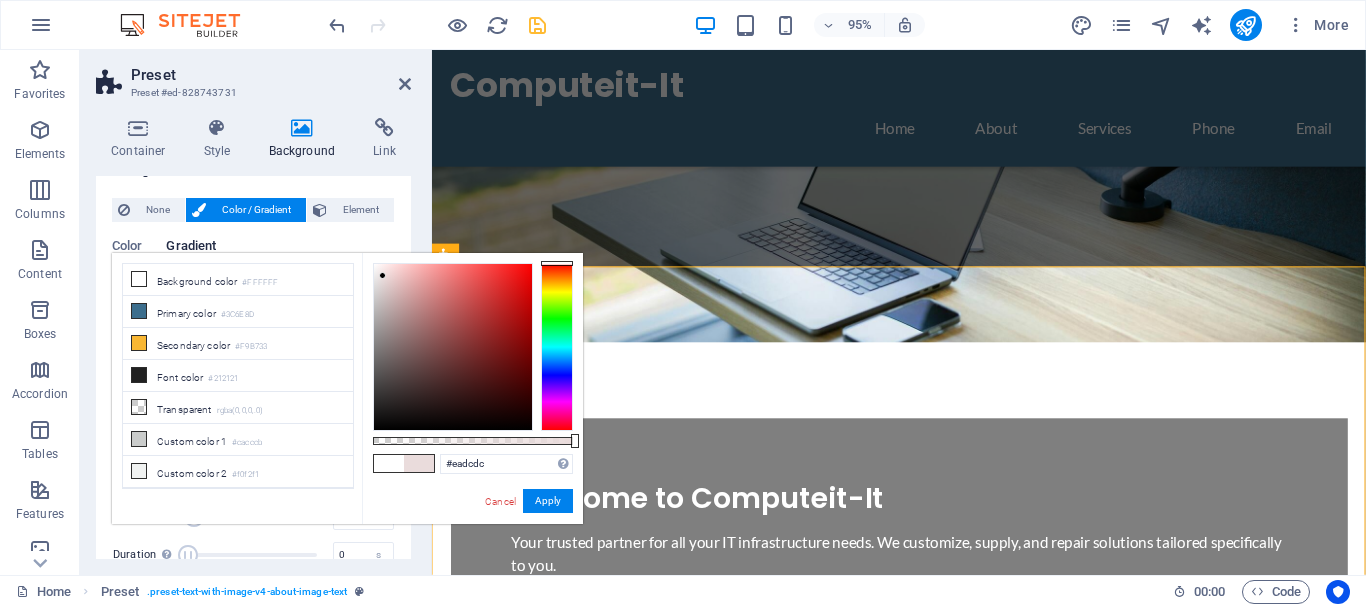 click at bounding box center (453, 347) 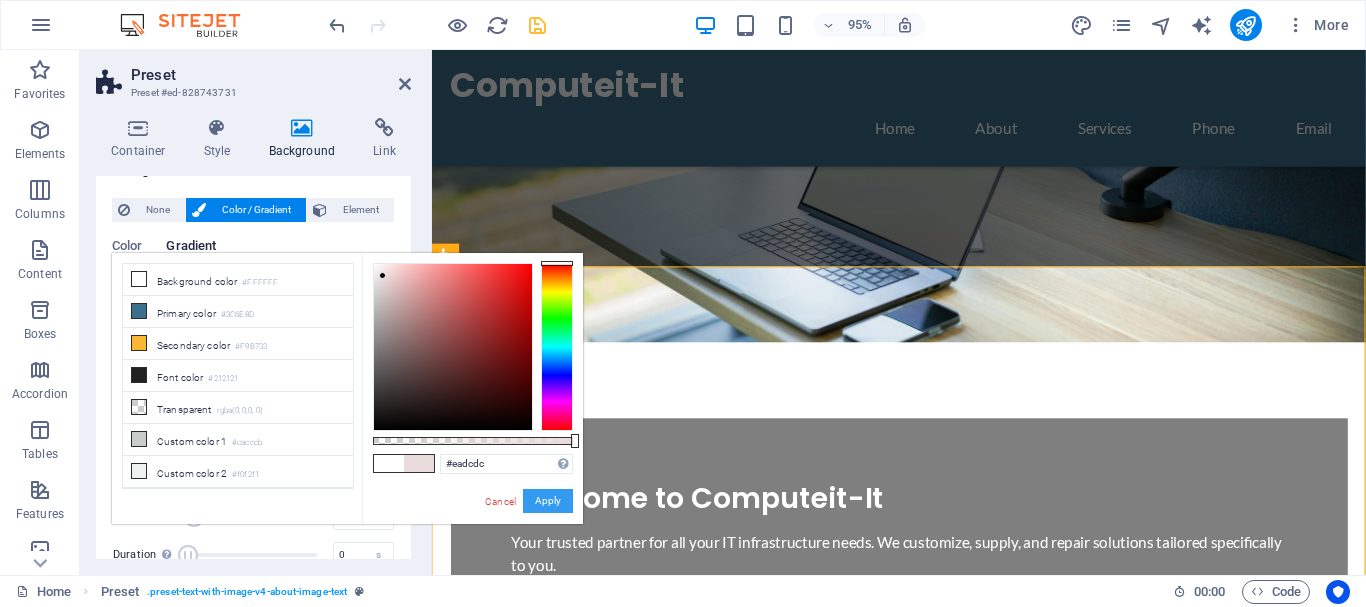 click on "Apply" at bounding box center [548, 501] 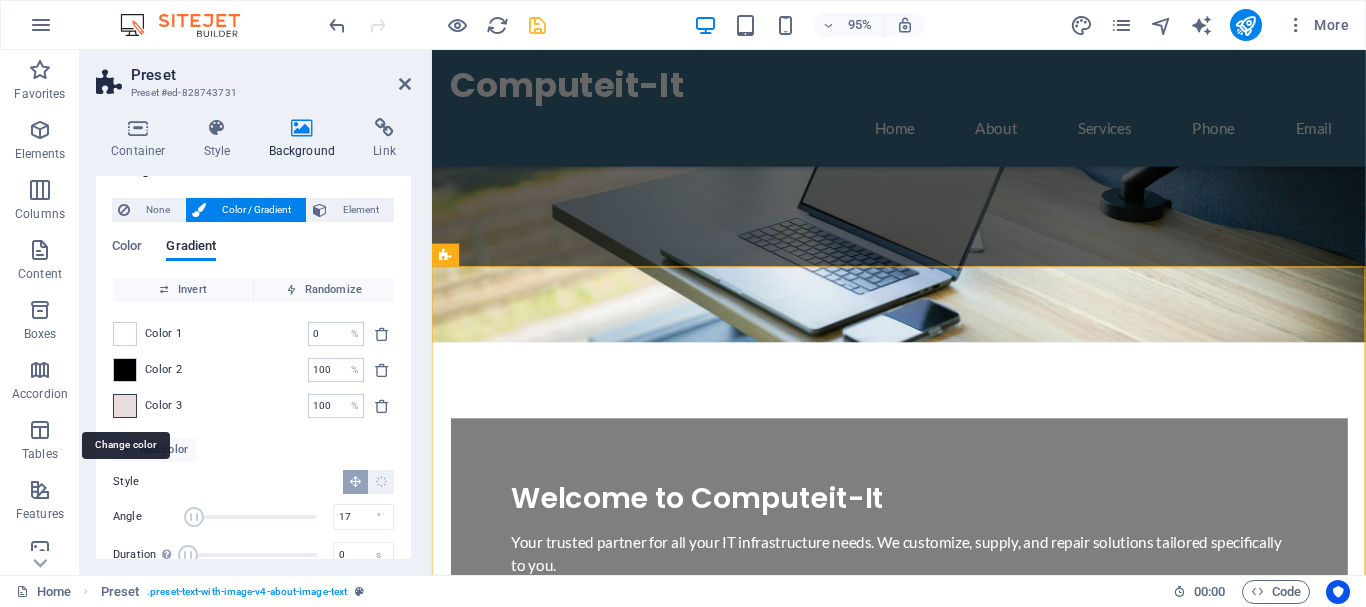 click at bounding box center [125, 406] 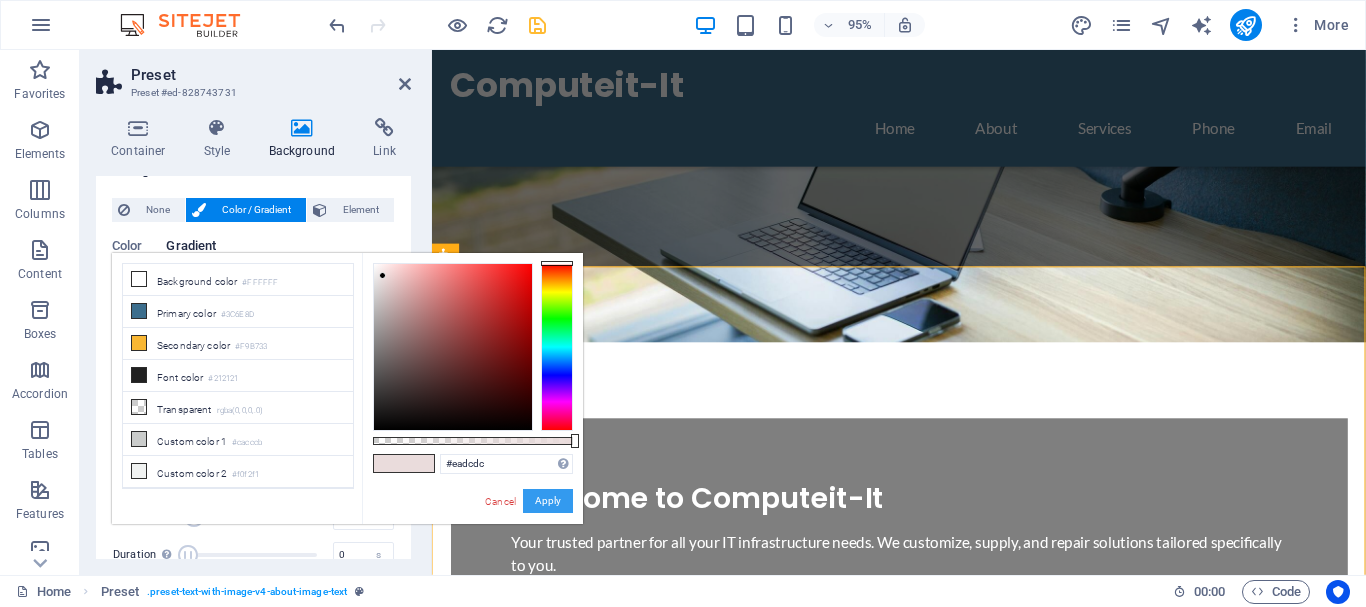 click on "Apply" at bounding box center [548, 501] 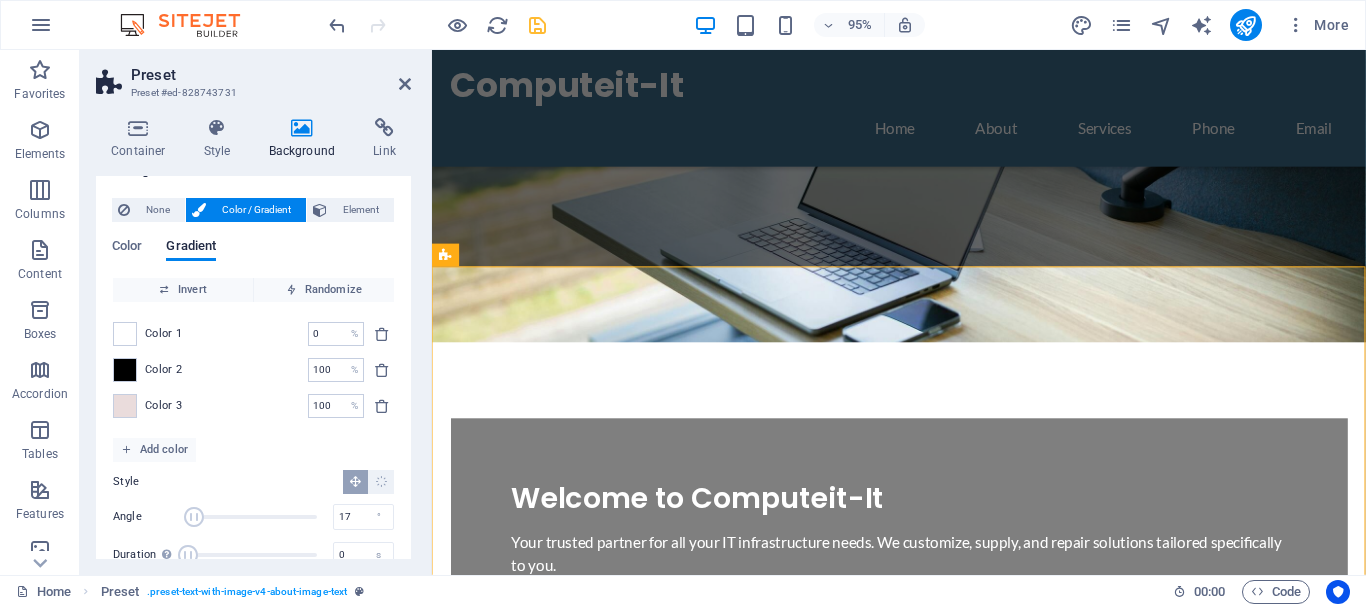 scroll, scrollTop: 66, scrollLeft: 0, axis: vertical 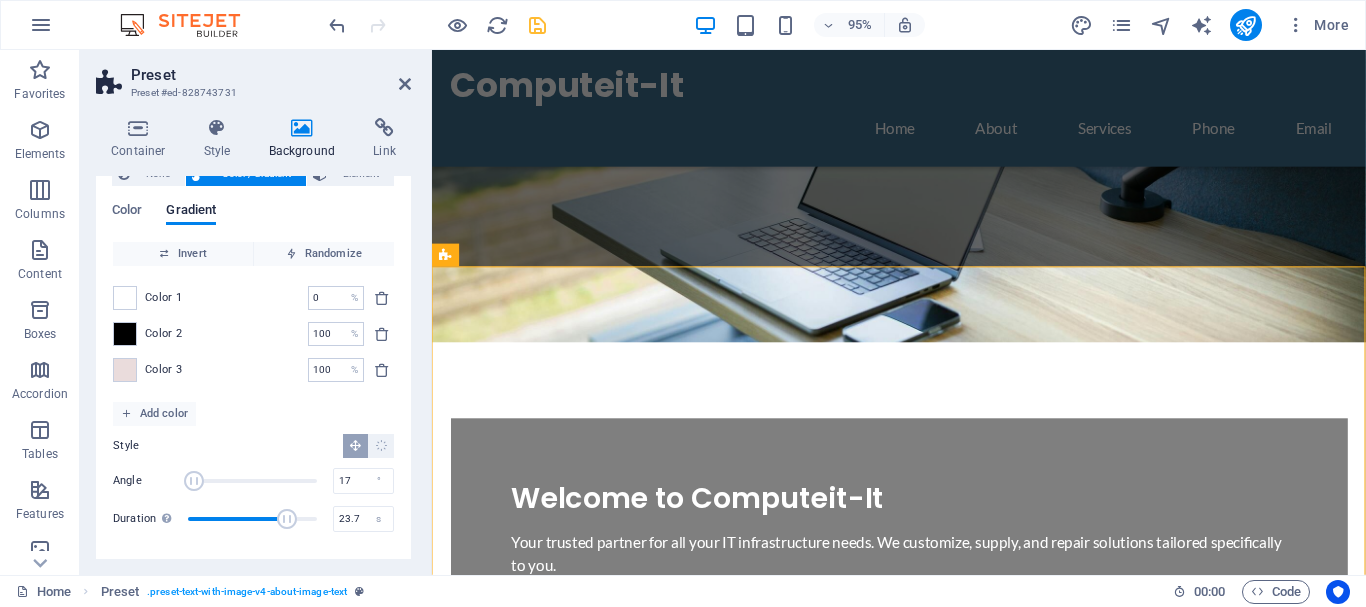 drag, startPoint x: 184, startPoint y: 522, endPoint x: 290, endPoint y: 524, distance: 106.01887 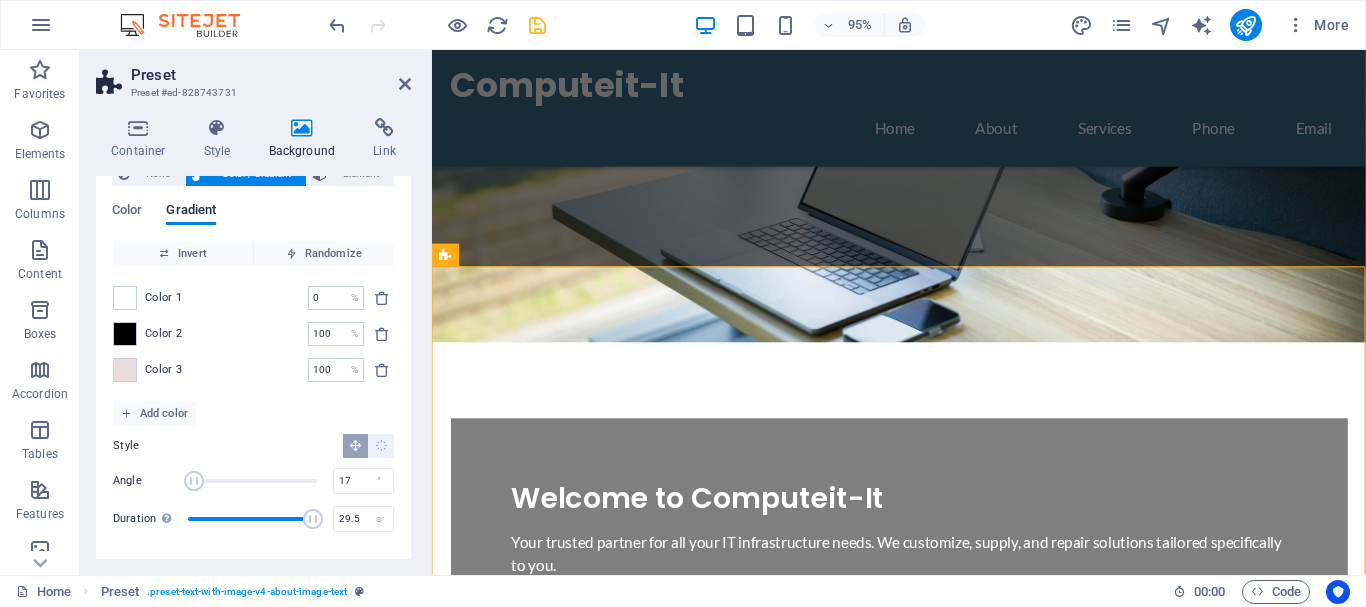drag, startPoint x: 290, startPoint y: 518, endPoint x: 315, endPoint y: 523, distance: 25.495098 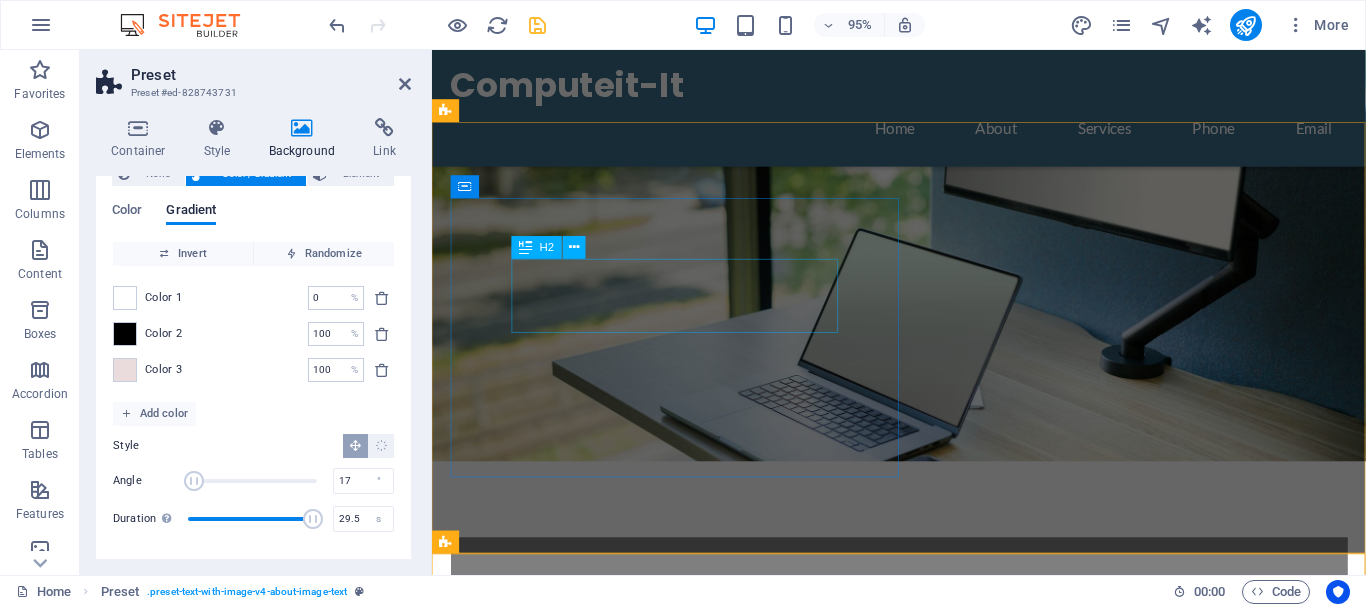 scroll, scrollTop: 102, scrollLeft: 0, axis: vertical 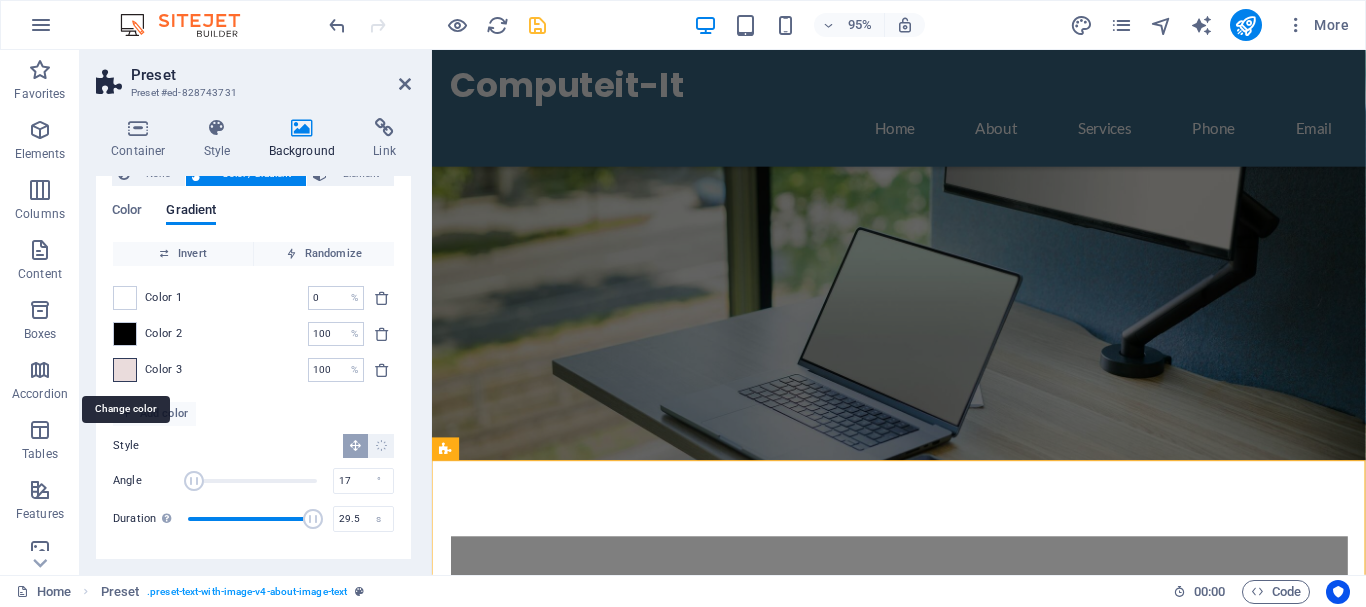 click at bounding box center (125, 370) 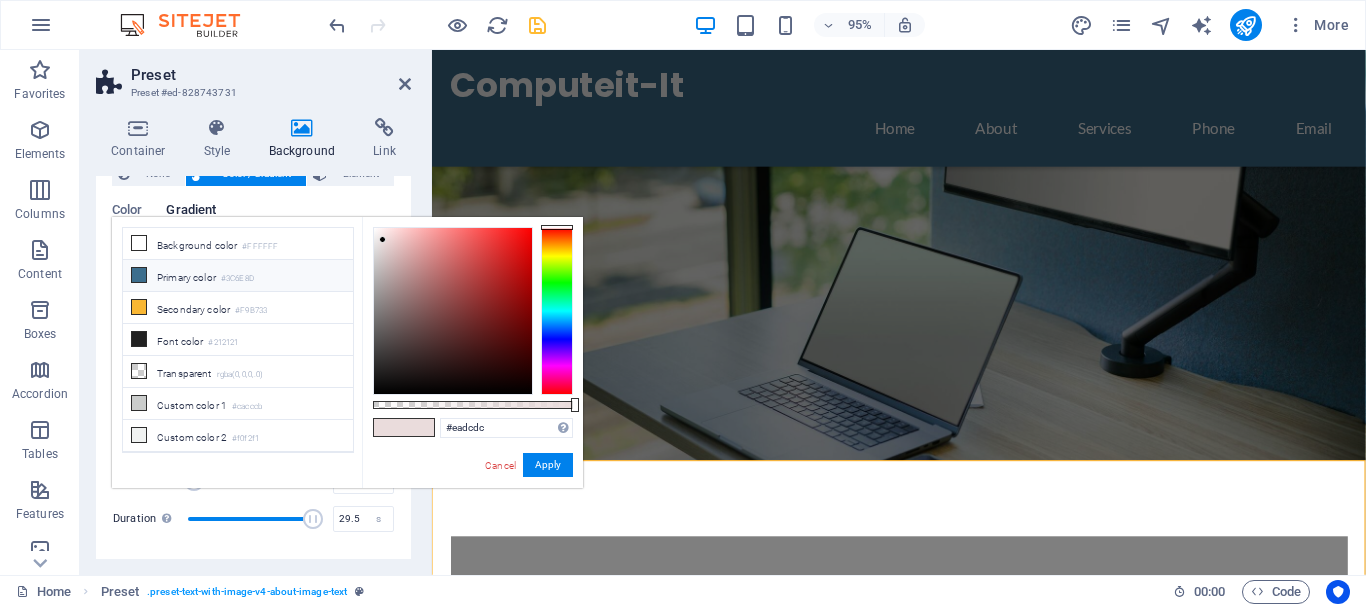 click at bounding box center (139, 275) 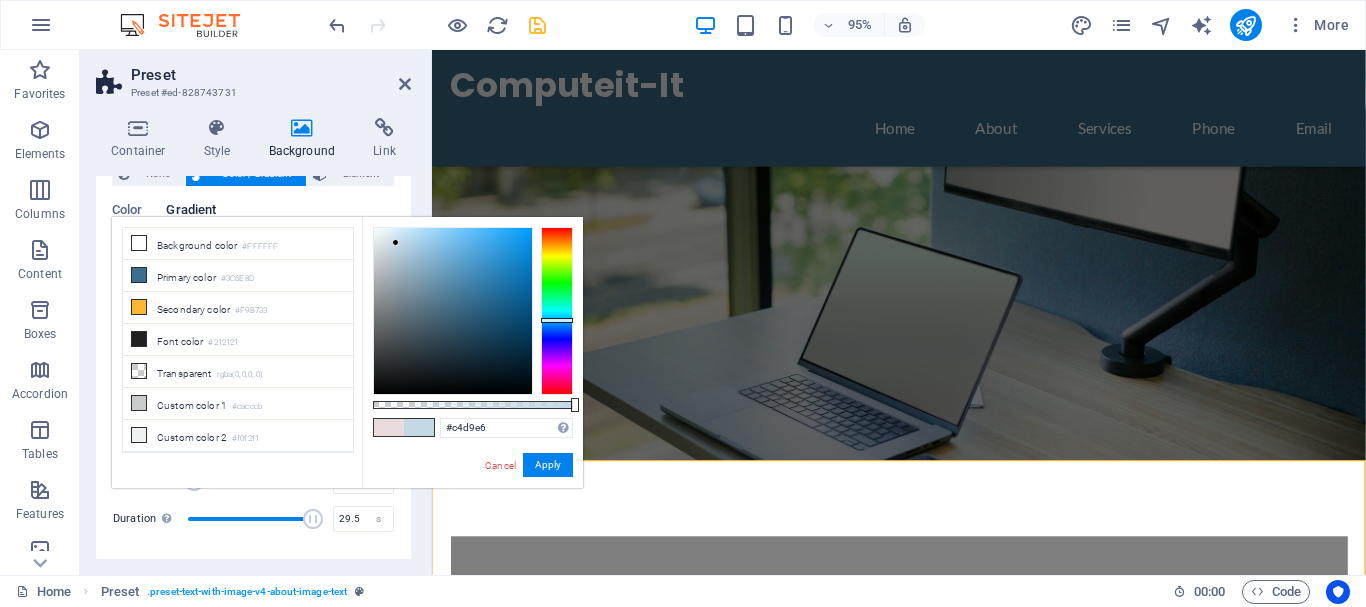 drag, startPoint x: 465, startPoint y: 297, endPoint x: 396, endPoint y: 243, distance: 87.61849 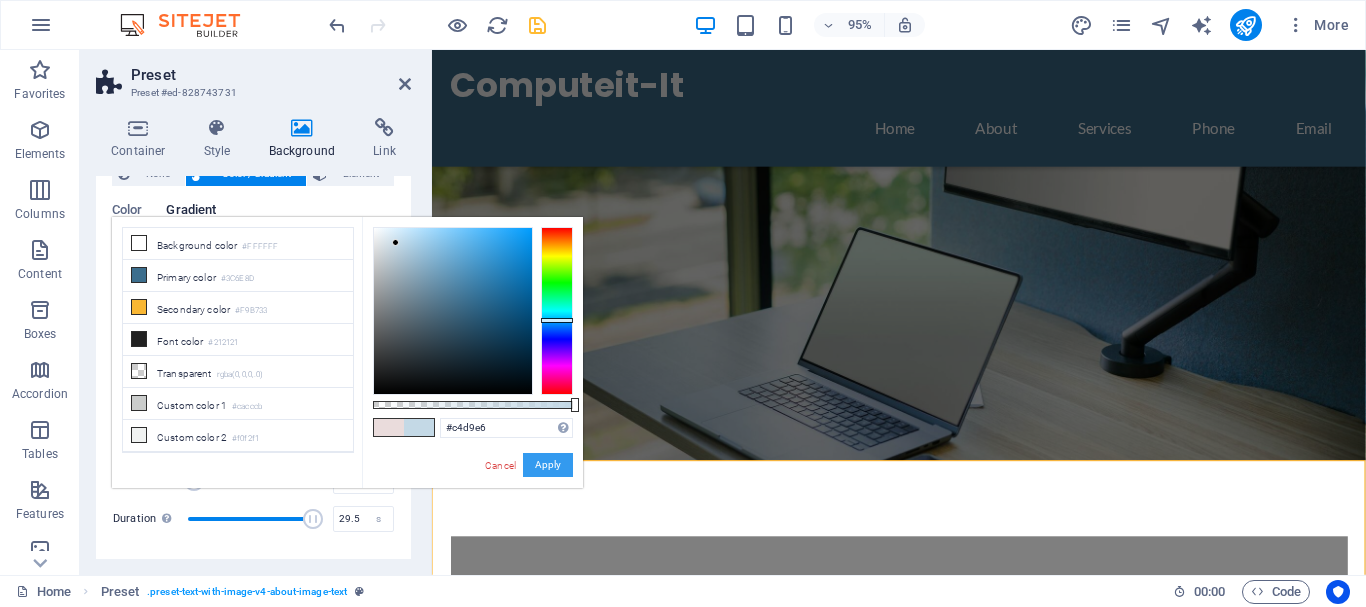 click on "Apply" at bounding box center [548, 465] 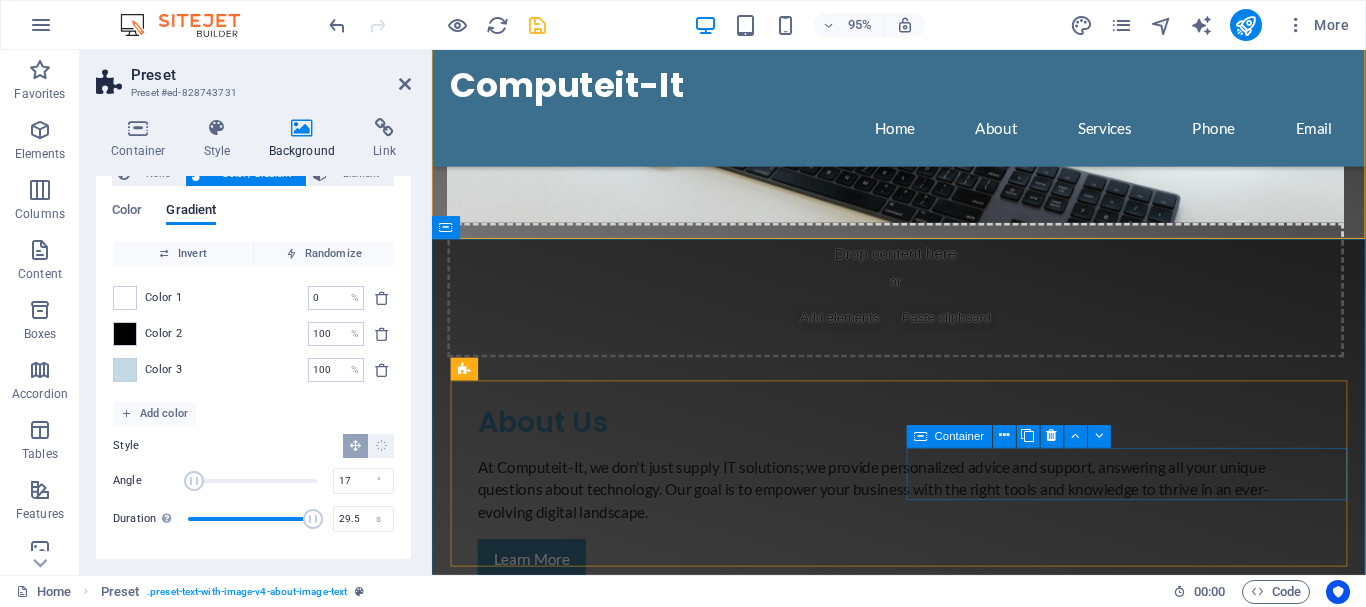 scroll, scrollTop: 815, scrollLeft: 0, axis: vertical 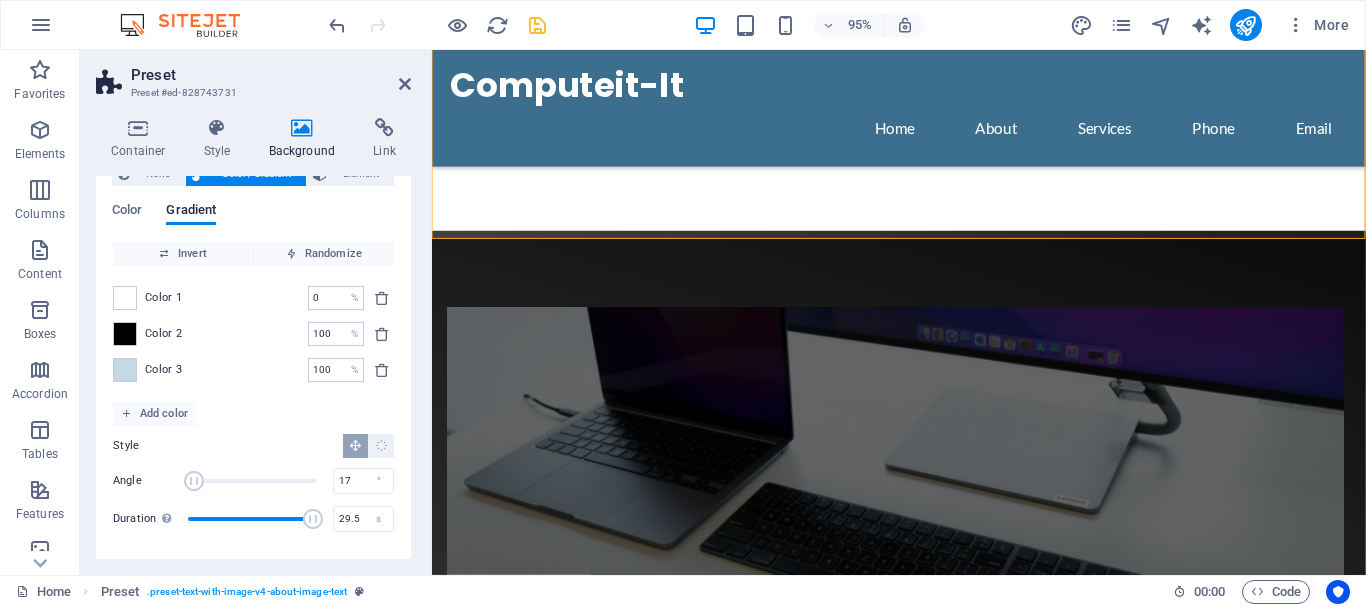 click on "Color 2" at bounding box center (164, 334) 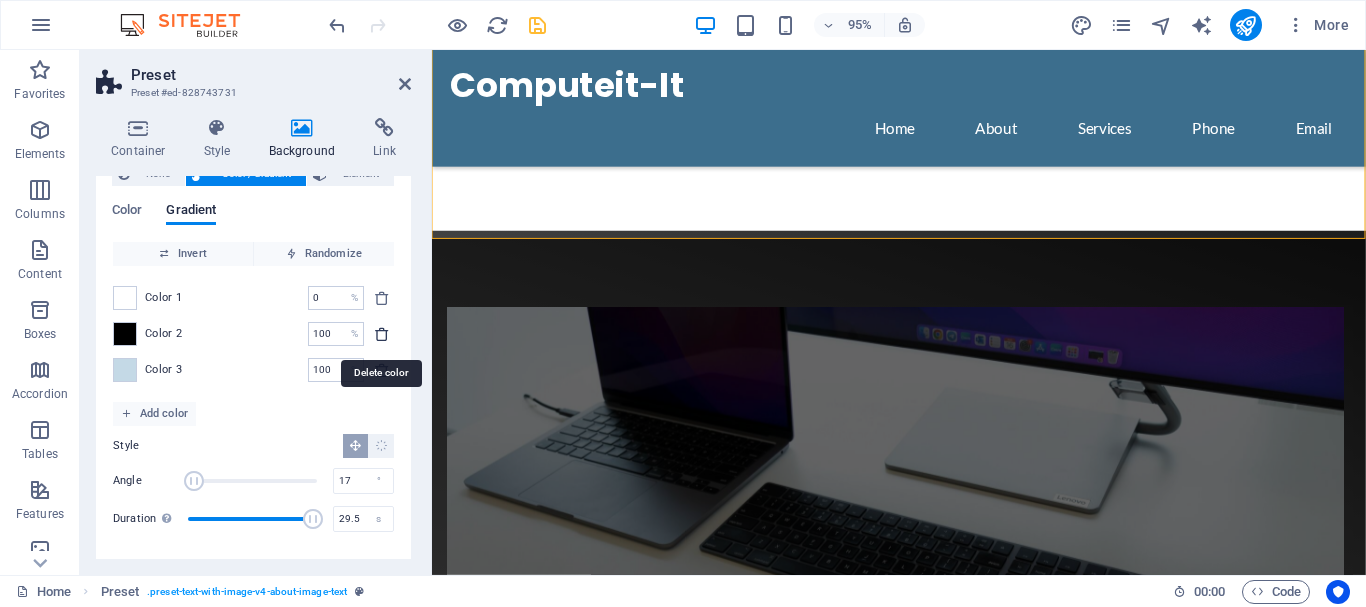 click at bounding box center [382, 334] 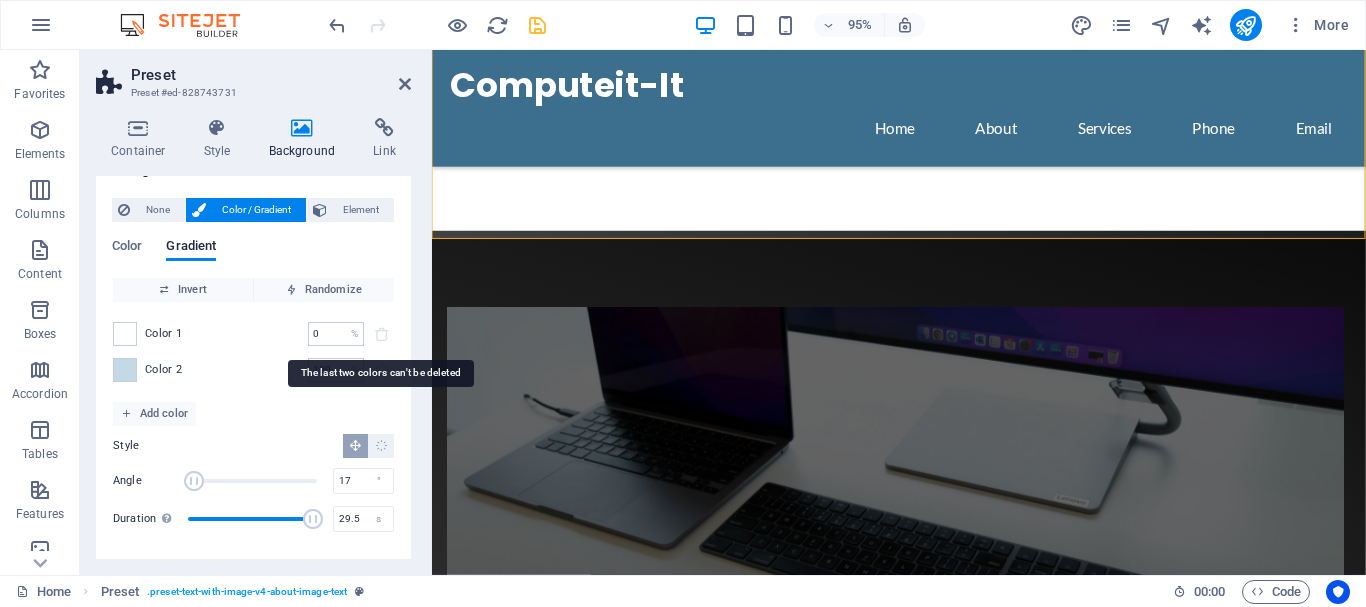 scroll, scrollTop: 30, scrollLeft: 0, axis: vertical 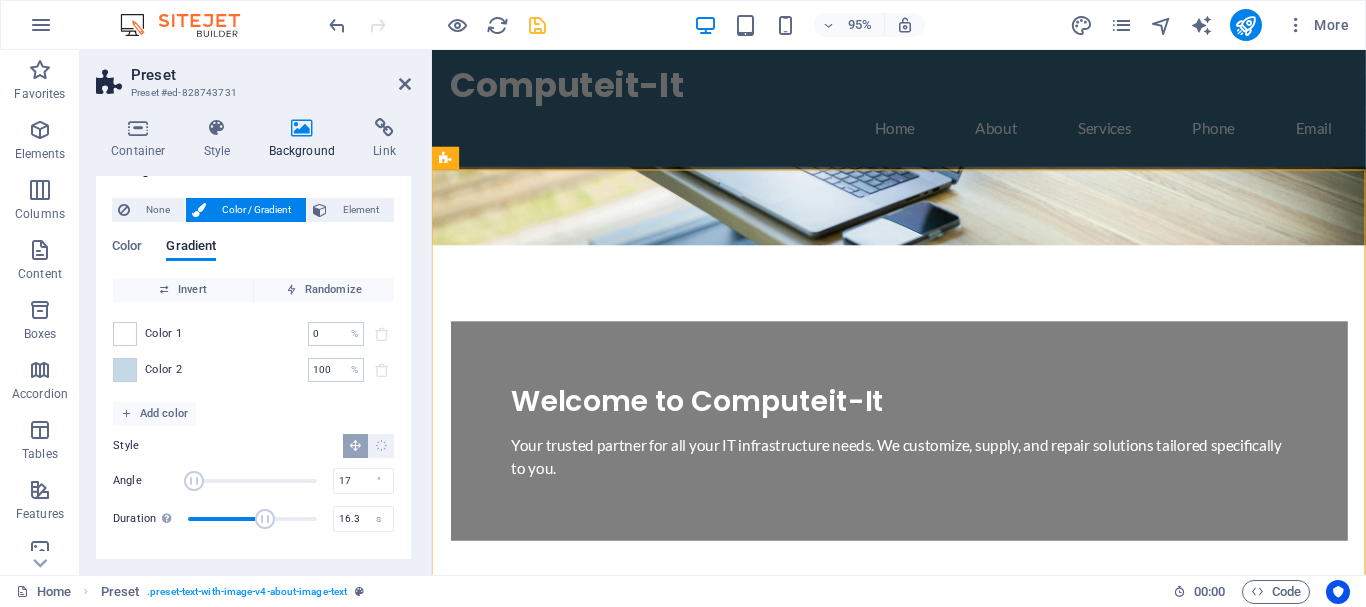 drag, startPoint x: 316, startPoint y: 514, endPoint x: 258, endPoint y: 513, distance: 58.00862 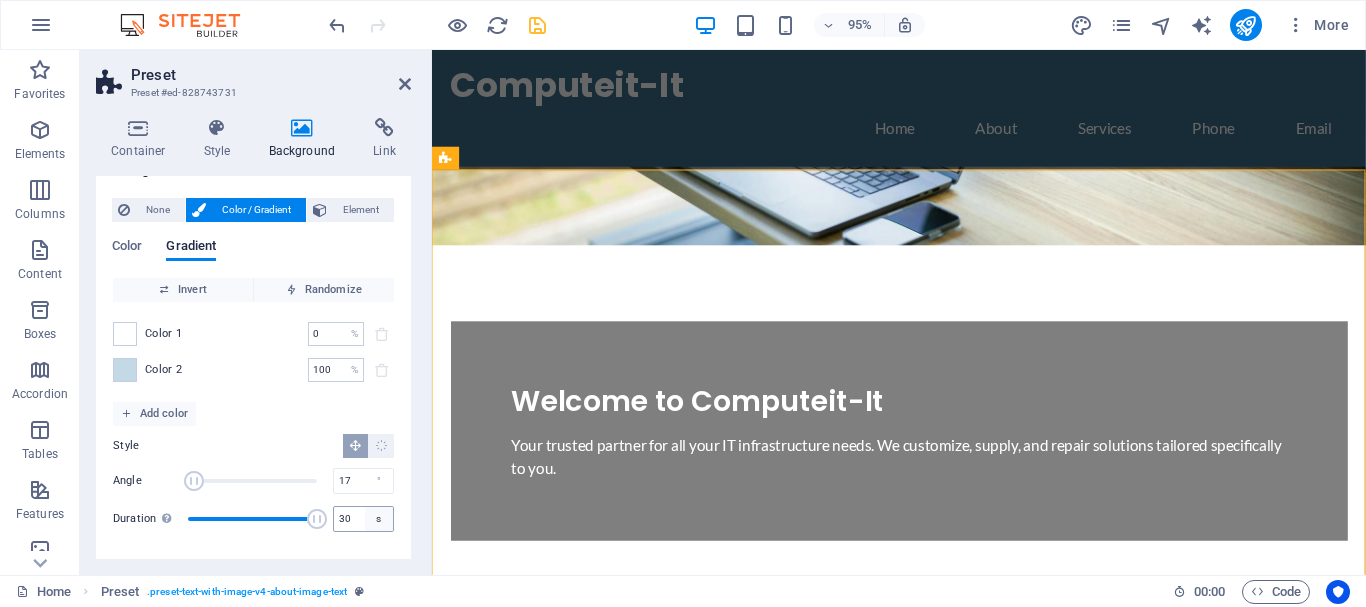 drag, startPoint x: 258, startPoint y: 513, endPoint x: 384, endPoint y: 516, distance: 126.035706 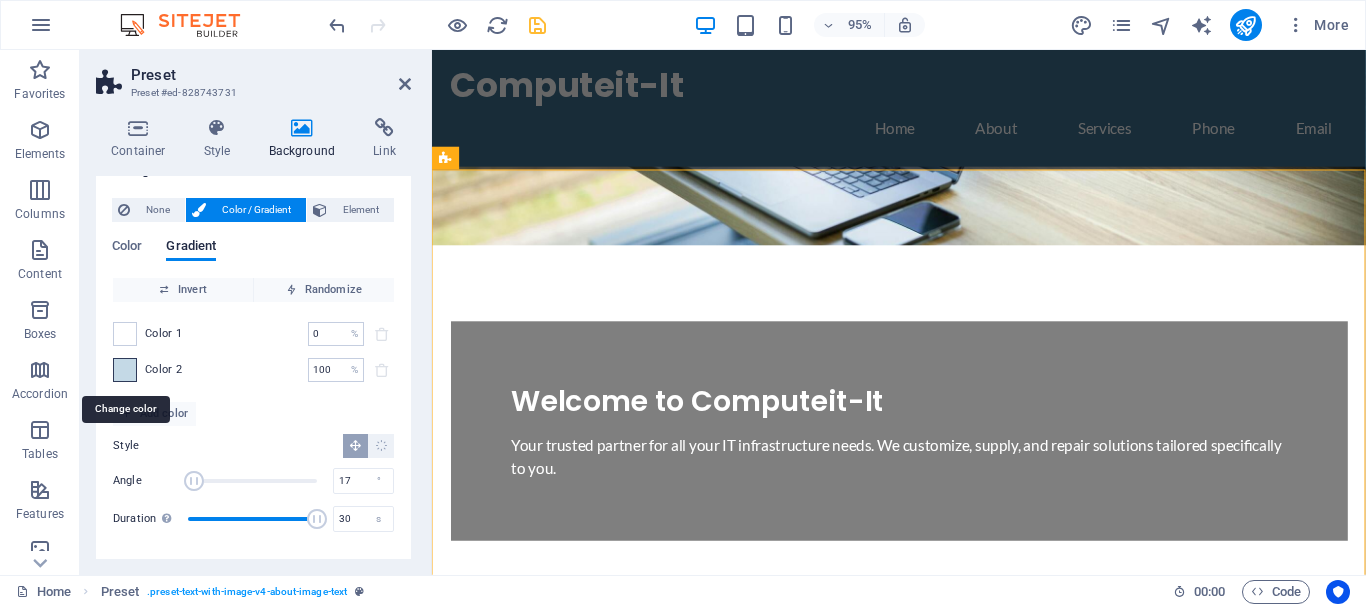 click at bounding box center [125, 370] 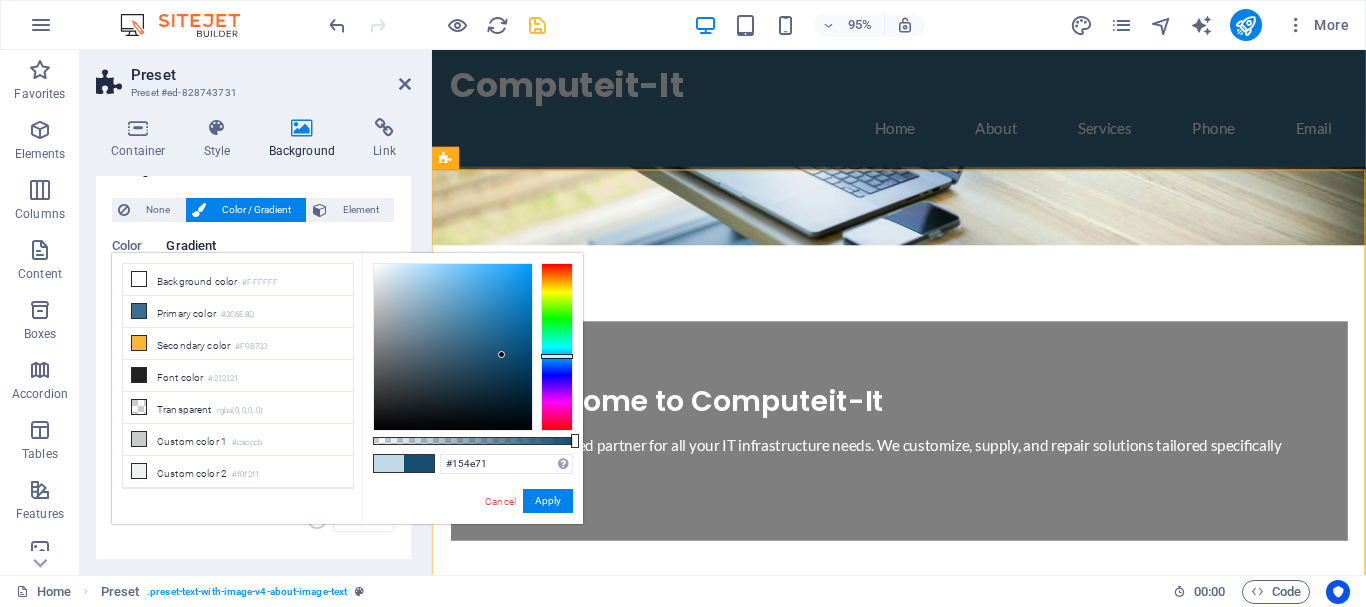 drag, startPoint x: 395, startPoint y: 273, endPoint x: 501, endPoint y: 355, distance: 134.01492 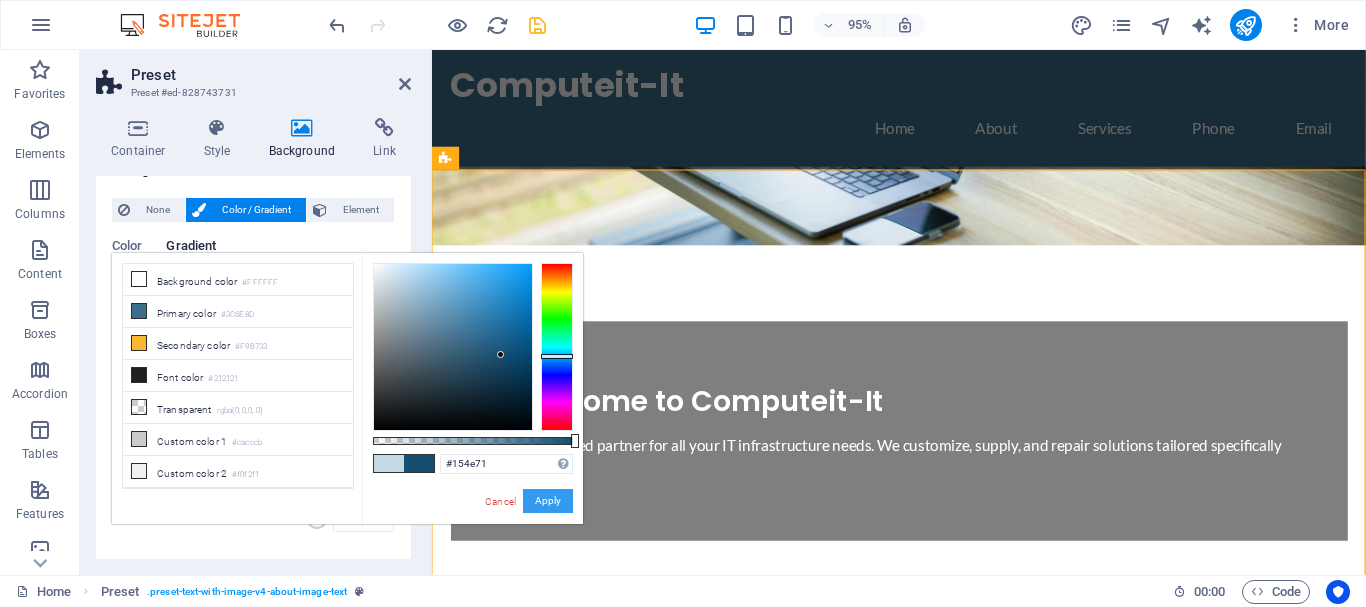 click on "Apply" at bounding box center [548, 501] 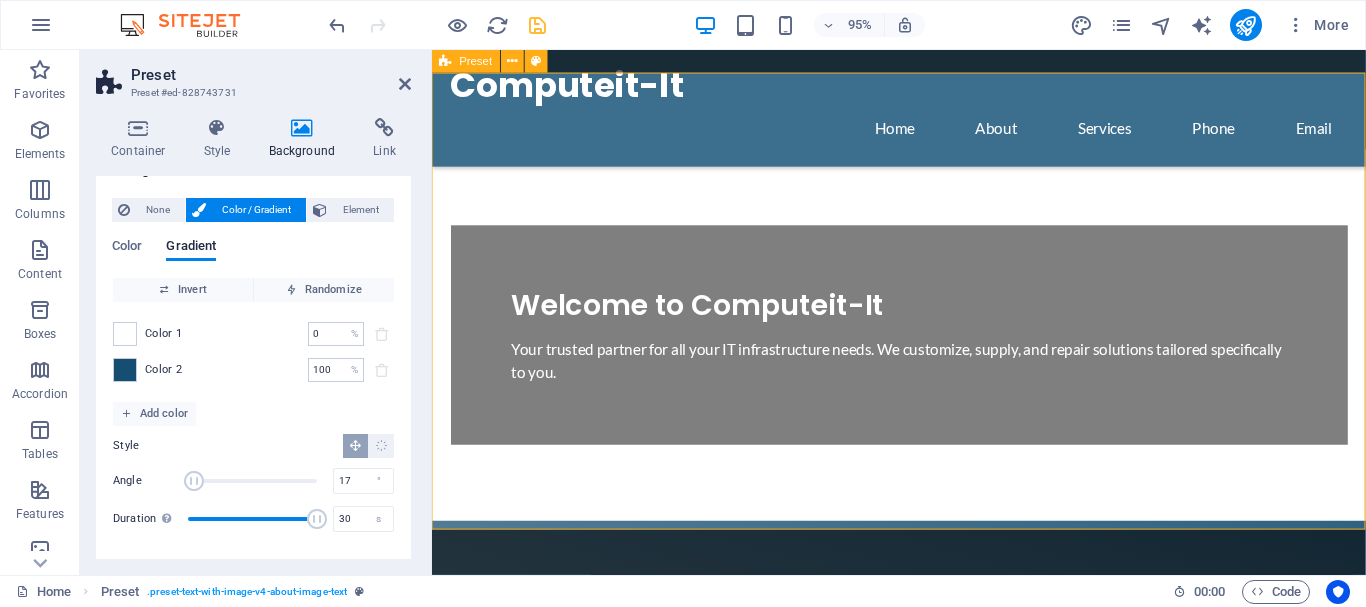 scroll, scrollTop: 510, scrollLeft: 0, axis: vertical 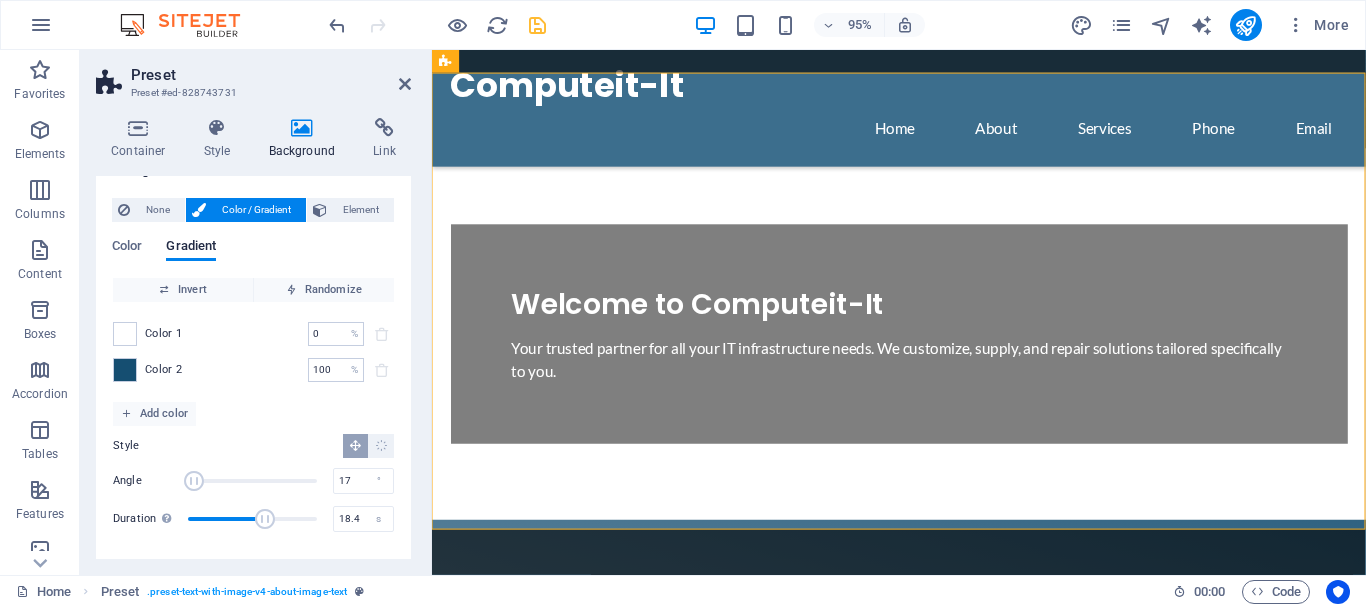 drag, startPoint x: 319, startPoint y: 516, endPoint x: 267, endPoint y: 518, distance: 52.03845 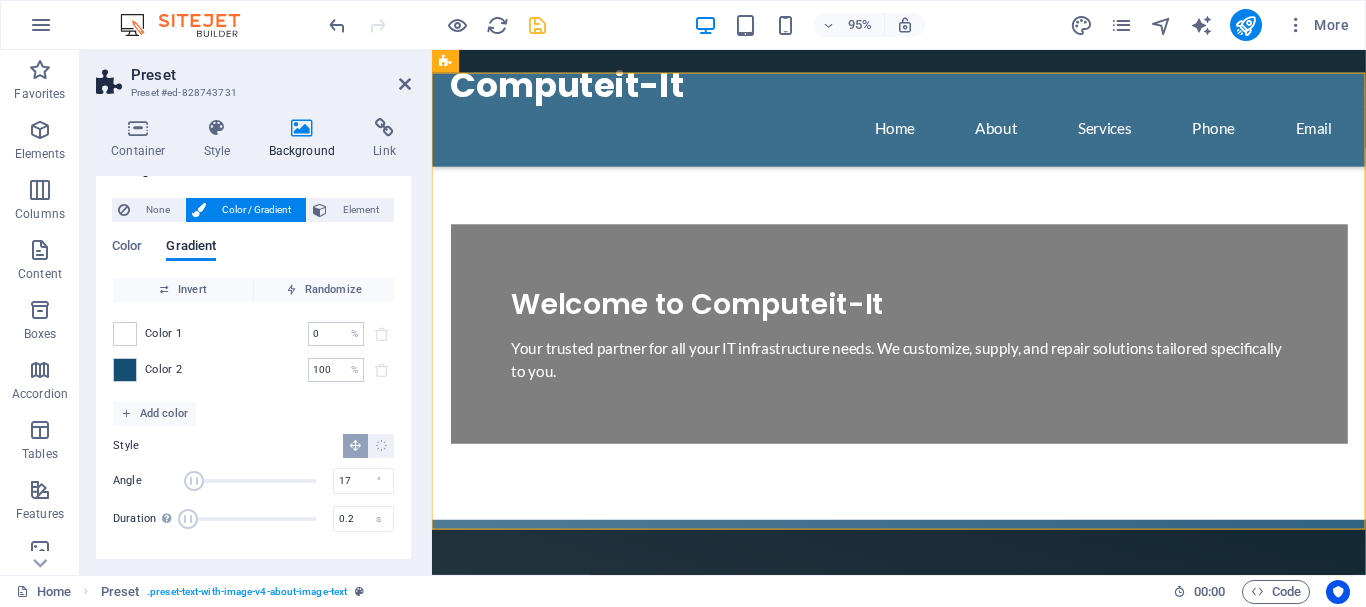 drag, startPoint x: 265, startPoint y: 517, endPoint x: 189, endPoint y: 517, distance: 76 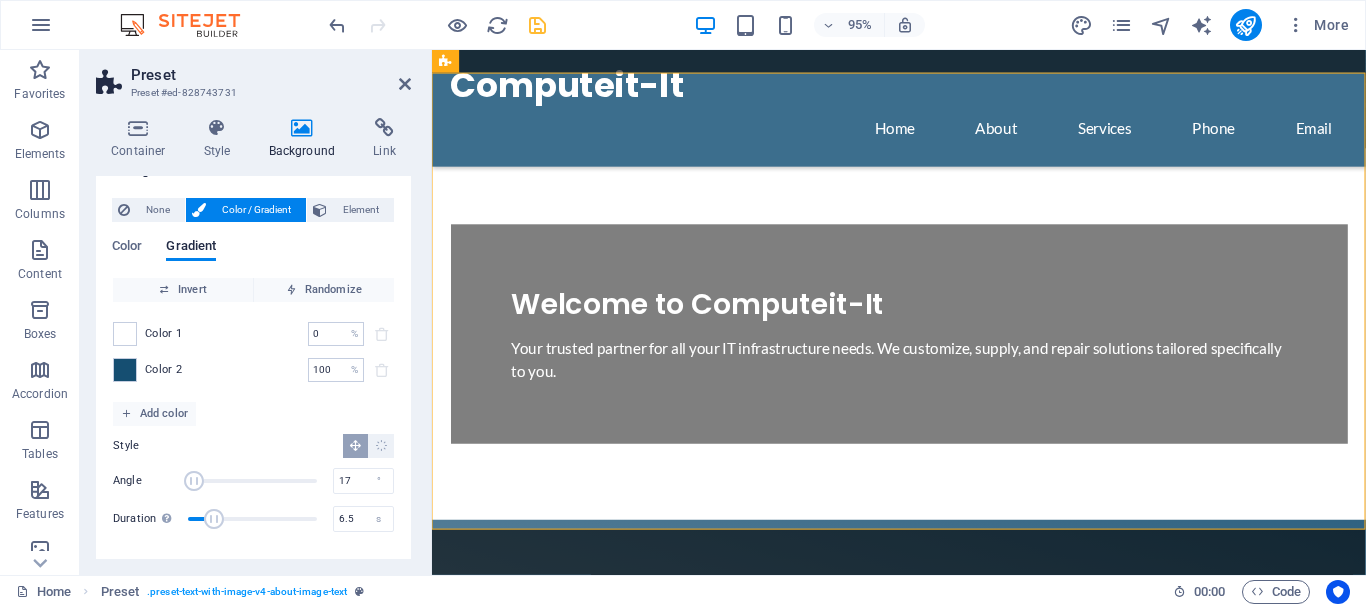 drag, startPoint x: 190, startPoint y: 517, endPoint x: 216, endPoint y: 521, distance: 26.305893 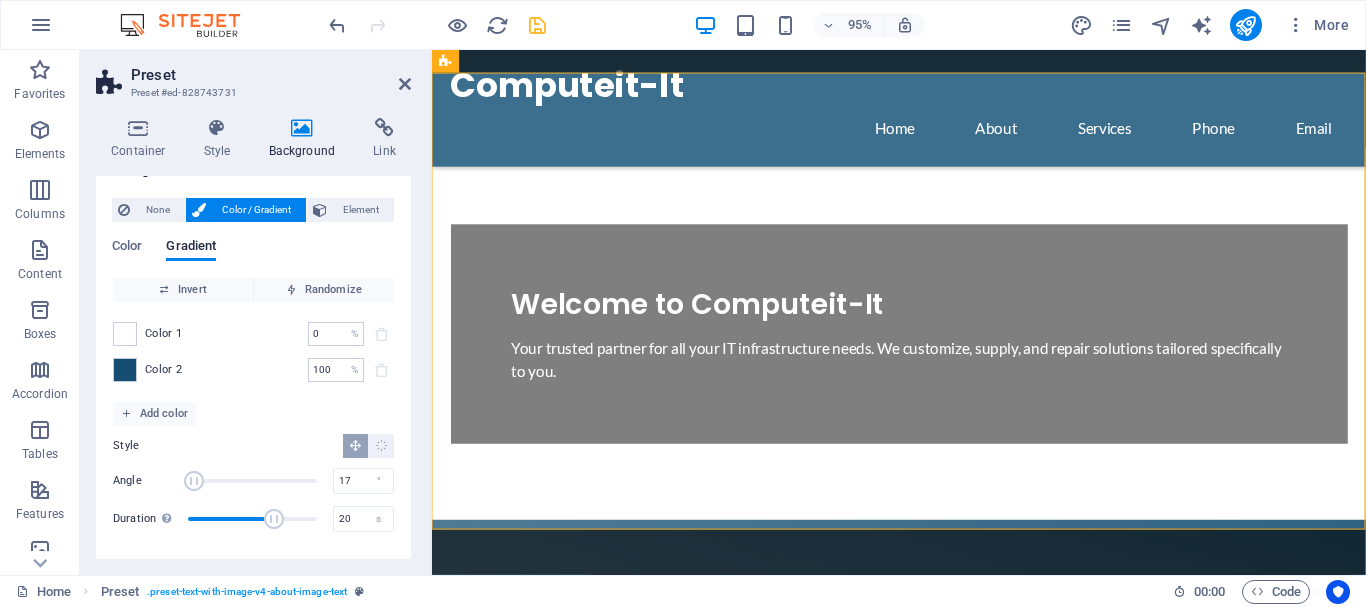 drag, startPoint x: 222, startPoint y: 519, endPoint x: 274, endPoint y: 521, distance: 52.03845 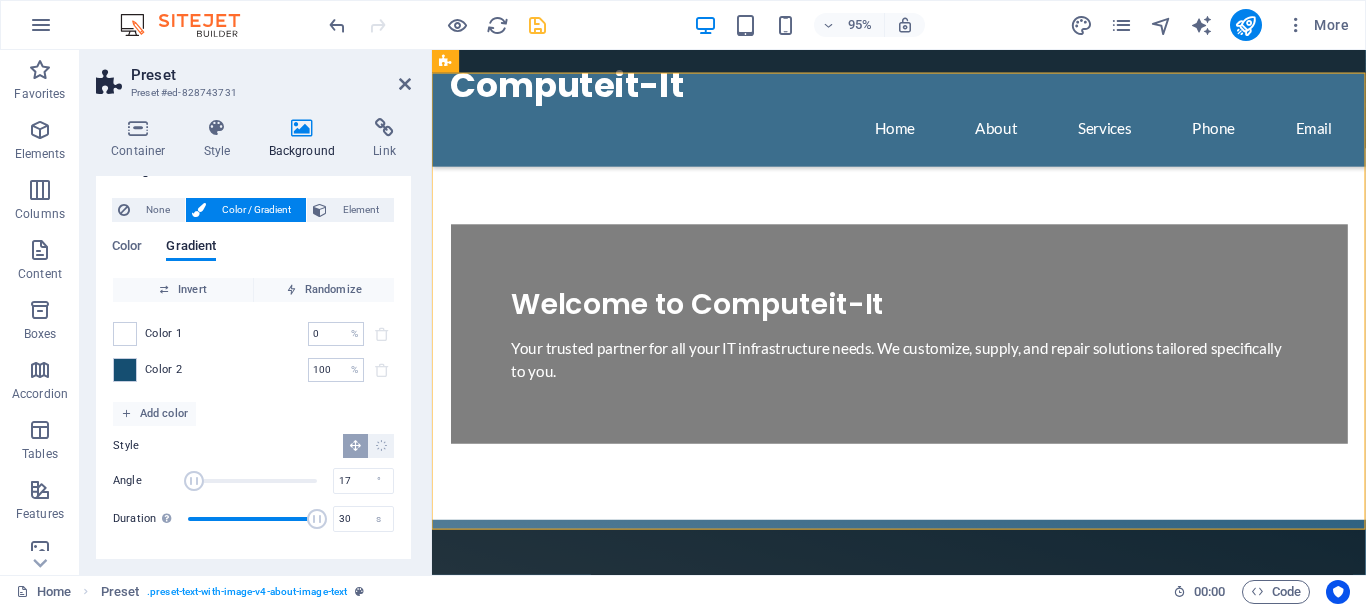 drag, startPoint x: 275, startPoint y: 521, endPoint x: 319, endPoint y: 521, distance: 44 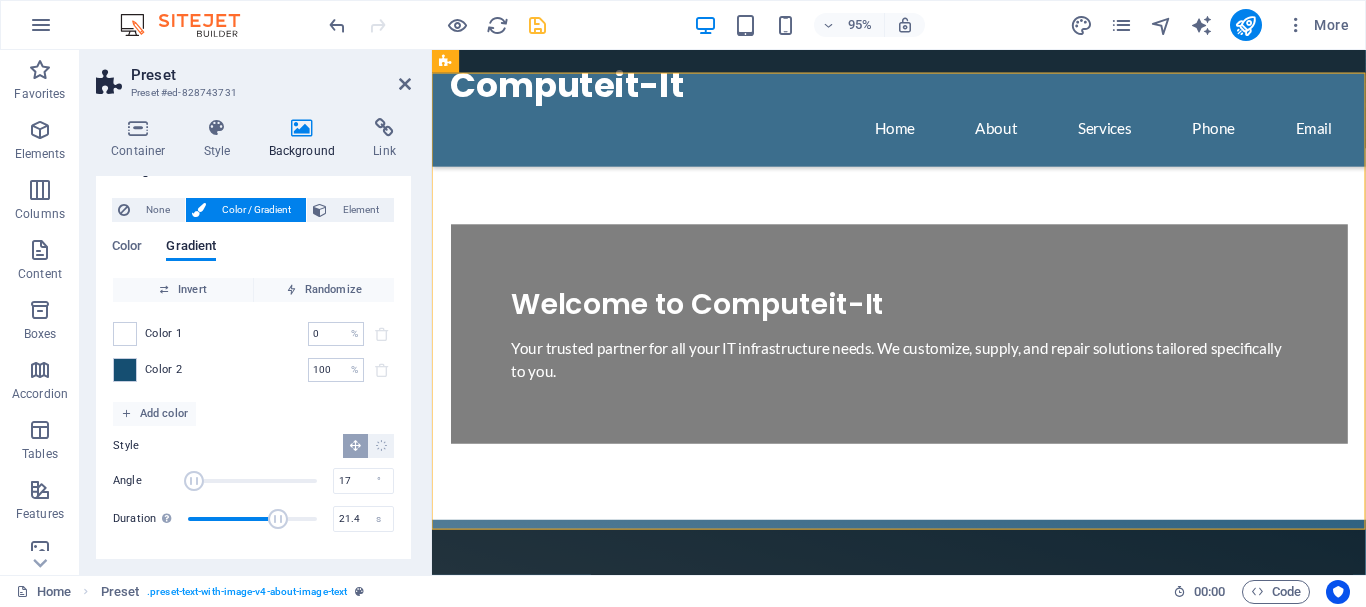 drag, startPoint x: 319, startPoint y: 520, endPoint x: 280, endPoint y: 518, distance: 39.051247 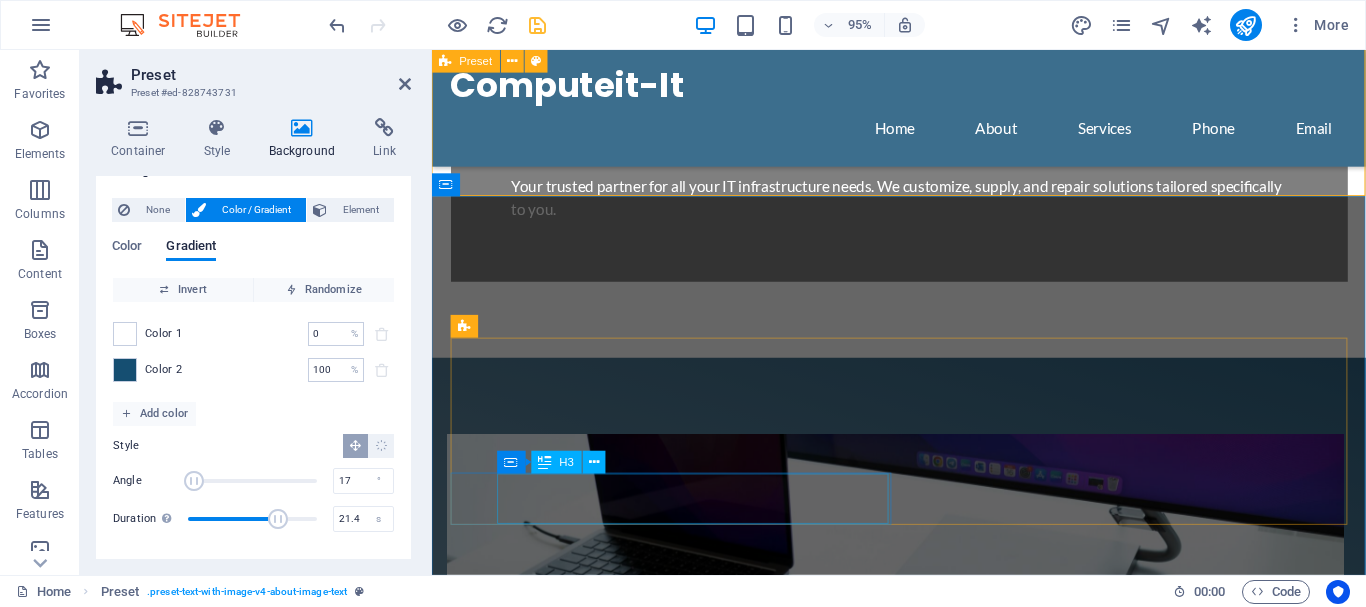 scroll, scrollTop: 510, scrollLeft: 0, axis: vertical 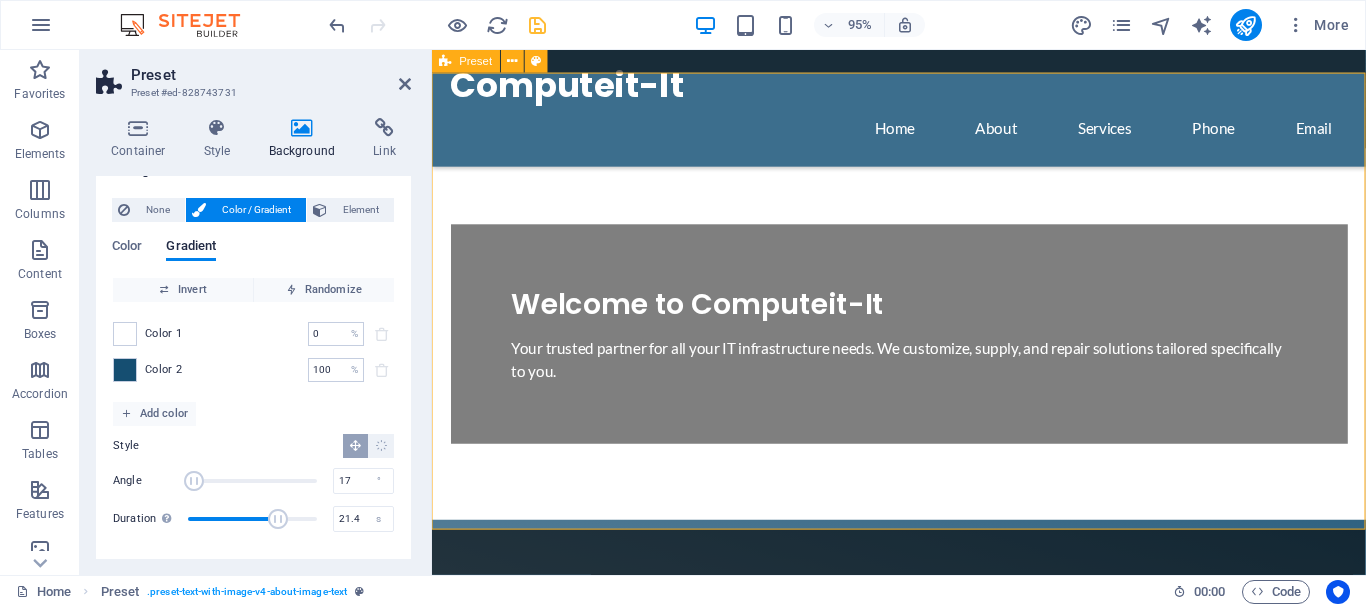 click on "Drop content here or  Add elements  Paste clipboard About Us At Computeit-It, we don't just supply IT solutions; we provide personalized advice and support, answering all your unique questions about technology. Our goal is to empower your business with the right tools and knowledge to thrive in an ever-evolving digital landscape. Learn More" at bounding box center [923, 989] 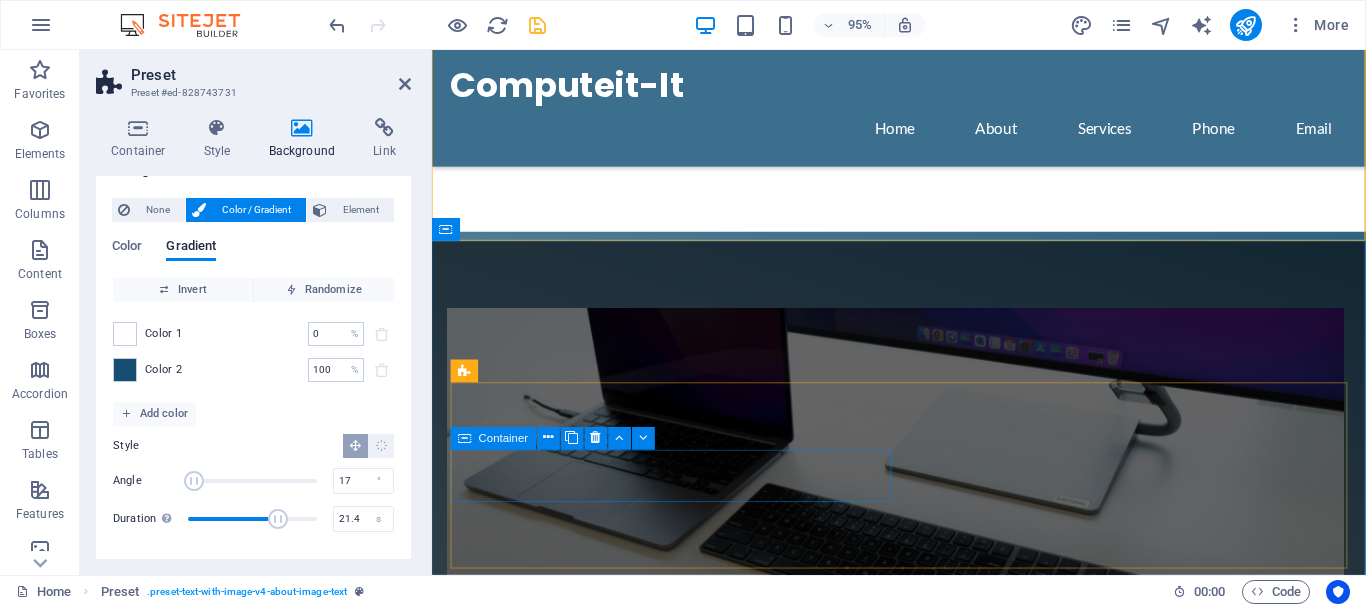 scroll, scrollTop: 815, scrollLeft: 0, axis: vertical 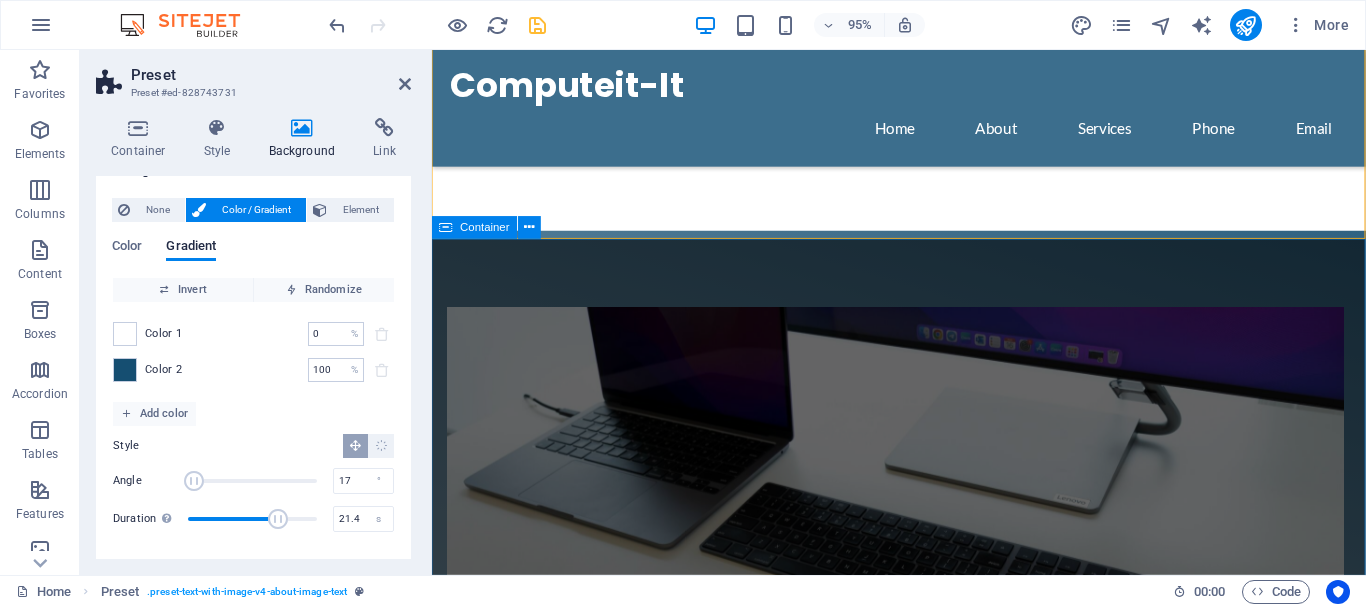 click on "Our Services Repair and Support Services IT Infrastructure Advising Technical Consultation Infrastructure Management Network Solutions" at bounding box center (923, 1544) 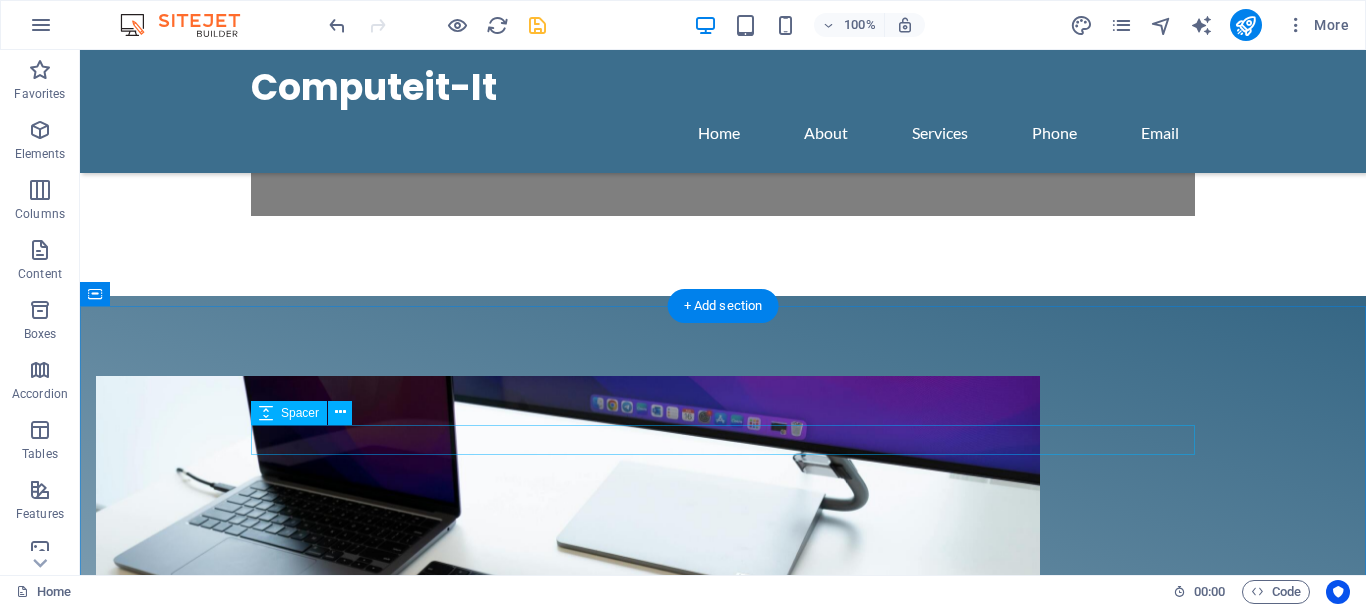 scroll, scrollTop: 918, scrollLeft: 0, axis: vertical 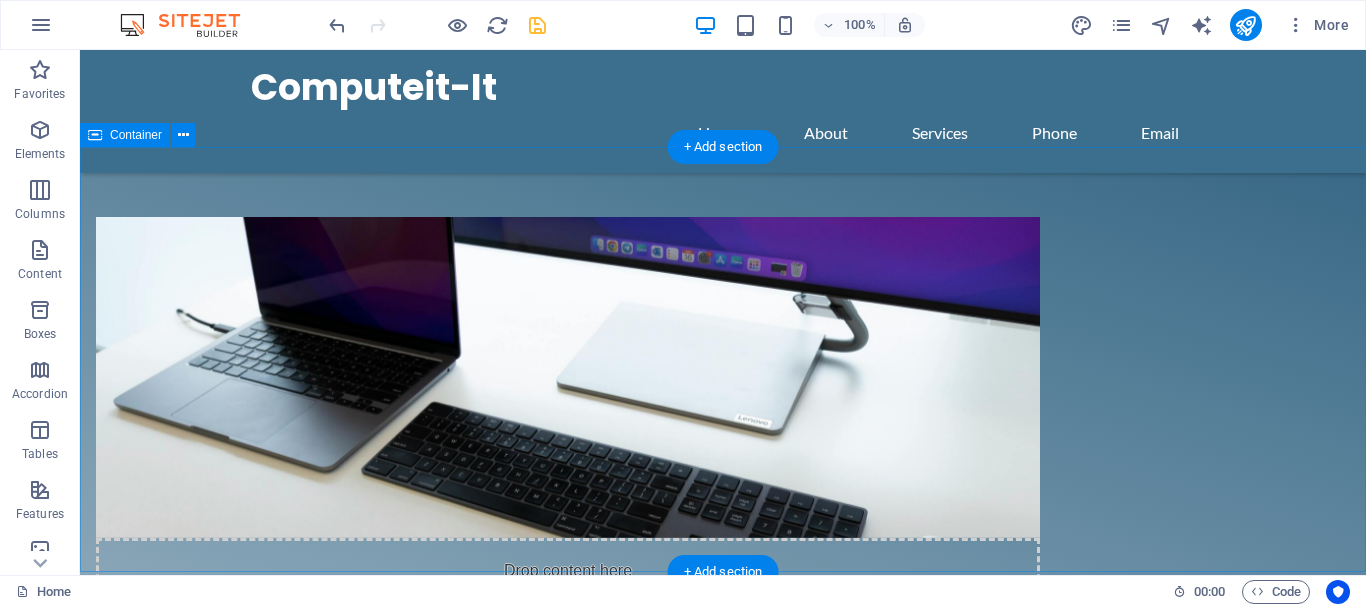 click on "Our Services Repair and Support Services IT Infrastructure Advising Technical Consultation Infrastructure Management Network Solutions" at bounding box center (723, 1441) 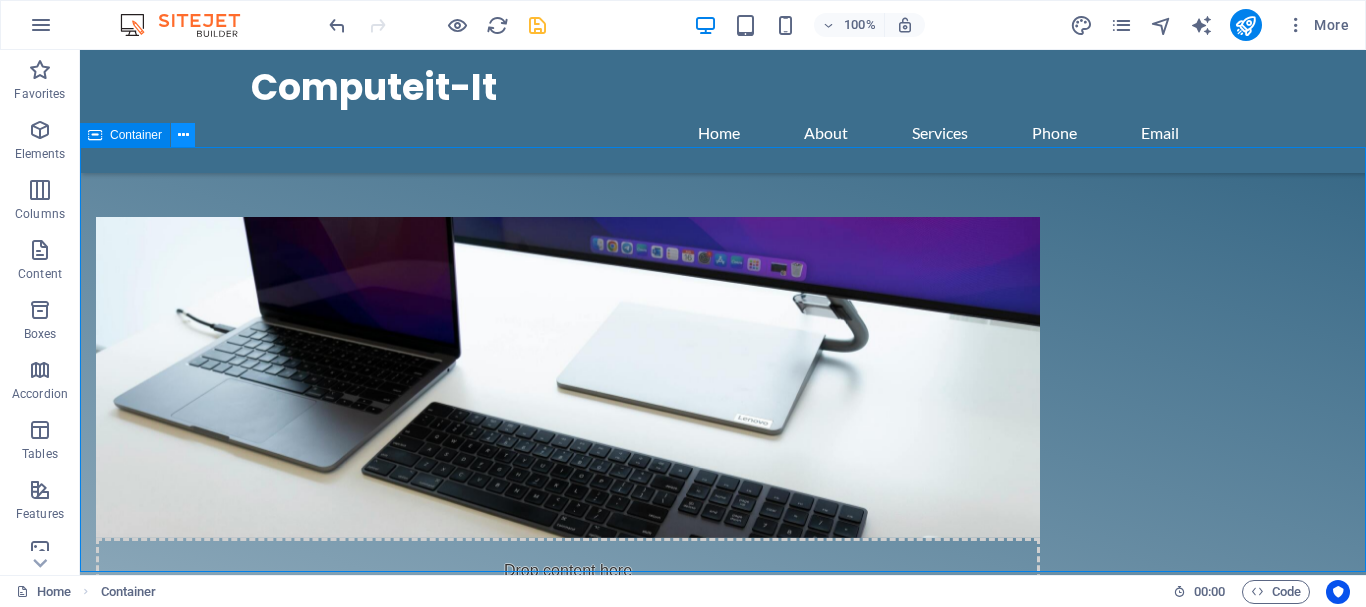 click at bounding box center [183, 135] 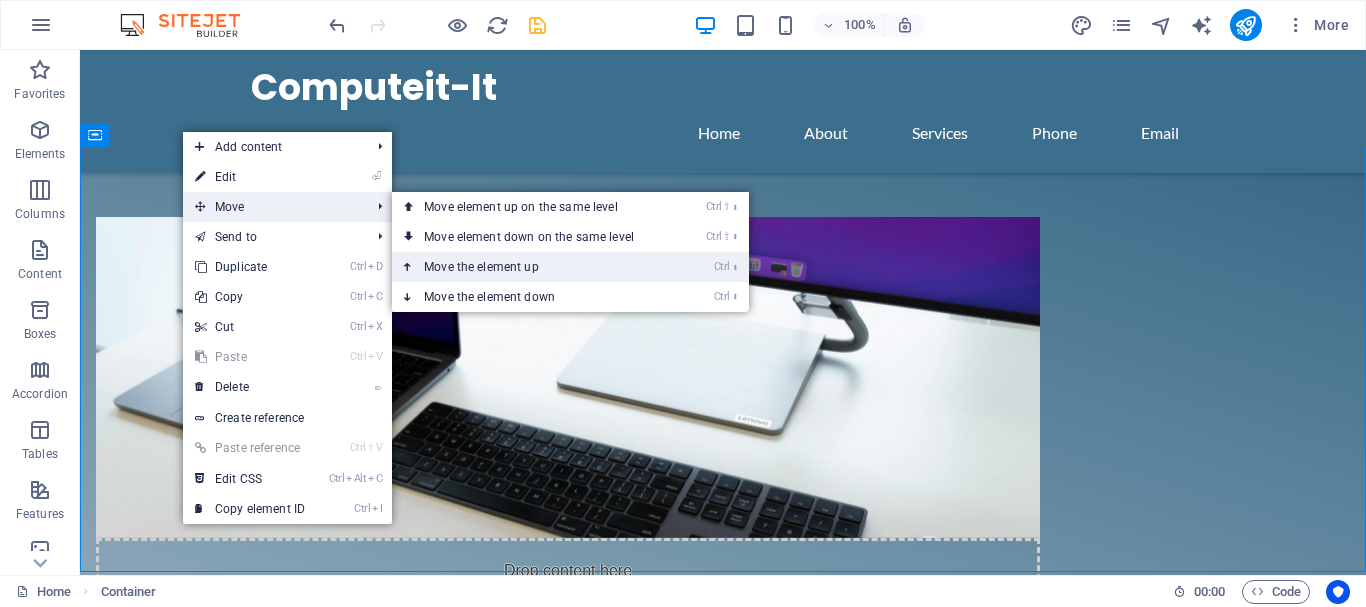 click on "Ctrl ⬆  Move the element up" at bounding box center (533, 267) 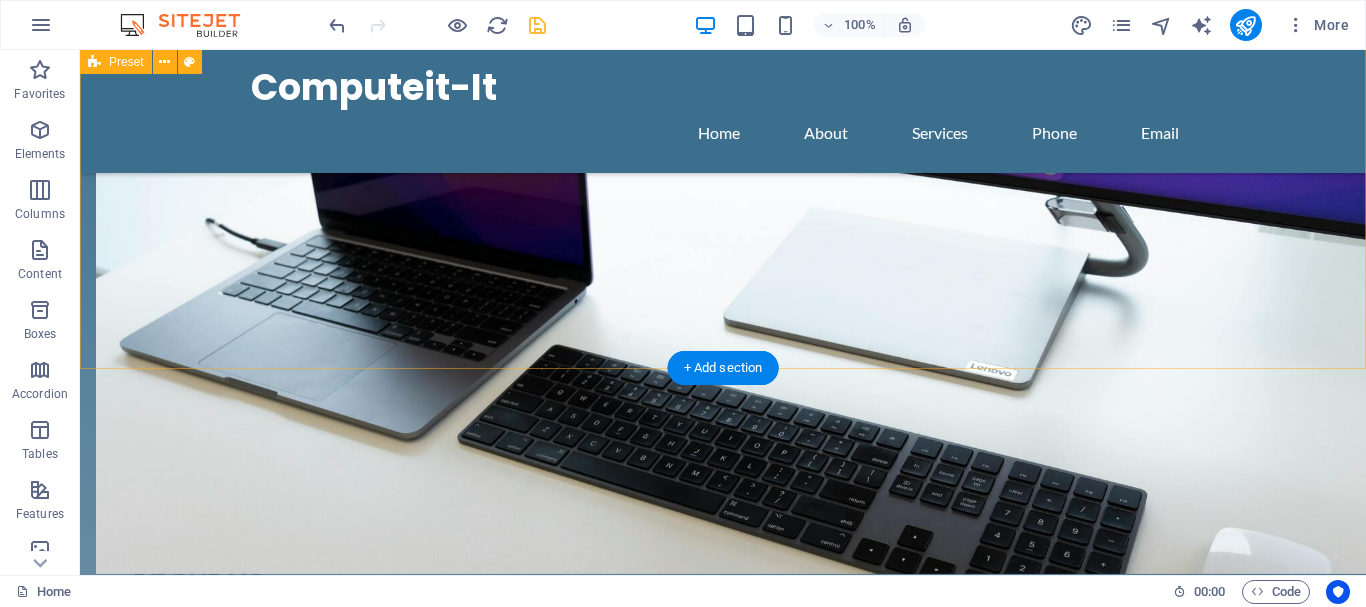 scroll, scrollTop: 1122, scrollLeft: 0, axis: vertical 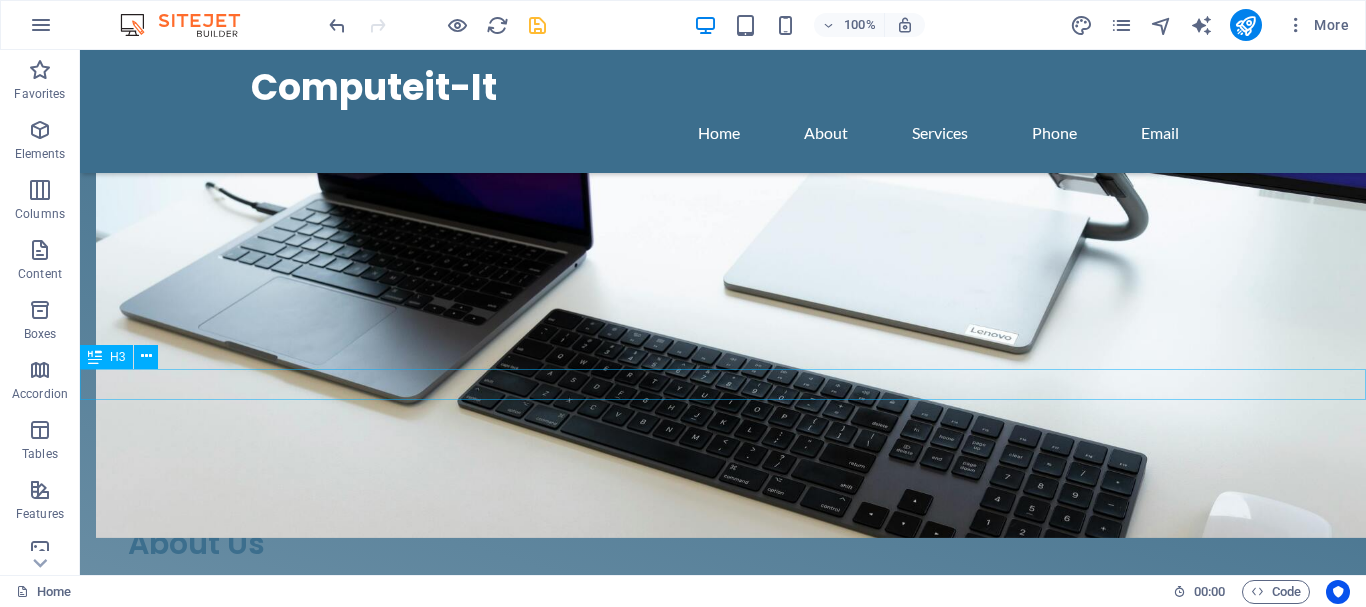 click on "Custom IT Solutions" at bounding box center (723, 1669) 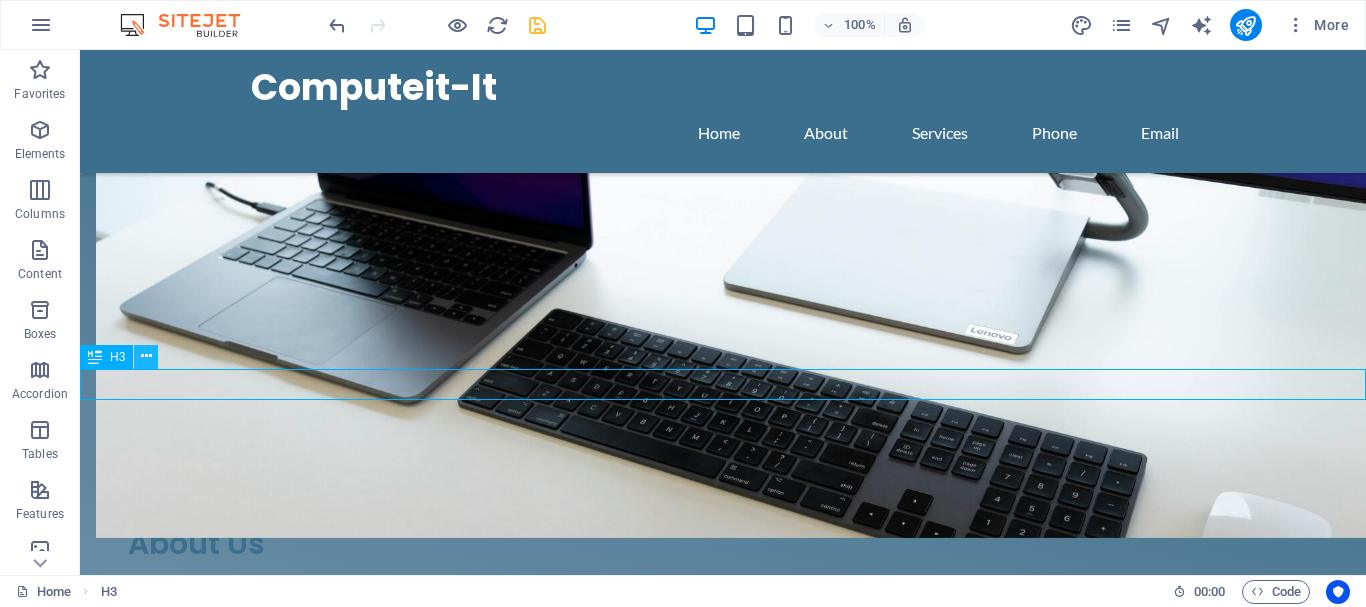 click at bounding box center (146, 357) 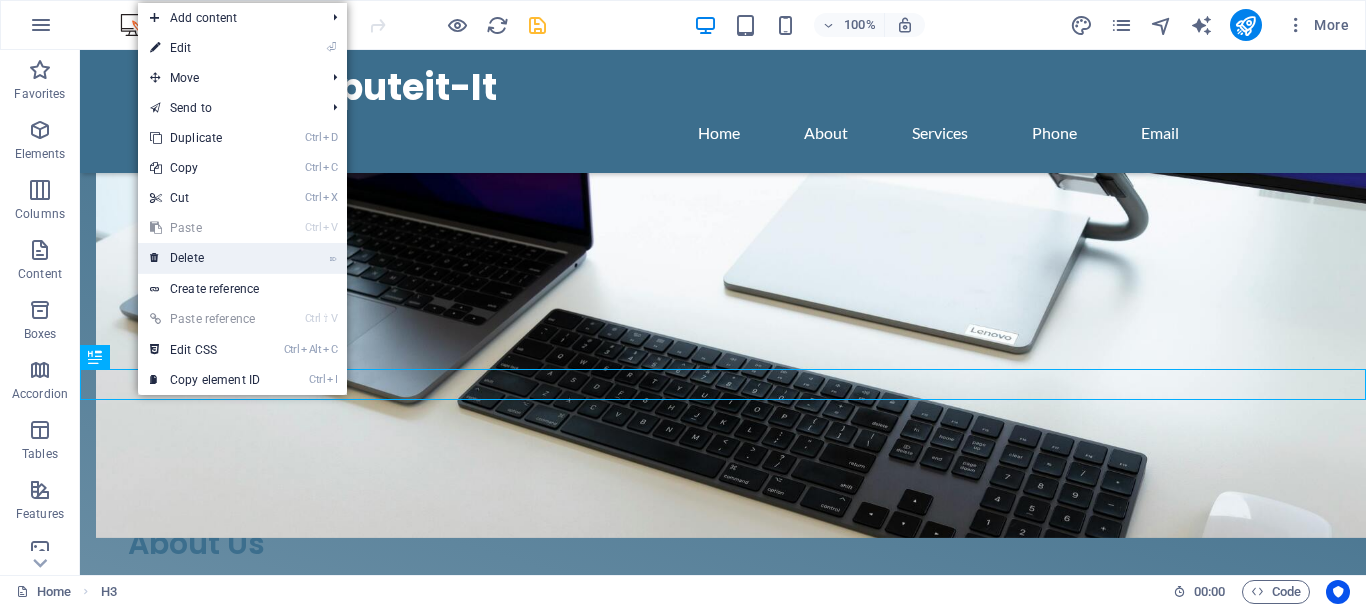 drag, startPoint x: 185, startPoint y: 255, endPoint x: 105, endPoint y: 203, distance: 95.41489 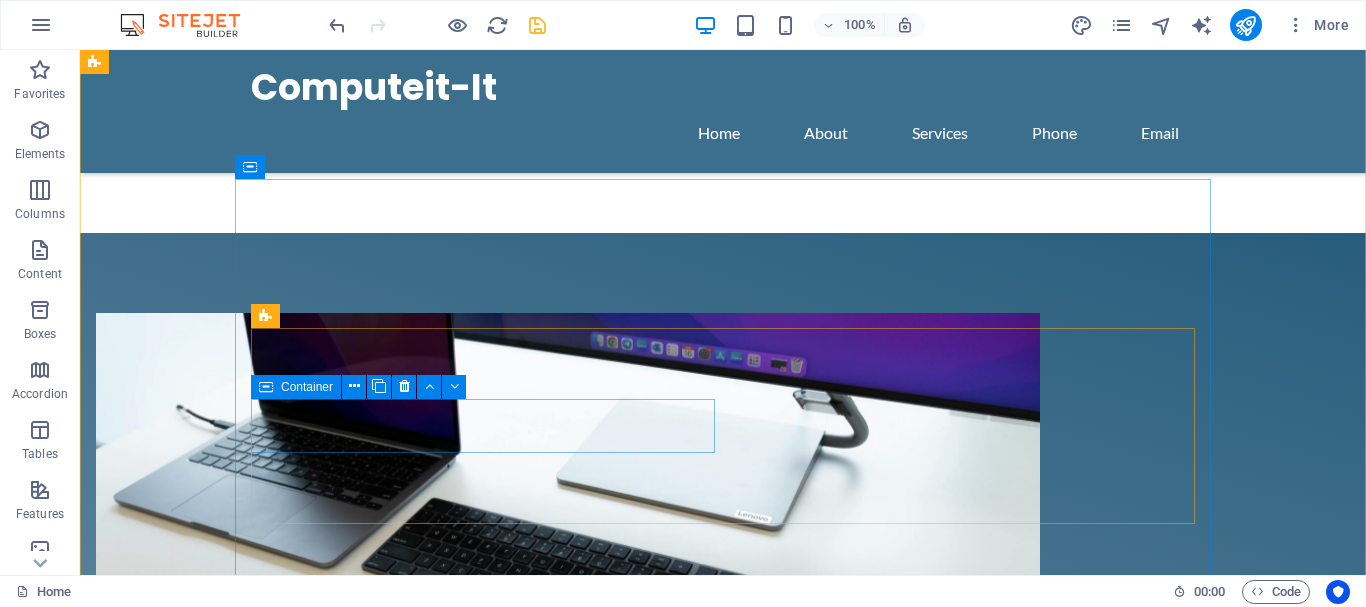 scroll, scrollTop: 1122, scrollLeft: 0, axis: vertical 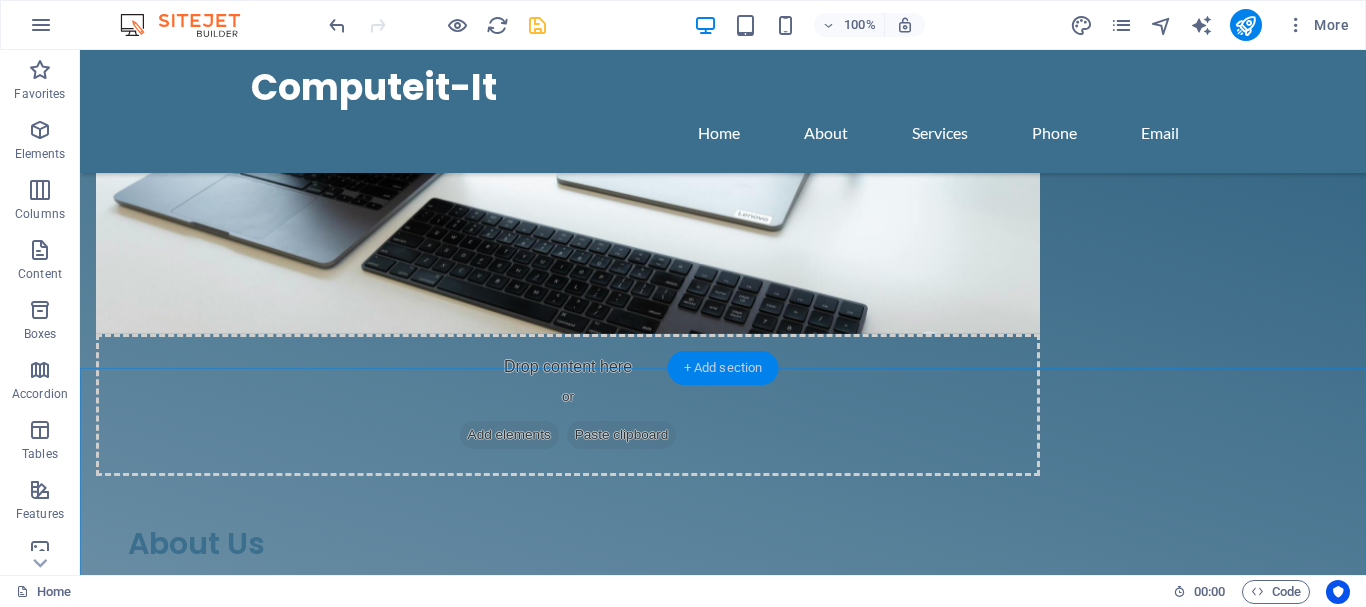 click on "+ Add section" at bounding box center (723, 368) 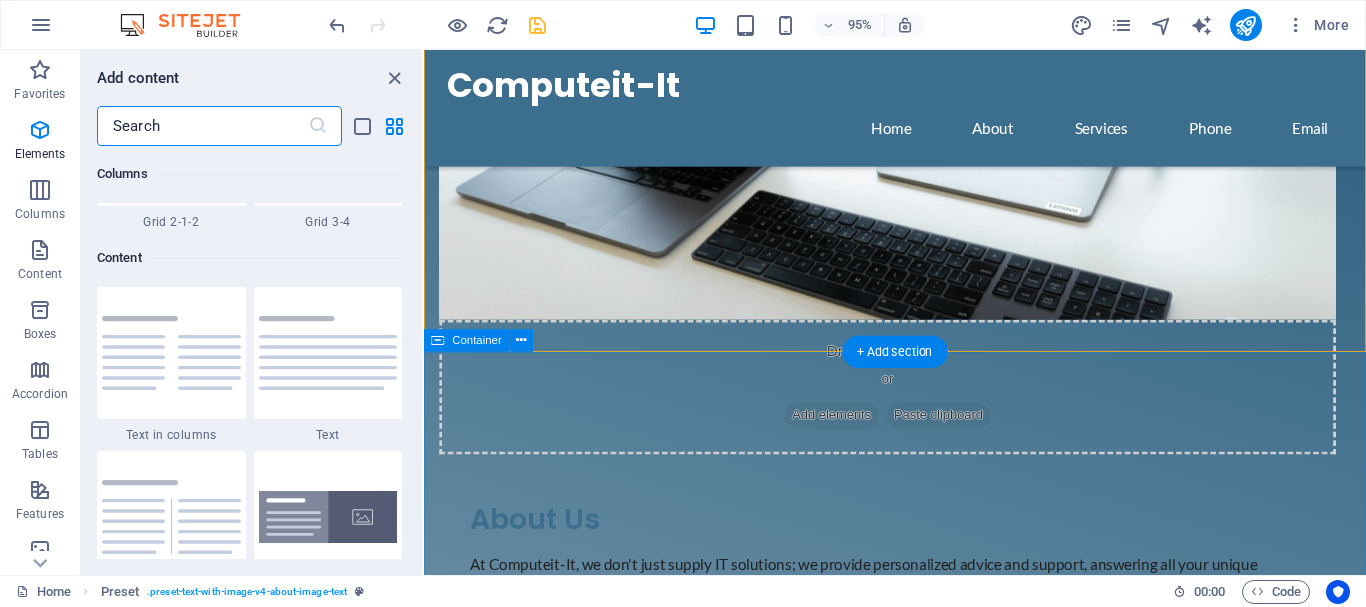 scroll, scrollTop: 3499, scrollLeft: 0, axis: vertical 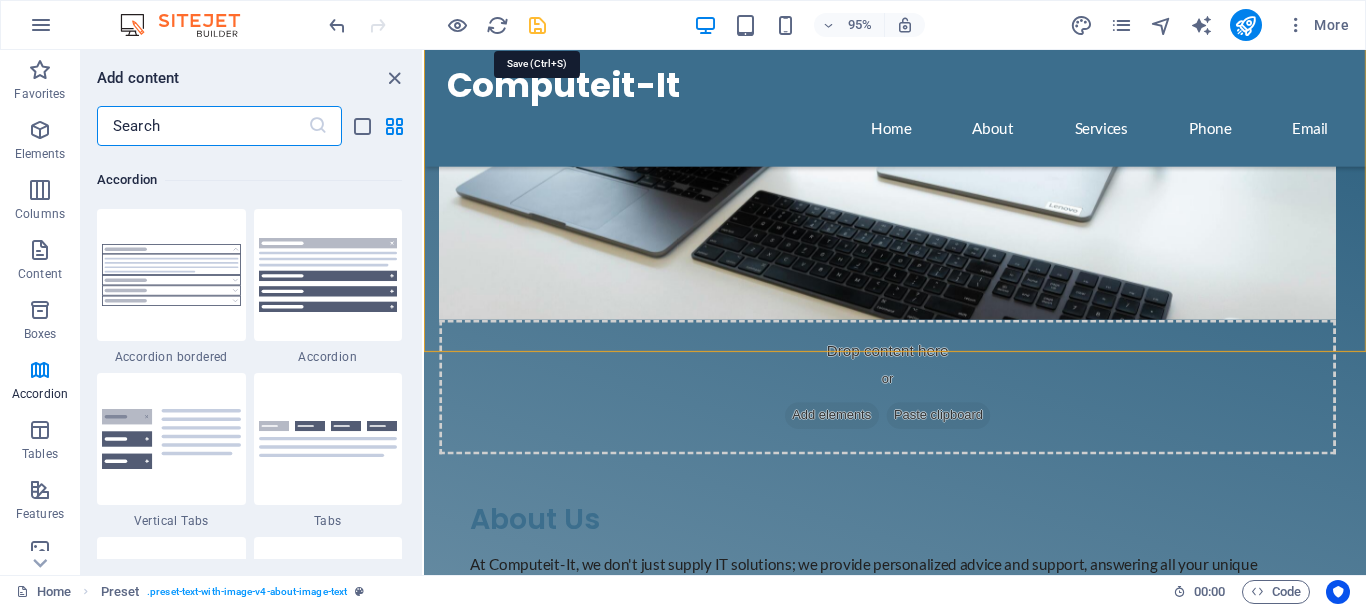 click at bounding box center (537, 25) 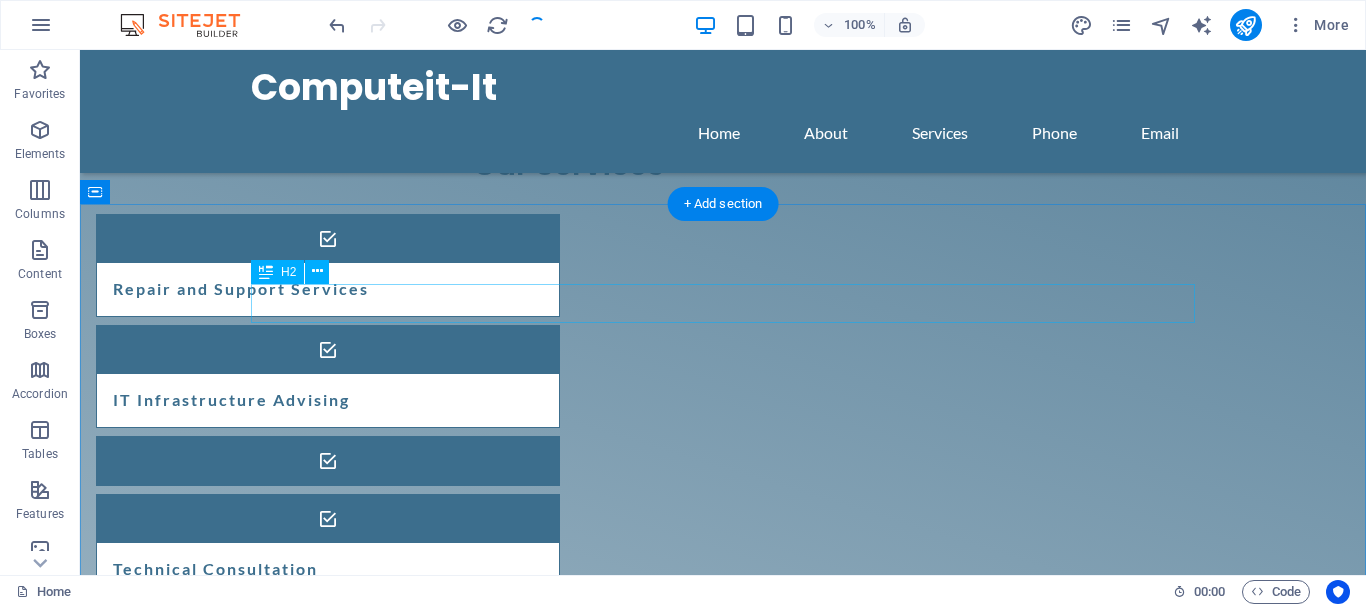 scroll, scrollTop: 1122, scrollLeft: 0, axis: vertical 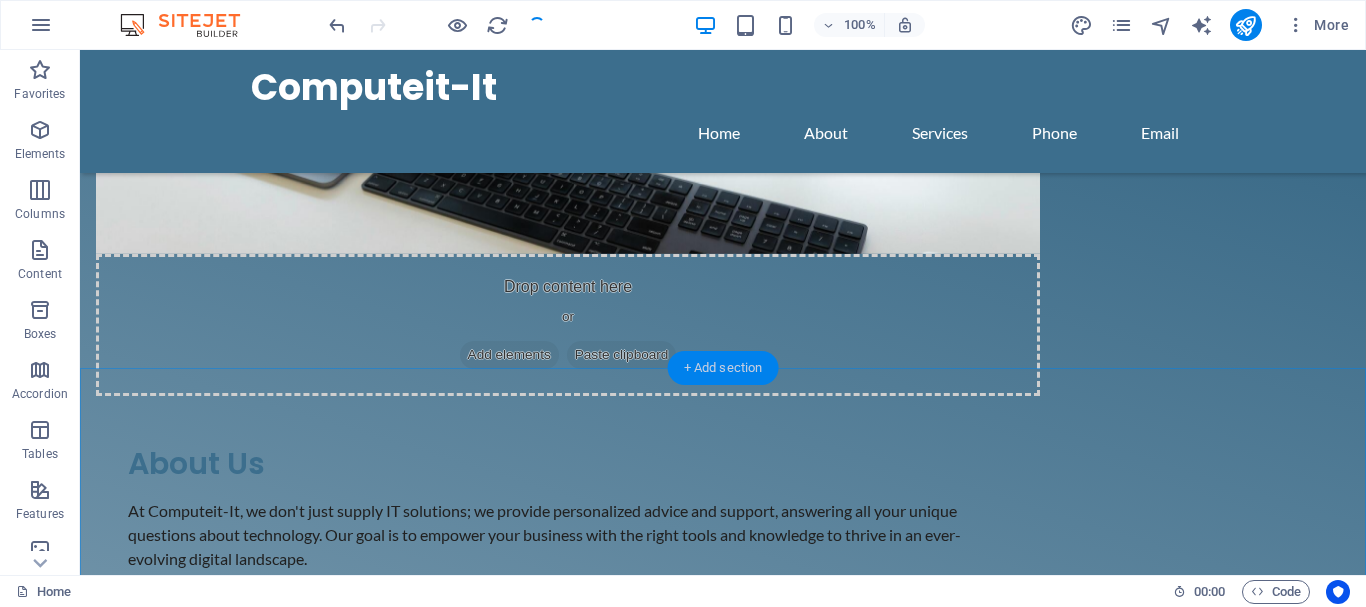 click on "+ Add section" at bounding box center (723, 368) 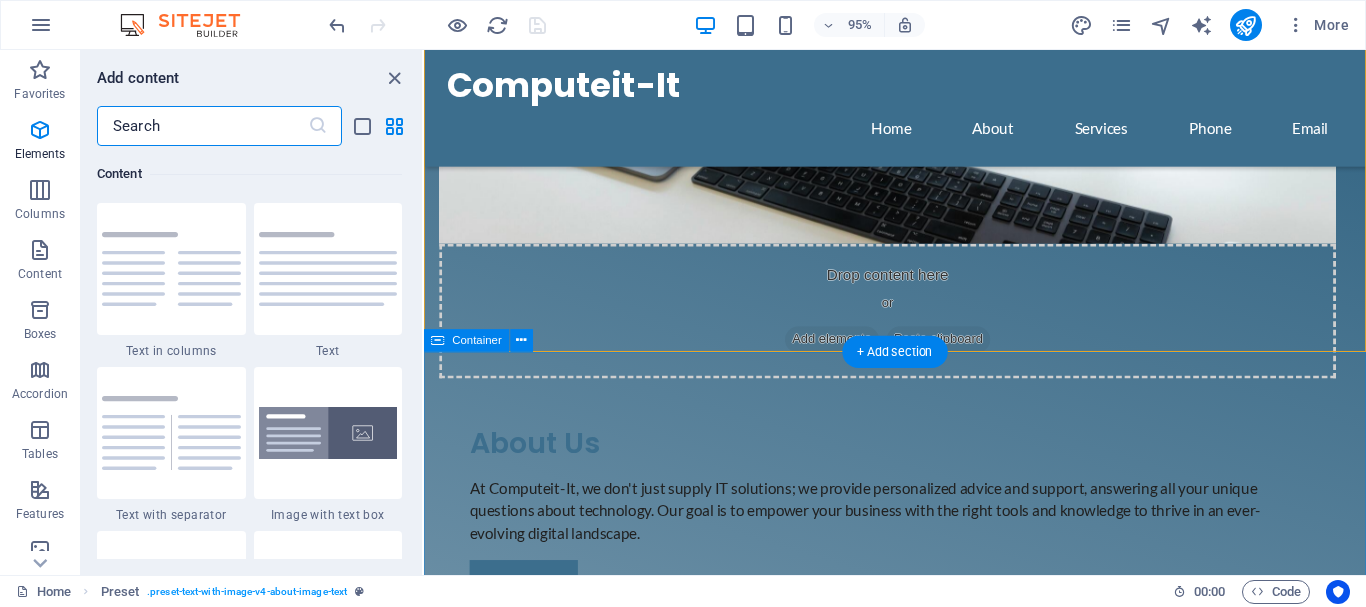 scroll, scrollTop: 3499, scrollLeft: 0, axis: vertical 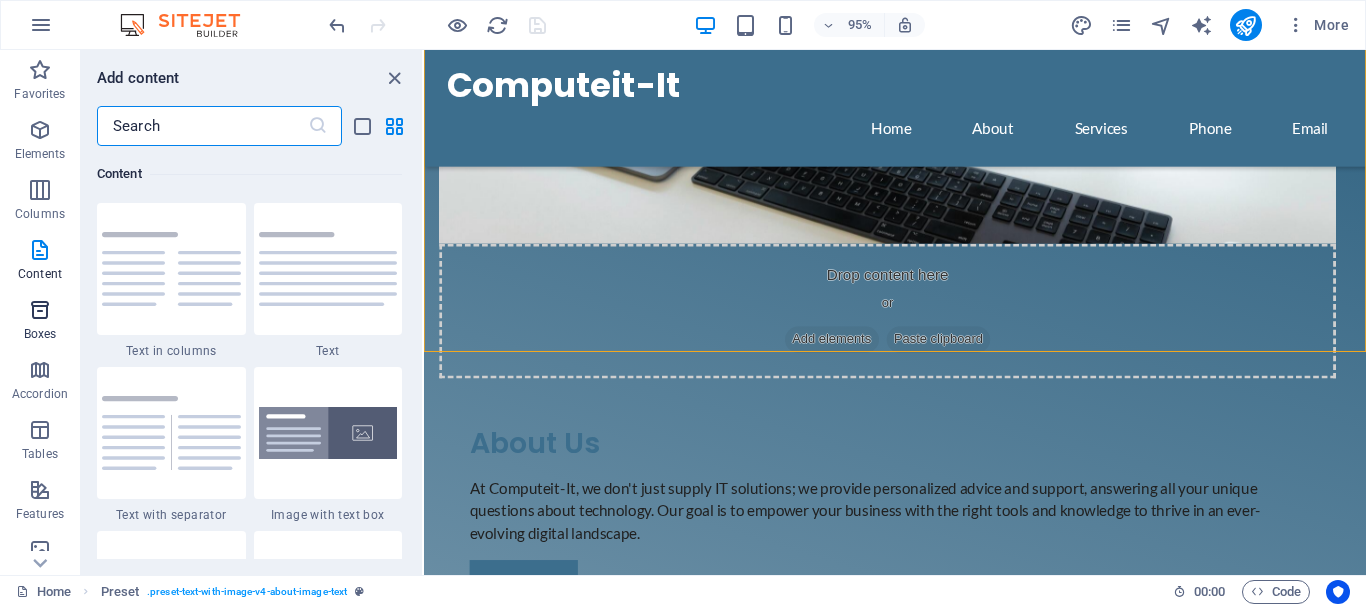 click at bounding box center (40, 310) 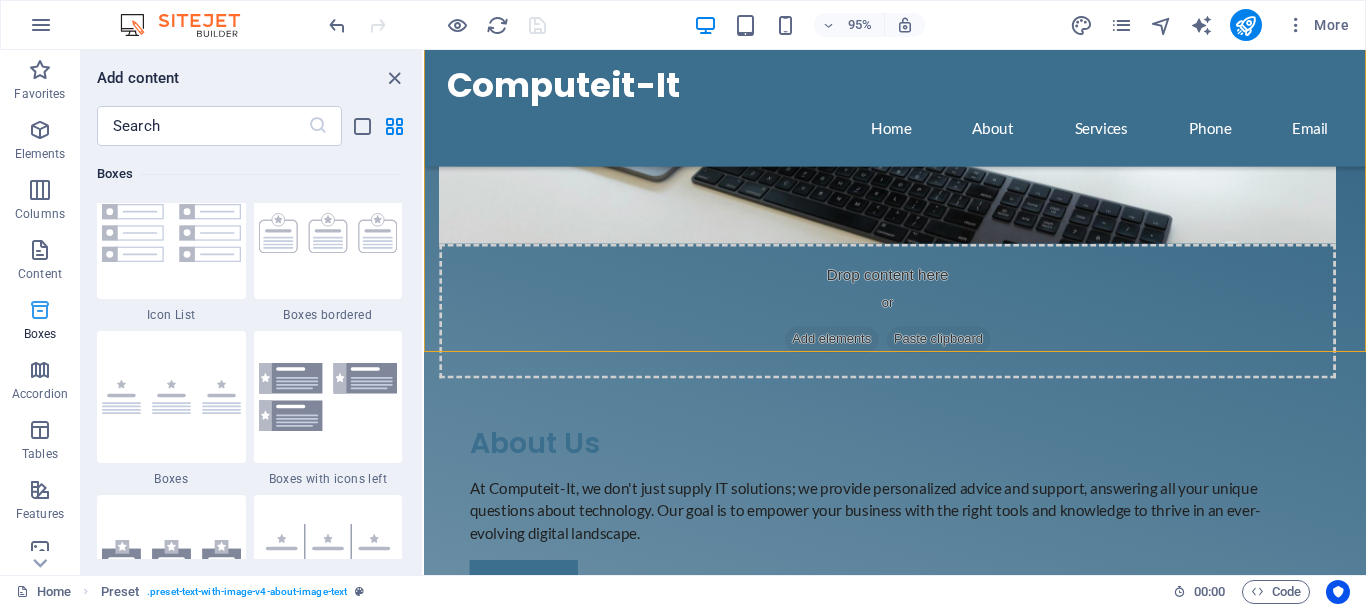 scroll, scrollTop: 5553, scrollLeft: 0, axis: vertical 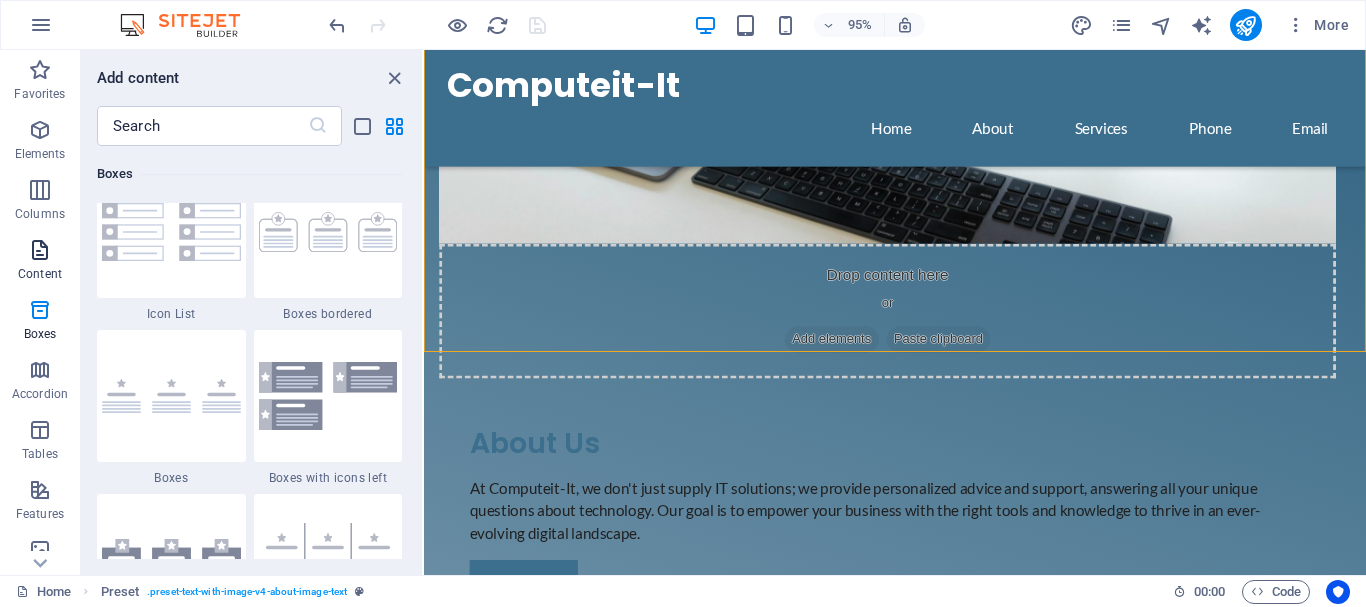 click at bounding box center [40, 250] 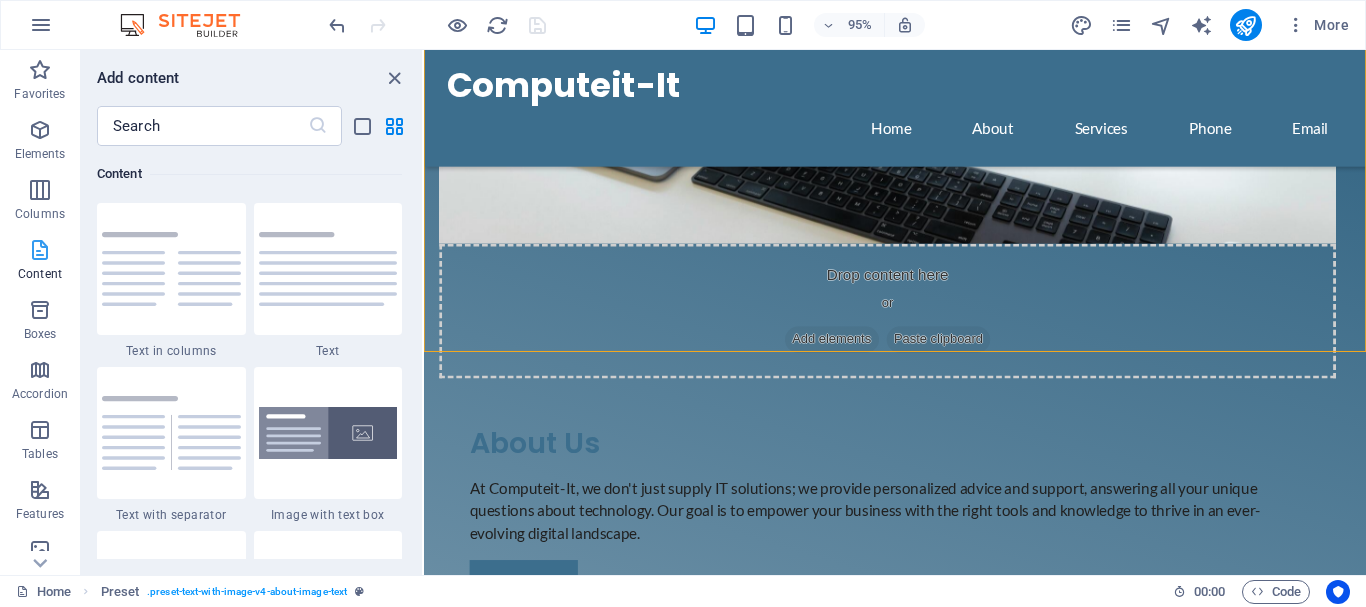 scroll, scrollTop: 3499, scrollLeft: 0, axis: vertical 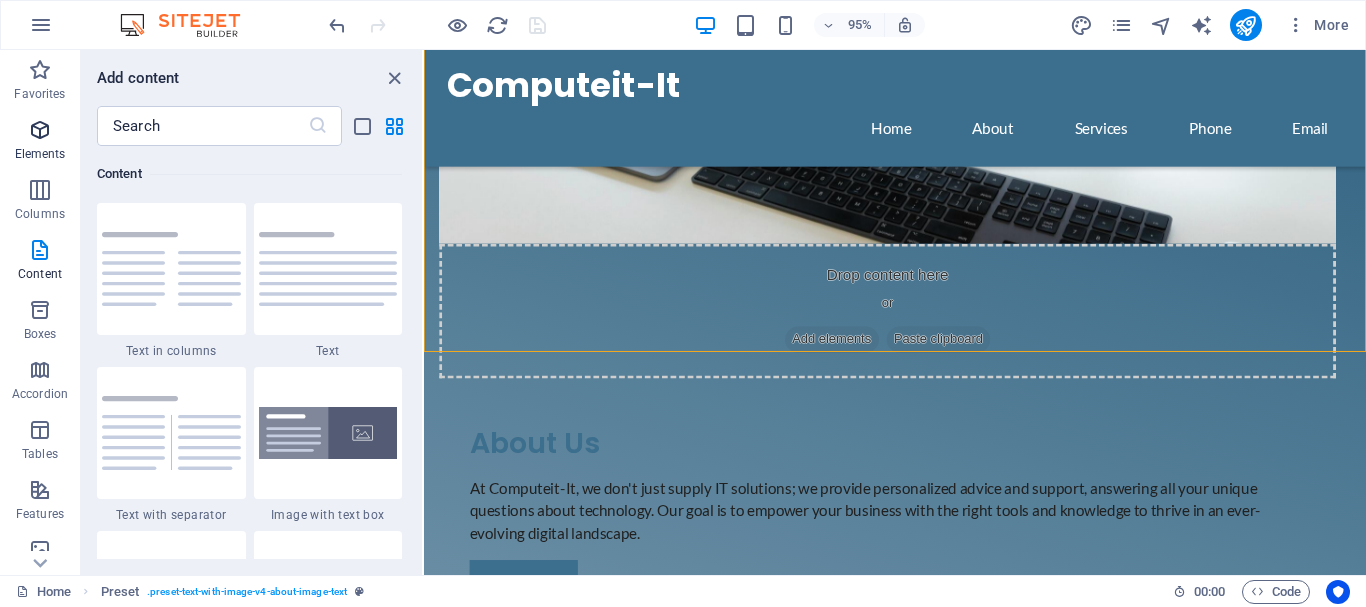 click on "Elements" at bounding box center [40, 142] 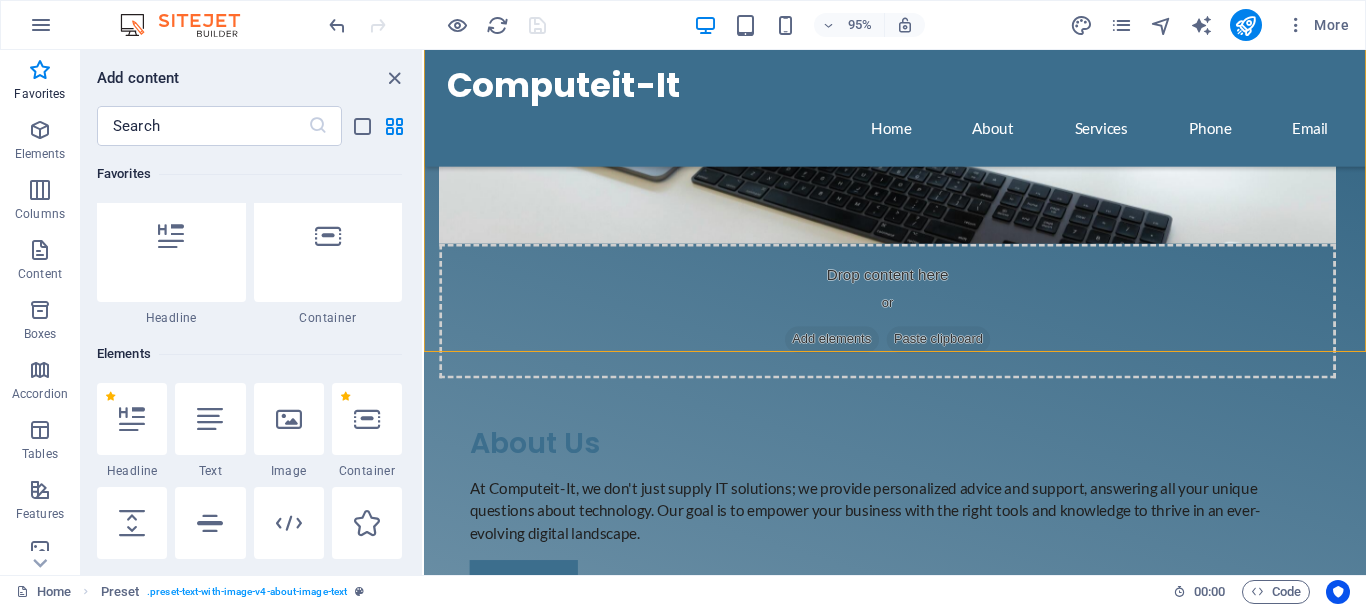 scroll, scrollTop: 0, scrollLeft: 0, axis: both 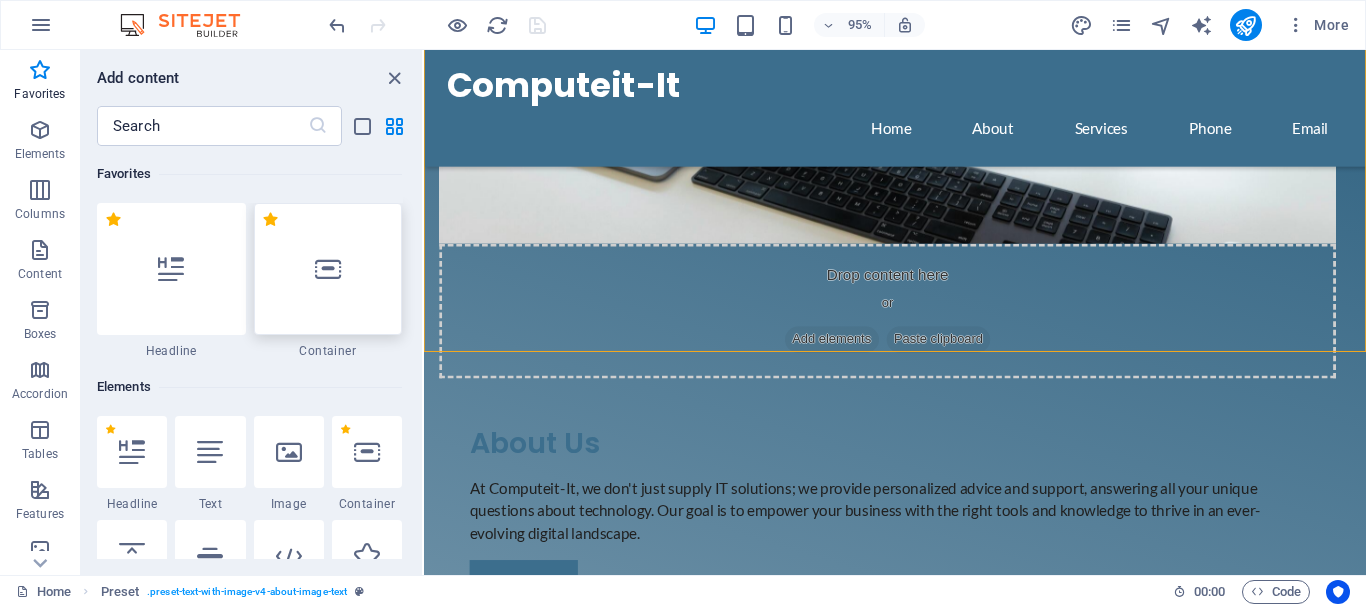 click at bounding box center (328, 269) 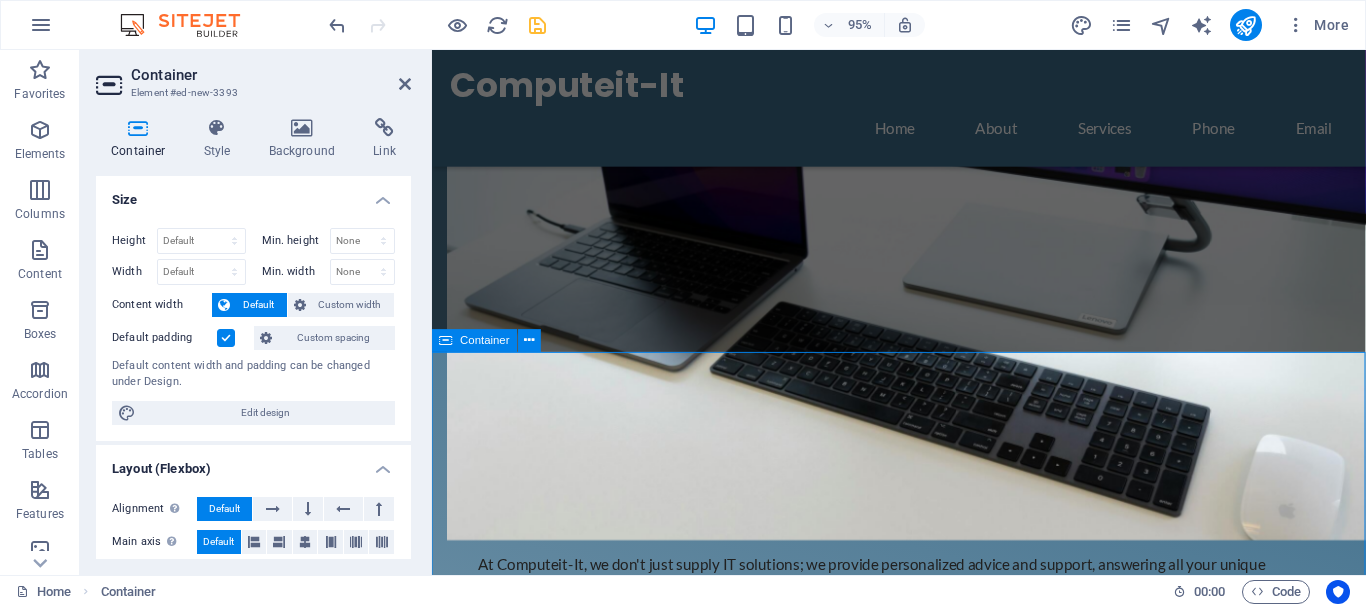 click on "Add elements" at bounding box center [864, 1835] 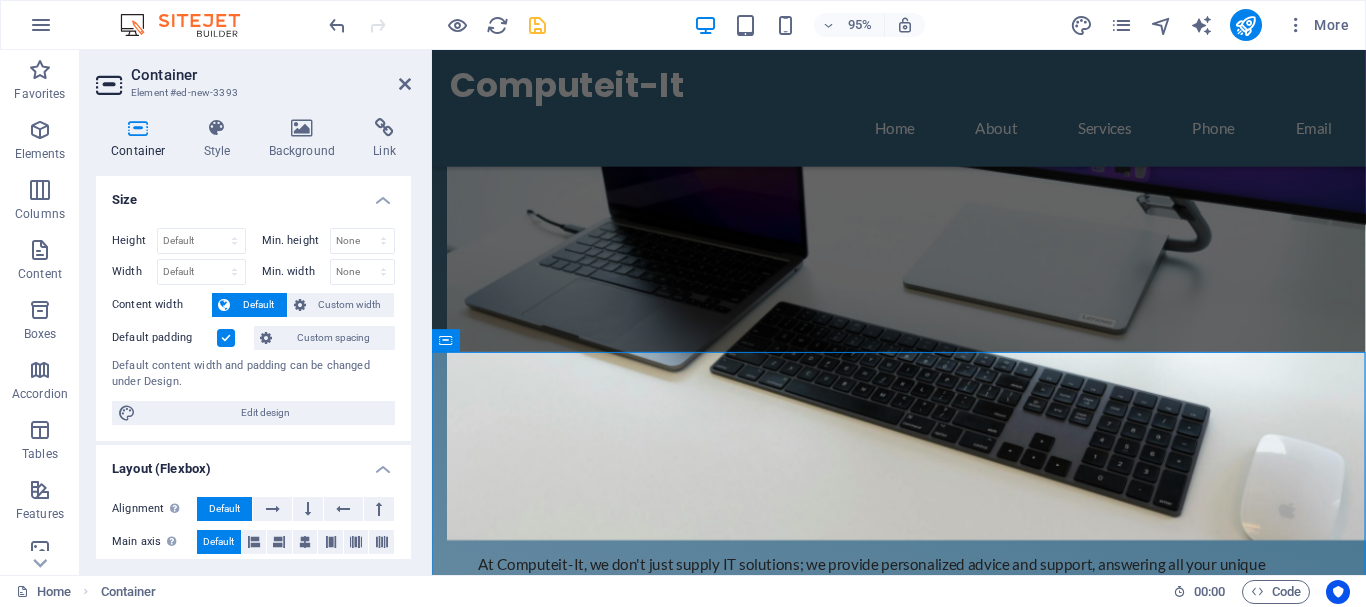 click on "Container Element #ed-new-3393
Container Style Background Link Size Height Default px rem % vh vw Min. height None px rem % vh vw Width Default px rem % em vh vw Min. width None px rem % vh vw Content width Default Custom width Width Default px rem % em vh vw Min. width None px rem % vh vw Default padding Custom spacing Default content width and padding can be changed under Design. Edit design Layout (Flexbox) Alignment Determines the flex direction. Default Main axis Determine how elements should behave along the main axis inside this container (justify content). Default Side axis Control the vertical direction of the element inside of the container (align items). Default Wrap Default On Off Fill Controls the distances and direction of elements on the y-axis across several lines (align content). Default Accessibility ARIA helps assistive technologies (like screen readers) to understand the role, state, and behavior of web elements Role The ARIA role defines the purpose of an element.  None %" at bounding box center (256, 312) 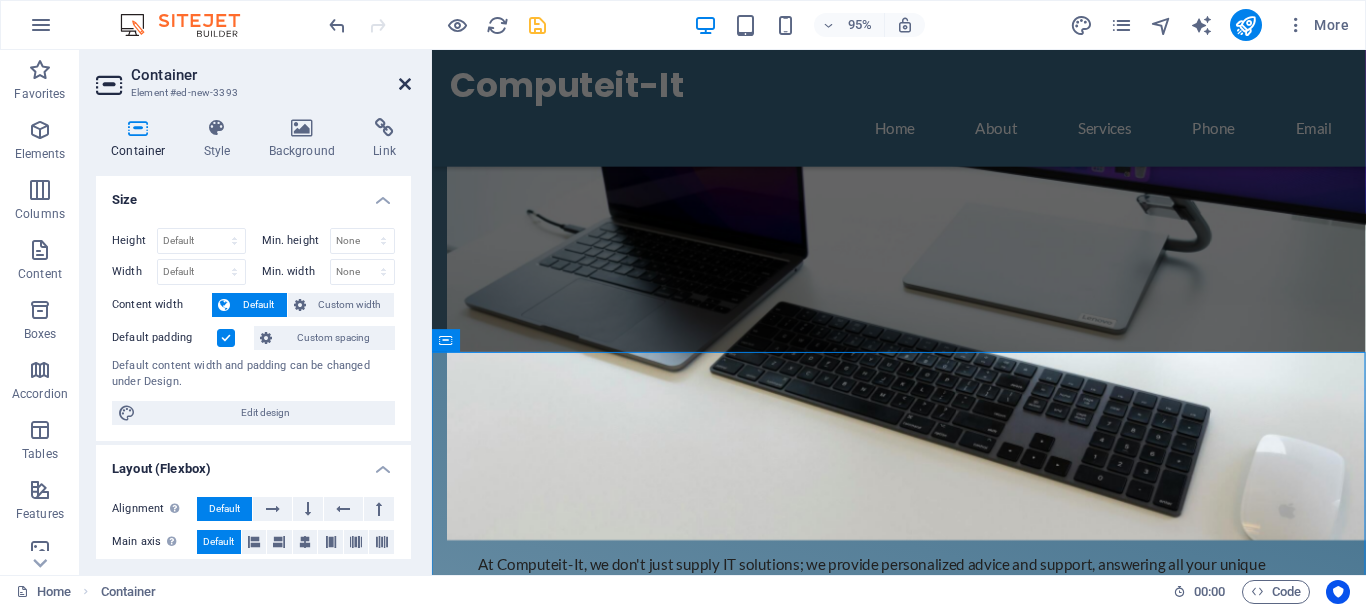 drag, startPoint x: 408, startPoint y: 78, endPoint x: 267, endPoint y: 74, distance: 141.05673 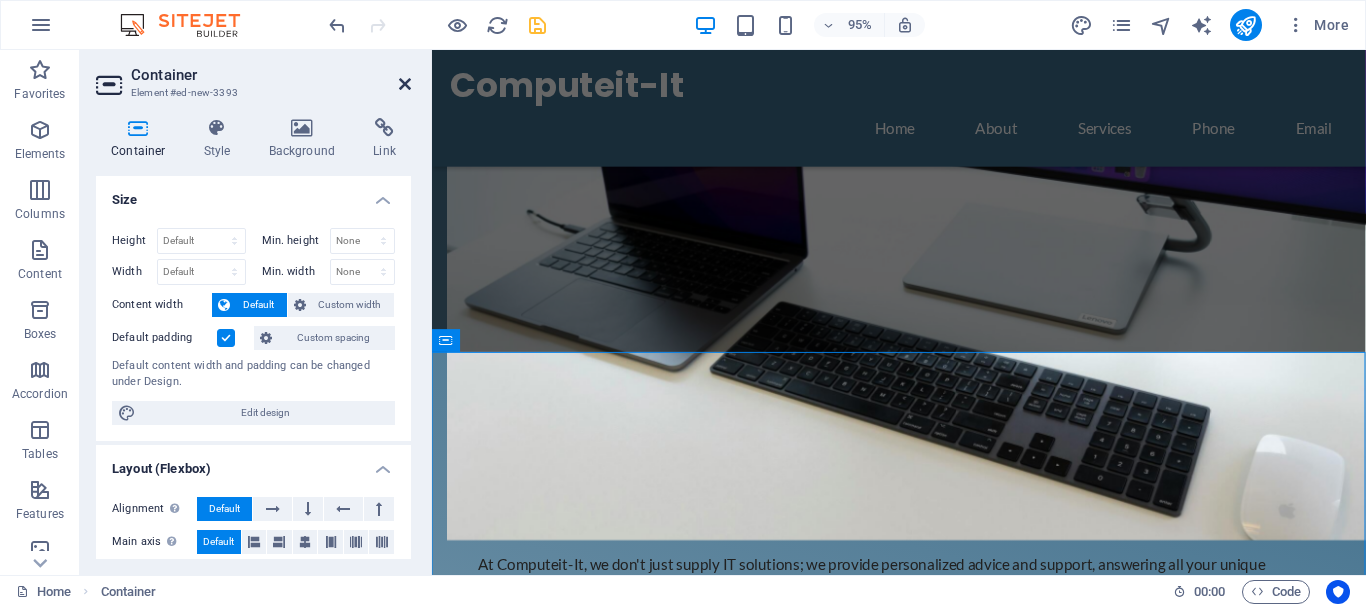 click at bounding box center [405, 84] 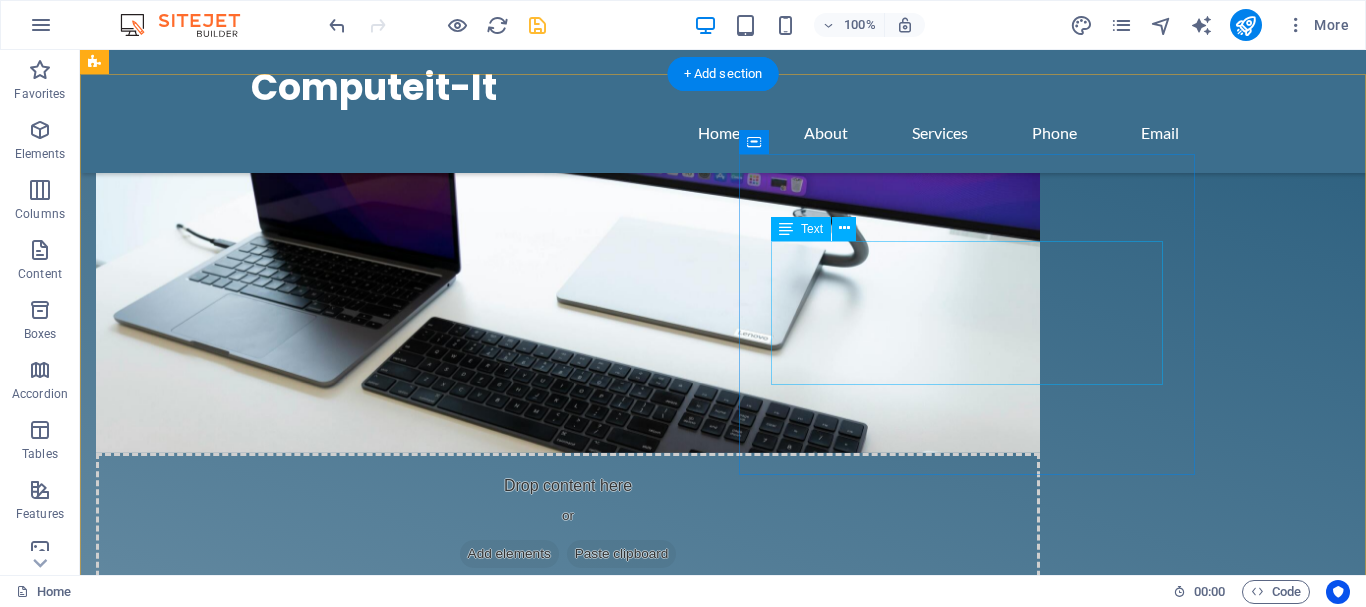 scroll, scrollTop: 510, scrollLeft: 0, axis: vertical 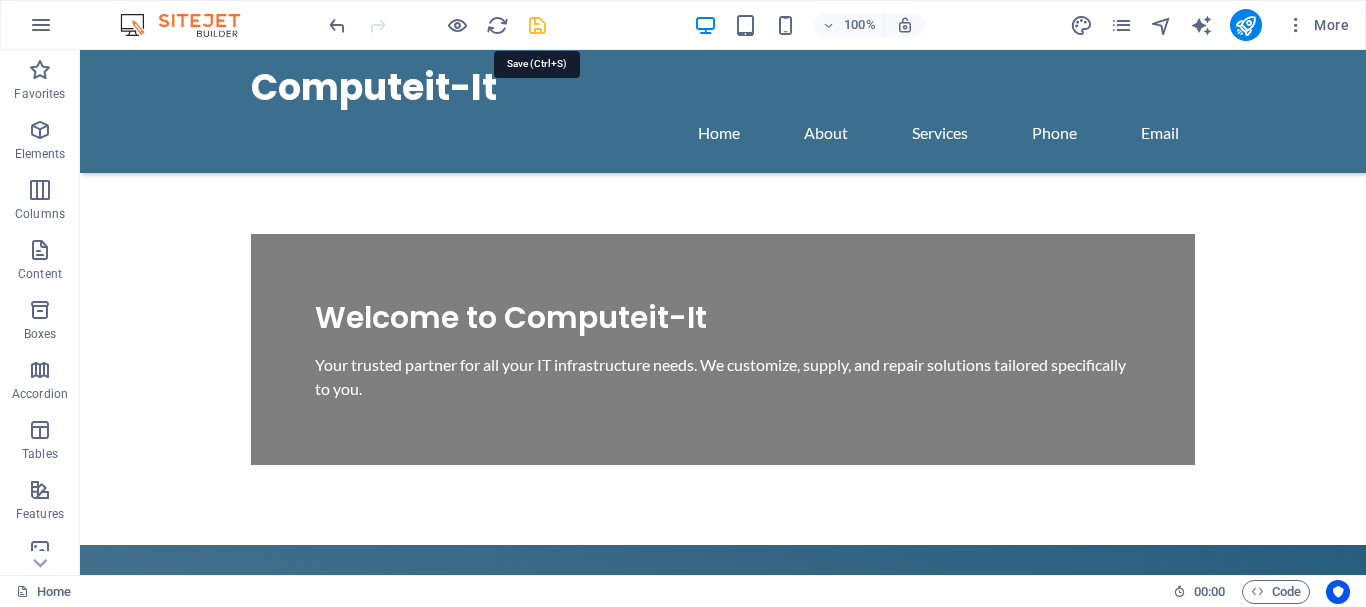 click at bounding box center (537, 25) 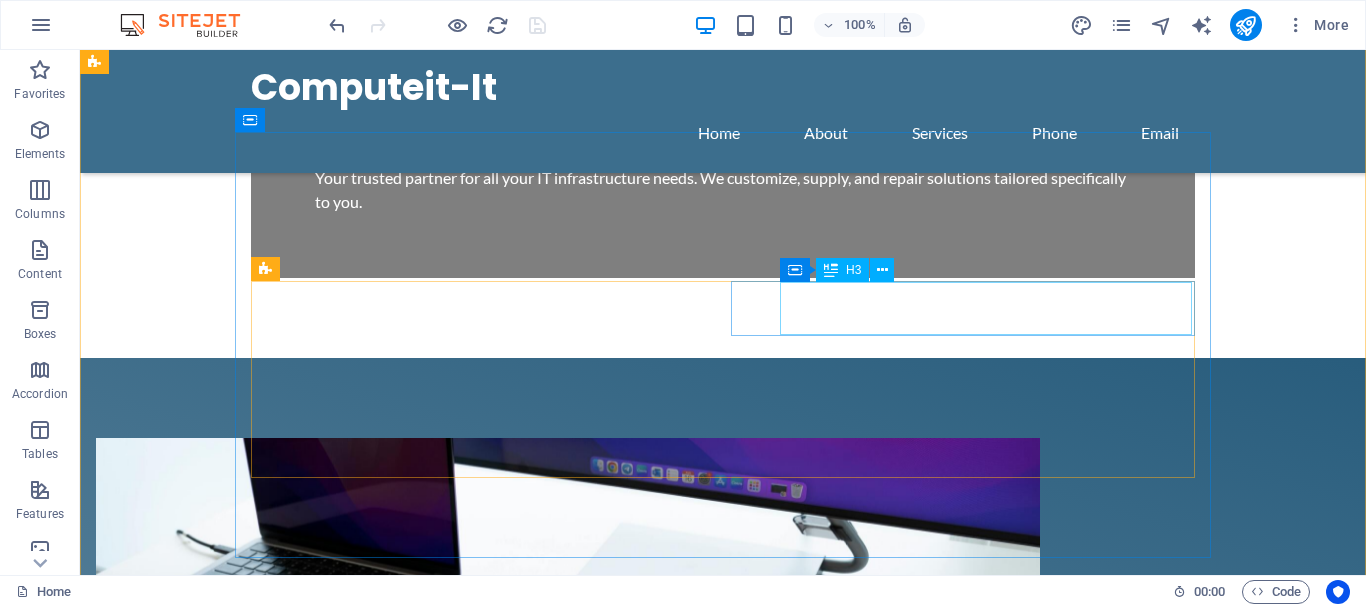 scroll, scrollTop: 918, scrollLeft: 0, axis: vertical 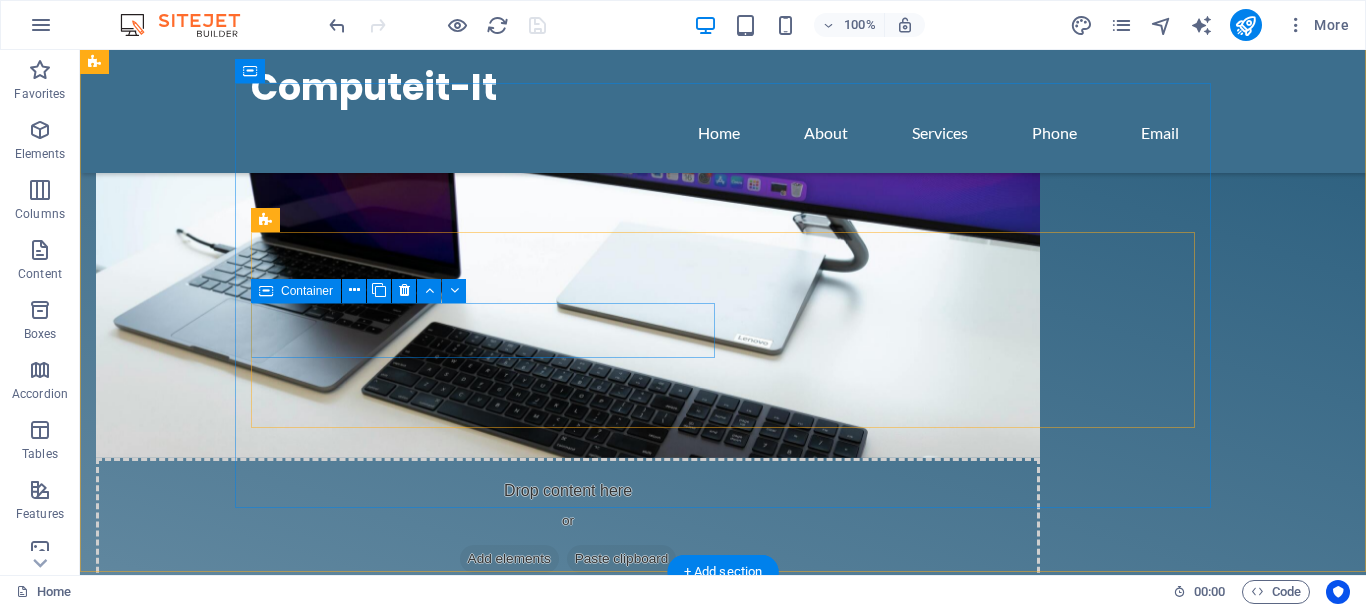 click at bounding box center (328, 1277) 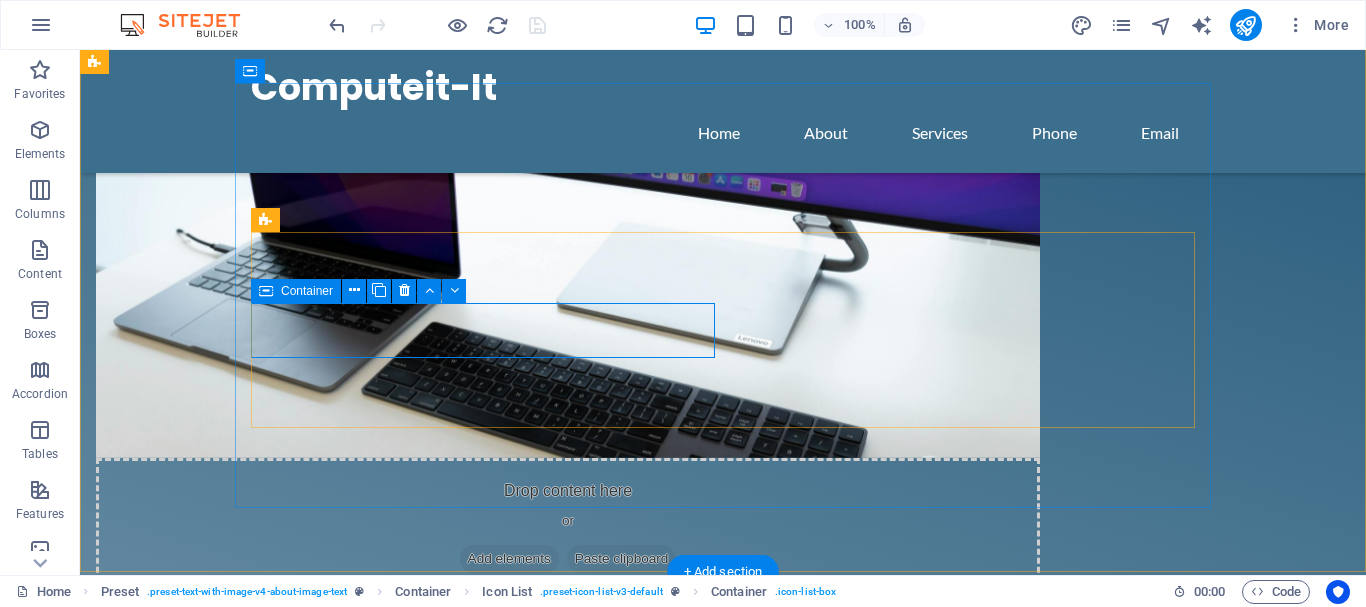 click at bounding box center (328, 1277) 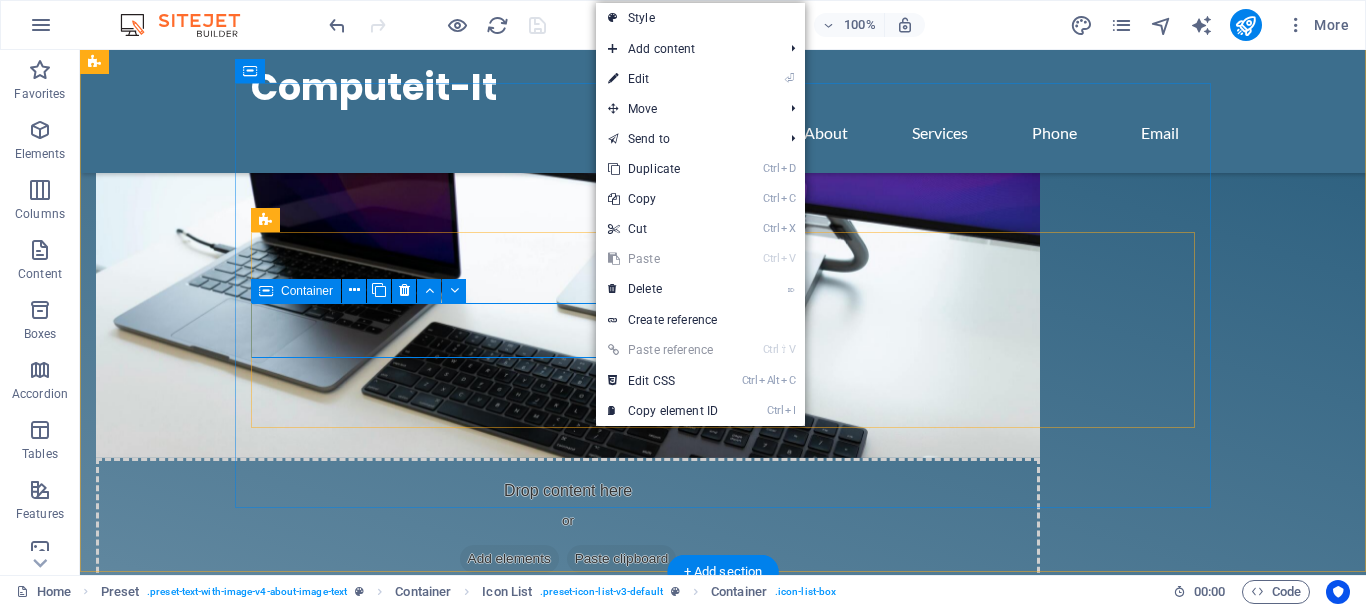 click at bounding box center [328, 1277] 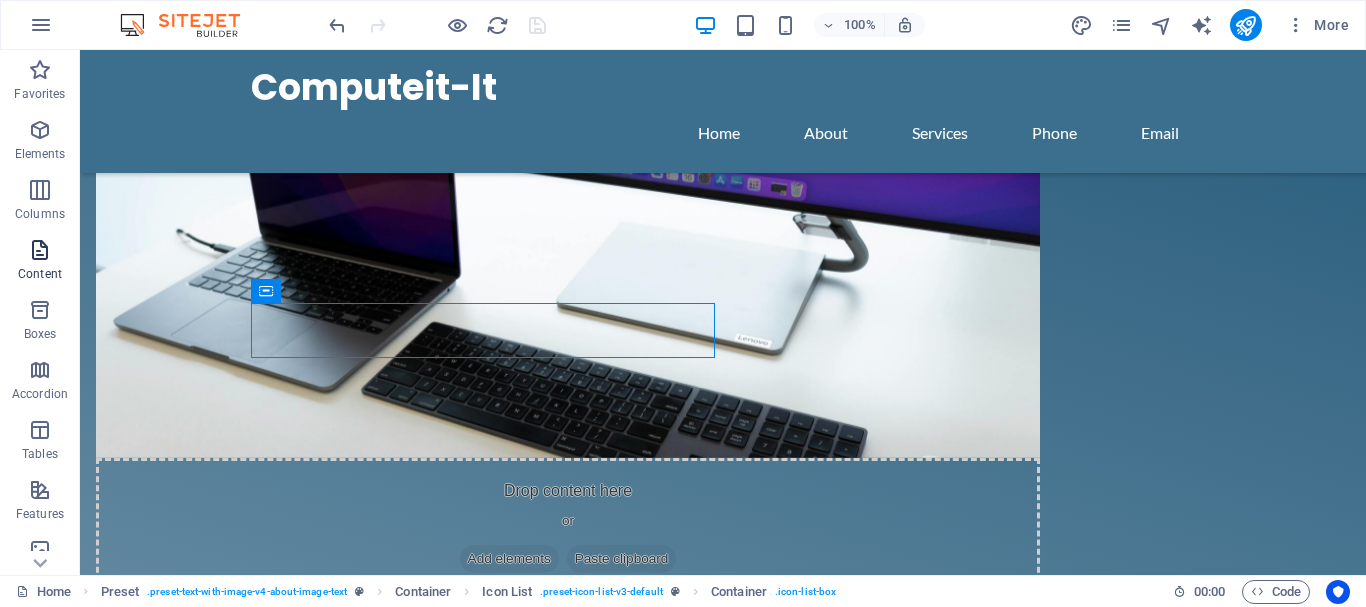 click at bounding box center [40, 250] 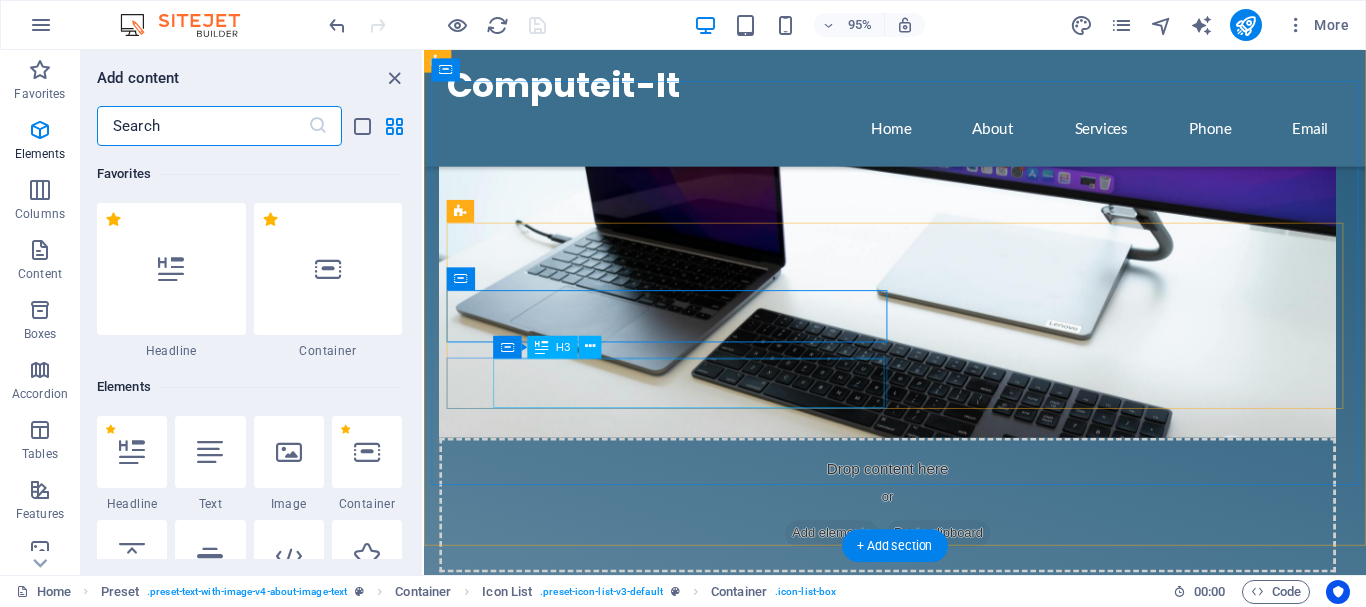 scroll, scrollTop: 3499, scrollLeft: 0, axis: vertical 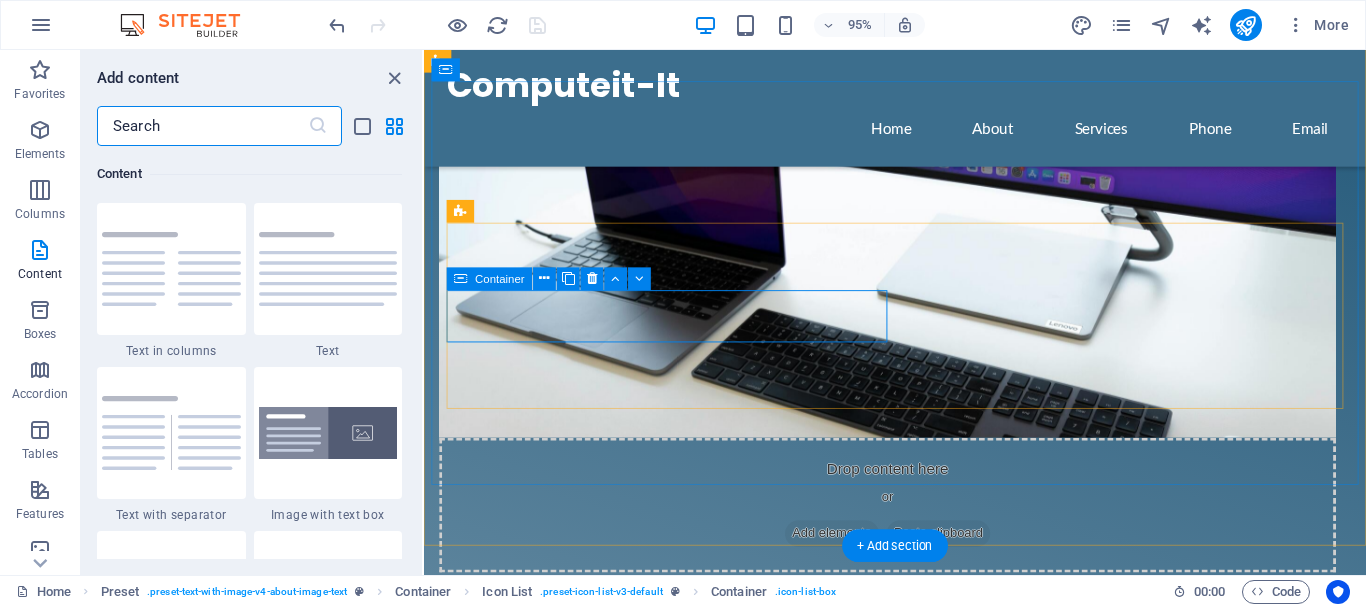 click at bounding box center [672, 1277] 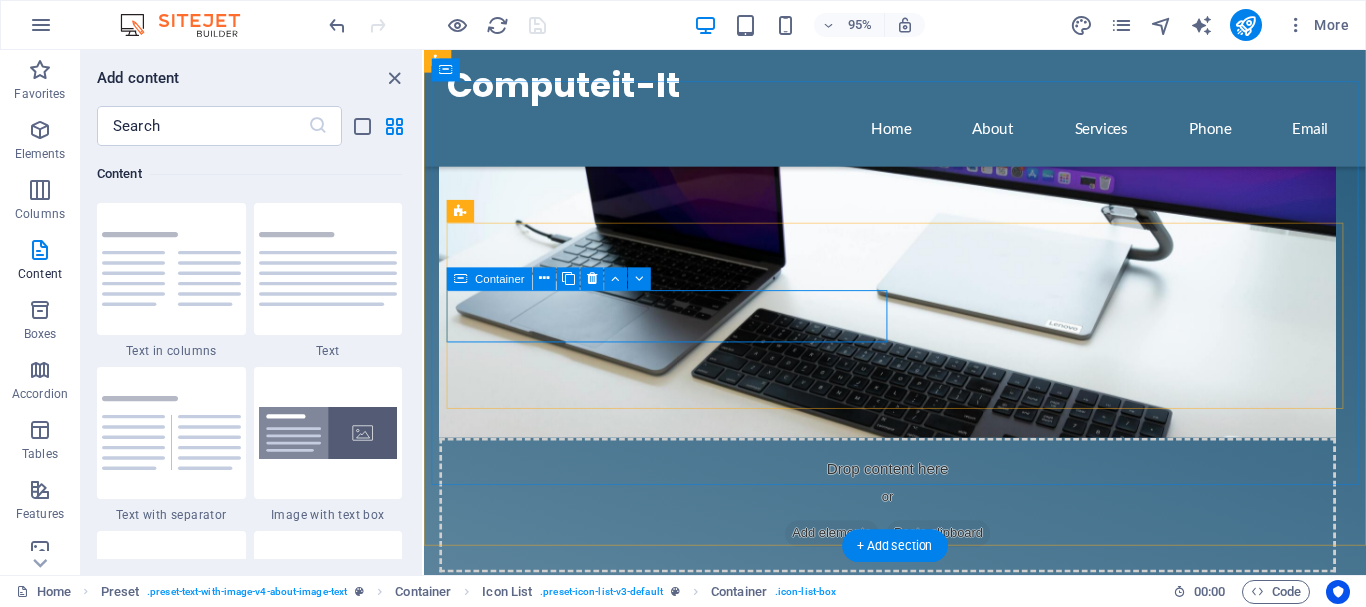 click at bounding box center (672, 1277) 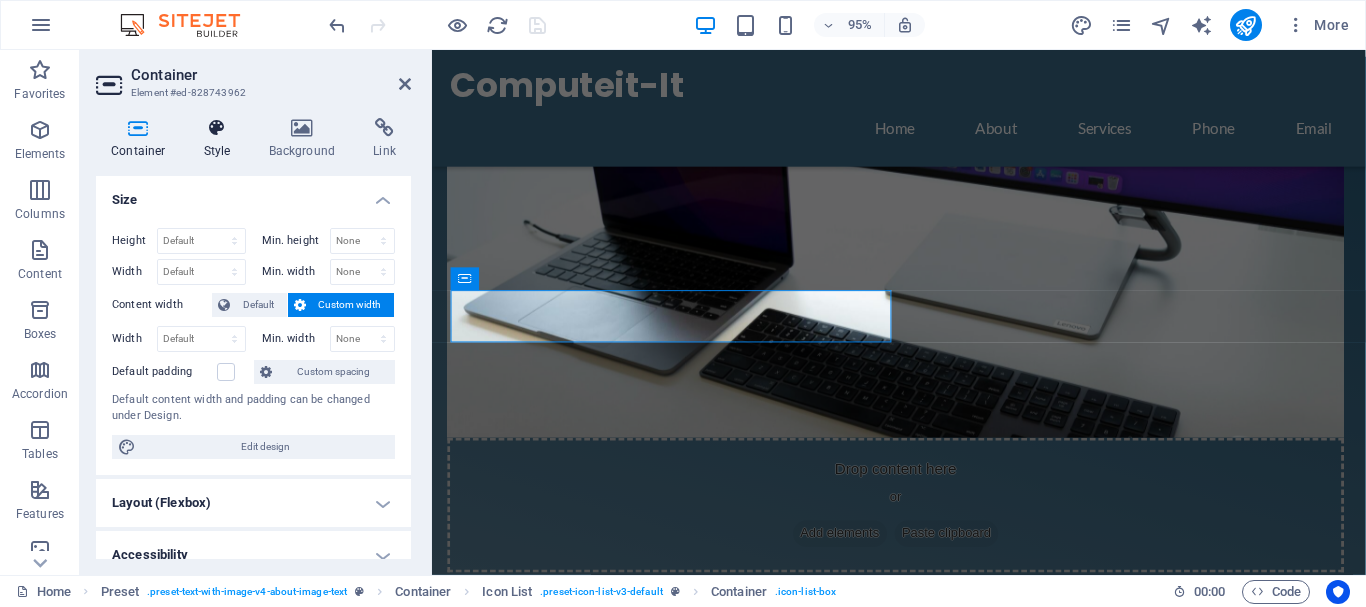 click at bounding box center [217, 128] 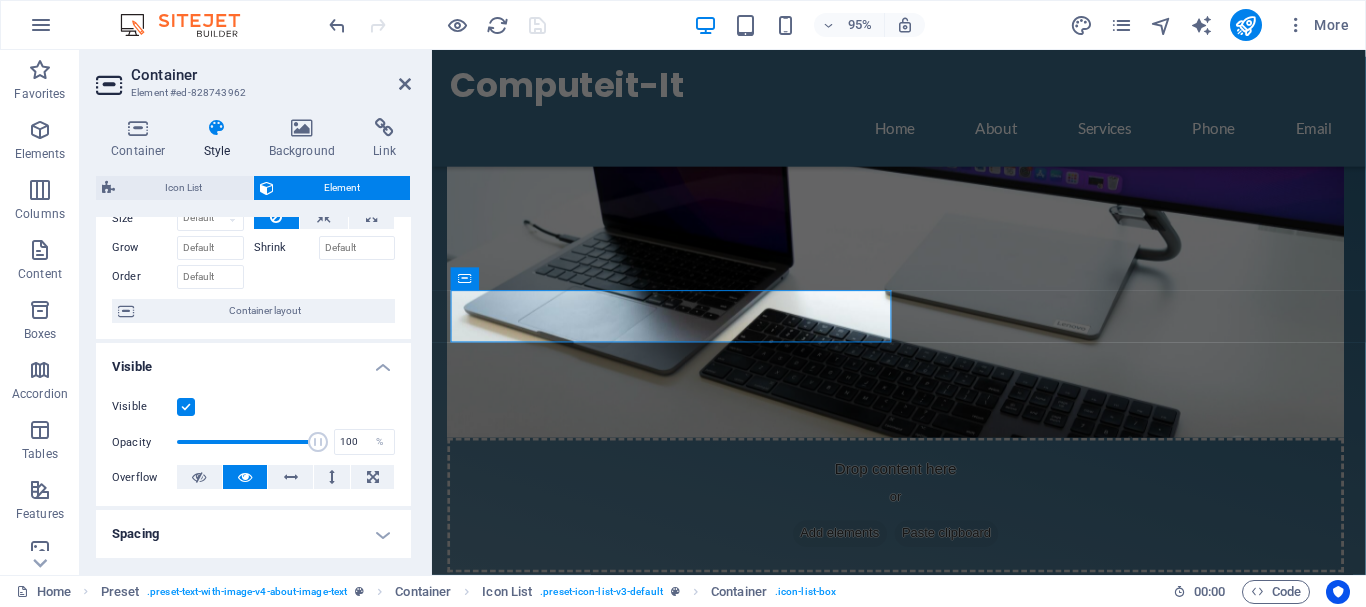 scroll, scrollTop: 0, scrollLeft: 0, axis: both 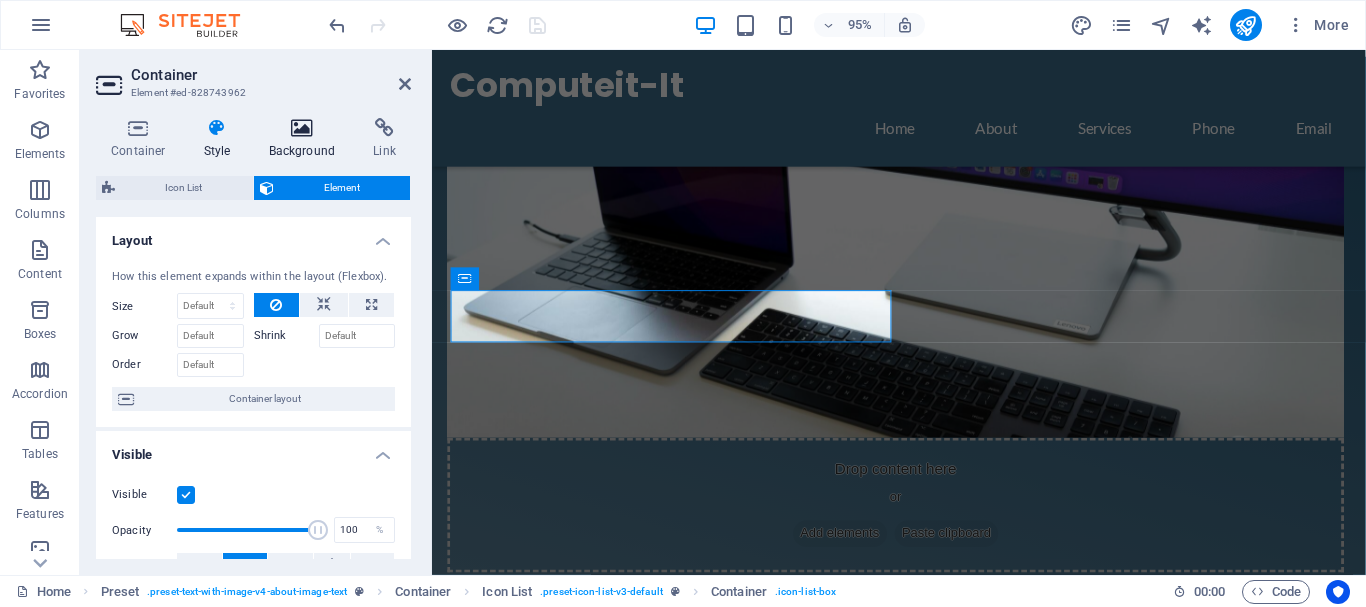 click at bounding box center [302, 128] 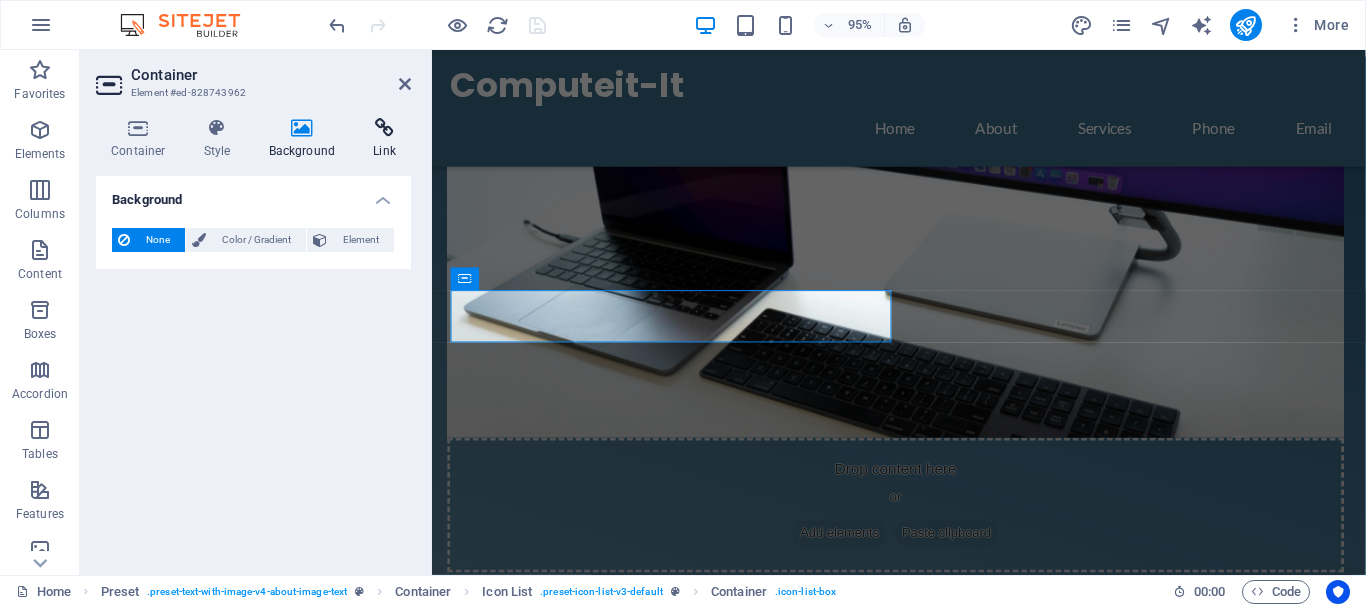 click at bounding box center (384, 128) 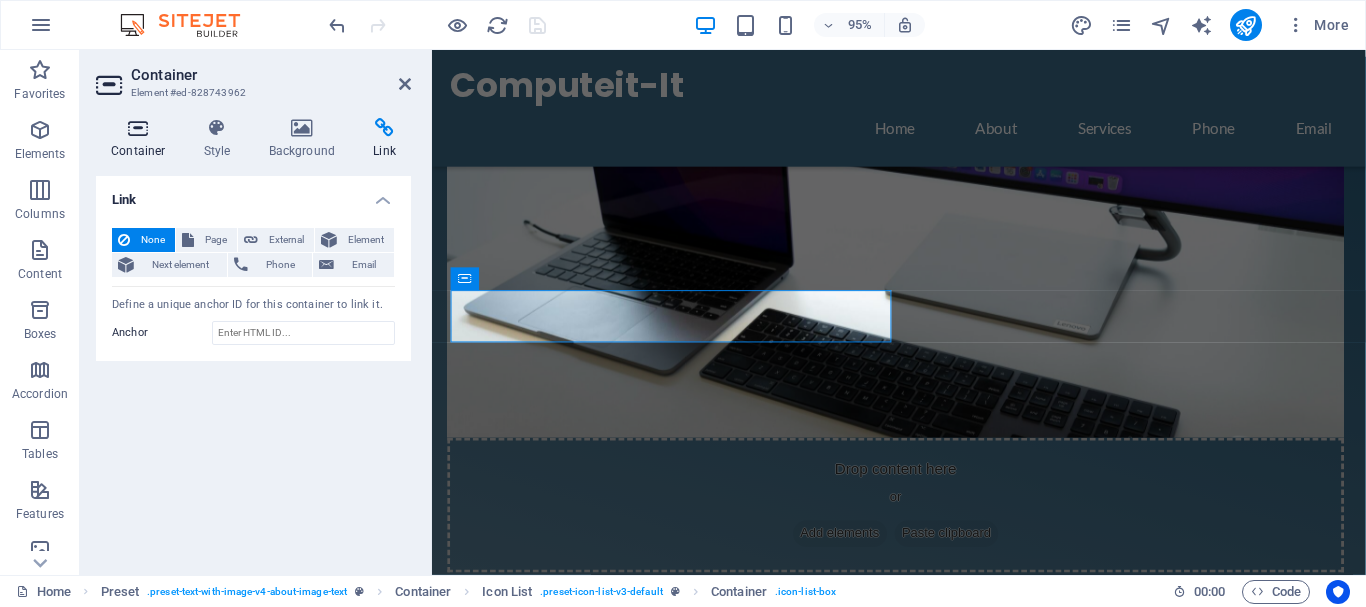 click on "Container" at bounding box center (142, 139) 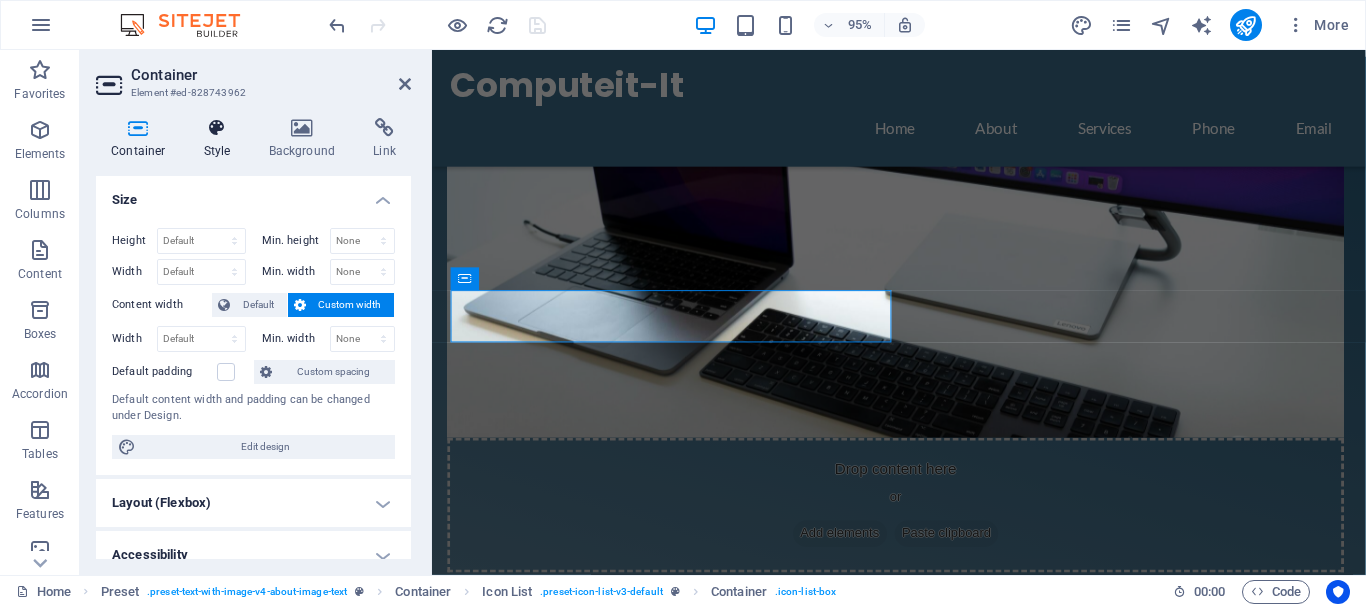 click at bounding box center (217, 128) 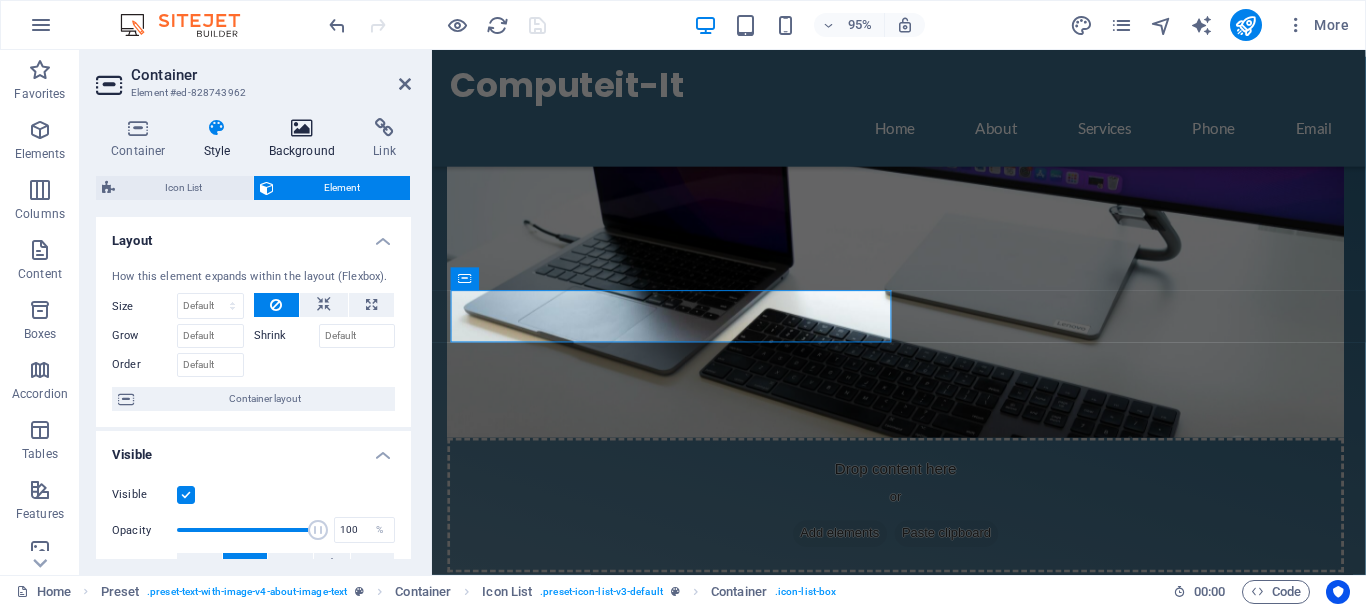 click at bounding box center [302, 128] 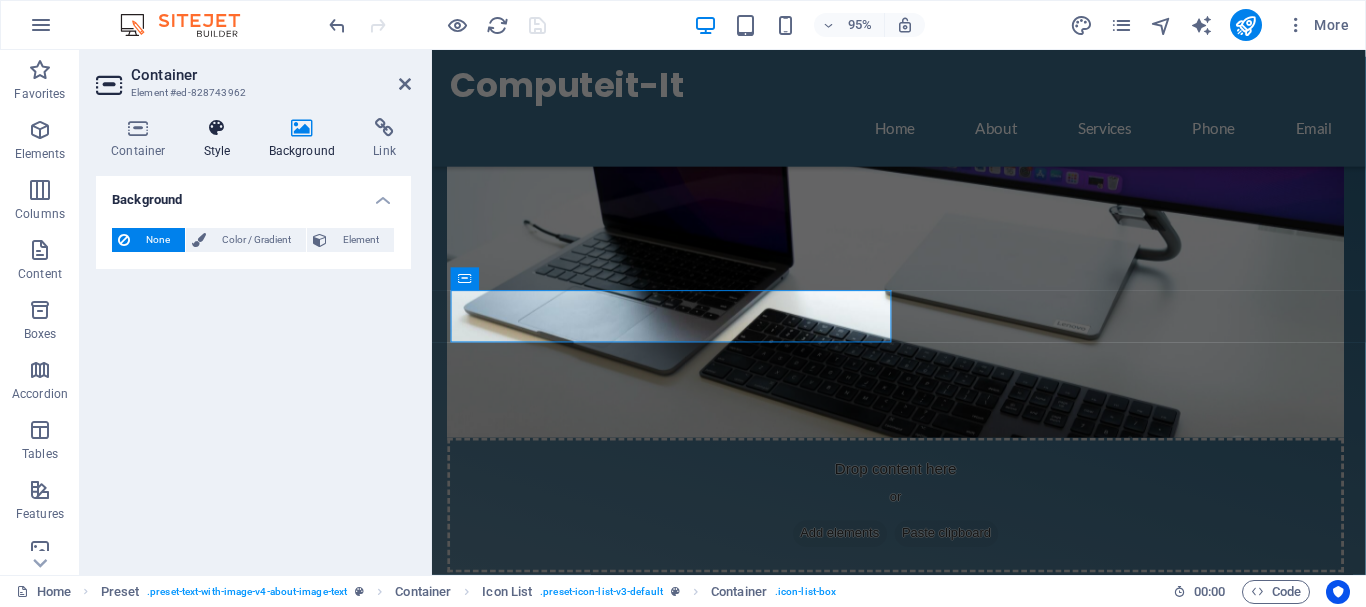 click at bounding box center [217, 128] 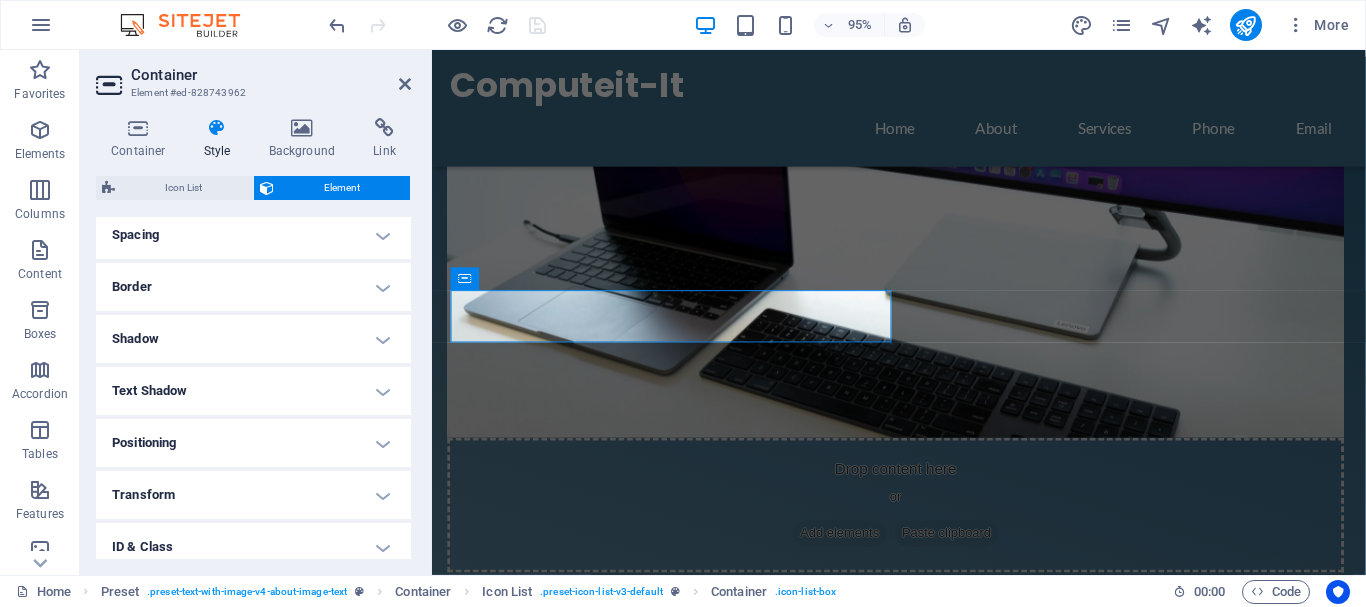 scroll, scrollTop: 413, scrollLeft: 0, axis: vertical 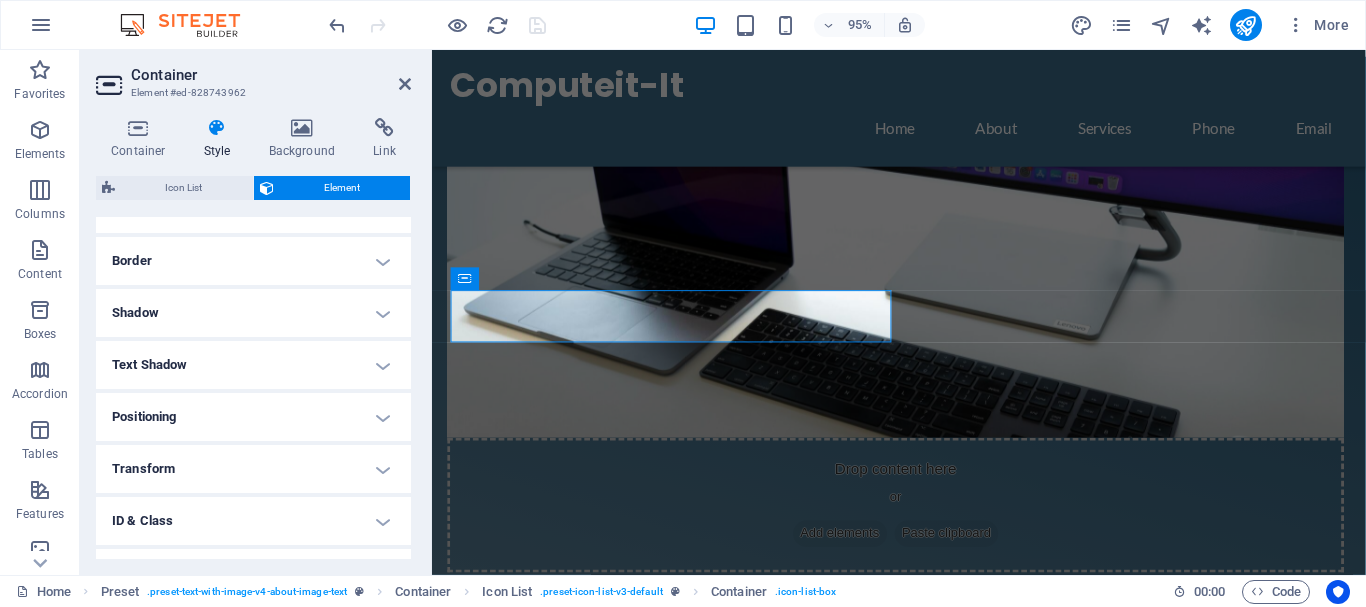 click on "Positioning" at bounding box center (253, 417) 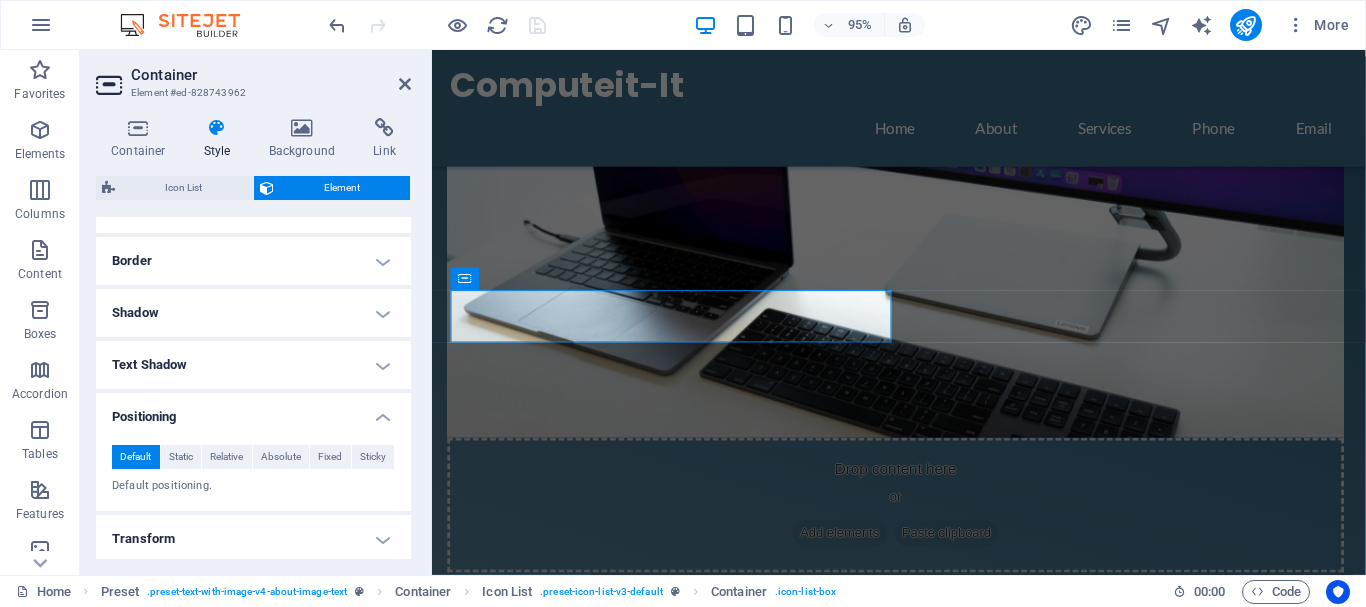click on "Positioning" at bounding box center (253, 411) 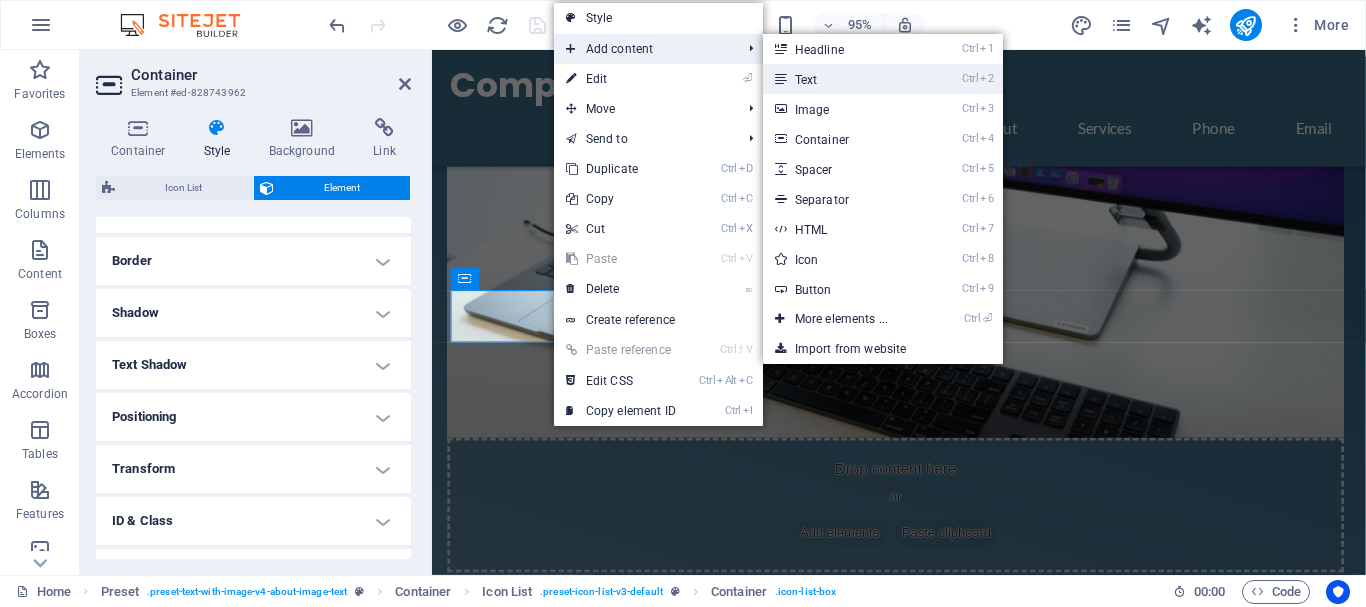 click on "Ctrl 2  Text" at bounding box center (845, 79) 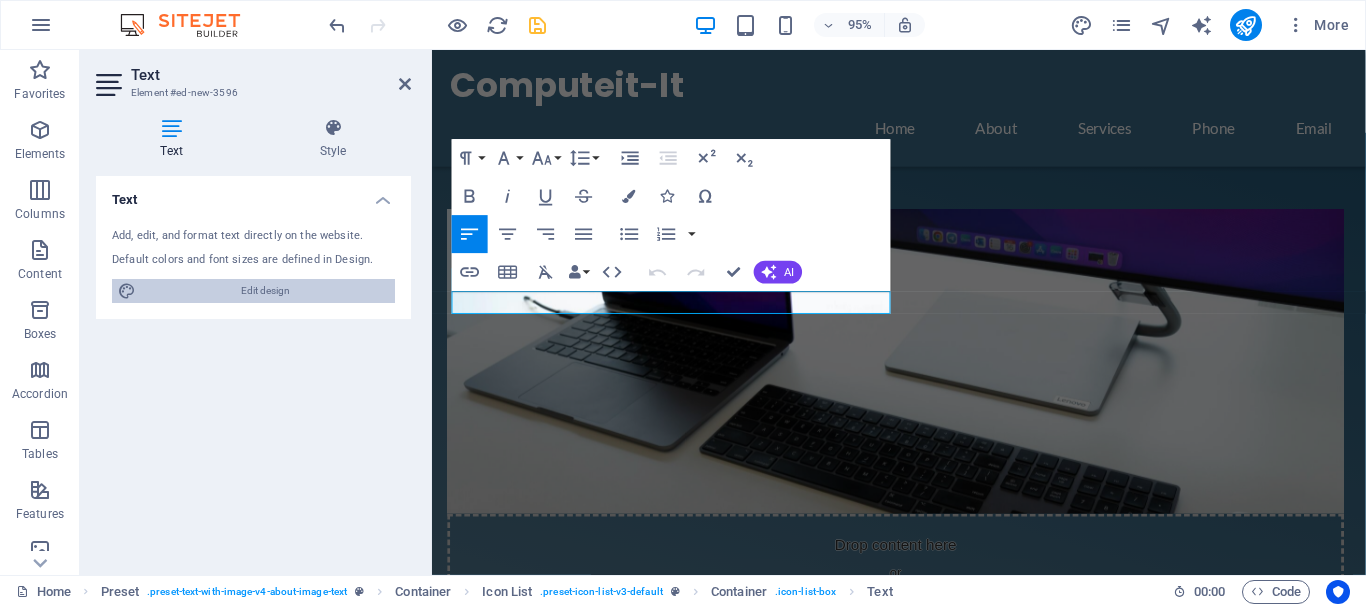 click on "Edit design" at bounding box center (265, 291) 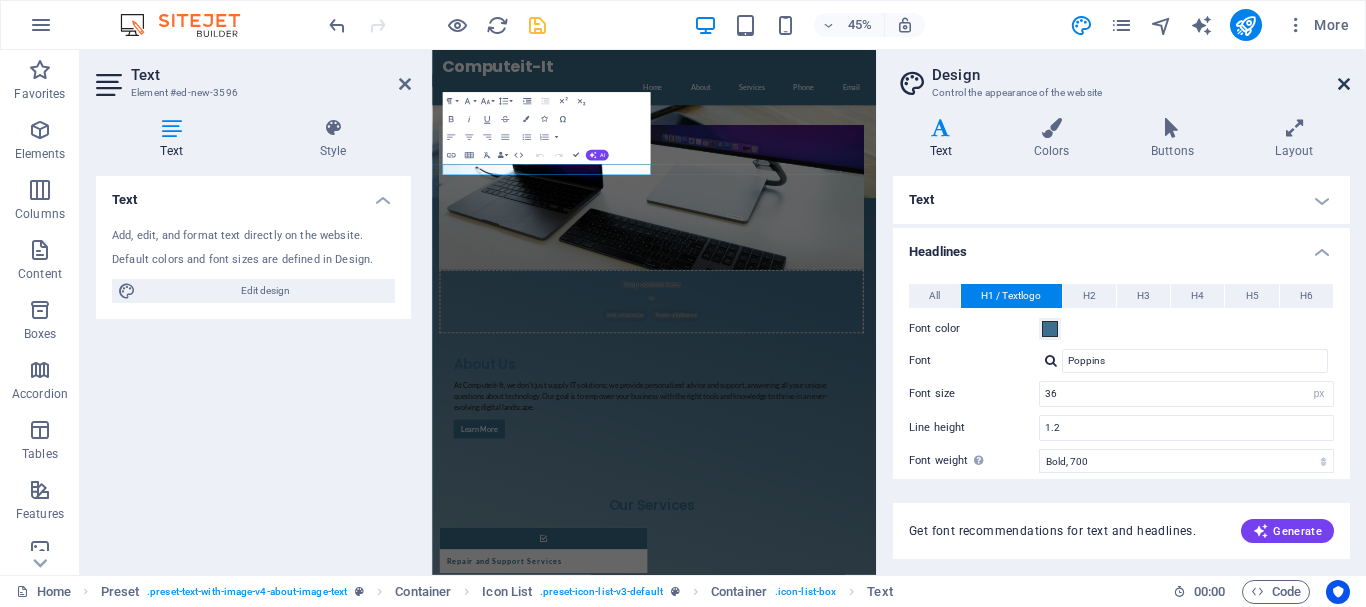 click at bounding box center [1344, 84] 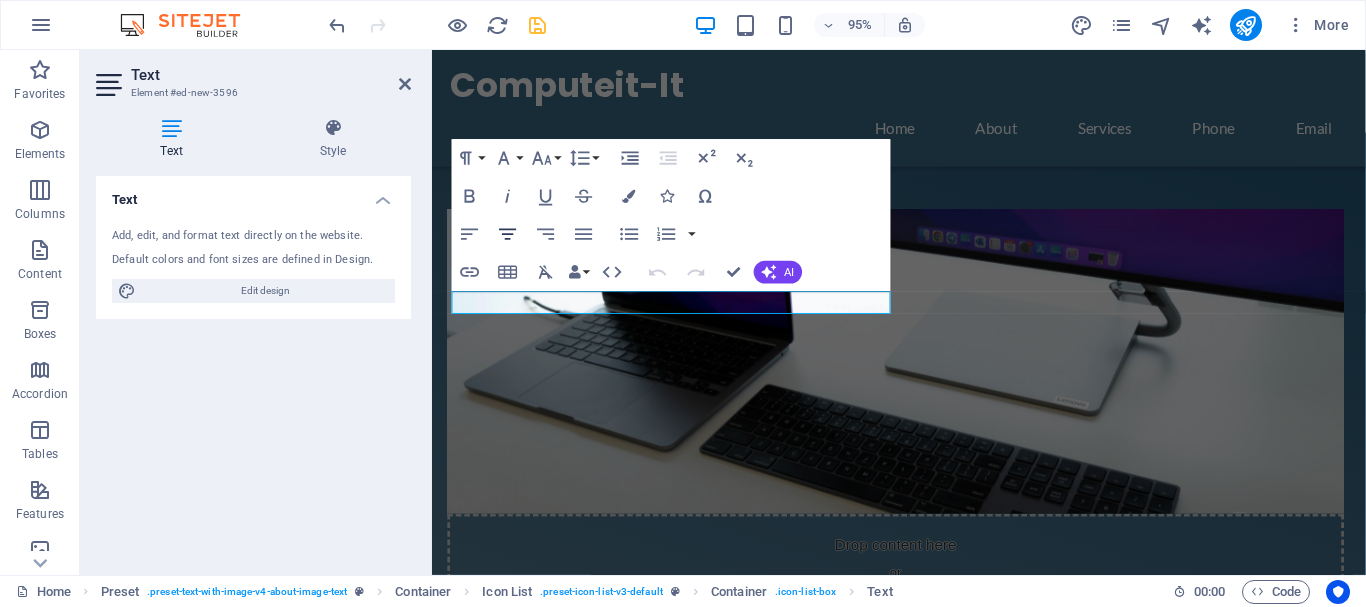 click 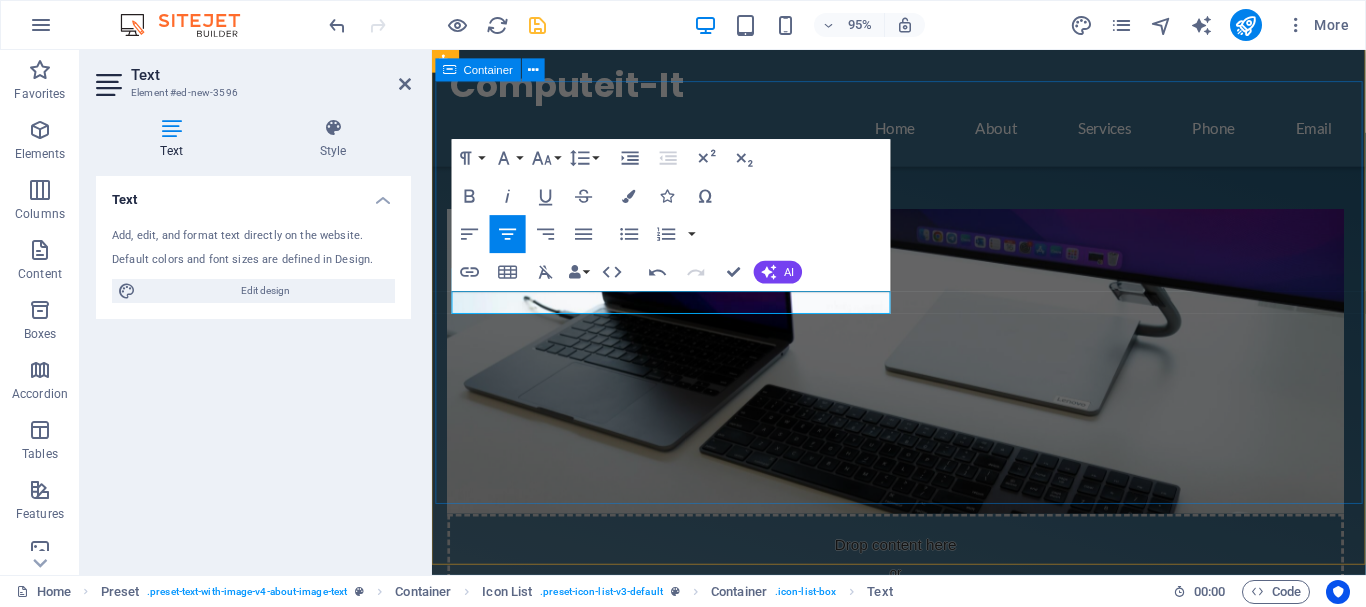 type 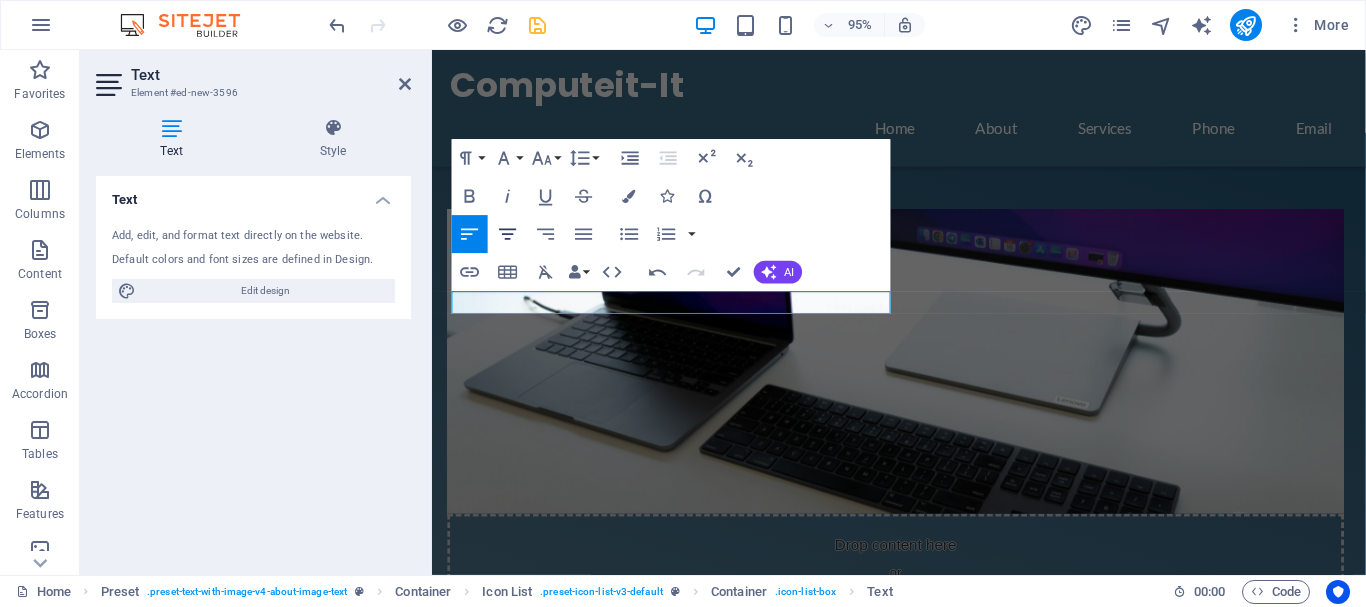 click 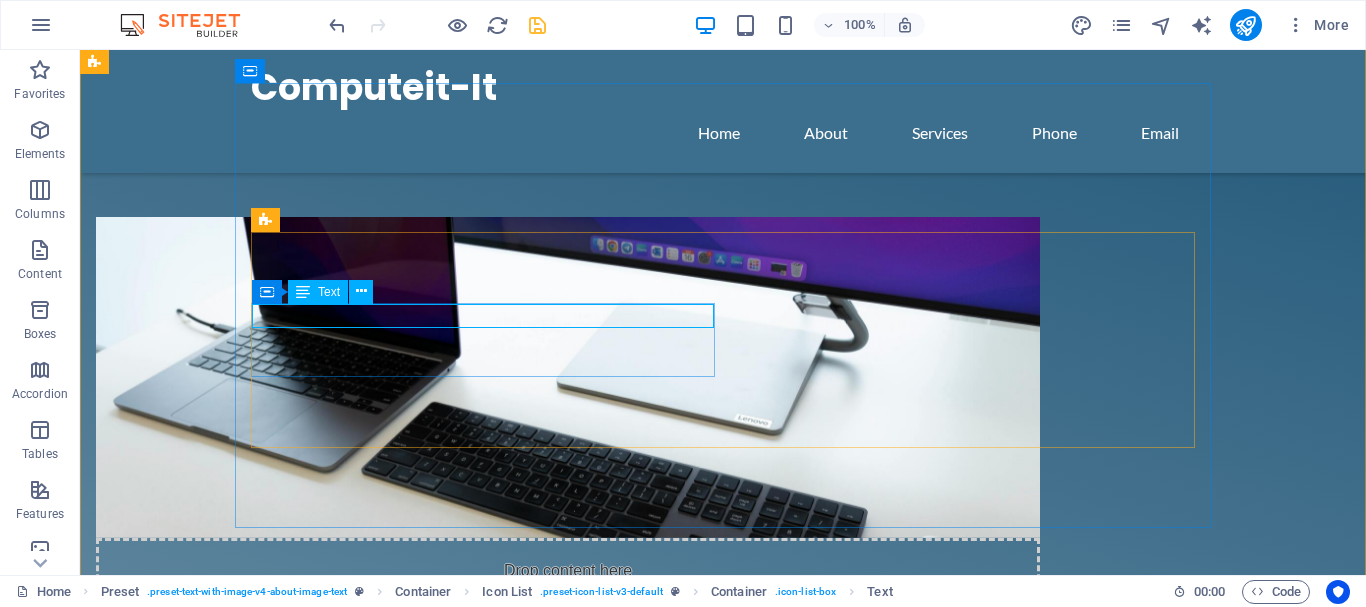 click on "Hardware Supply" at bounding box center [328, 1345] 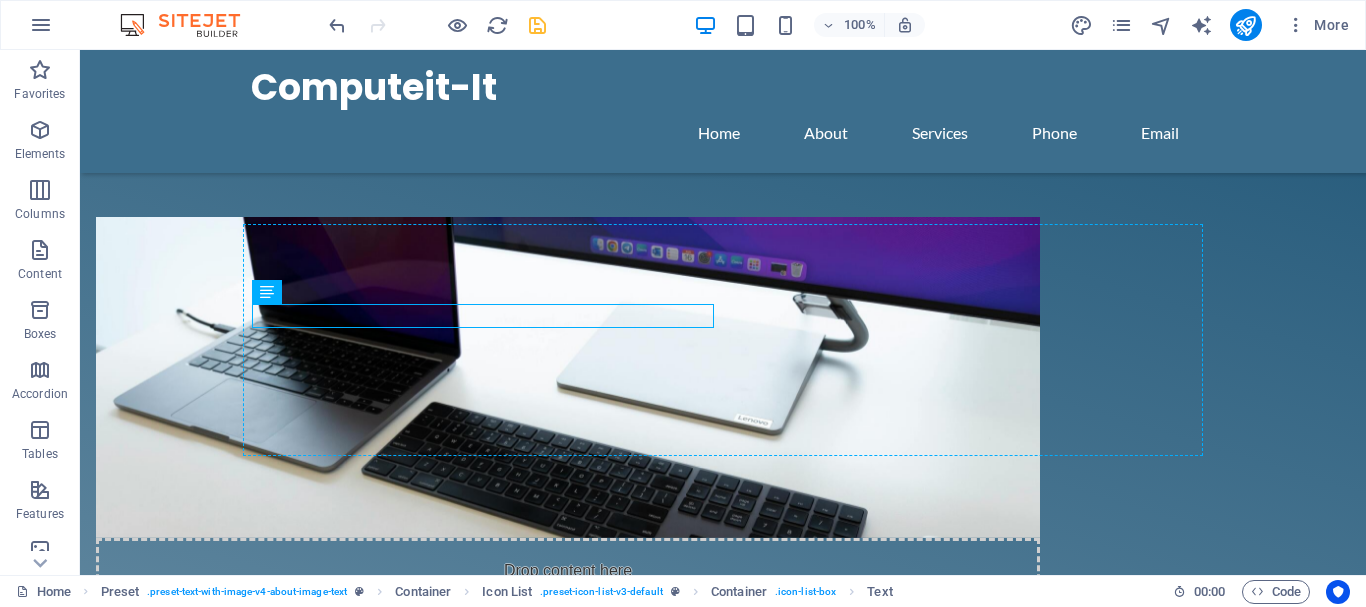 drag, startPoint x: 540, startPoint y: 311, endPoint x: 534, endPoint y: 362, distance: 51.351727 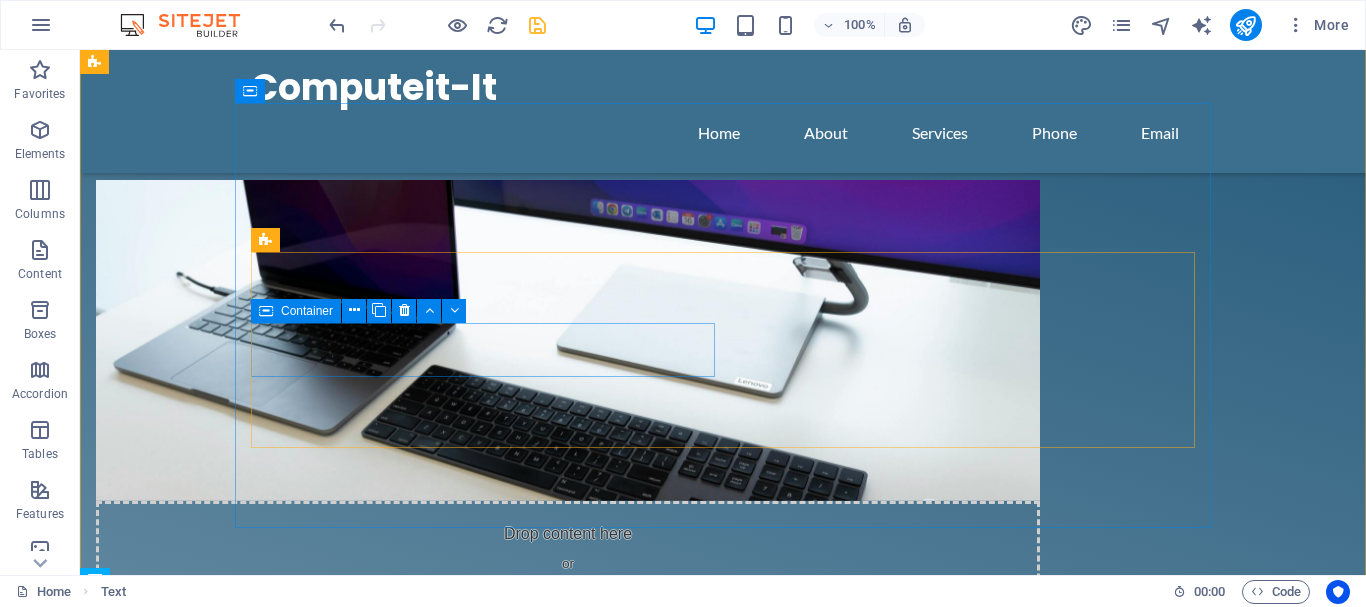 scroll, scrollTop: 816, scrollLeft: 0, axis: vertical 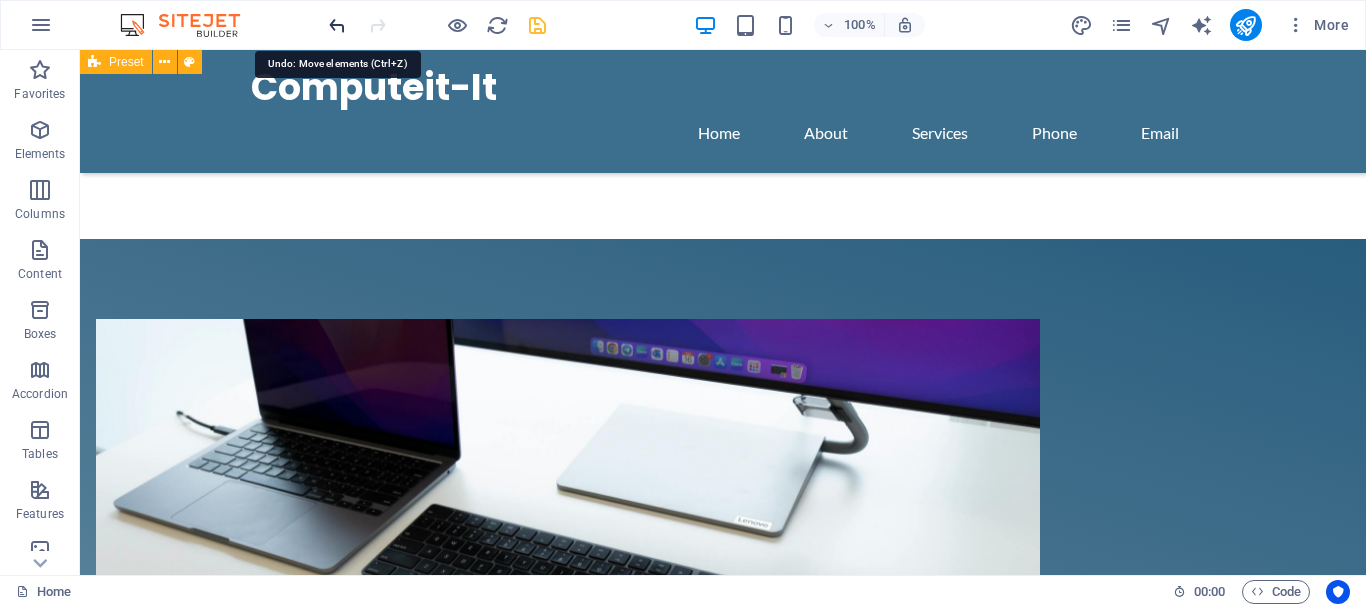 click at bounding box center (337, 25) 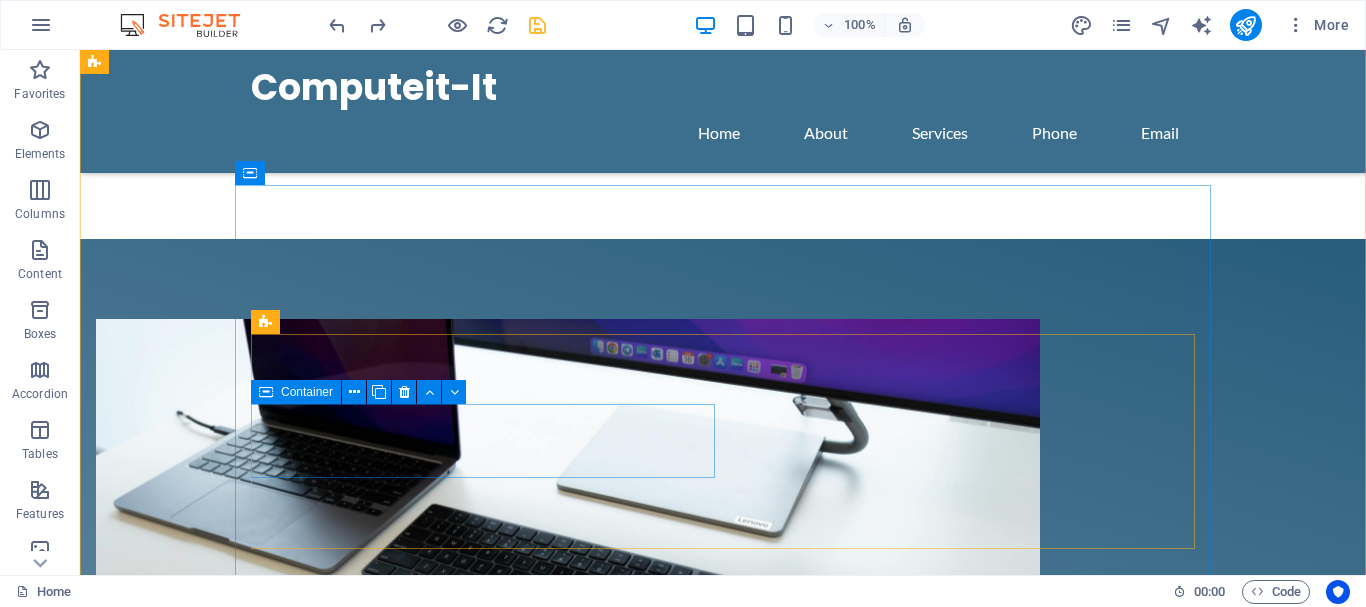 click on "Hardware Supply" at bounding box center [328, 1471] 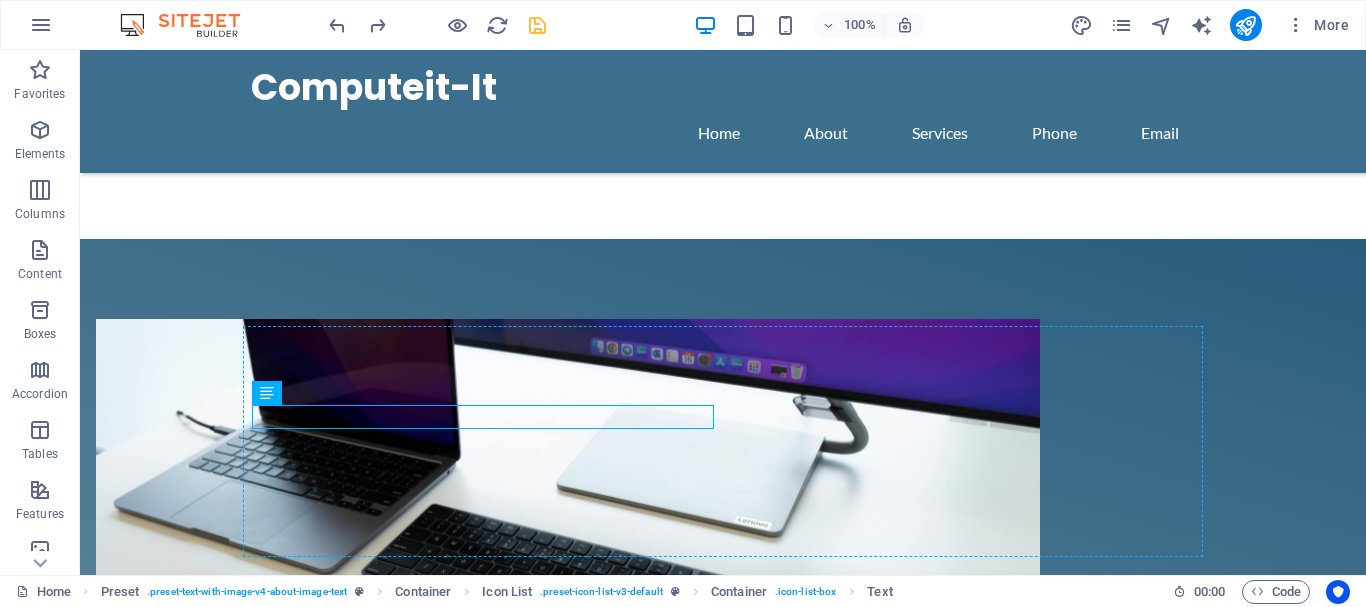 drag, startPoint x: 546, startPoint y: 416, endPoint x: 464, endPoint y: 449, distance: 88.391174 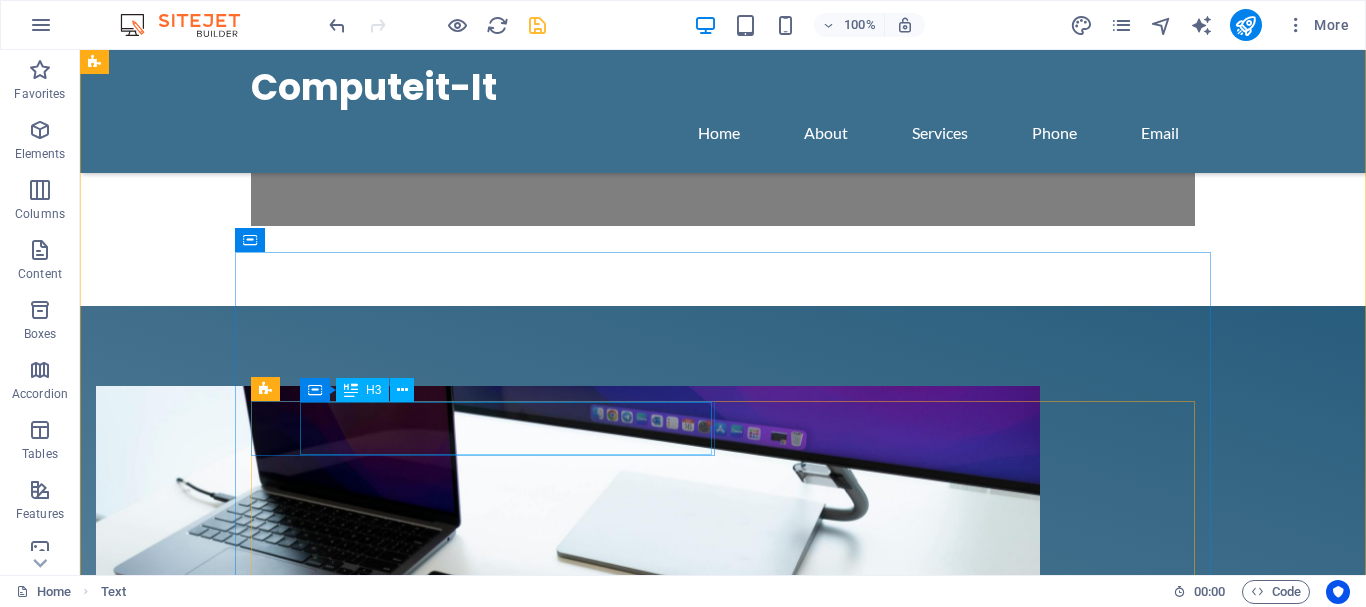 scroll, scrollTop: 680, scrollLeft: 0, axis: vertical 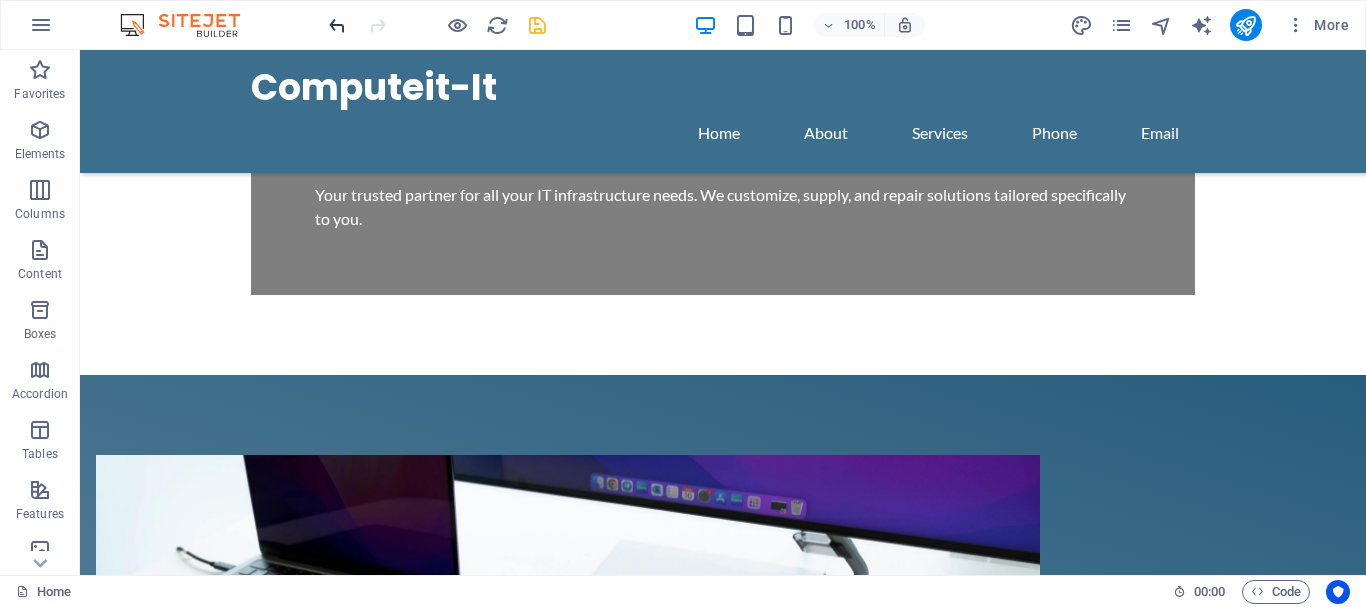 click at bounding box center (337, 25) 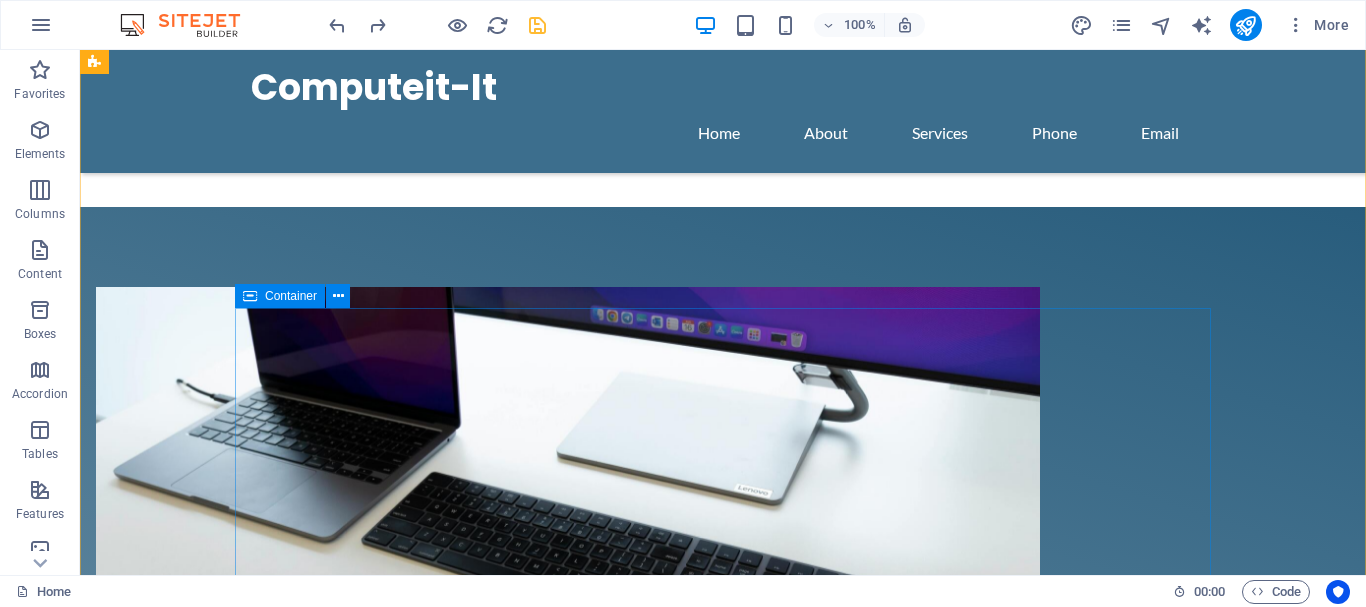 scroll, scrollTop: 884, scrollLeft: 0, axis: vertical 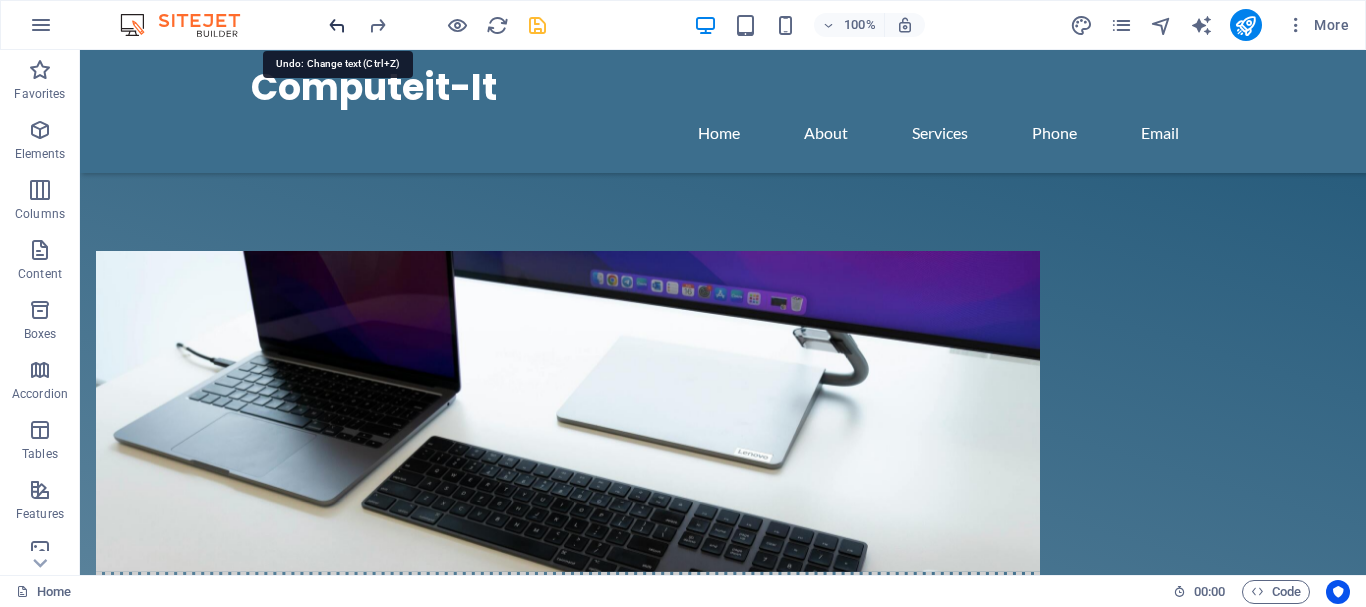 click at bounding box center [337, 25] 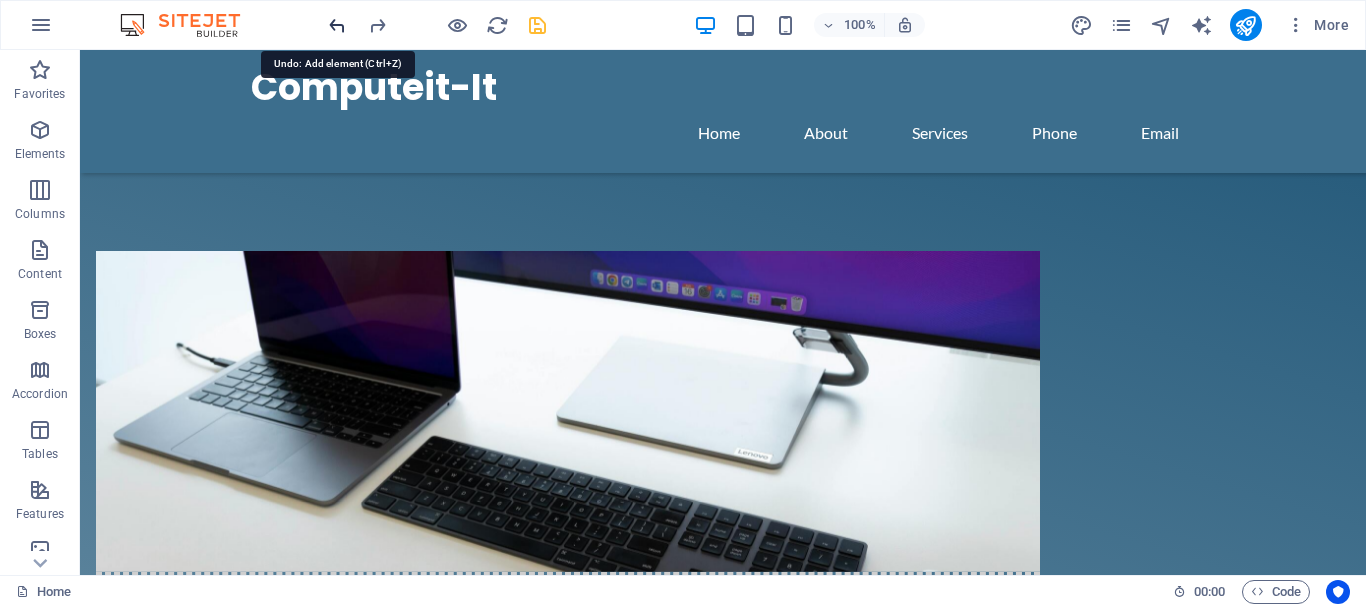 click at bounding box center [337, 25] 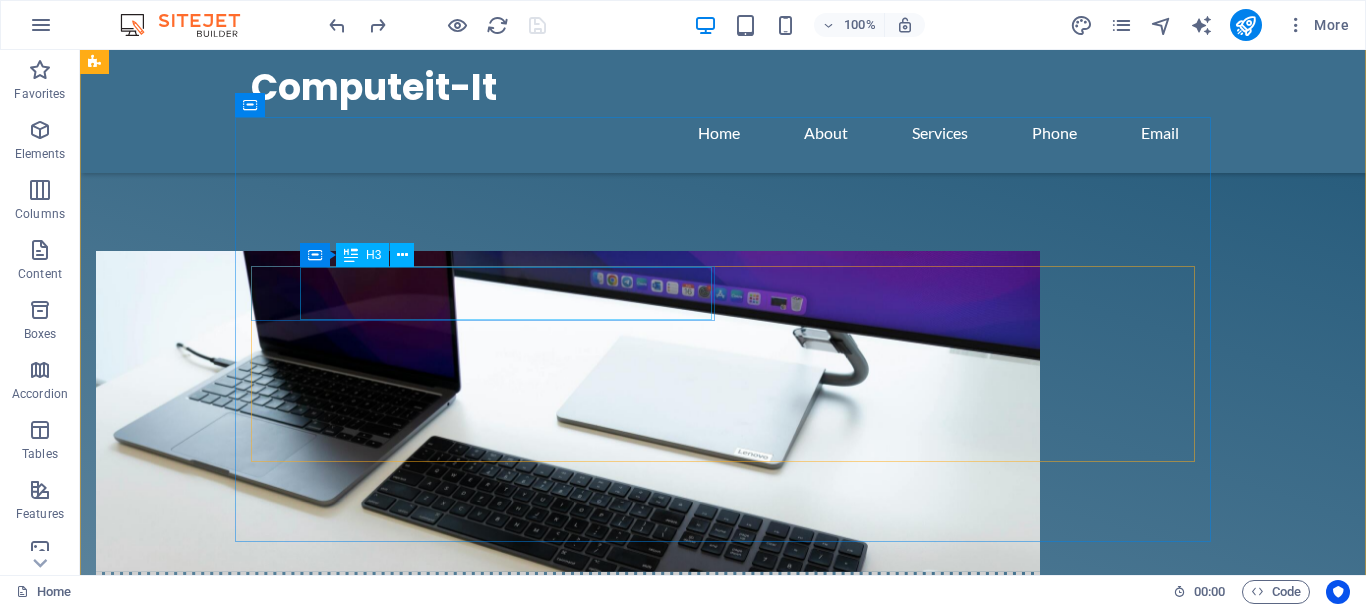click on "Repair and Support Services" at bounding box center [303, 1219] 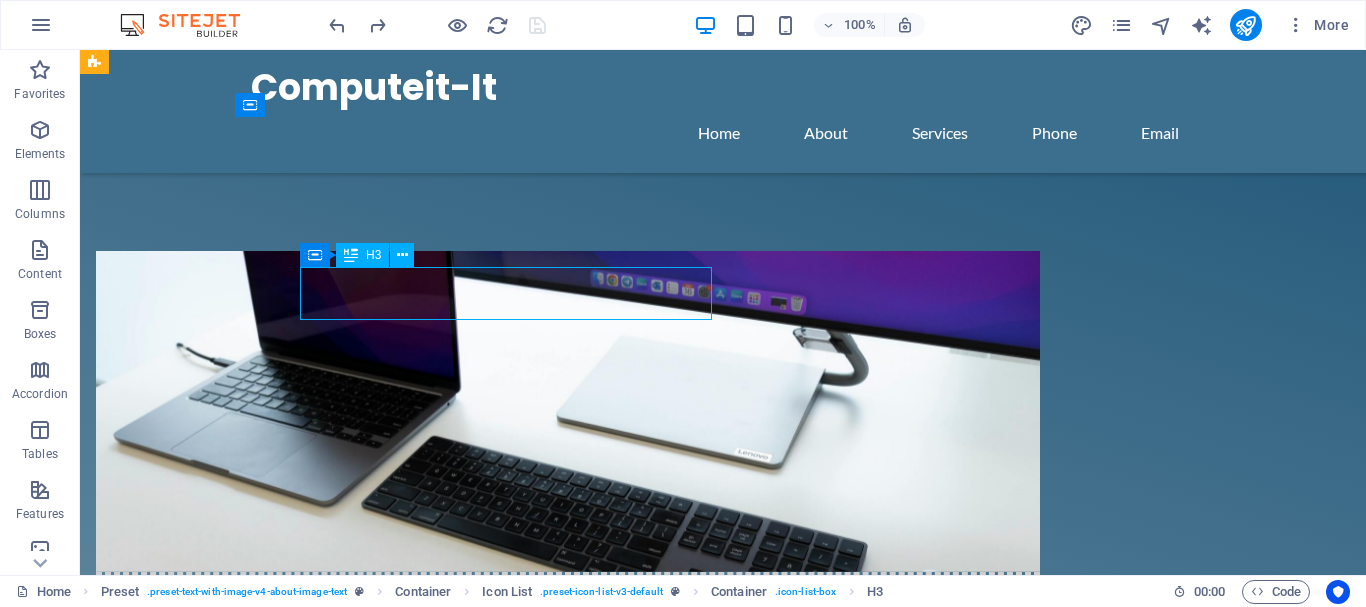 click on "Repair and Support Services" at bounding box center [303, 1219] 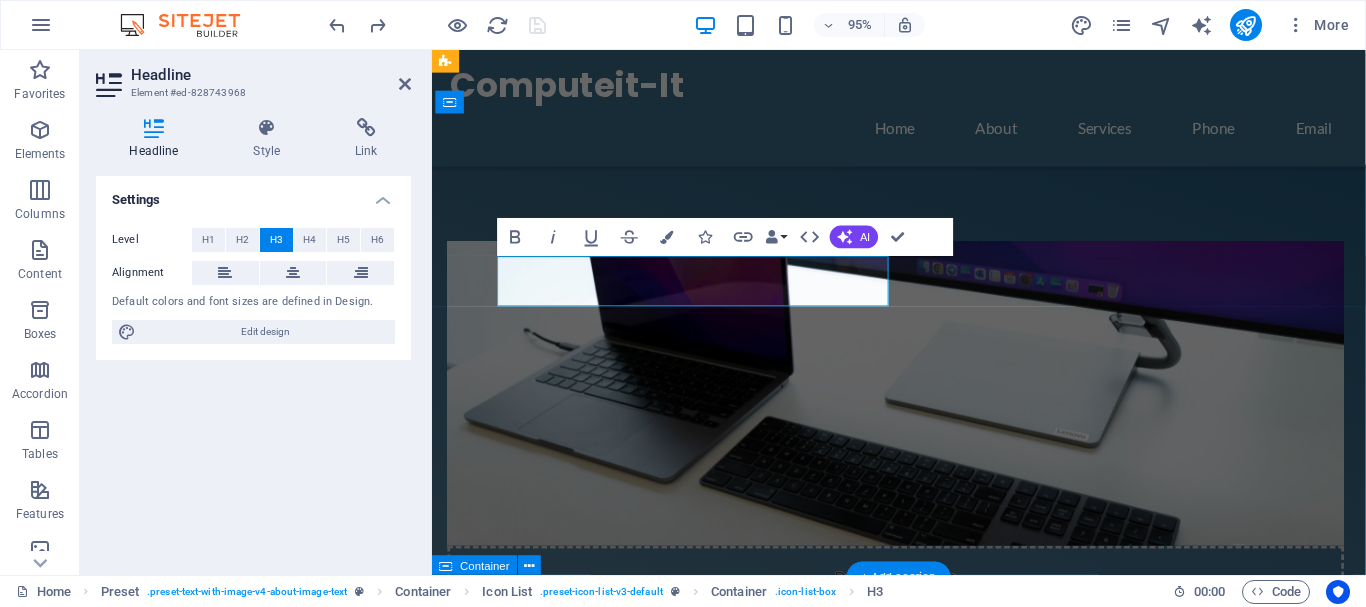 click on "Repair and Support Services" at bounding box center (593, 1219) 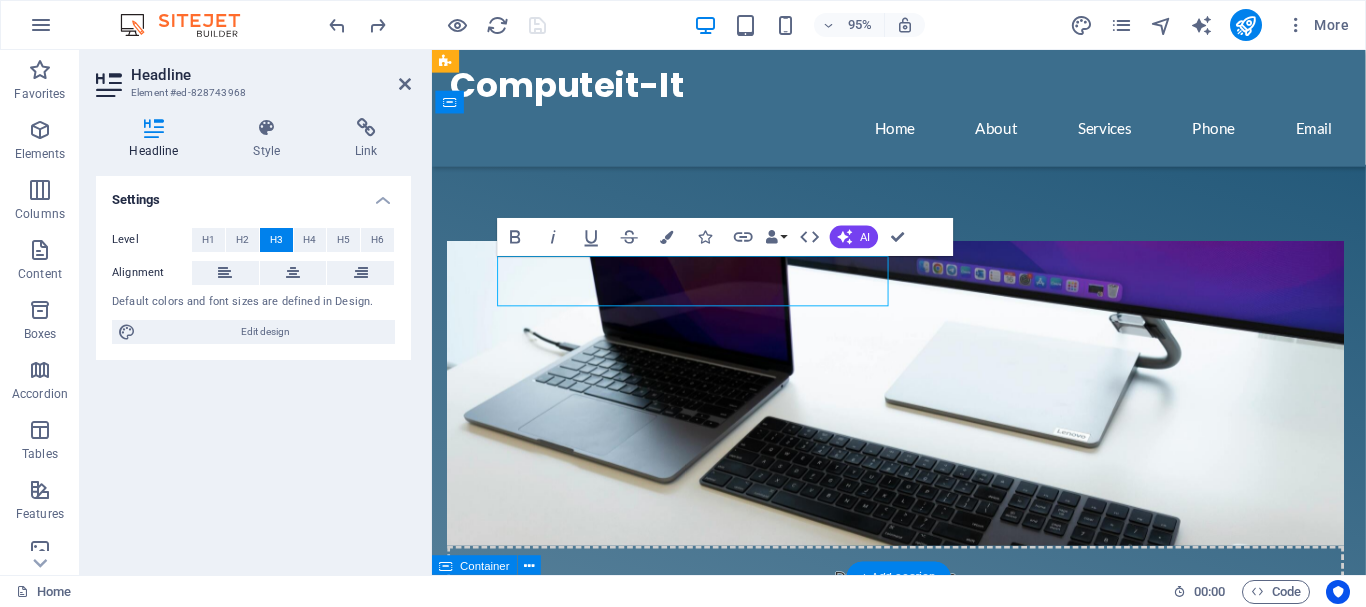 drag, startPoint x: 672, startPoint y: 292, endPoint x: 535, endPoint y: 297, distance: 137.09122 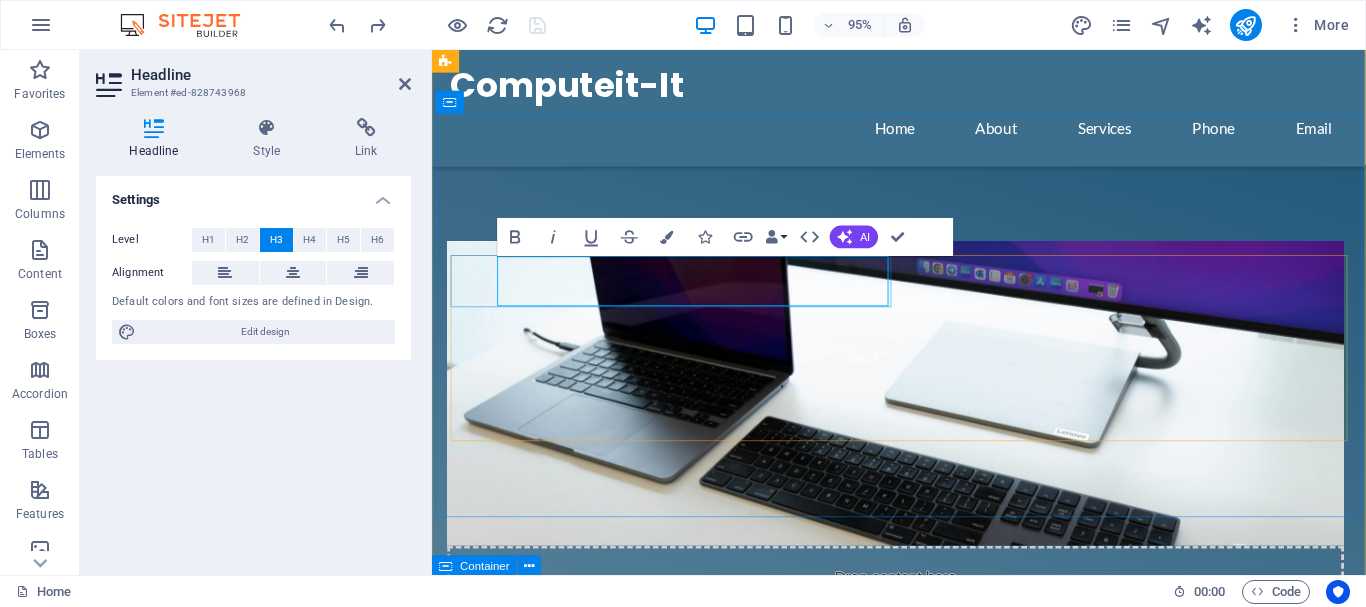 copy on "Hardware Supply" 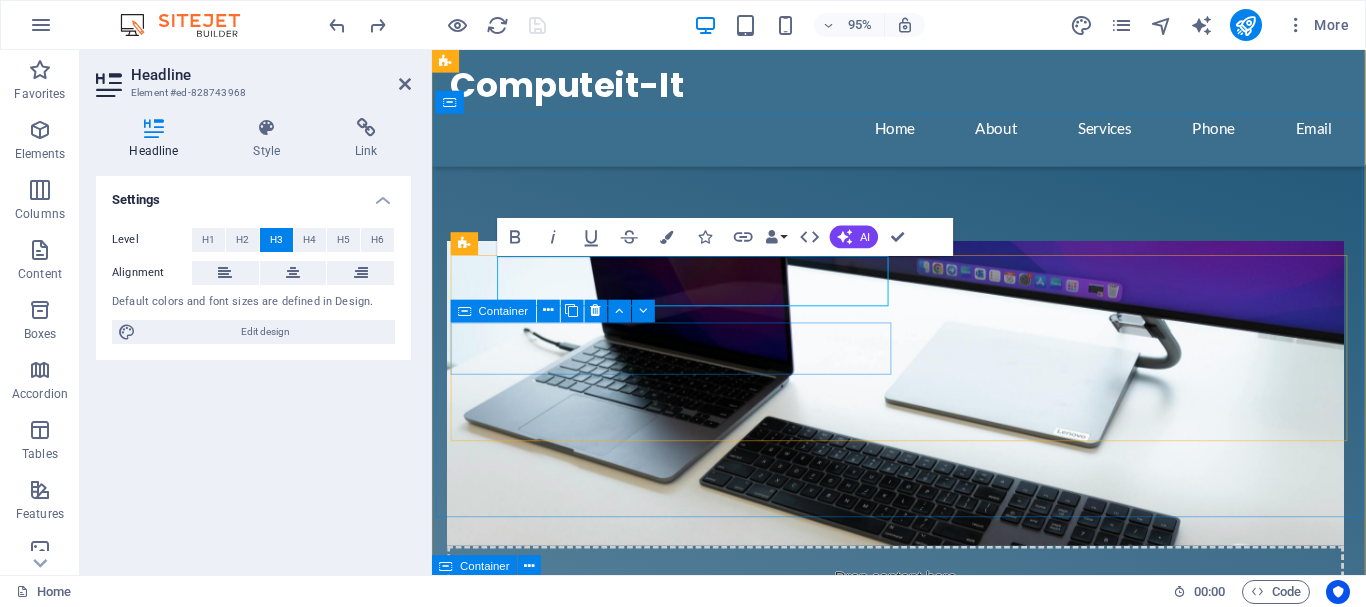click at bounding box center (680, 1391) 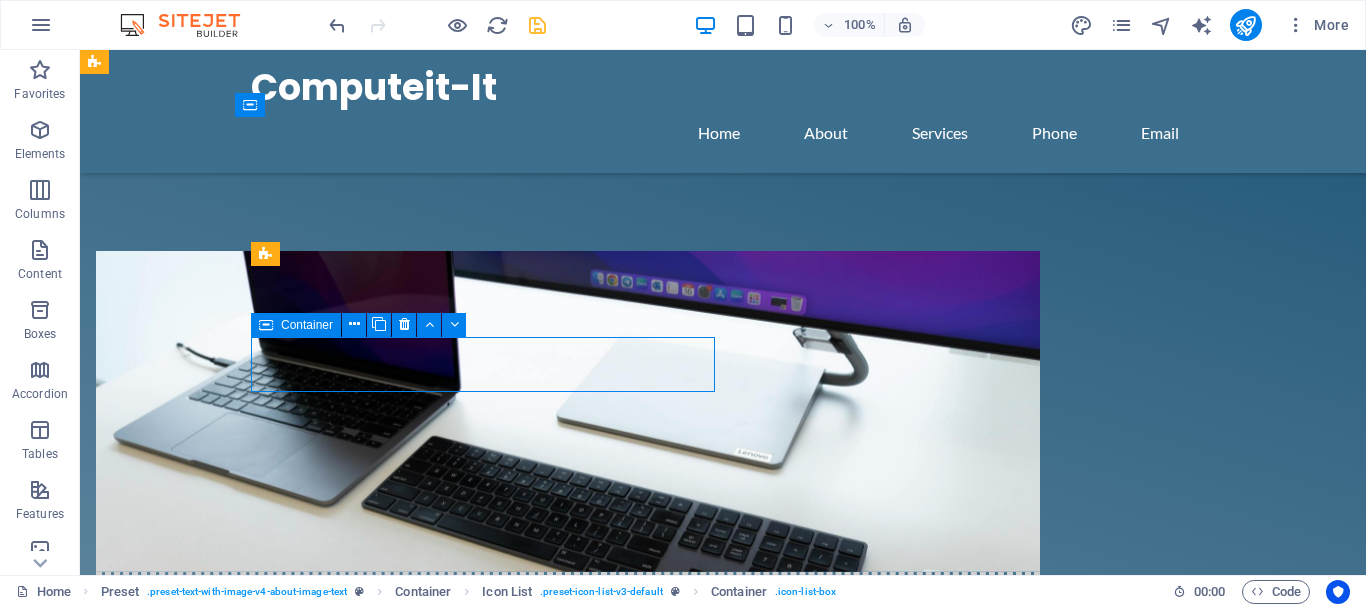 click at bounding box center (328, 1391) 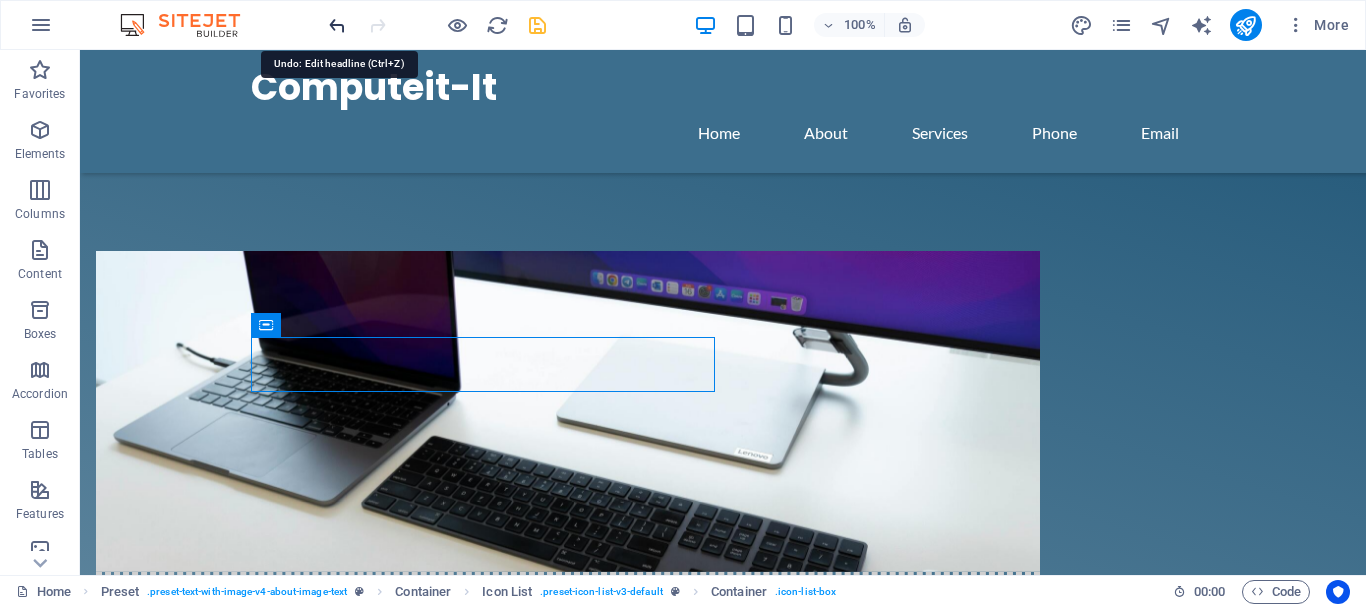 click at bounding box center (337, 25) 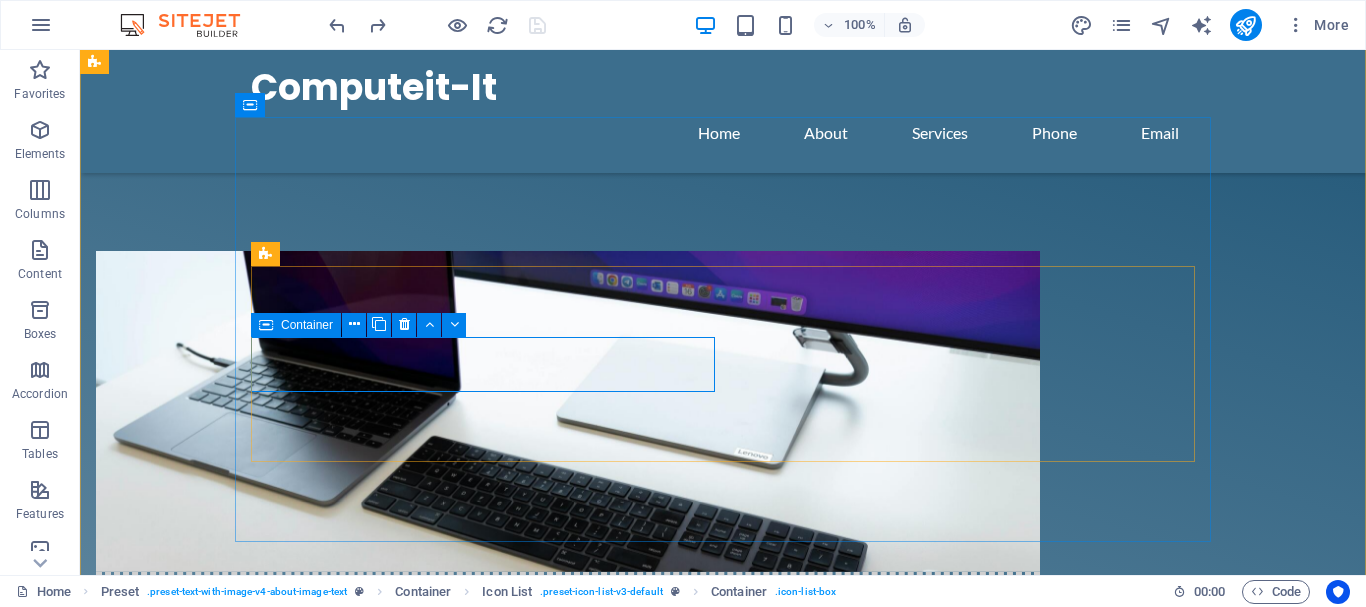 click at bounding box center [328, 1391] 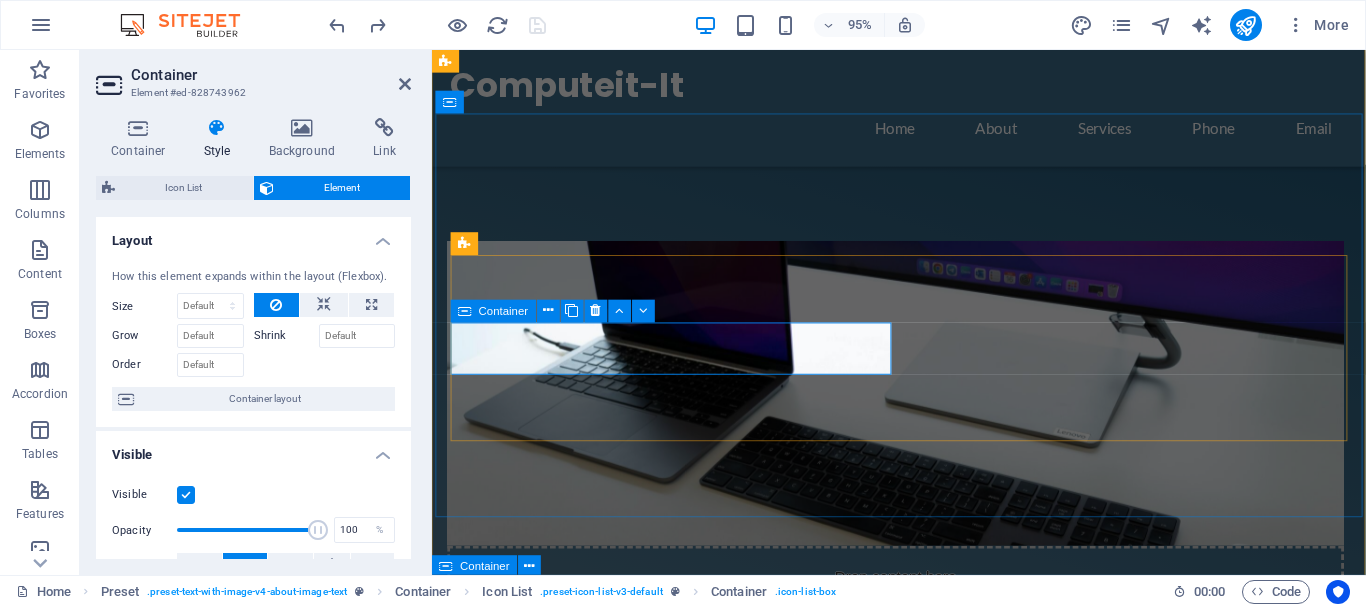 click at bounding box center (680, 1391) 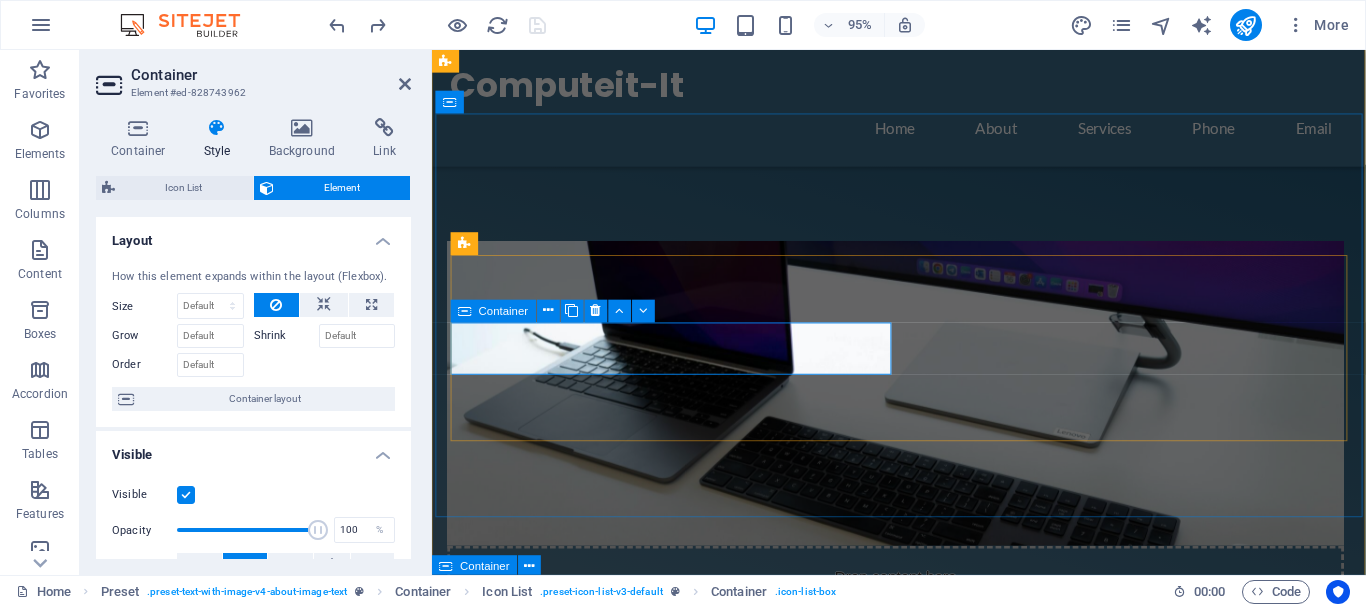 click at bounding box center [680, 1391] 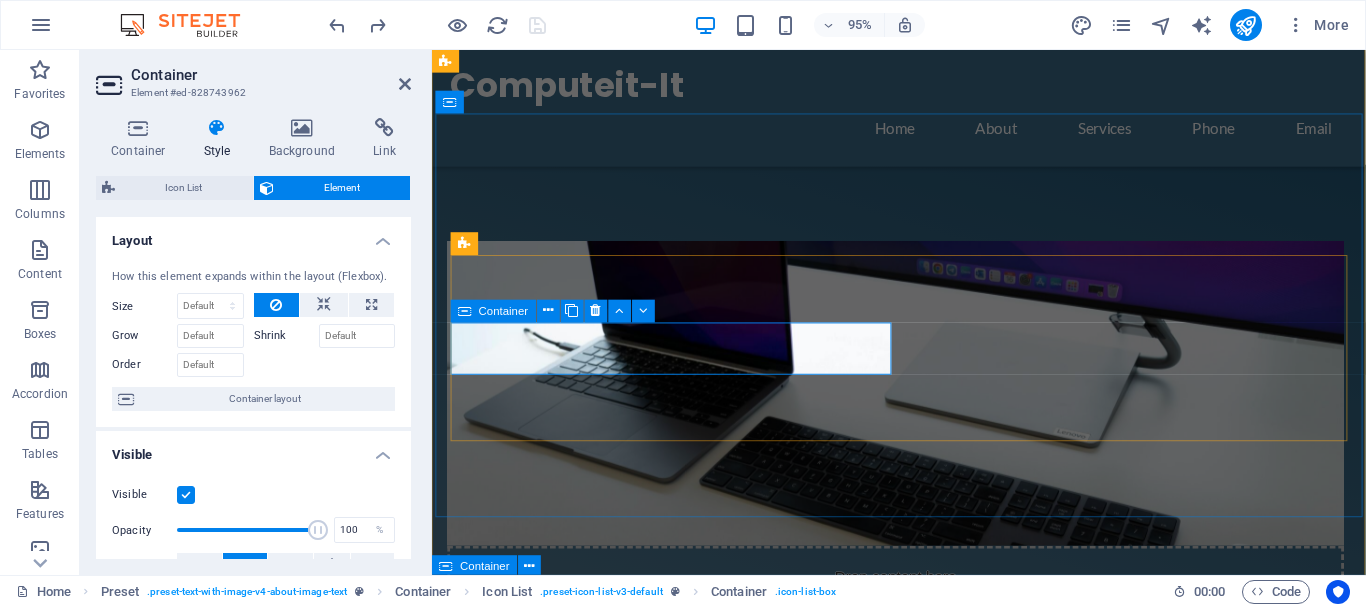 click at bounding box center (680, 1391) 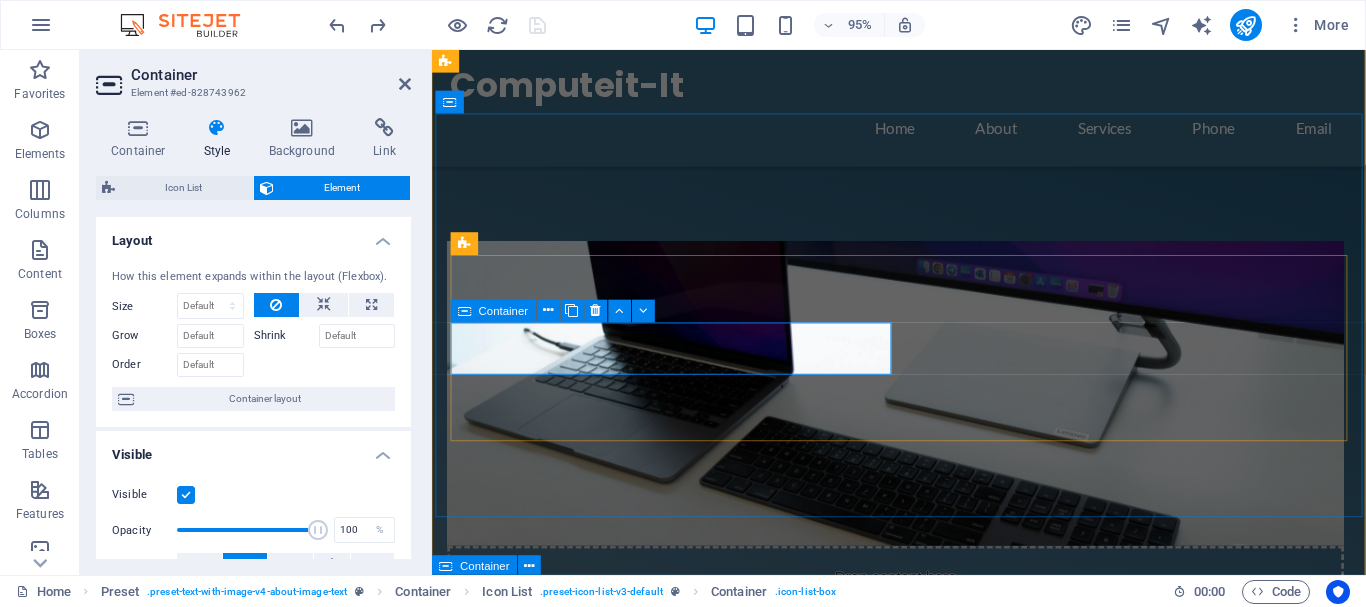 click at bounding box center (680, 1391) 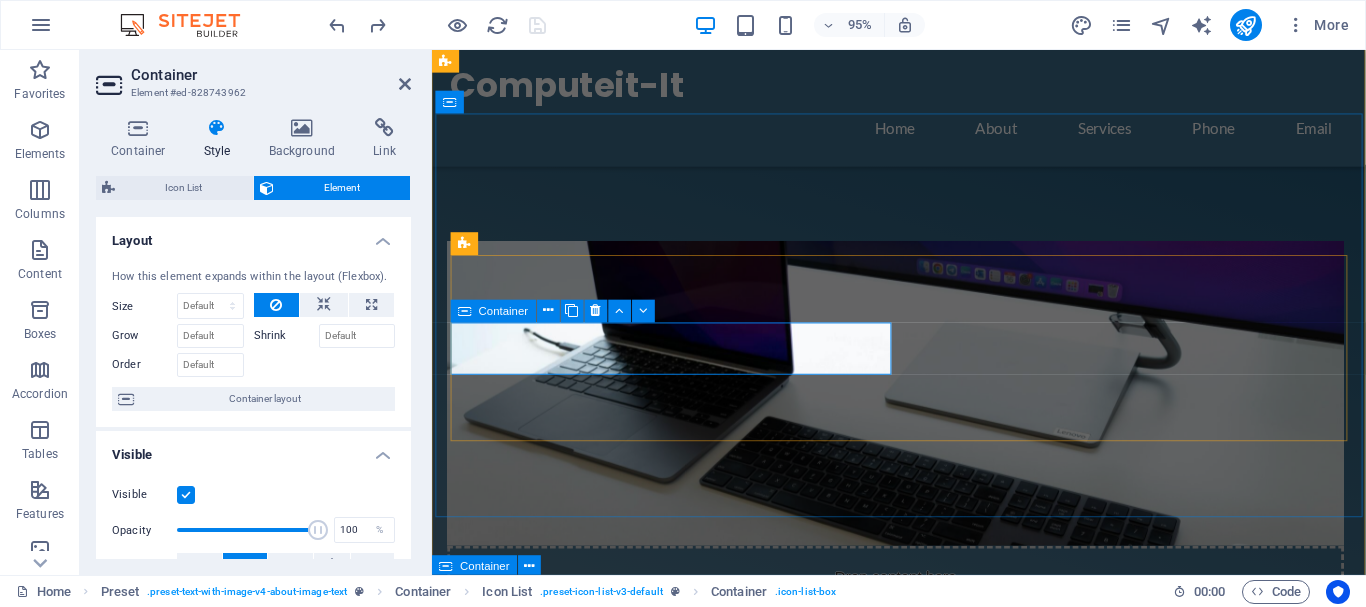 click at bounding box center [680, 1391] 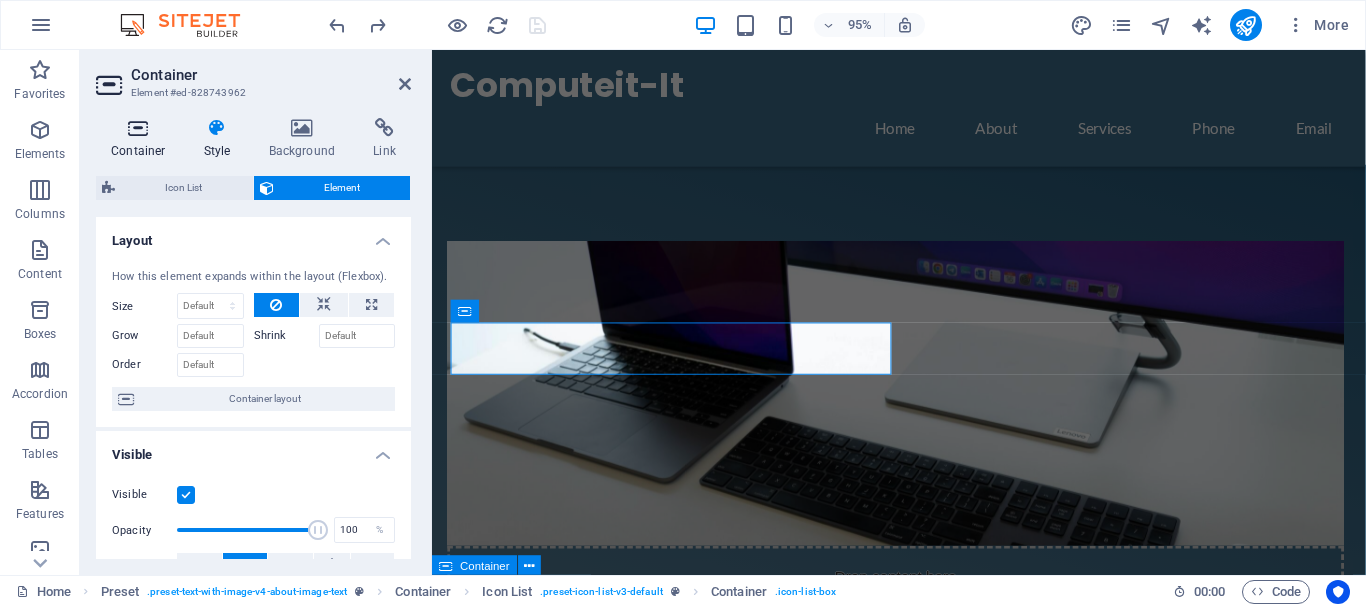 click at bounding box center [138, 128] 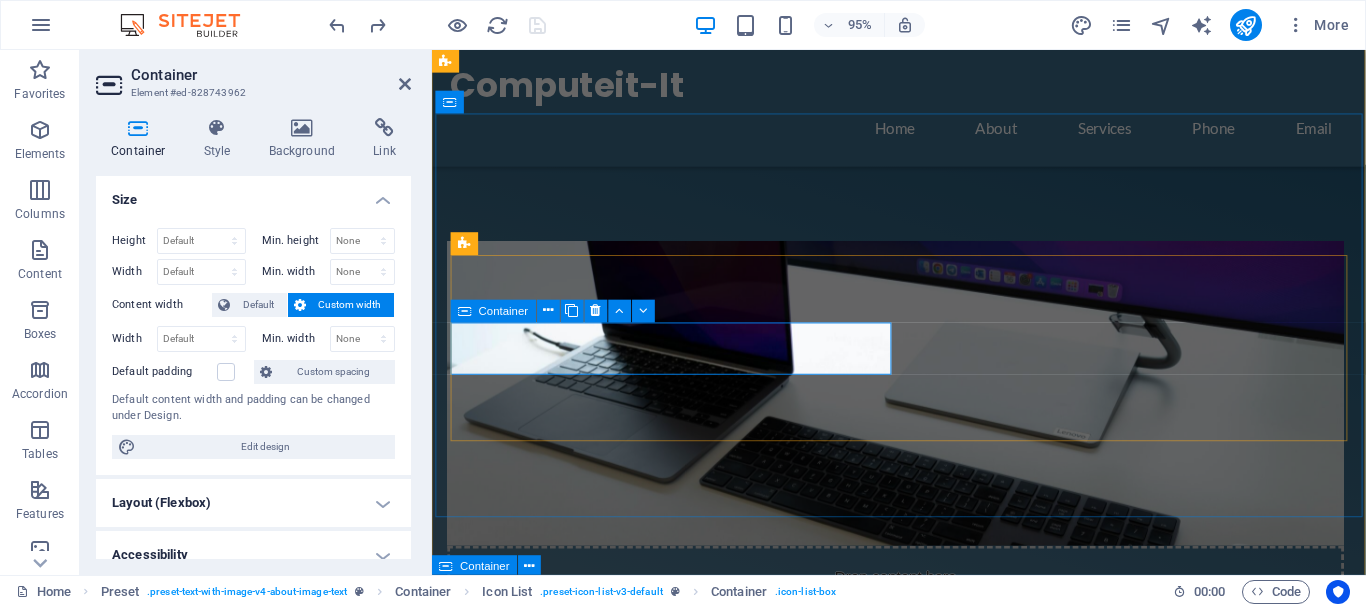click at bounding box center [680, 1391] 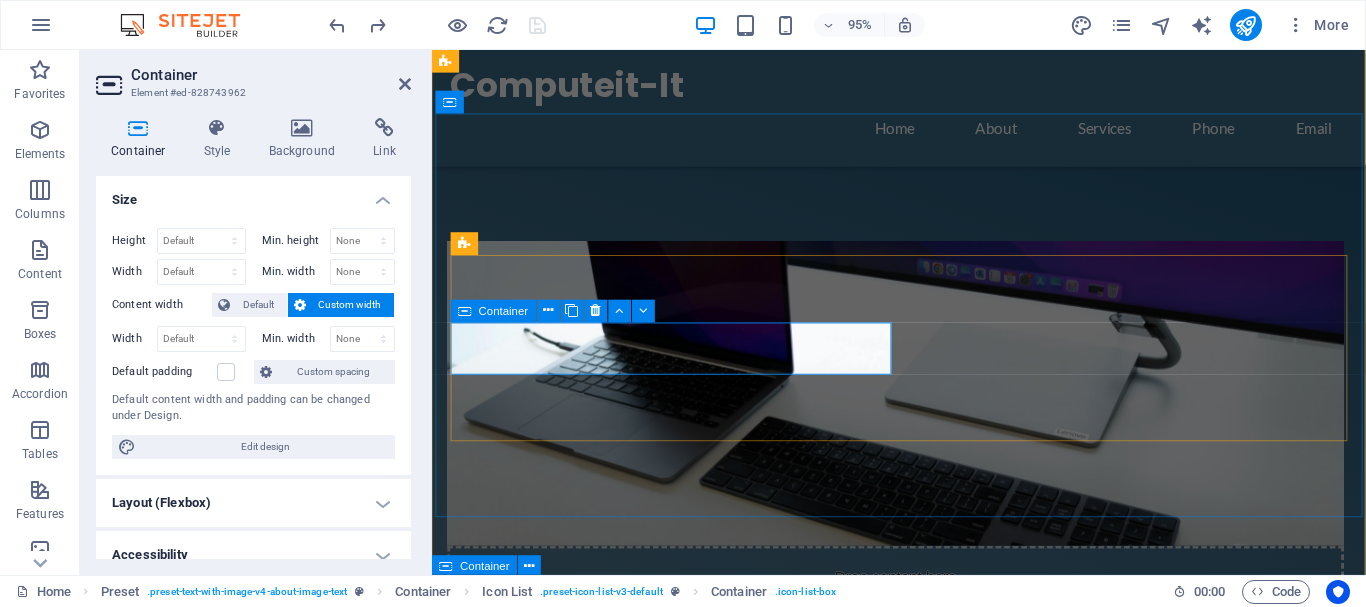 click at bounding box center [680, 1391] 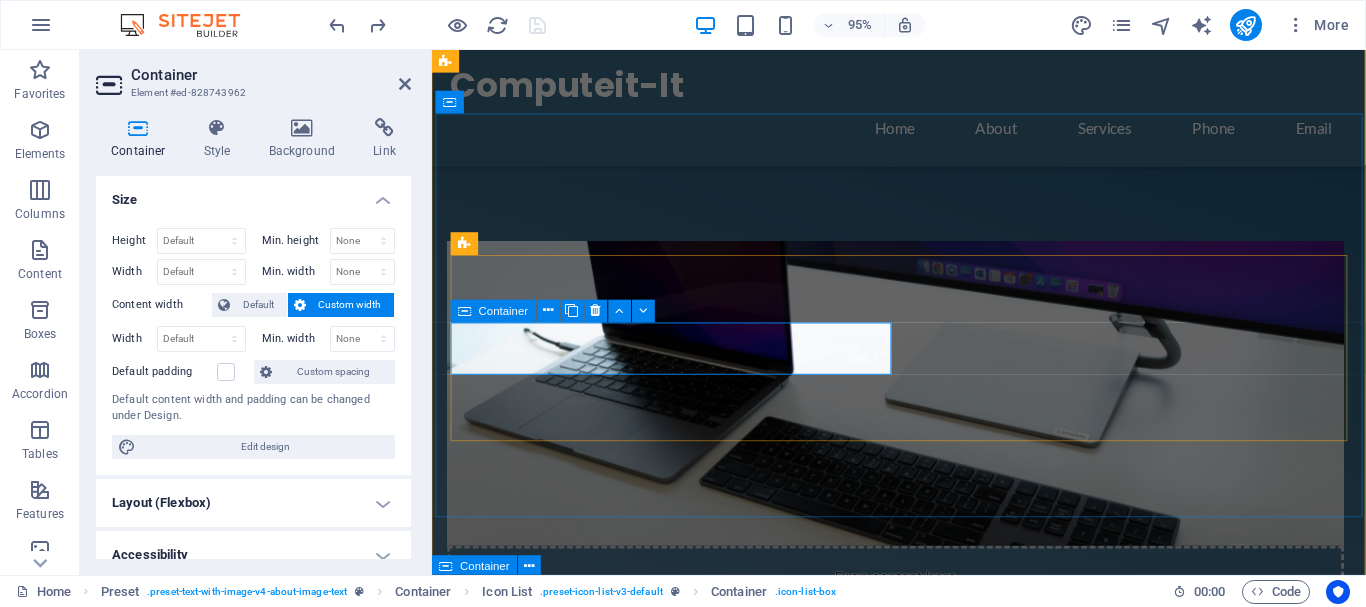 click at bounding box center (680, 1391) 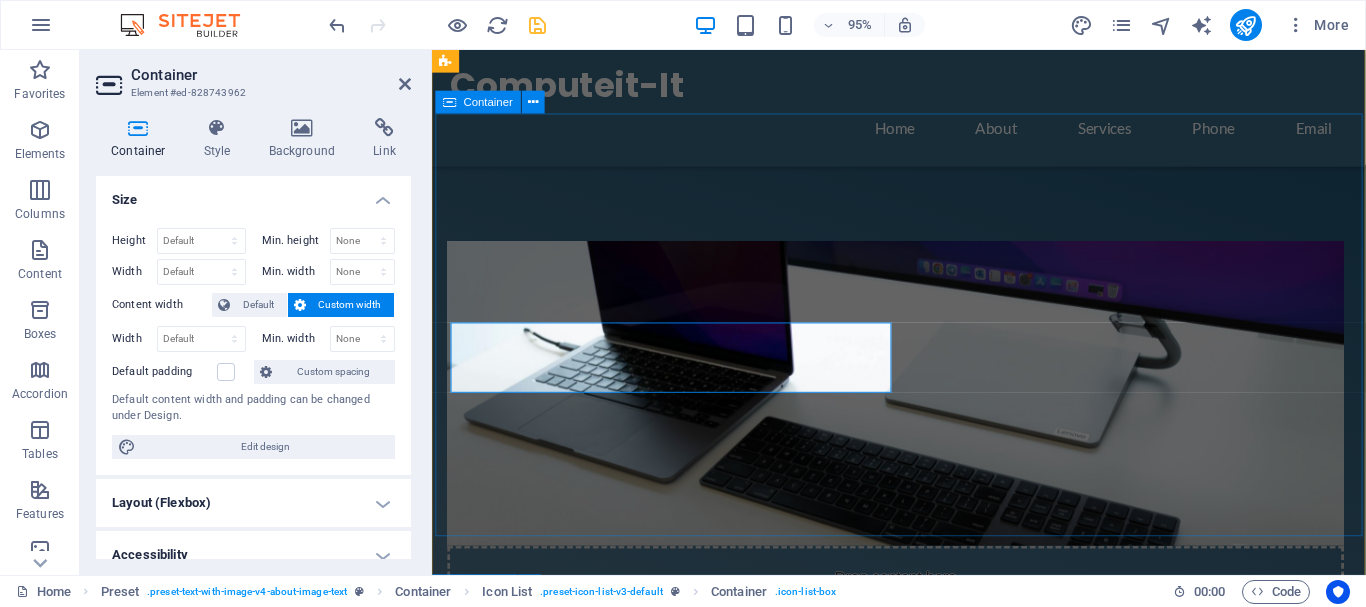 click on "Our Services Repair and Support Services IT Infrastructure Advising Hardware Supply Technical Consultation Infrastructure Management Network Solutions" at bounding box center (920, 1423) 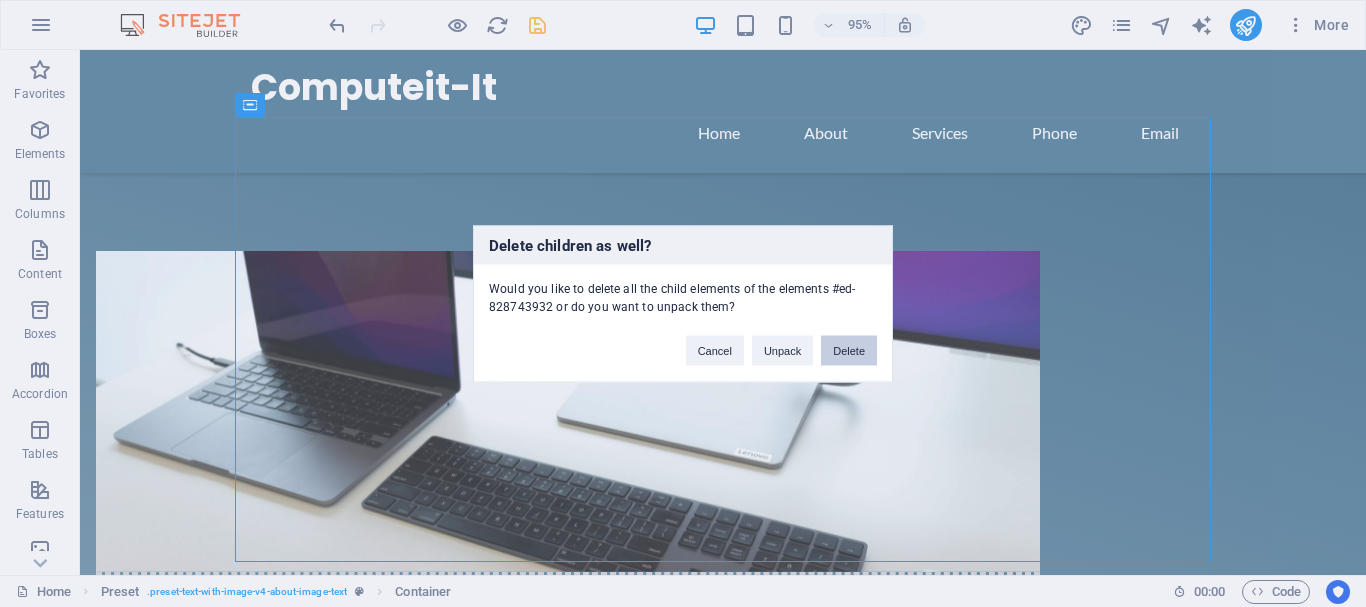 type 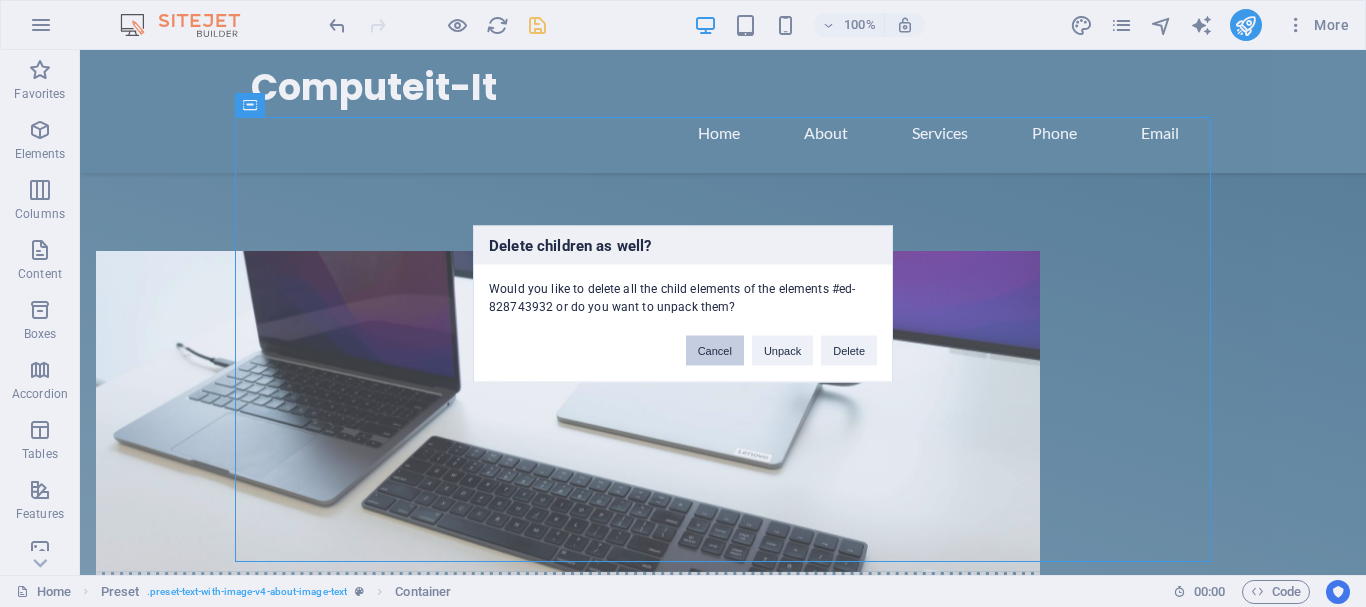 click on "Cancel" at bounding box center [715, 350] 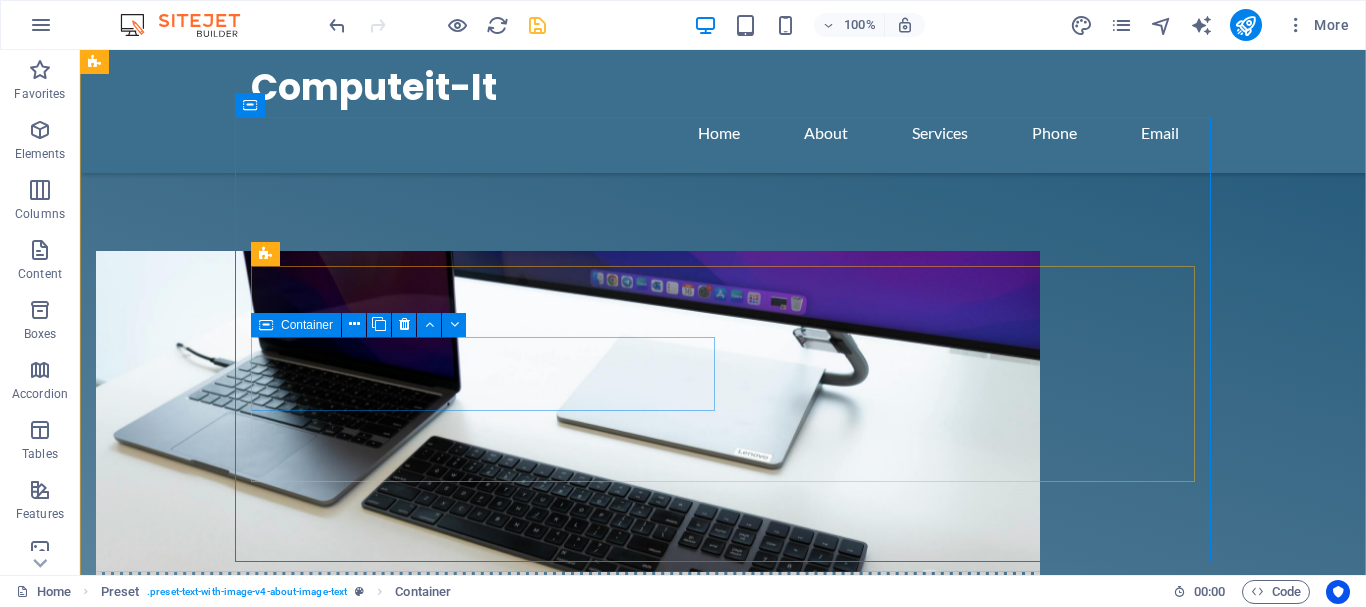 click on "Hardware Supply" at bounding box center [328, 1403] 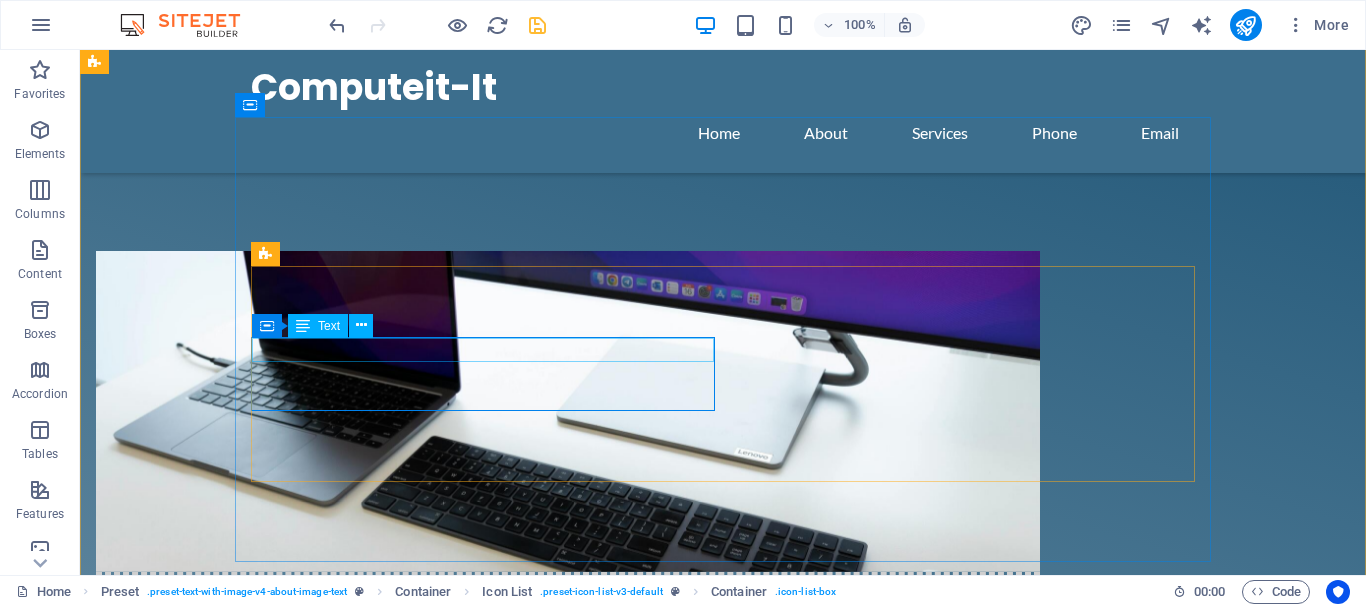 click on "Hardware Supply" at bounding box center (328, 1379) 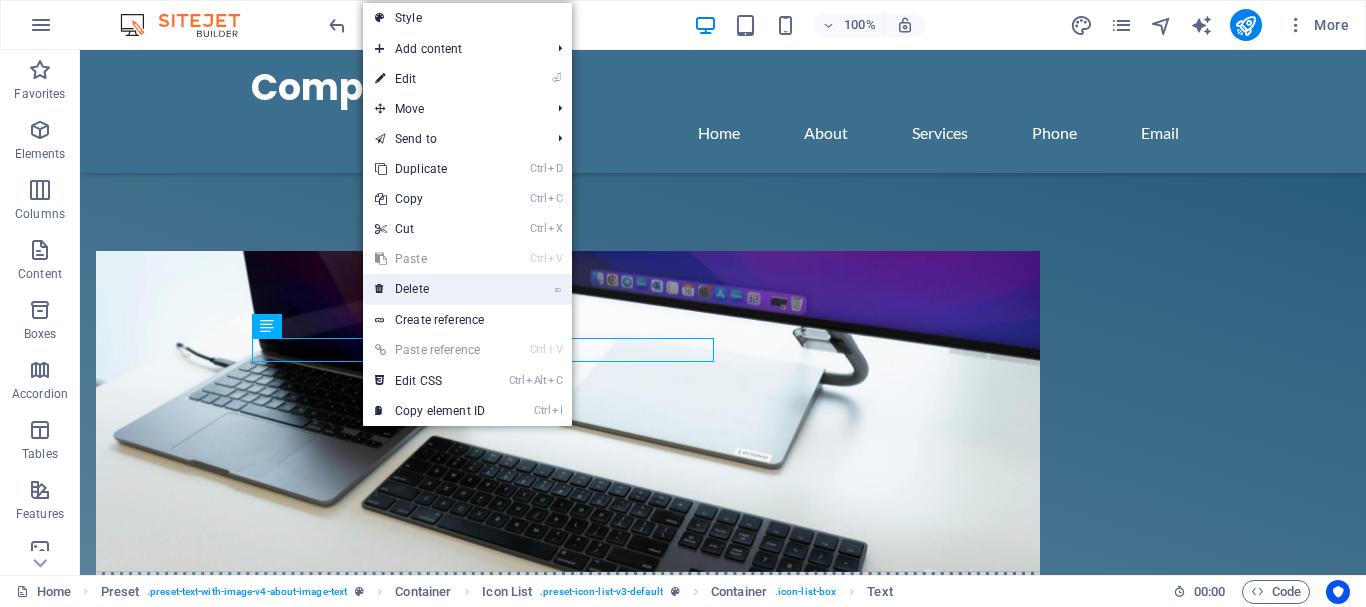 click on "⌦  Delete" at bounding box center (430, 289) 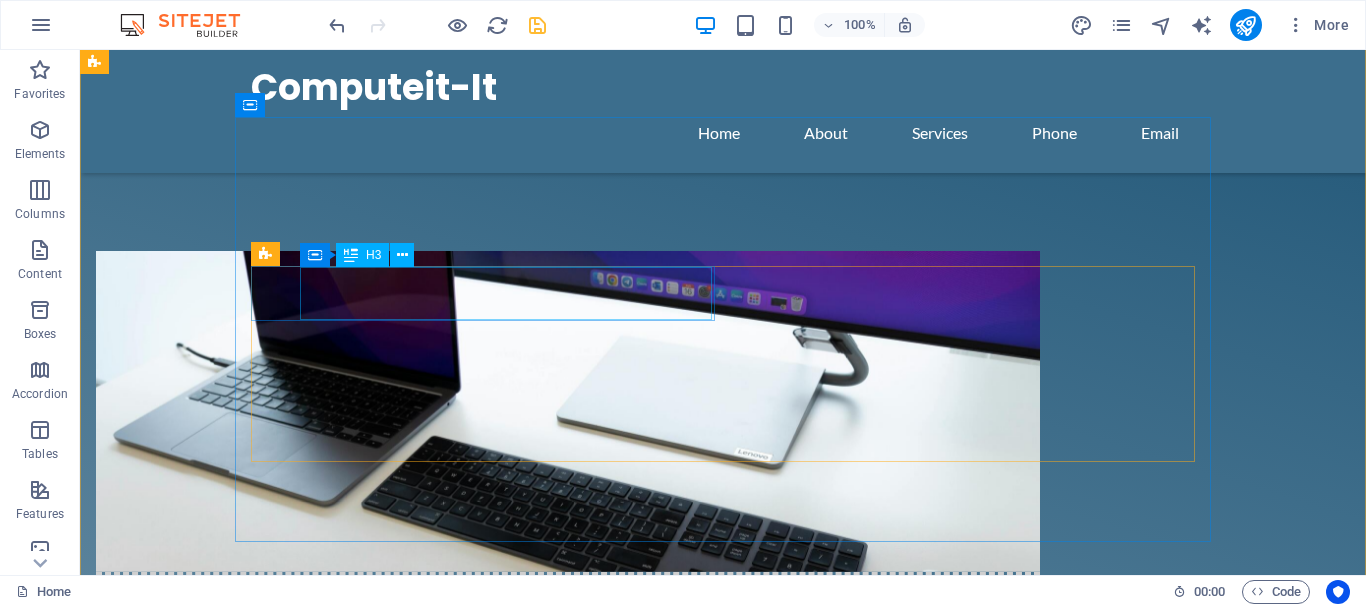 click on "Repair and Support Services" at bounding box center (303, 1219) 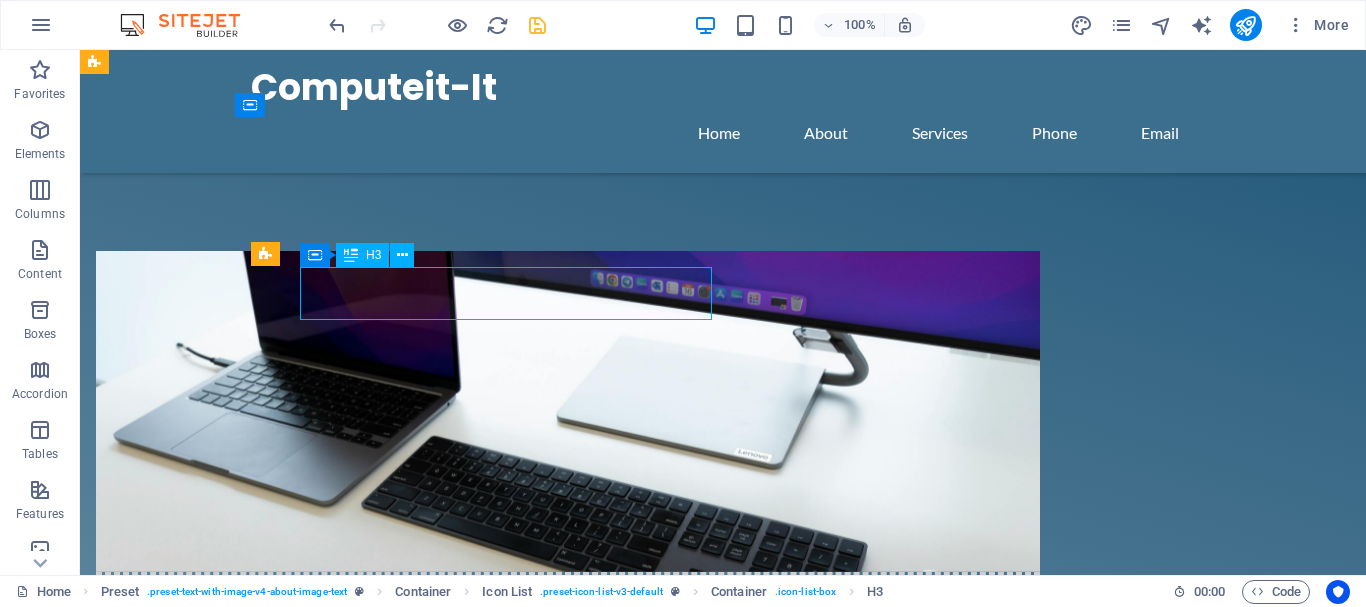 click on "Repair and Support Services" at bounding box center (303, 1219) 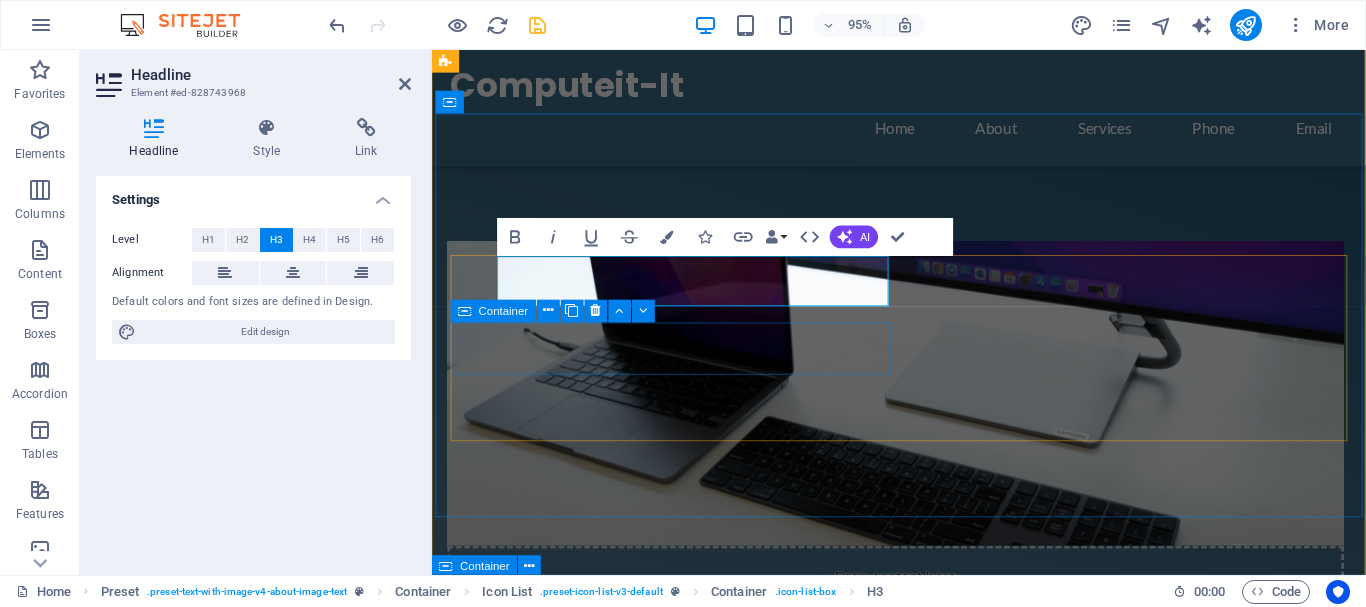 click at bounding box center (680, 1391) 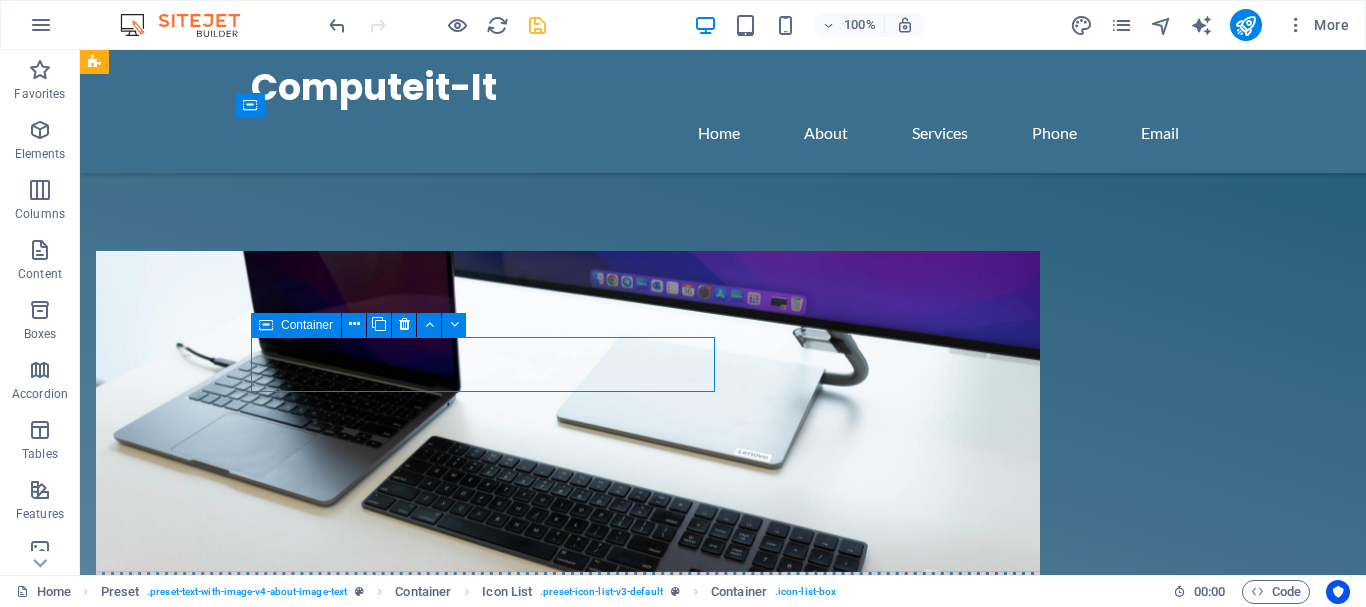 click at bounding box center [328, 1391] 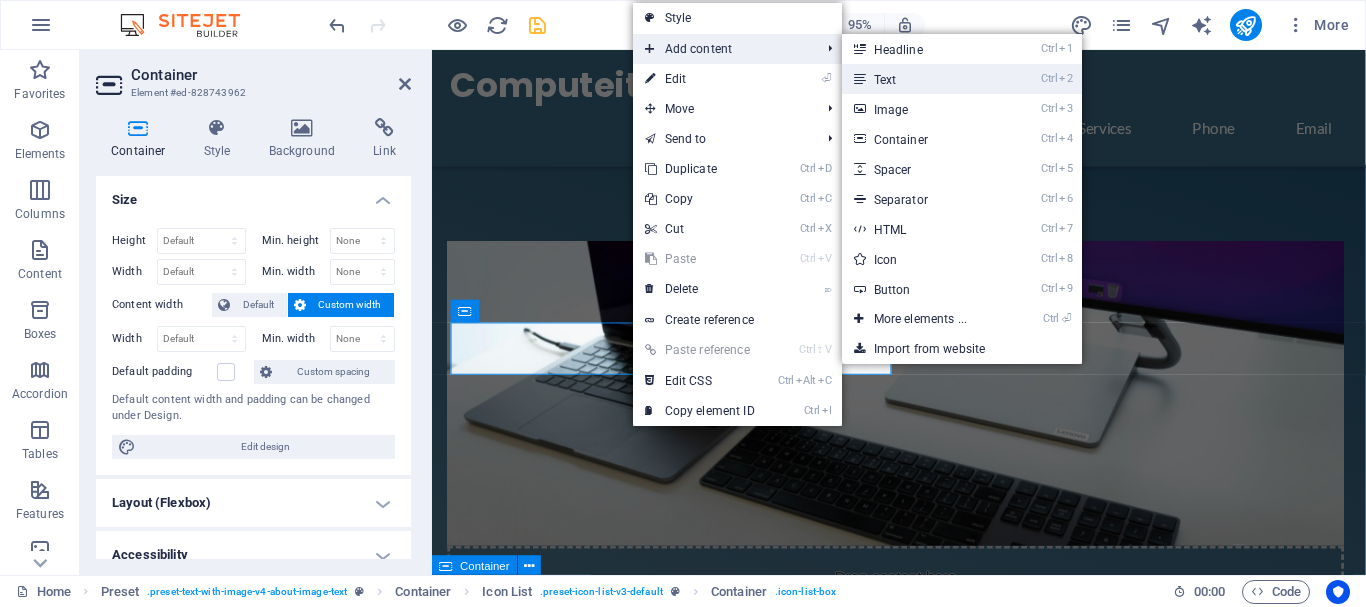 click on "Ctrl 2  Text" at bounding box center (924, 79) 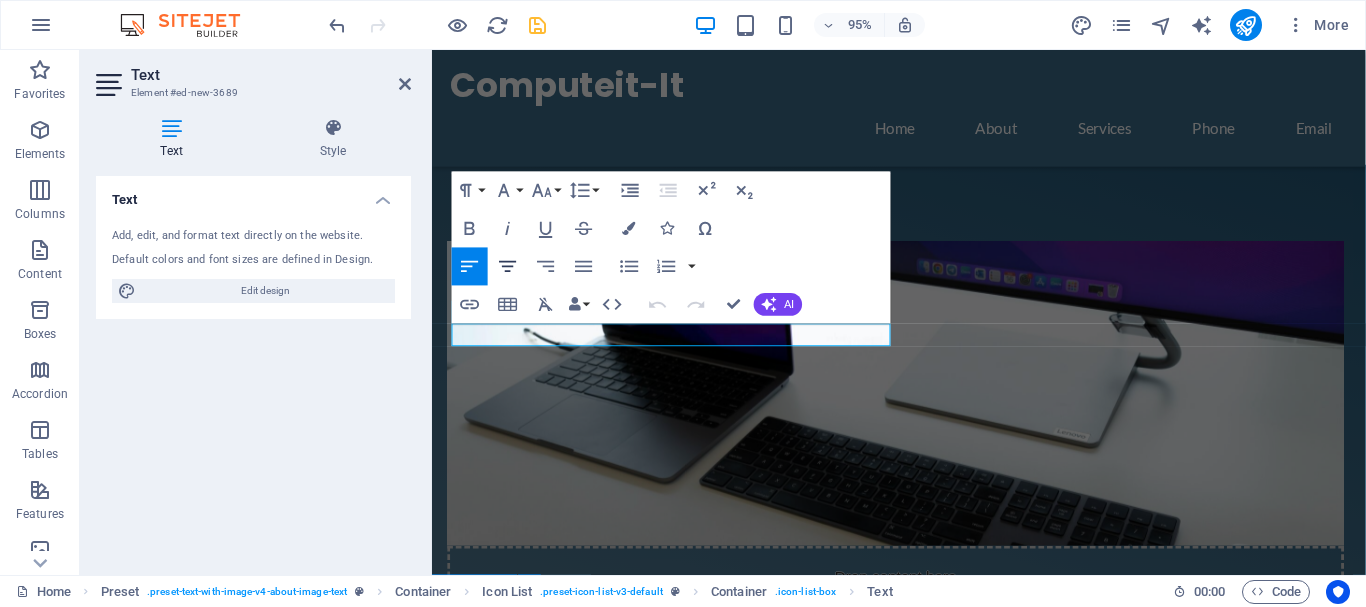 click 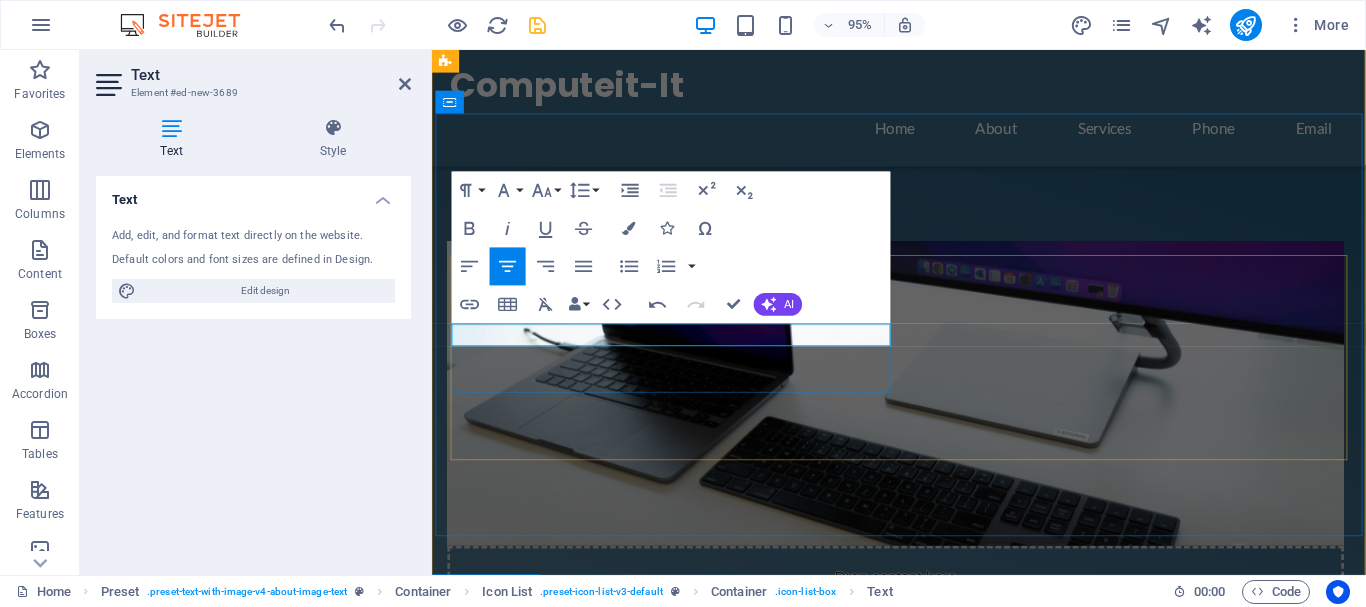 drag, startPoint x: 747, startPoint y: 350, endPoint x: 599, endPoint y: 349, distance: 148.00337 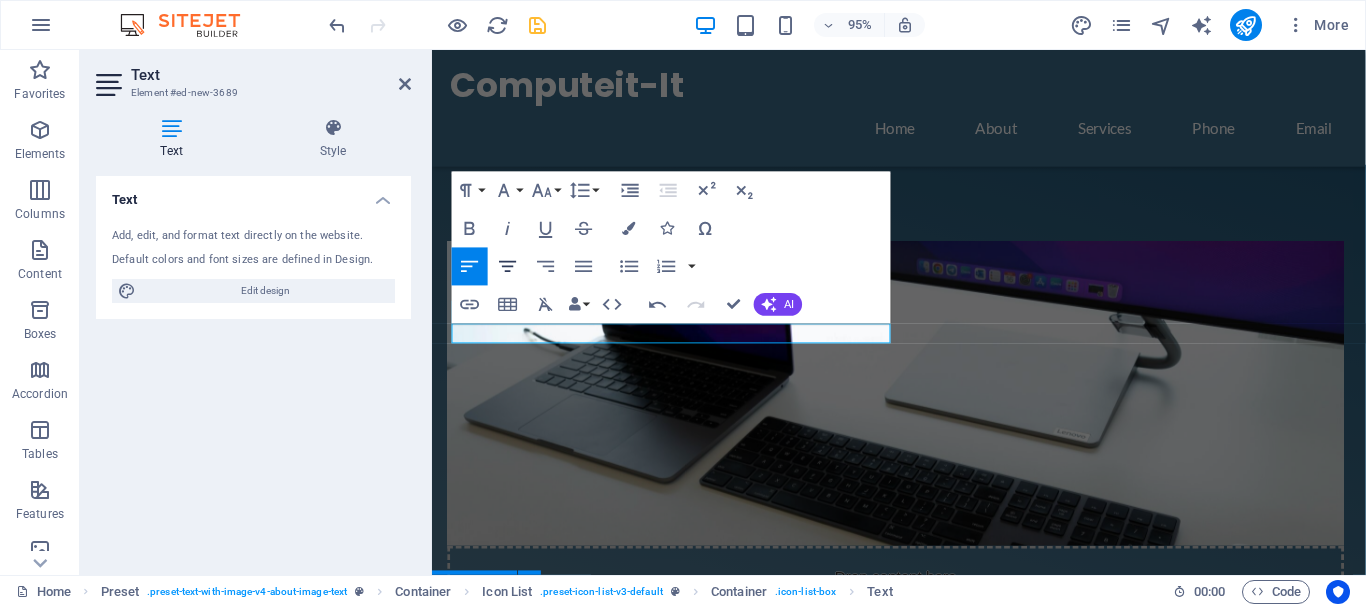 click 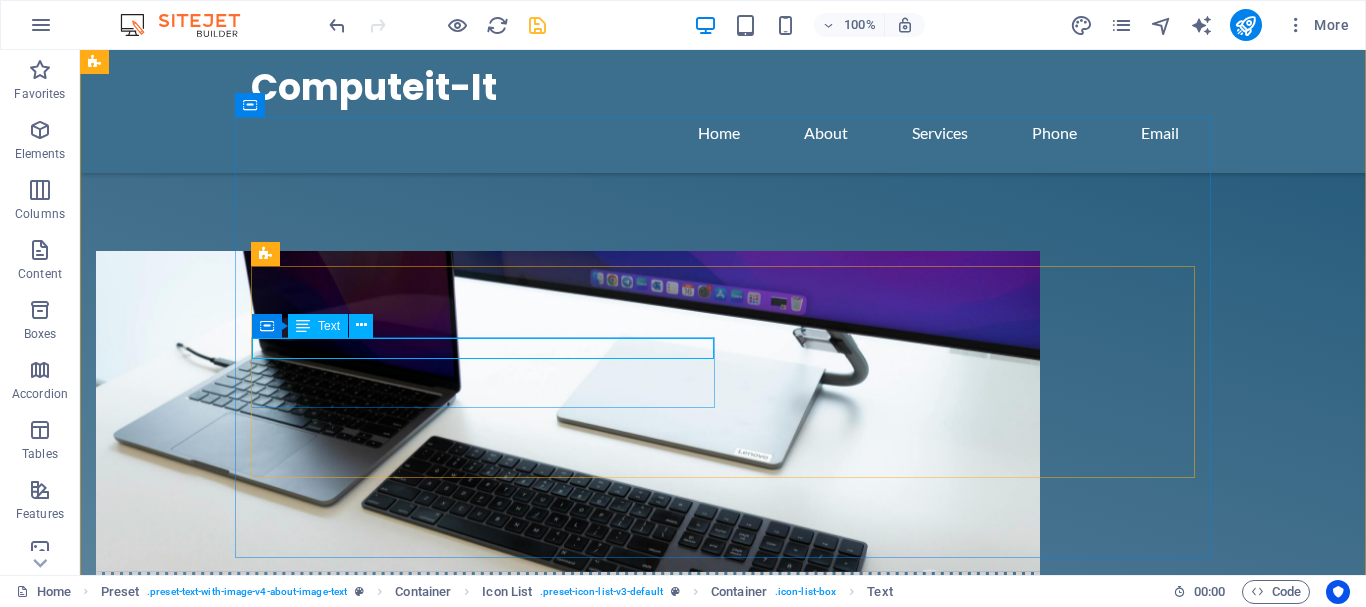 click on "Repair and Support Services" at bounding box center [328, 1377] 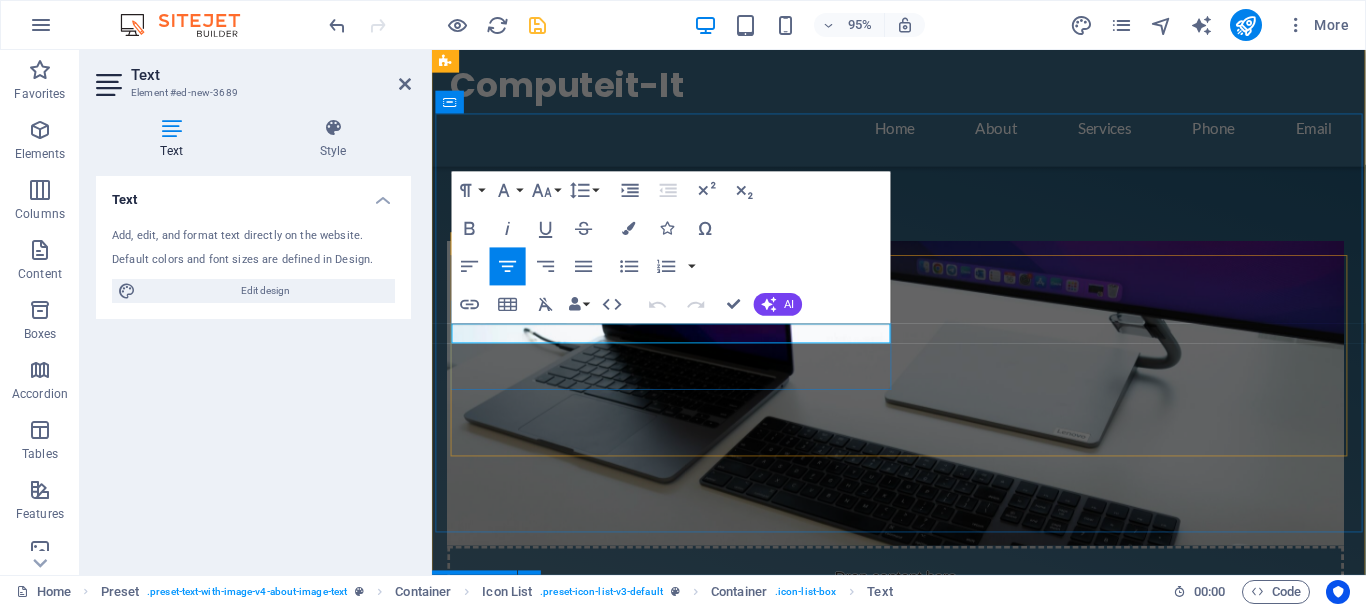 click on "Repair and Support Services" at bounding box center (680, 1377) 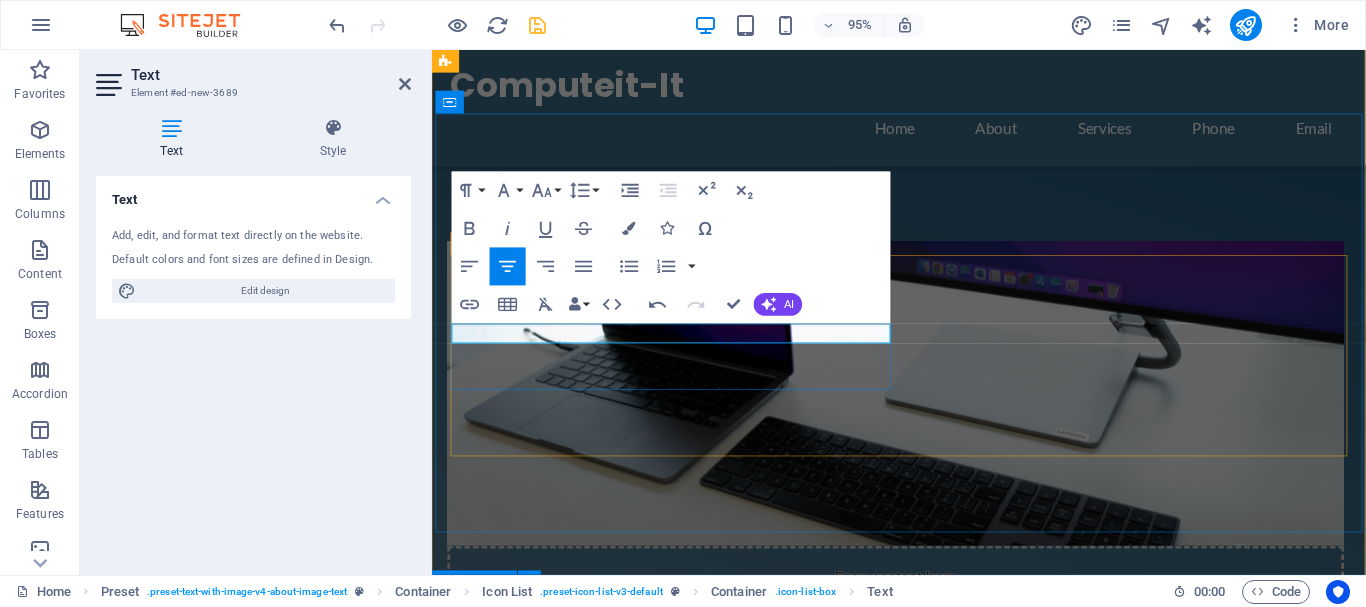 type 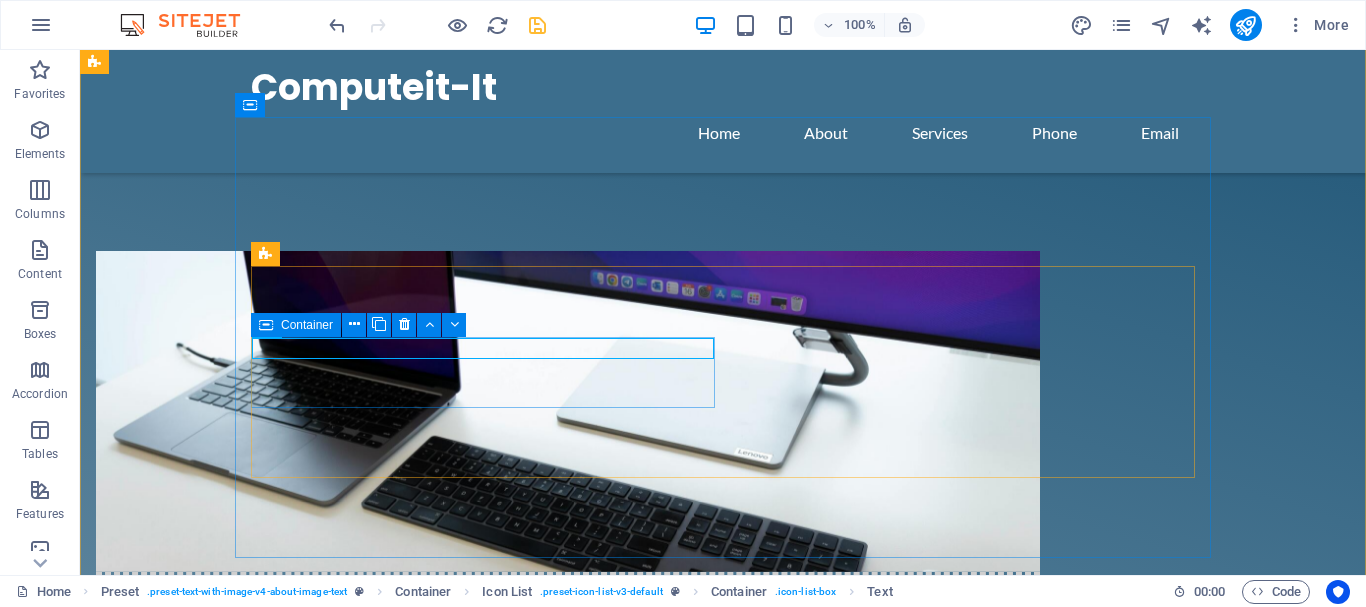 click on "Hardware Suppy" at bounding box center (328, 1401) 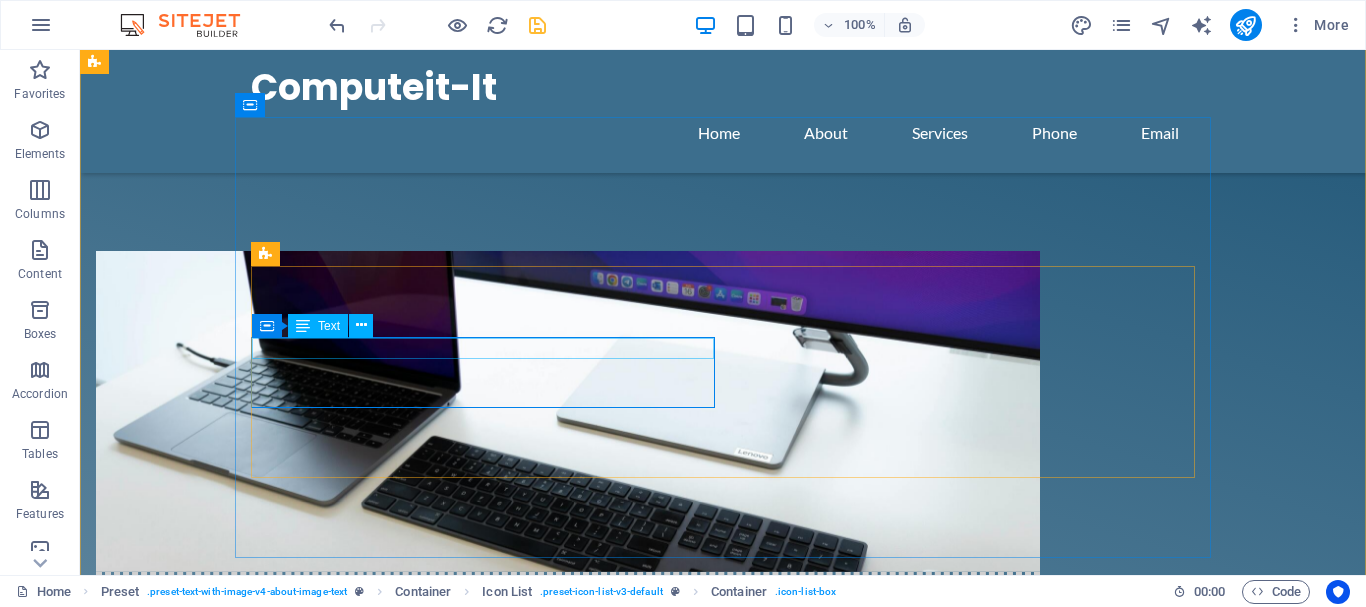 click on "Hardware Suppy" at bounding box center (328, 1377) 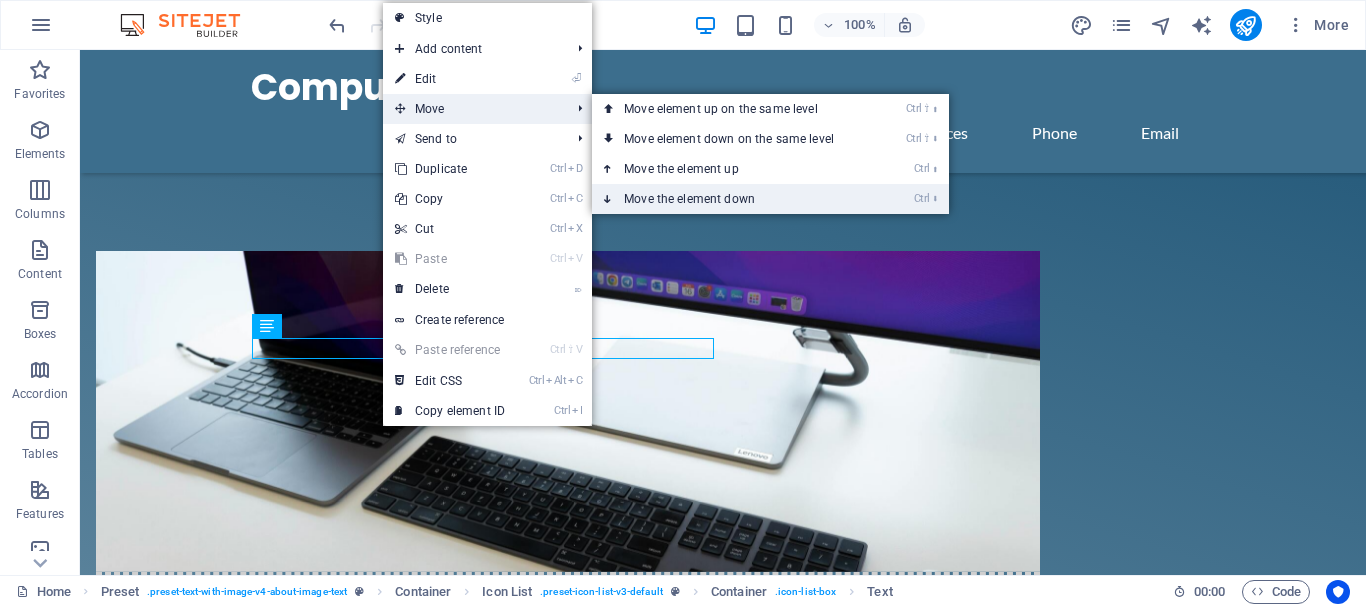 click on "Ctrl ⬇  Move the element down" at bounding box center [733, 199] 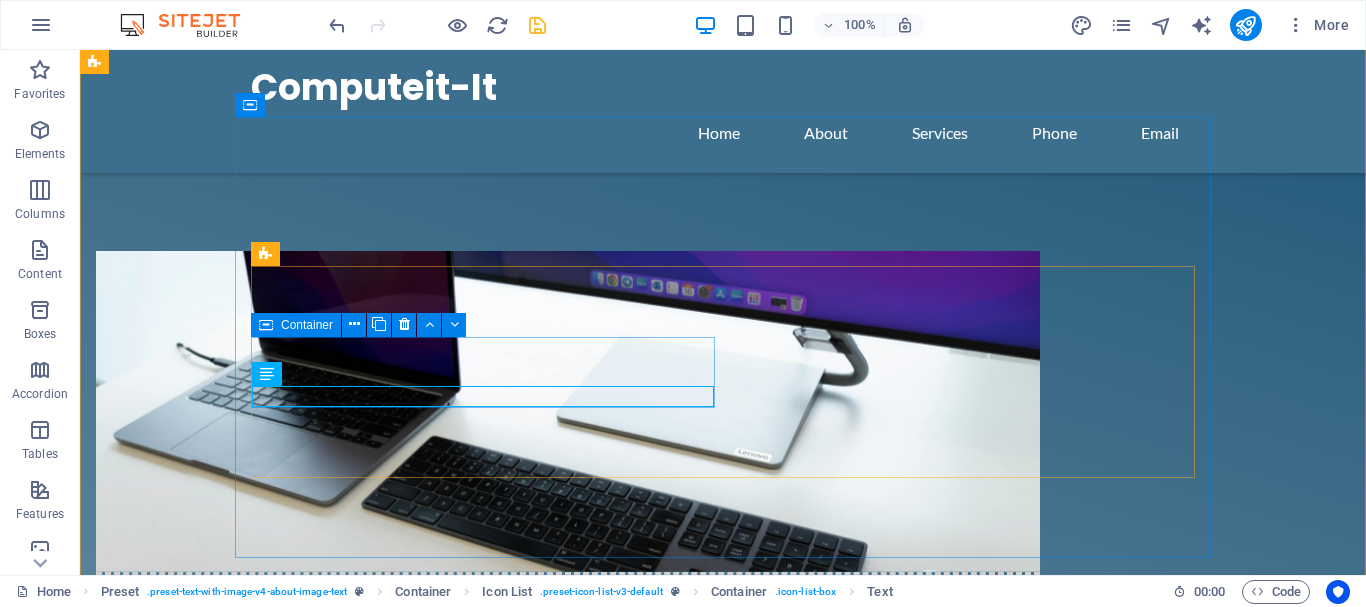 click on "Hardware Suppy" at bounding box center [328, 1401] 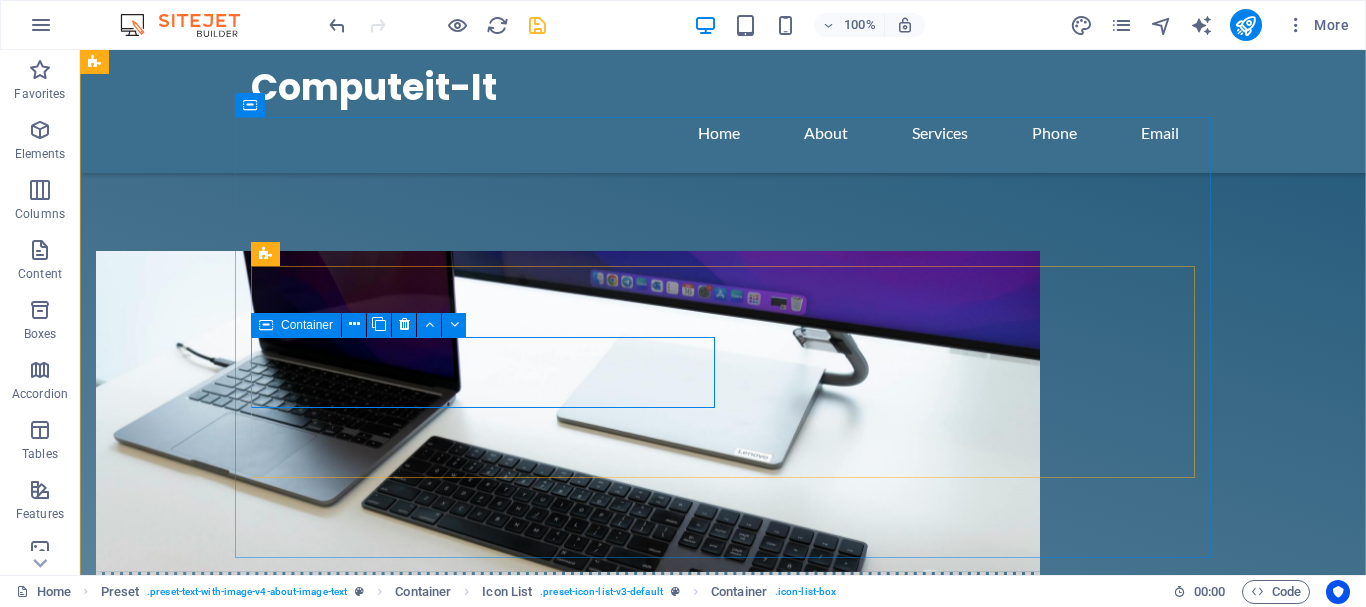 click on "Hardware Suppy" at bounding box center (328, 1401) 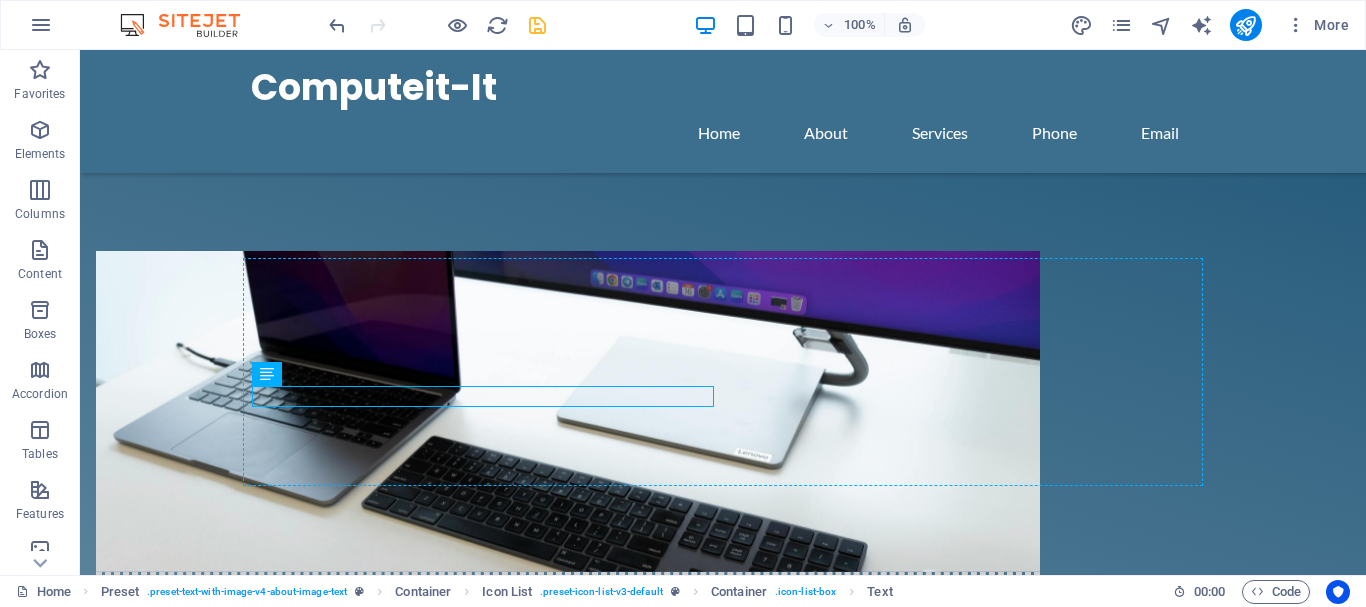 drag, startPoint x: 405, startPoint y: 397, endPoint x: 548, endPoint y: 365, distance: 146.53668 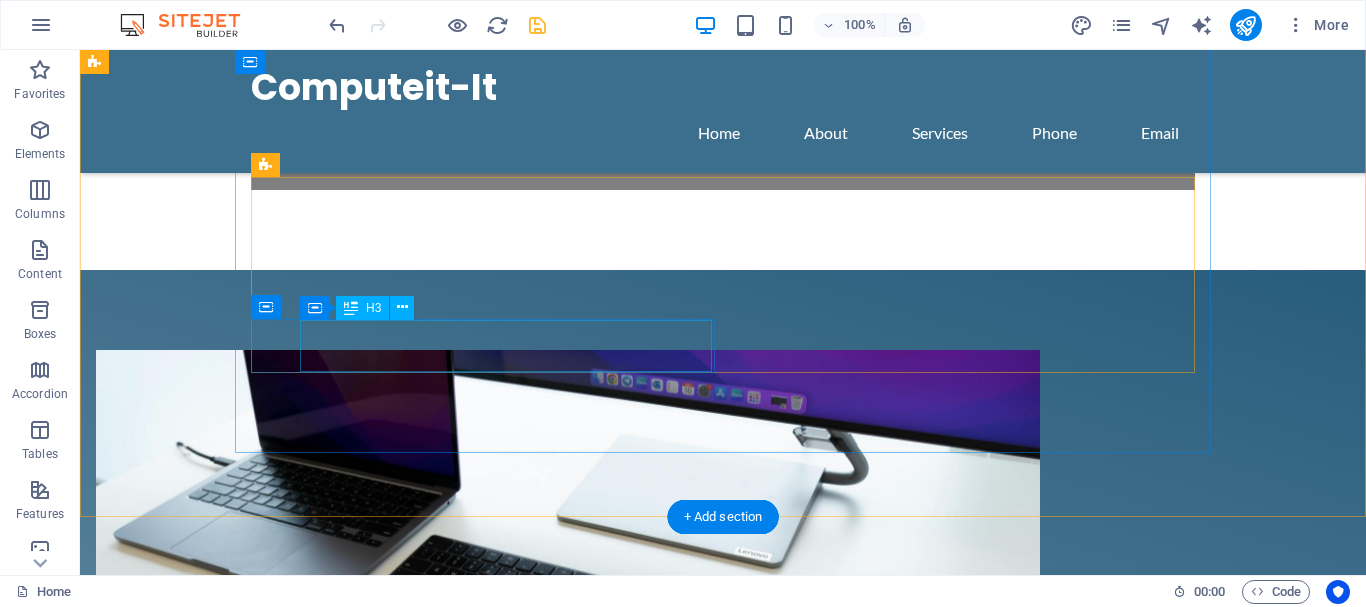 scroll, scrollTop: 989, scrollLeft: 0, axis: vertical 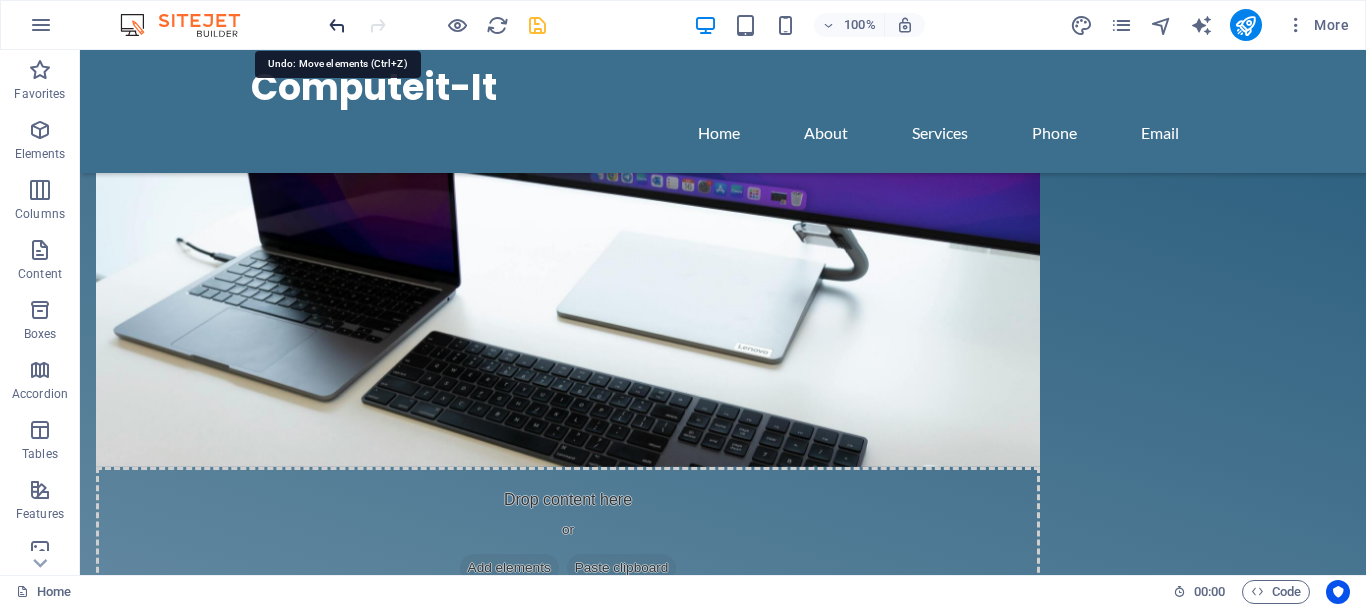 click at bounding box center [337, 25] 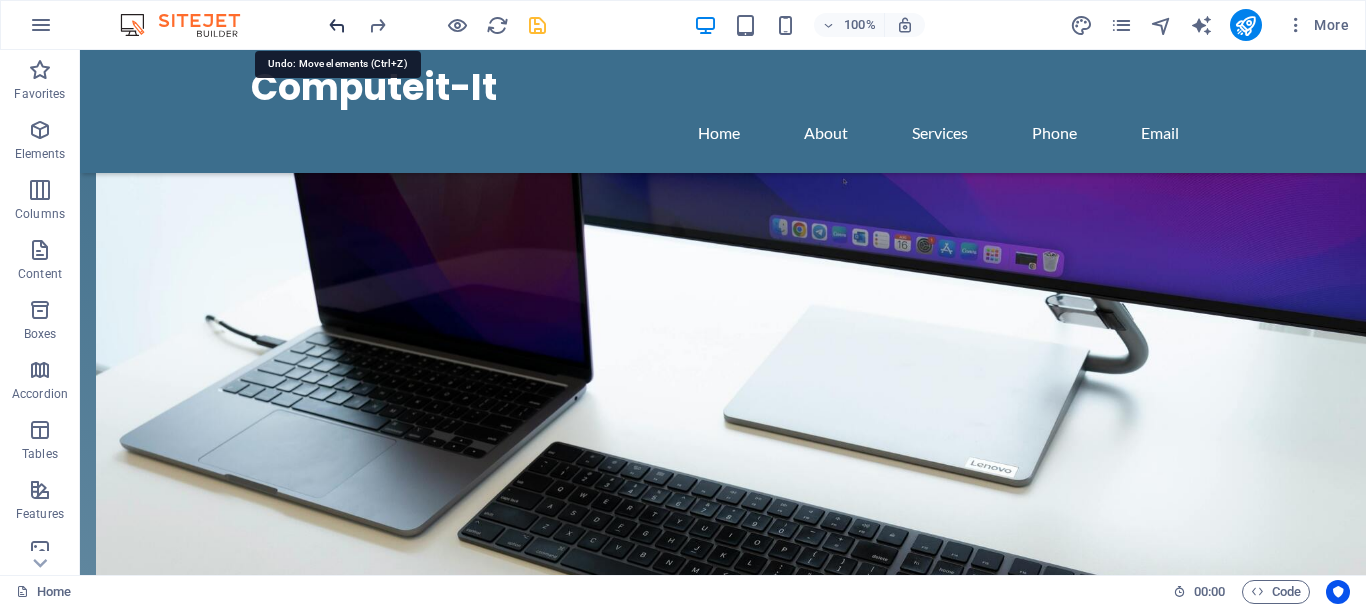 click at bounding box center (337, 25) 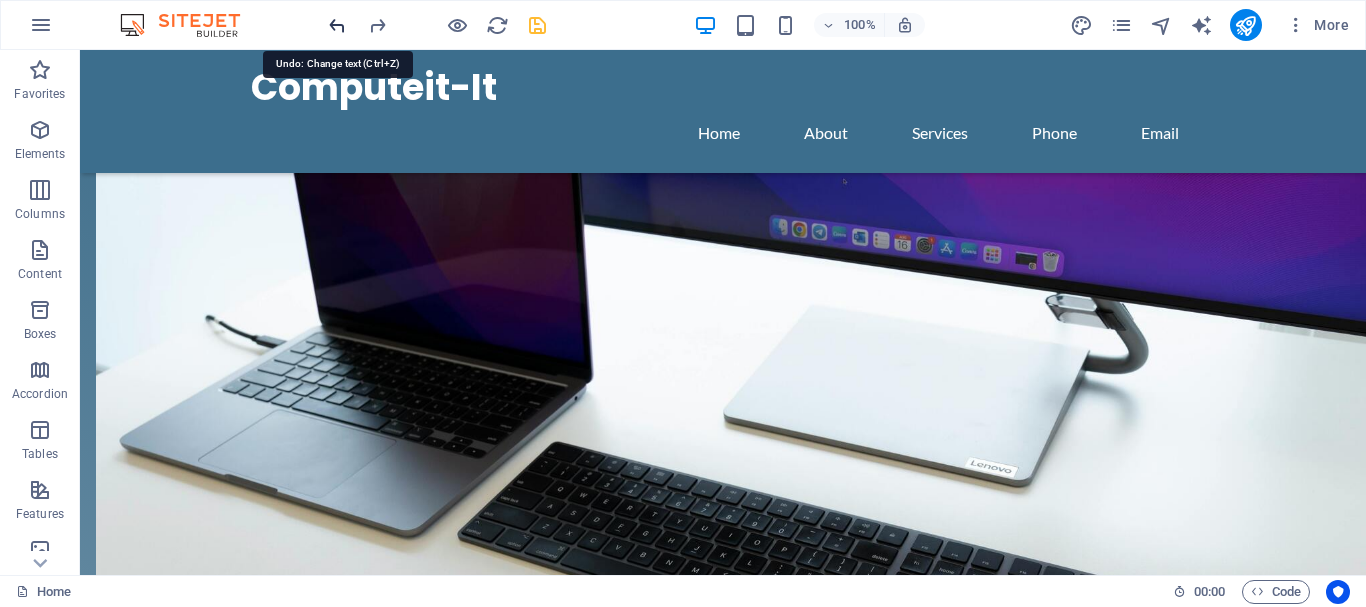 click at bounding box center (337, 25) 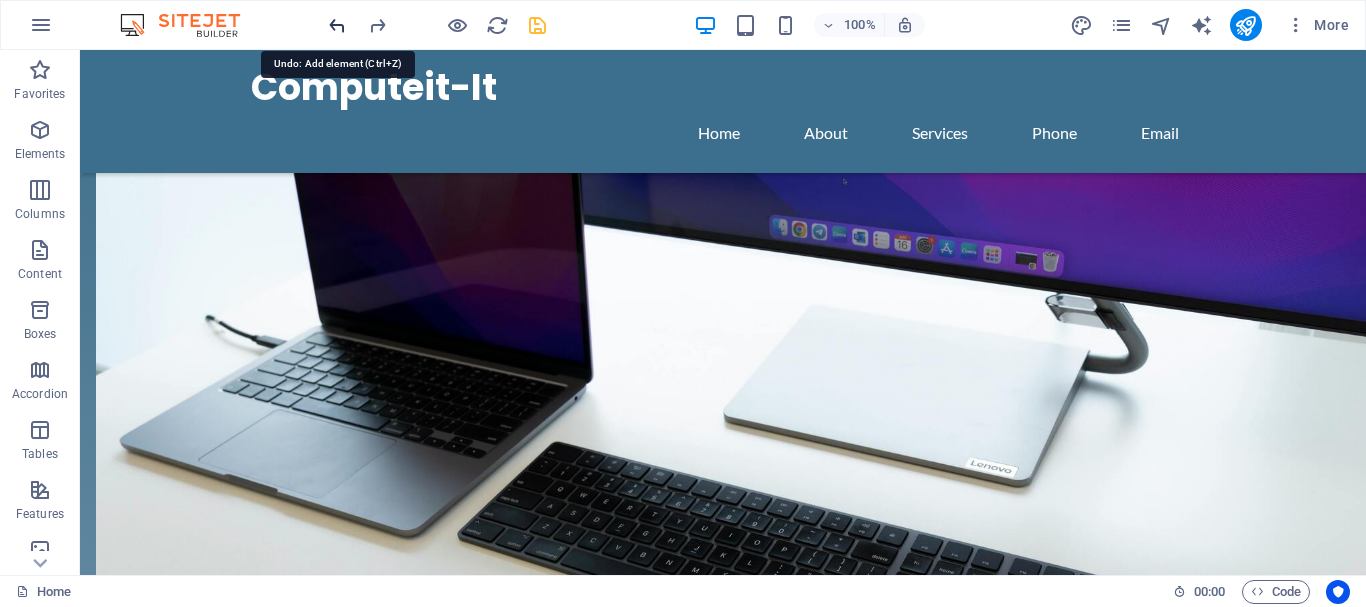 click at bounding box center (337, 25) 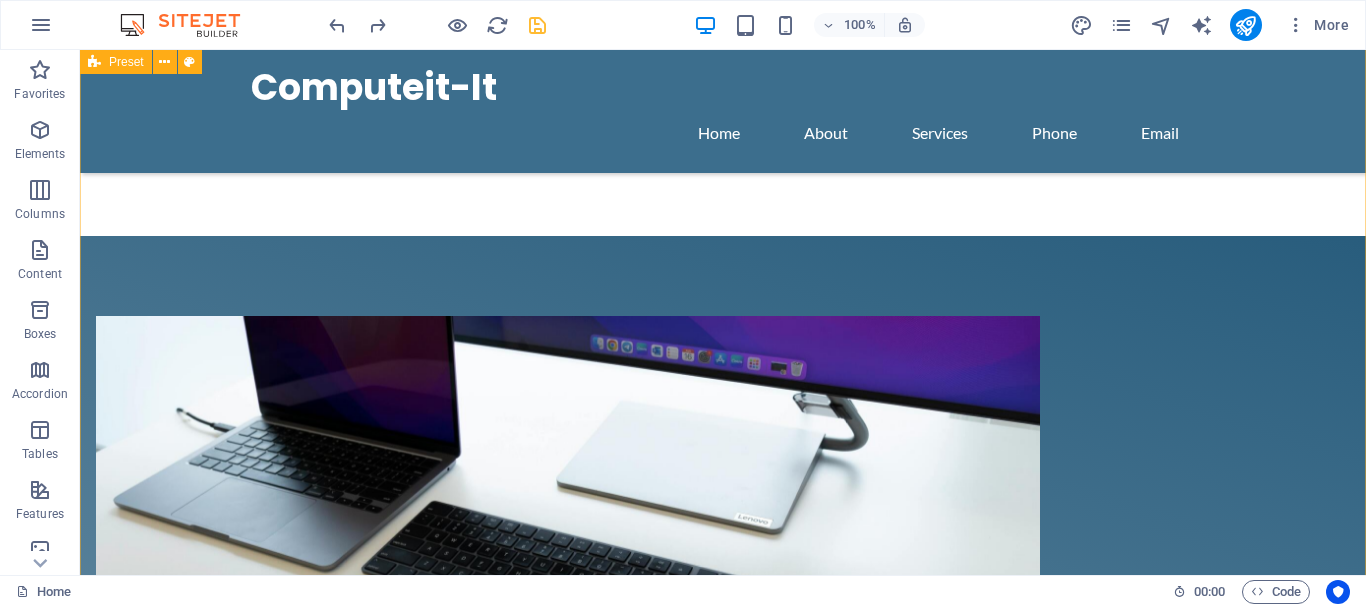 scroll, scrollTop: 816, scrollLeft: 0, axis: vertical 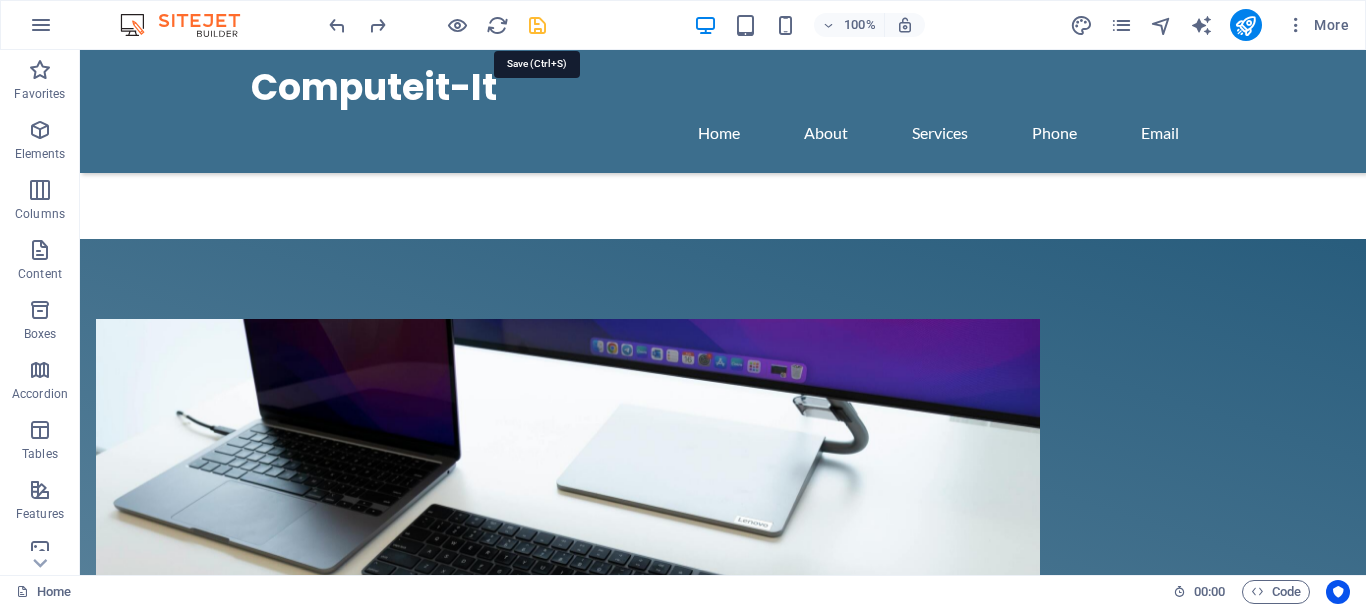 click at bounding box center [537, 25] 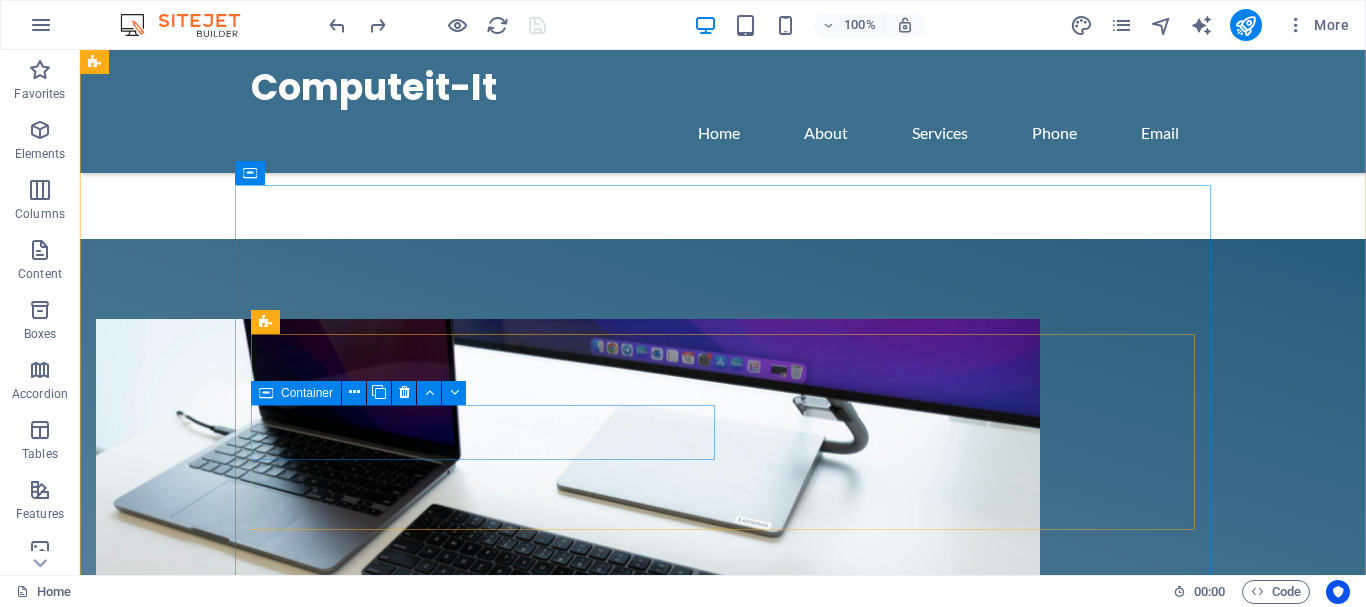 click at bounding box center (328, 1459) 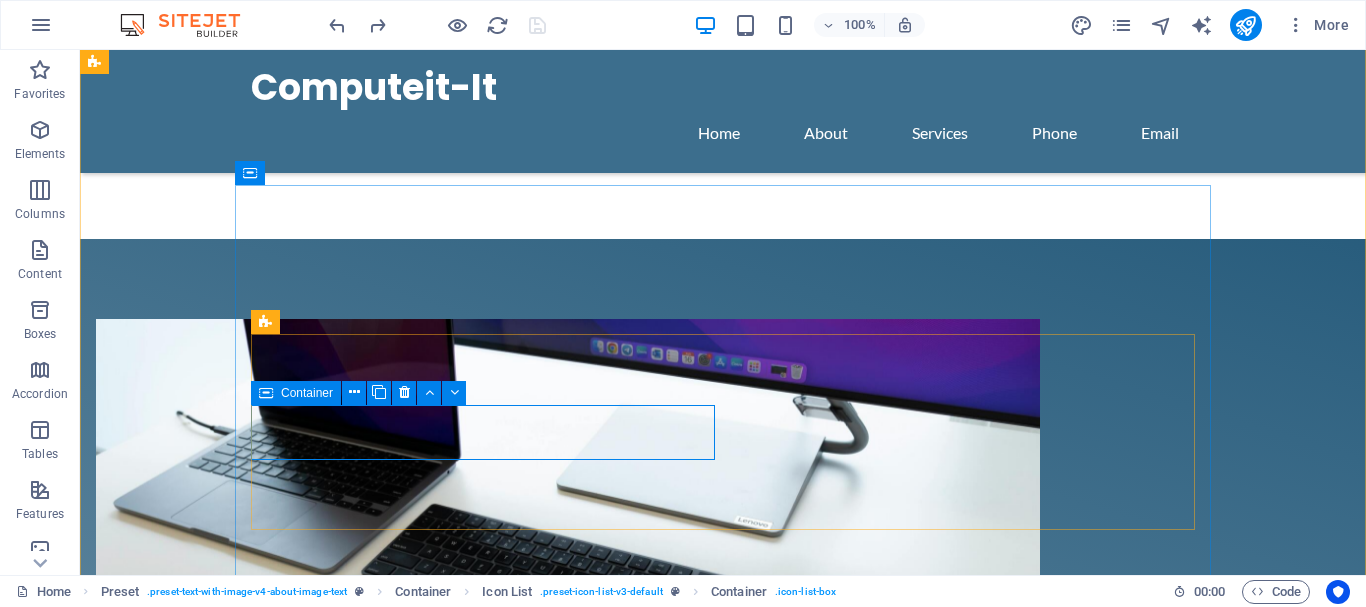 click on "Container" at bounding box center [307, 393] 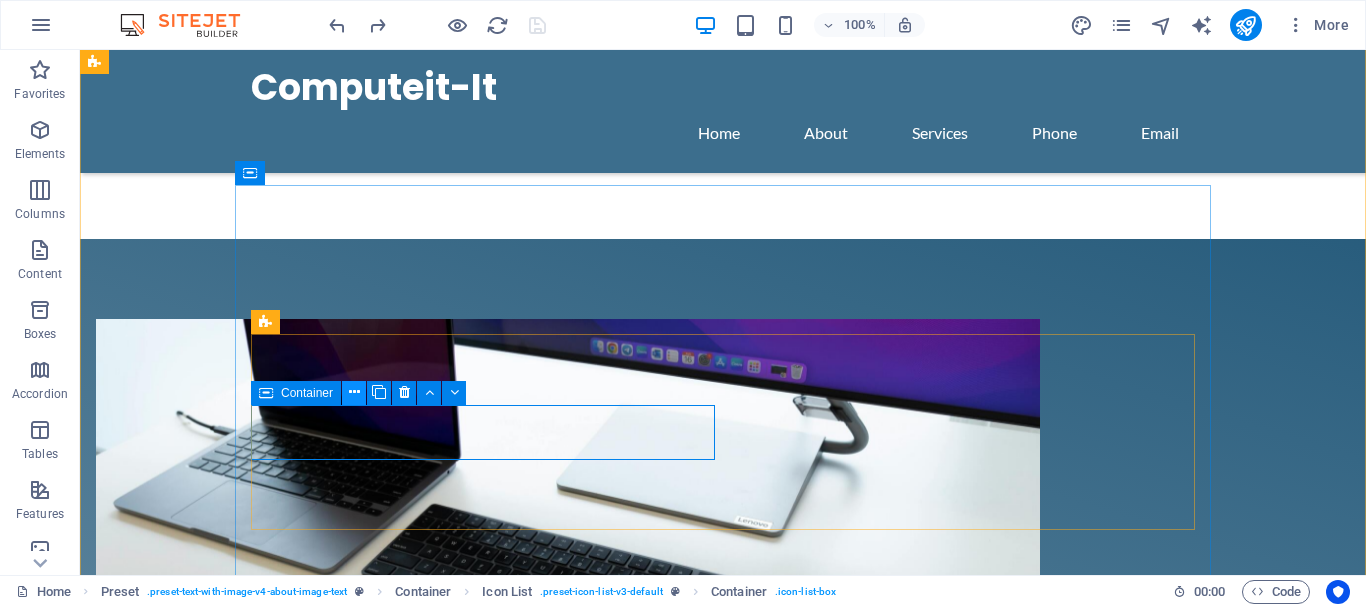 click at bounding box center (354, 392) 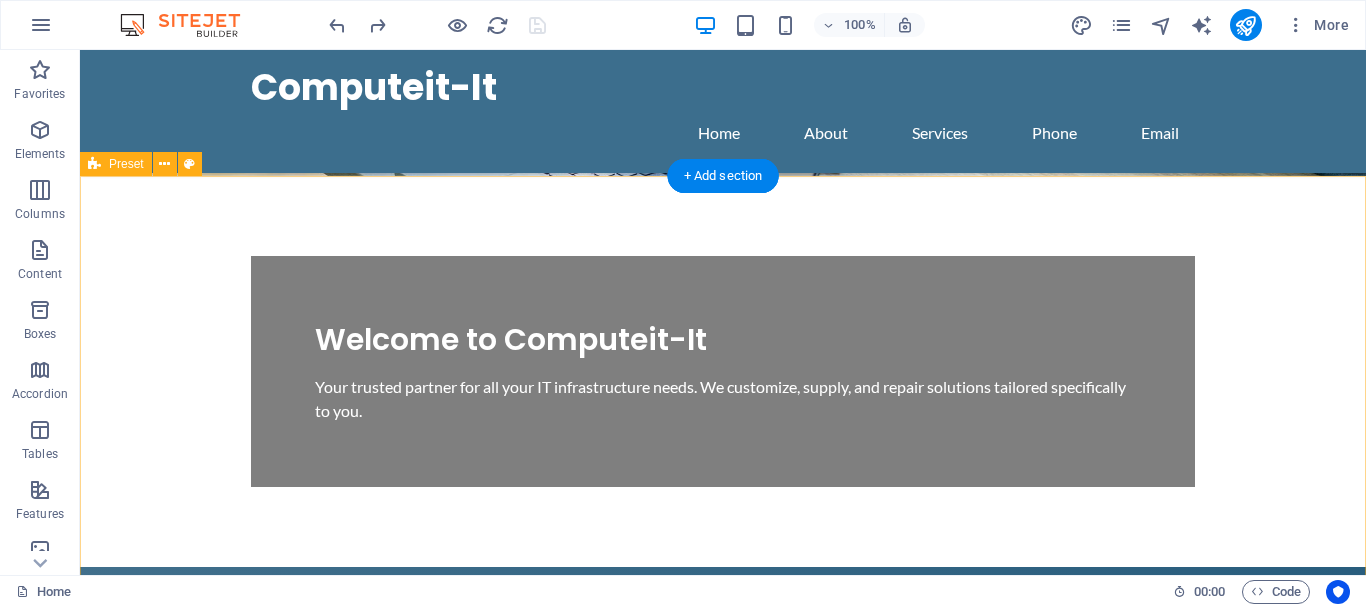 scroll, scrollTop: 0, scrollLeft: 0, axis: both 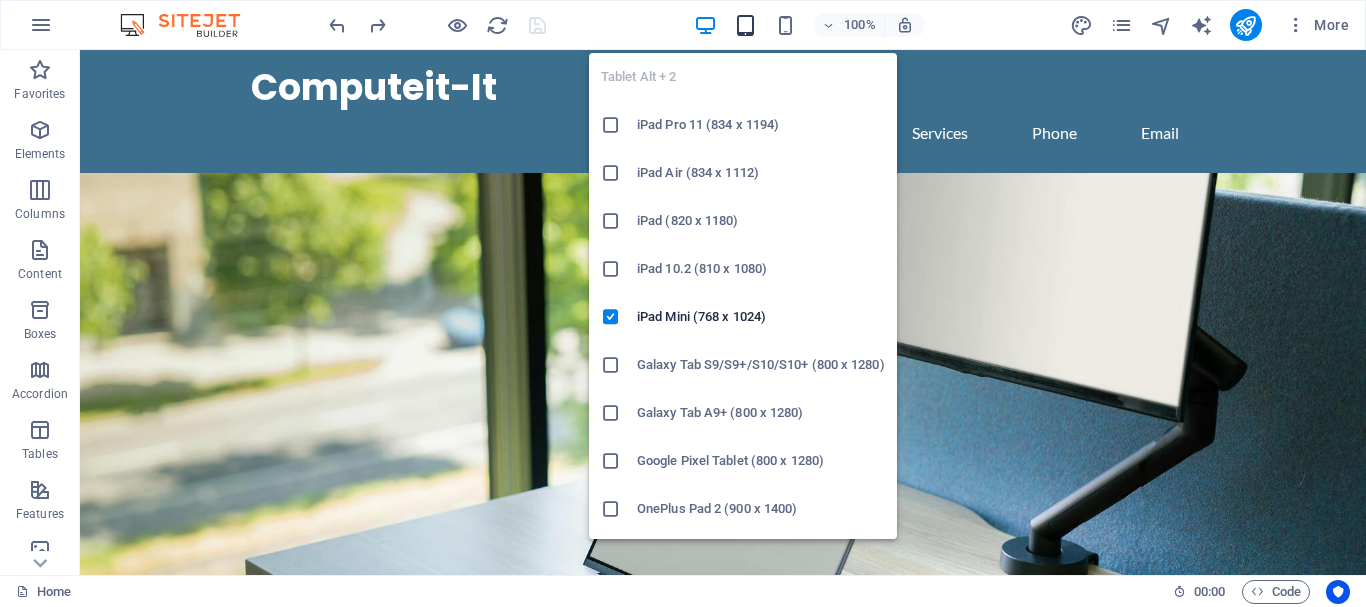 click at bounding box center (745, 25) 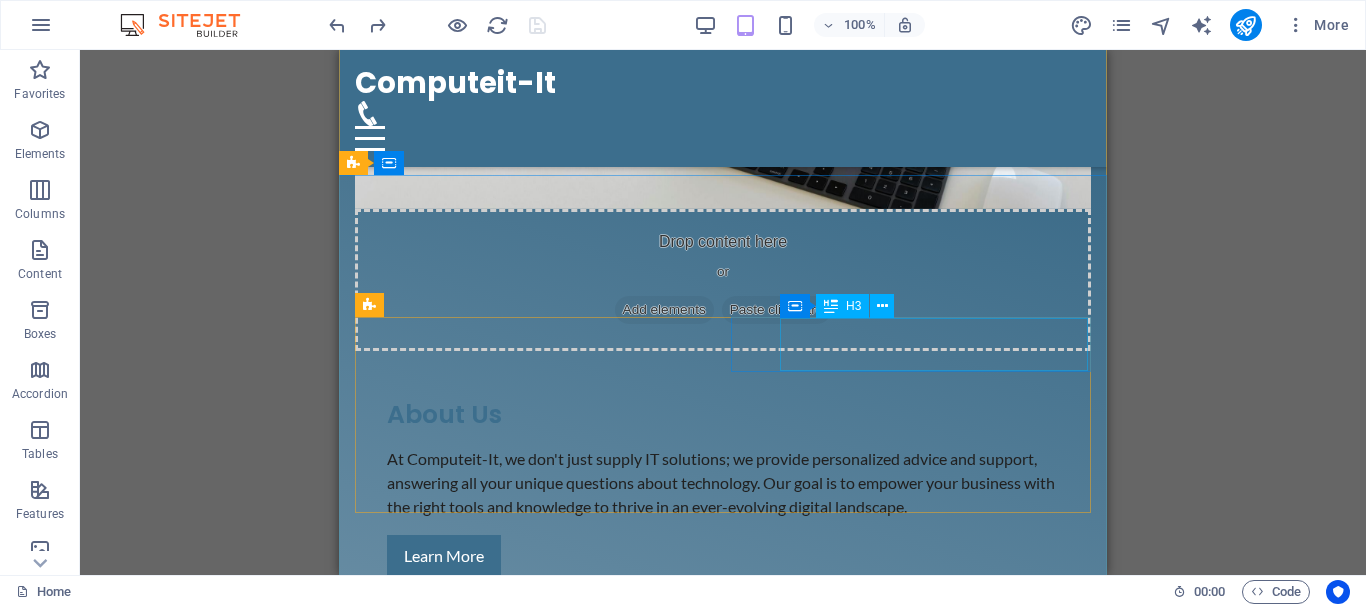 scroll, scrollTop: 612, scrollLeft: 0, axis: vertical 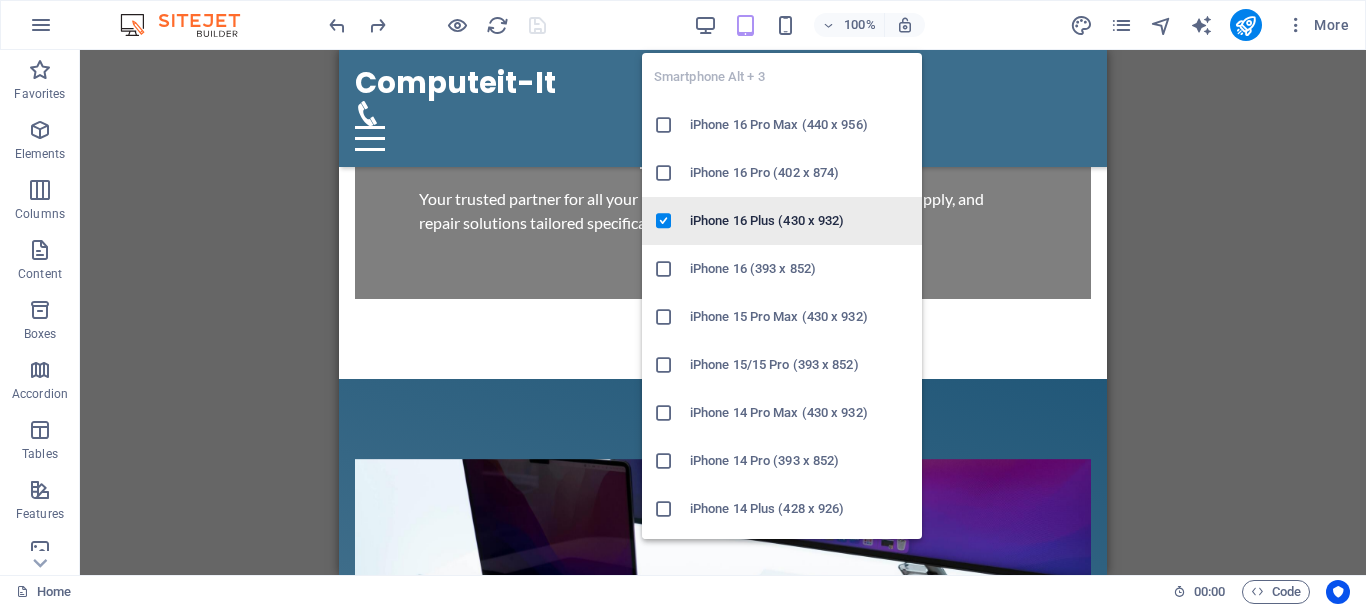 click on "iPhone 16 Plus (430 x 932)" at bounding box center [800, 221] 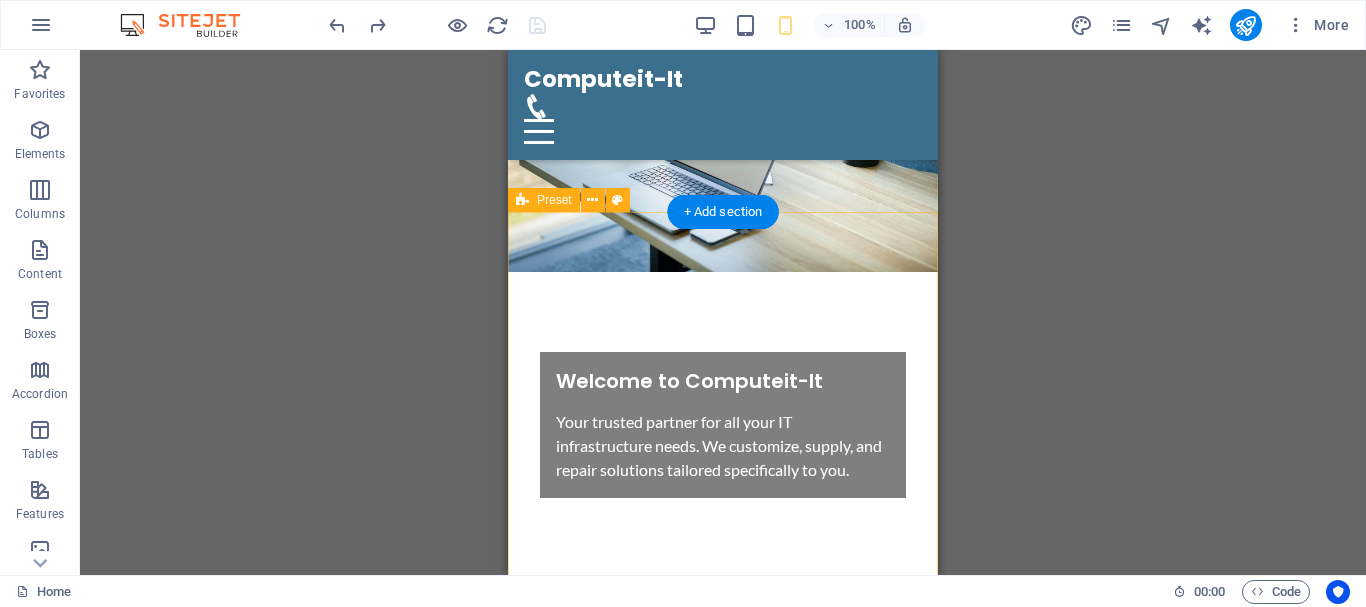 scroll, scrollTop: 0, scrollLeft: 0, axis: both 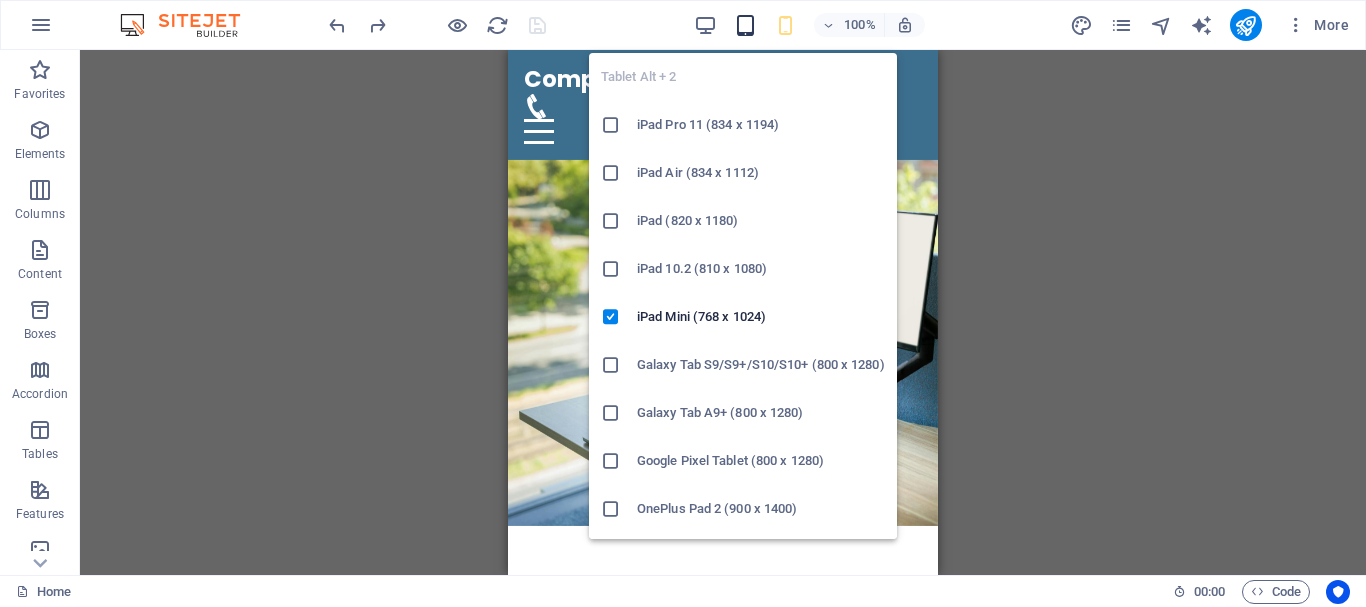 click at bounding box center (745, 25) 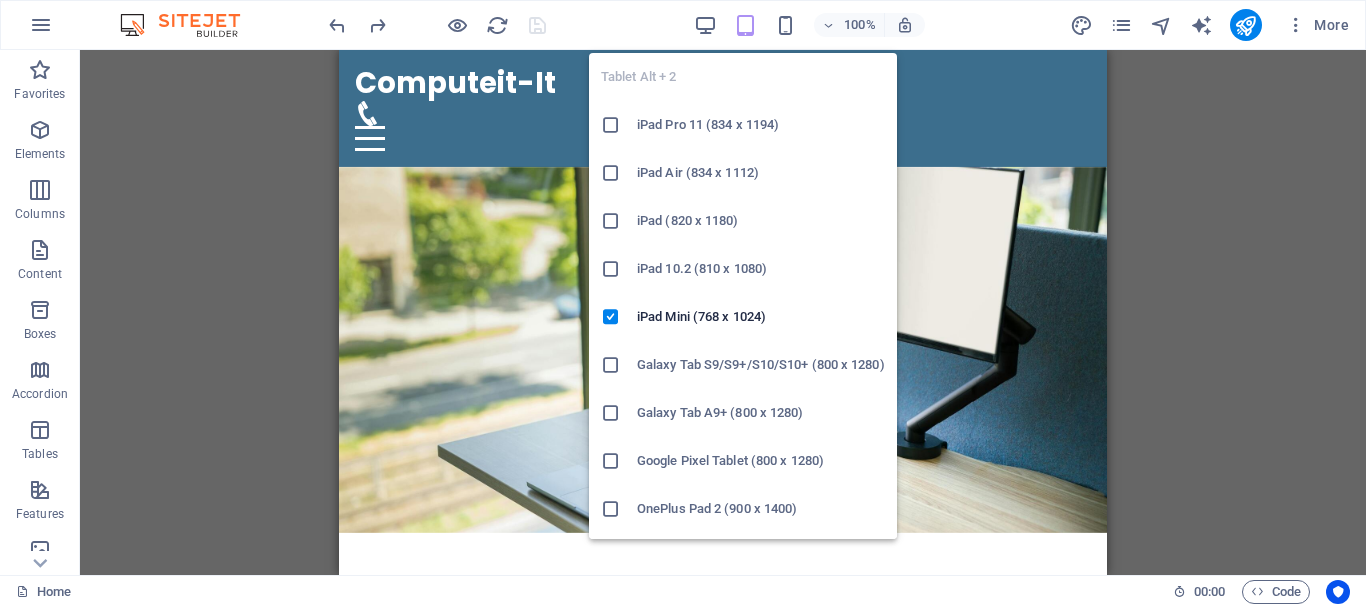 click on "Galaxy Tab S9/S9+/S10/S10+ (800 x 1280)" at bounding box center [761, 365] 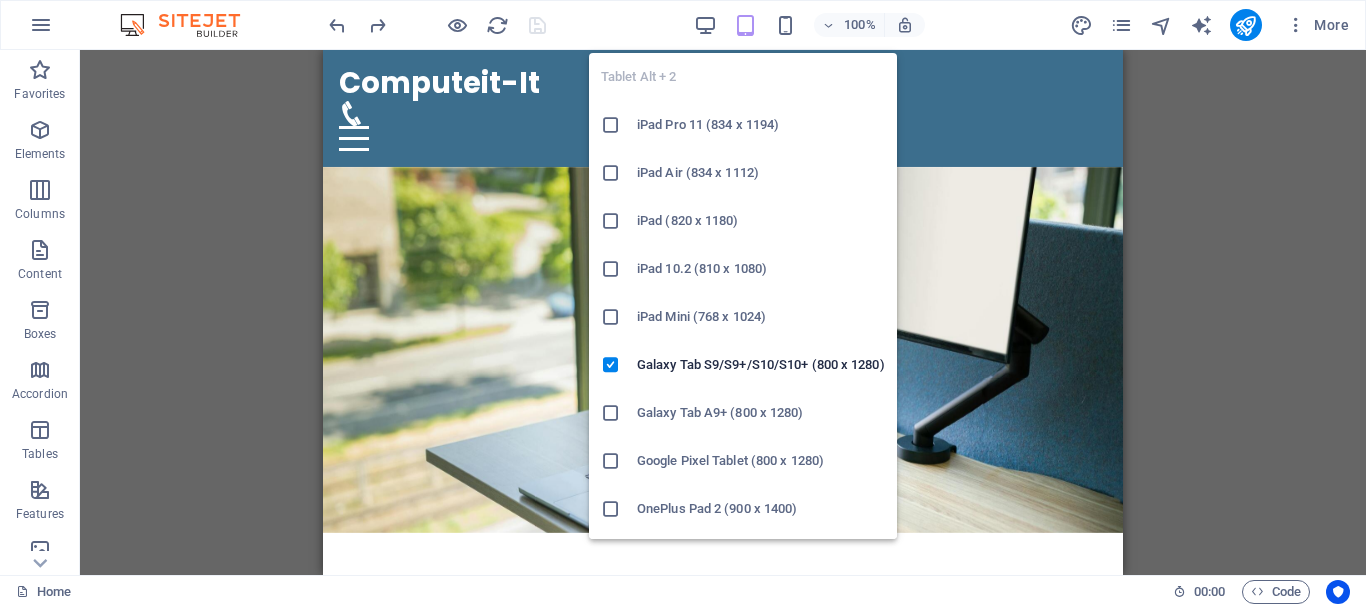 click on "Galaxy Tab A9+ (800 x 1280)" at bounding box center (761, 413) 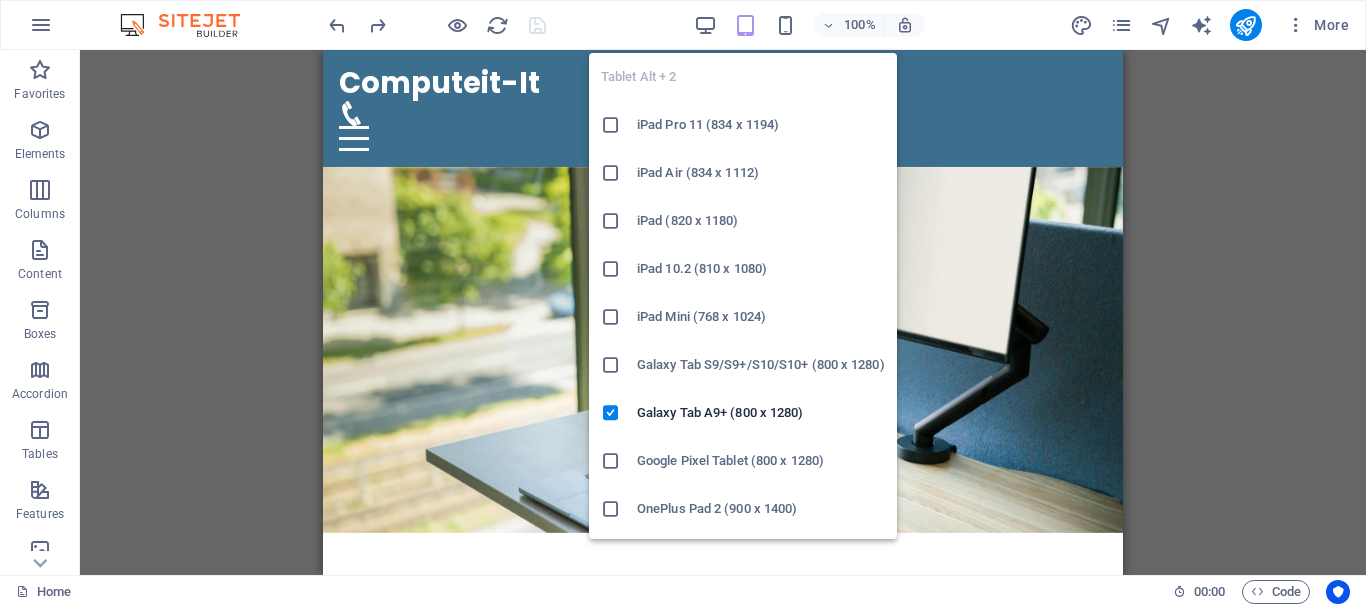 click at bounding box center [745, 25] 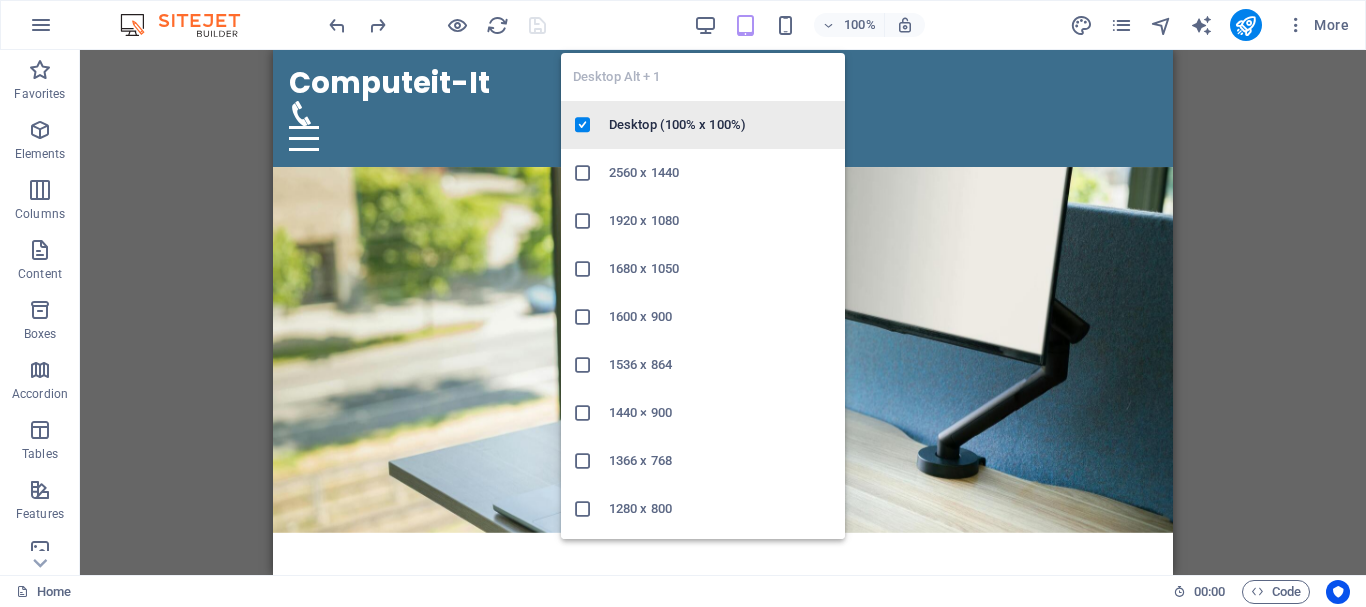 click on "Desktop (100% x 100%)" at bounding box center (721, 125) 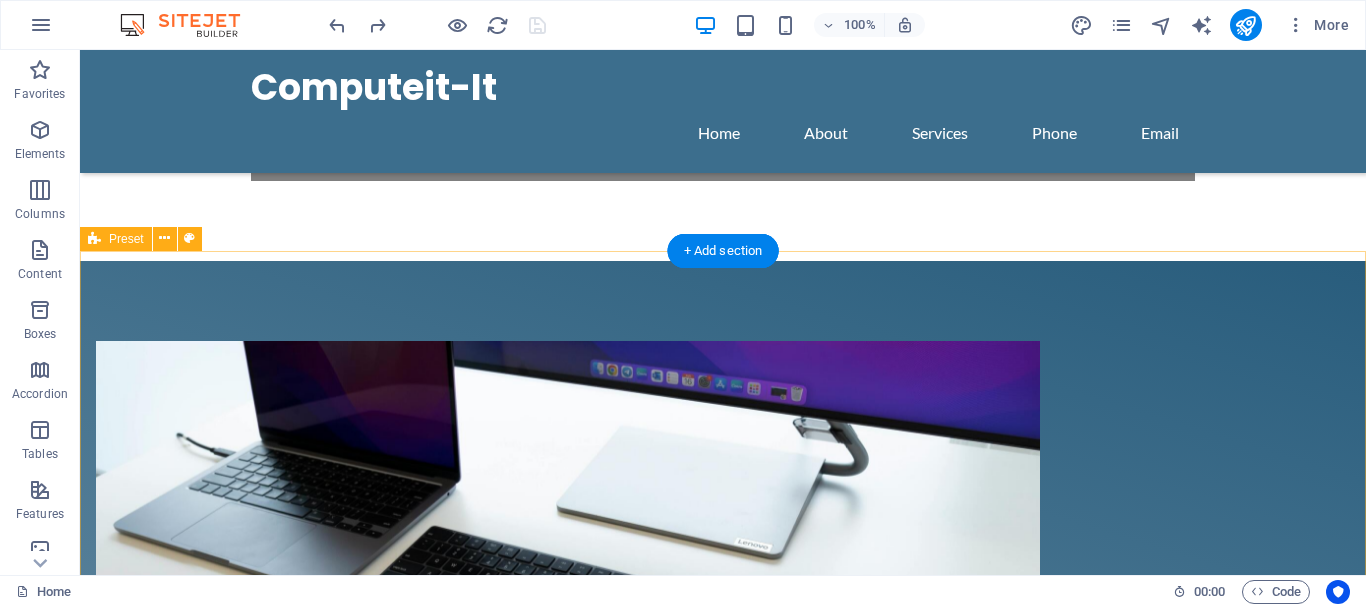 scroll, scrollTop: 204, scrollLeft: 0, axis: vertical 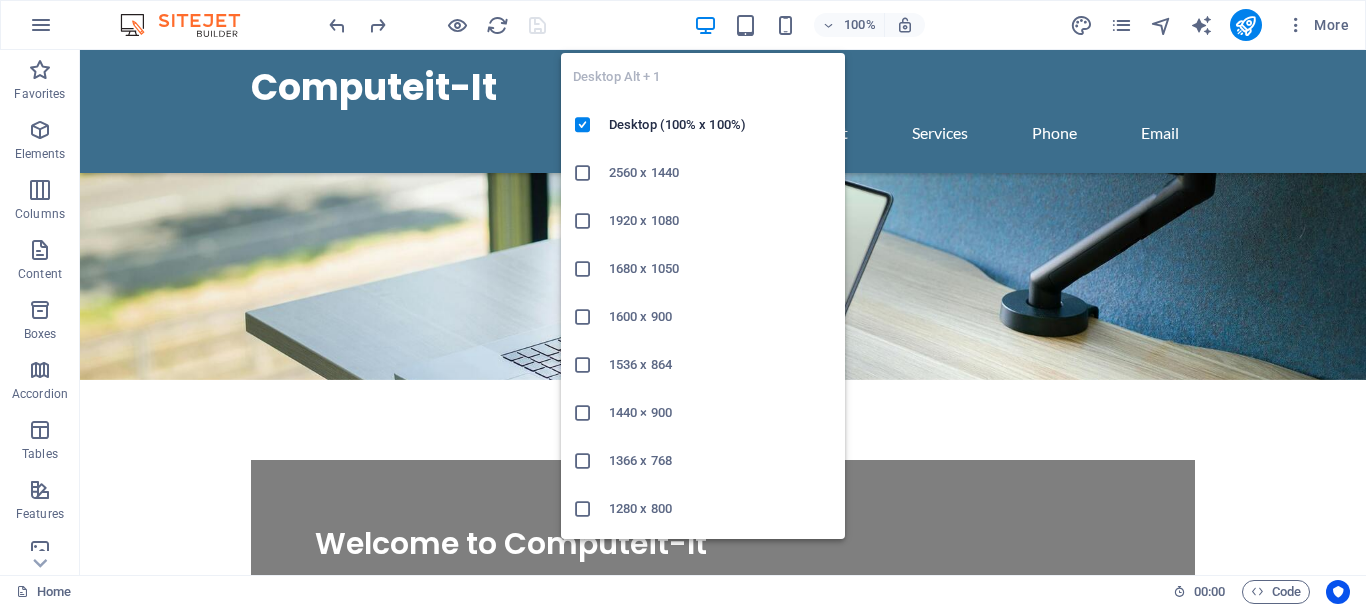 click on "2560 x 1440" at bounding box center [721, 173] 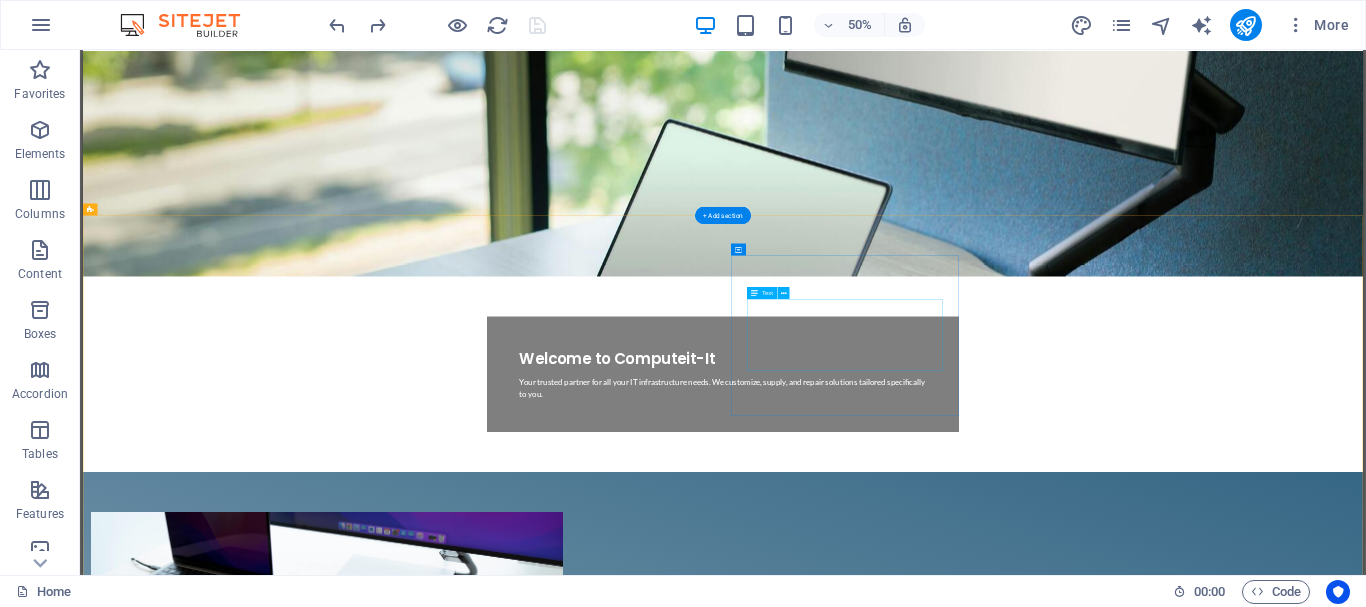 scroll, scrollTop: 0, scrollLeft: 0, axis: both 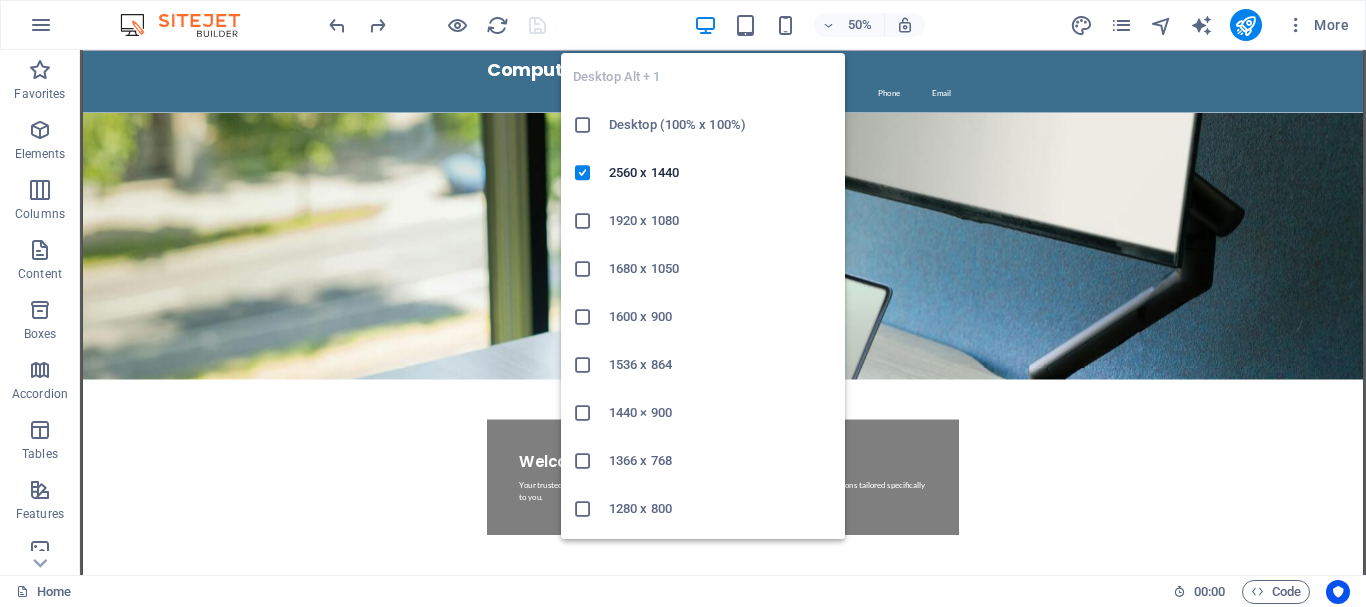click at bounding box center (705, 25) 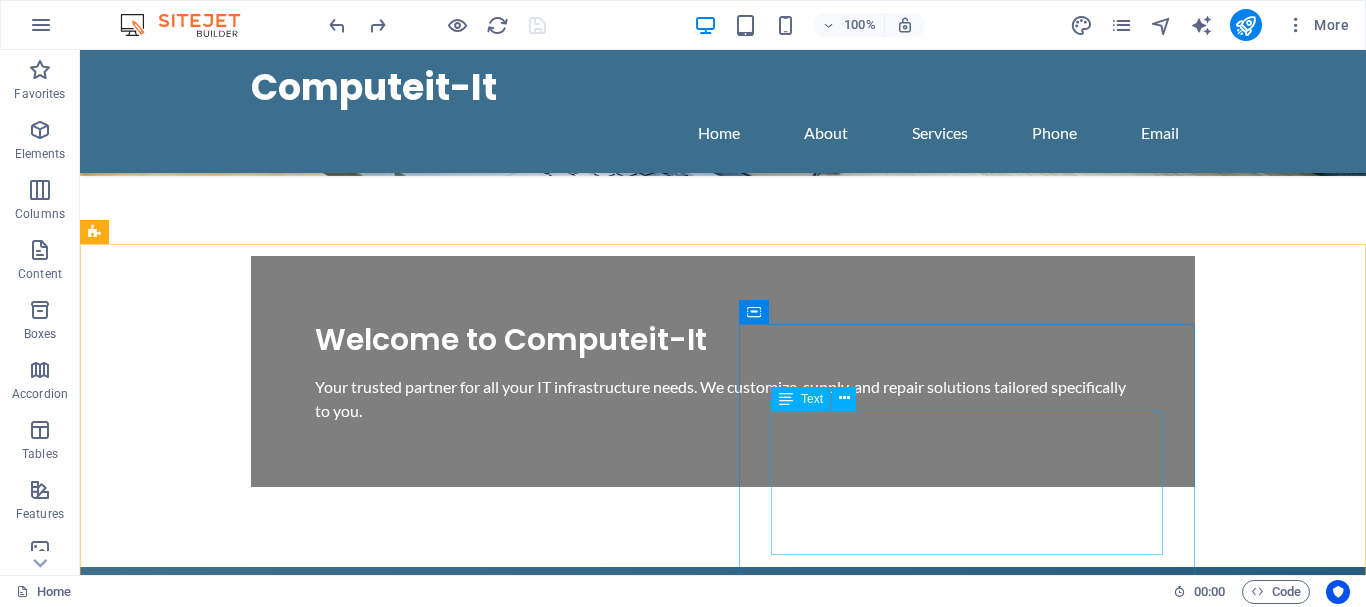 scroll, scrollTop: 102, scrollLeft: 0, axis: vertical 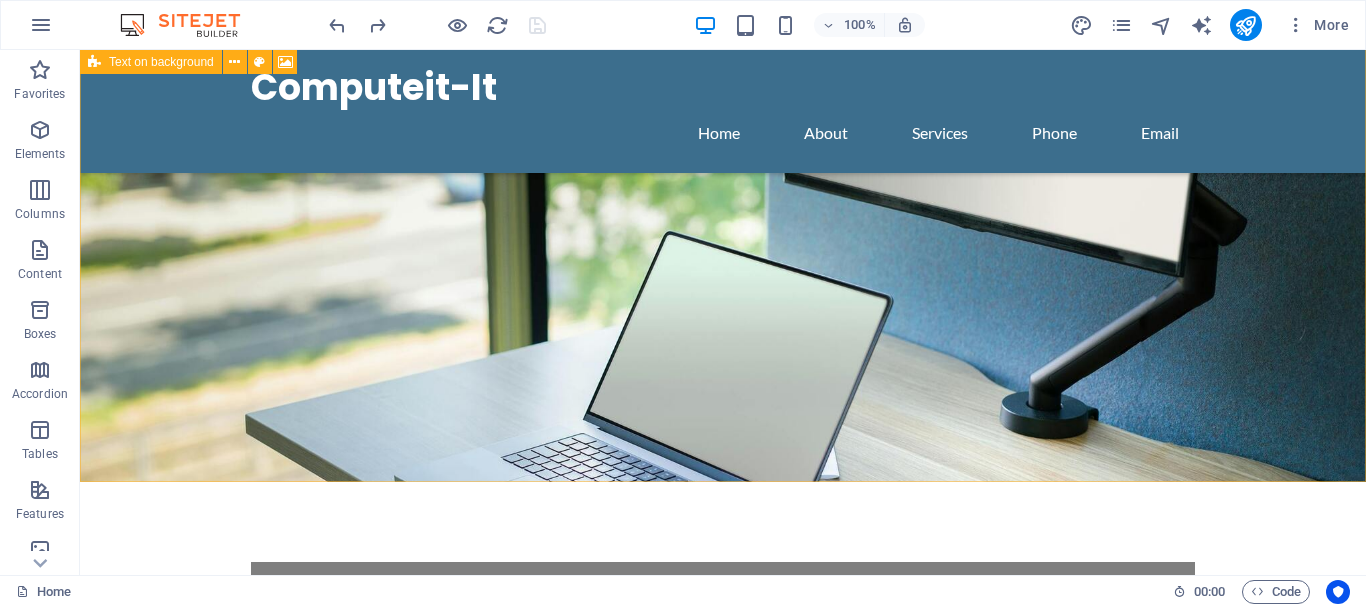 click on "Welcome to Computeit-It Your trusted partner for all your IT infrastructure needs. We customize, supply, and repair solutions tailored specifically to you." at bounding box center (723, 410) 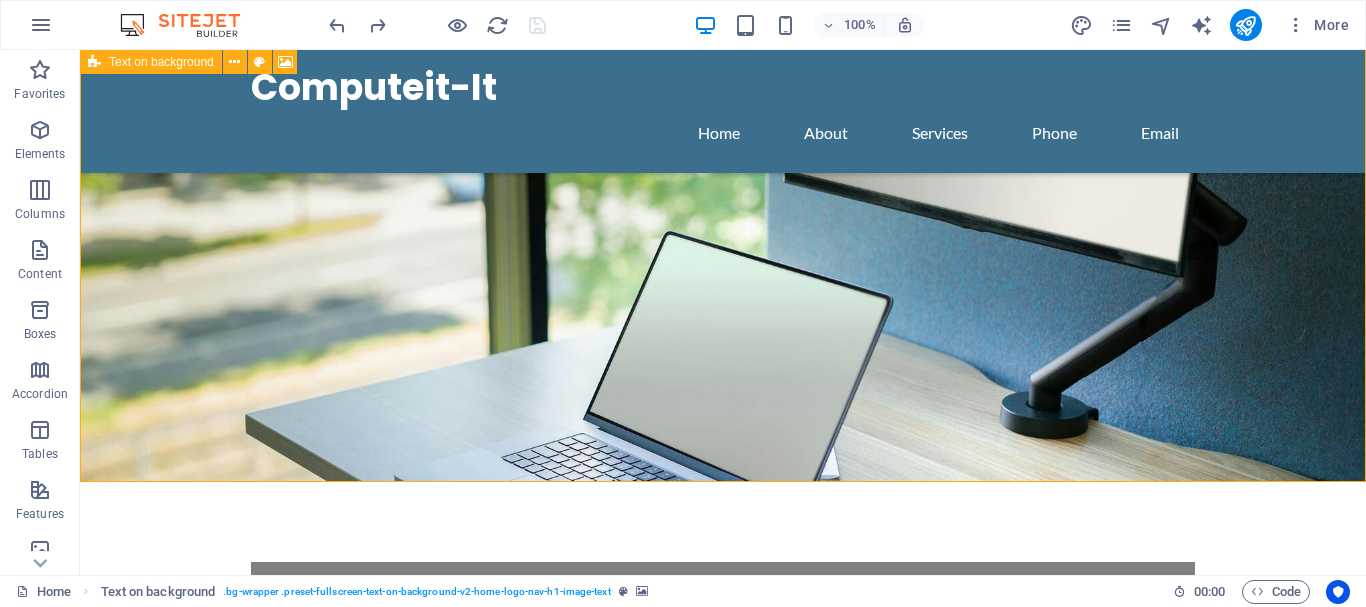 click on "Welcome to Computeit-It Your trusted partner for all your IT infrastructure needs. We customize, supply, and repair solutions tailored specifically to you." at bounding box center [723, 410] 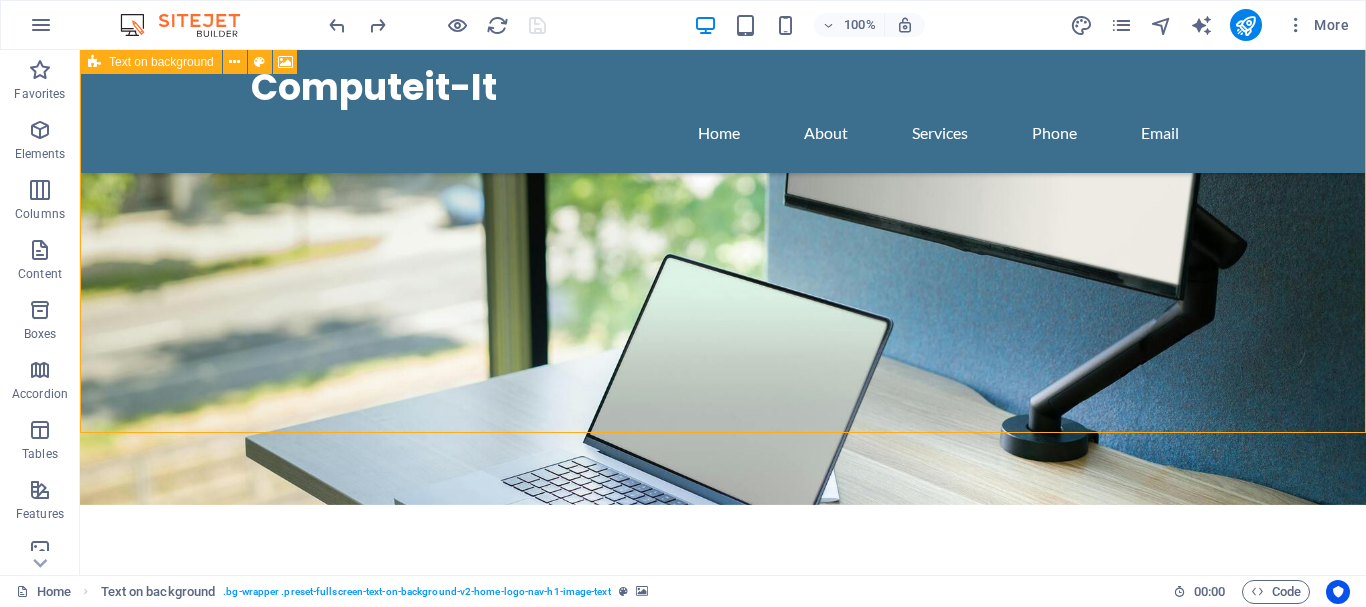 scroll, scrollTop: 306, scrollLeft: 0, axis: vertical 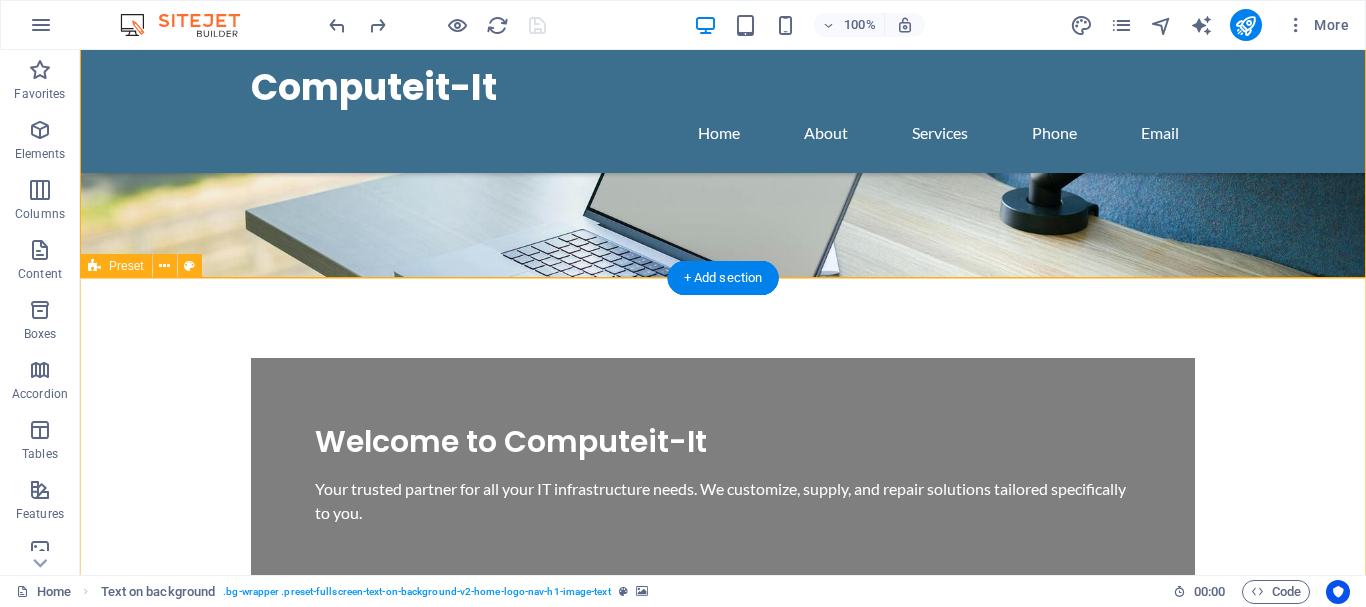 click on "Drop content here or  Add elements  Paste clipboard About Us At Computeit-It, we don't just supply IT solutions; we provide personalized advice and support, answering all your unique questions about technology. Our goal is to empower your business with the right tools and knowledge to thrive in an ever-evolving digital landscape. Learn More Our Services Repair and Support Services IT Infrastructure Advising Technical Consultation Infrastructure Management Network Solutions" at bounding box center (723, 1529) 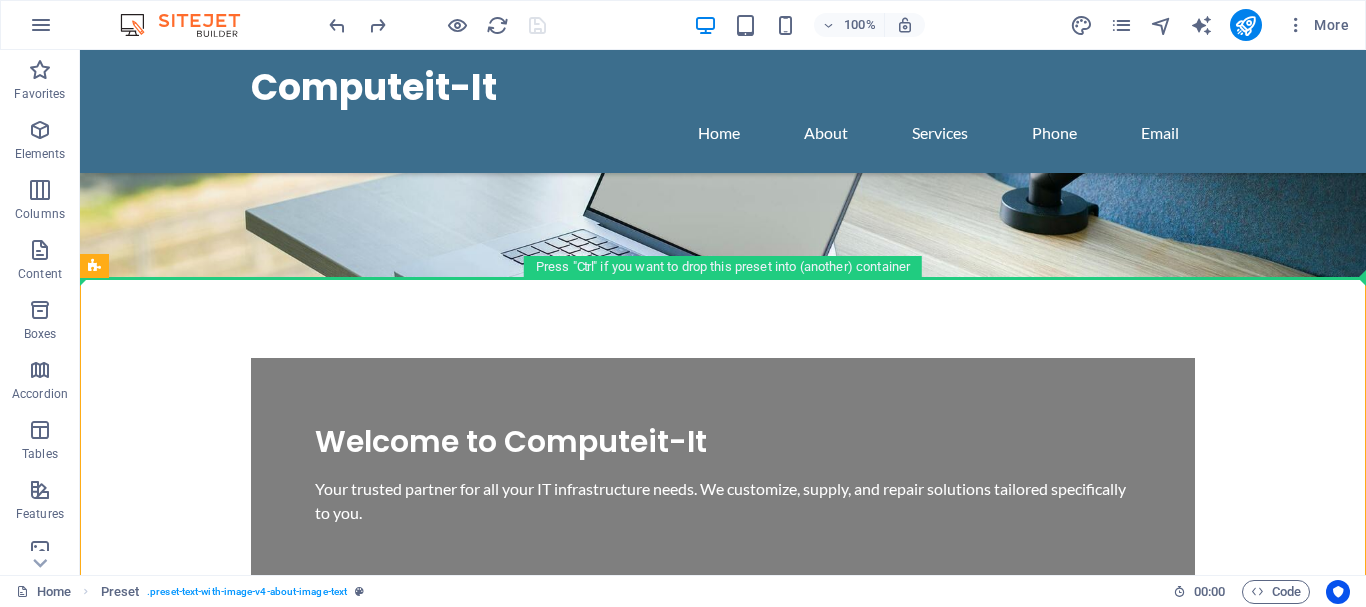 drag, startPoint x: 172, startPoint y: 323, endPoint x: 164, endPoint y: 210, distance: 113.28283 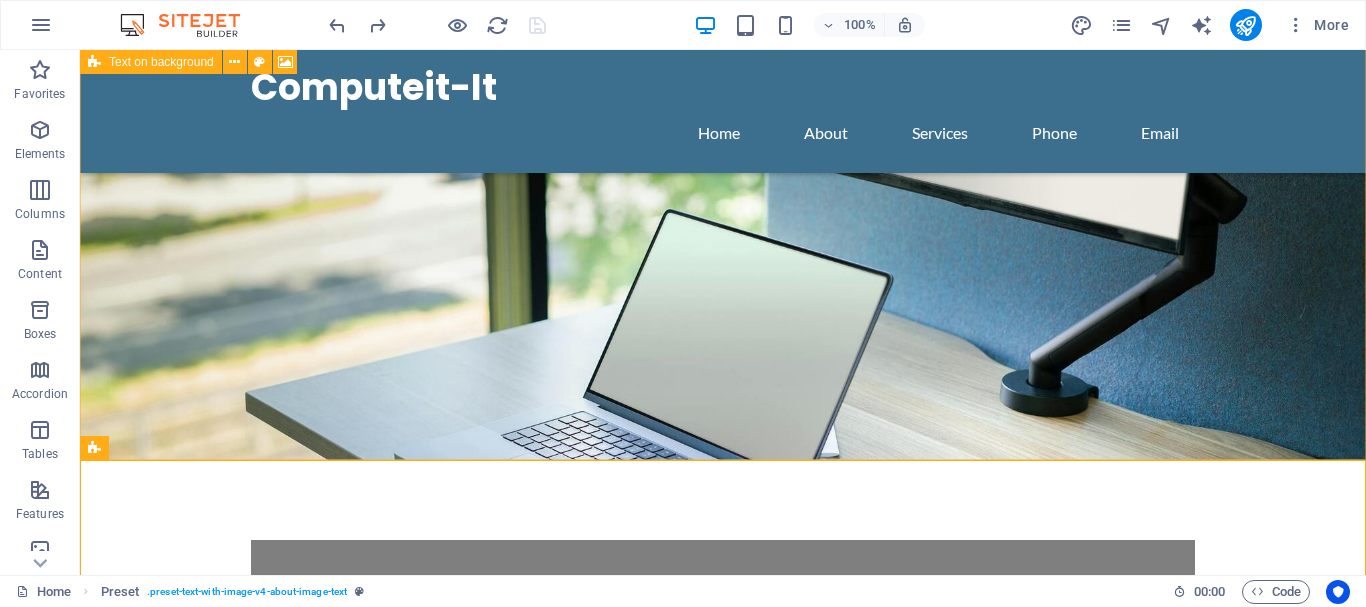 scroll, scrollTop: 0, scrollLeft: 0, axis: both 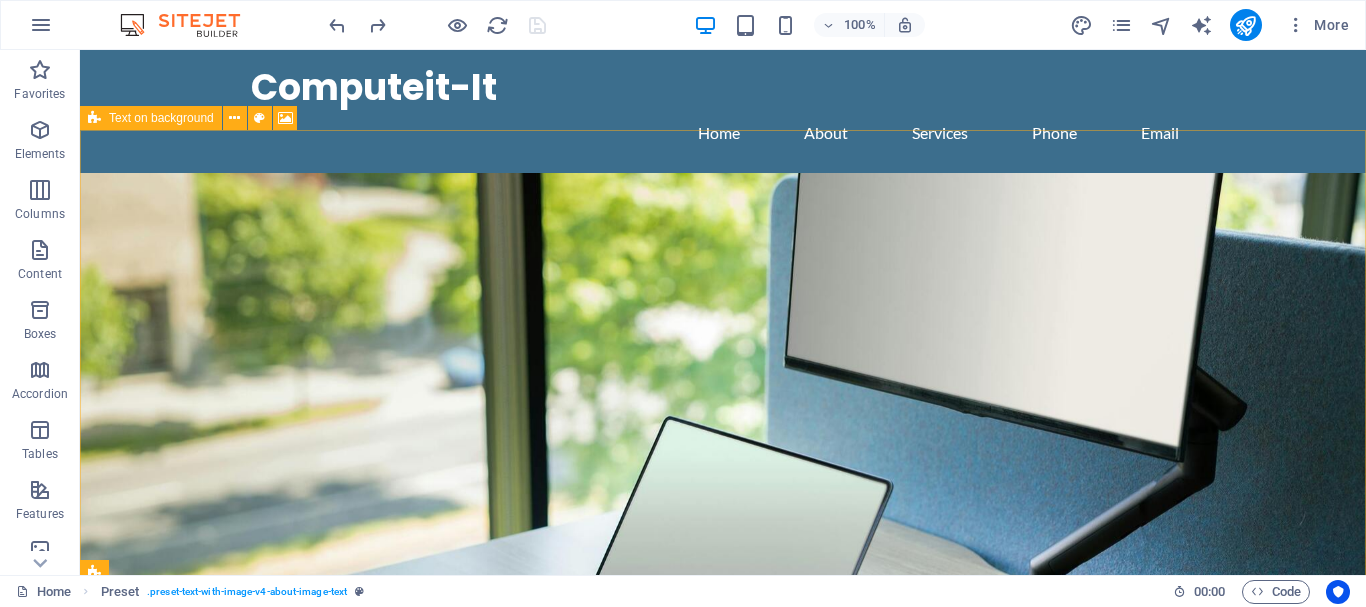 click at bounding box center [723, 440] 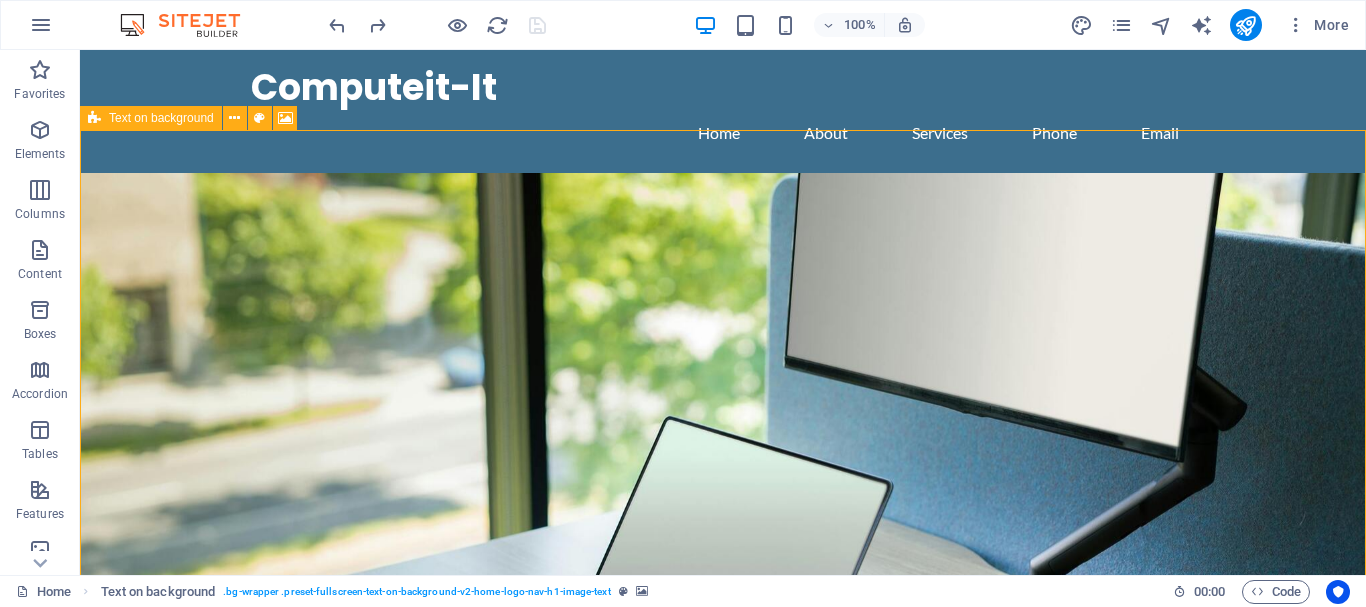 drag, startPoint x: 745, startPoint y: 300, endPoint x: 744, endPoint y: 469, distance: 169.00296 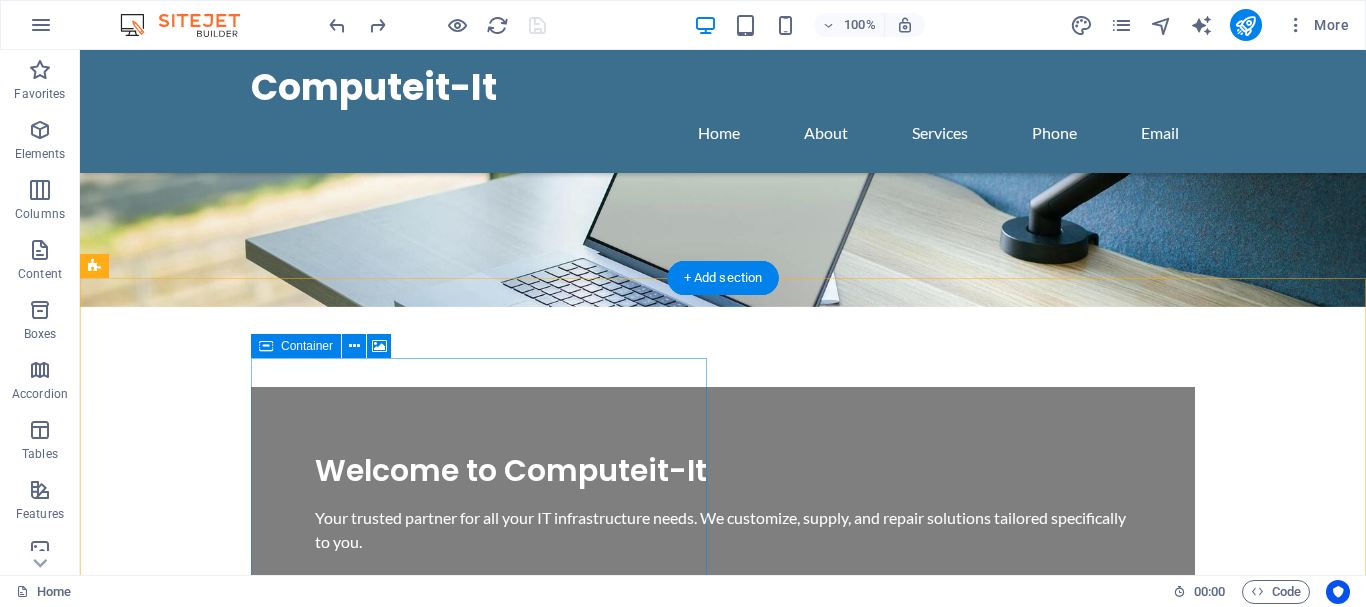 scroll, scrollTop: 306, scrollLeft: 0, axis: vertical 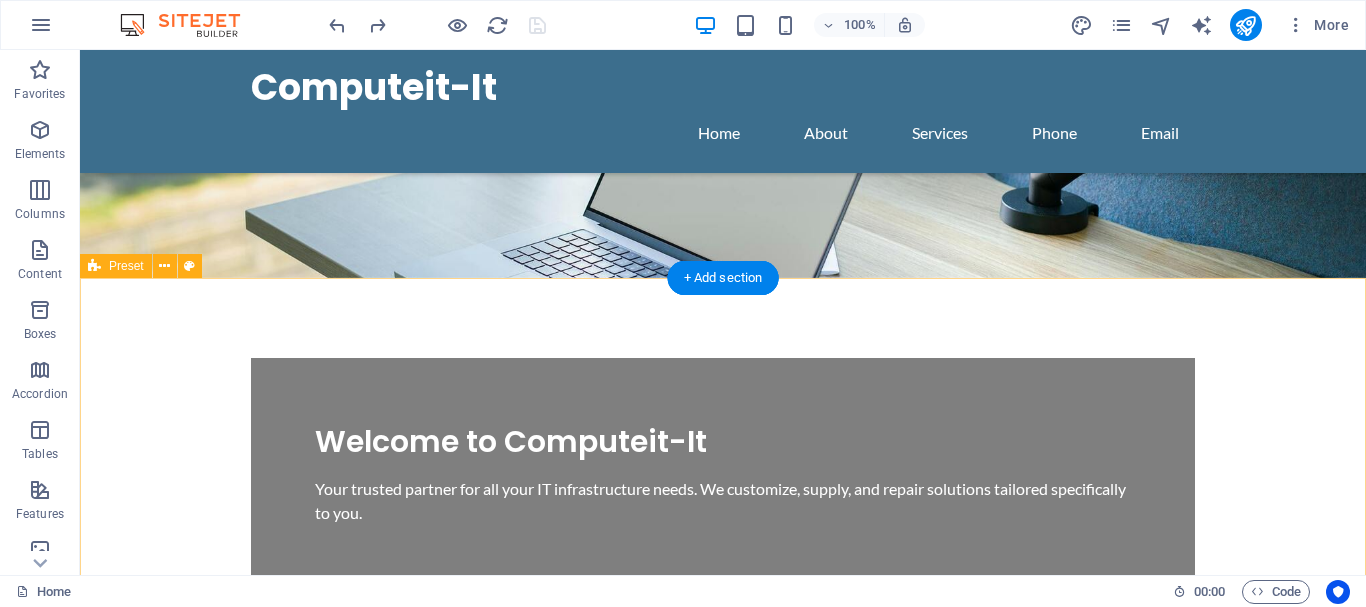 click on "Drop content here or  Add elements  Paste clipboard About Us At Computeit-It, we don't just supply IT solutions; we provide personalized advice and support, answering all your unique questions about technology. Our goal is to empower your business with the right tools and knowledge to thrive in an ever-evolving digital landscape. Learn More Our Services Repair and Support Services IT Infrastructure Advising Technical Consultation Infrastructure Management Network Solutions" at bounding box center [723, 1529] 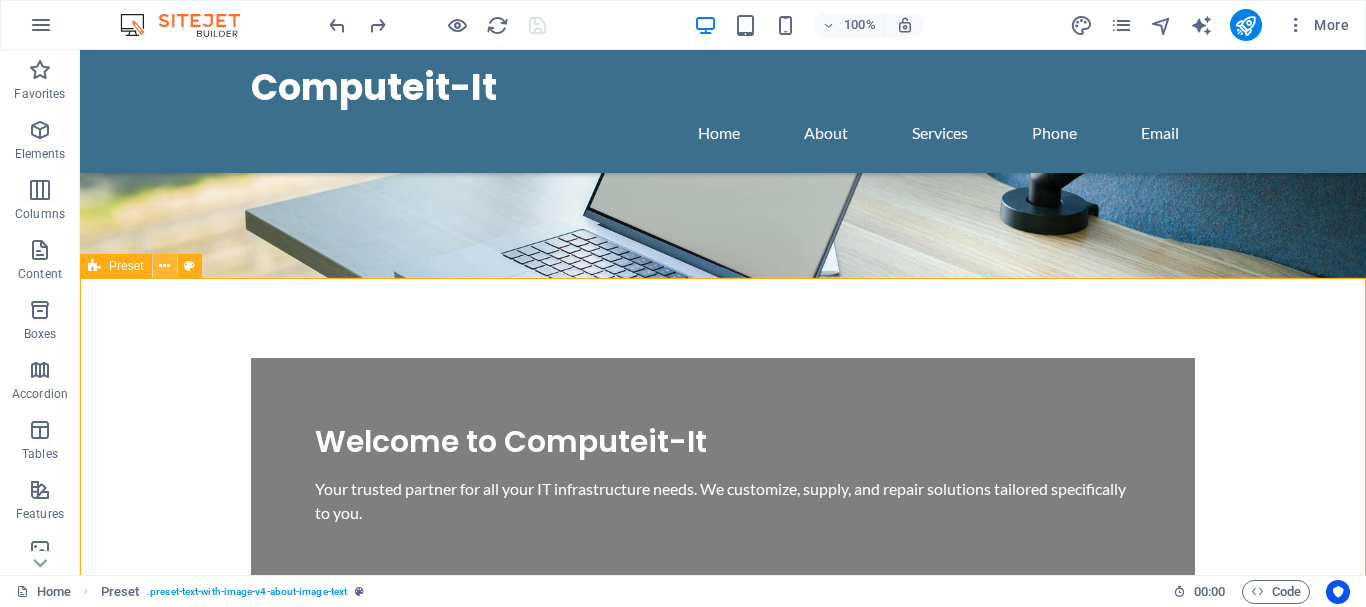 click at bounding box center [164, 266] 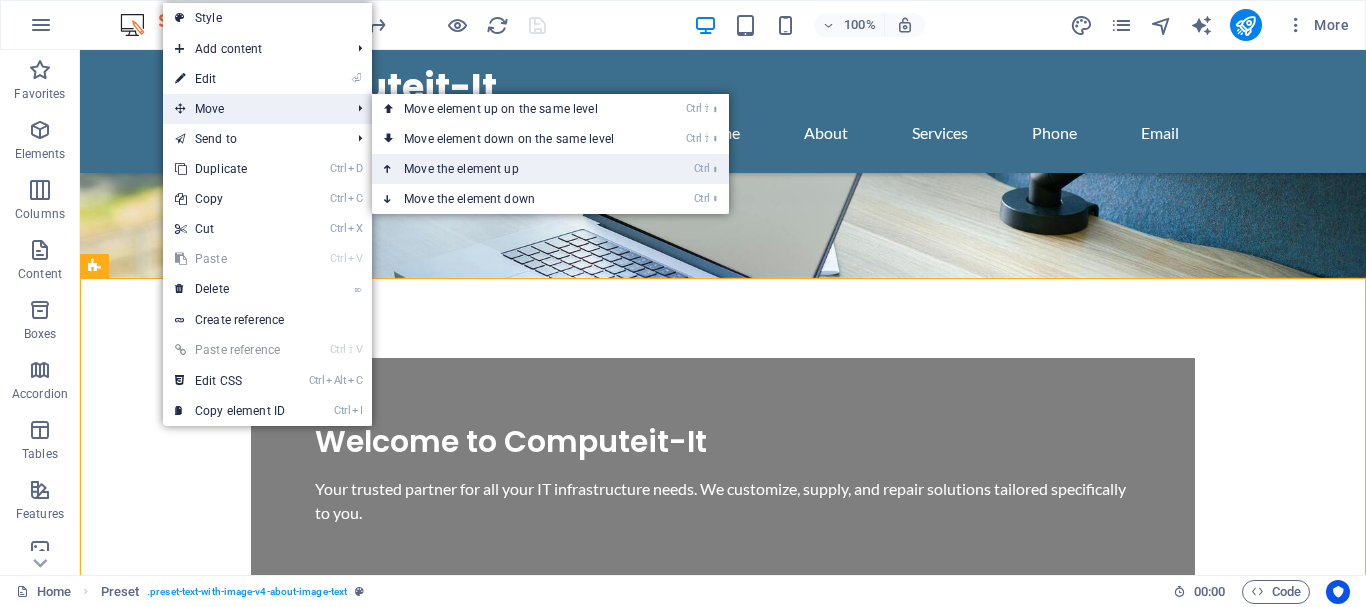 click on "Ctrl ⬆  Move the element up" at bounding box center (513, 169) 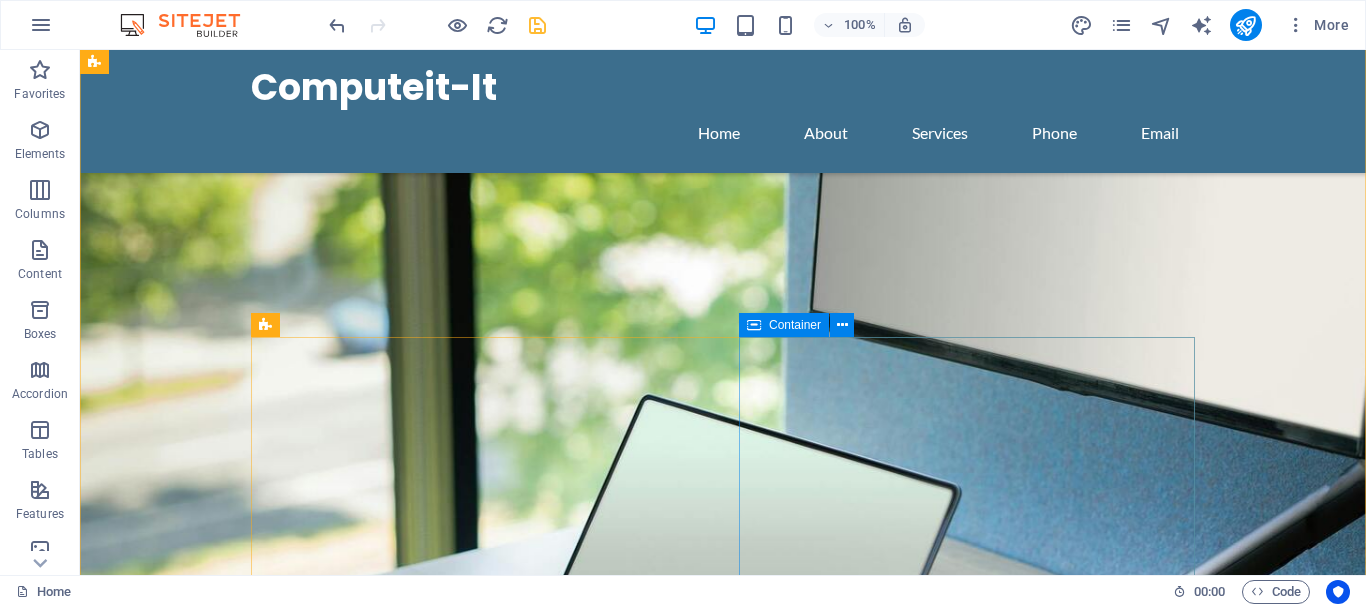 scroll, scrollTop: 306, scrollLeft: 0, axis: vertical 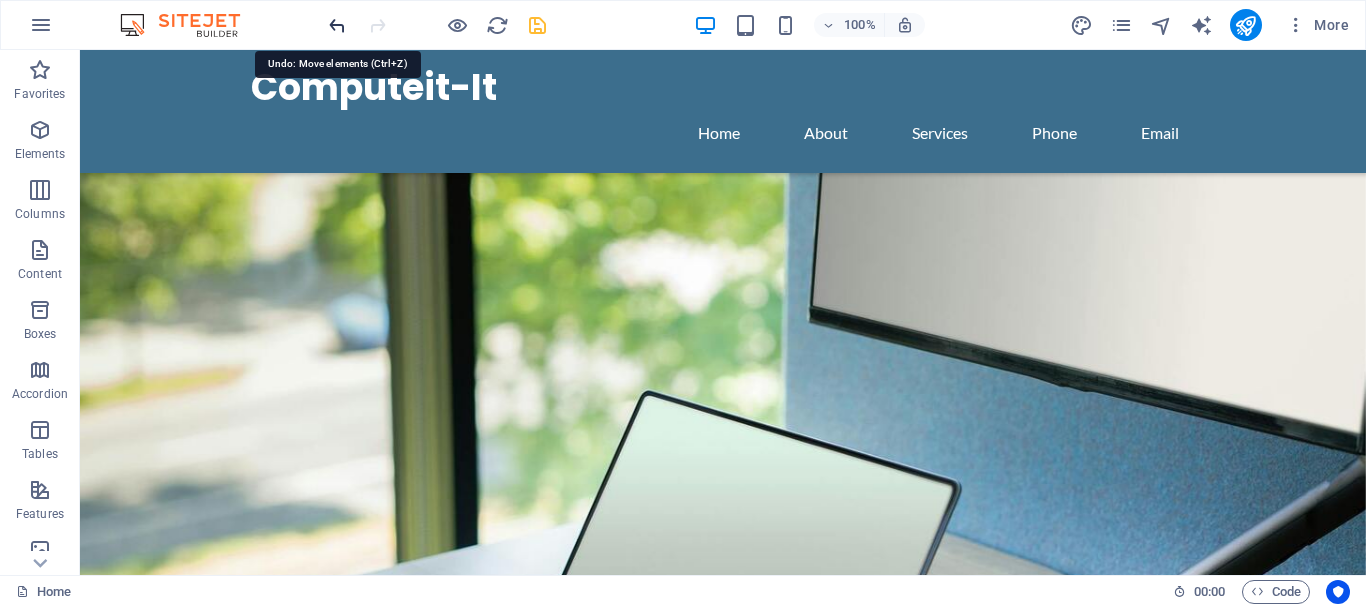 click at bounding box center (337, 25) 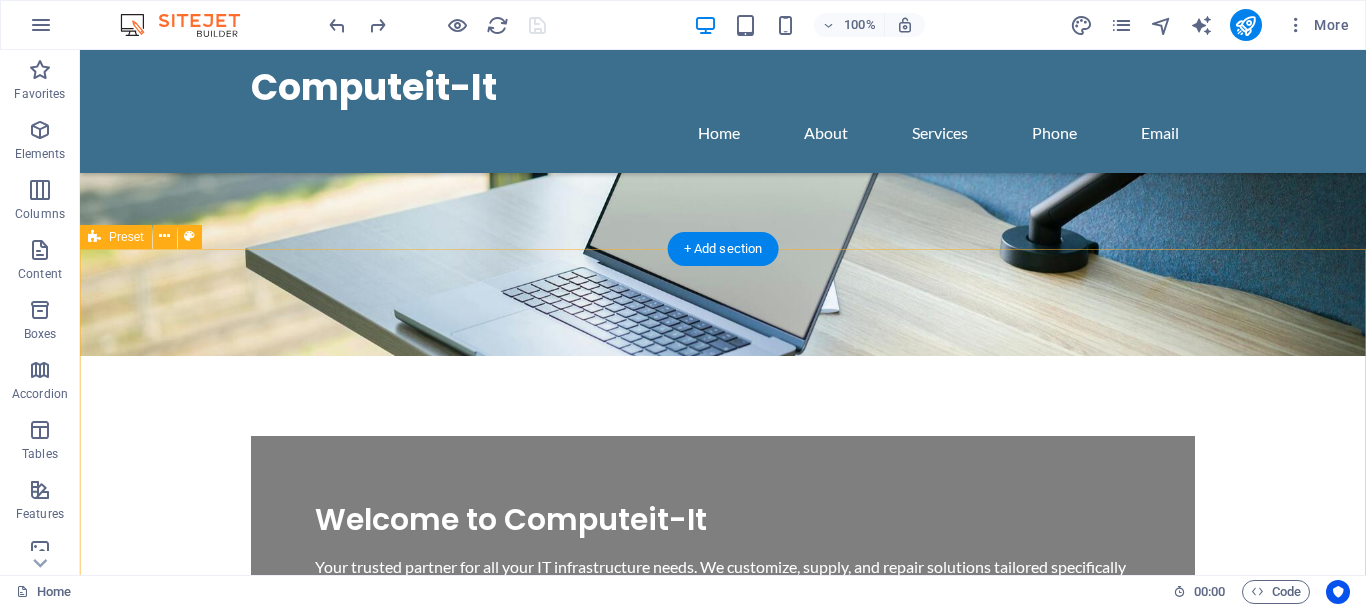scroll, scrollTop: 306, scrollLeft: 0, axis: vertical 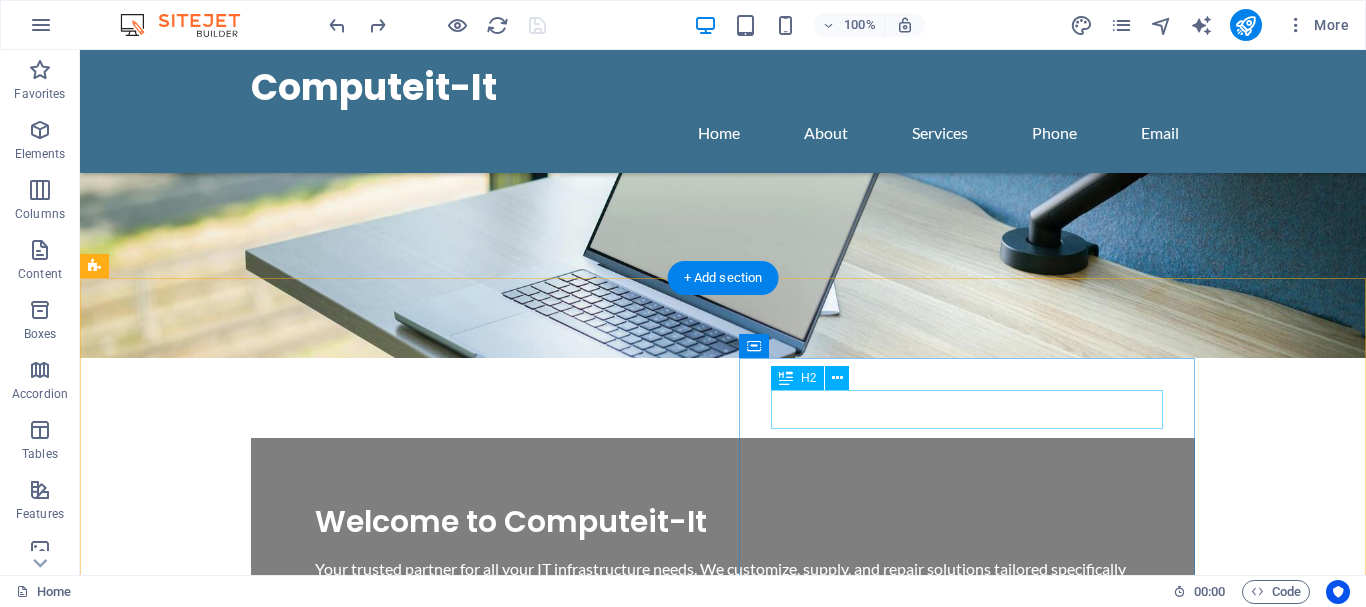 click on "About Us" at bounding box center [568, 1359] 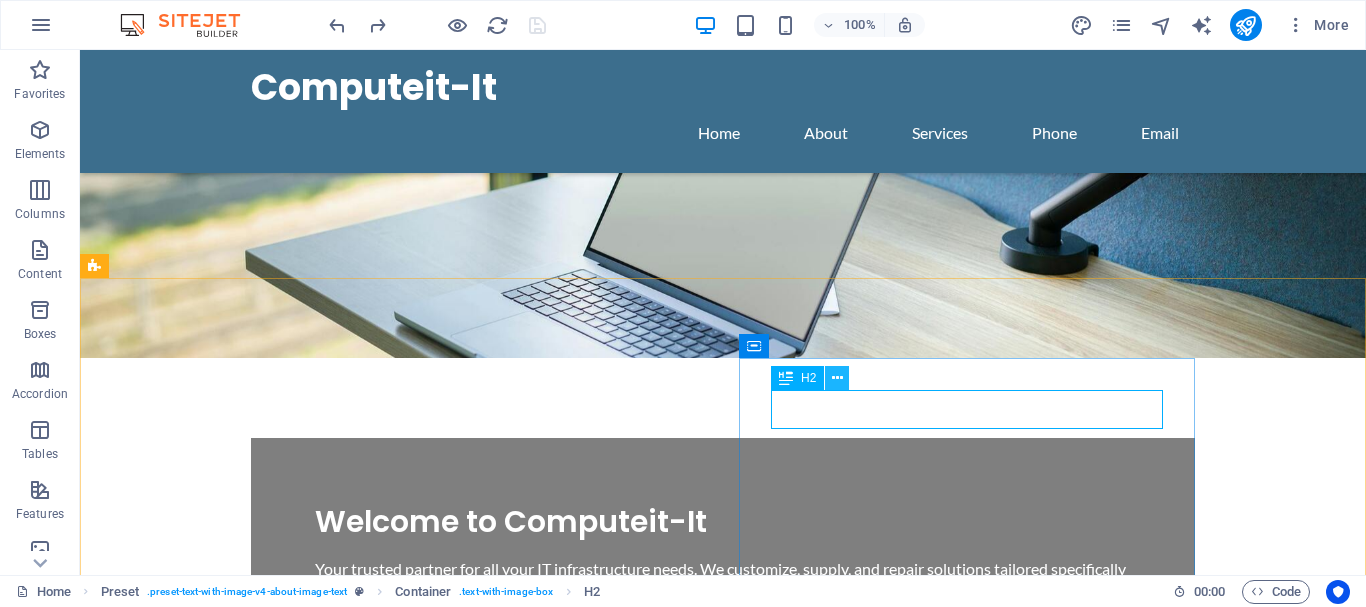 click at bounding box center (837, 378) 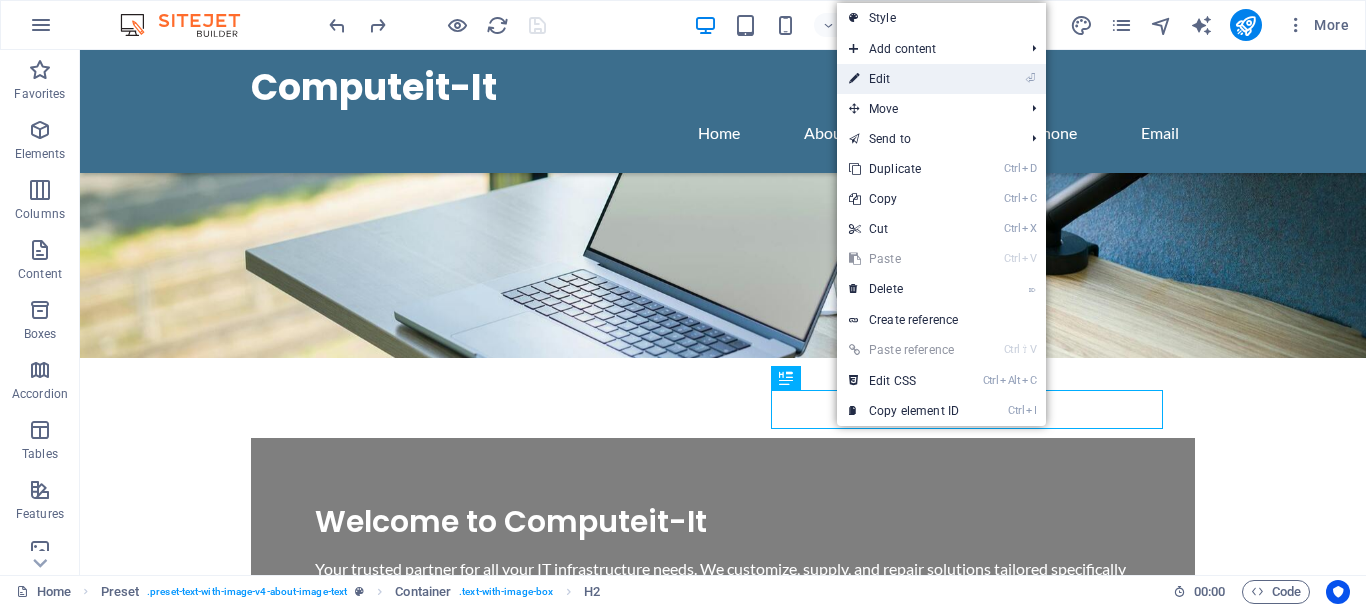 click on "⏎  Edit" at bounding box center (904, 79) 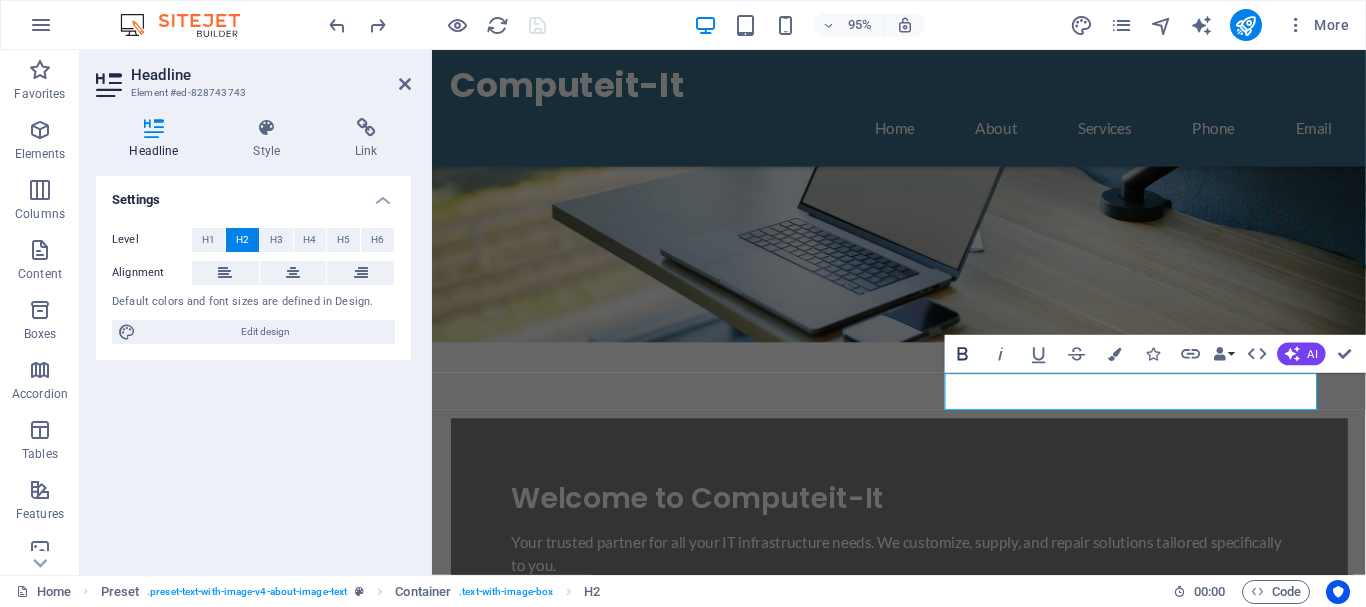 click 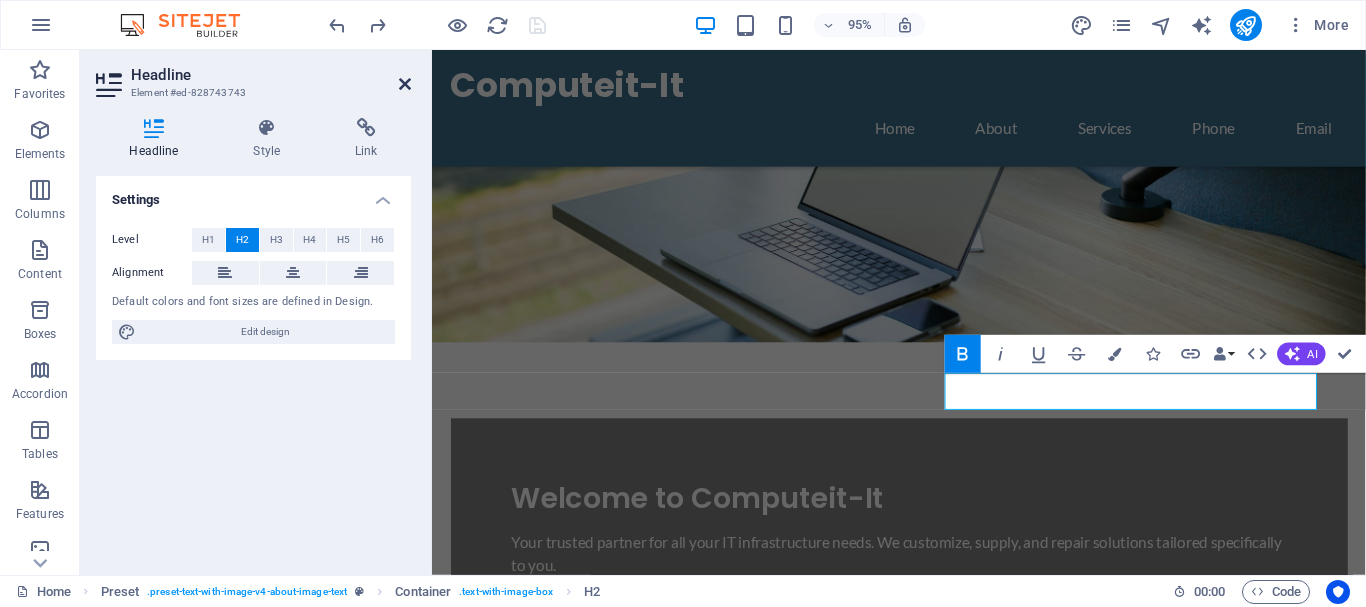 click at bounding box center [405, 84] 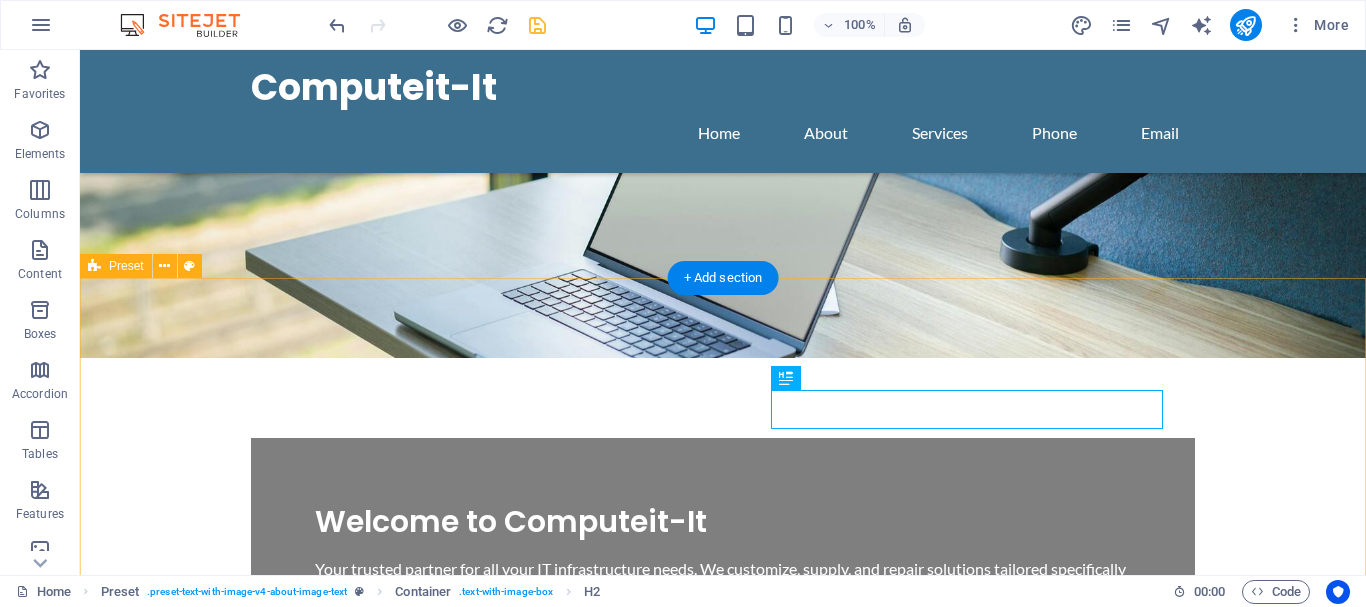click on "Drop content here or  Add elements  Paste clipboard About Us At Computeit-It, we don't just supply IT solutions; we provide personalized advice and support, answering all your unique questions about technology. Our goal is to empower your business with the right tools and knowledge to thrive in an ever-evolving digital landscape. Learn More Our Services Repair and Support Services IT Infrastructure Advising Technical Consultation Infrastructure Management Network Solutions" at bounding box center (723, 1609) 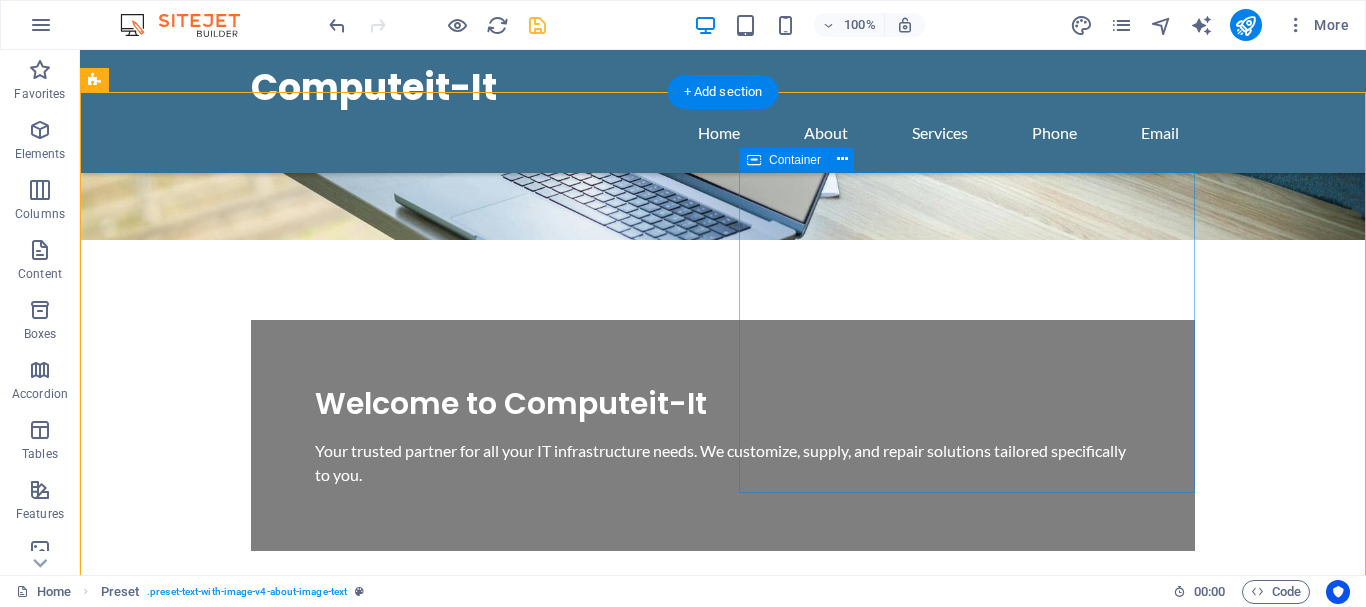 scroll, scrollTop: 510, scrollLeft: 0, axis: vertical 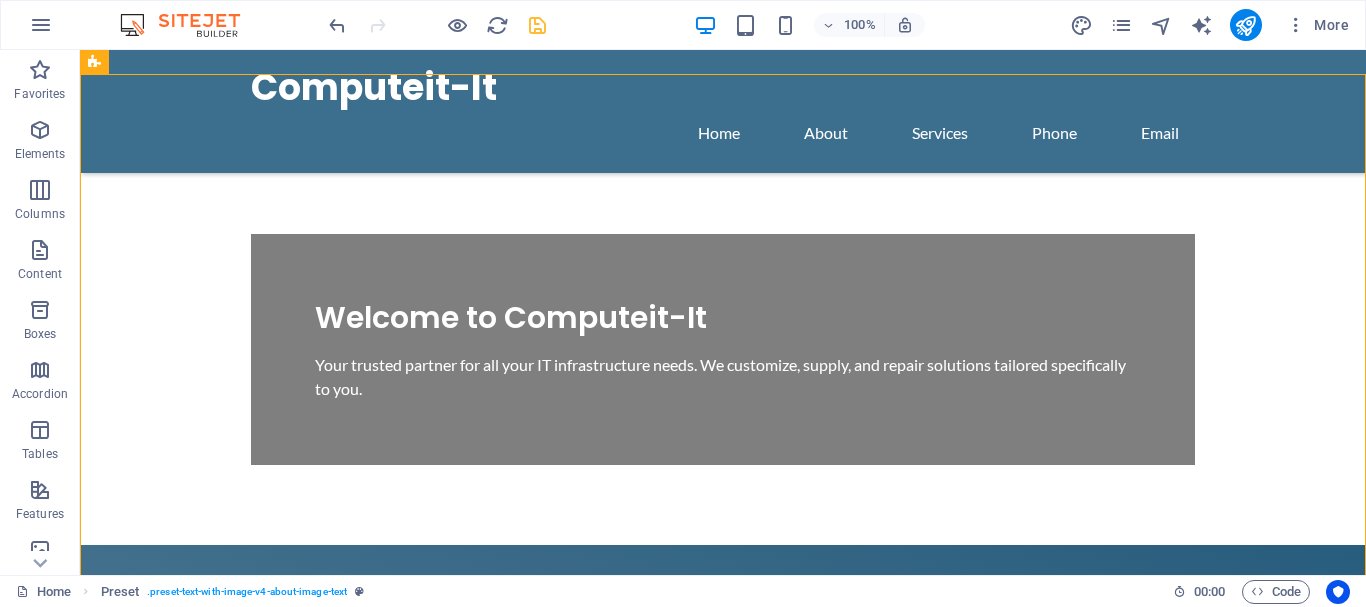 click at bounding box center [568, 785] 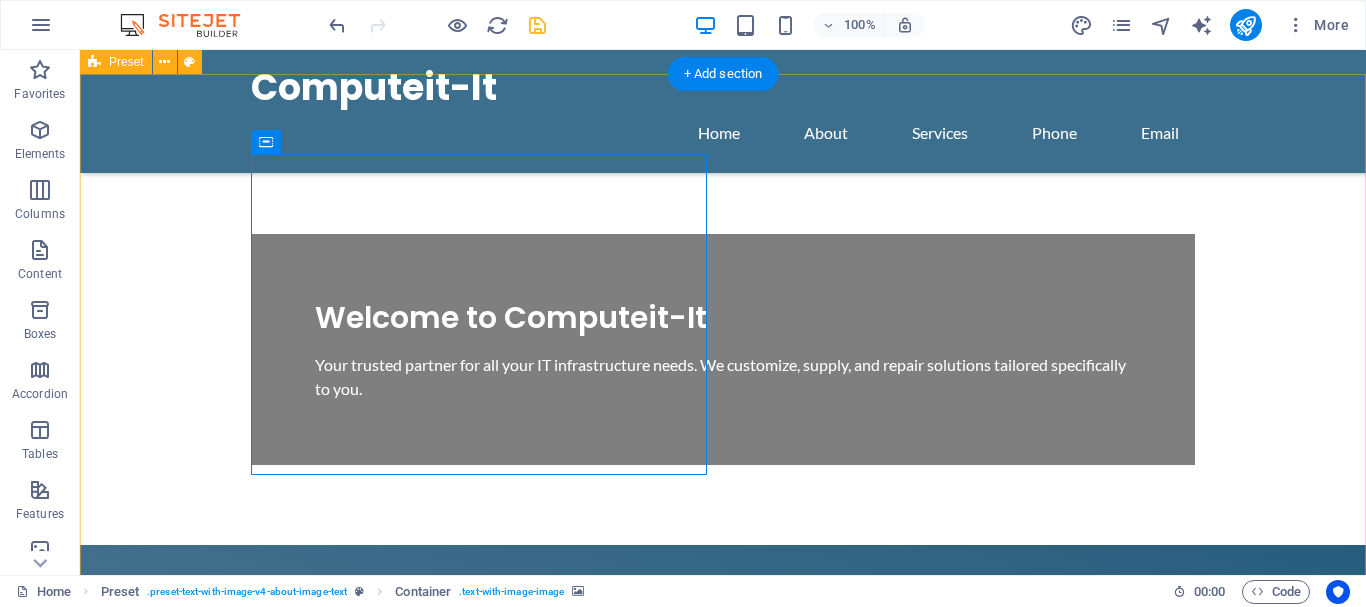 click on "Drop content here or  Add elements  Paste clipboard About Us At Computeit-It, we don't just supply IT solutions; we provide personalized advice and support, answering all your unique questions about technology. Our goal is to empower your business with the right tools and knowledge to thrive in an ever-evolving digital landscape. Learn More Our Services Repair and Support Services IT Infrastructure Advising Technical Consultation Infrastructure Management Network Solutions" at bounding box center (723, 1405) 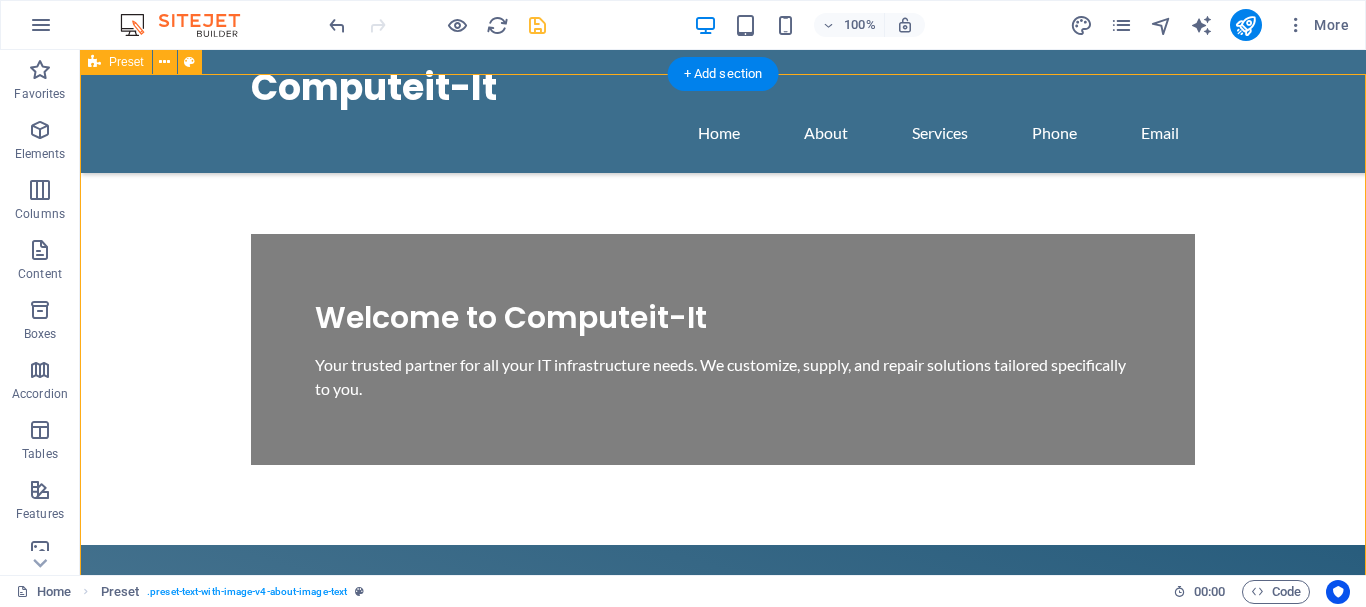 click at bounding box center (568, 785) 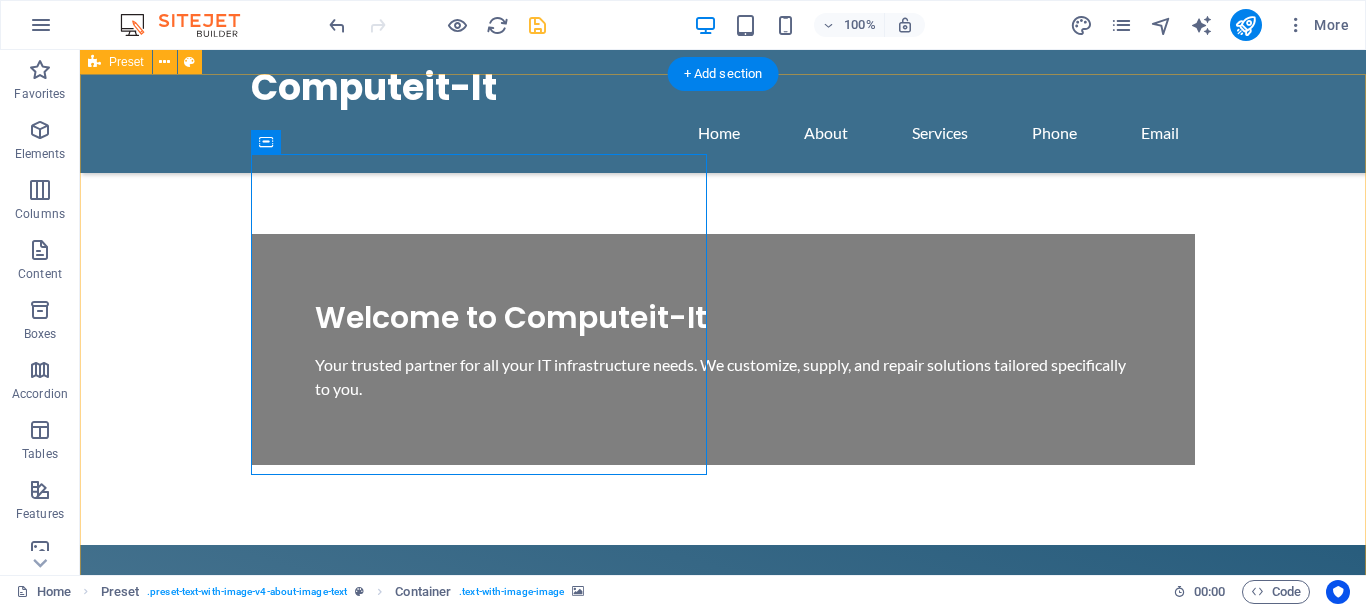 drag, startPoint x: 550, startPoint y: 367, endPoint x: 188, endPoint y: 358, distance: 362.11185 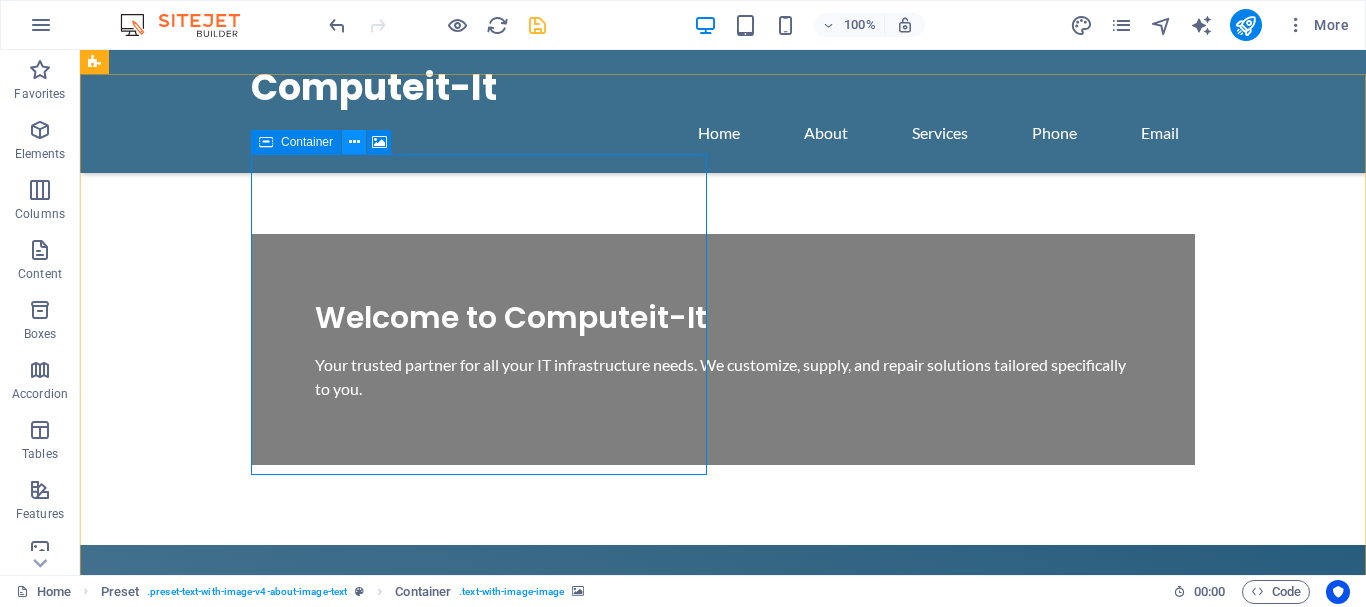 click at bounding box center (354, 142) 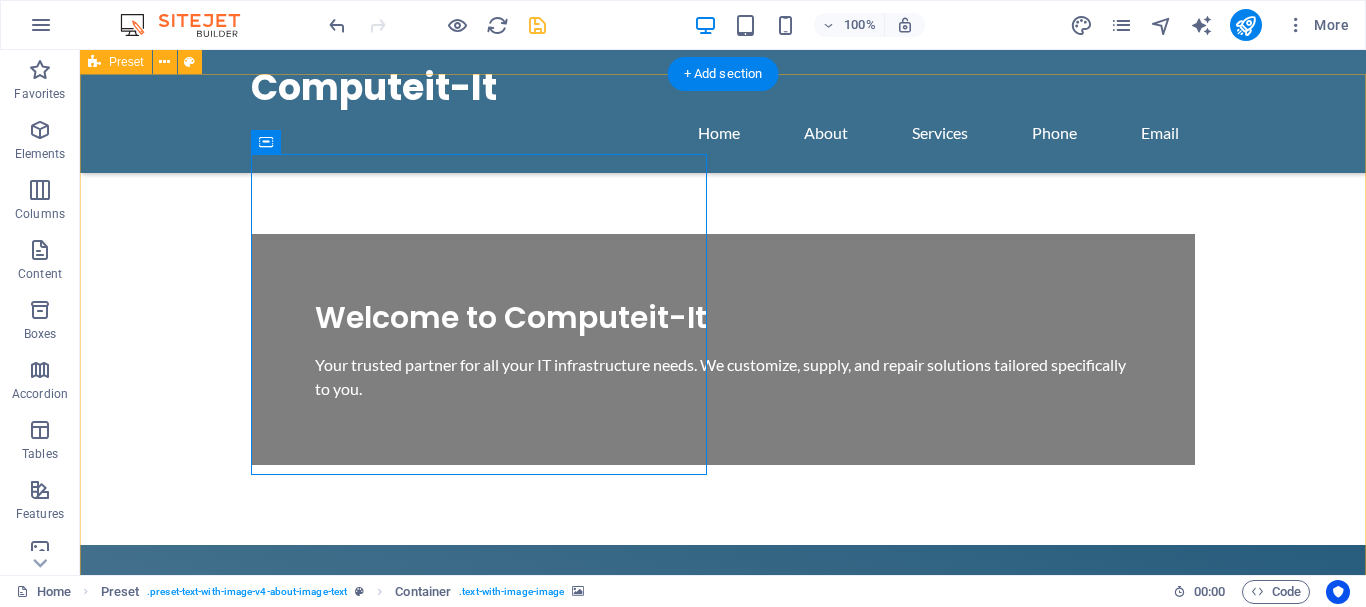 click on "Drop content here or  Add elements  Paste clipboard About Us At Computeit-It, we don't just supply IT solutions; we provide personalized advice and support, answering all your unique questions about technology. Our goal is to empower your business with the right tools and knowledge to thrive in an ever-evolving digital landscape. Learn More Our Services Repair and Support Services IT Infrastructure Advising Technical Consultation Infrastructure Management Network Solutions" at bounding box center (723, 1405) 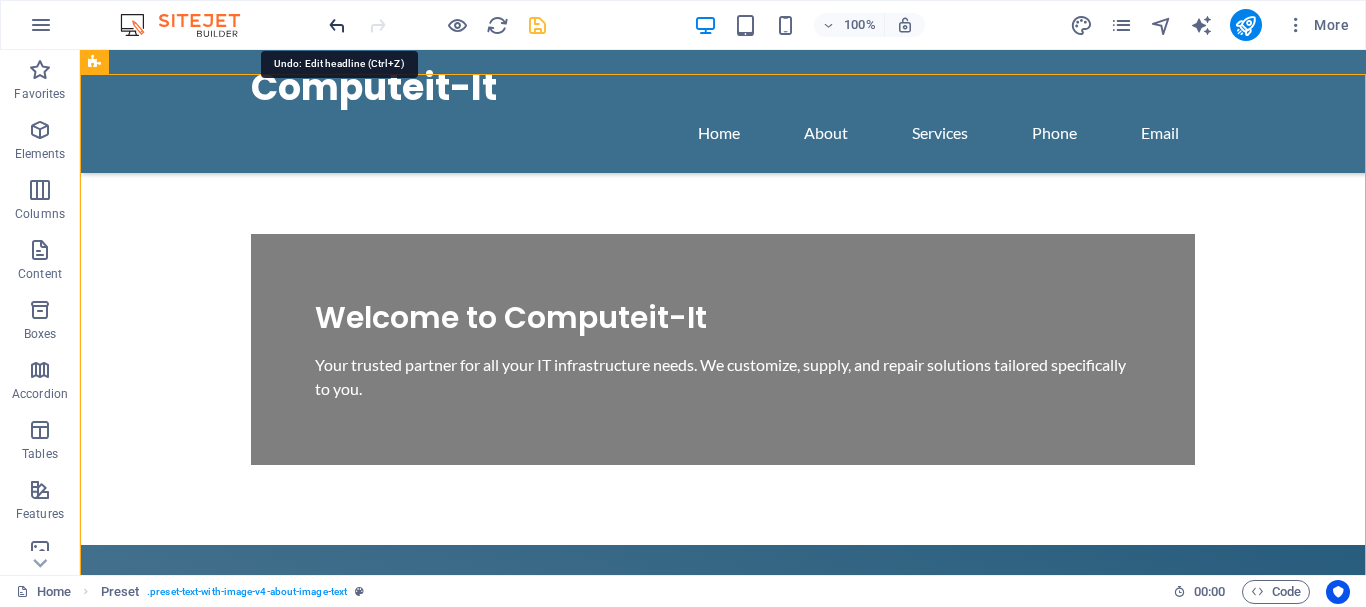 click at bounding box center [337, 25] 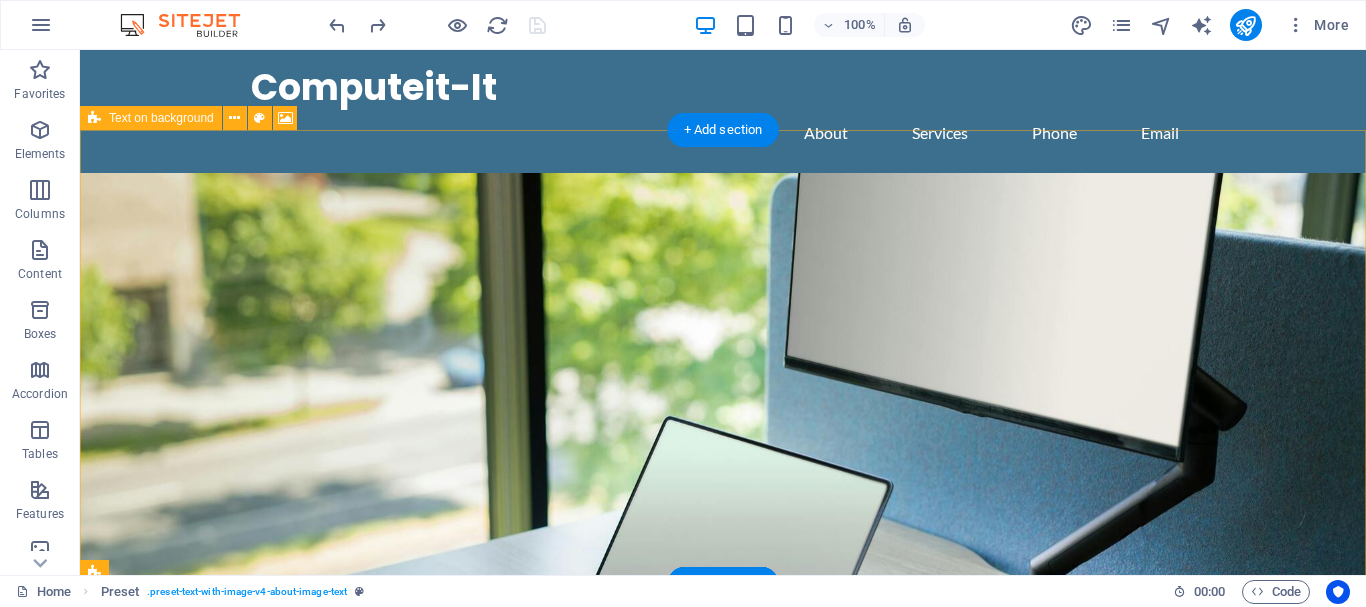 scroll, scrollTop: 510, scrollLeft: 0, axis: vertical 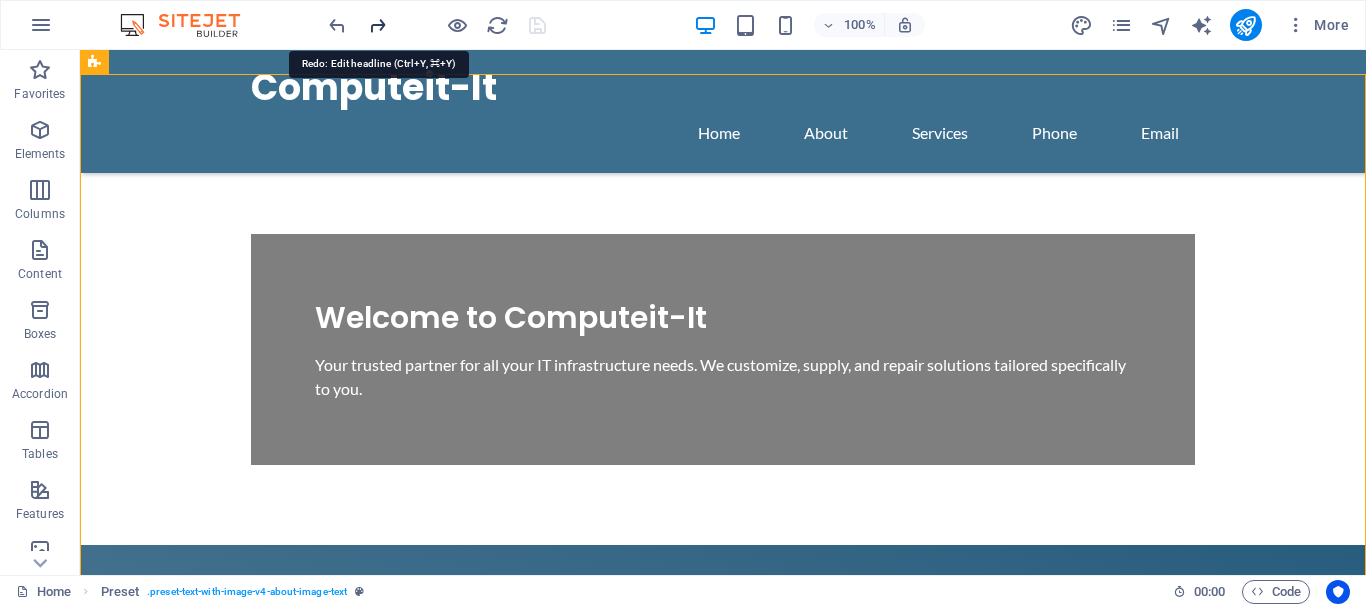 click at bounding box center (377, 25) 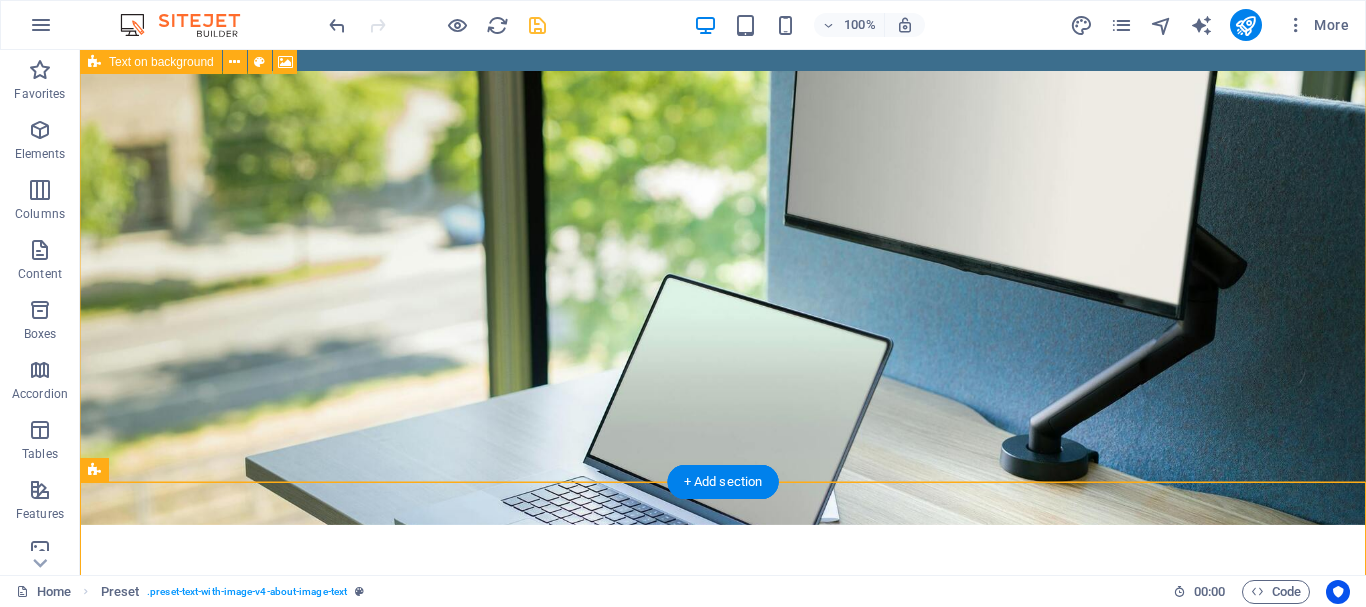scroll, scrollTop: 0, scrollLeft: 0, axis: both 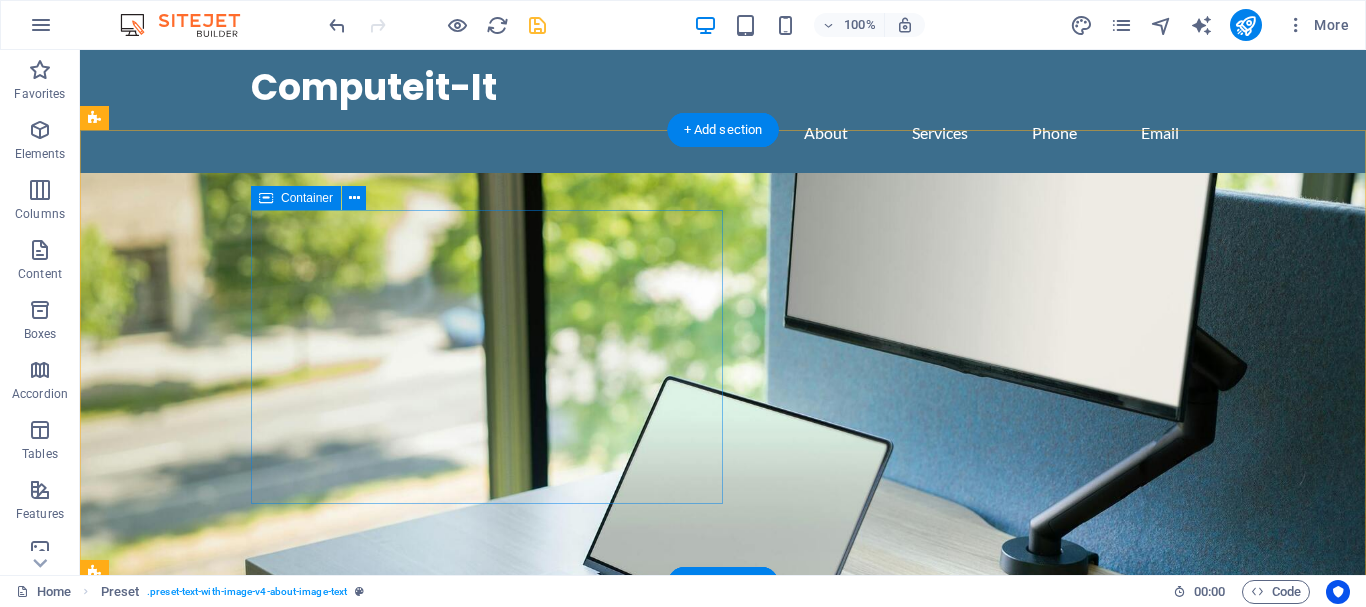 click on "Welcome to Computeit-It Your trusted partner for all your IT infrastructure needs. We customize, supply, and repair solutions tailored specifically to you." at bounding box center [723, 822] 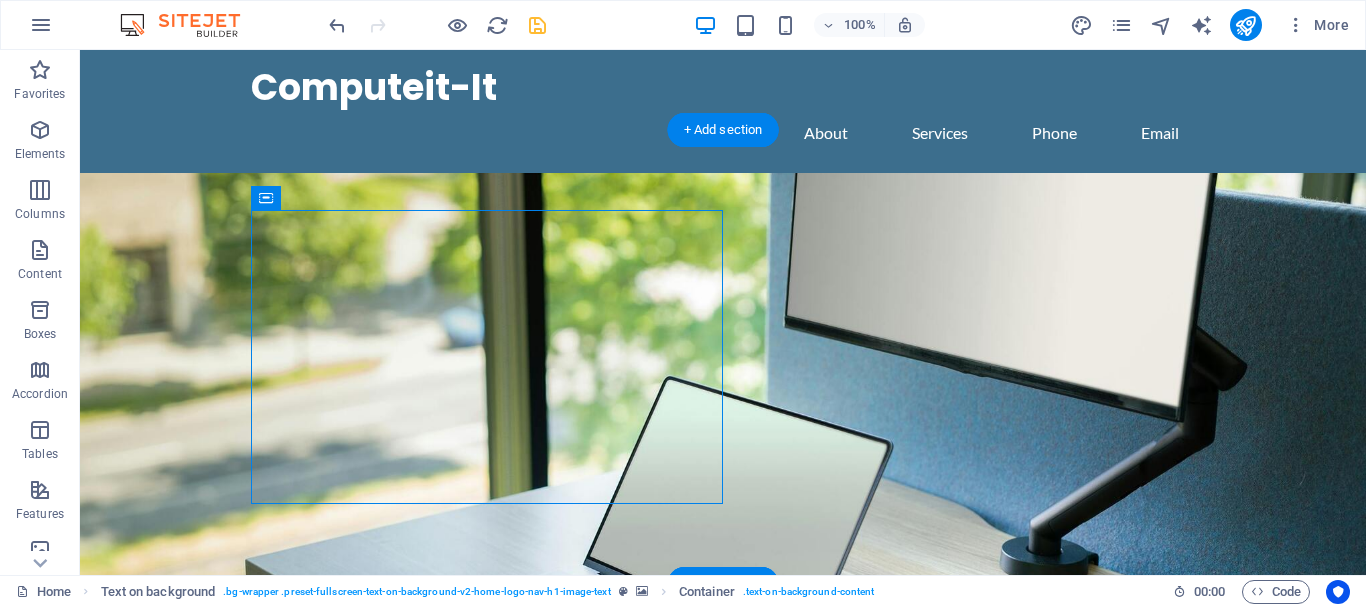 drag, startPoint x: 321, startPoint y: 241, endPoint x: 131, endPoint y: 232, distance: 190.21304 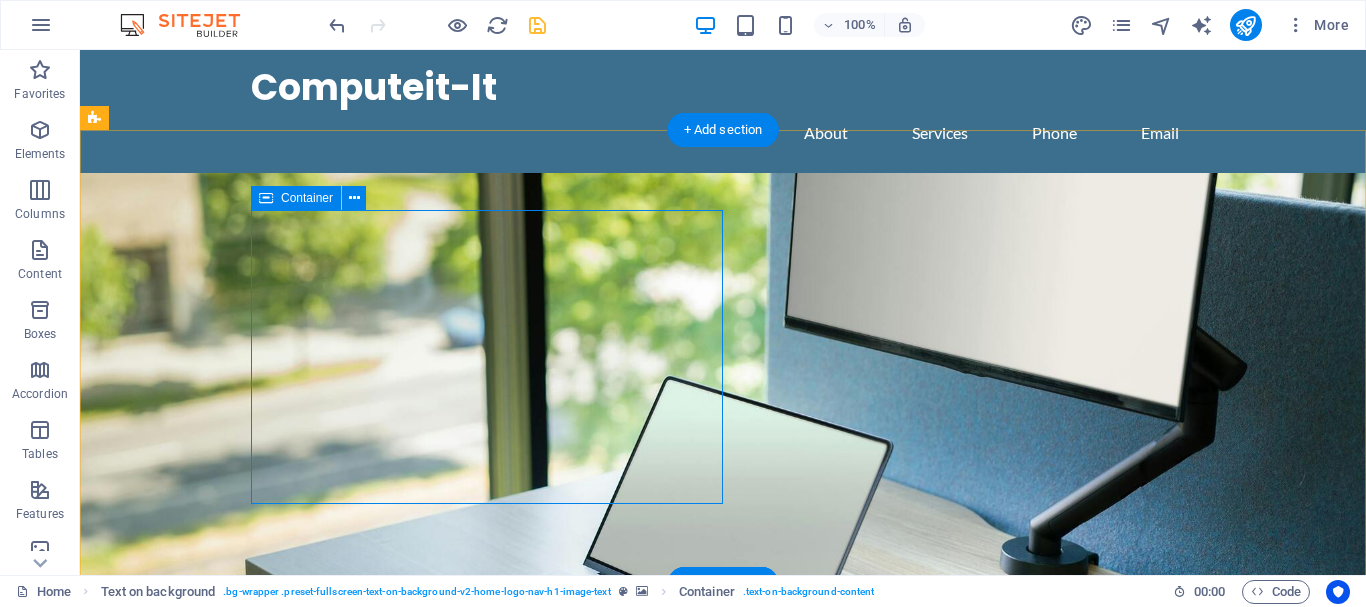 click on "Welcome to Computeit-It Your trusted partner for all your IT infrastructure needs. We customize, supply, and repair solutions tailored specifically to you." at bounding box center (723, 822) 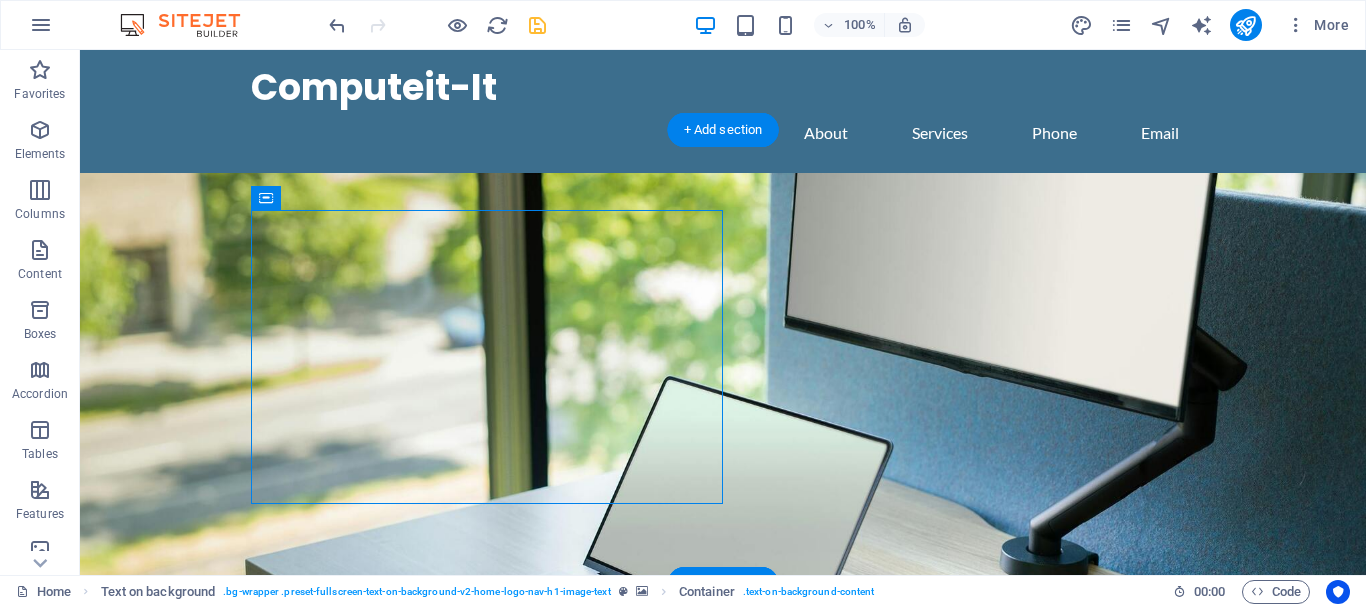 drag, startPoint x: 352, startPoint y: 249, endPoint x: 134, endPoint y: 148, distance: 240.26027 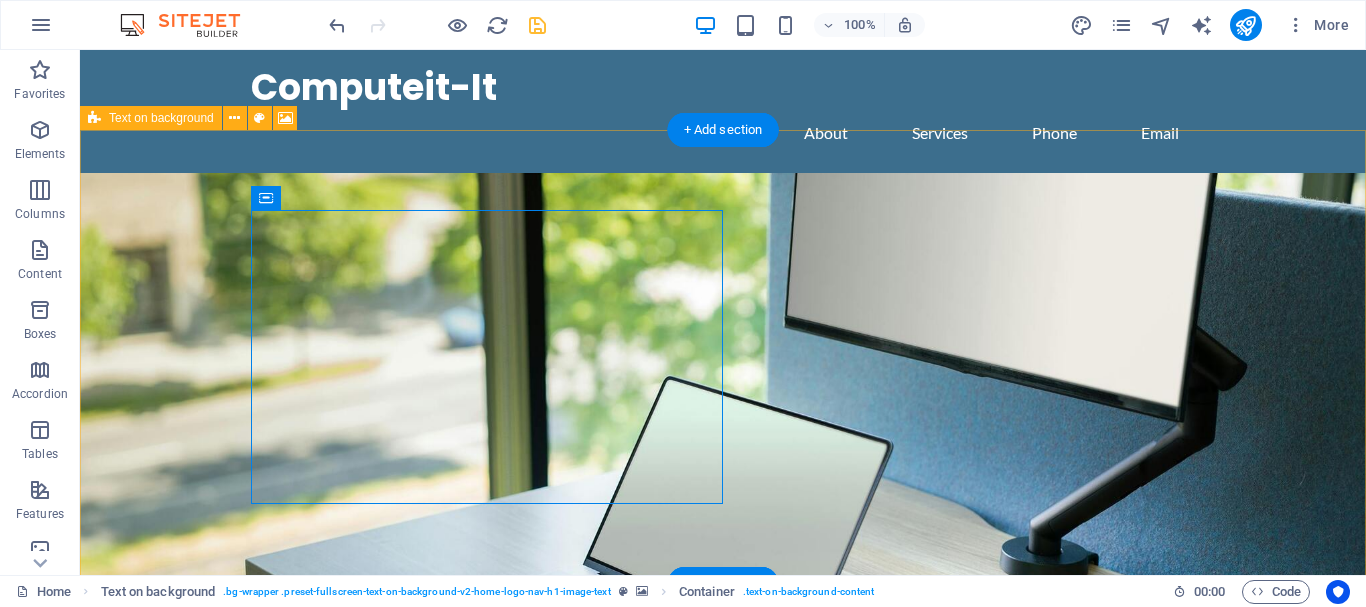 click at bounding box center (723, 400) 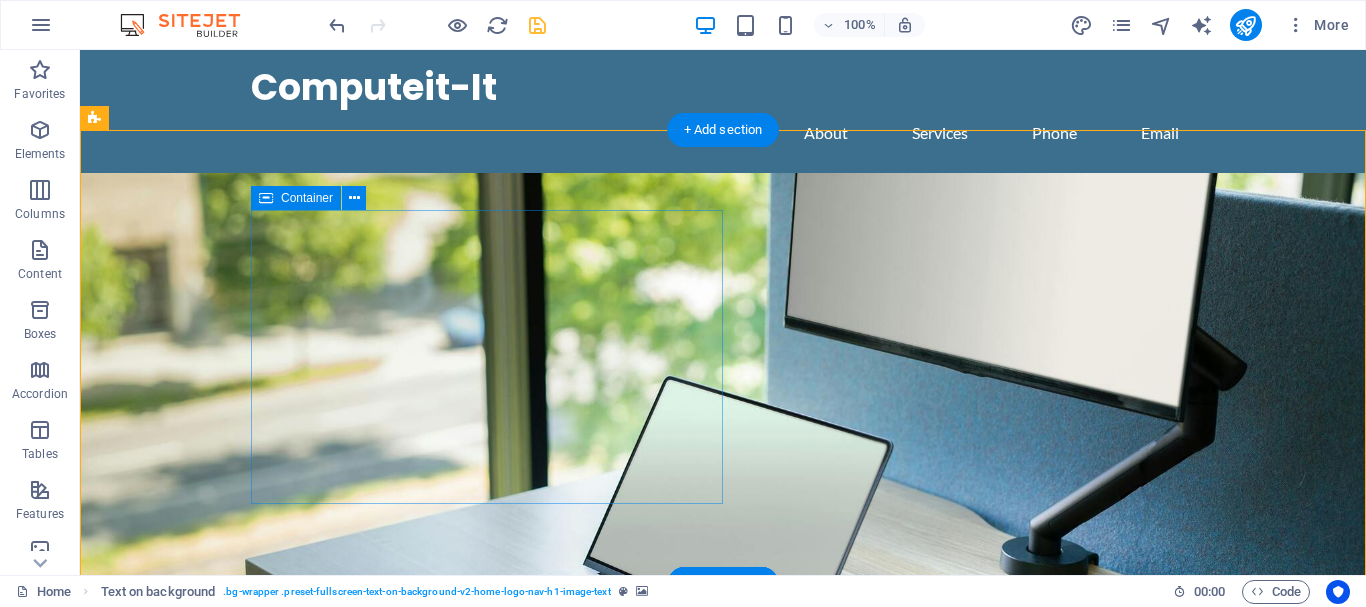 click on "Welcome to Computeit-It Your trusted partner for all your IT infrastructure needs. We customize, supply, and repair solutions tailored specifically to you." at bounding box center [723, 822] 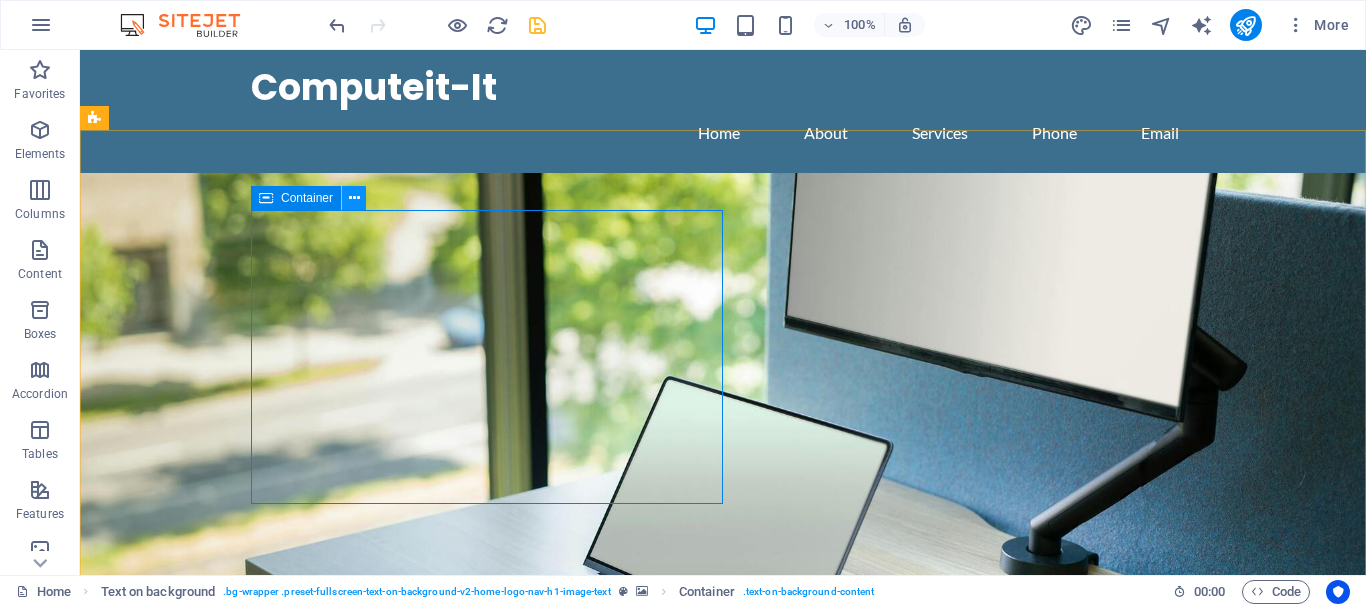 click at bounding box center [354, 198] 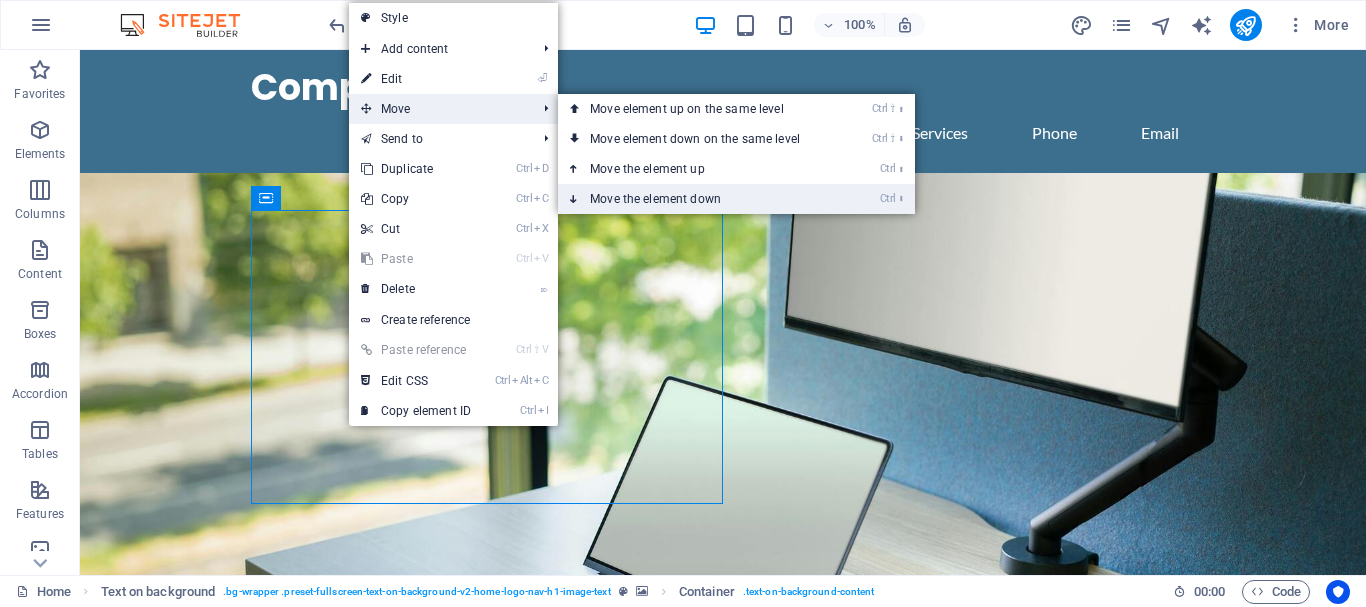 click on "Ctrl ⬇  Move the element down" at bounding box center [699, 199] 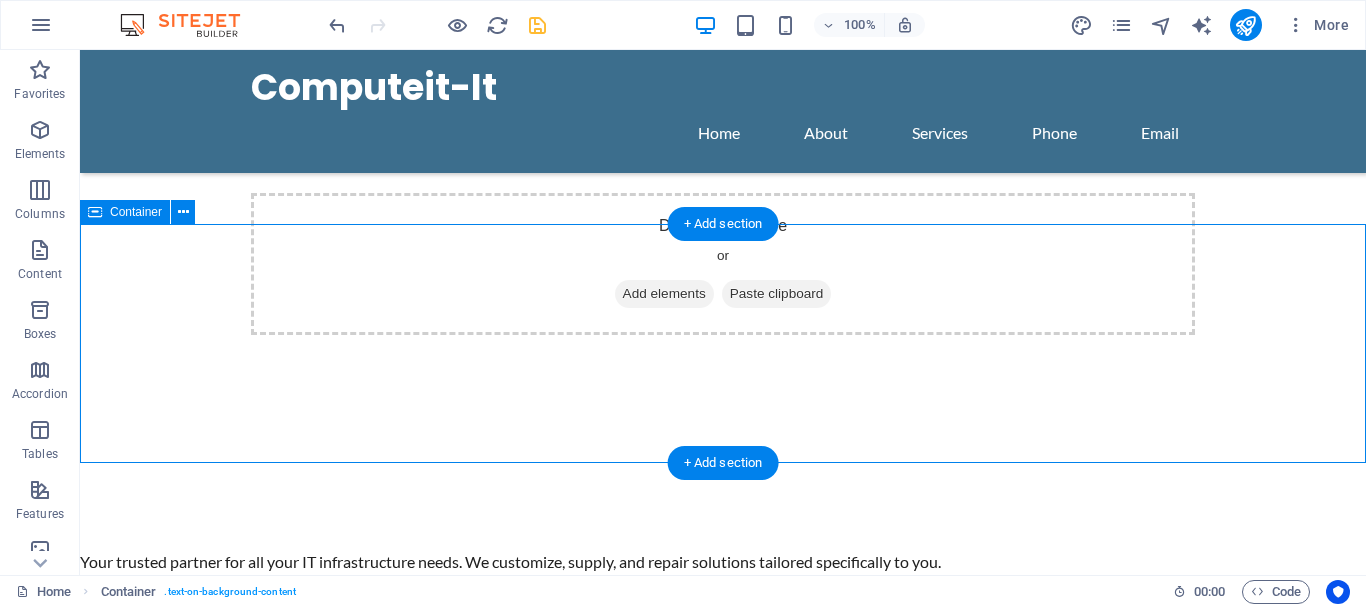 scroll, scrollTop: 0, scrollLeft: 0, axis: both 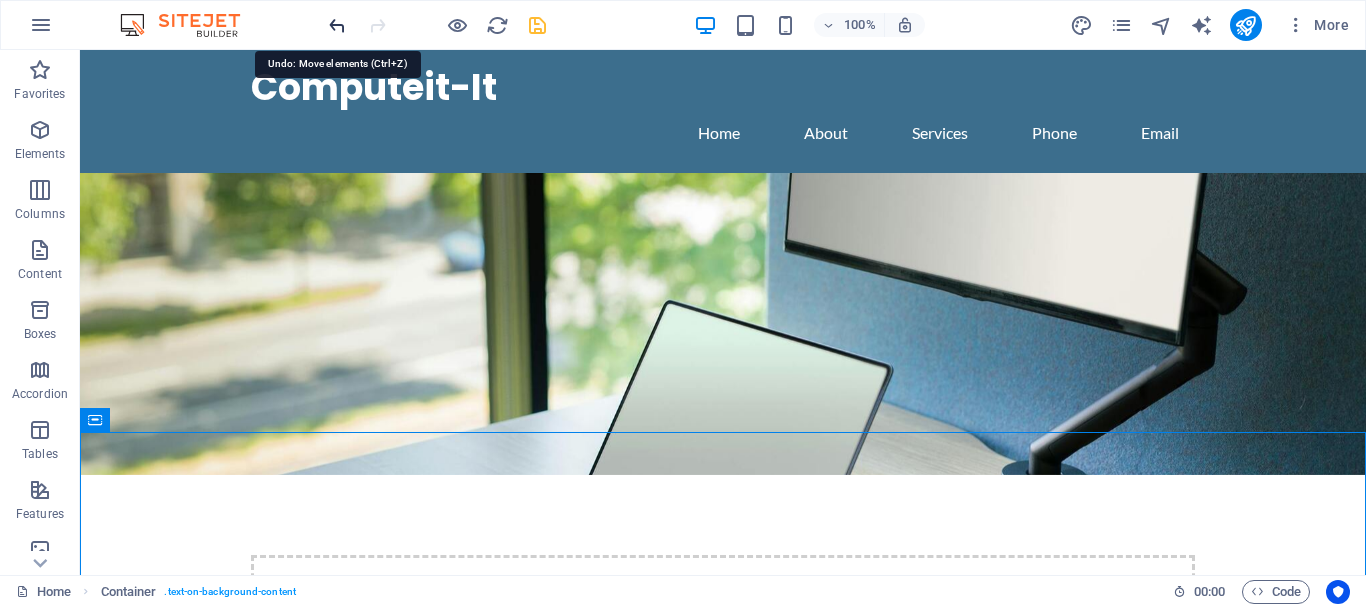 click at bounding box center (337, 25) 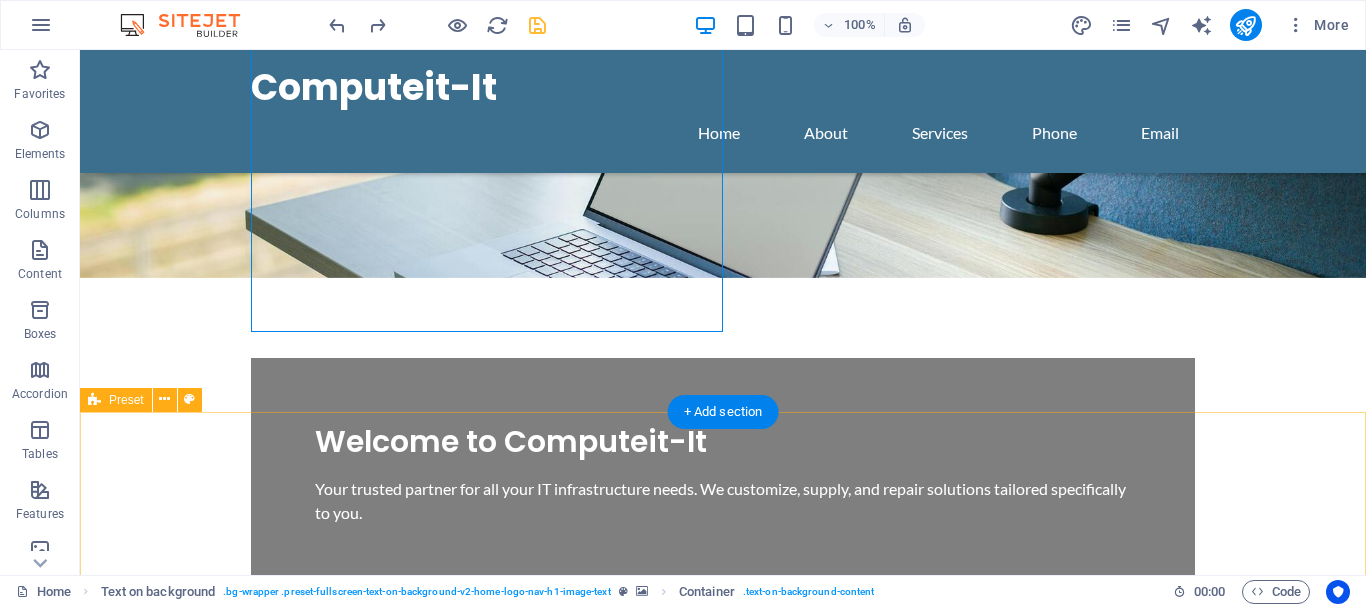 scroll, scrollTop: 0, scrollLeft: 0, axis: both 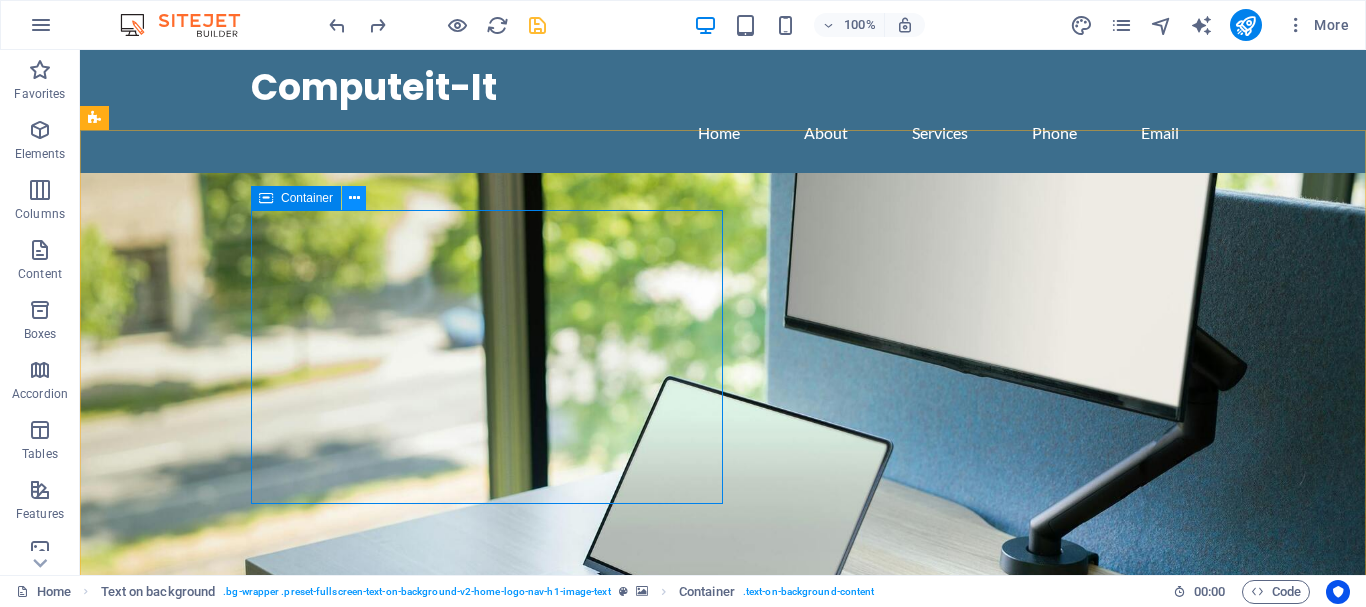 click at bounding box center [354, 198] 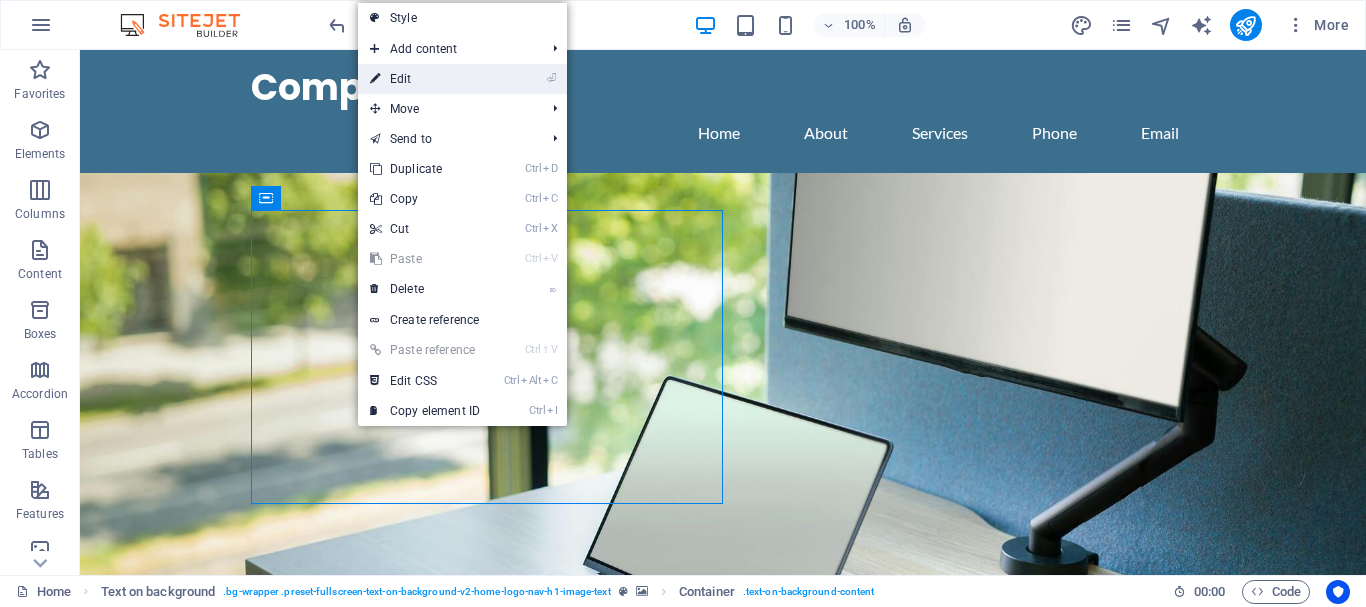 click on "⏎  Edit" at bounding box center [425, 79] 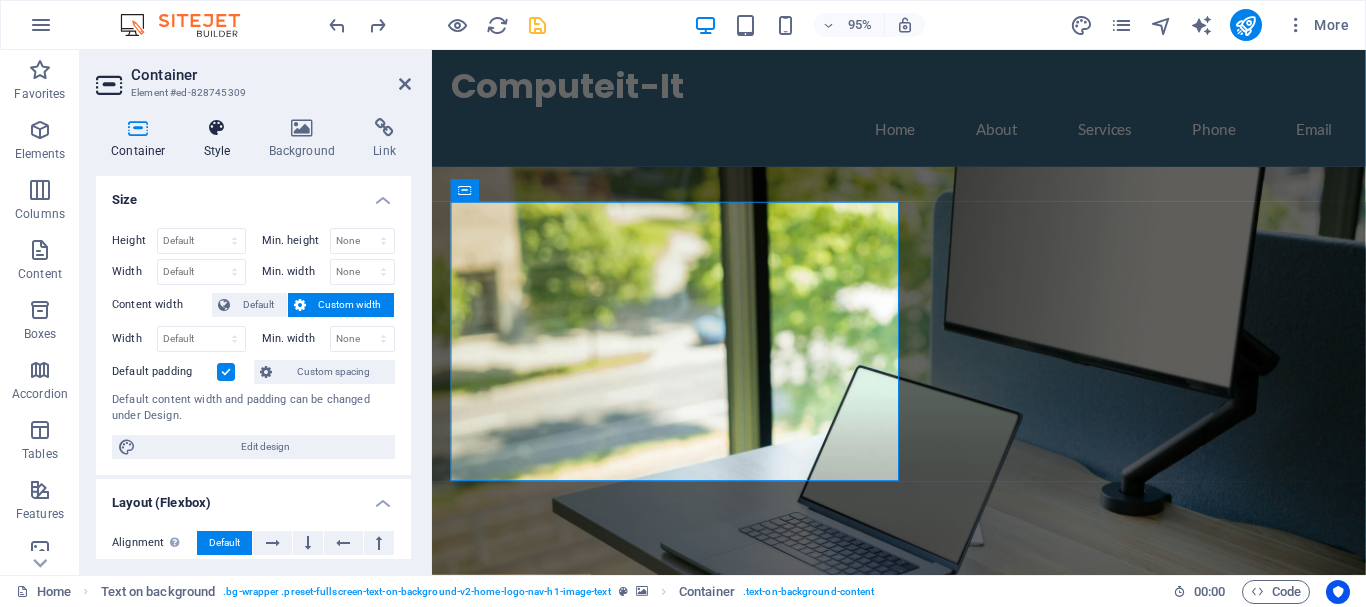 click on "Style" at bounding box center [221, 139] 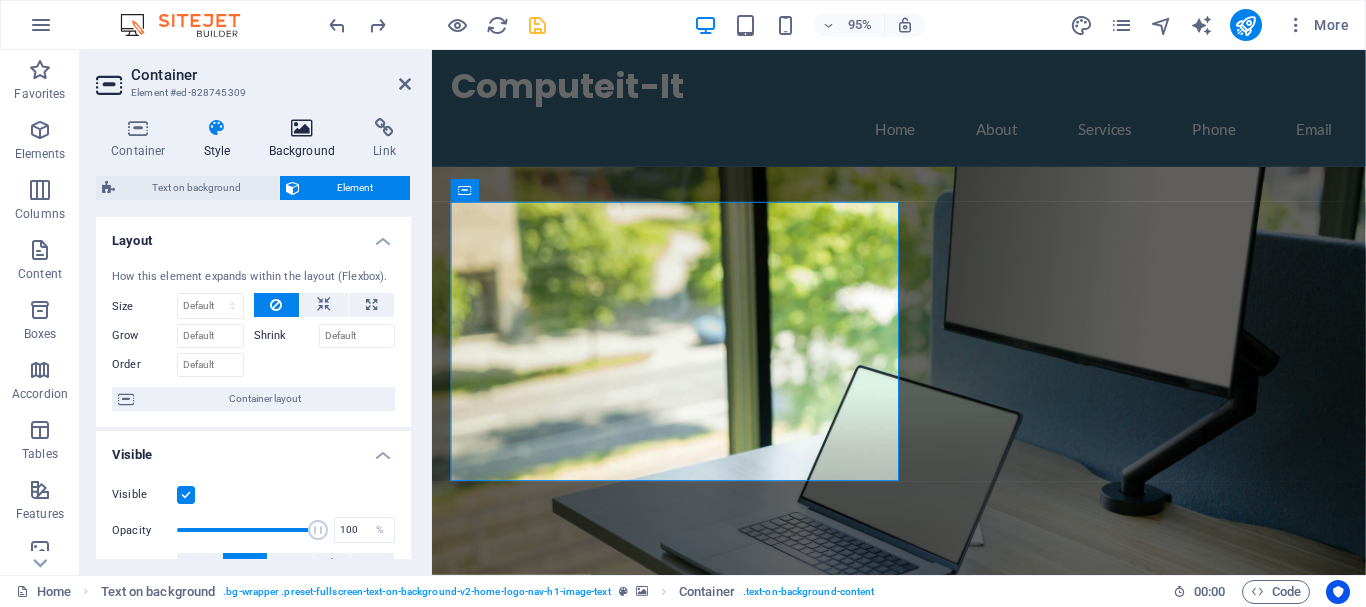 click at bounding box center (302, 128) 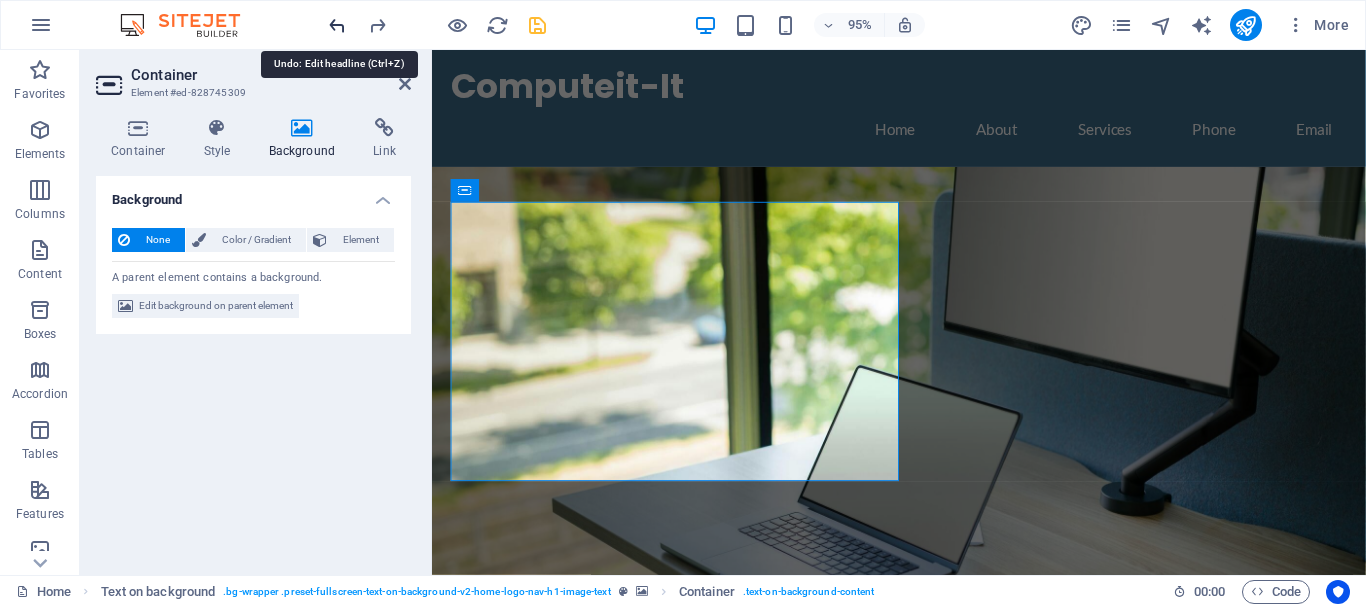 click at bounding box center [337, 25] 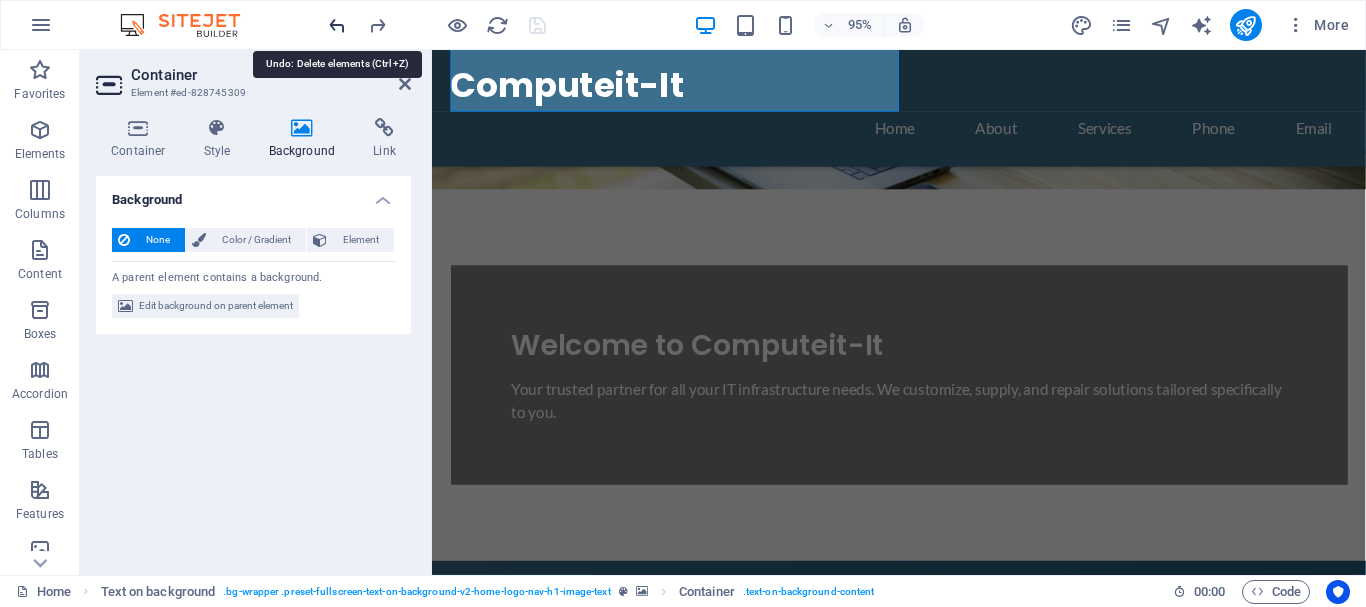 scroll, scrollTop: 388, scrollLeft: 0, axis: vertical 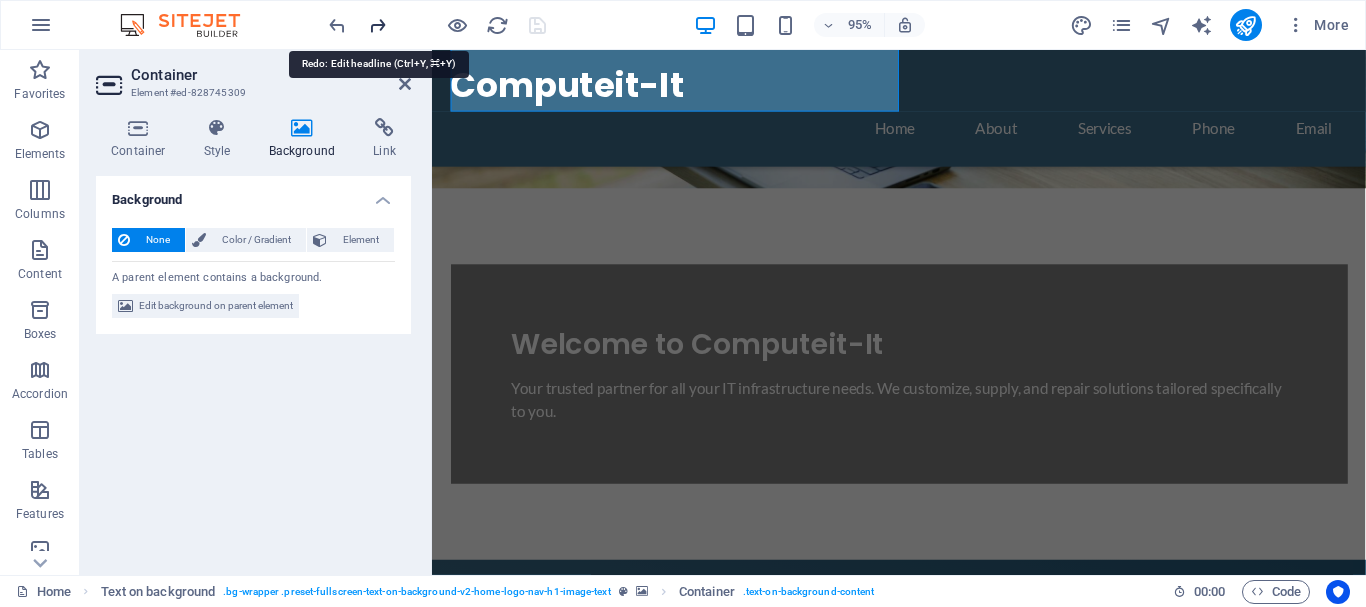 click at bounding box center (377, 25) 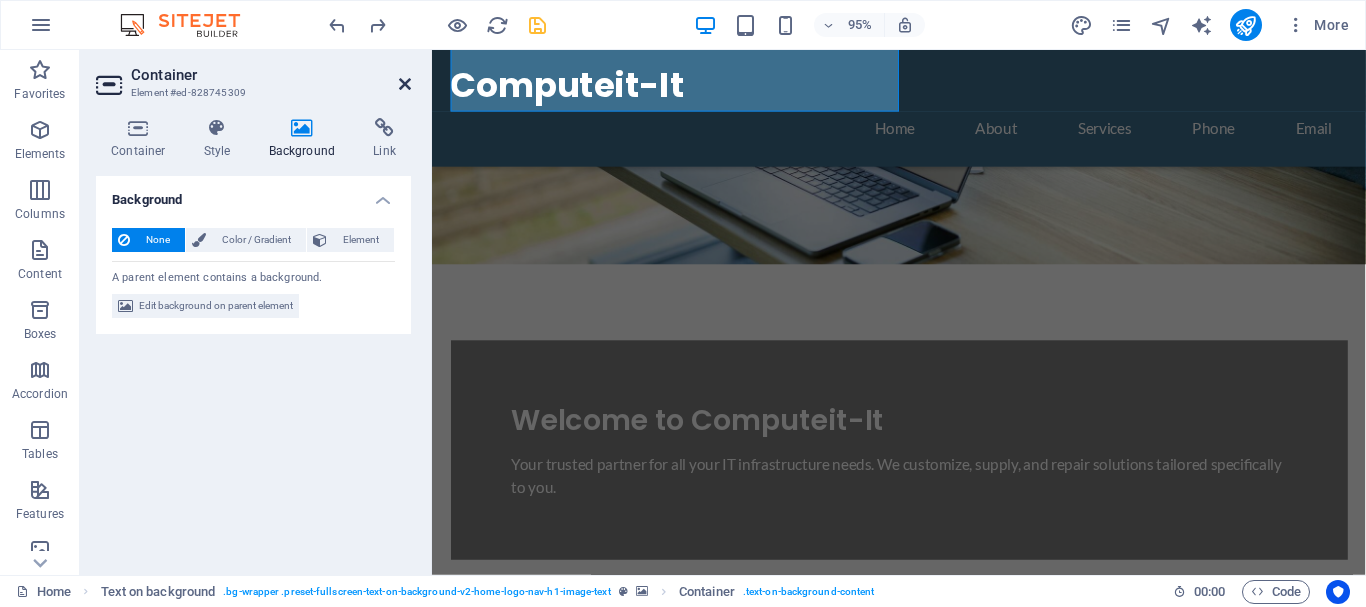 click at bounding box center (405, 84) 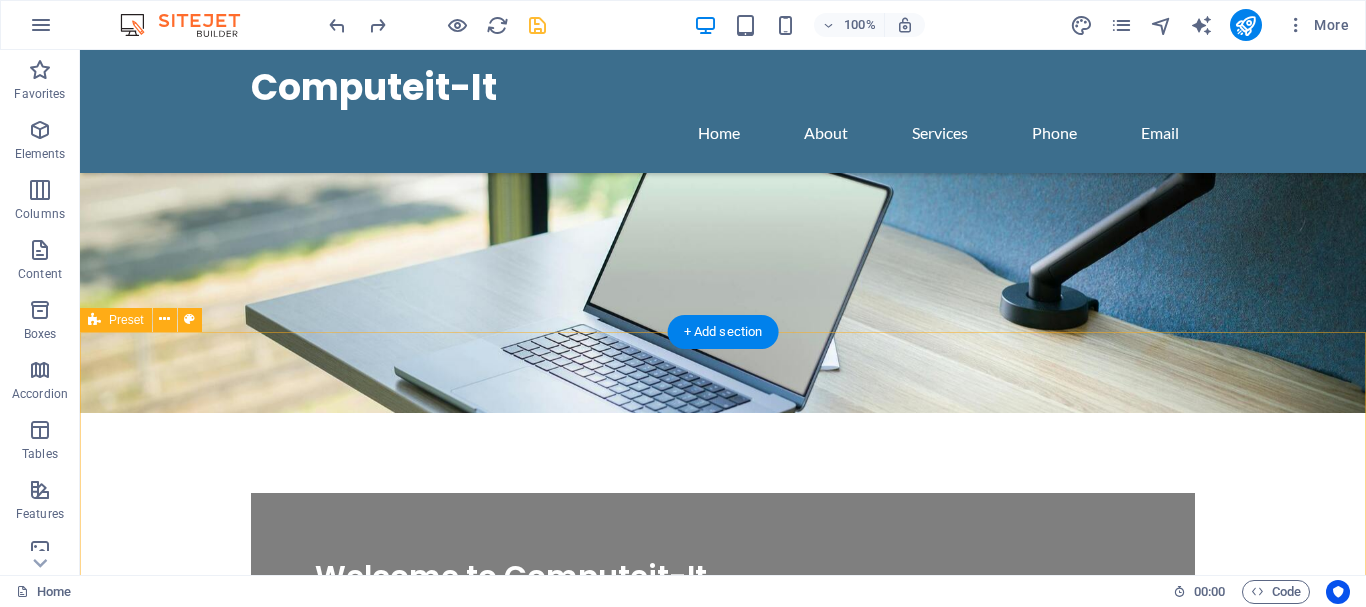 scroll, scrollTop: 248, scrollLeft: 0, axis: vertical 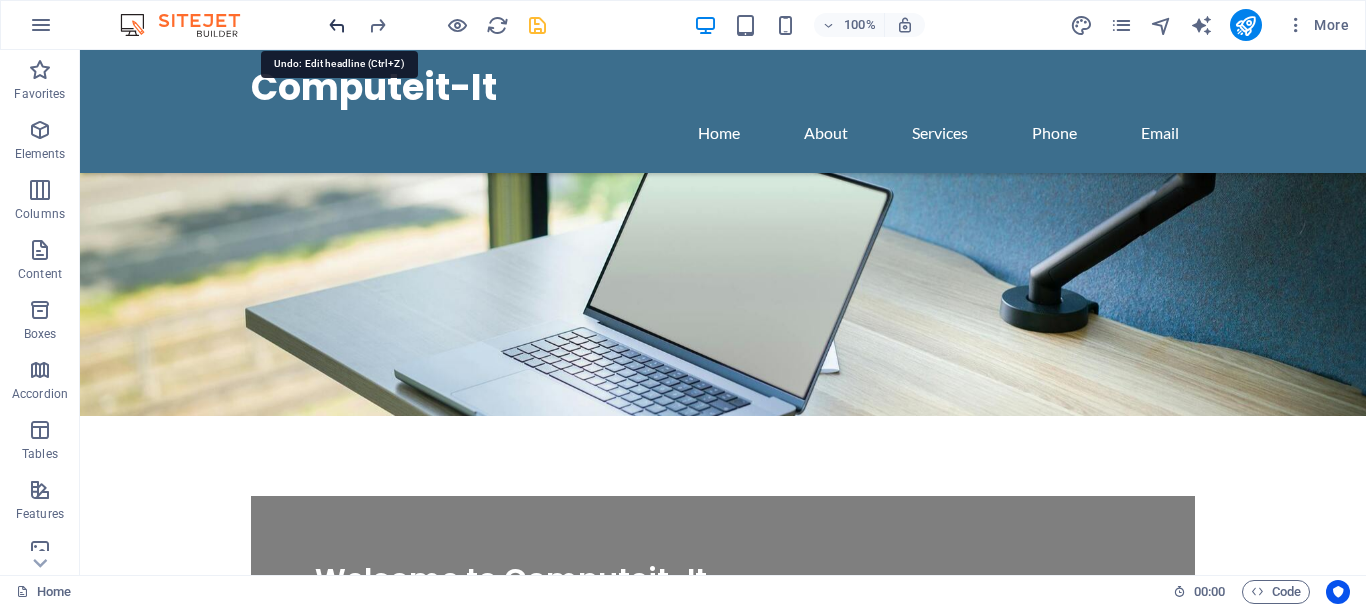 click at bounding box center [337, 25] 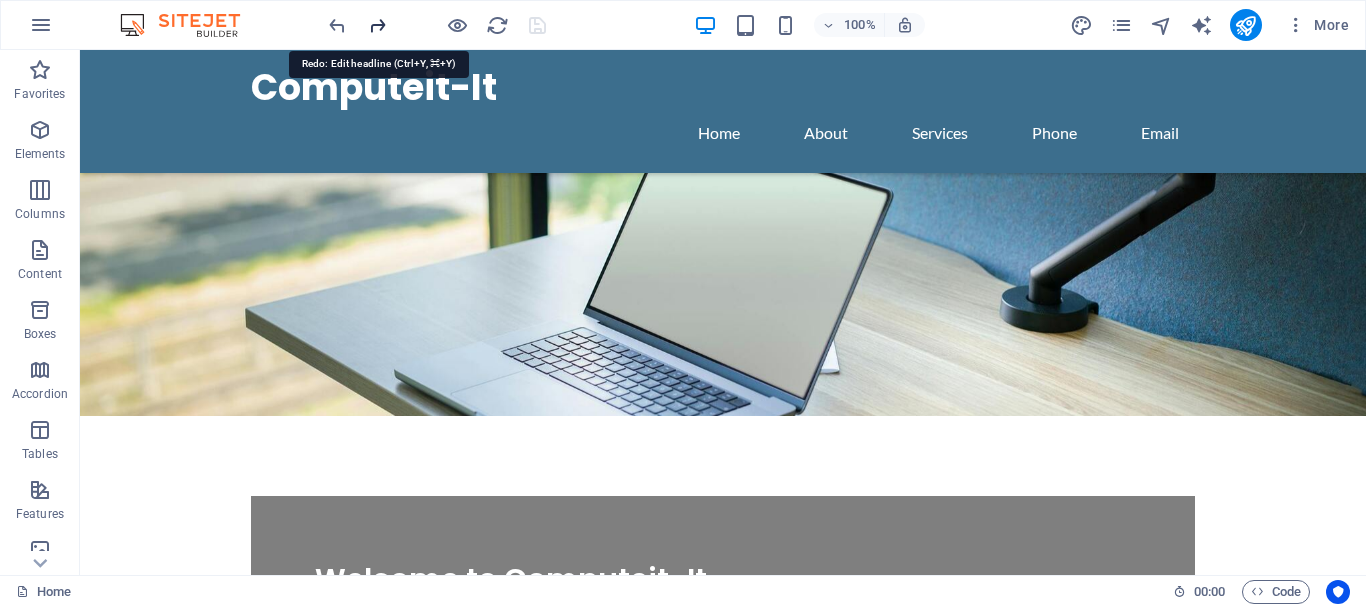 click at bounding box center (377, 25) 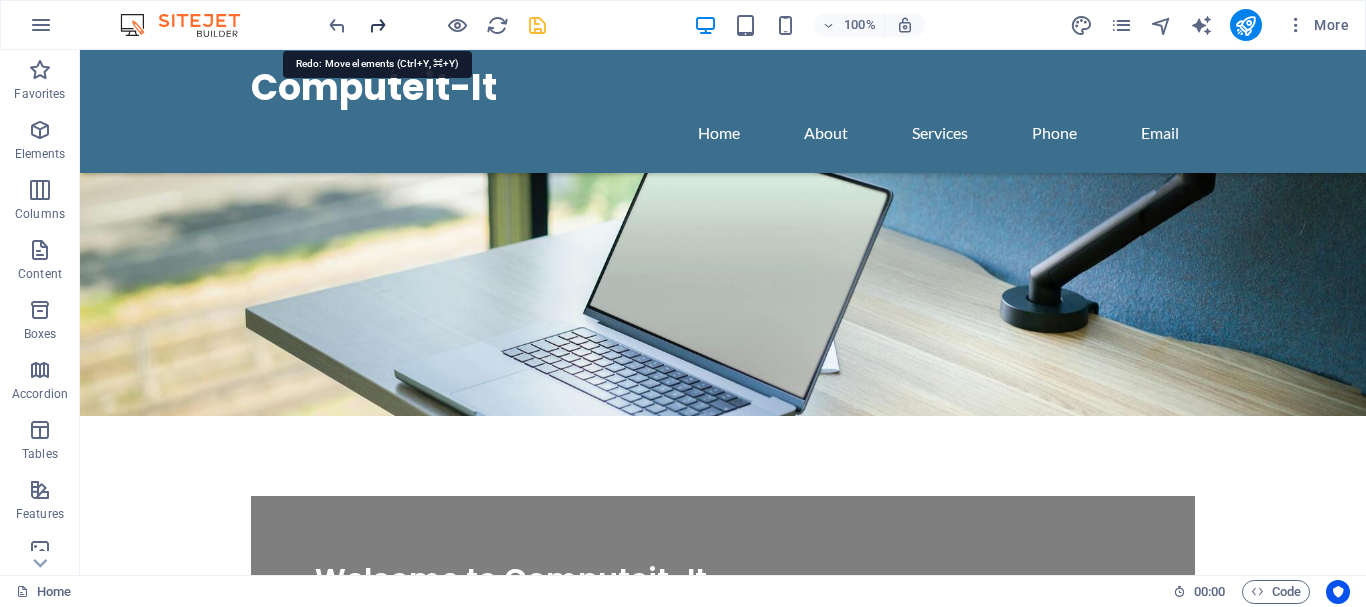click at bounding box center [377, 25] 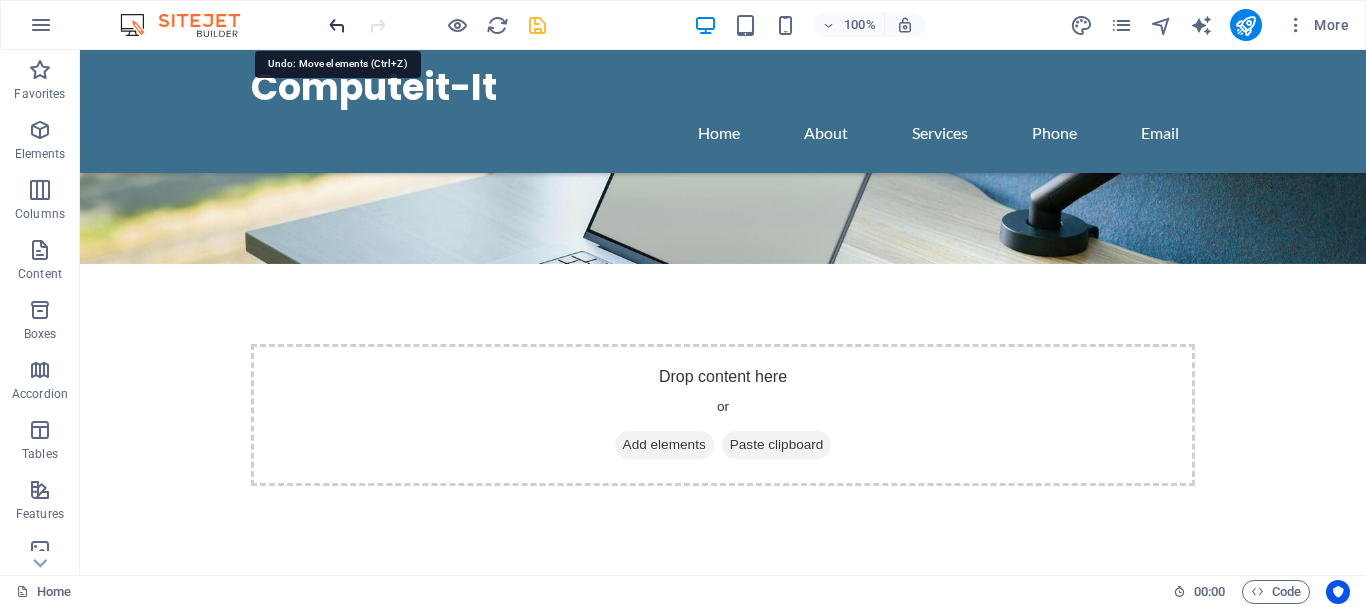 click at bounding box center [337, 25] 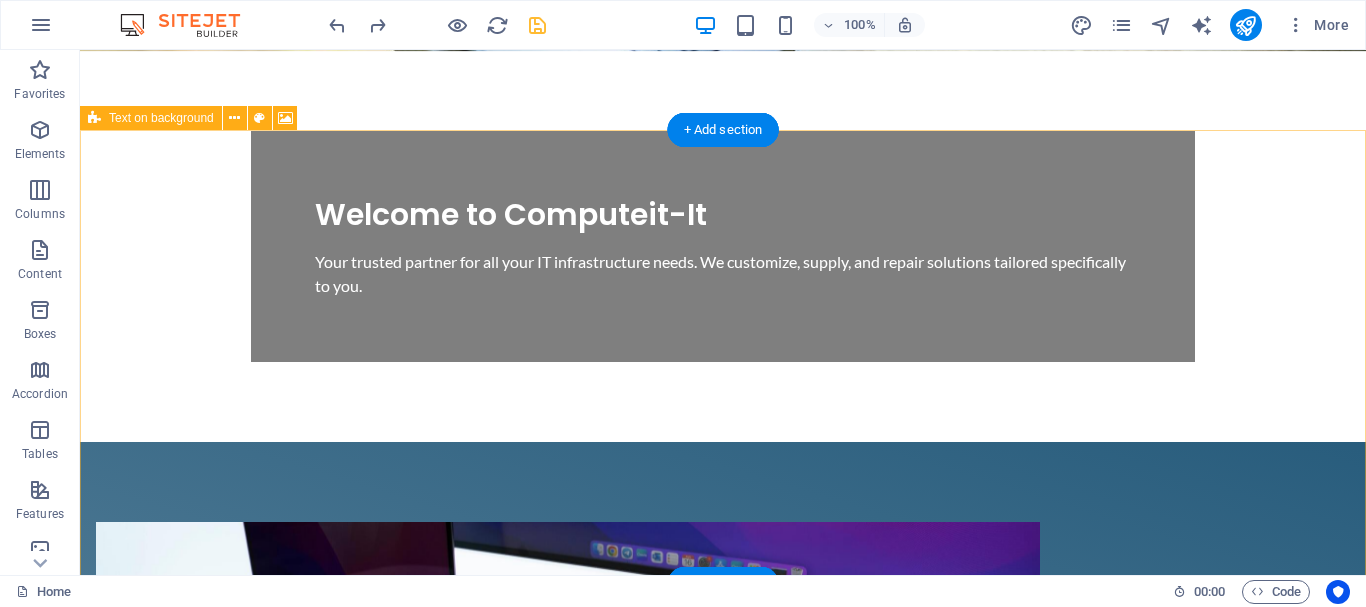 scroll, scrollTop: 0, scrollLeft: 0, axis: both 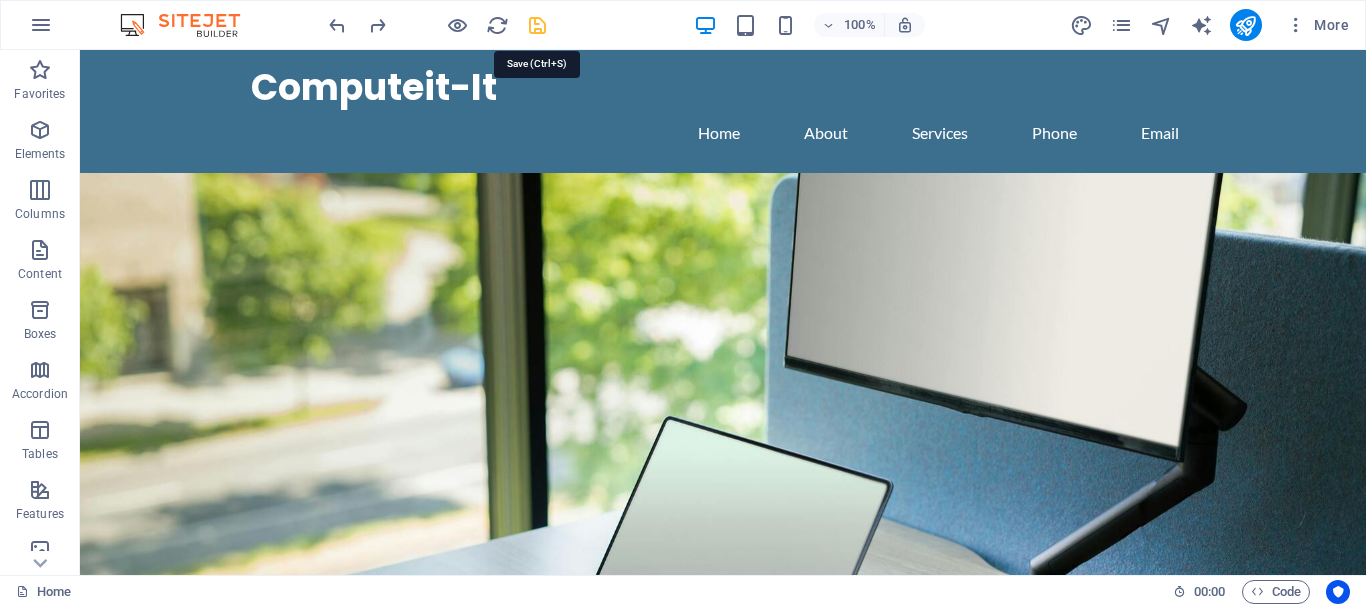 click at bounding box center [537, 25] 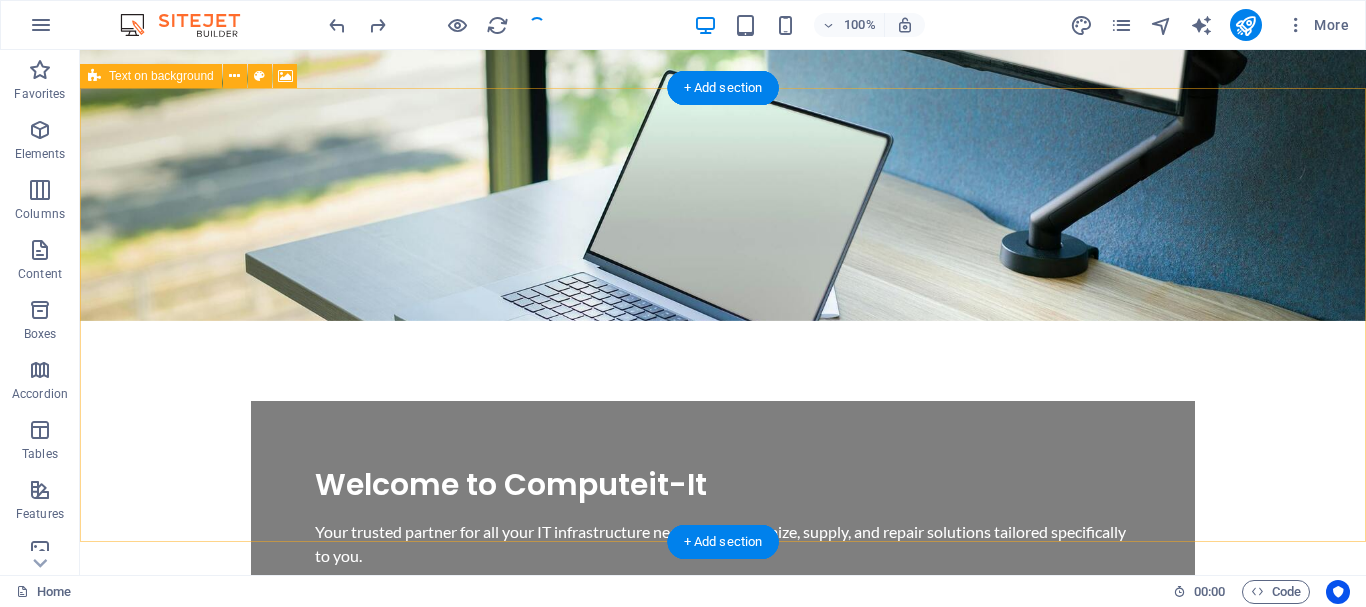 scroll, scrollTop: 0, scrollLeft: 0, axis: both 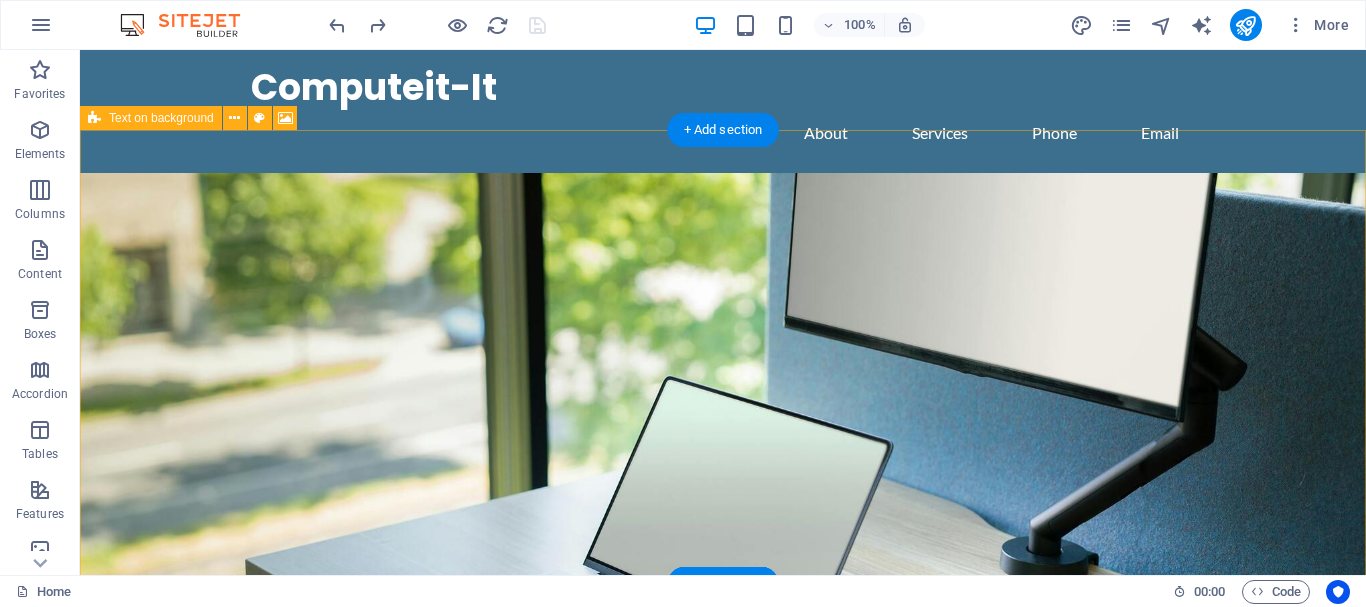 click at bounding box center [723, 400] 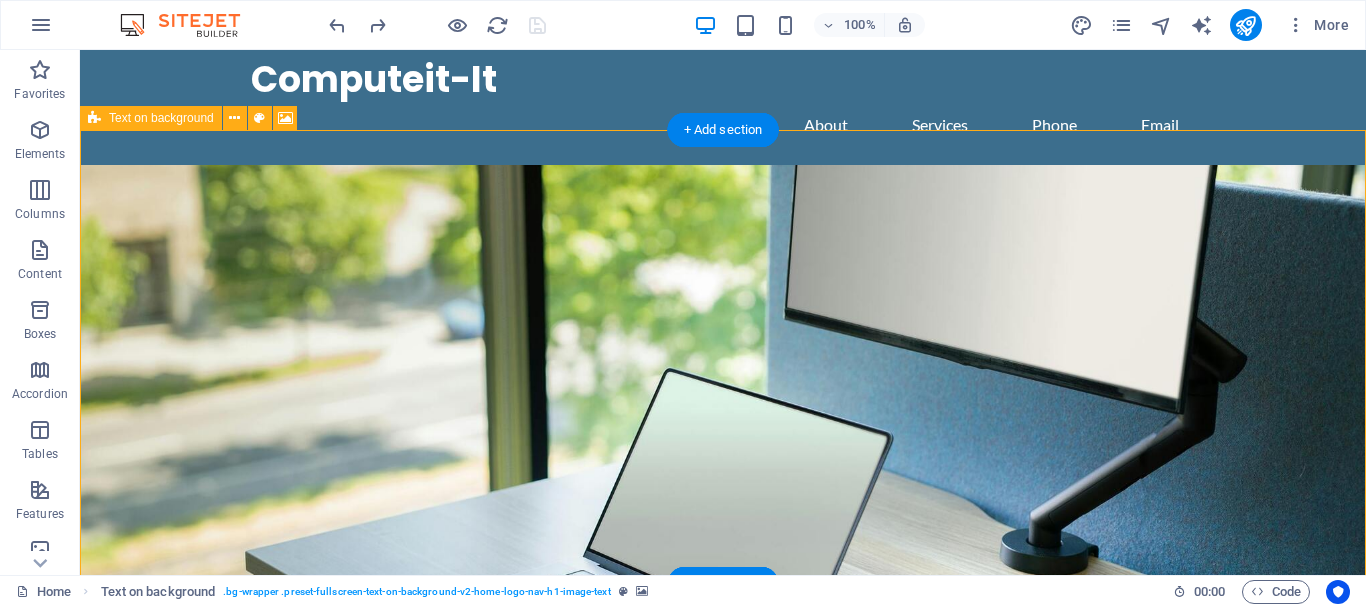 scroll, scrollTop: 306, scrollLeft: 0, axis: vertical 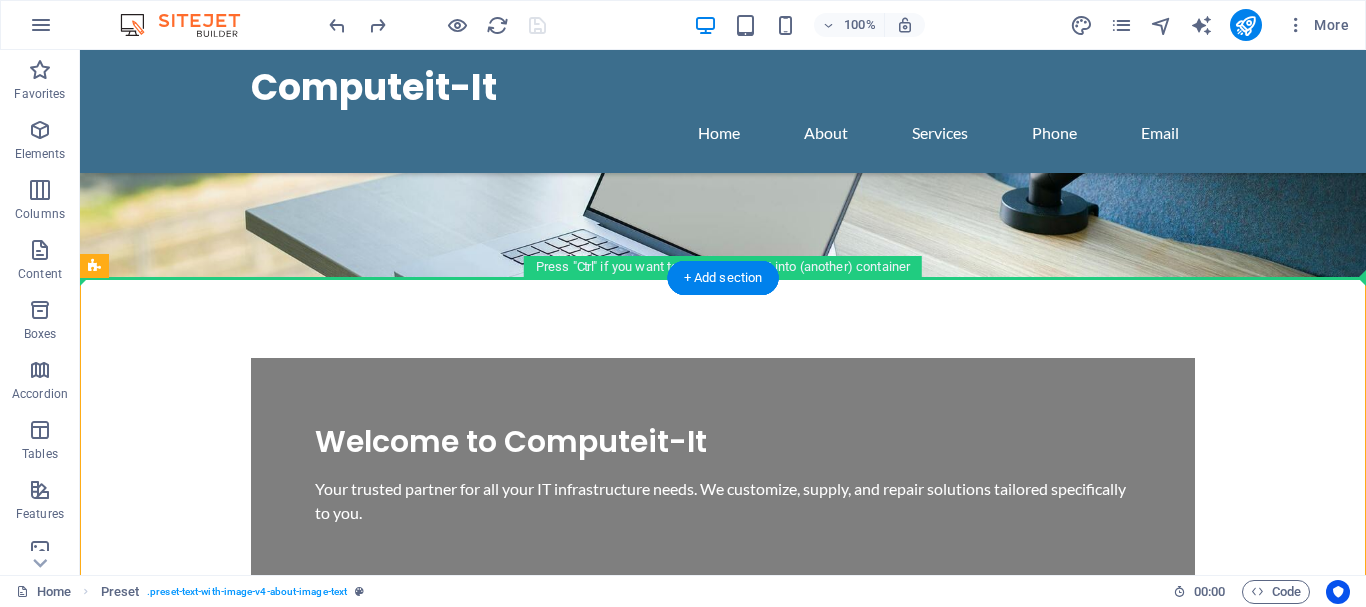 drag, startPoint x: 1124, startPoint y: 340, endPoint x: 1063, endPoint y: 171, distance: 179.67192 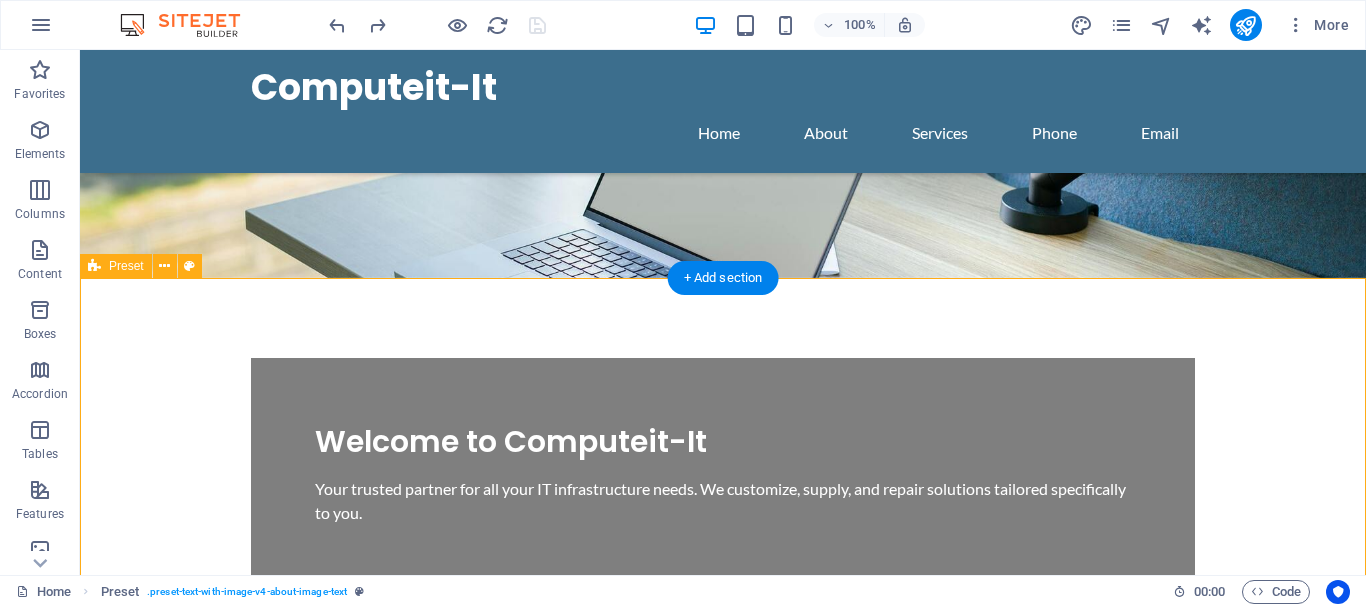 click on "Drop content here or  Add elements  Paste clipboard About Us At Computeit-It, we don't just supply IT solutions; we provide personalized advice and support, answering all your unique questions about technology. Our goal is to empower your business with the right tools and knowledge to thrive in an ever-evolving digital landscape. Learn More Our Services Repair and Support Services IT Infrastructure Advising Technical Consultation Infrastructure Management Network Solutions" at bounding box center [723, 1529] 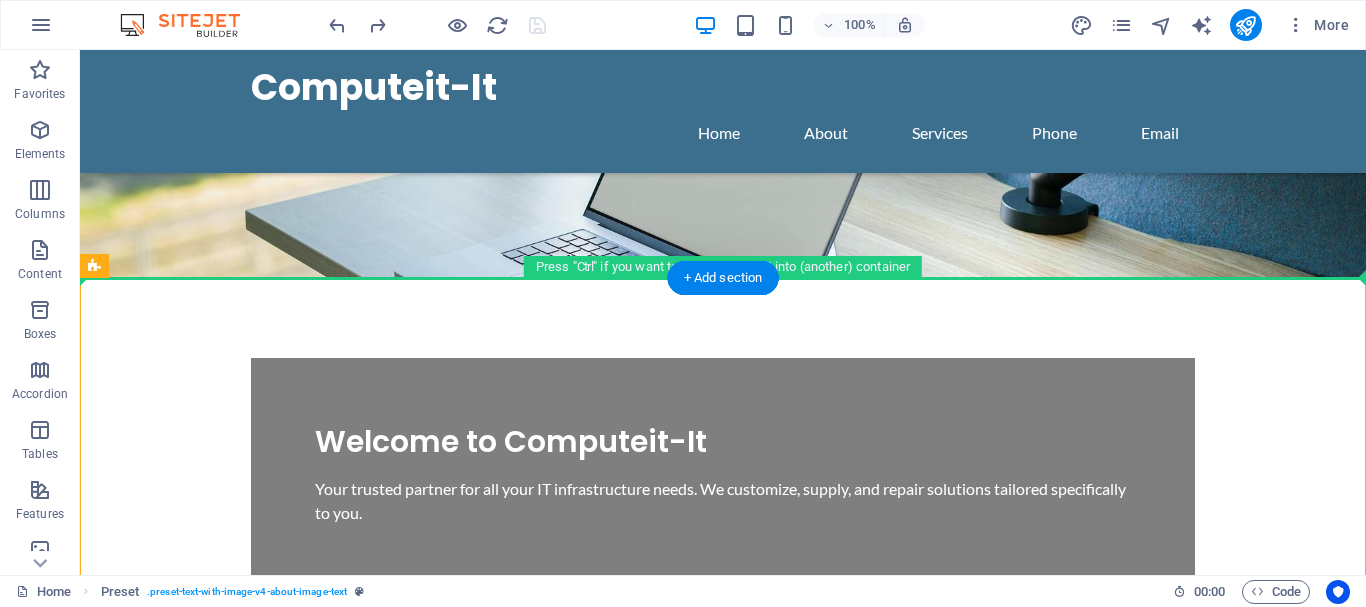 drag, startPoint x: 166, startPoint y: 331, endPoint x: 160, endPoint y: 203, distance: 128.14055 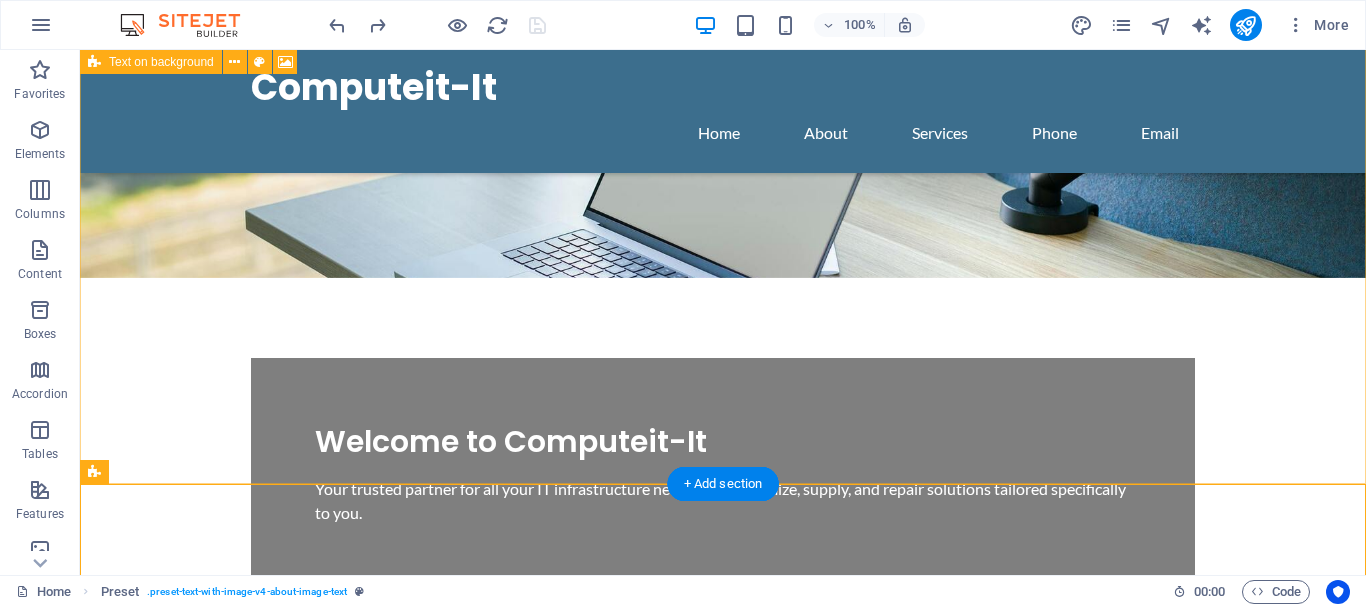 scroll, scrollTop: 0, scrollLeft: 0, axis: both 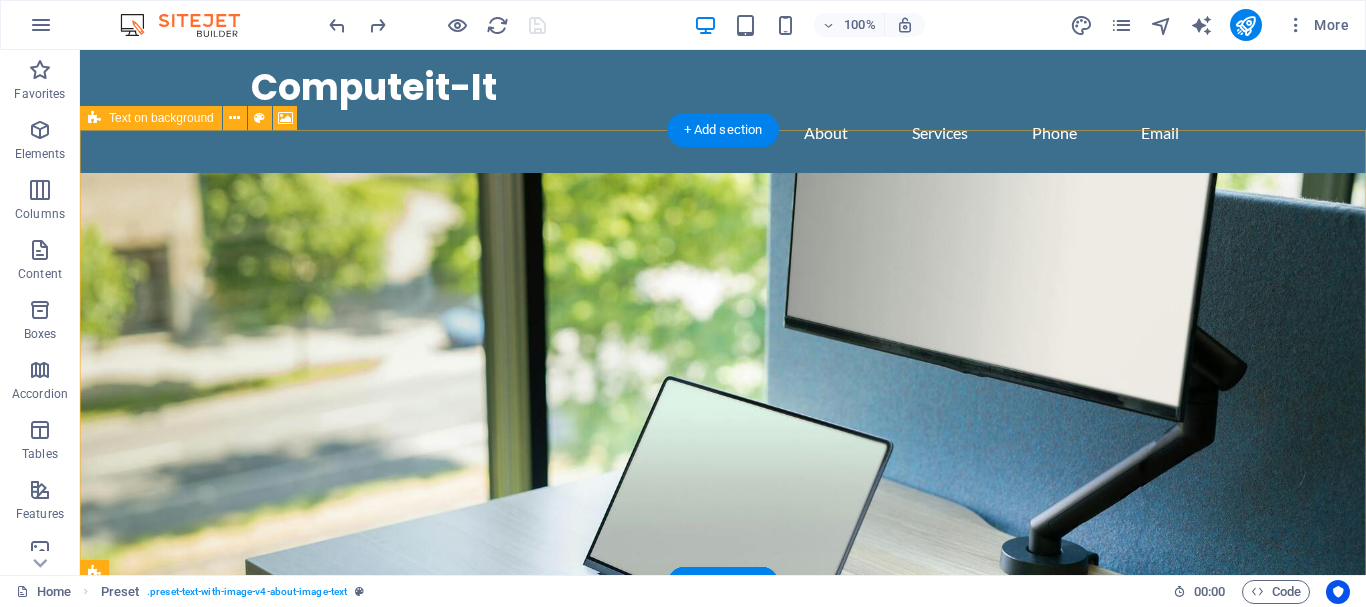 click at bounding box center [723, 400] 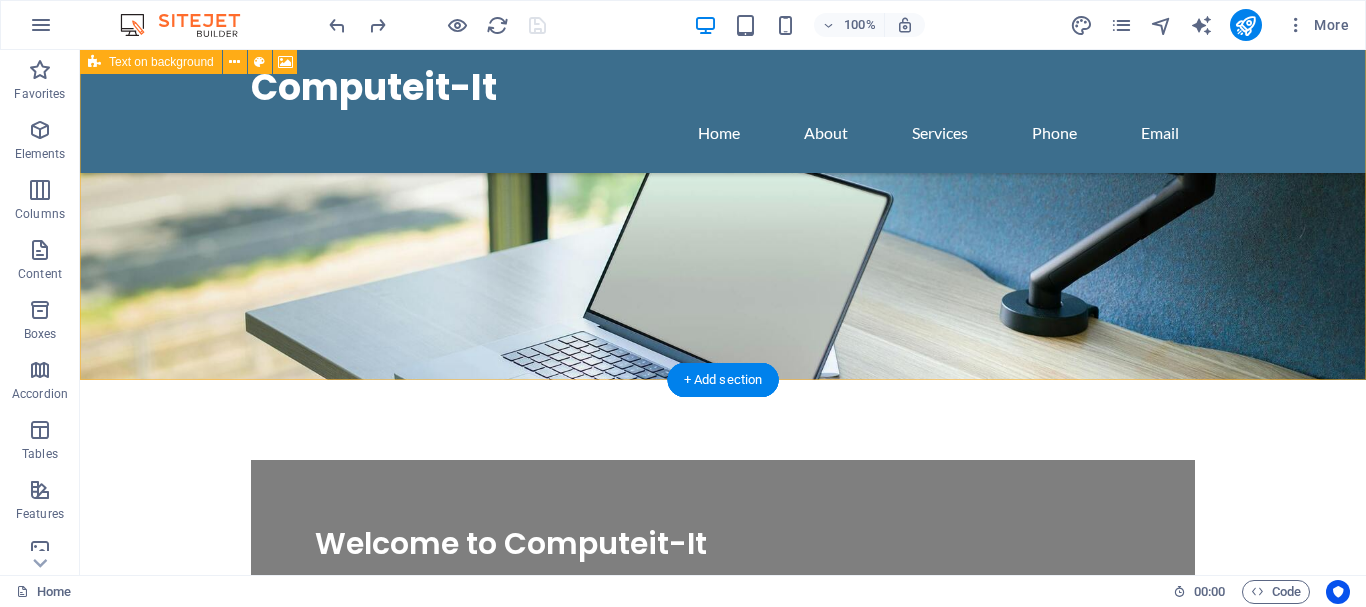 scroll, scrollTop: 0, scrollLeft: 0, axis: both 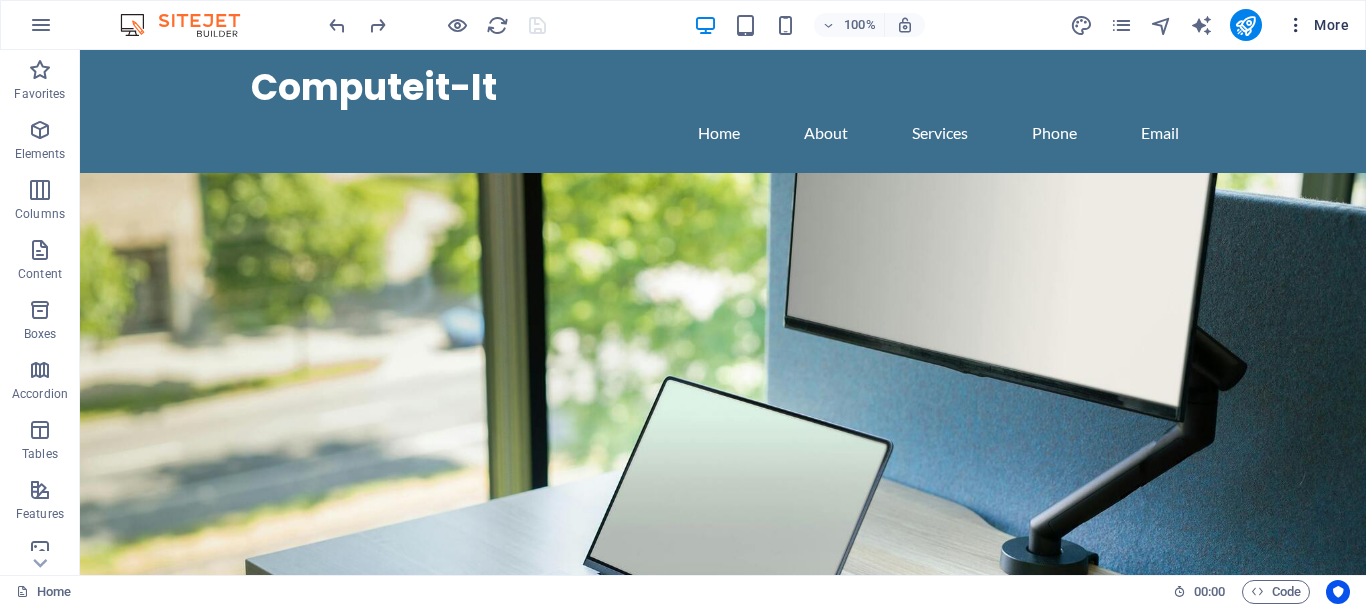 click on "More" at bounding box center (1317, 25) 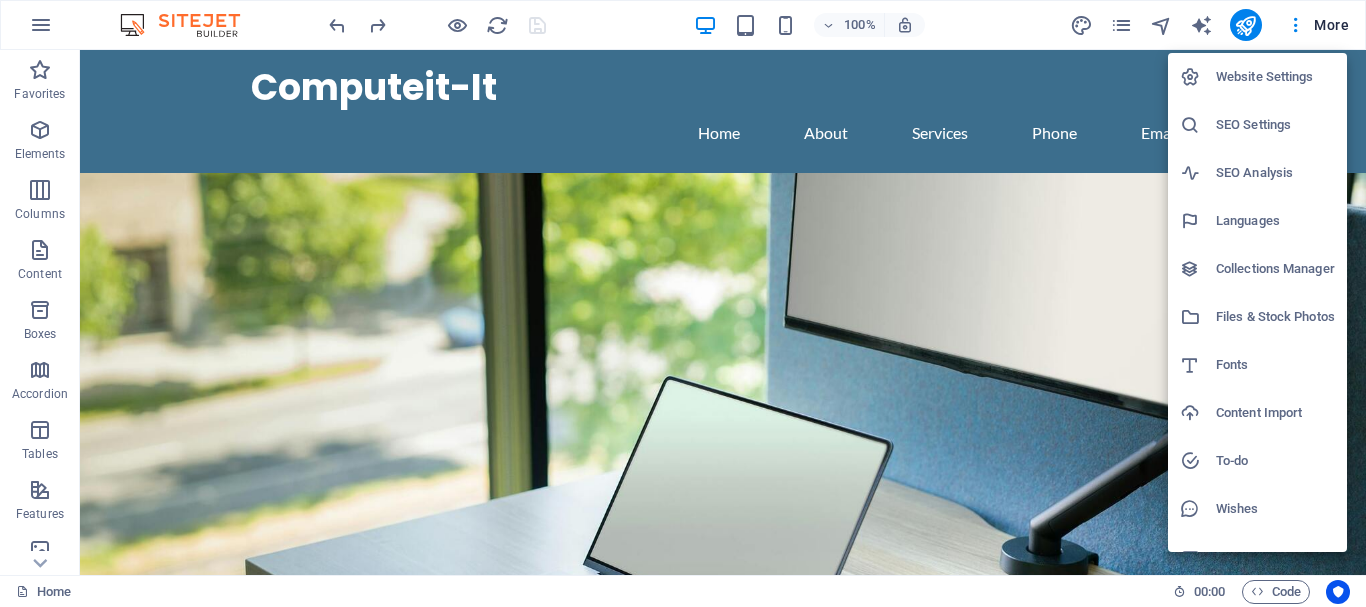 click at bounding box center [683, 303] 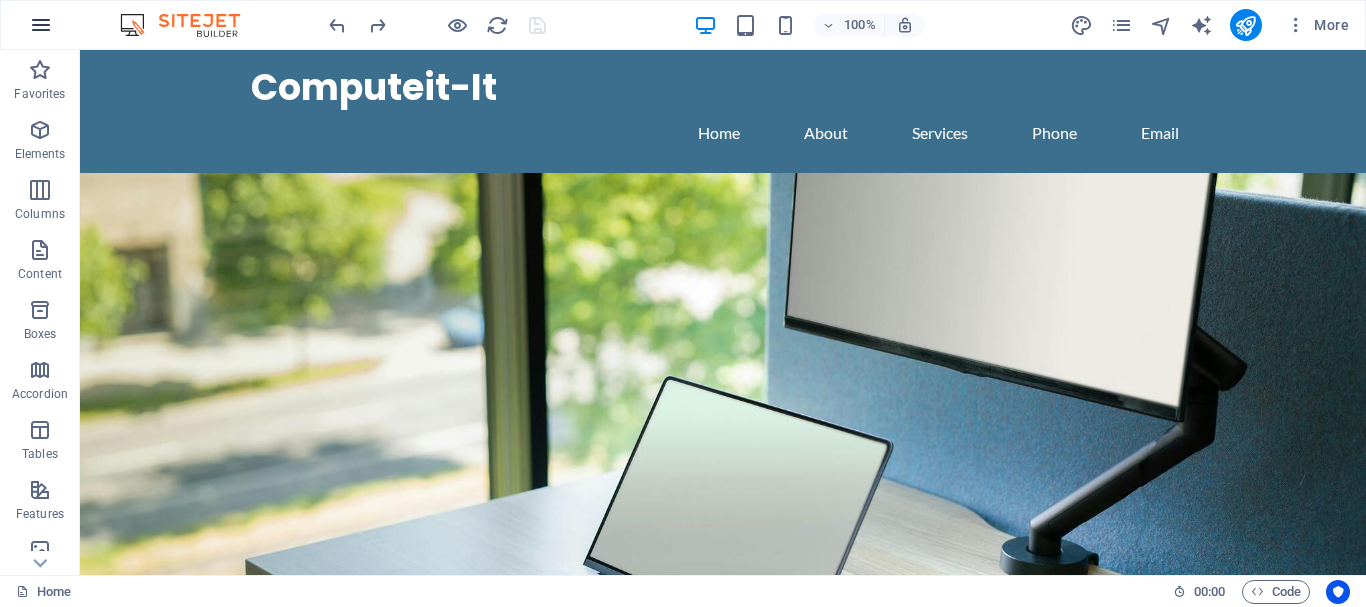 click at bounding box center (41, 25) 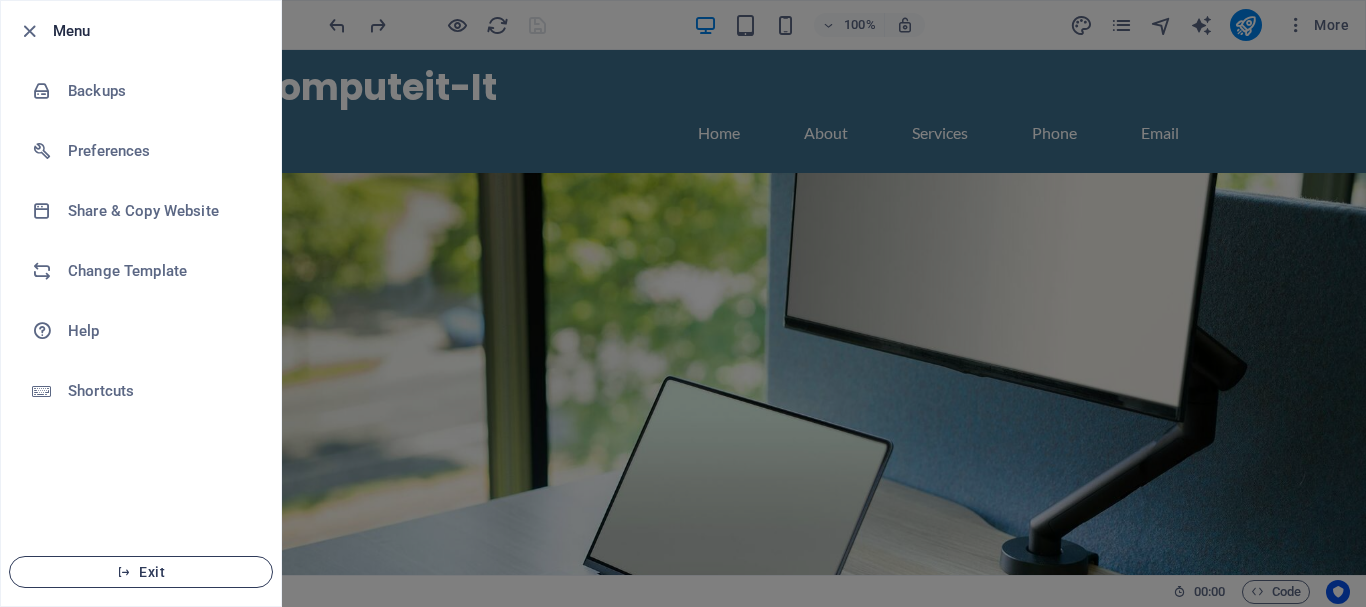 click on "Exit" at bounding box center [141, 572] 